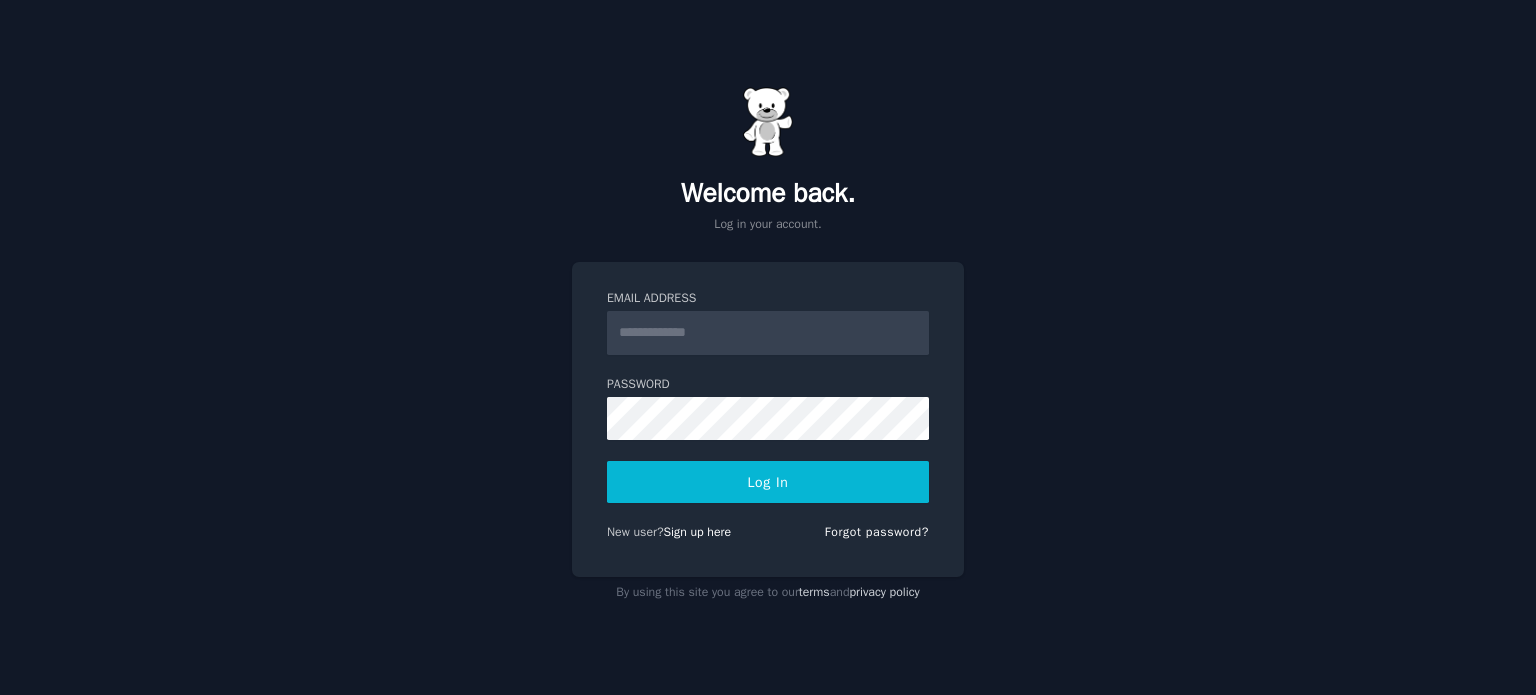 drag, startPoint x: 0, startPoint y: 0, endPoint x: 708, endPoint y: 325, distance: 779.0308 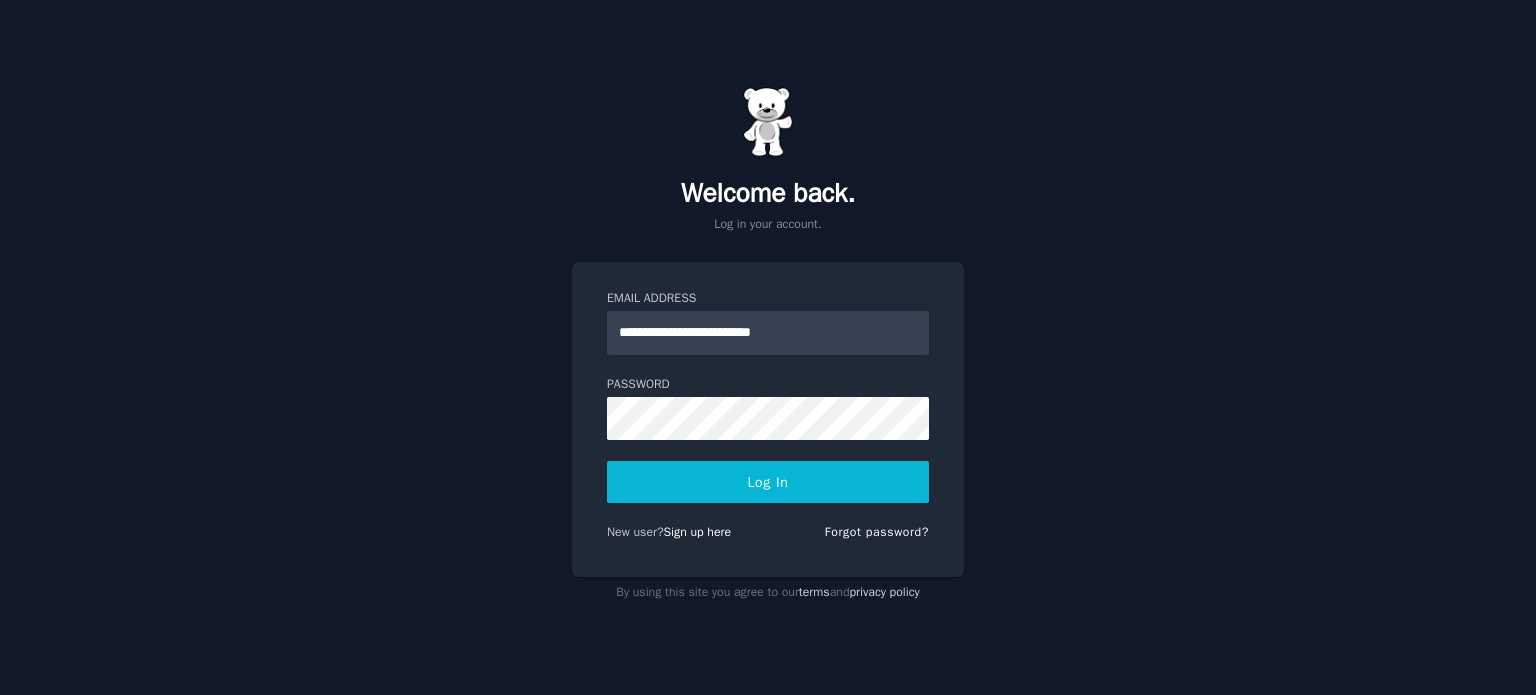 click on "**********" at bounding box center (768, 347) 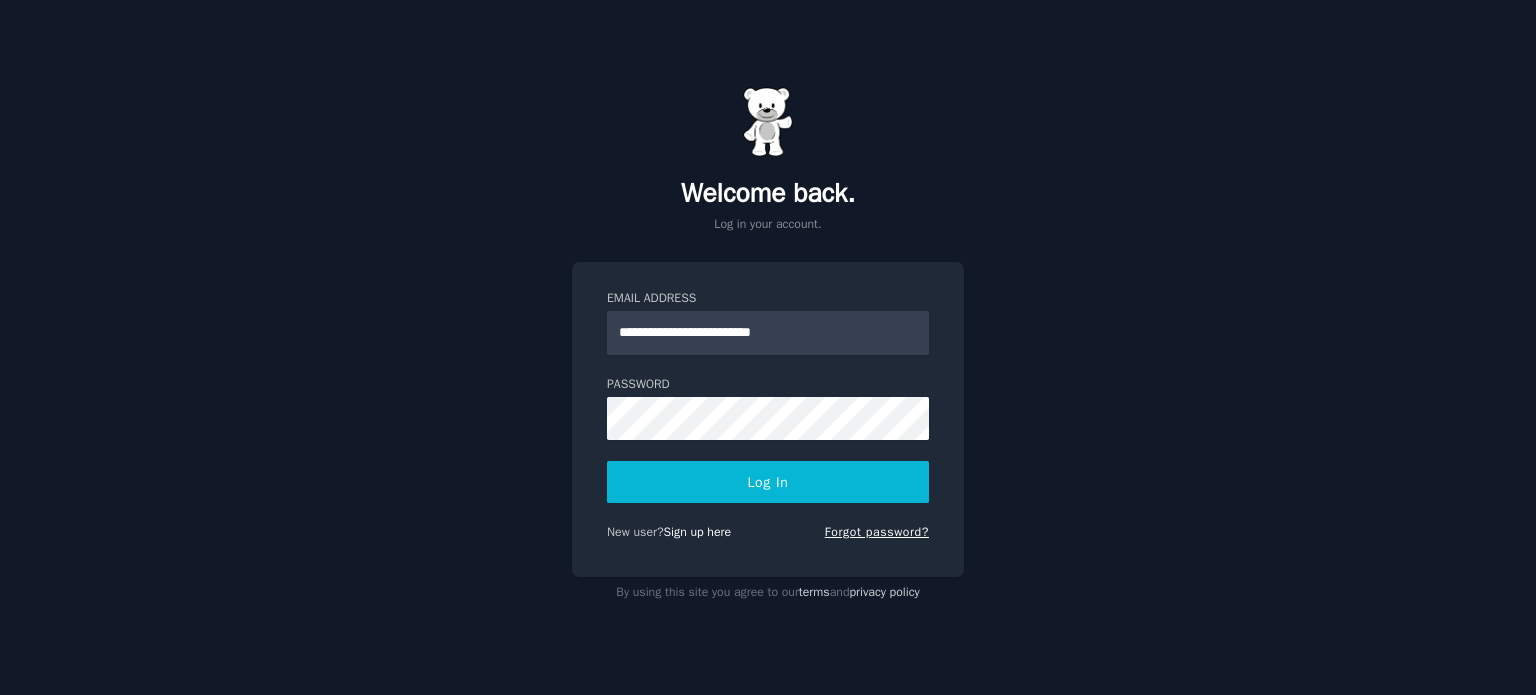 click on "Forgot password?" at bounding box center (877, 532) 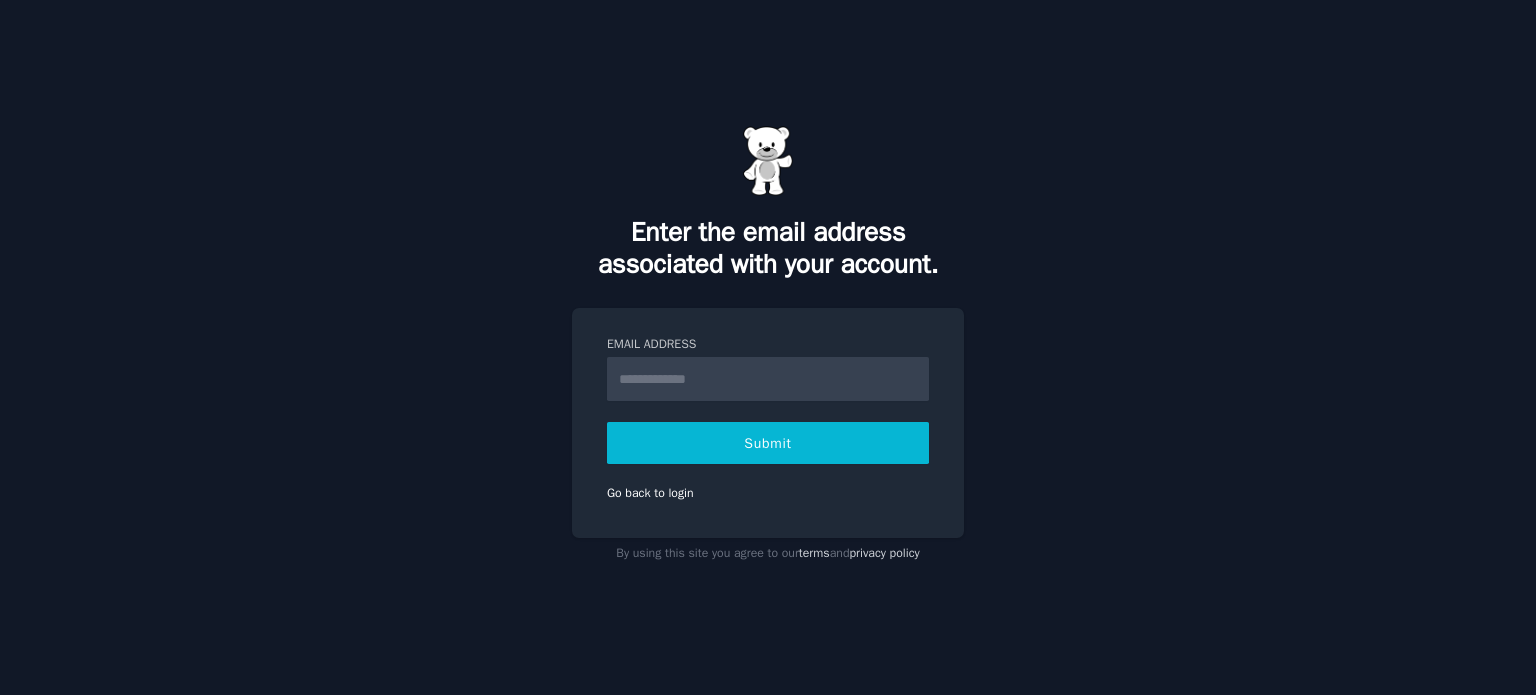 click on "Email Address" at bounding box center (768, 379) 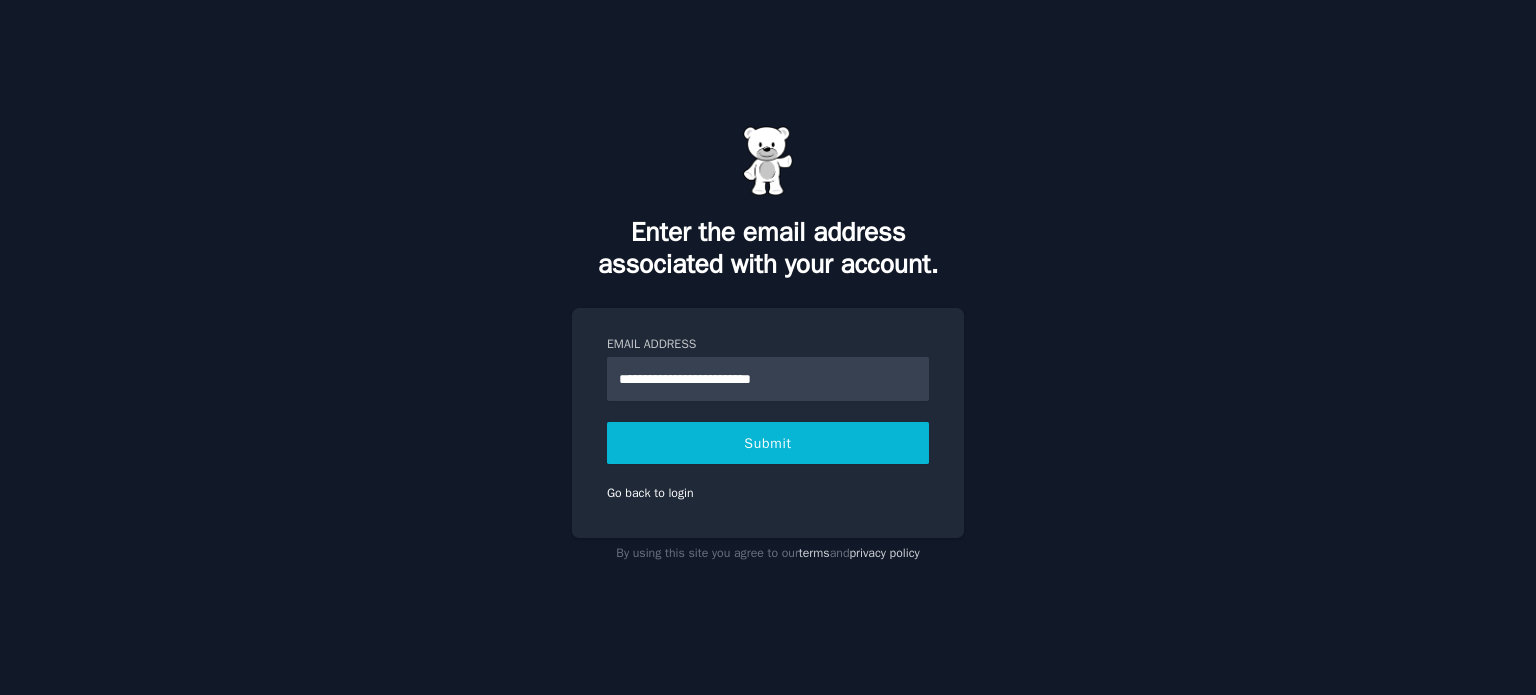click on "Submit" at bounding box center (768, 443) 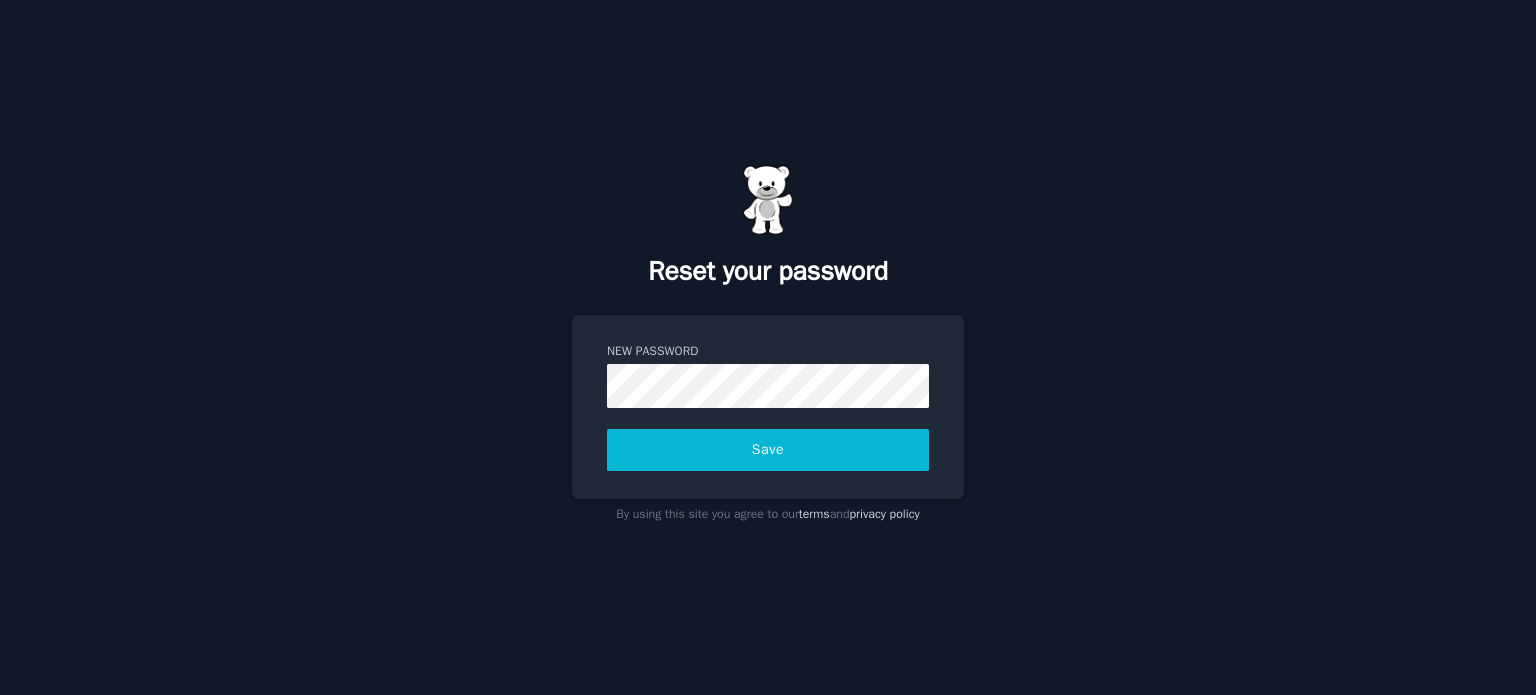 scroll, scrollTop: 0, scrollLeft: 0, axis: both 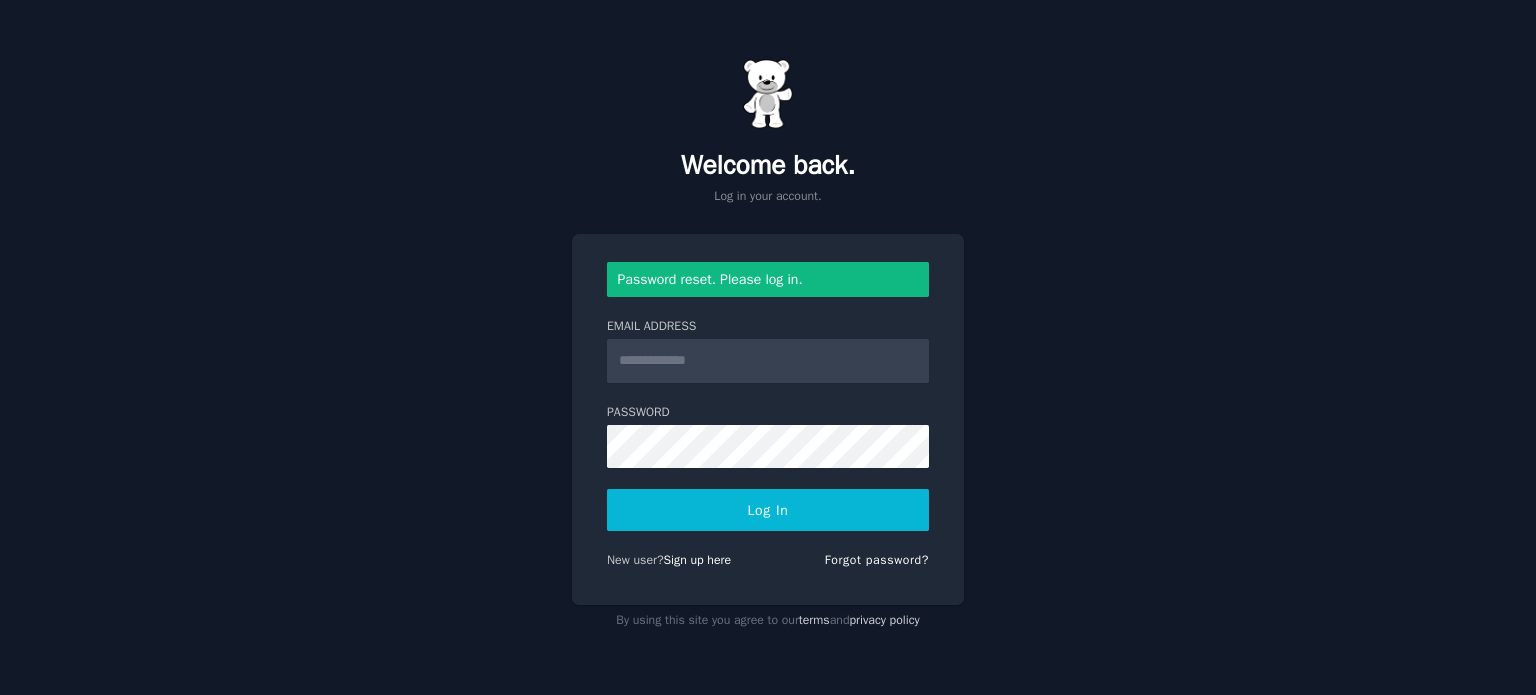 click on "Email Address" at bounding box center [768, 361] 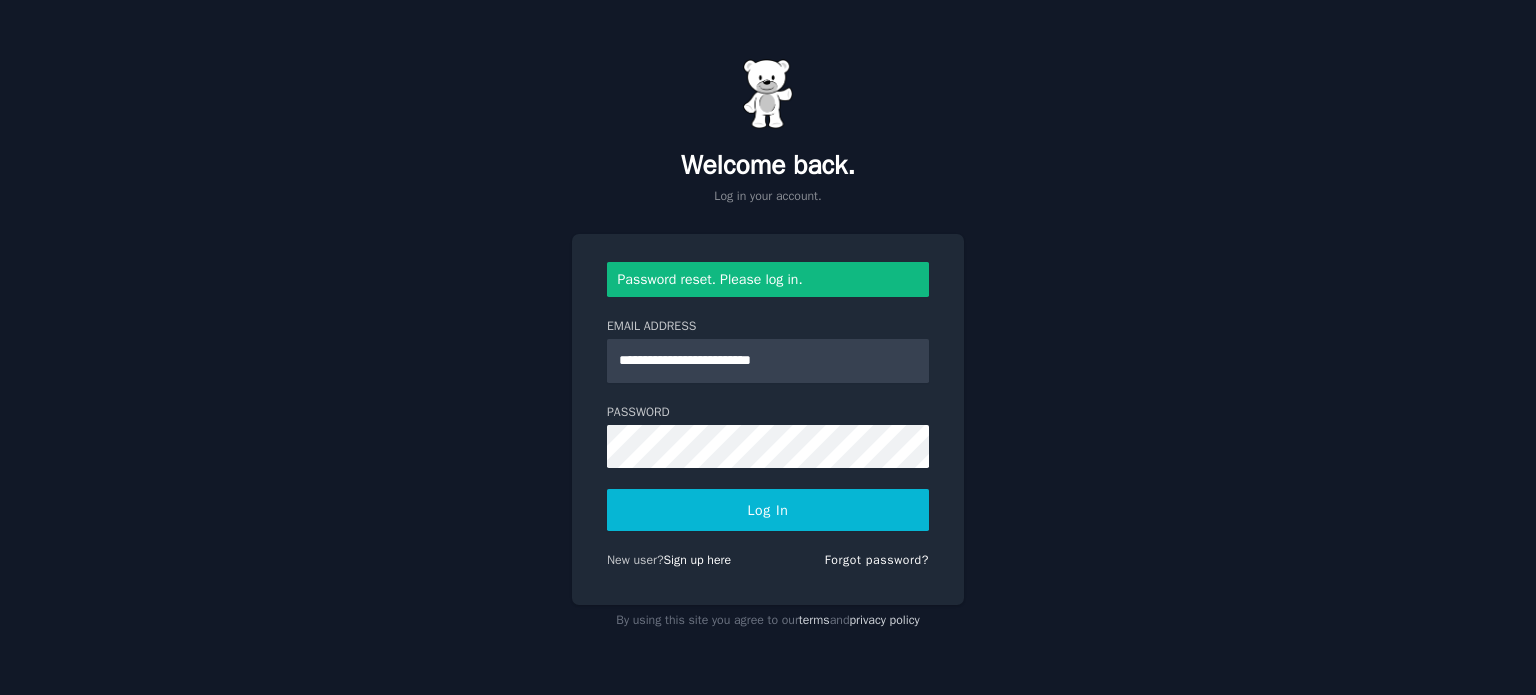 click on "Log In" at bounding box center [768, 510] 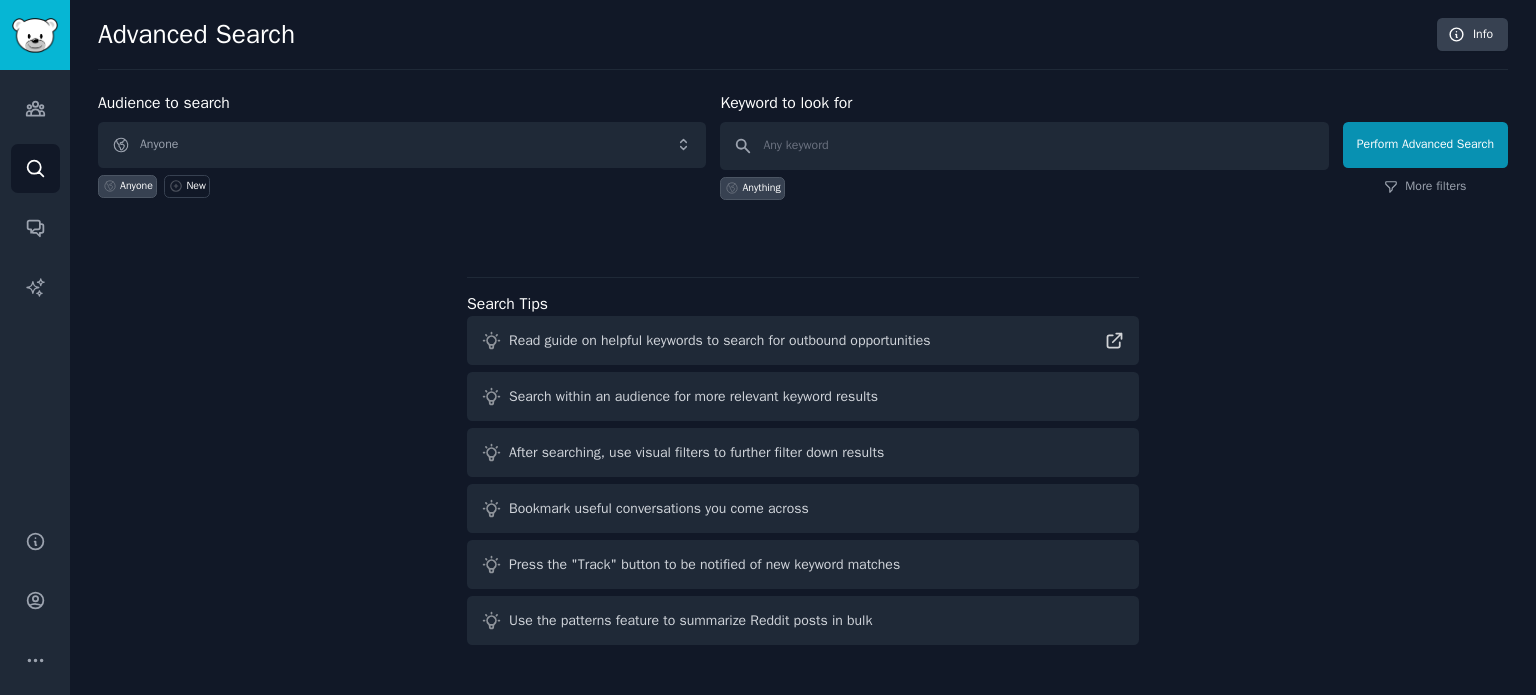 scroll, scrollTop: 0, scrollLeft: 0, axis: both 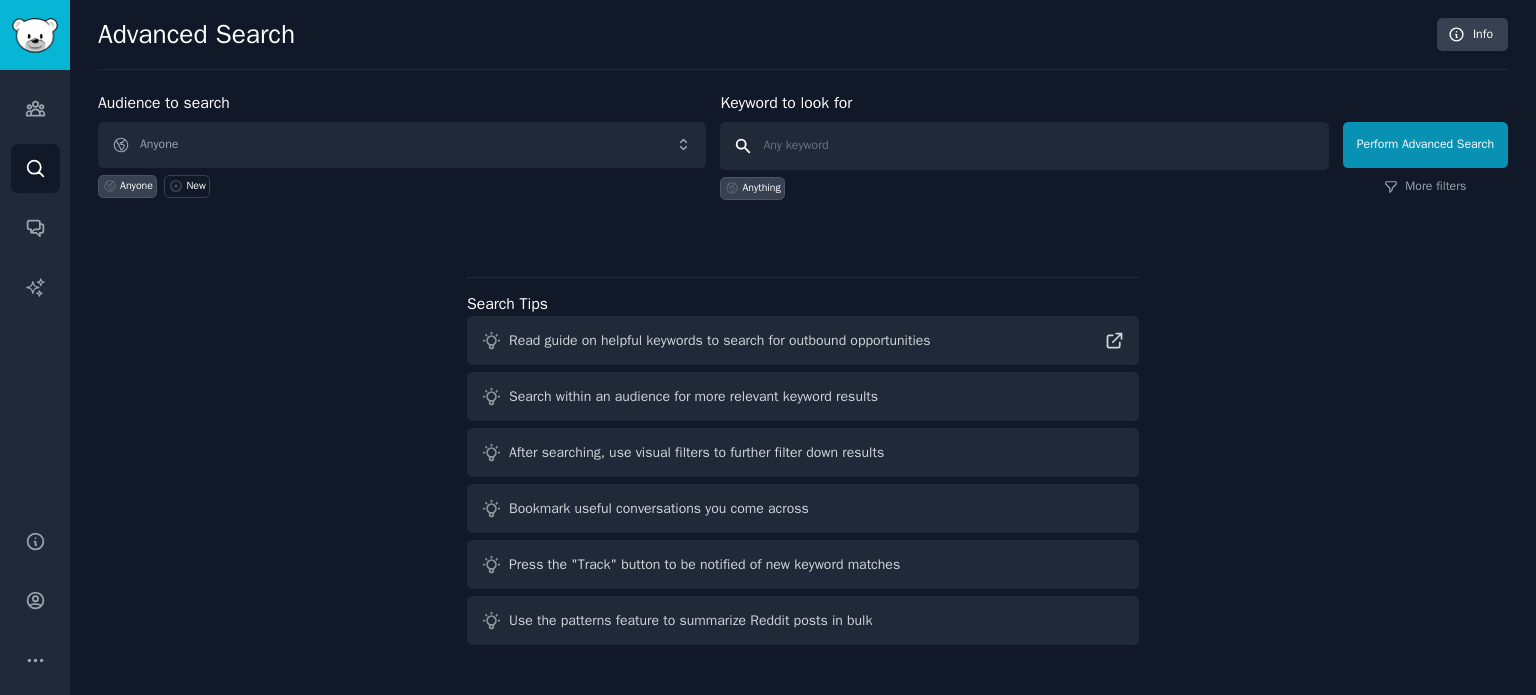 click at bounding box center [1024, 146] 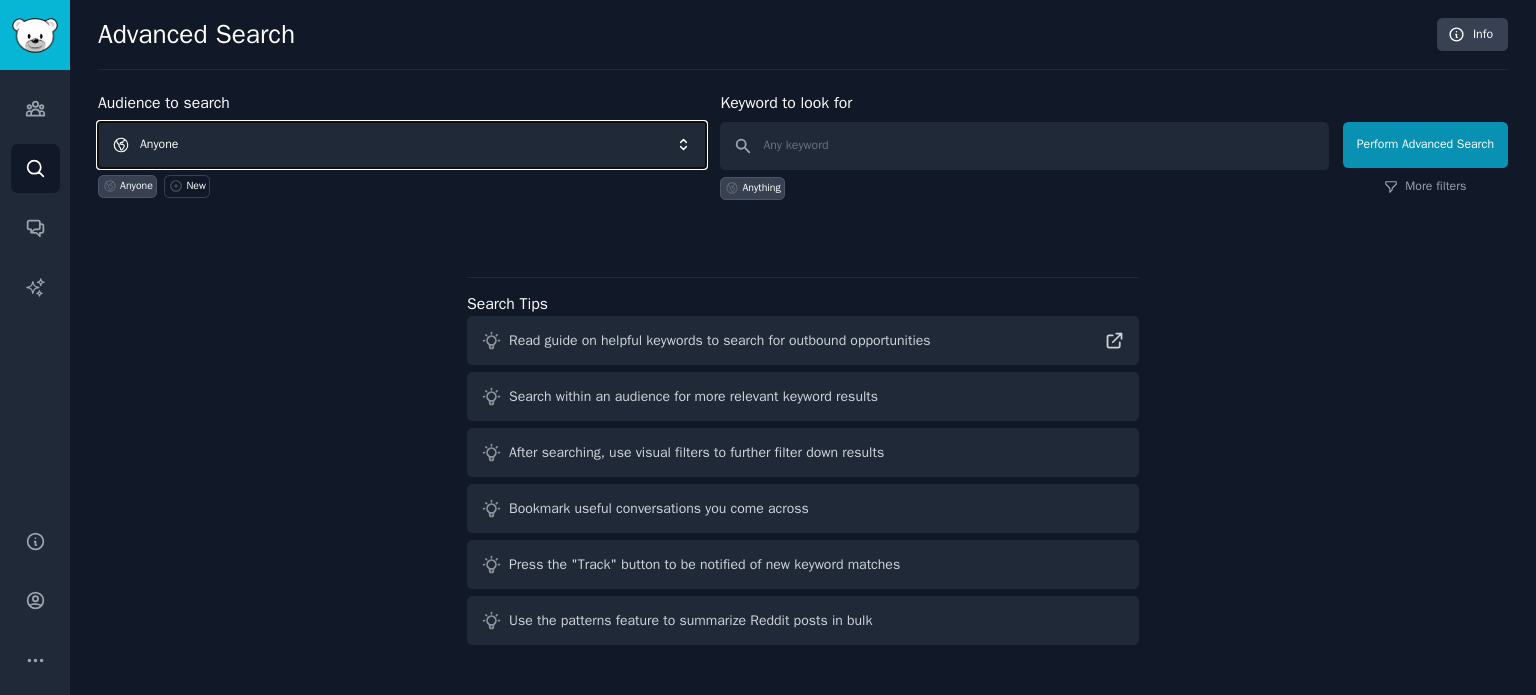click on "Anyone" at bounding box center [402, 145] 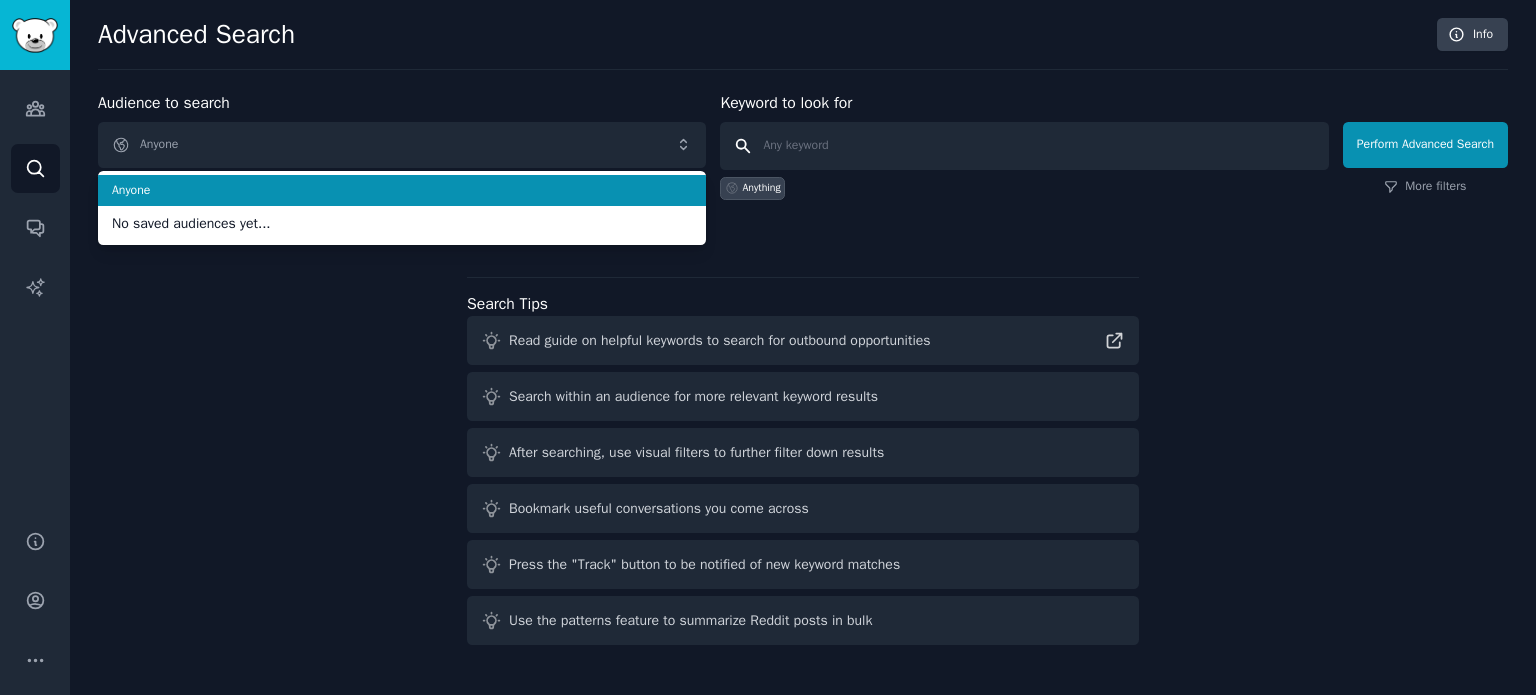 click at bounding box center (1024, 146) 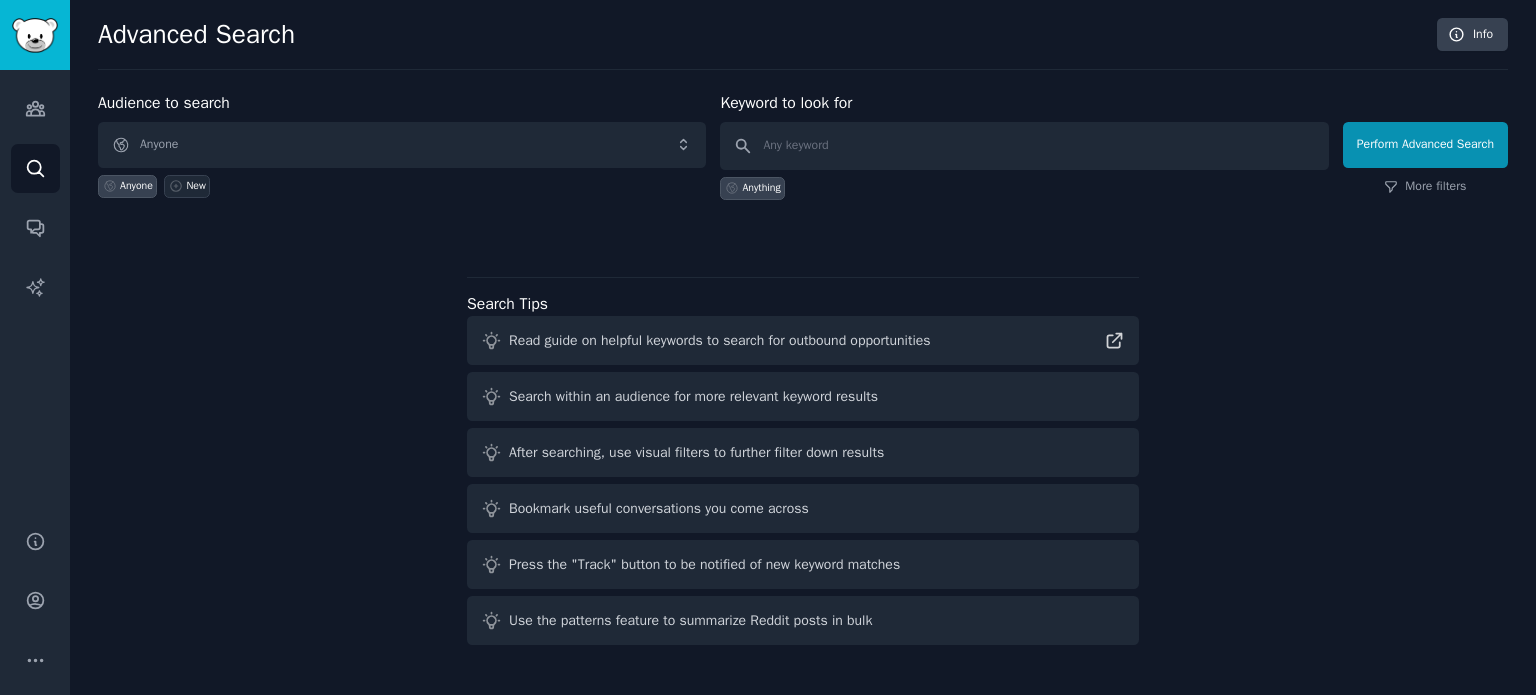 click on "New" at bounding box center [187, 186] 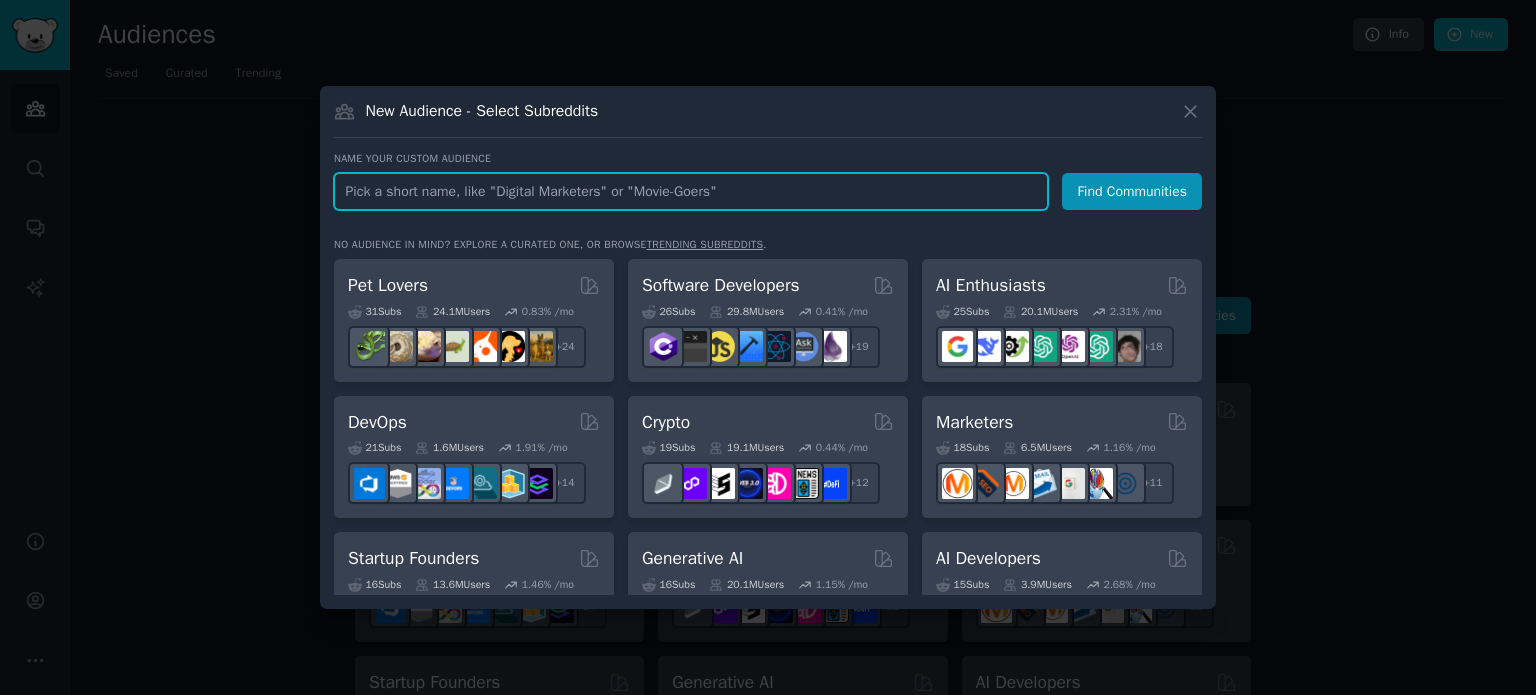 click at bounding box center (691, 191) 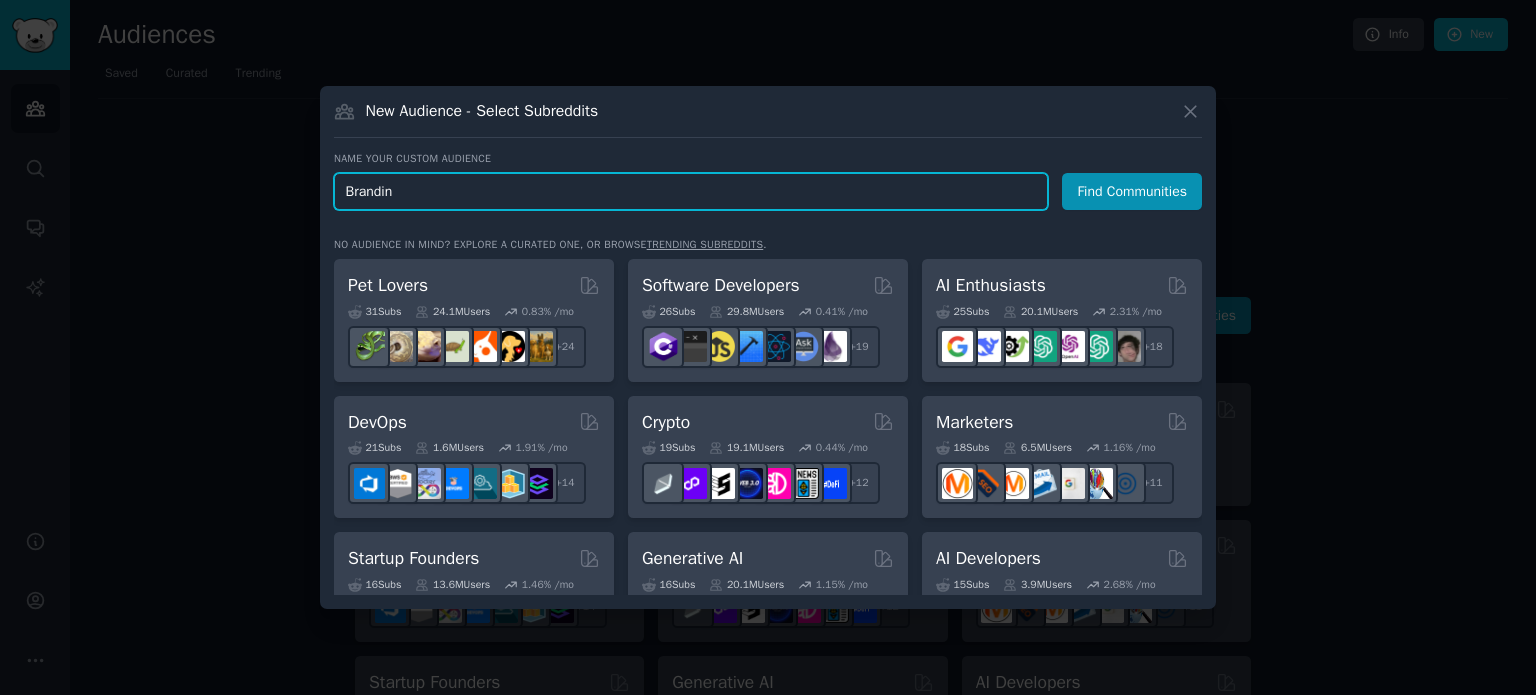 type on "Branding" 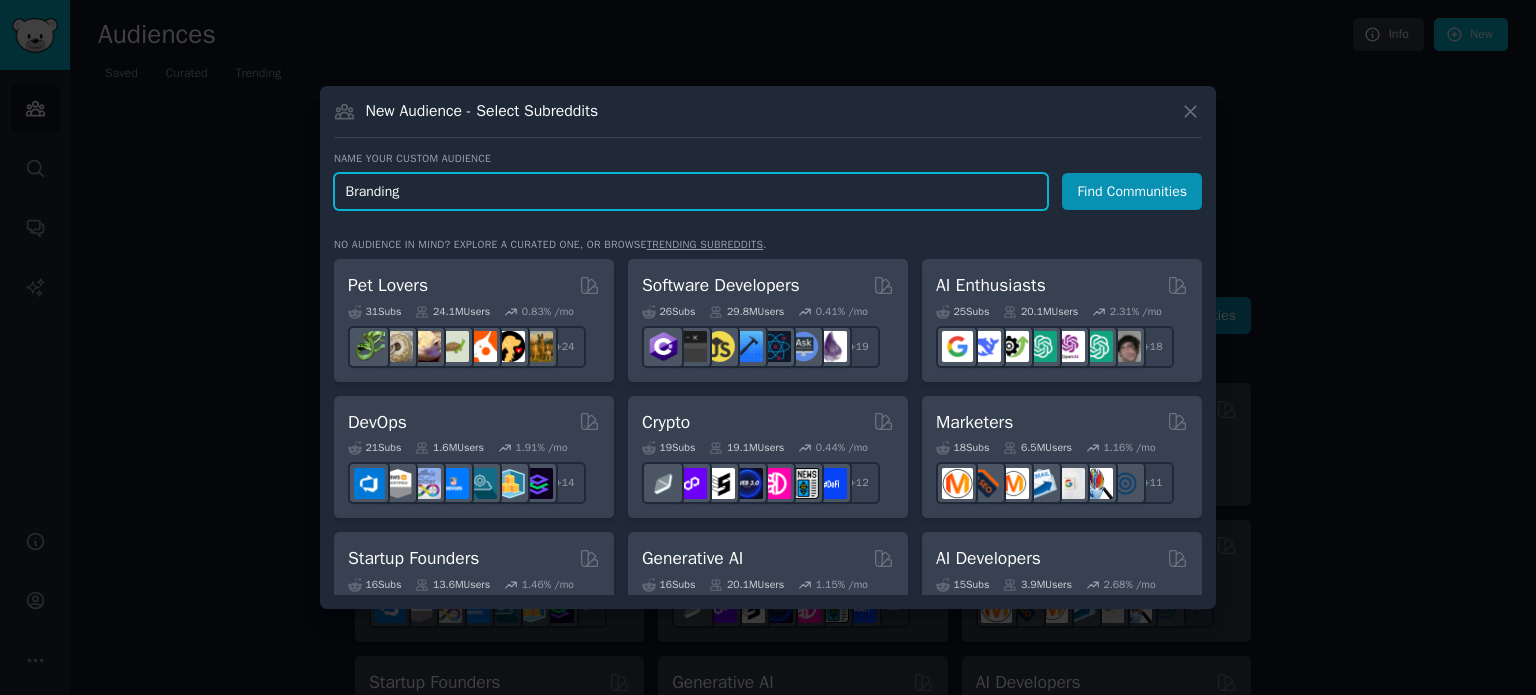 click on "Find Communities" at bounding box center [1132, 191] 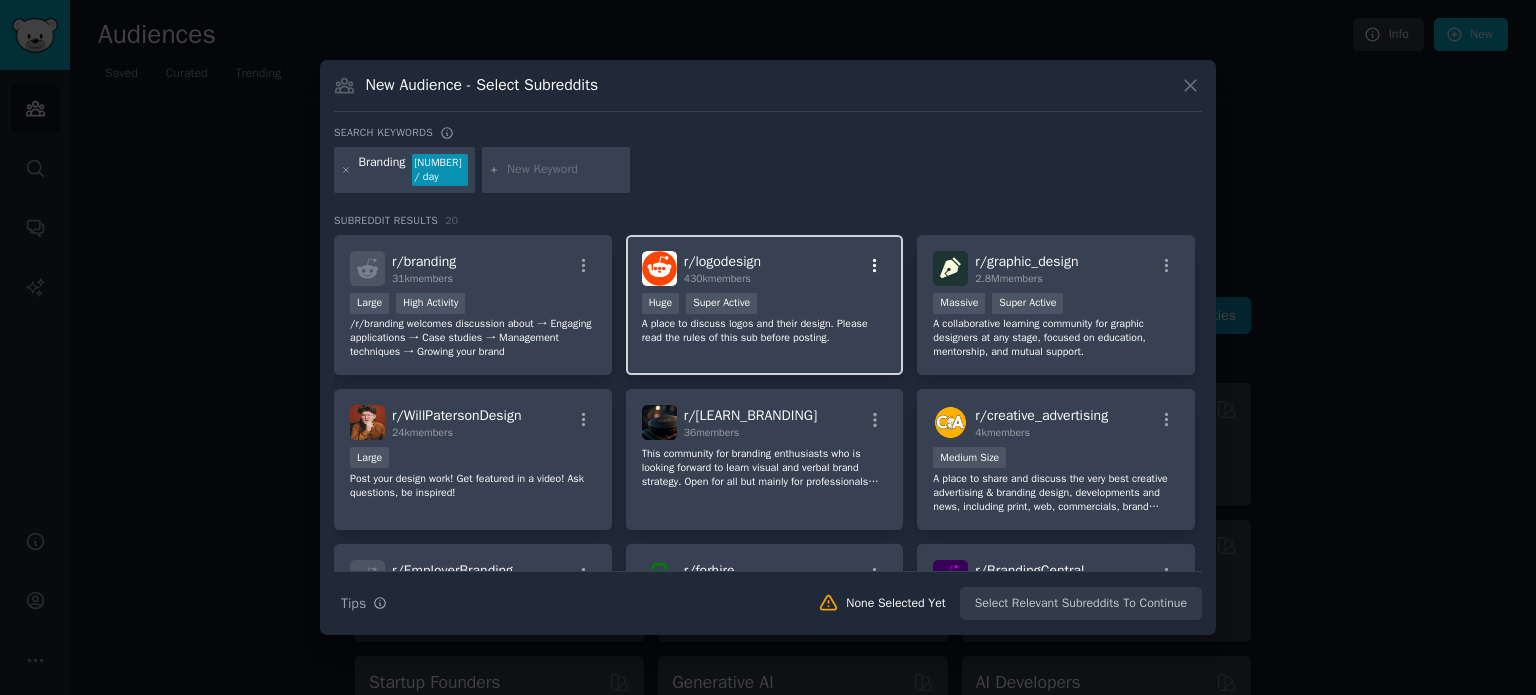 click 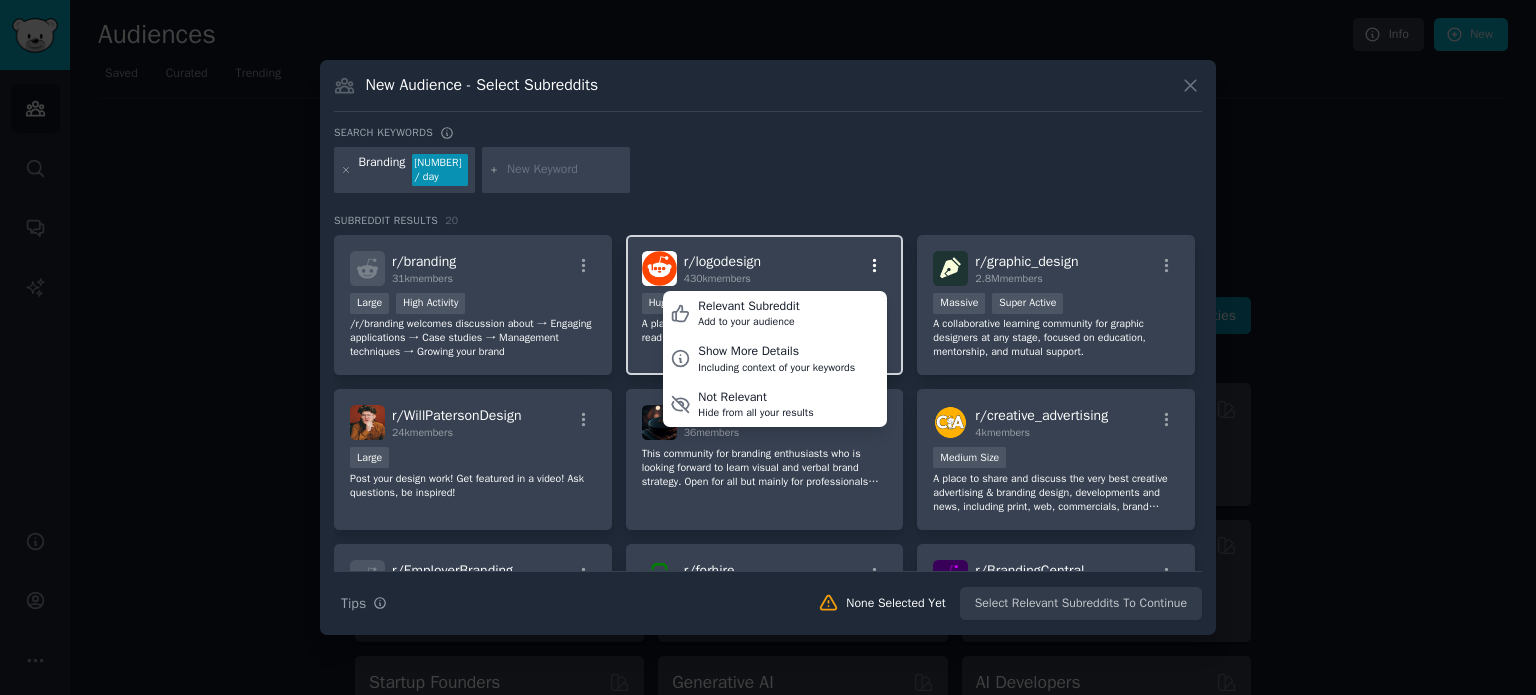 click 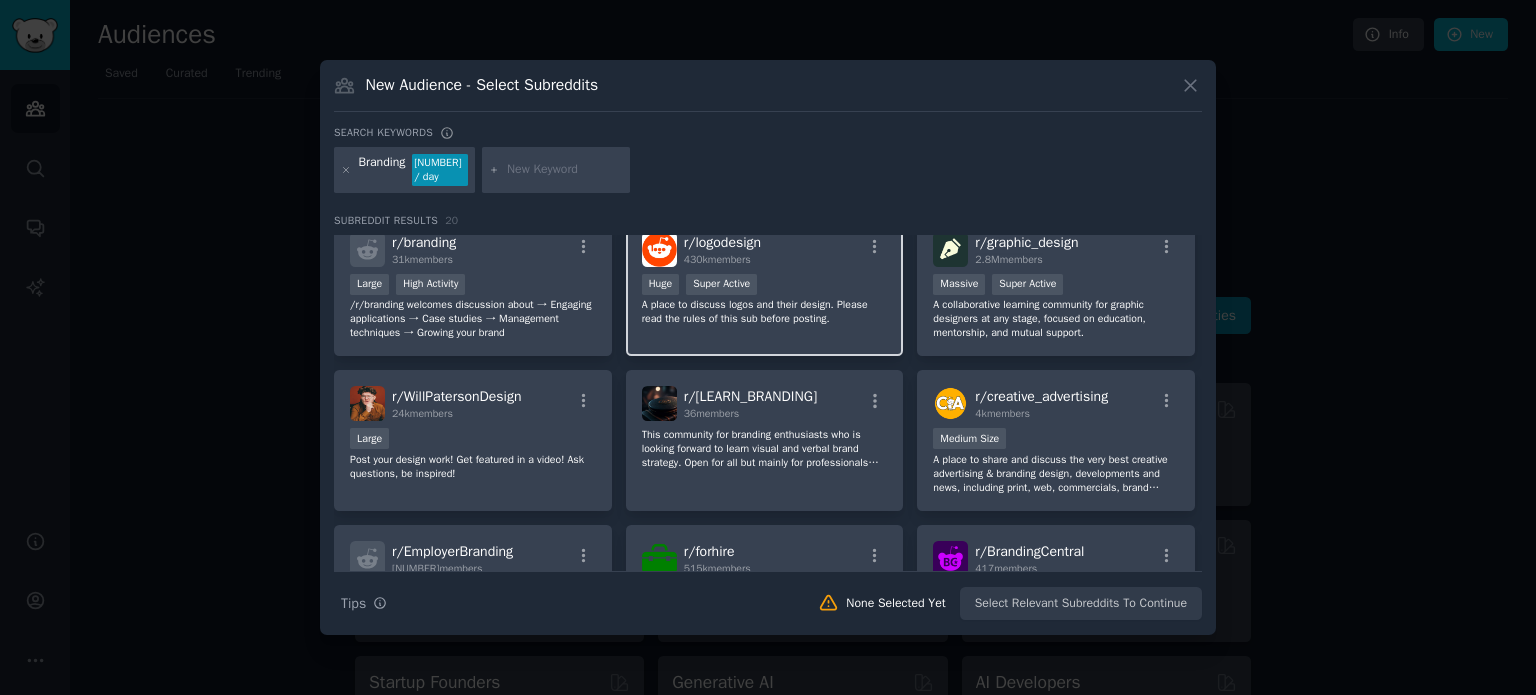 scroll, scrollTop: 0, scrollLeft: 0, axis: both 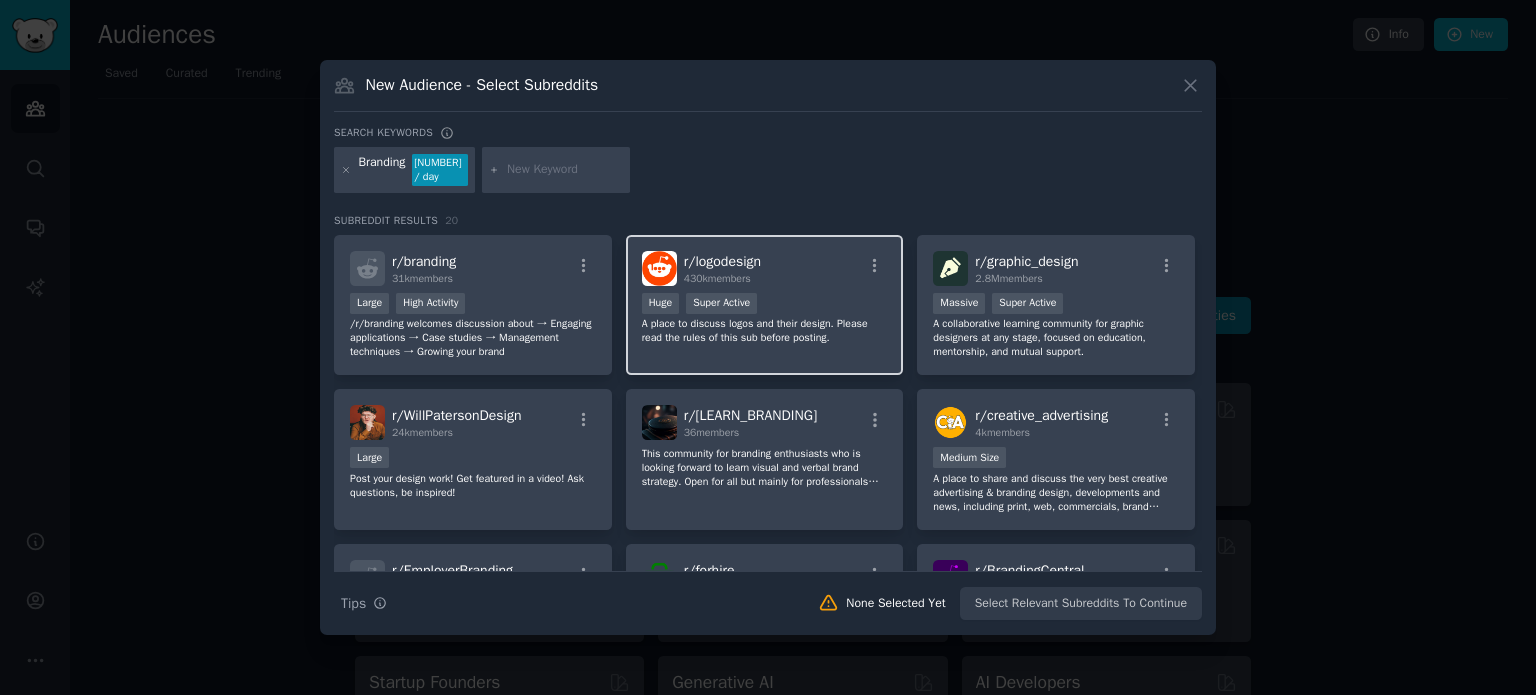 click on "r/ logodesign" at bounding box center (722, 261) 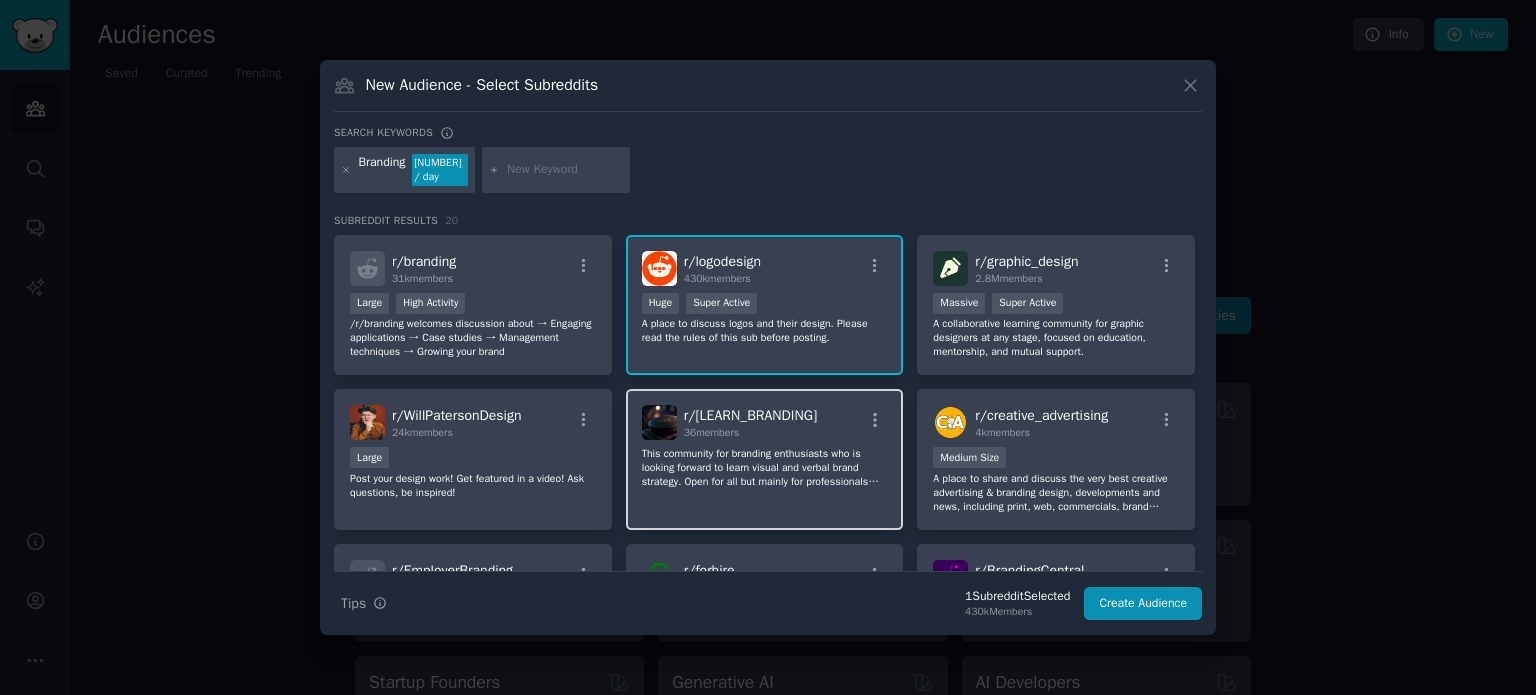 click on "r/[SUBREDDIT] [NUMBER] members This community for branding enthusiasts who is looking forward to learn visual and verbal brand strategy. Open for all but mainly for professionals who are looking to focus on branding, entrepreneurs who need is working towards creating a brand strategy for their businesses, startups owners. This community is managed by Edbrig internal team." at bounding box center (765, 459) 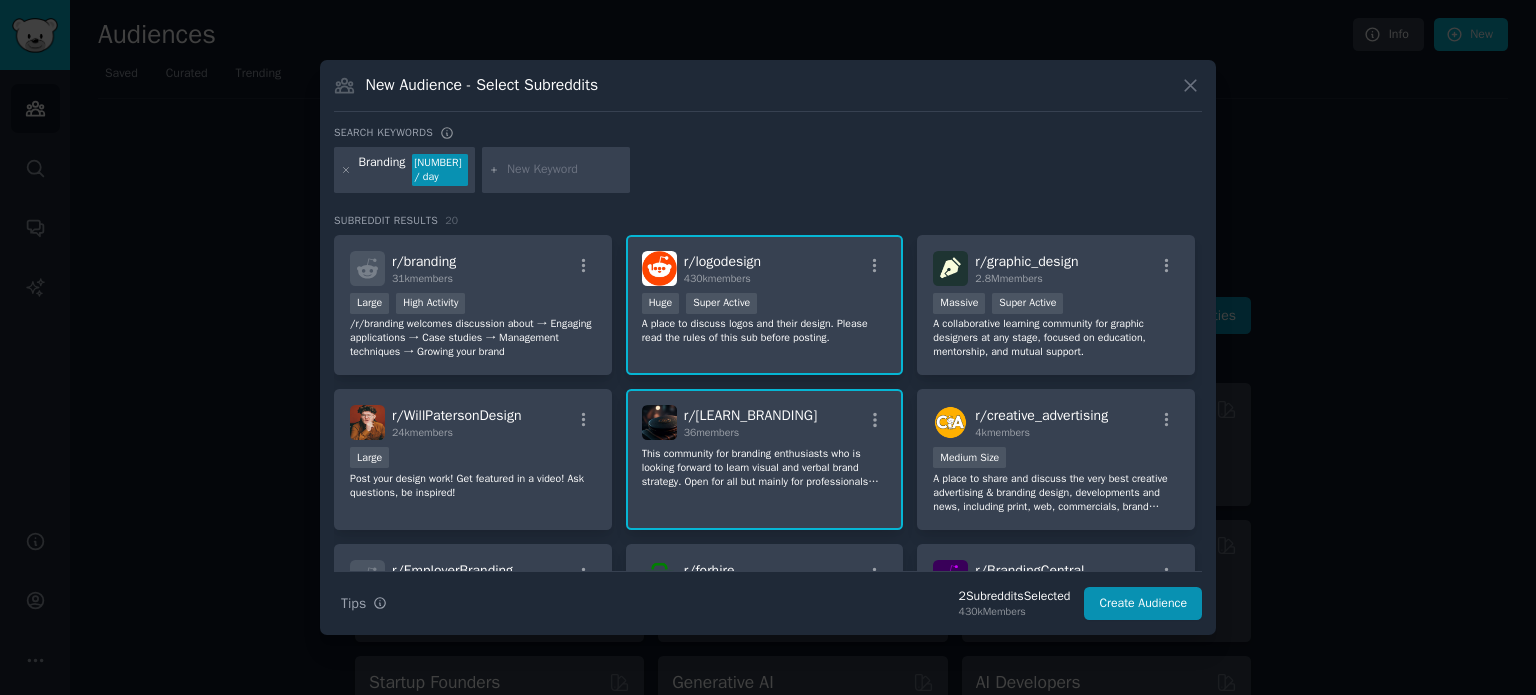 click on "r/ LearnBranding" at bounding box center [750, 415] 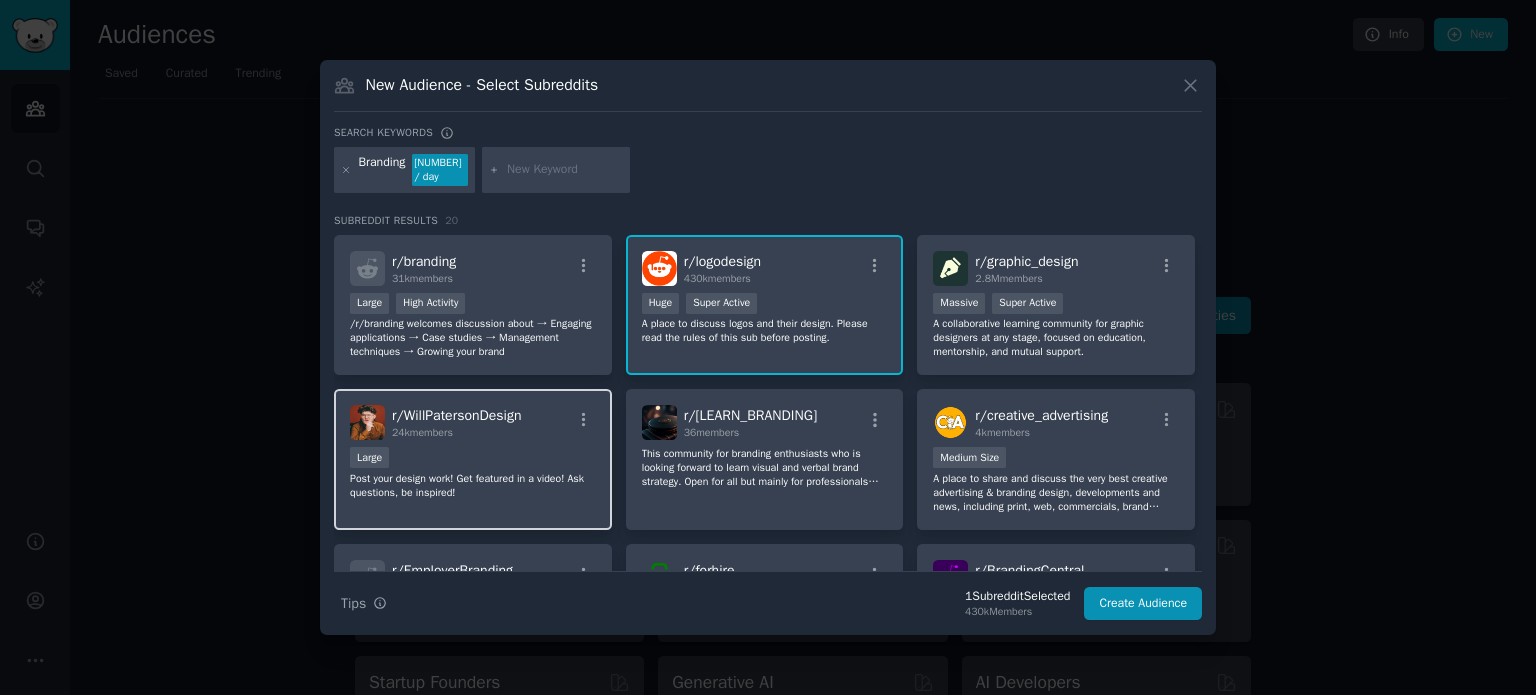 click on "Post your design work! Get featured in a video! Ask questions, be inspired!" at bounding box center (473, 486) 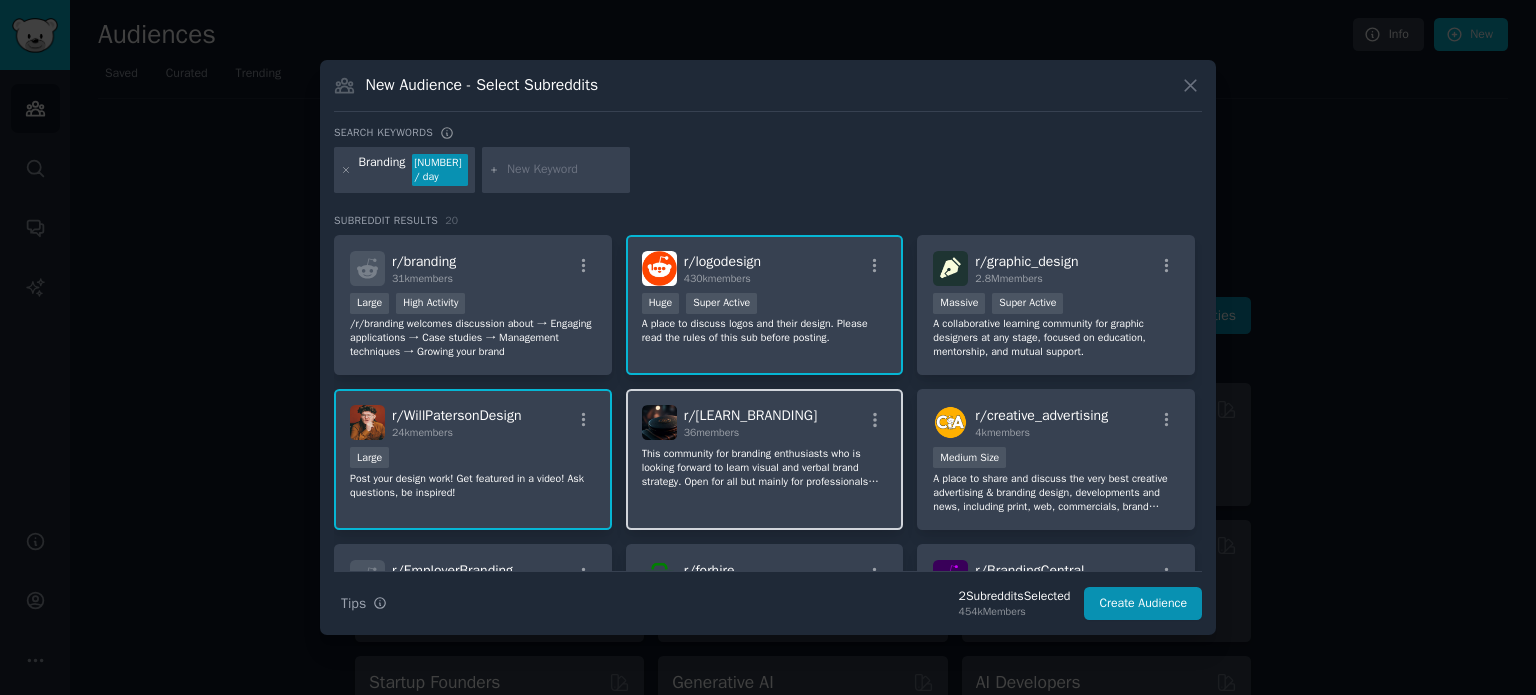 click on "This community for branding enthusiasts who is looking forward to learn visual and verbal brand strategy.
Open for all but mainly for professionals who are looking to focus on branding, entrepreneurs who need is working towards creating a brand strategy for their businesses, startups owners.
This community is managed by Edbrig internal team." 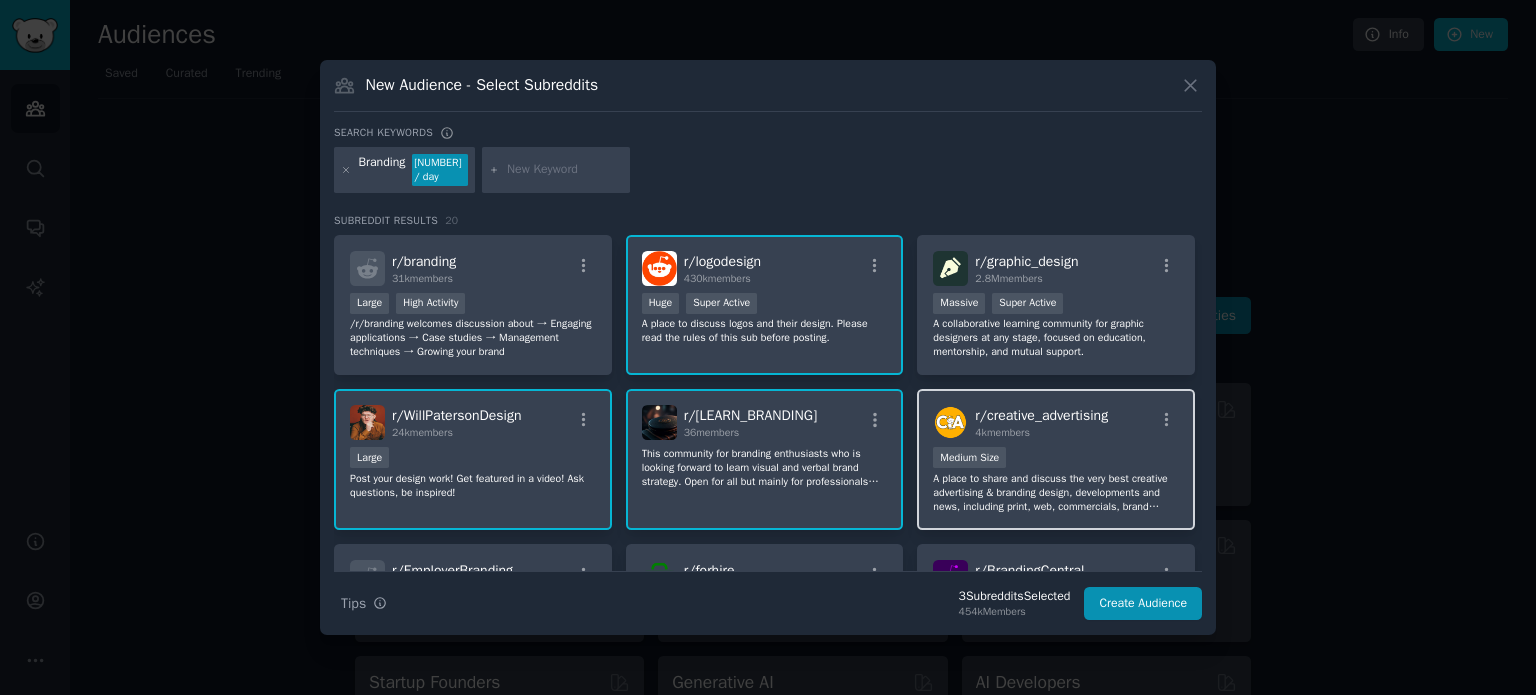click on "A place to share and discuss the very best creative advertising & branding design, developments and news, including print, web, commercials, brand identity, product design, branded content campaigns and everything in between. Self-promotion is welcome, but spammers are not. Please remember to credit or link to creators." at bounding box center (1056, 493) 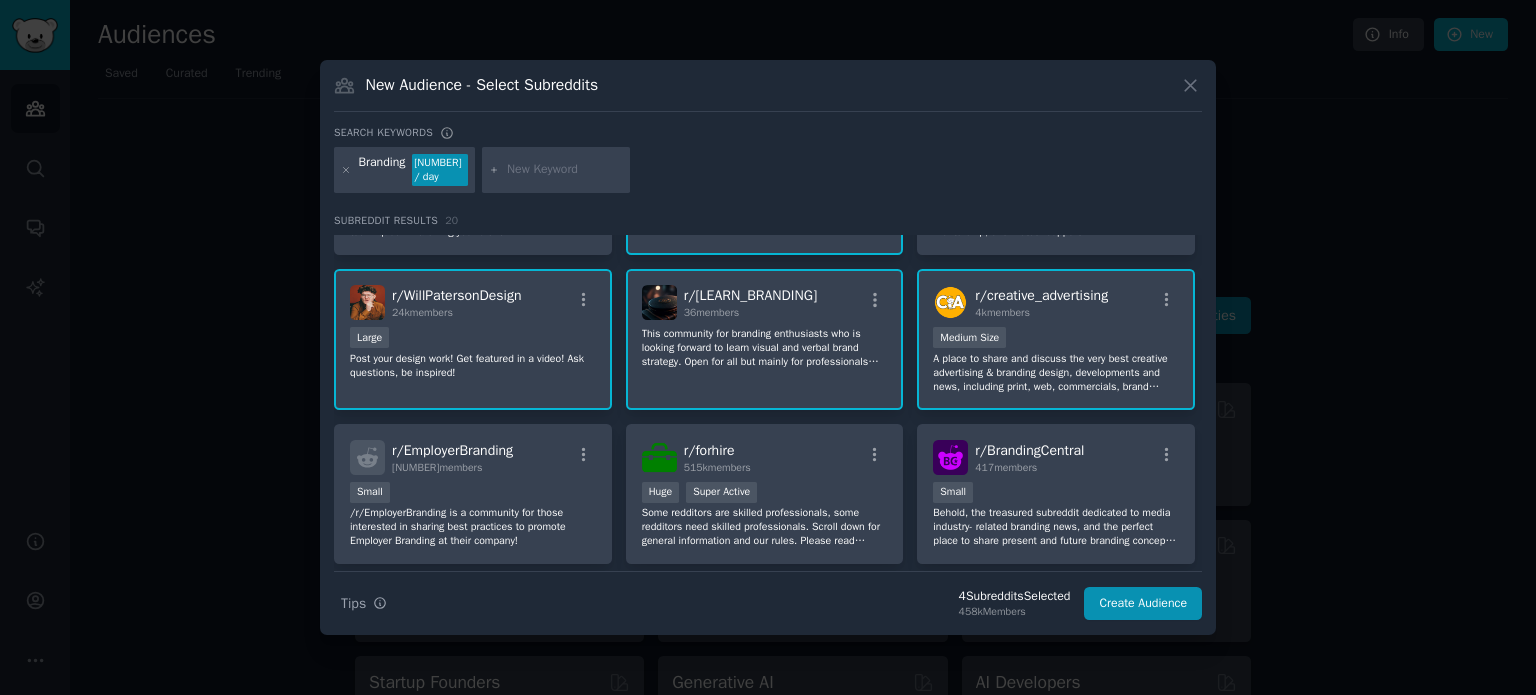 scroll, scrollTop: 200, scrollLeft: 0, axis: vertical 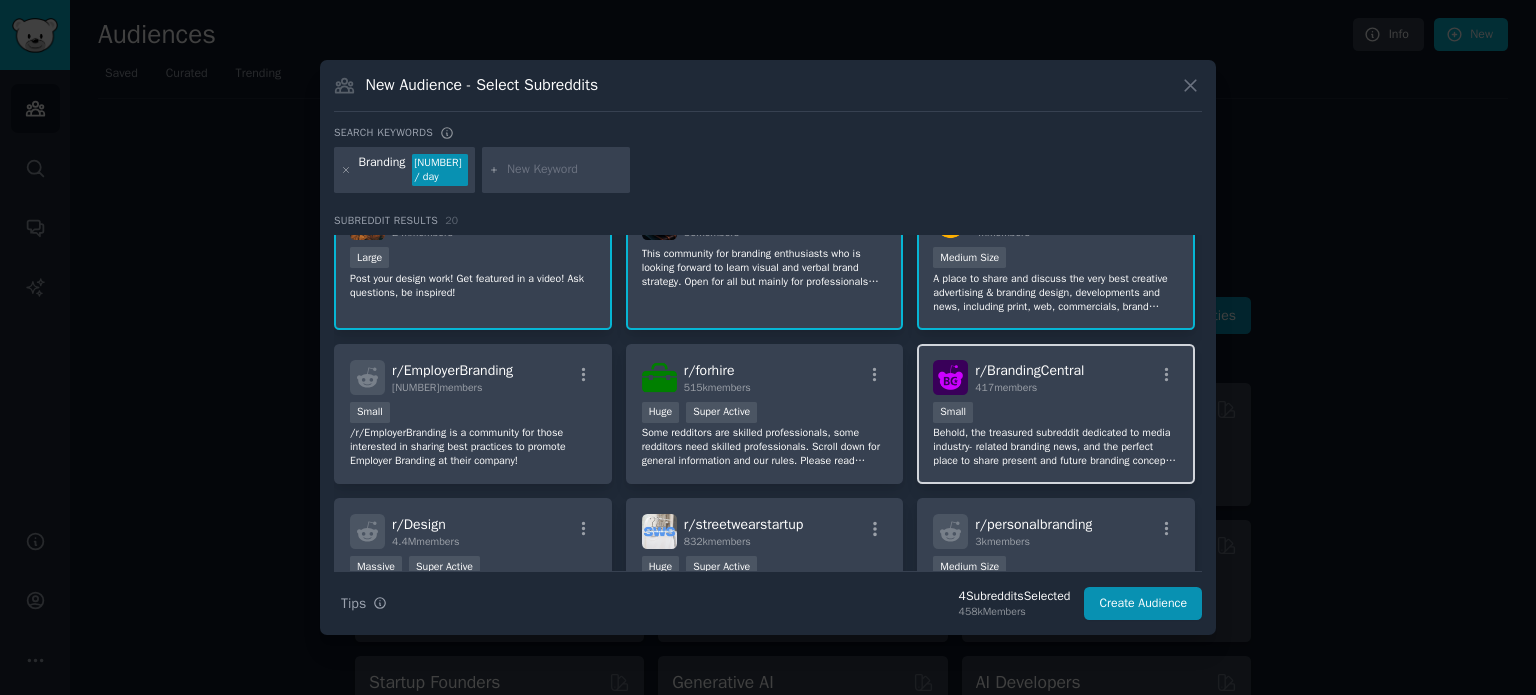 click on "Behold, the treasured subreddit dedicated to media industry- related branding news, and the perfect place to share present and future branding concepts.
This subreddit is part of the Future Media Reddit Network." at bounding box center (1056, 447) 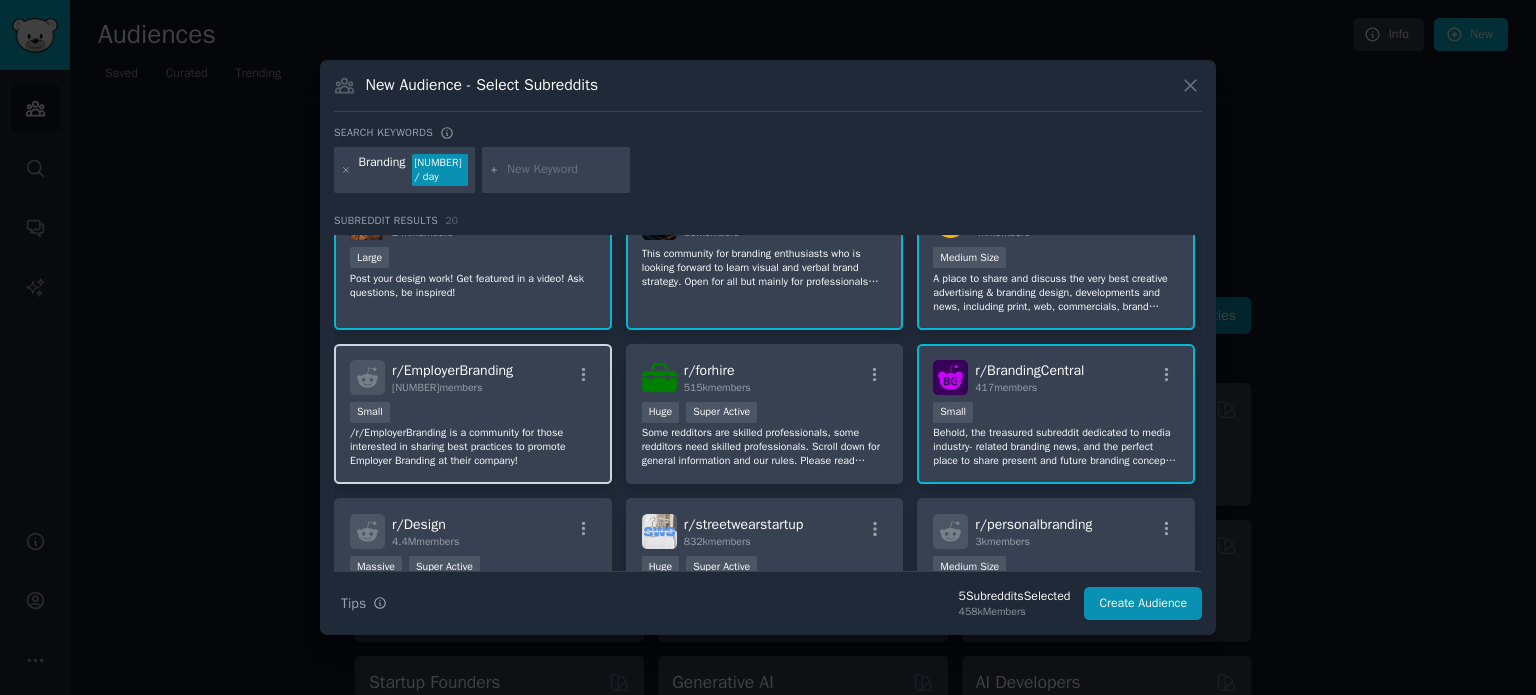 click on "/r/EmployerBranding is a community for those interested in sharing best practices to promote Employer Branding at their company!" at bounding box center [473, 447] 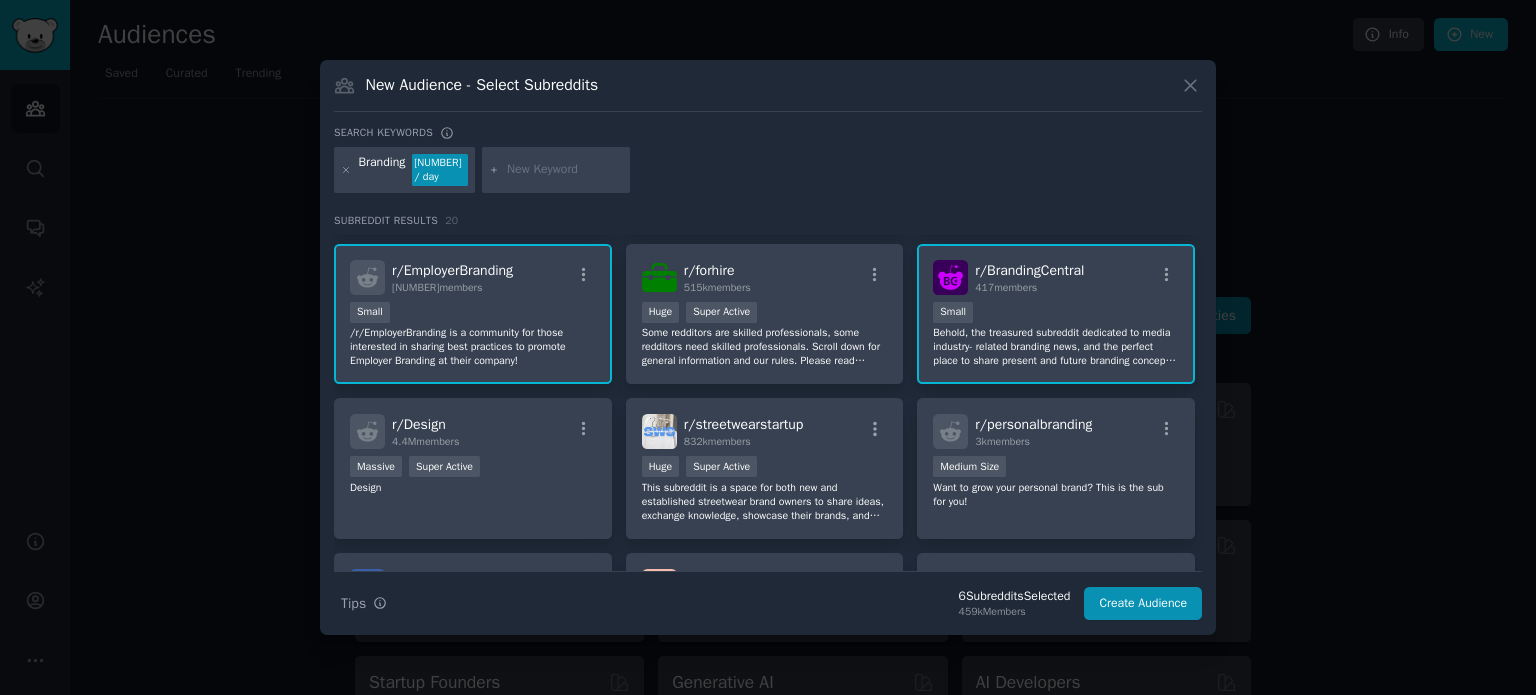 scroll, scrollTop: 400, scrollLeft: 0, axis: vertical 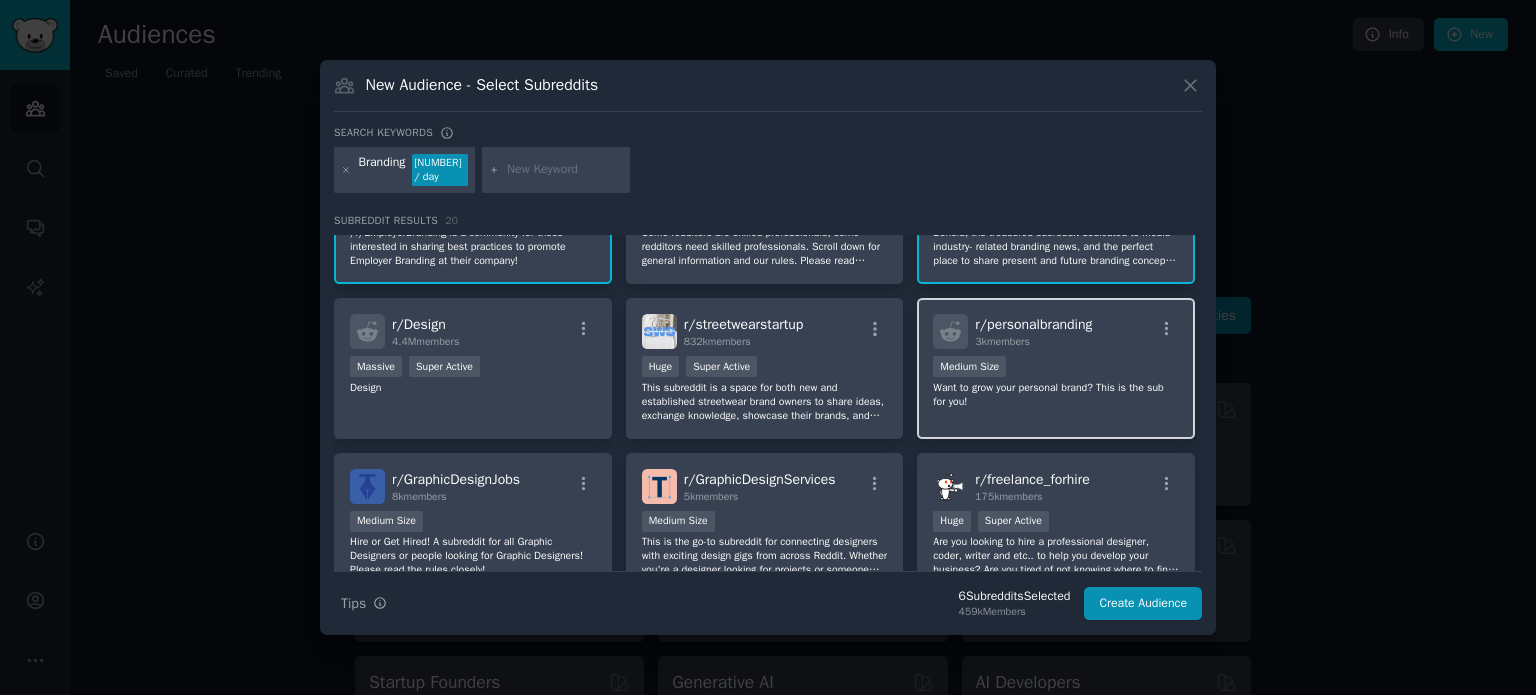 click on "r/ personalbranding [NUMBER] members Medium Size Want to grow your personal brand? This is the sub for you!" at bounding box center [1056, 368] 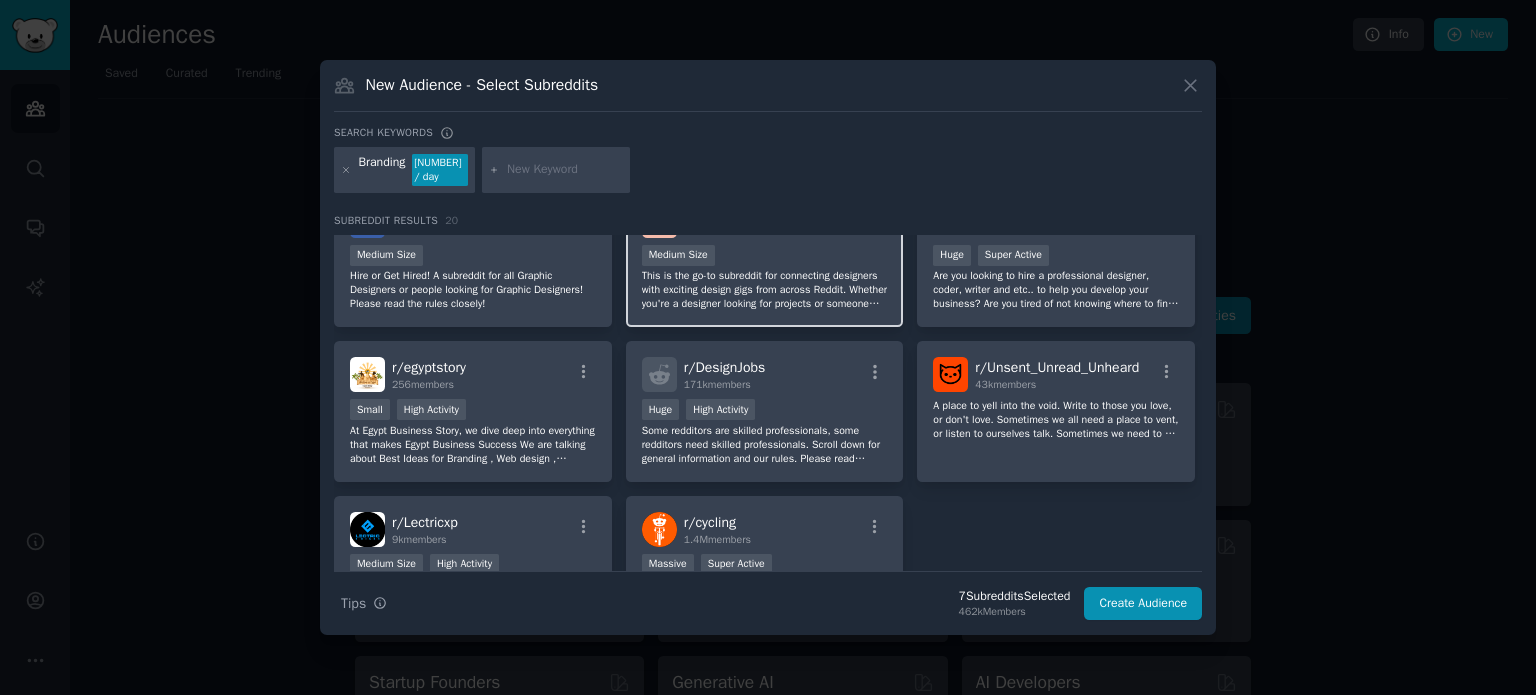 scroll, scrollTop: 700, scrollLeft: 0, axis: vertical 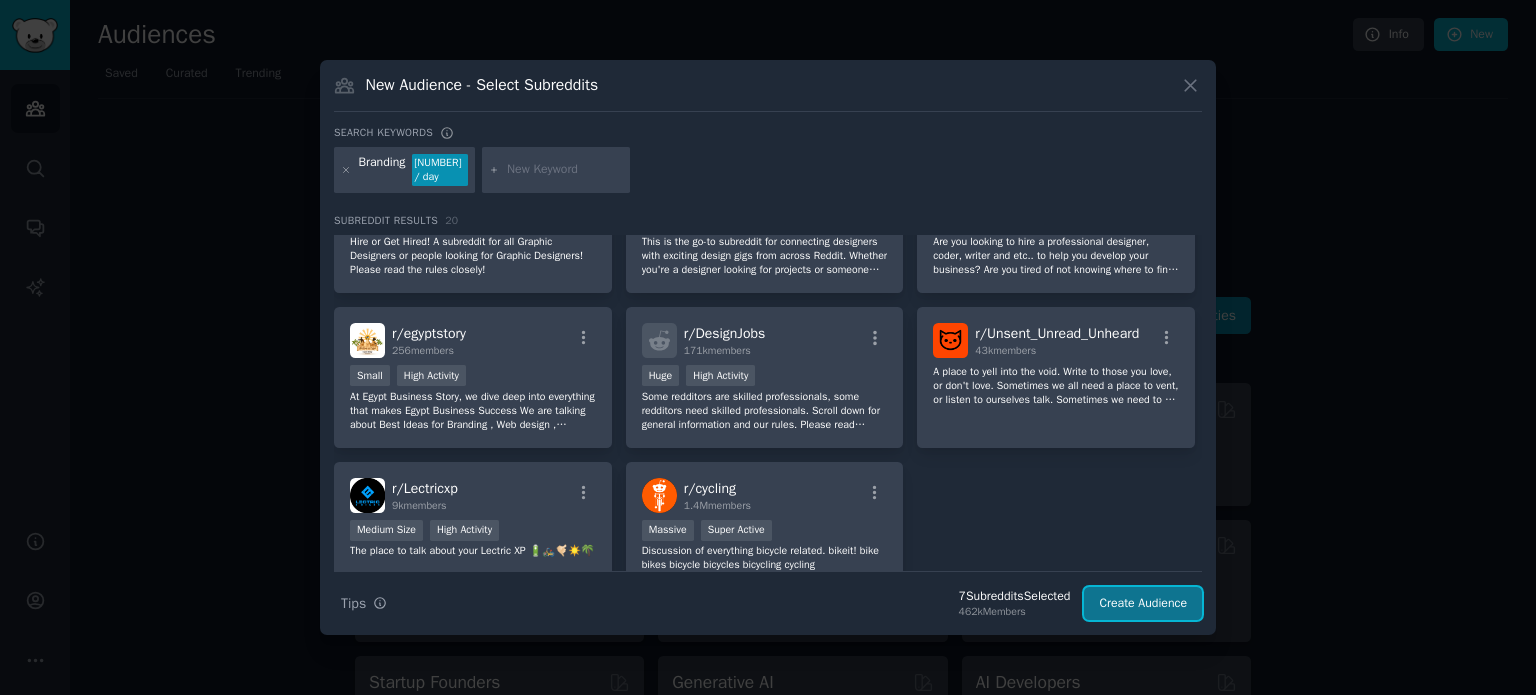 click on "Create Audience" at bounding box center [1143, 604] 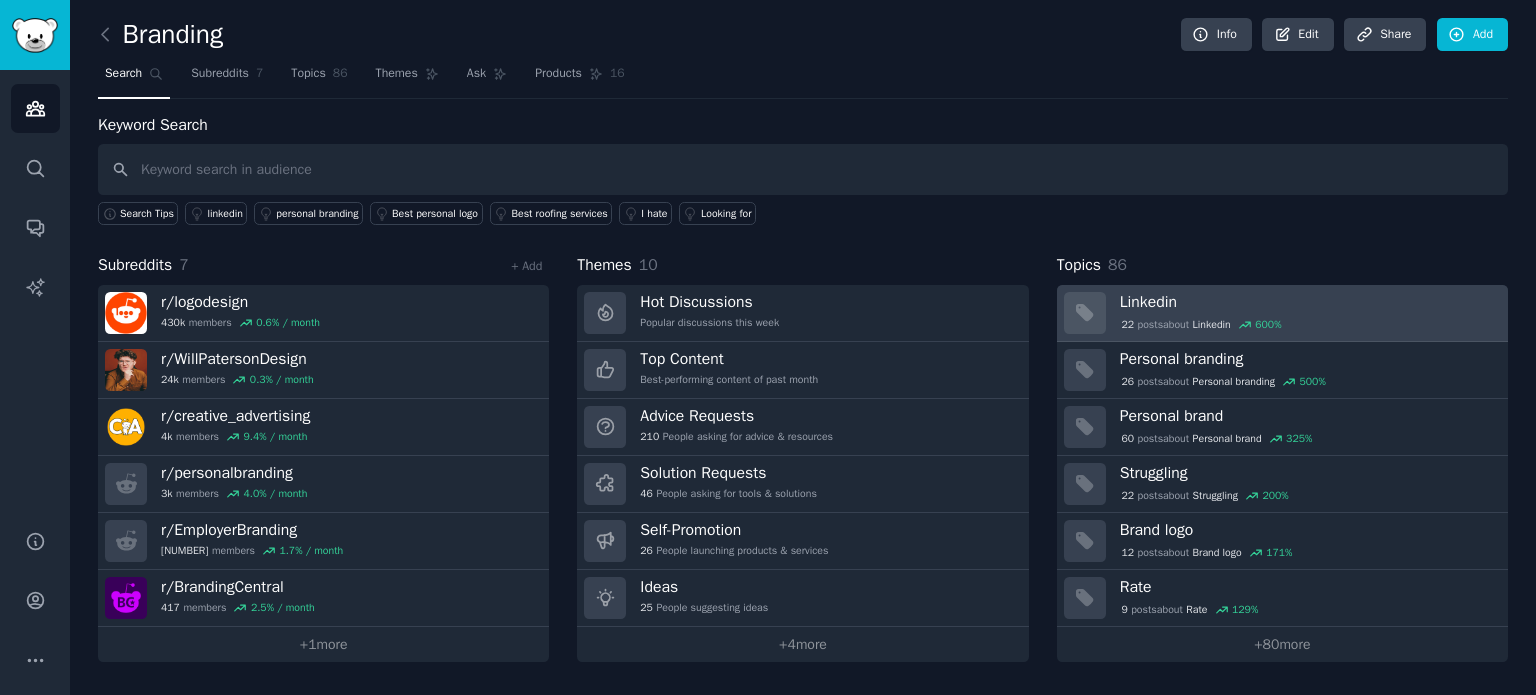 click on "Linkedin" at bounding box center (1307, 302) 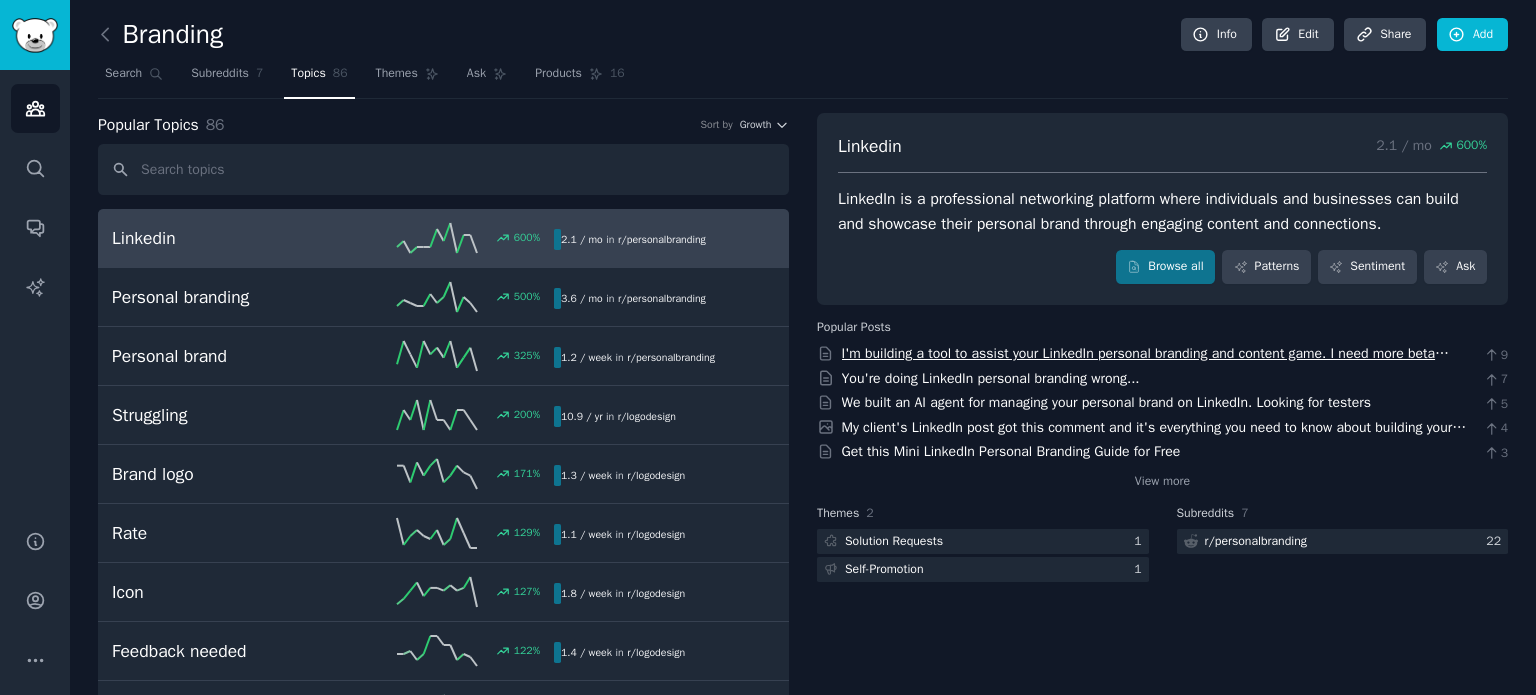 click on "I'm building a tool to assist your LinkedIn personal branding and content game. I need more beta users." at bounding box center [1146, 364] 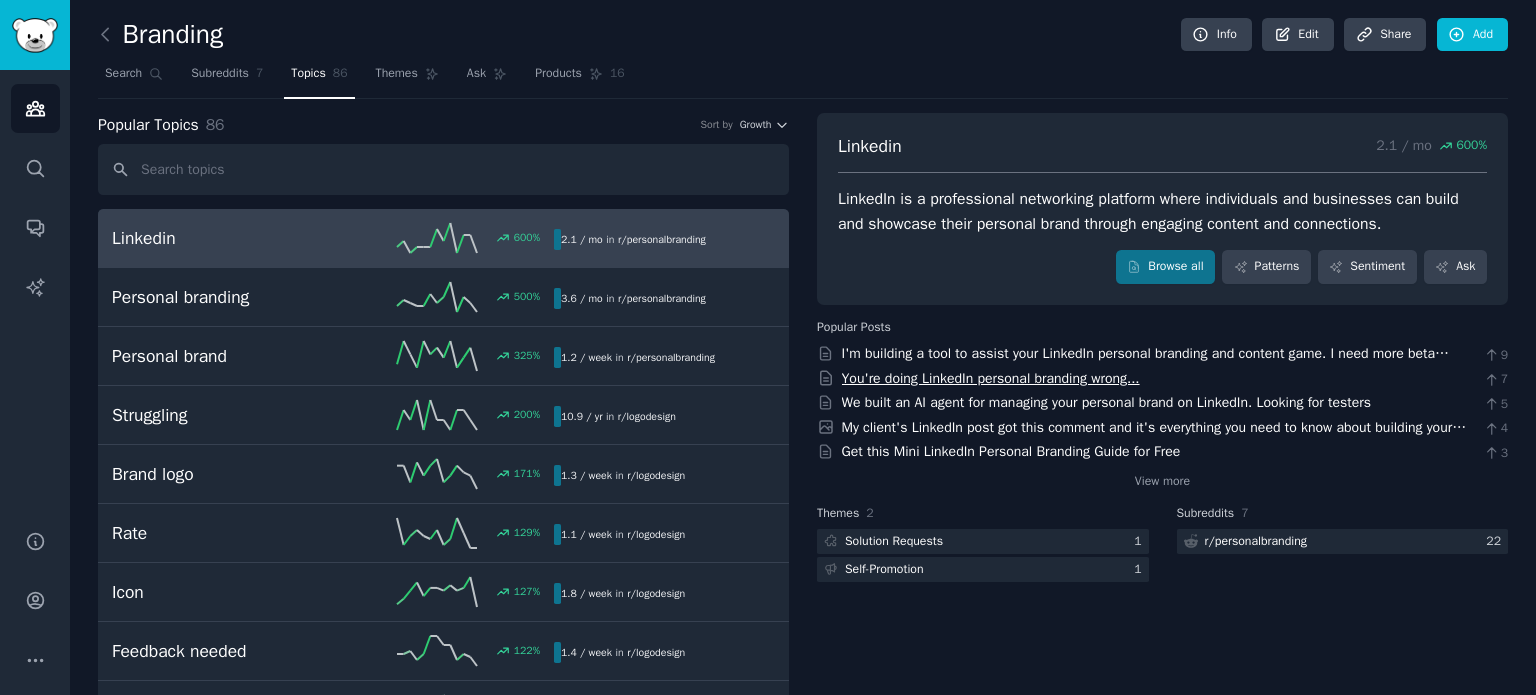 click on "You're doing LinkedIn personal branding wrong..." at bounding box center (991, 378) 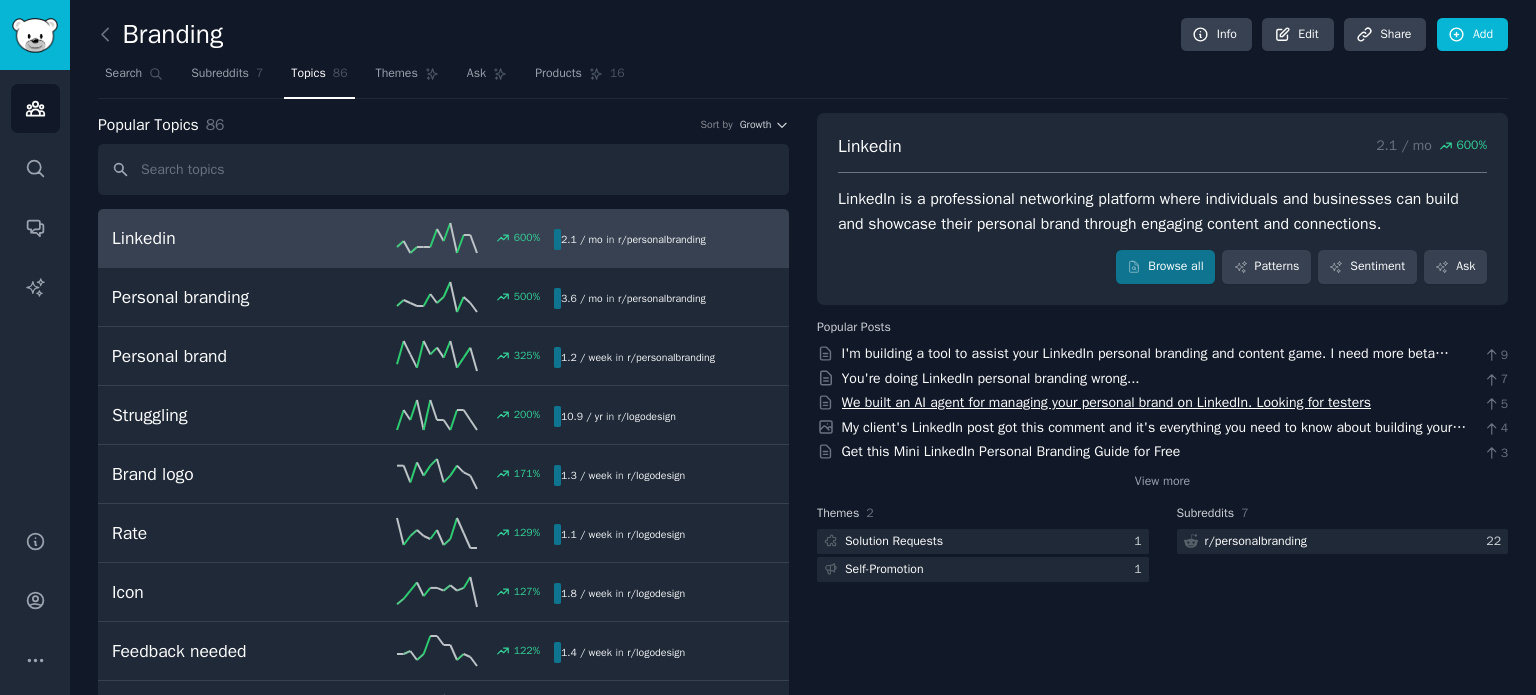 click on "We built an AI agent for managing your personal brand on LinkedIn. Looking for testers" at bounding box center (1107, 402) 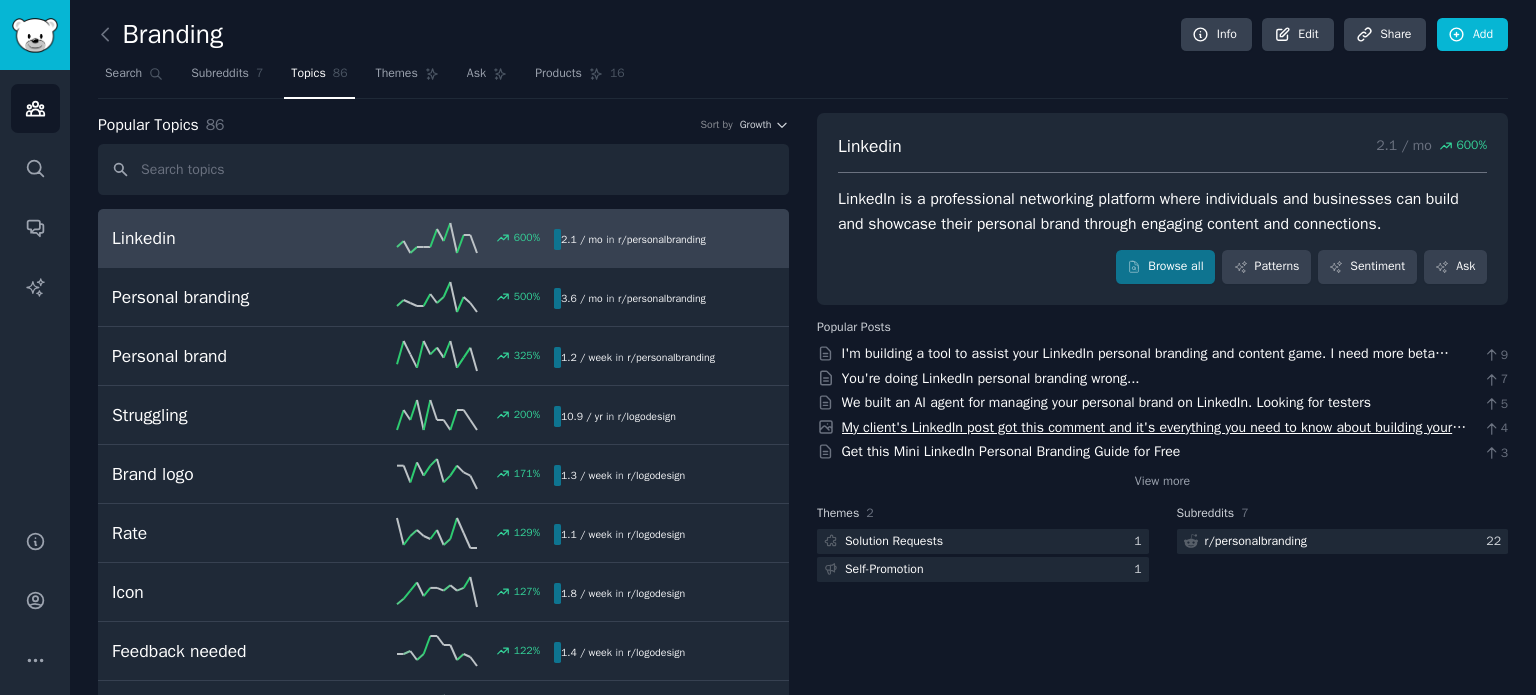 click on "My client's LinkedIn post got this comment and it's everything you need to know about building your personal brand" at bounding box center [1154, 438] 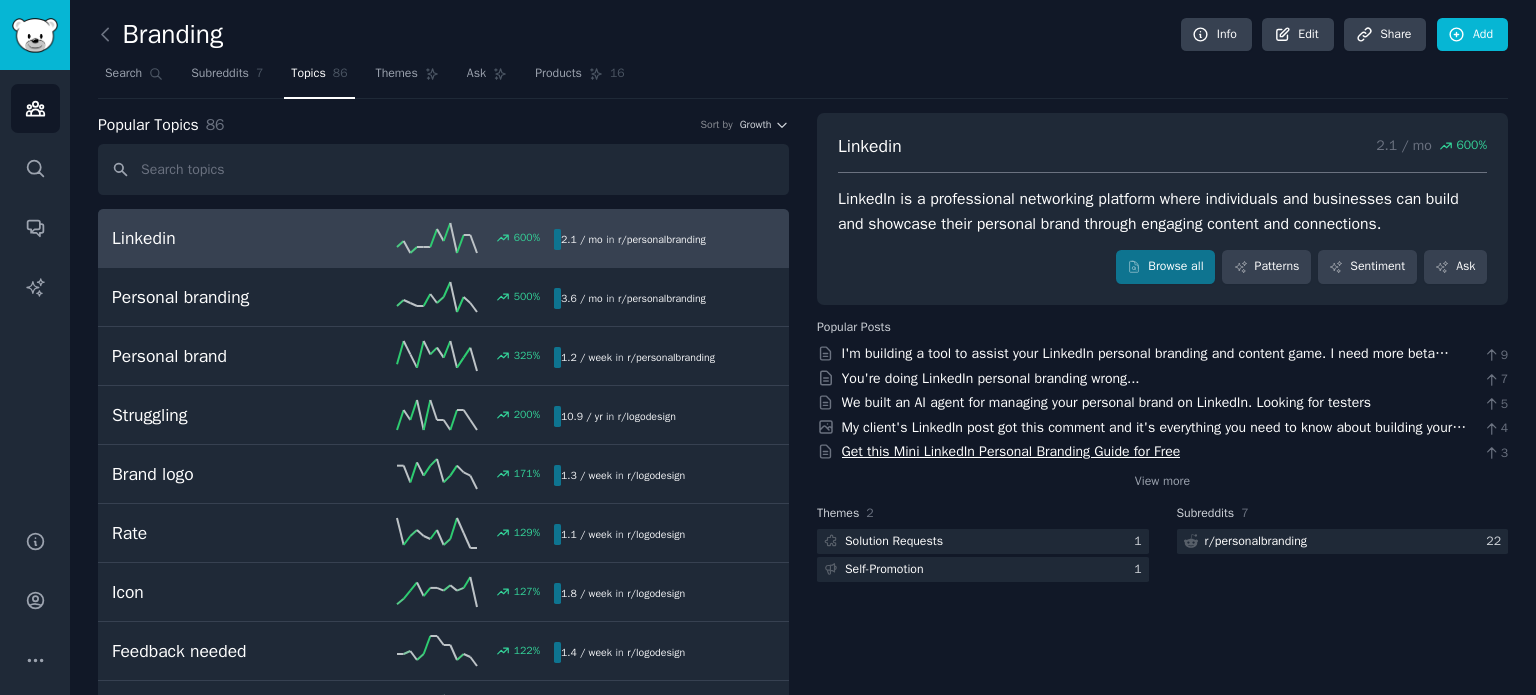 click on "Get this Mini LinkedIn Personal Branding Guide for Free" at bounding box center [1011, 451] 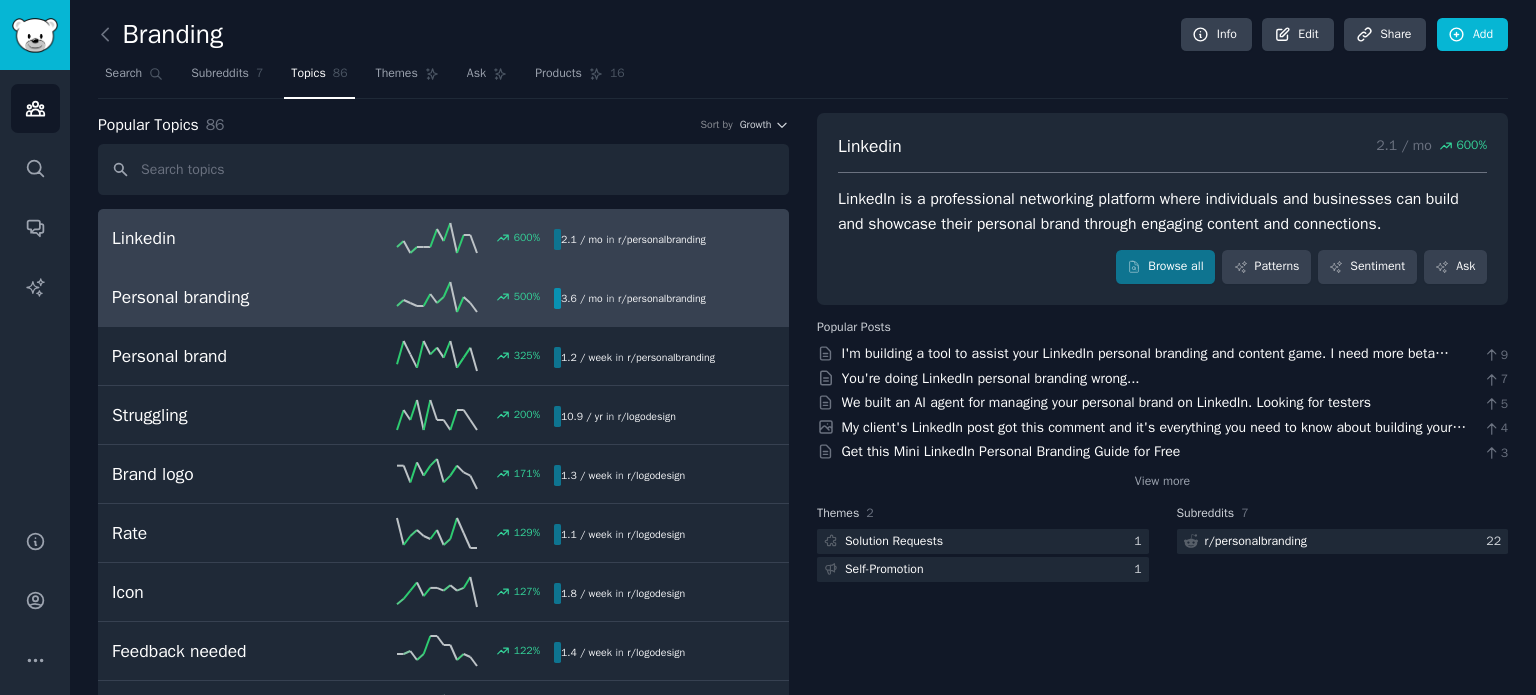 click on "Personal branding" at bounding box center (222, 297) 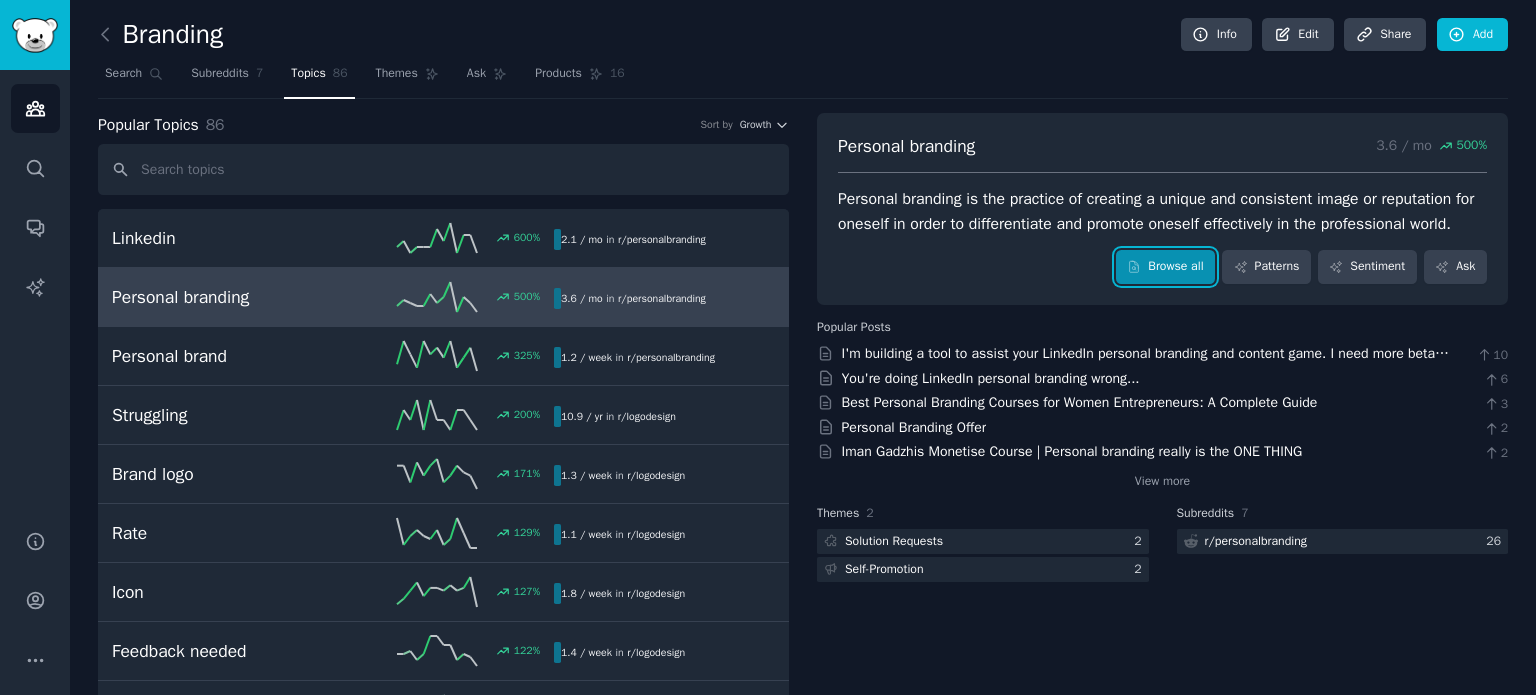 click on "Browse all" at bounding box center [1165, 267] 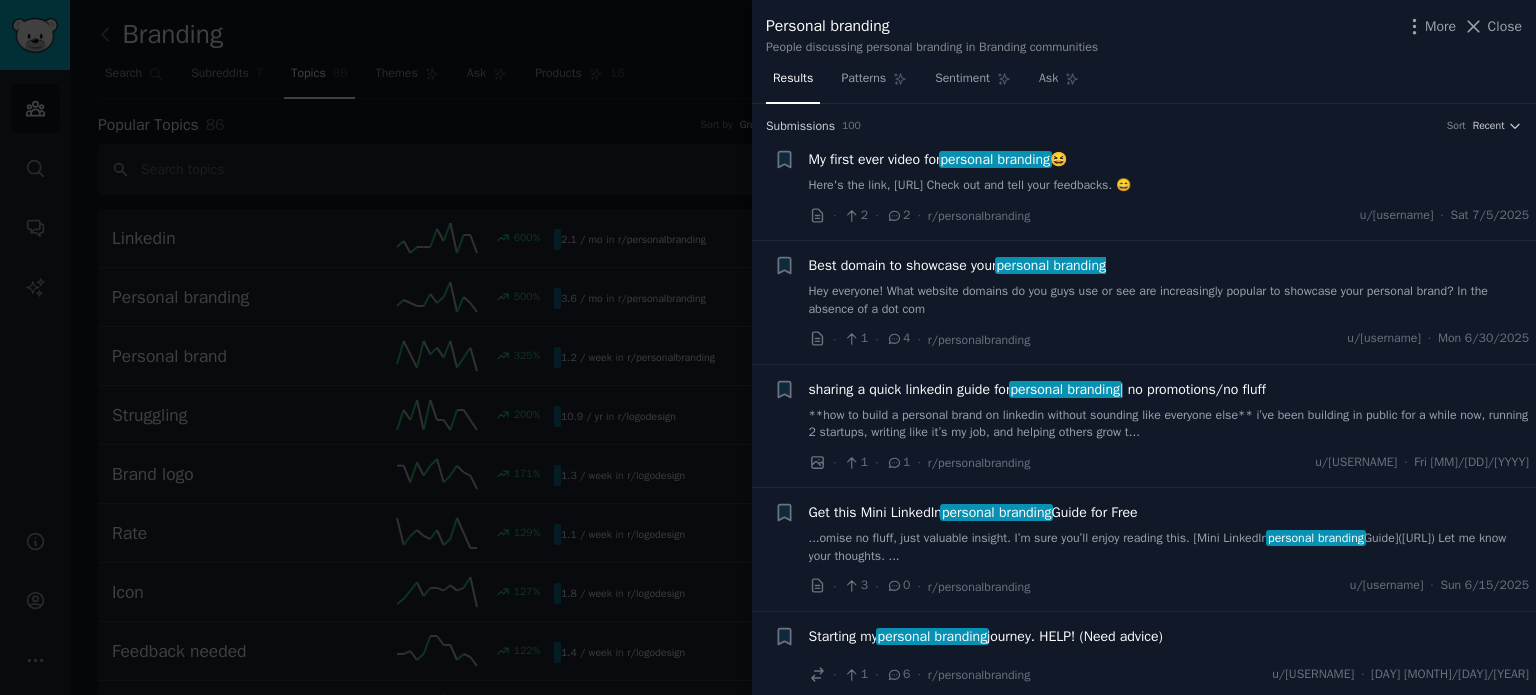 click on "Here's the link, https://www.instagram.com/reel/DLs9tpnzjpW/?igsh=YjEweHNxazF3dXk=
Check out and tell your feedbacks. 😄" at bounding box center [1169, 186] 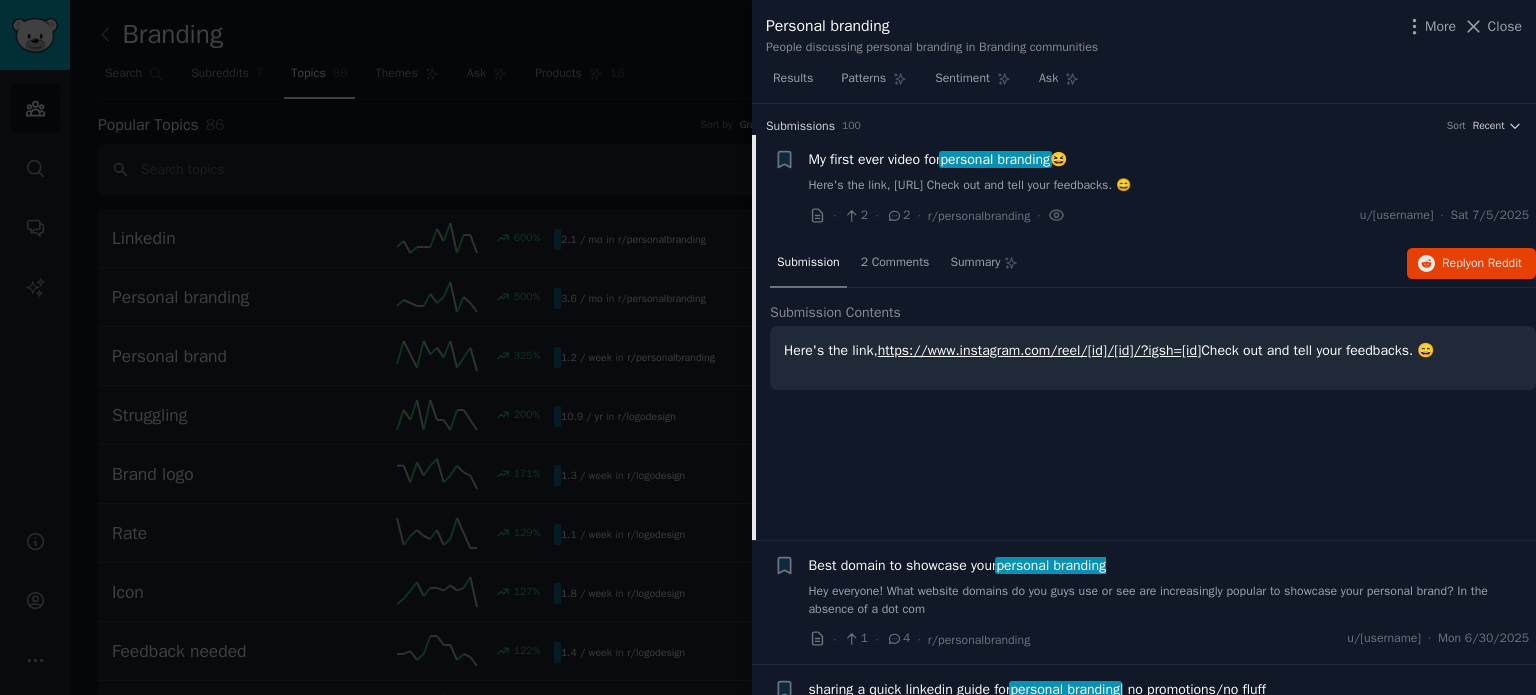 scroll, scrollTop: 31, scrollLeft: 0, axis: vertical 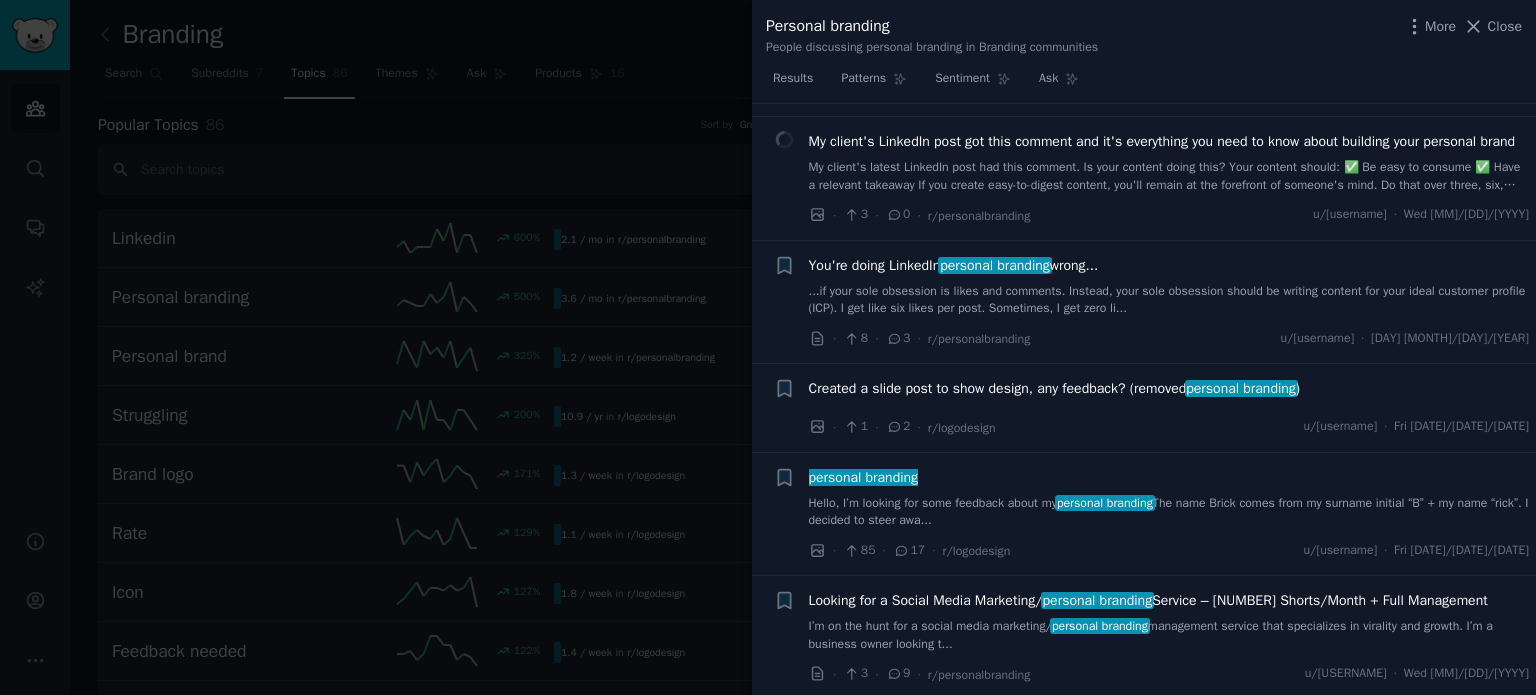click at bounding box center [768, 347] 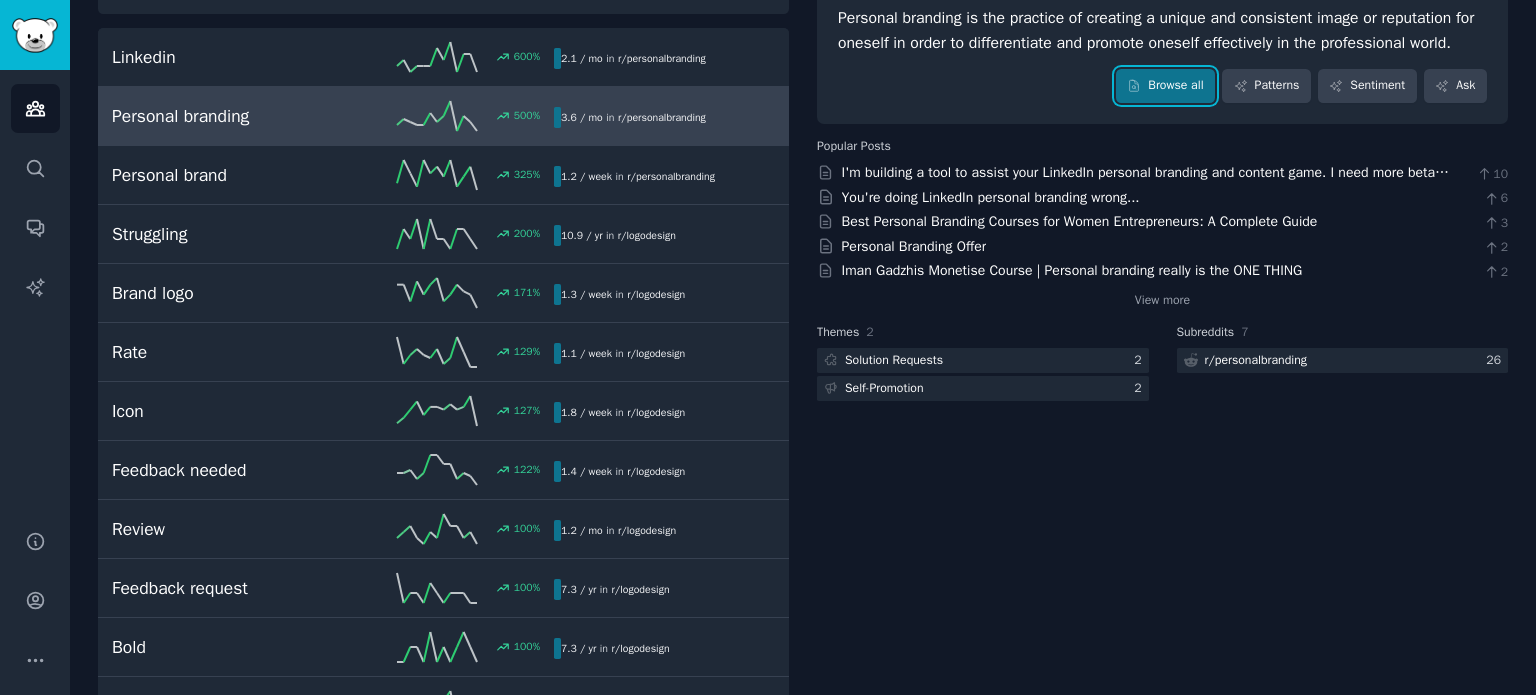 scroll, scrollTop: 0, scrollLeft: 0, axis: both 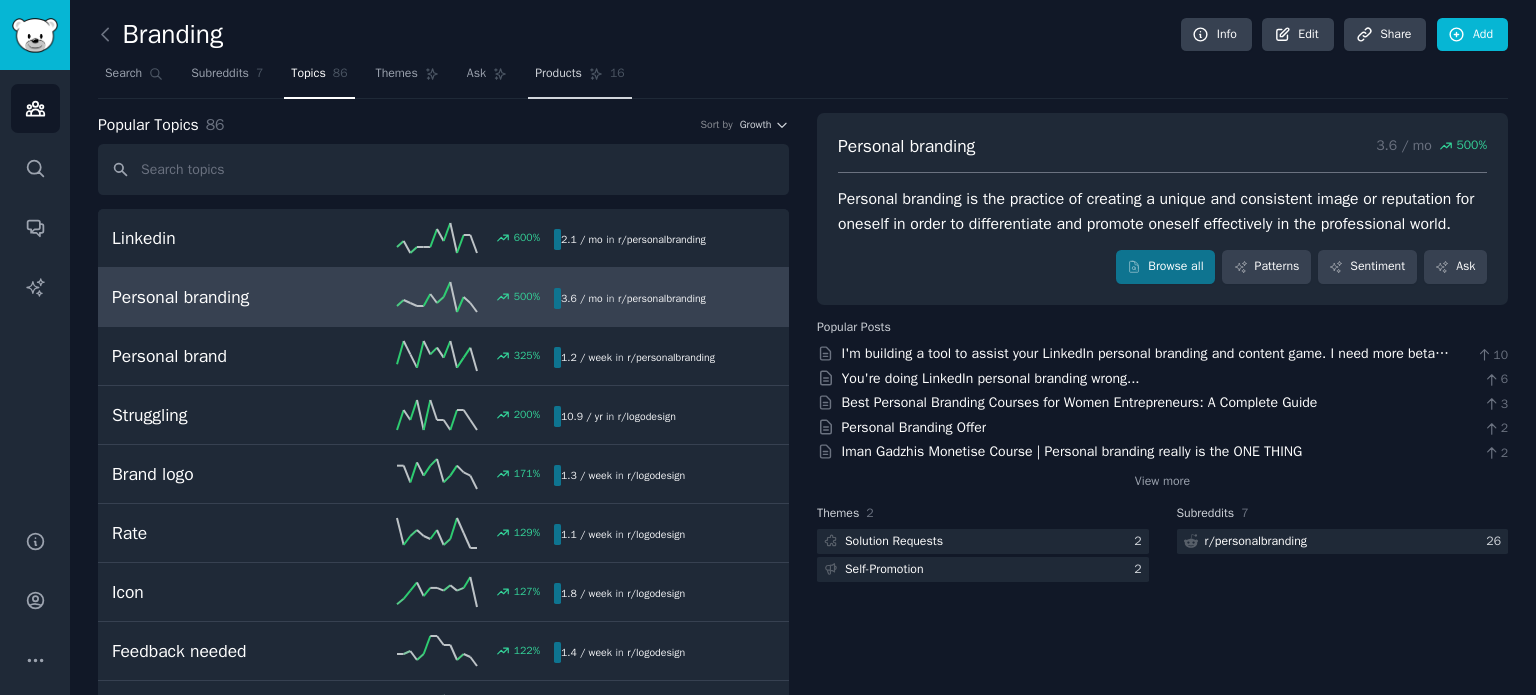click on "Products 16" at bounding box center [579, 78] 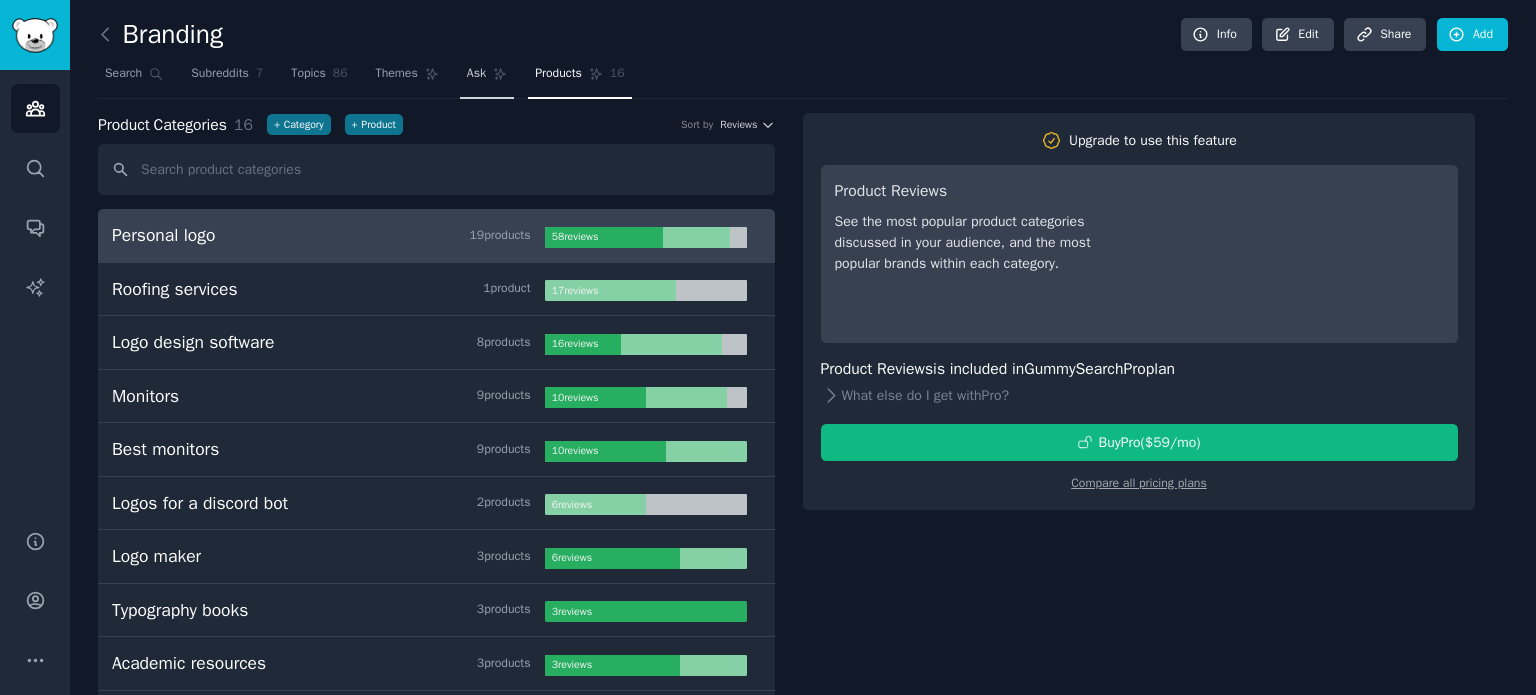 click on "Ask" at bounding box center [476, 74] 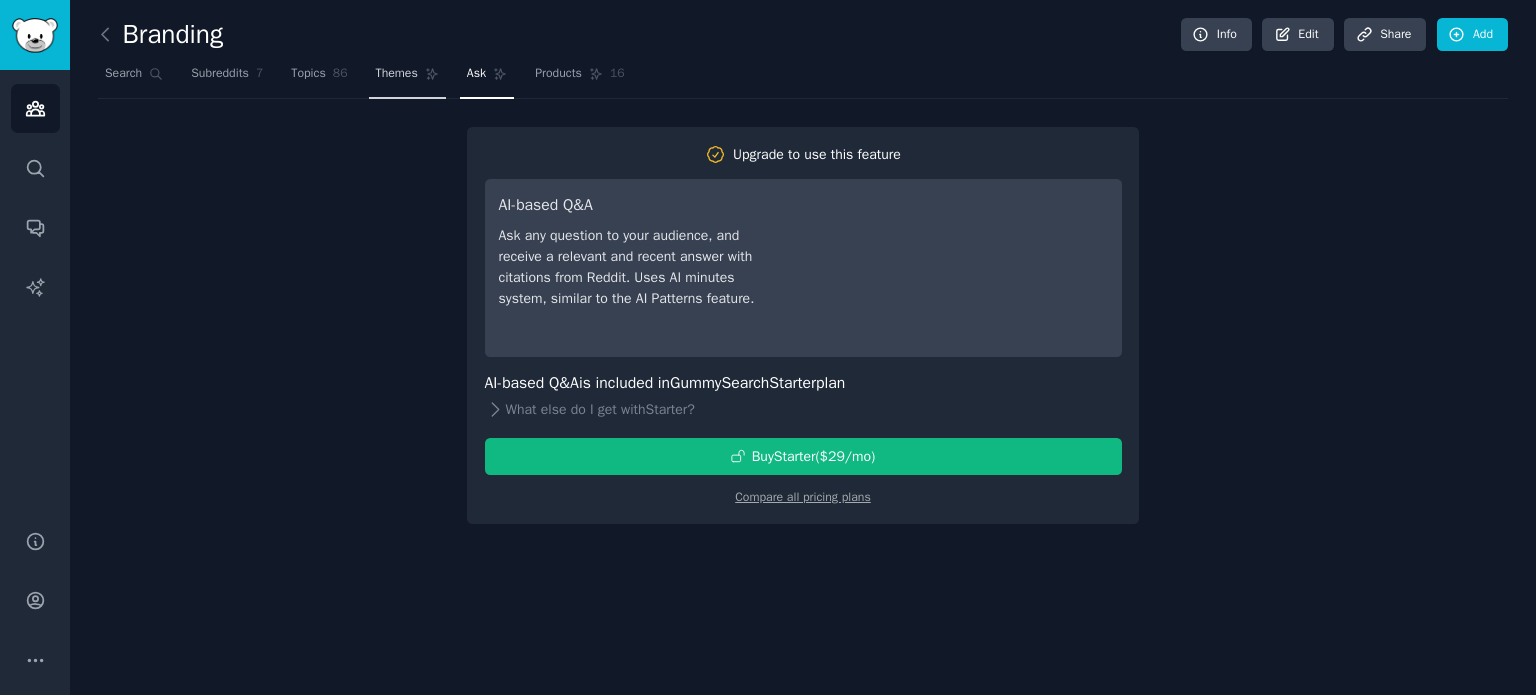 click on "Themes" at bounding box center [397, 74] 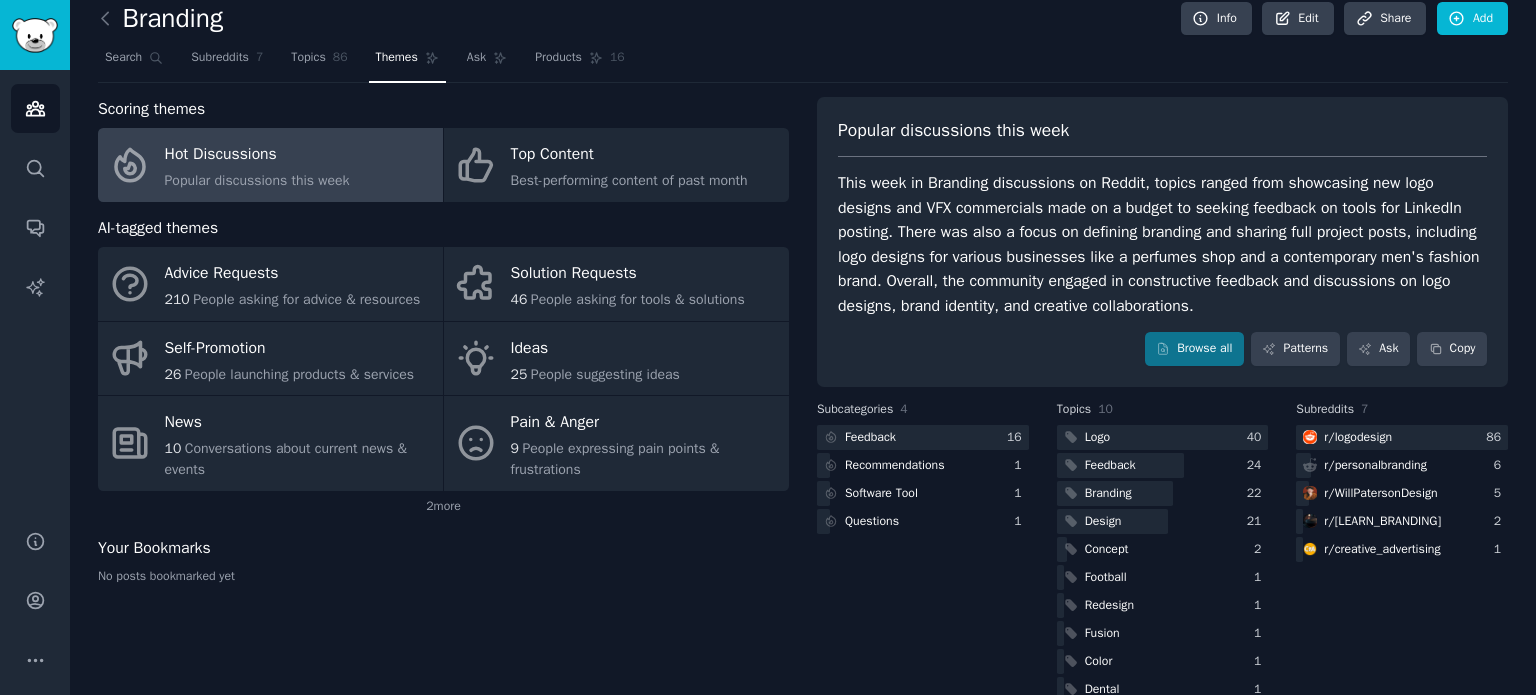 scroll, scrollTop: 0, scrollLeft: 0, axis: both 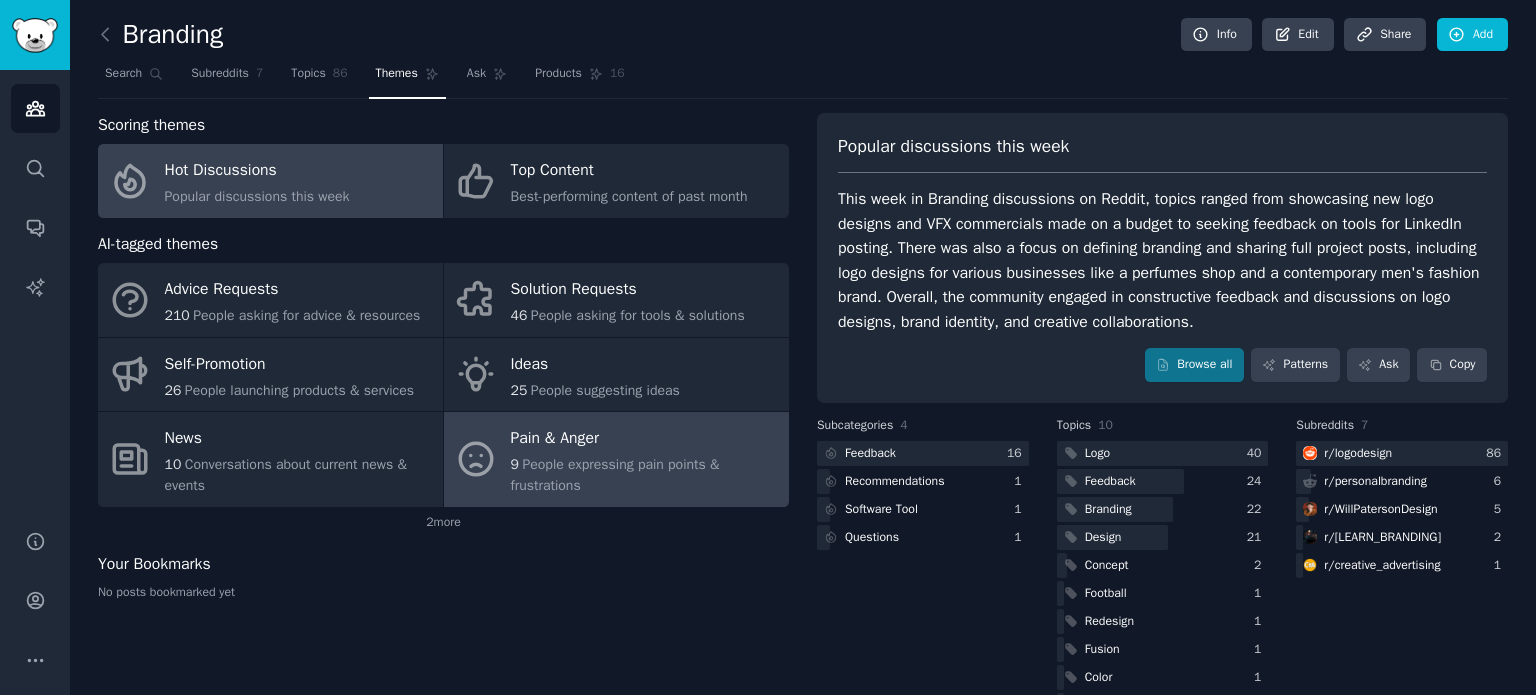click on "Pain & Anger" at bounding box center (645, 439) 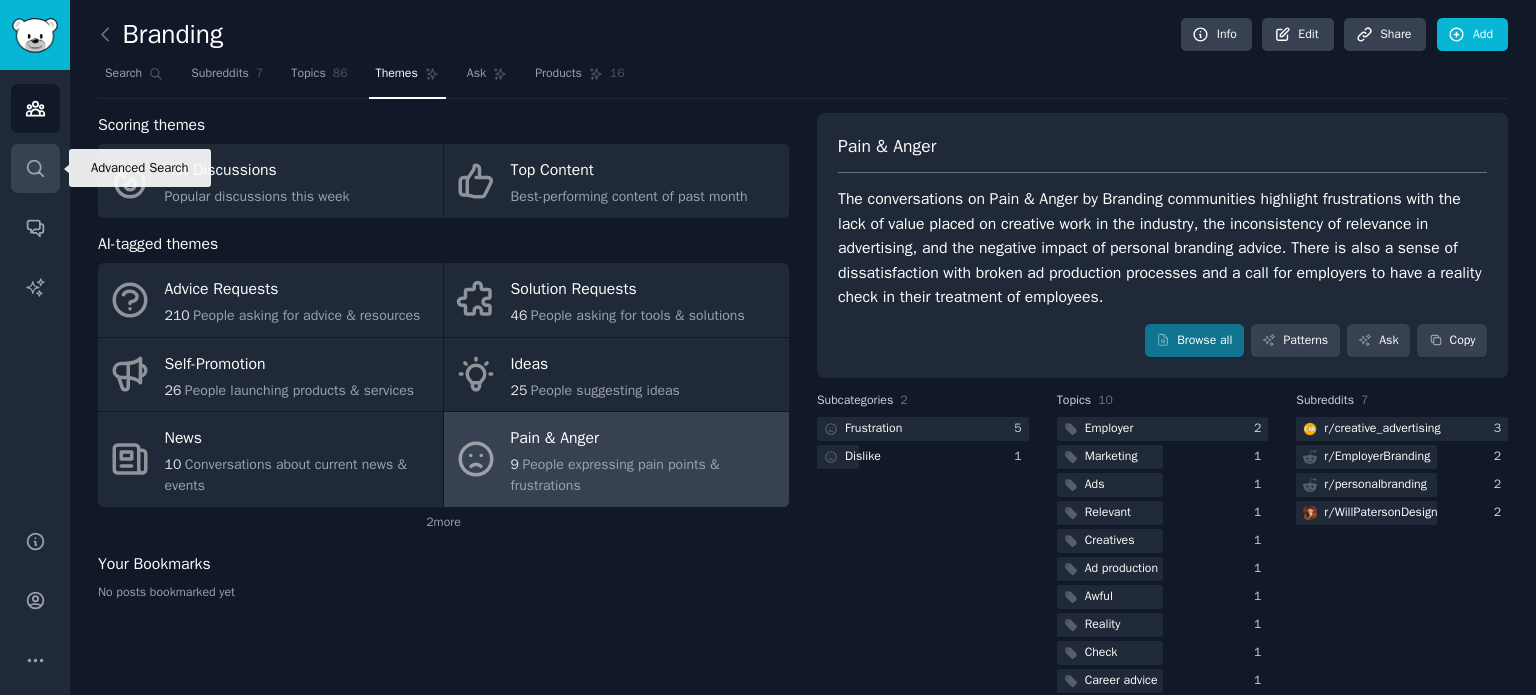 click 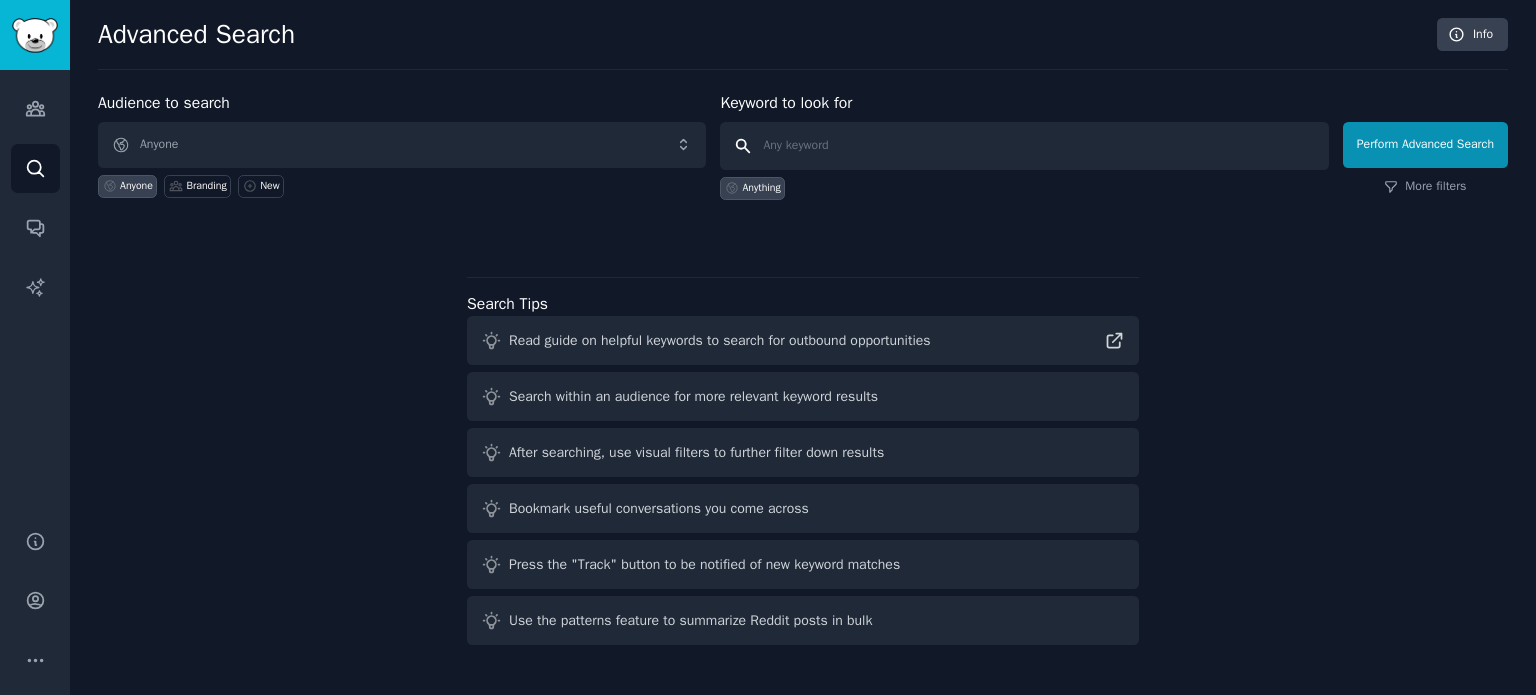 click at bounding box center [1024, 146] 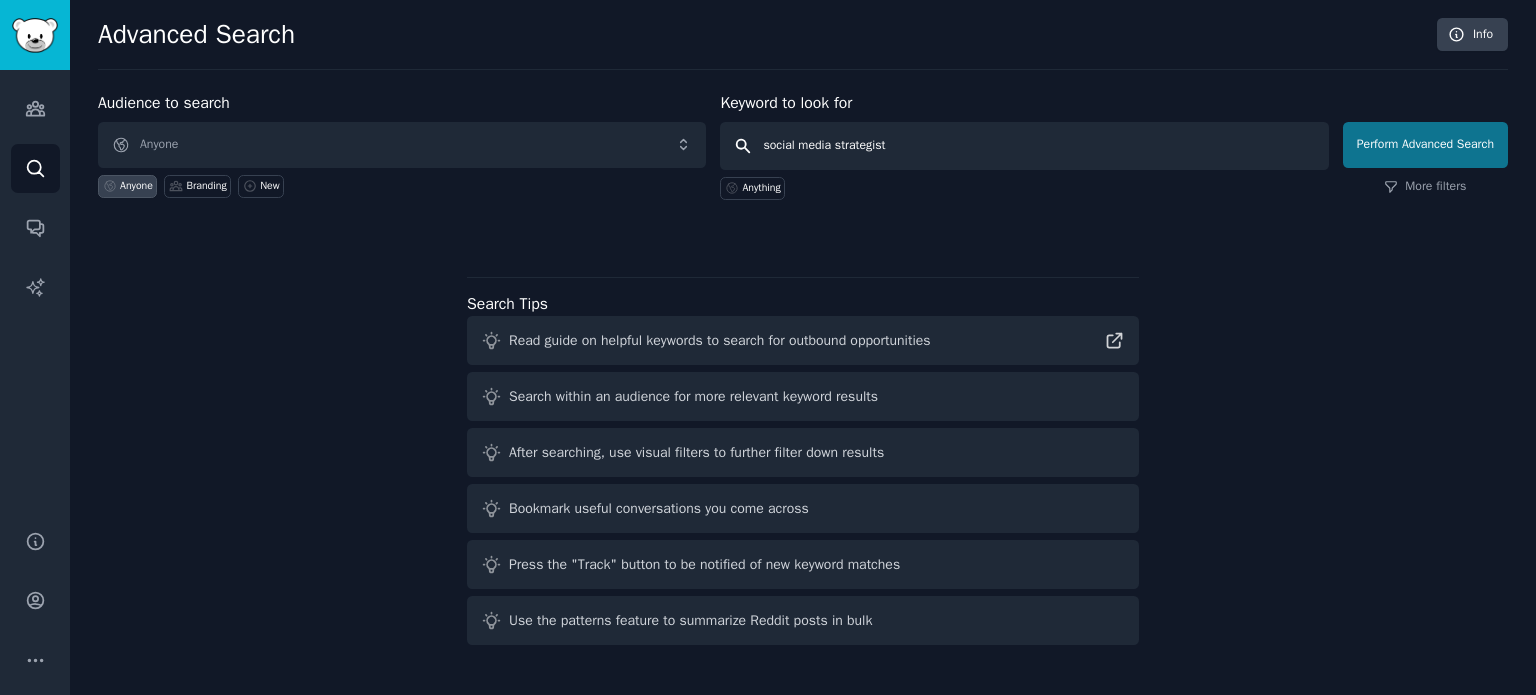 type on "social media strategist" 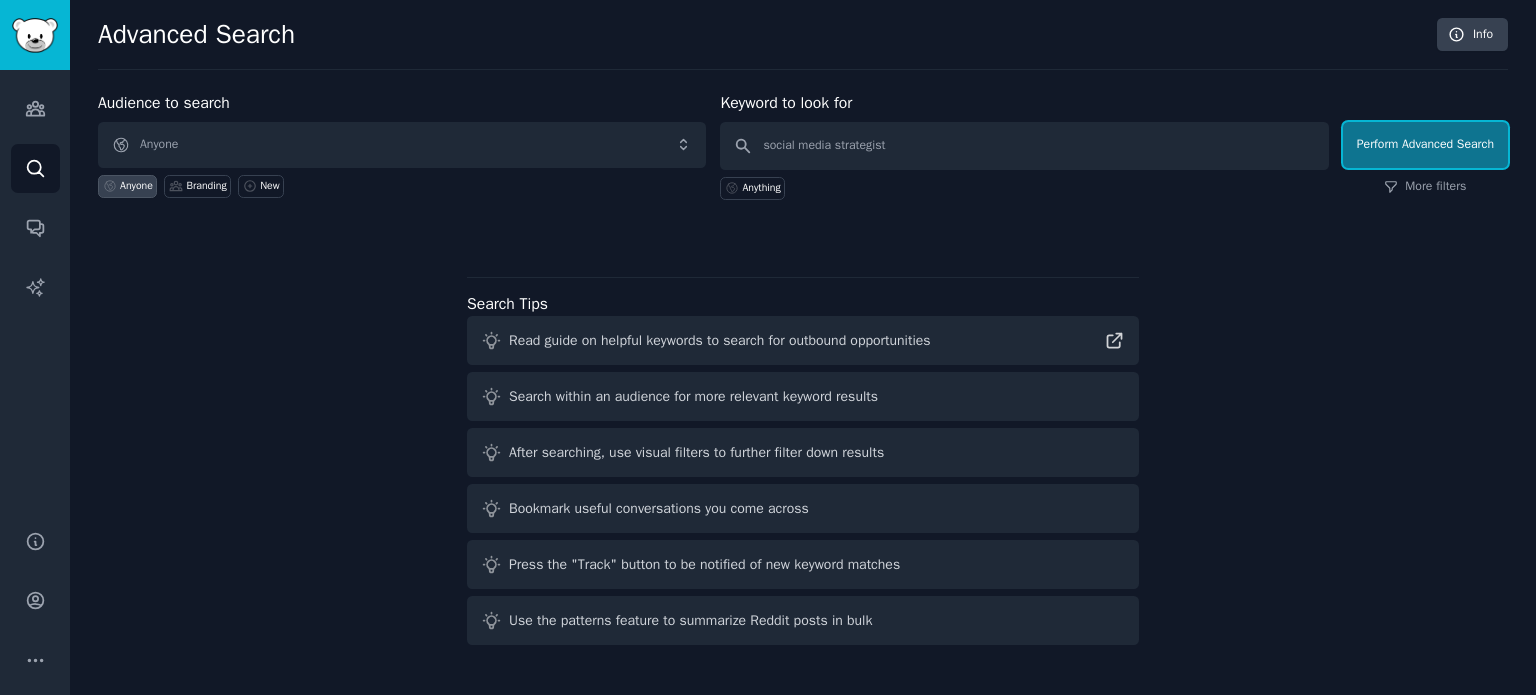 click on "Perform Advanced Search" at bounding box center [1425, 145] 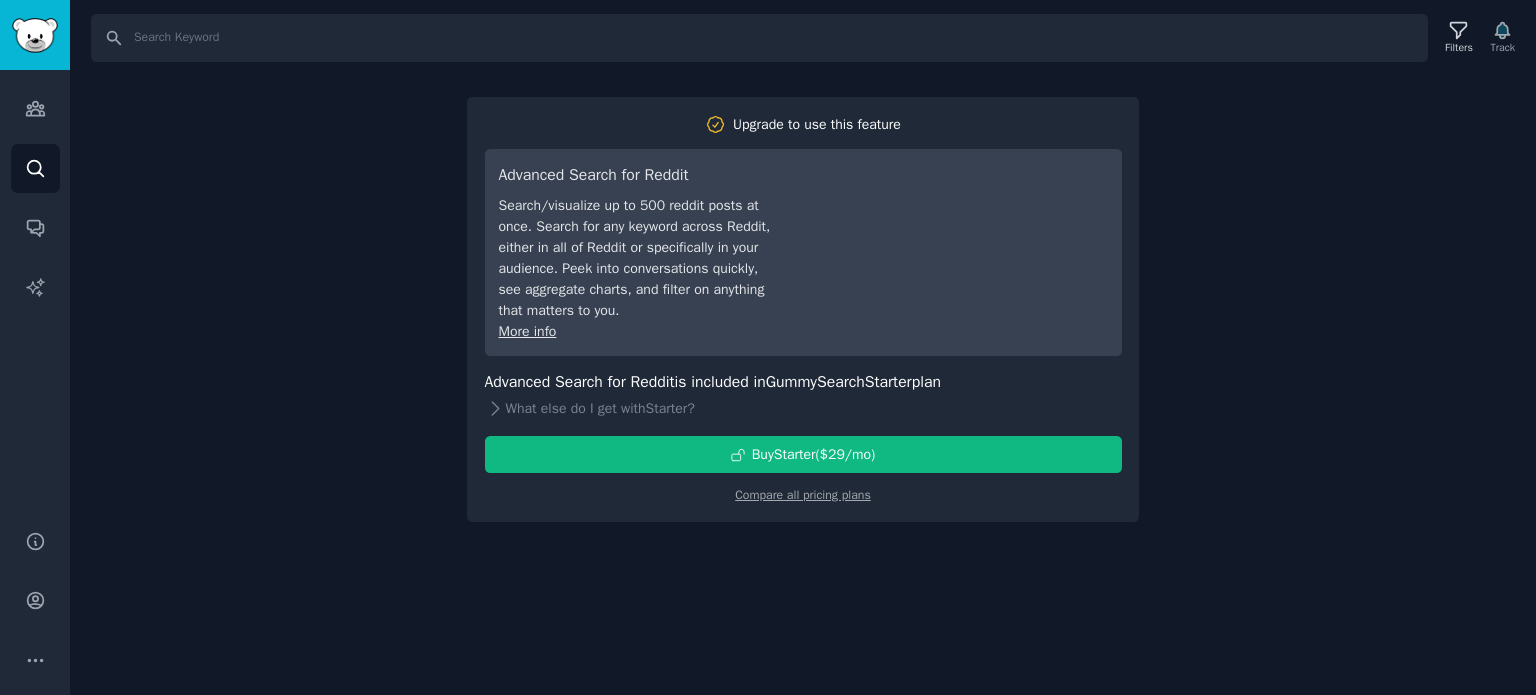 click on "Search Filters Track Upgrade to use this feature Advanced Search for Reddit Search/visualize up to 500 reddit posts at once. Search for any keyword across Reddit, either in all of Reddit or specifically in your audience. Peek into conversations quickly, see aggregate charts, and filter on anything that matters to you. More info Advanced Search for Reddit  is included in  GummySearch  Starter  plan What else do I get with  Starter ? Buy  Starter  ($ 29 /mo ) Compare all pricing plans" at bounding box center [803, 347] 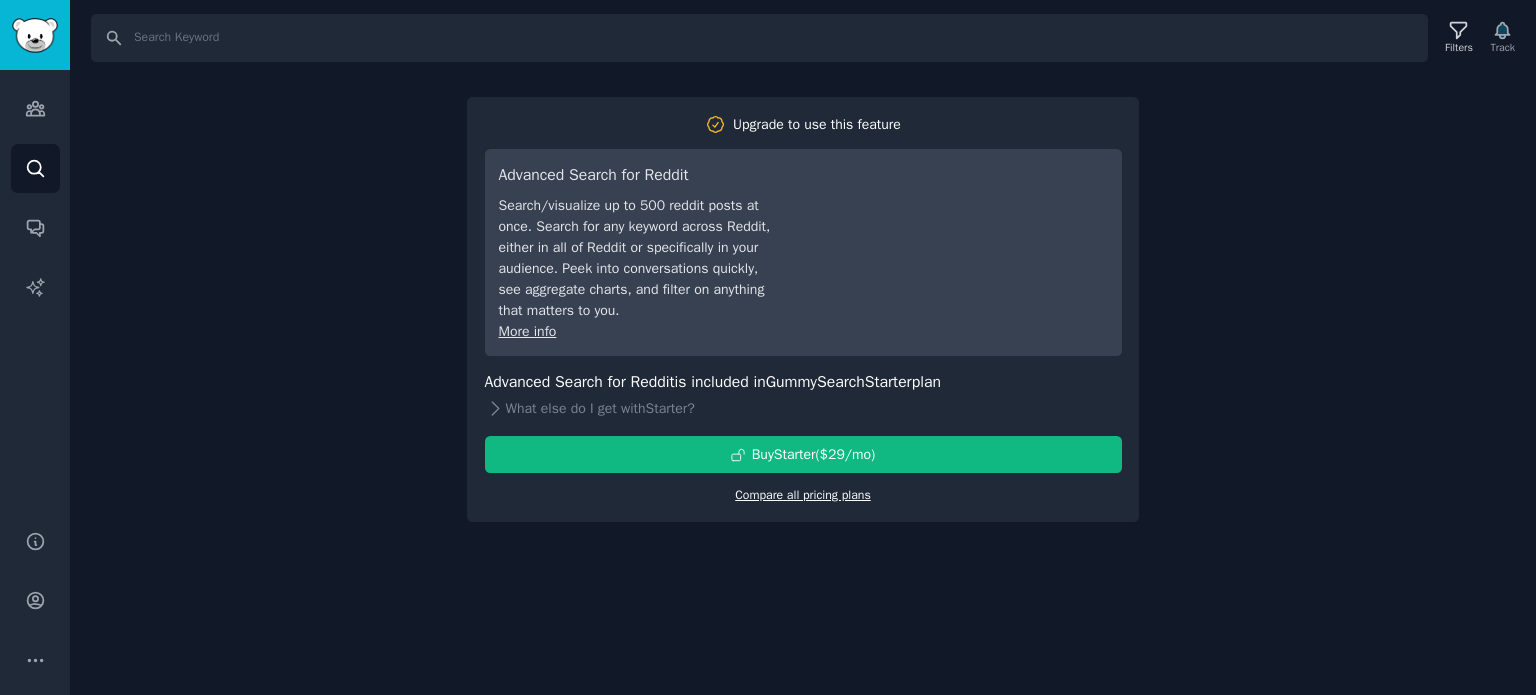 click on "Compare all pricing plans" at bounding box center [803, 495] 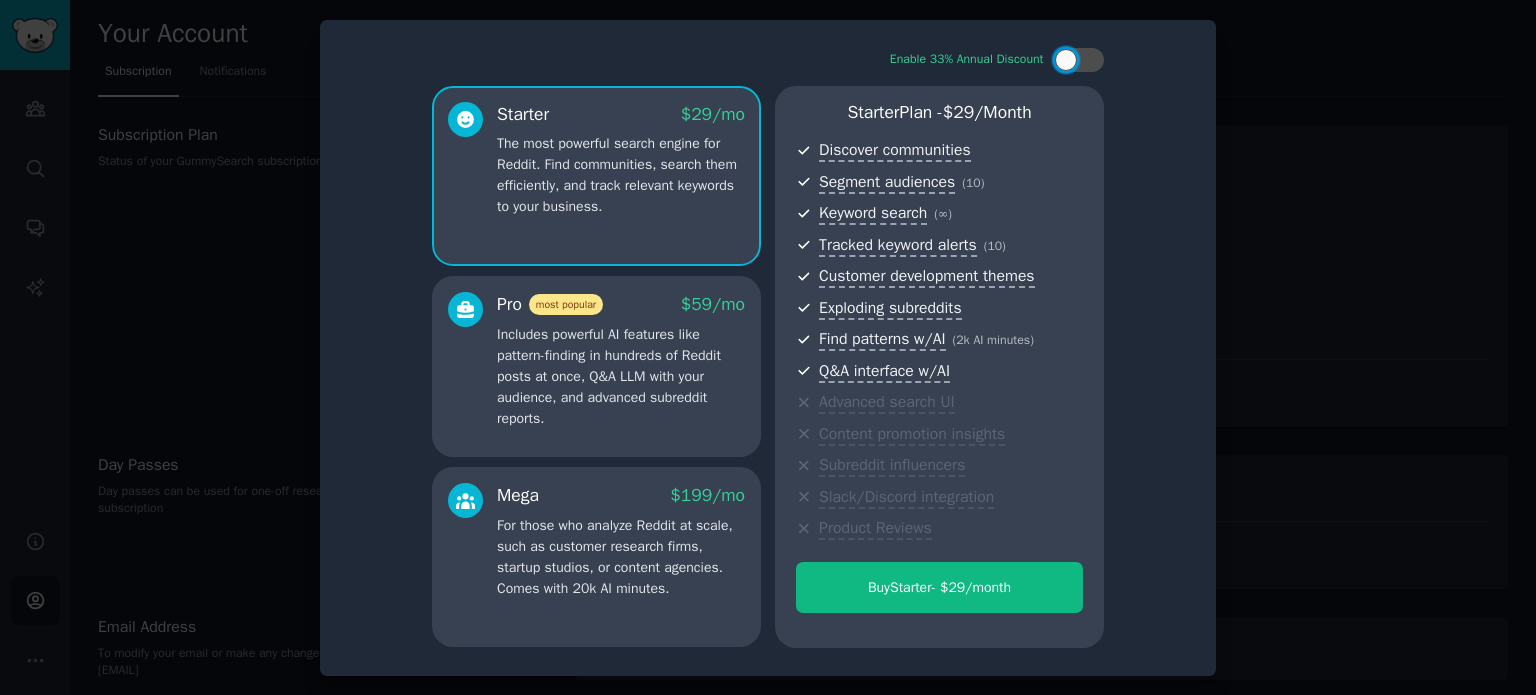 click at bounding box center (768, 347) 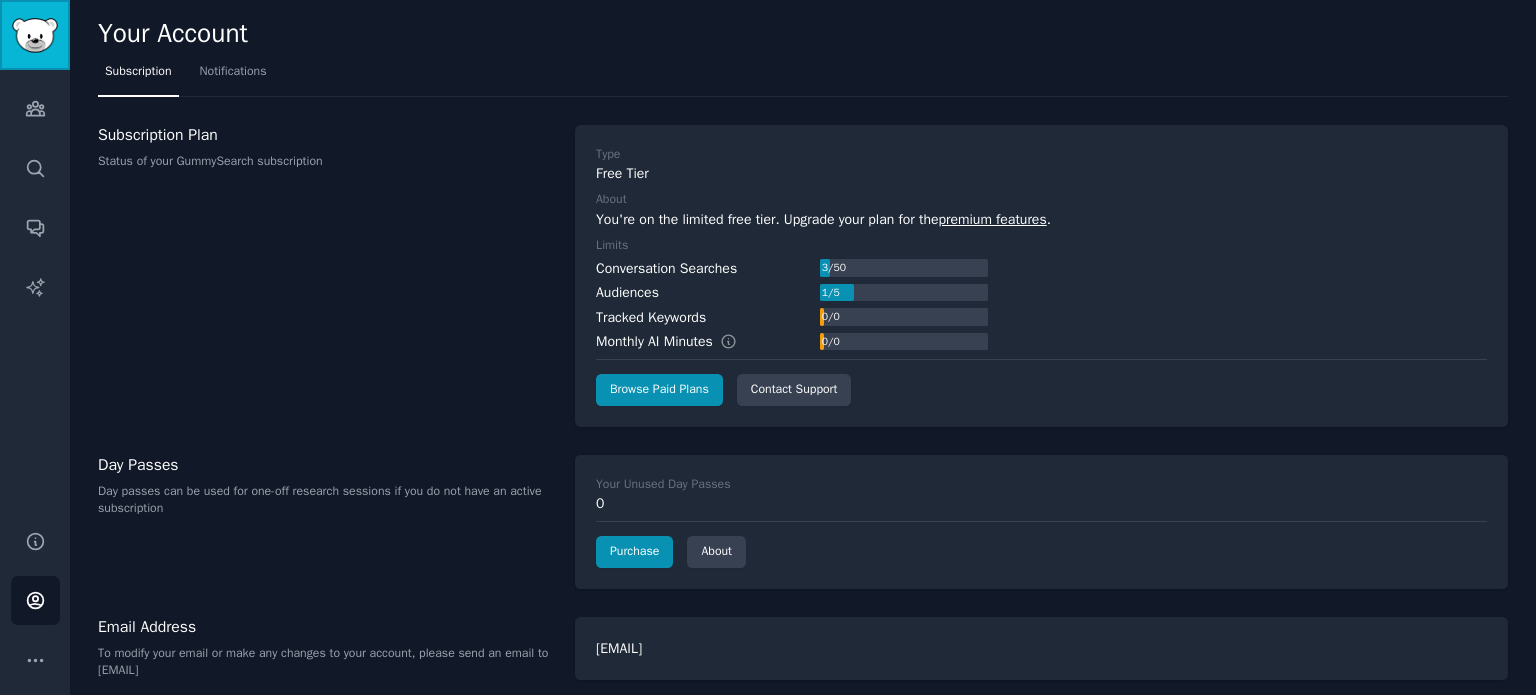 click at bounding box center [35, 35] 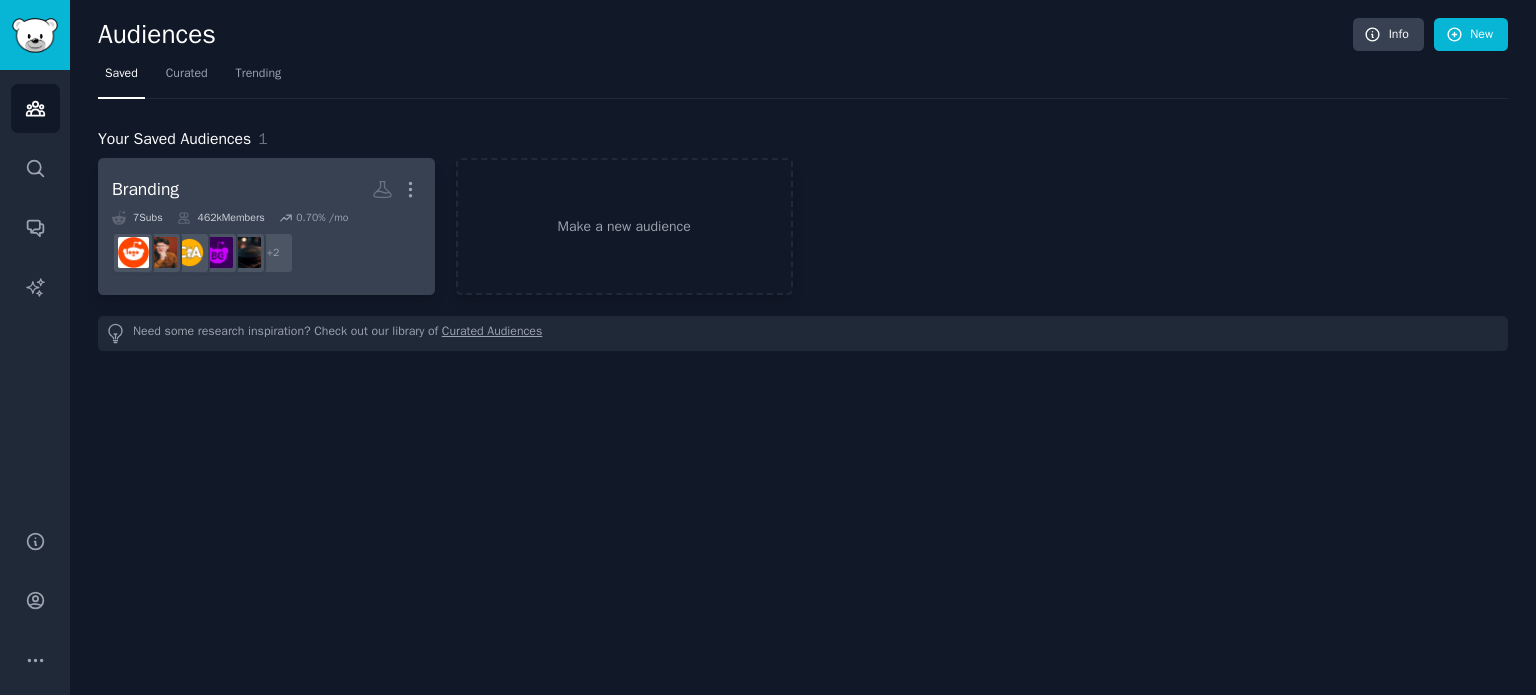 click on "Branding More" at bounding box center (266, 189) 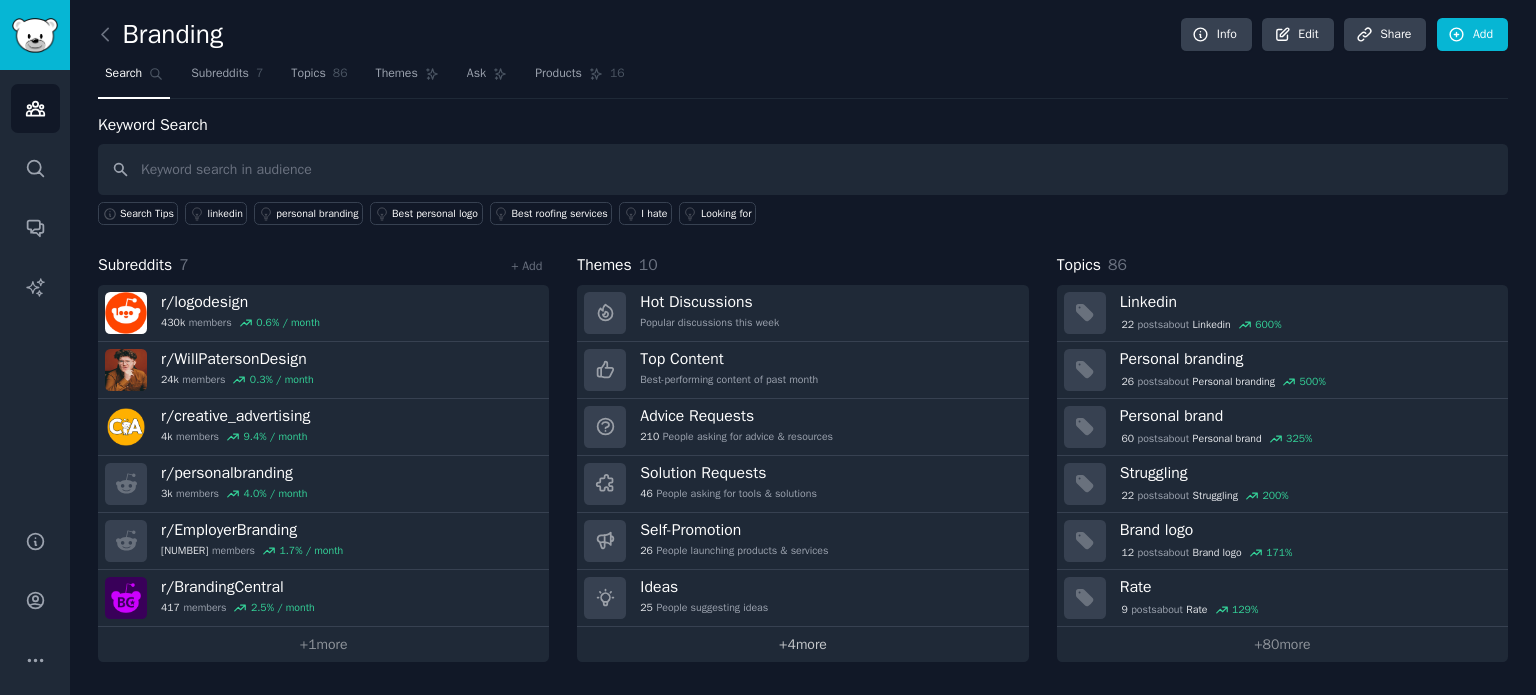 click on "+  4  more" at bounding box center [802, 644] 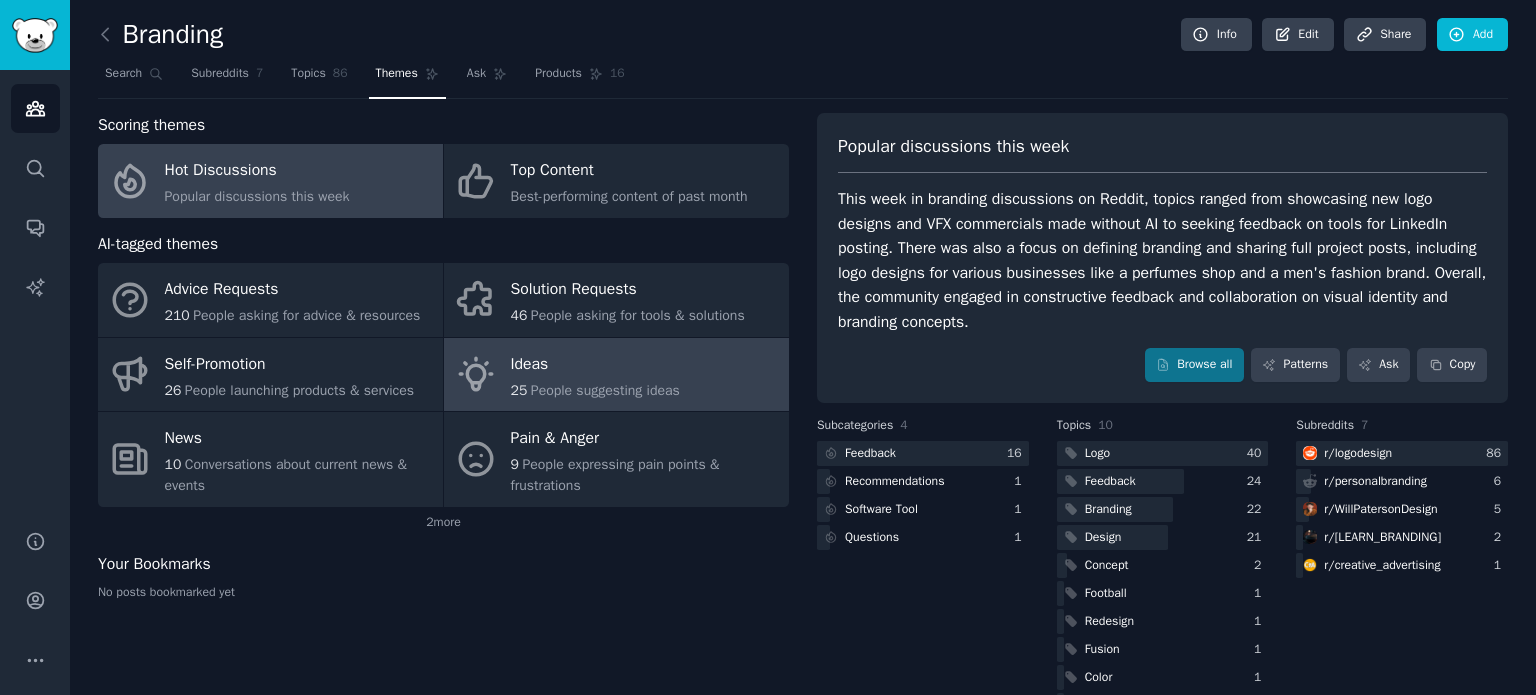 click on "Ideas" at bounding box center (595, 364) 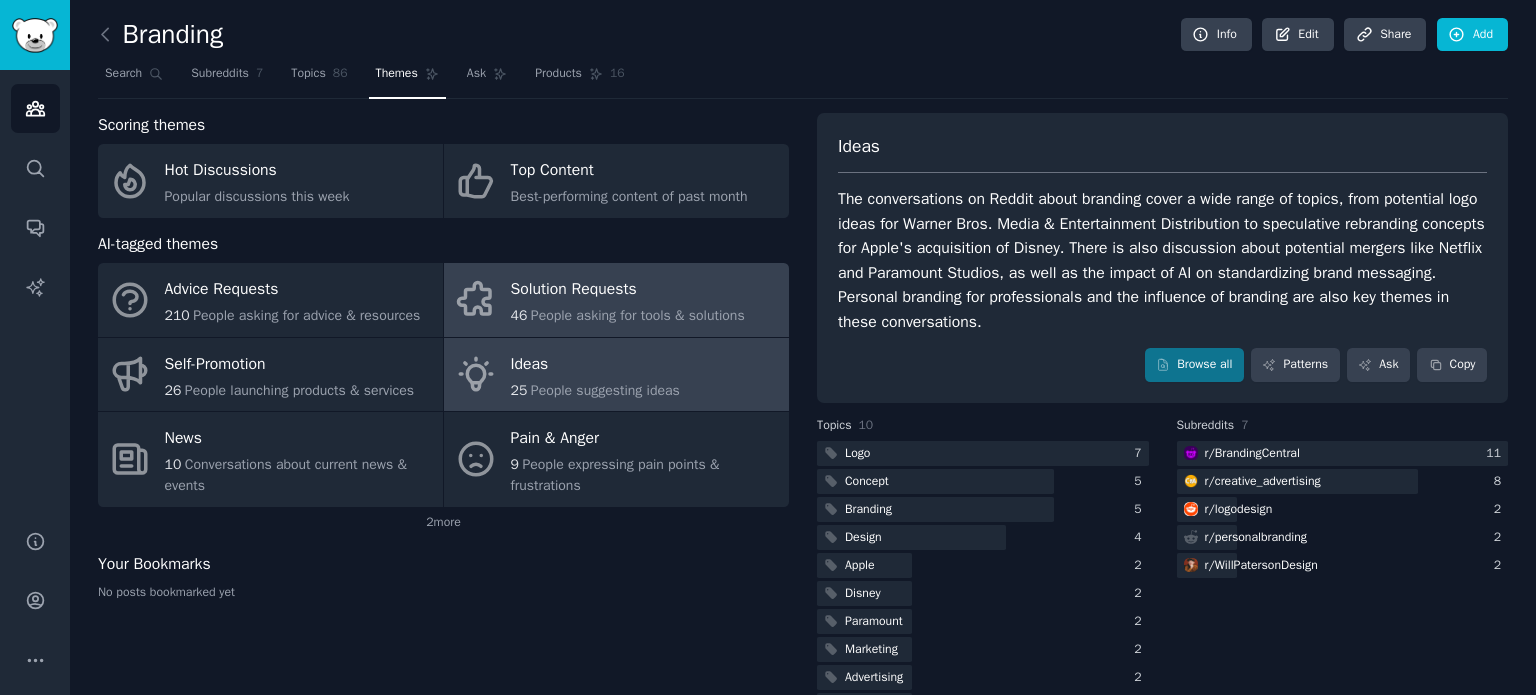 click on "Solution Requests" at bounding box center (628, 290) 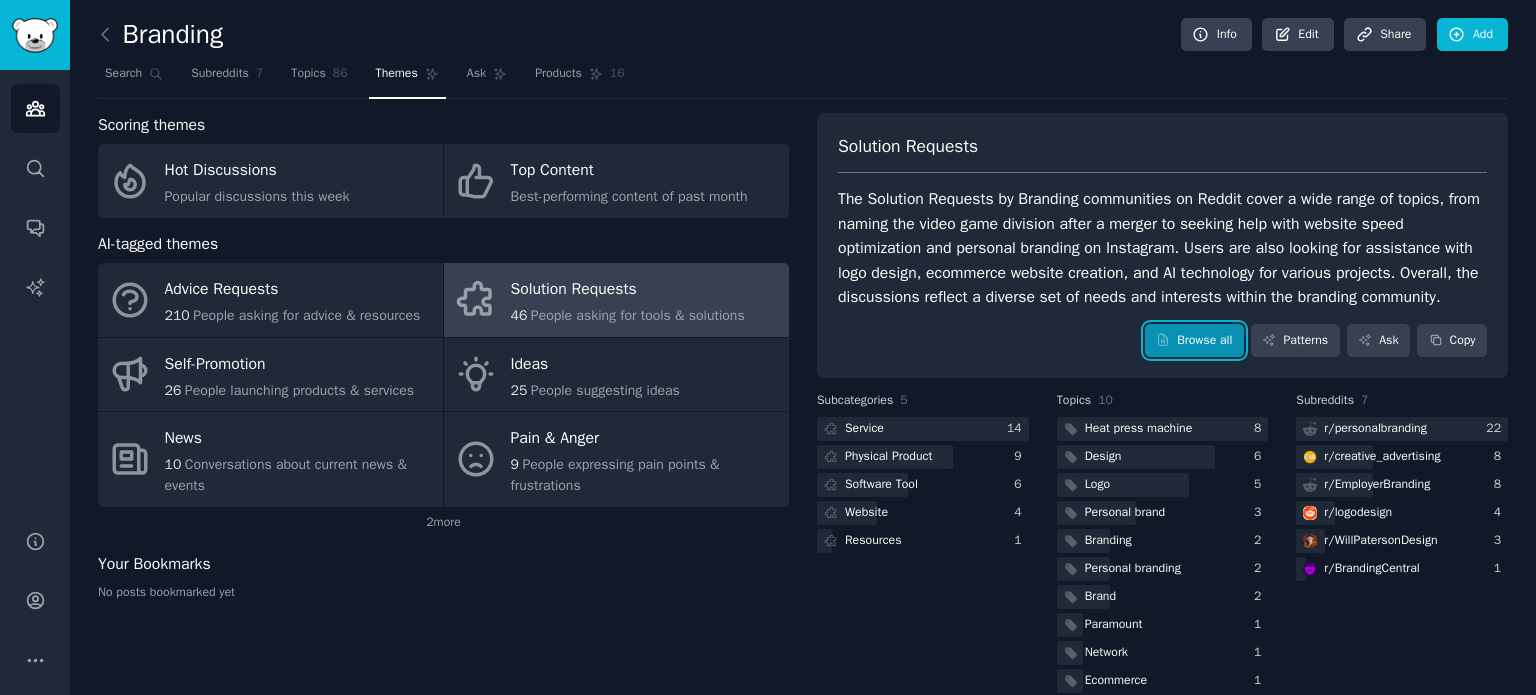 click on "Browse all" at bounding box center [1194, 341] 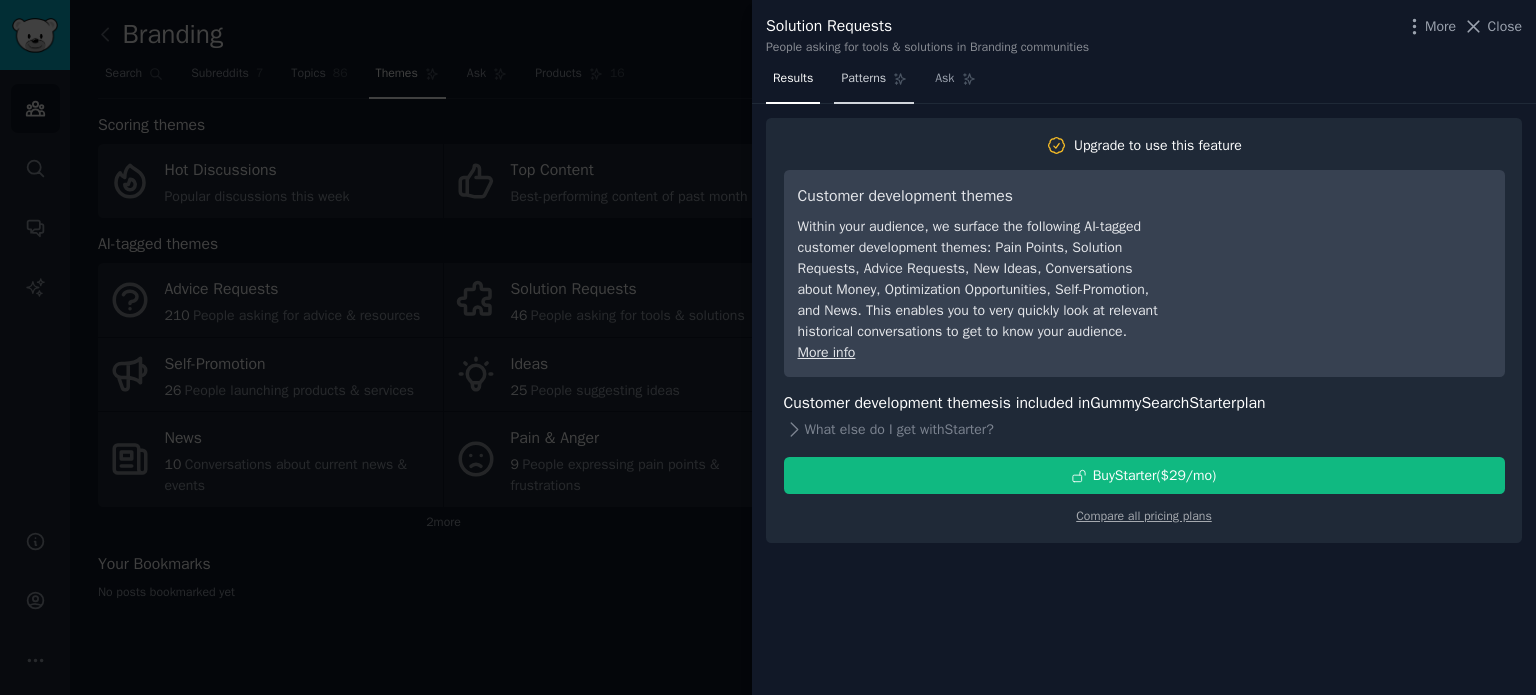 click on "Patterns" at bounding box center [863, 79] 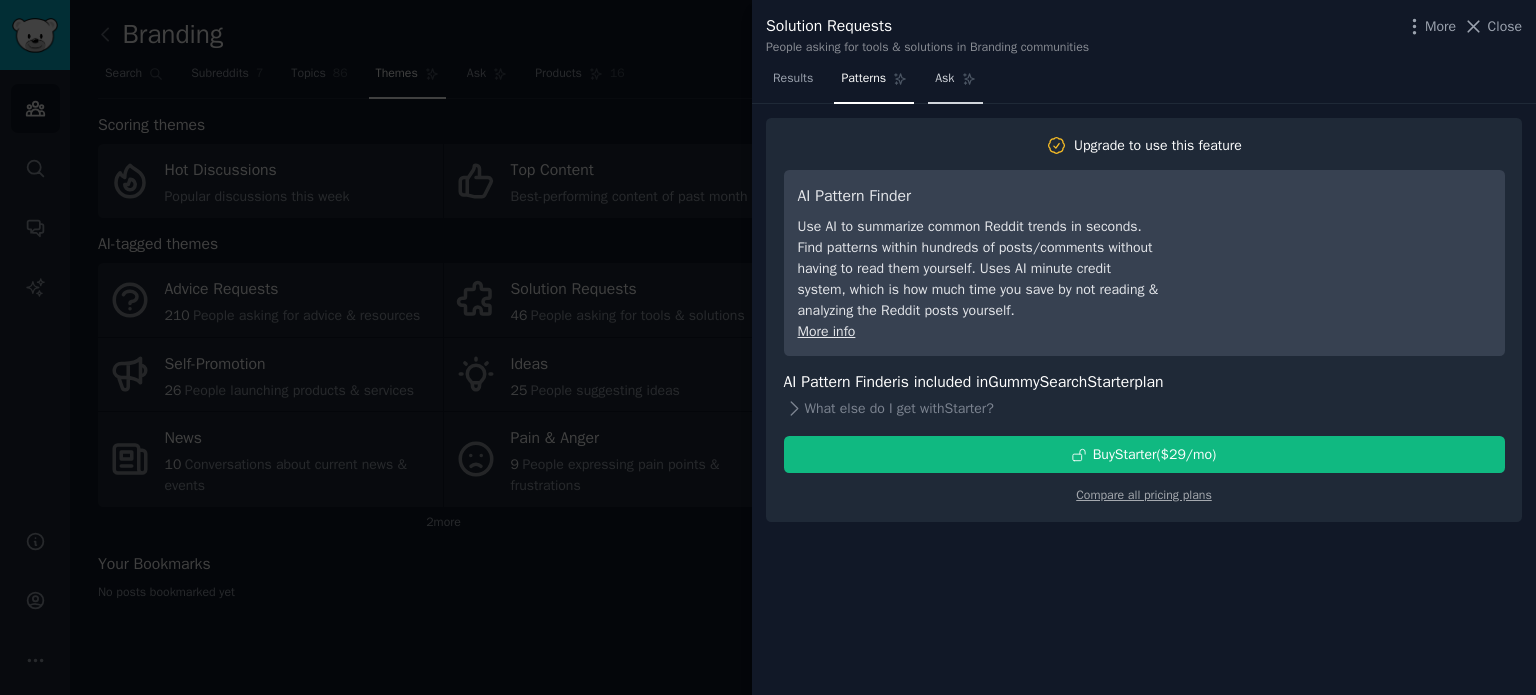 click on "Ask" at bounding box center [944, 79] 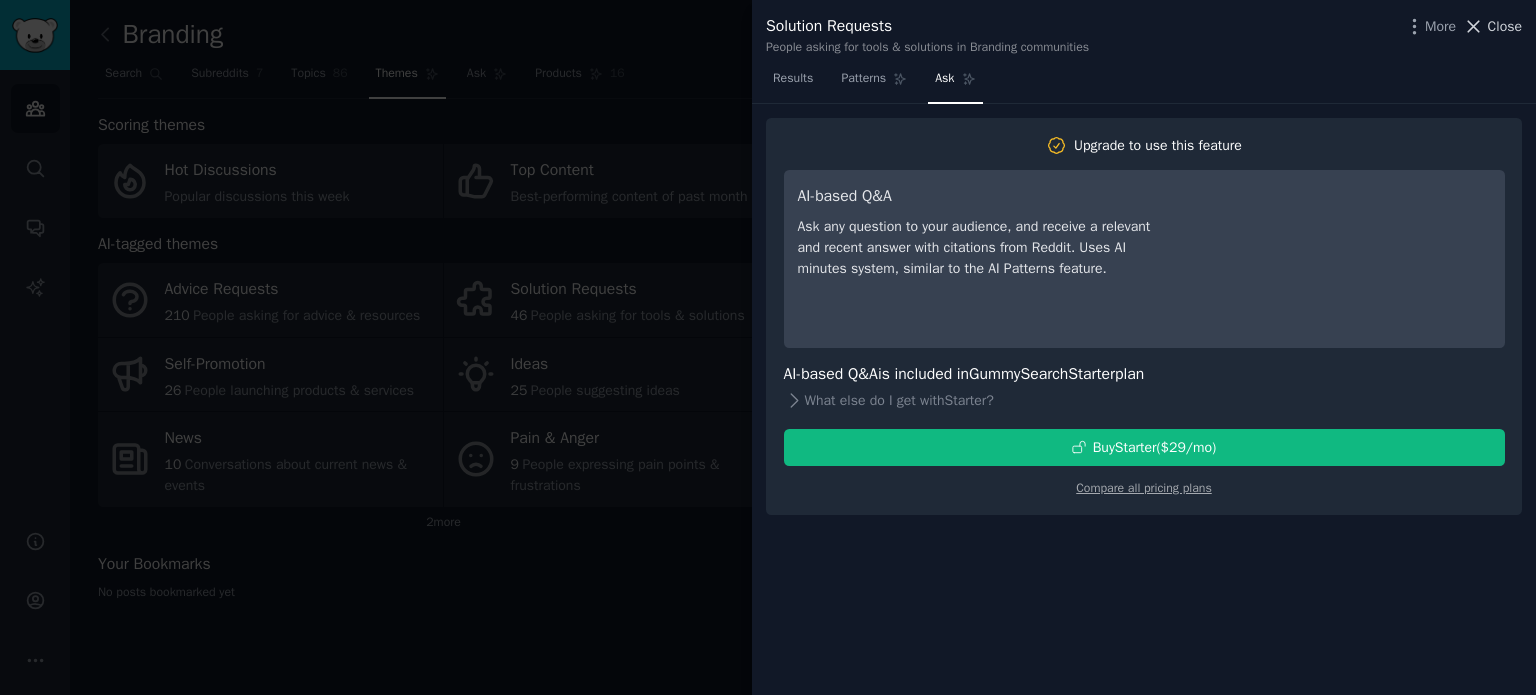 click on "Close" at bounding box center (1505, 26) 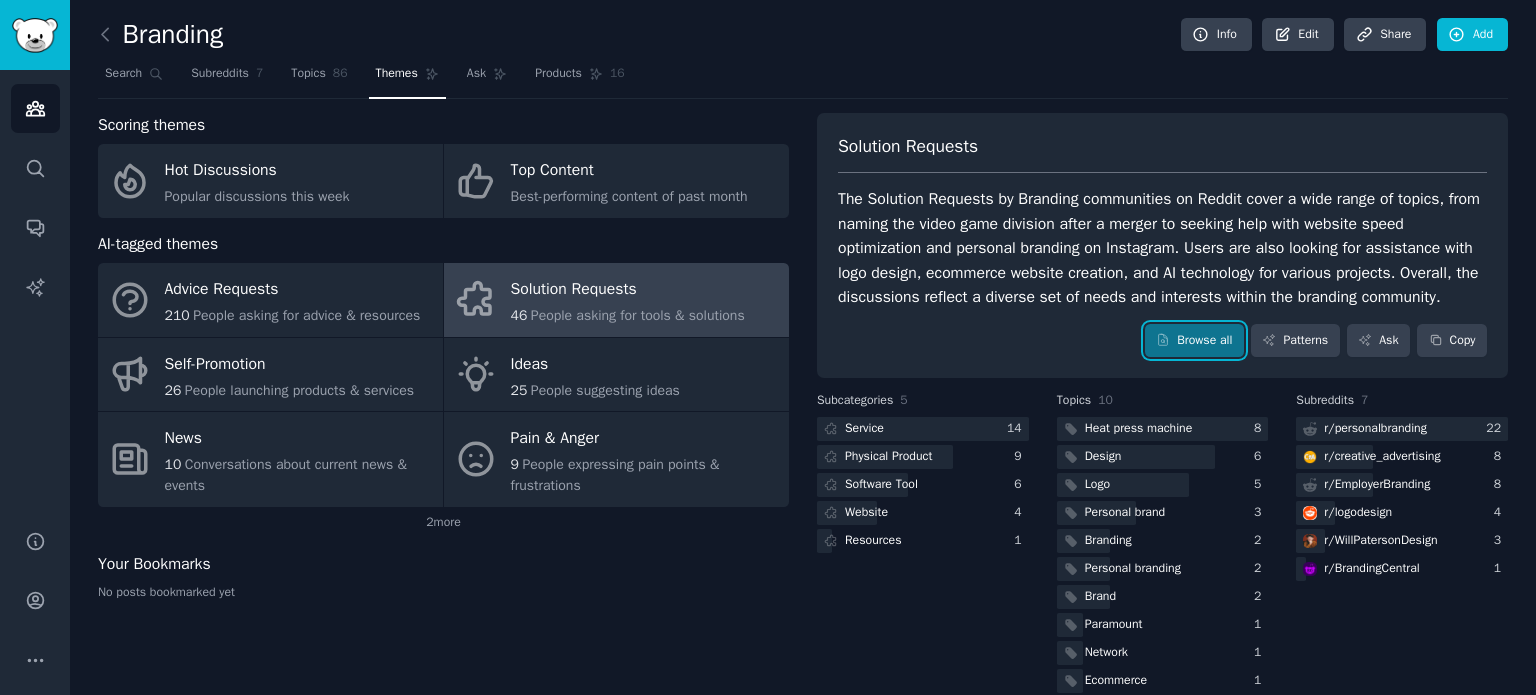 scroll, scrollTop: 28, scrollLeft: 0, axis: vertical 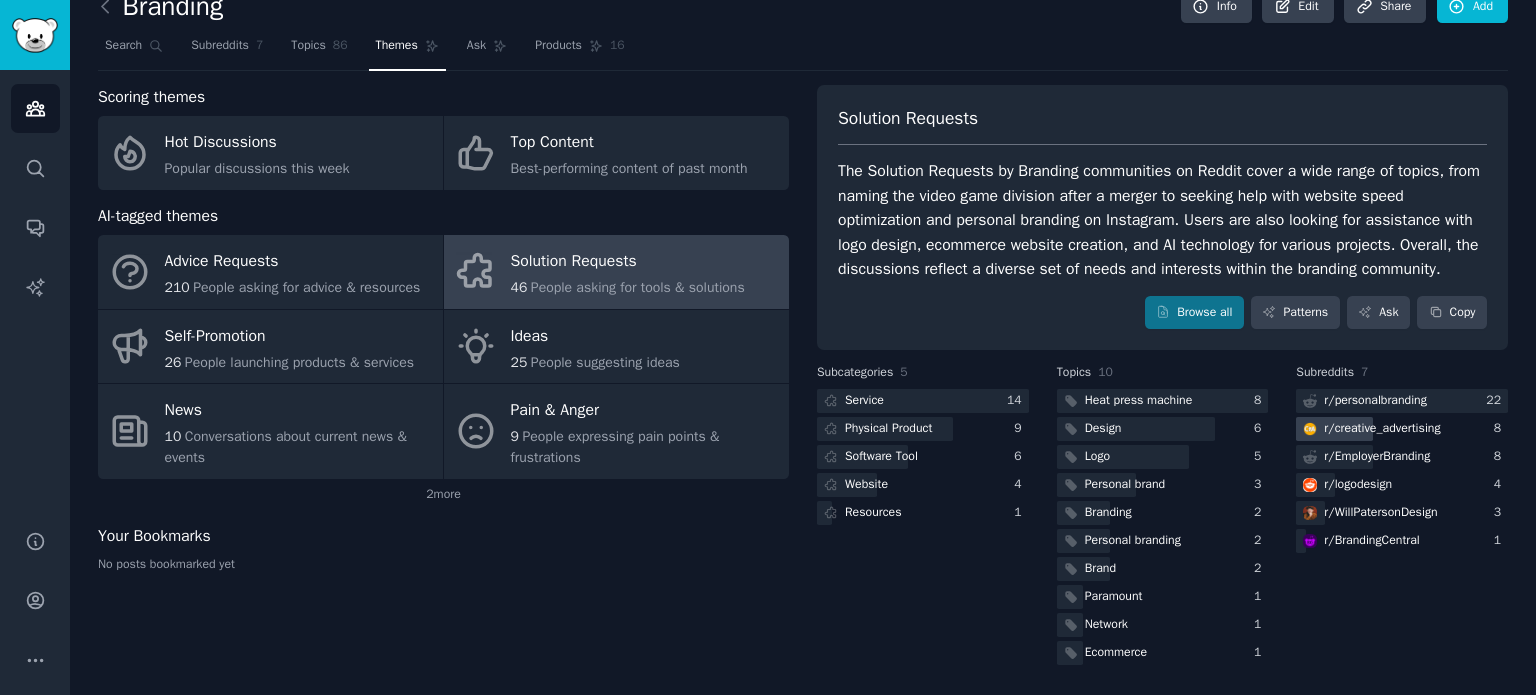 click on "r/ creative_advertising" at bounding box center (1382, 429) 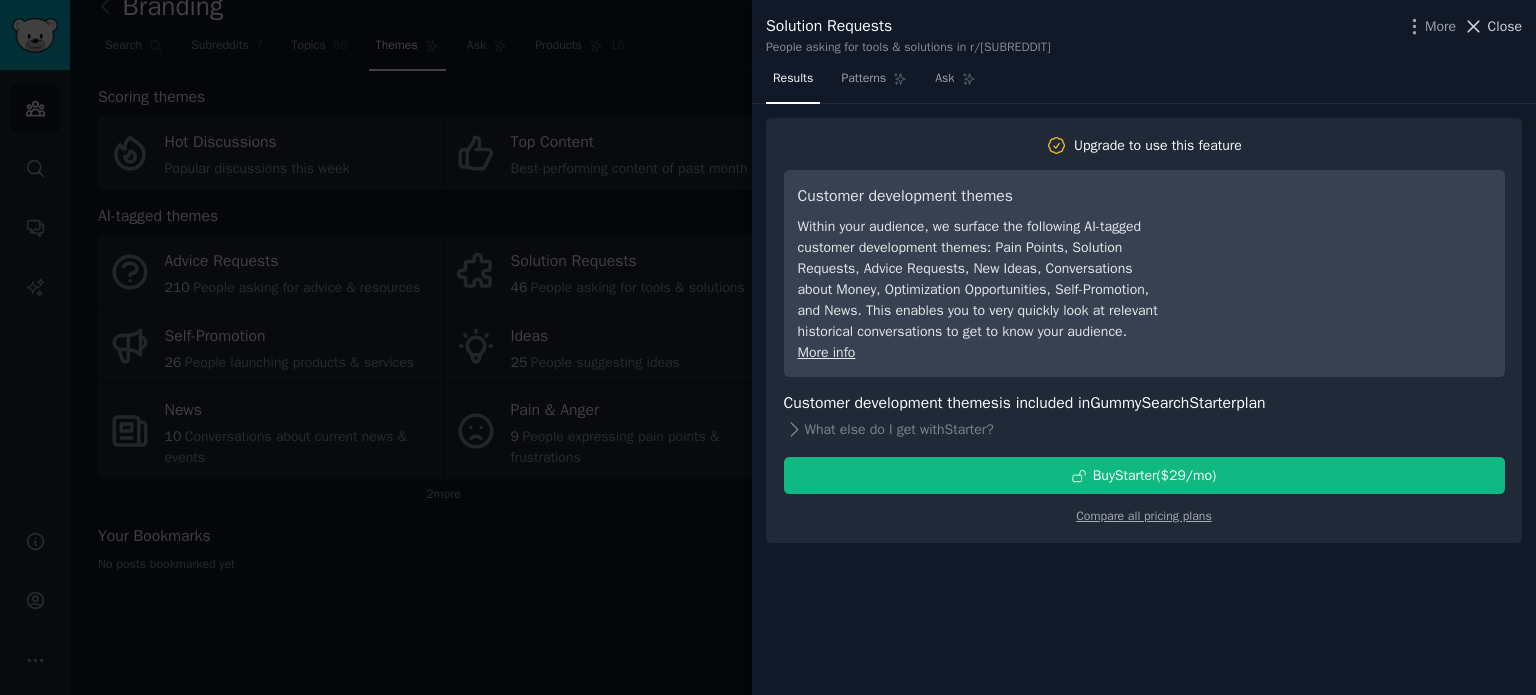 click on "Close" at bounding box center [1505, 26] 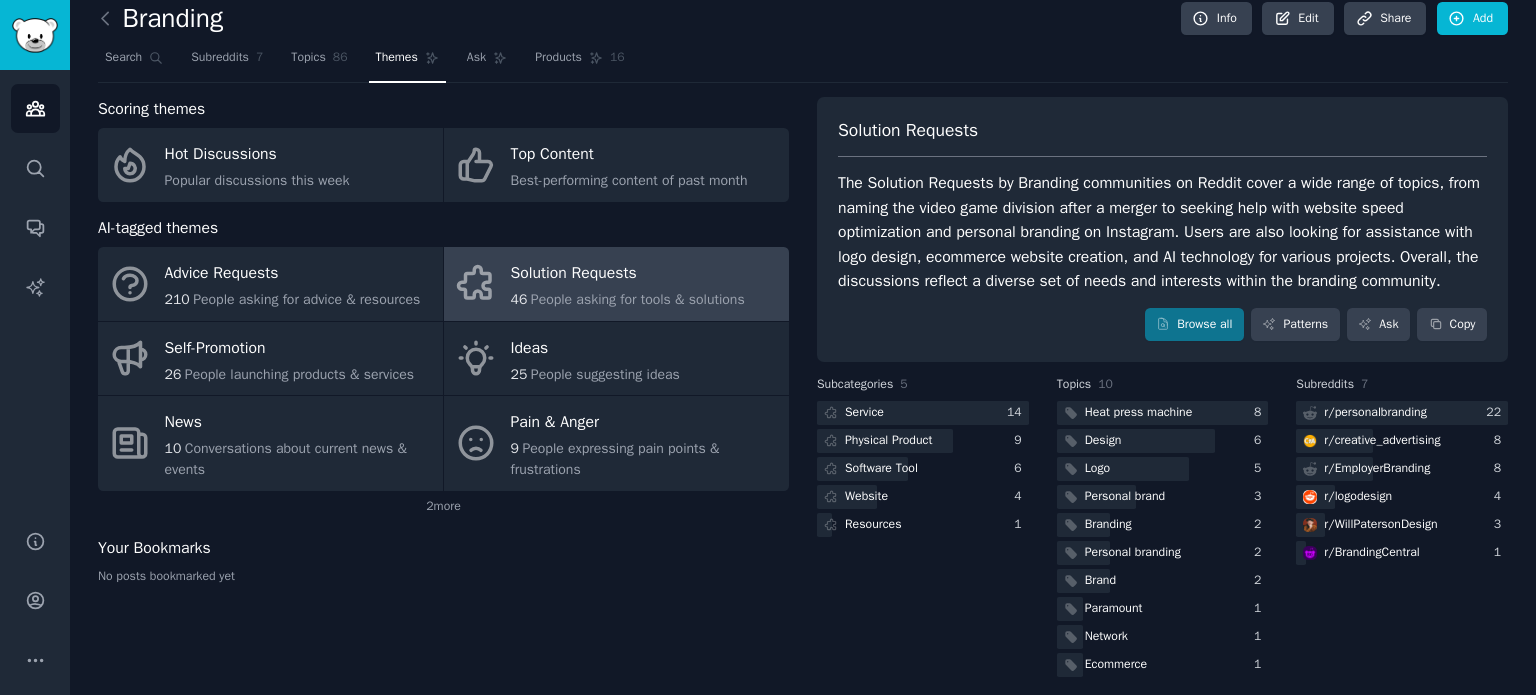 scroll, scrollTop: 0, scrollLeft: 0, axis: both 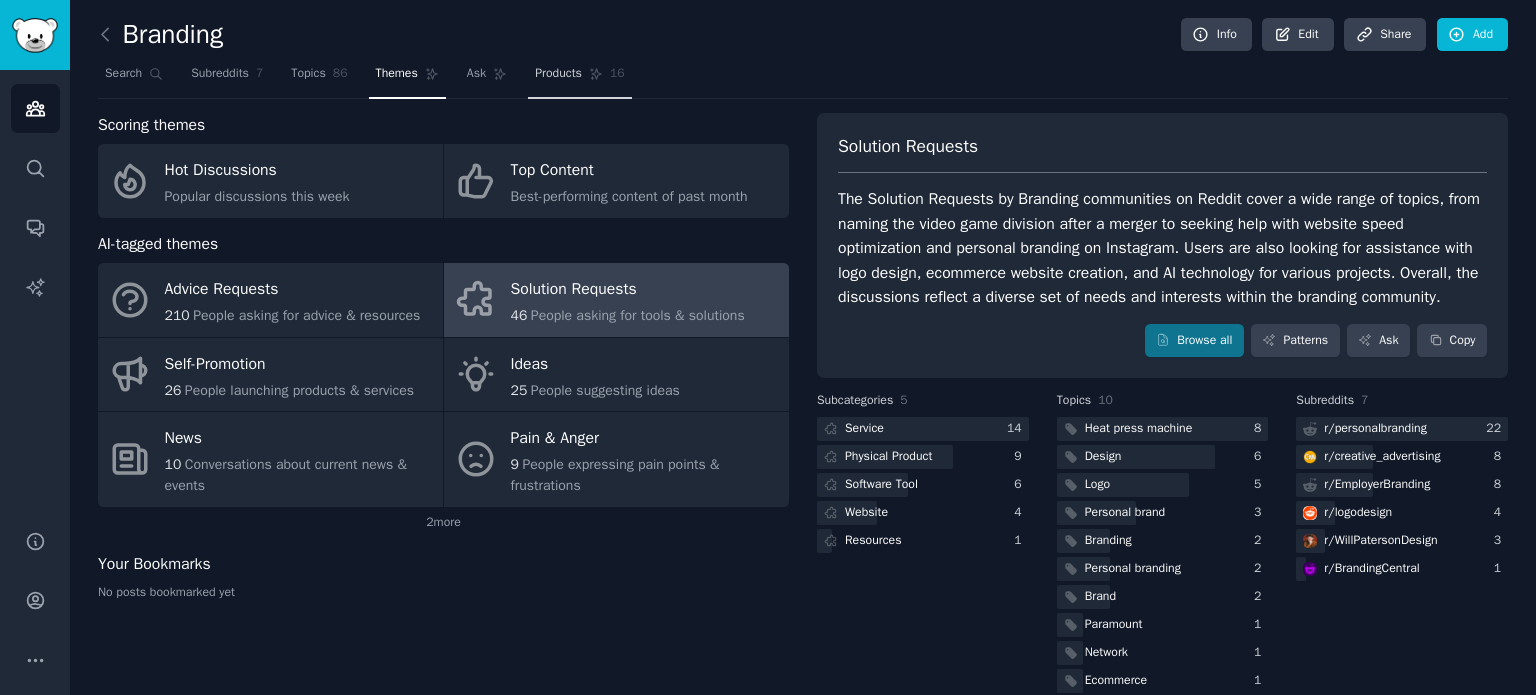click on "Products 16" at bounding box center (579, 78) 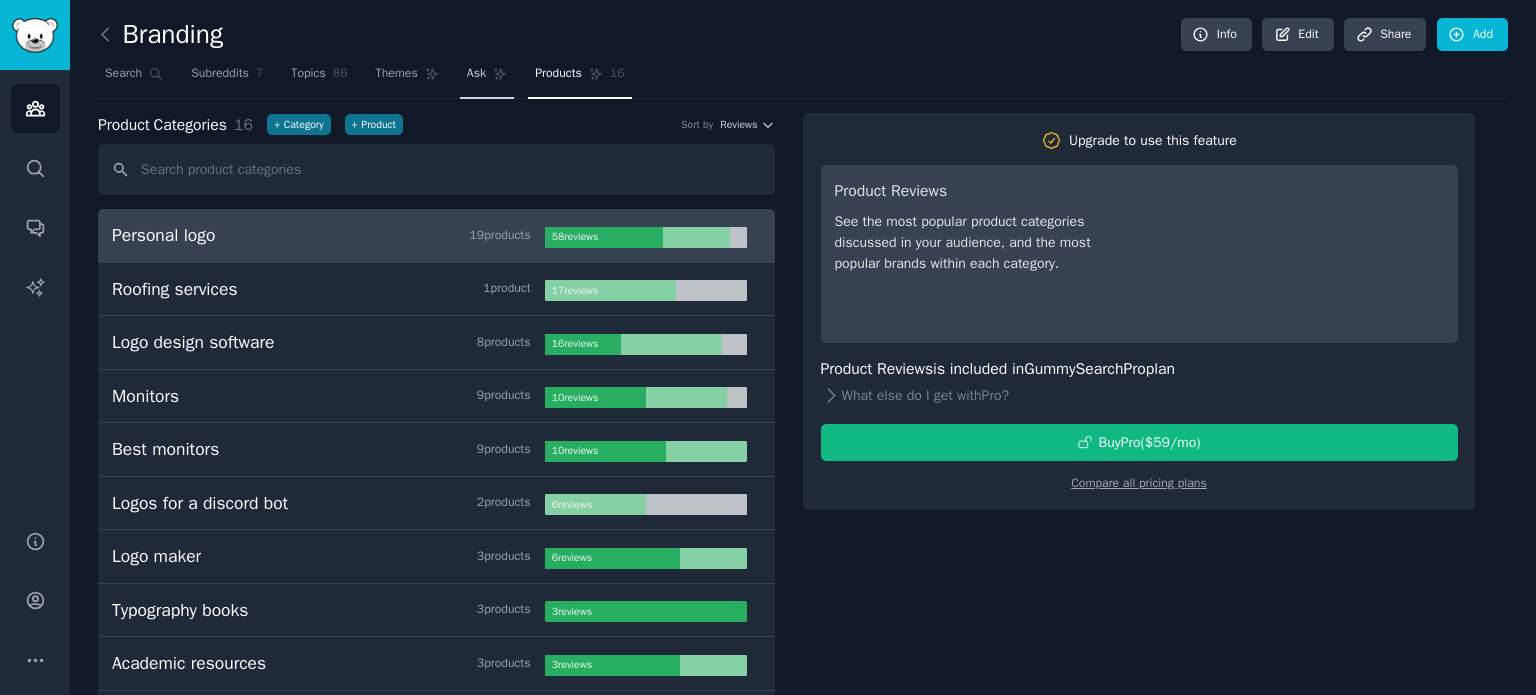 click on "Ask" at bounding box center (487, 78) 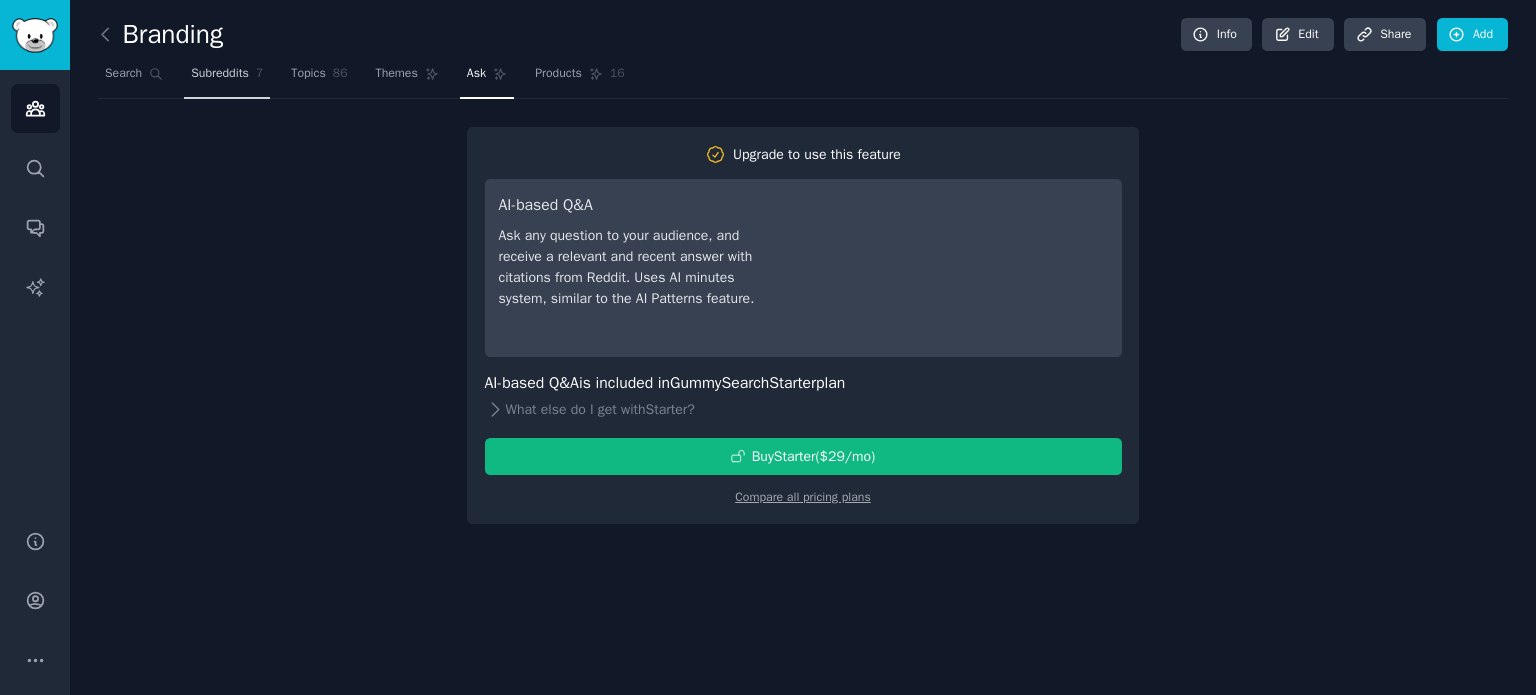 click on "Subreddits" at bounding box center [220, 74] 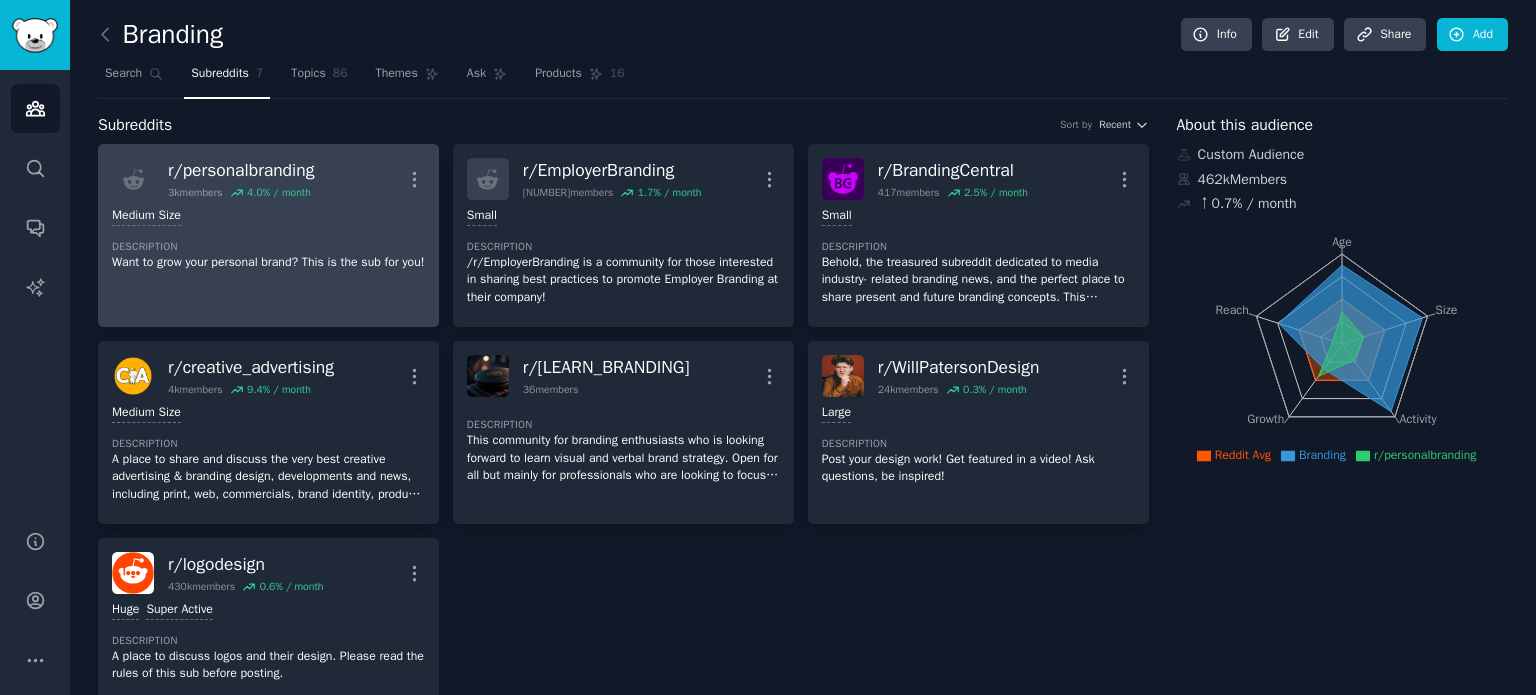 click on "r/ personalbranding" at bounding box center (241, 170) 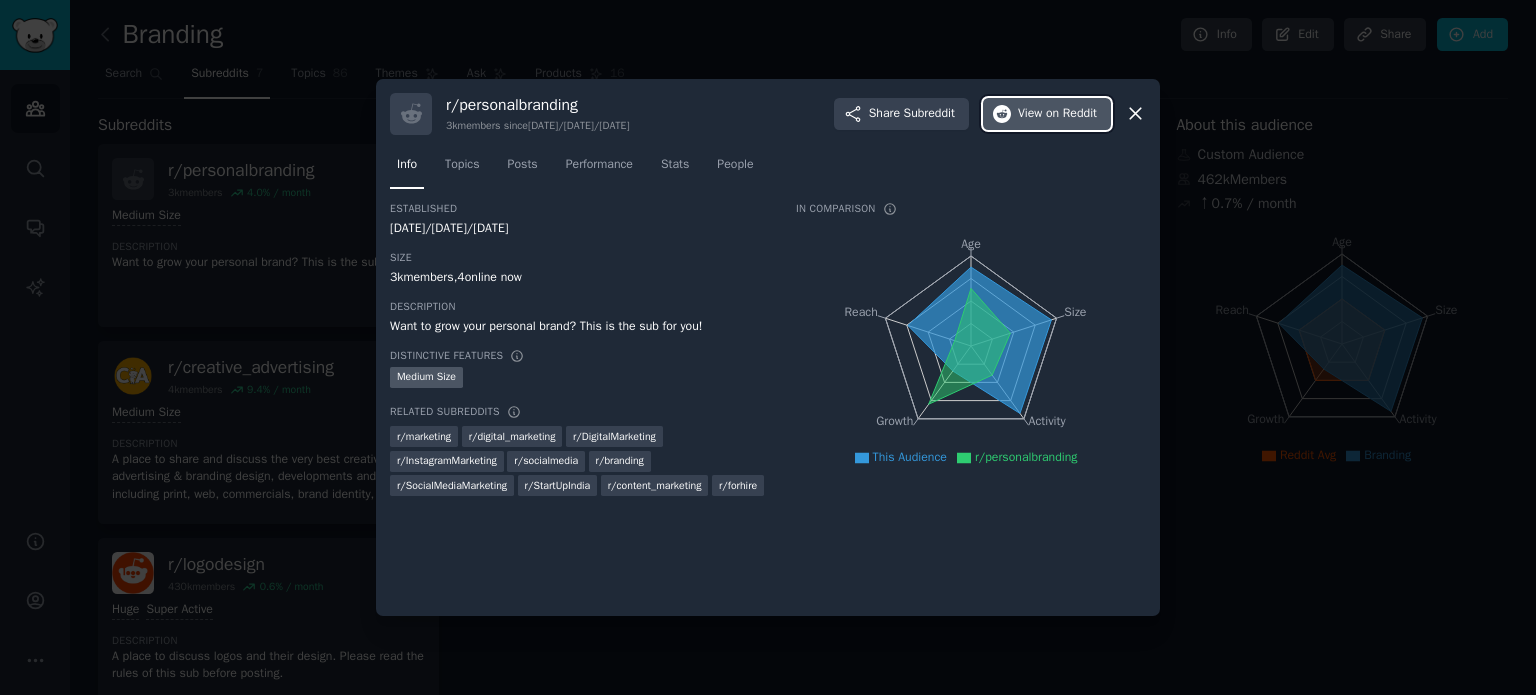 click on "on Reddit" at bounding box center (1071, 114) 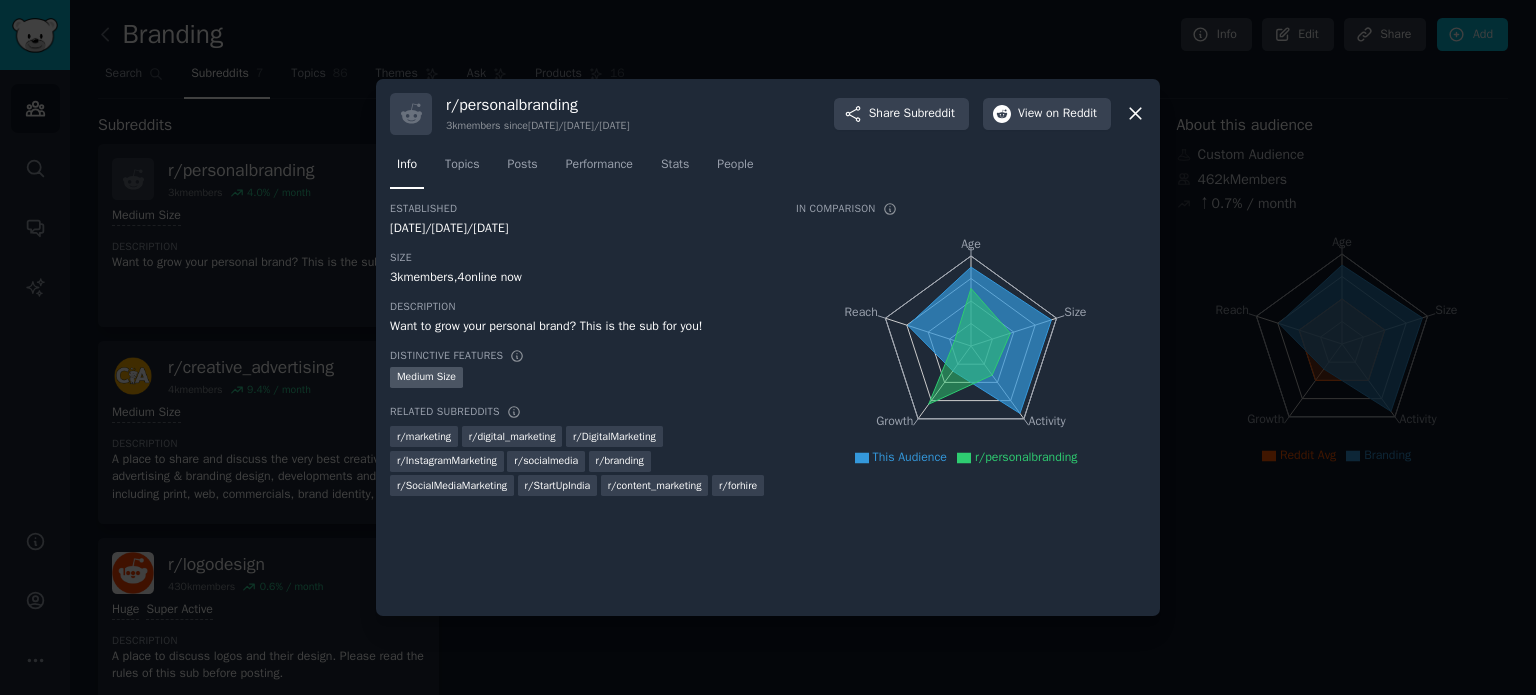 click 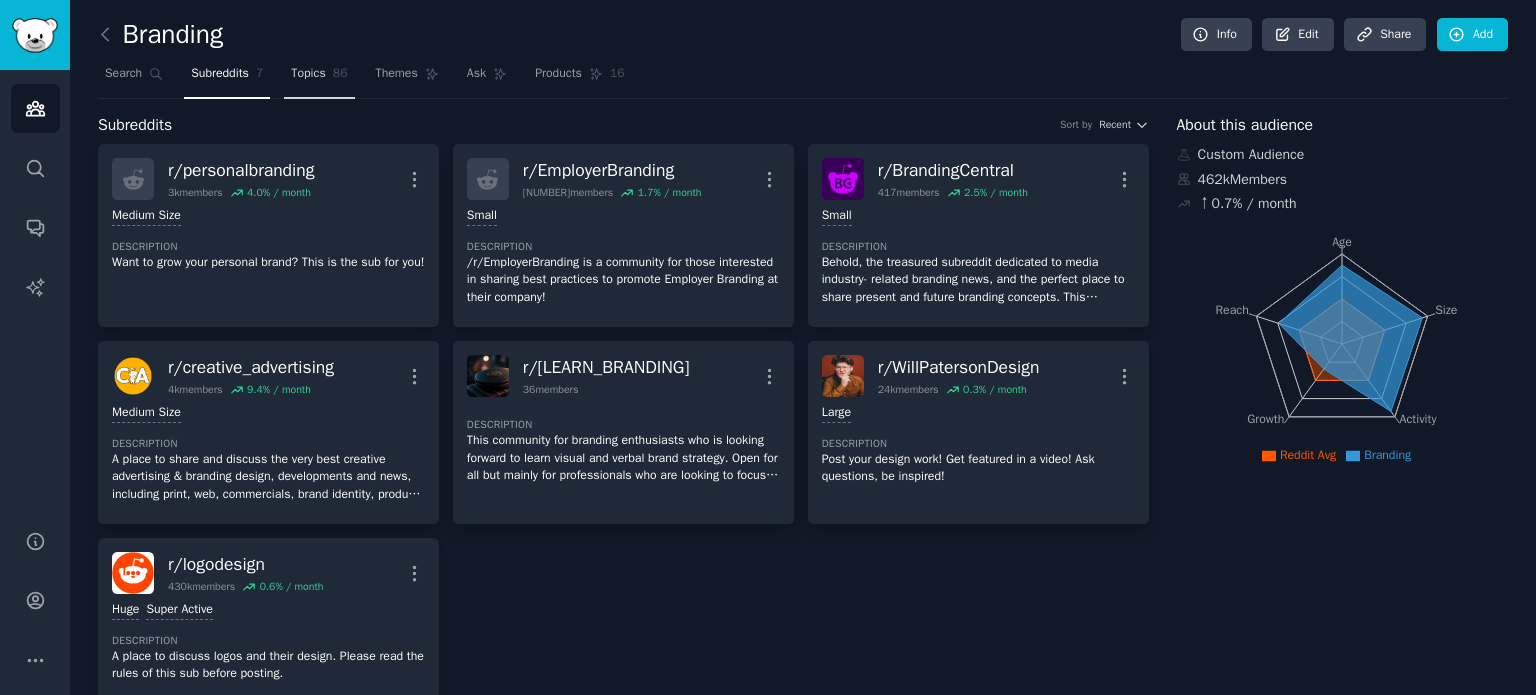 click on "86" 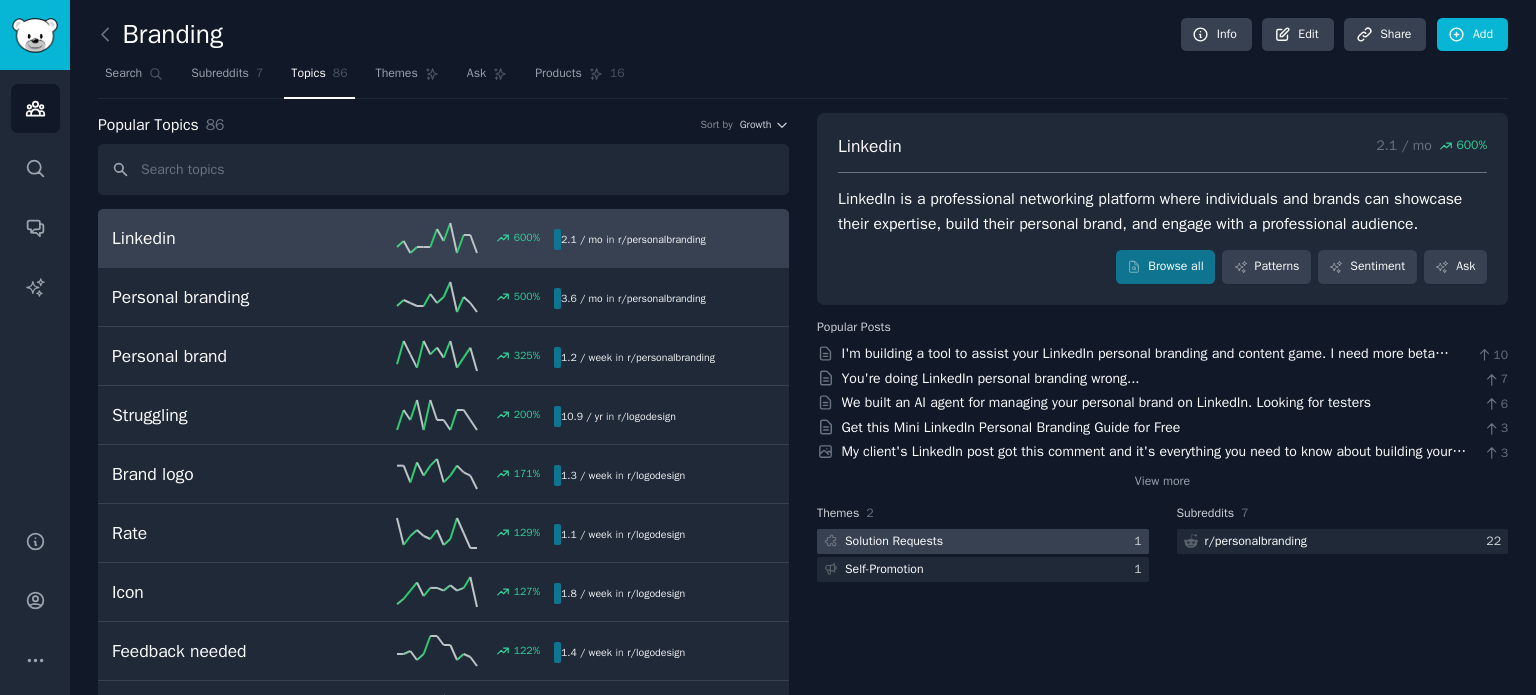 click at bounding box center [983, 541] 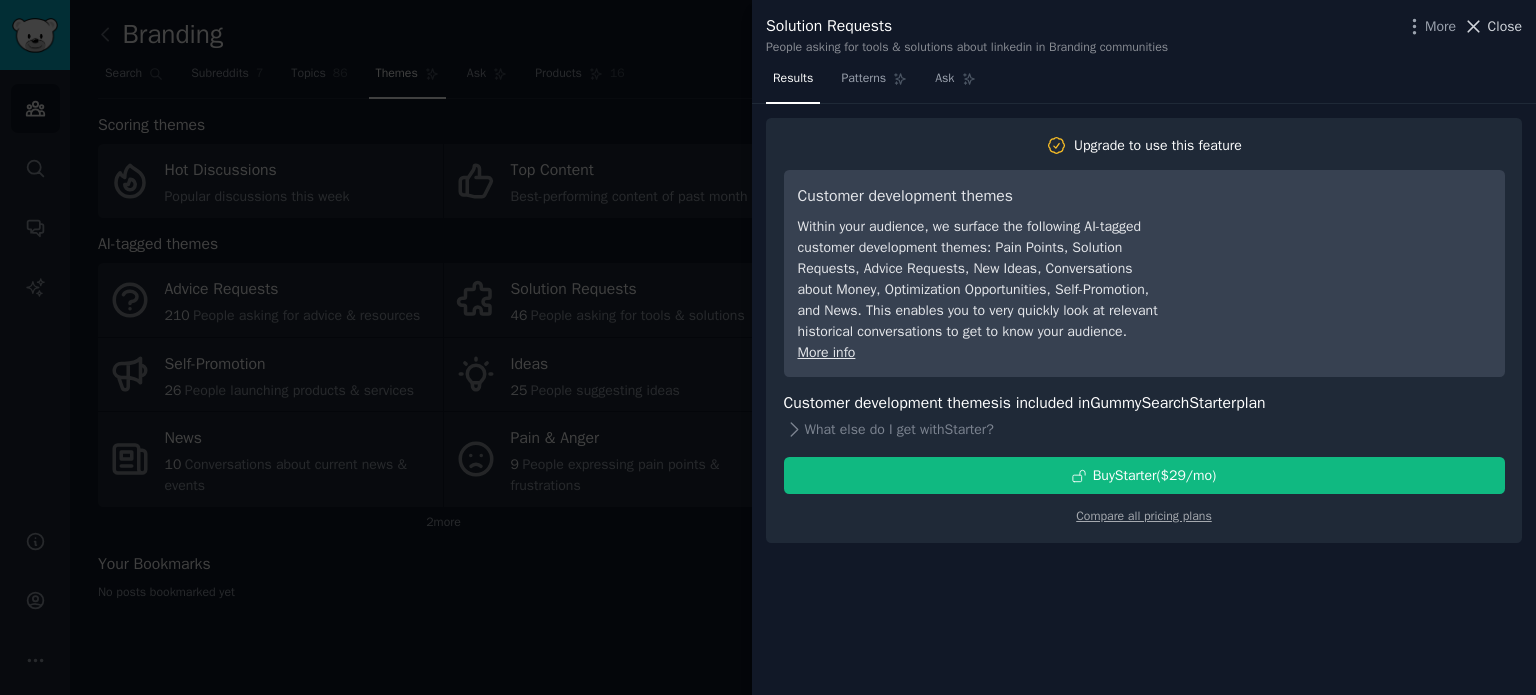 click on "Close" at bounding box center [1505, 26] 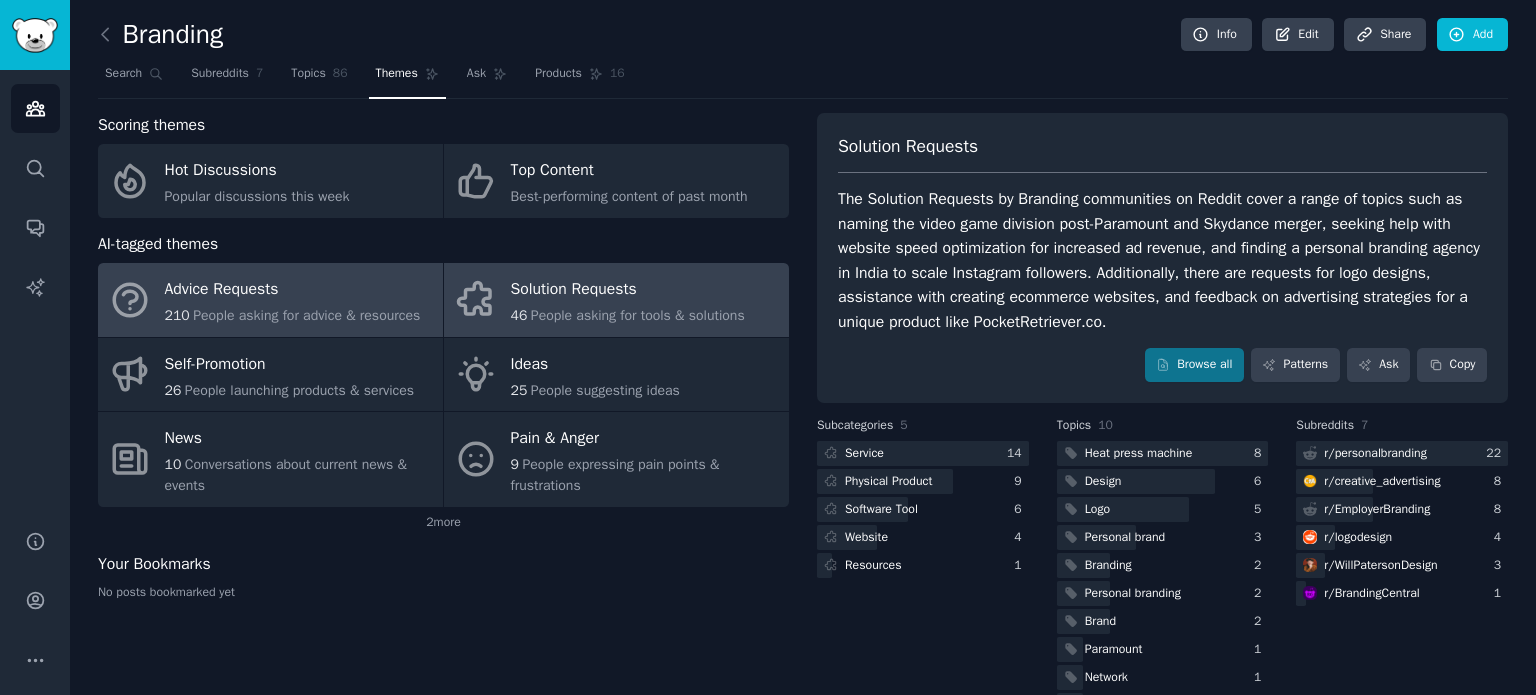 click on "Advice Requests" at bounding box center (293, 290) 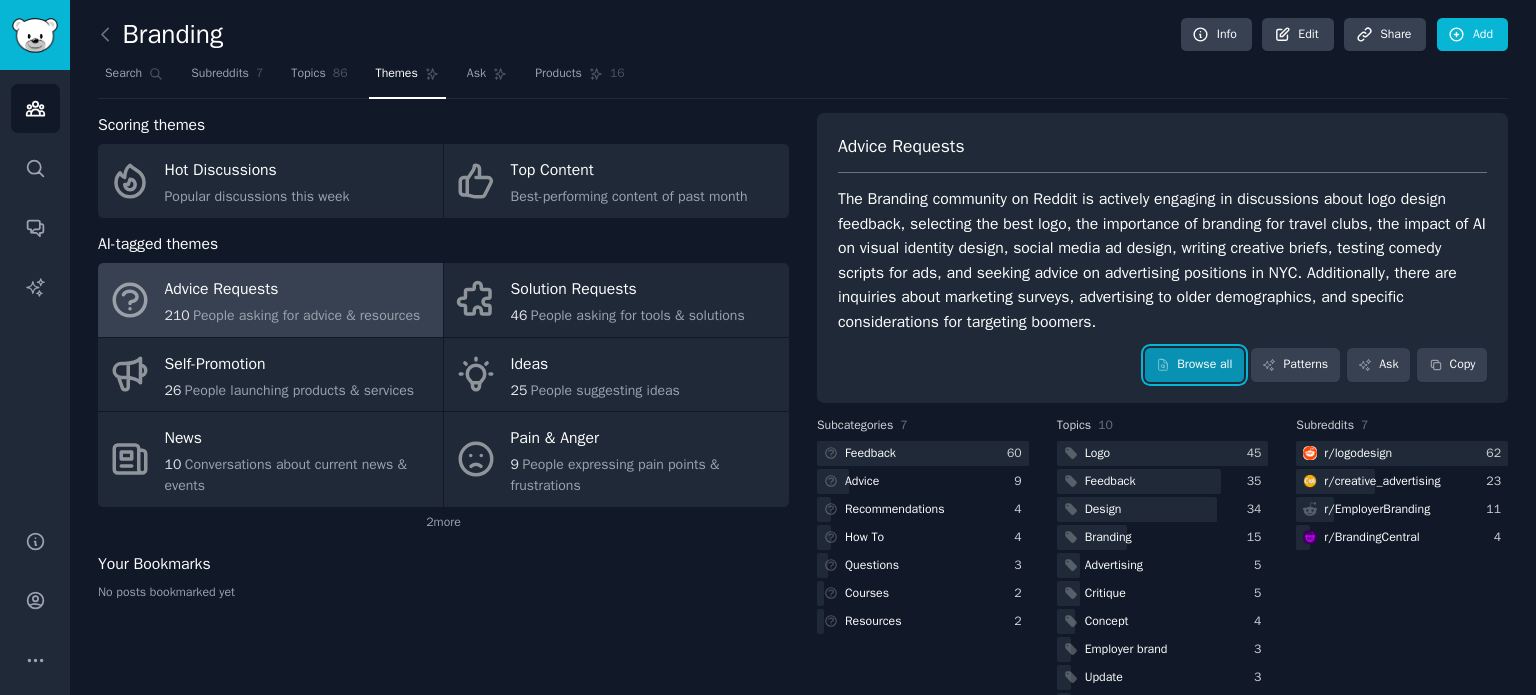 click on "Browse all" at bounding box center [1194, 365] 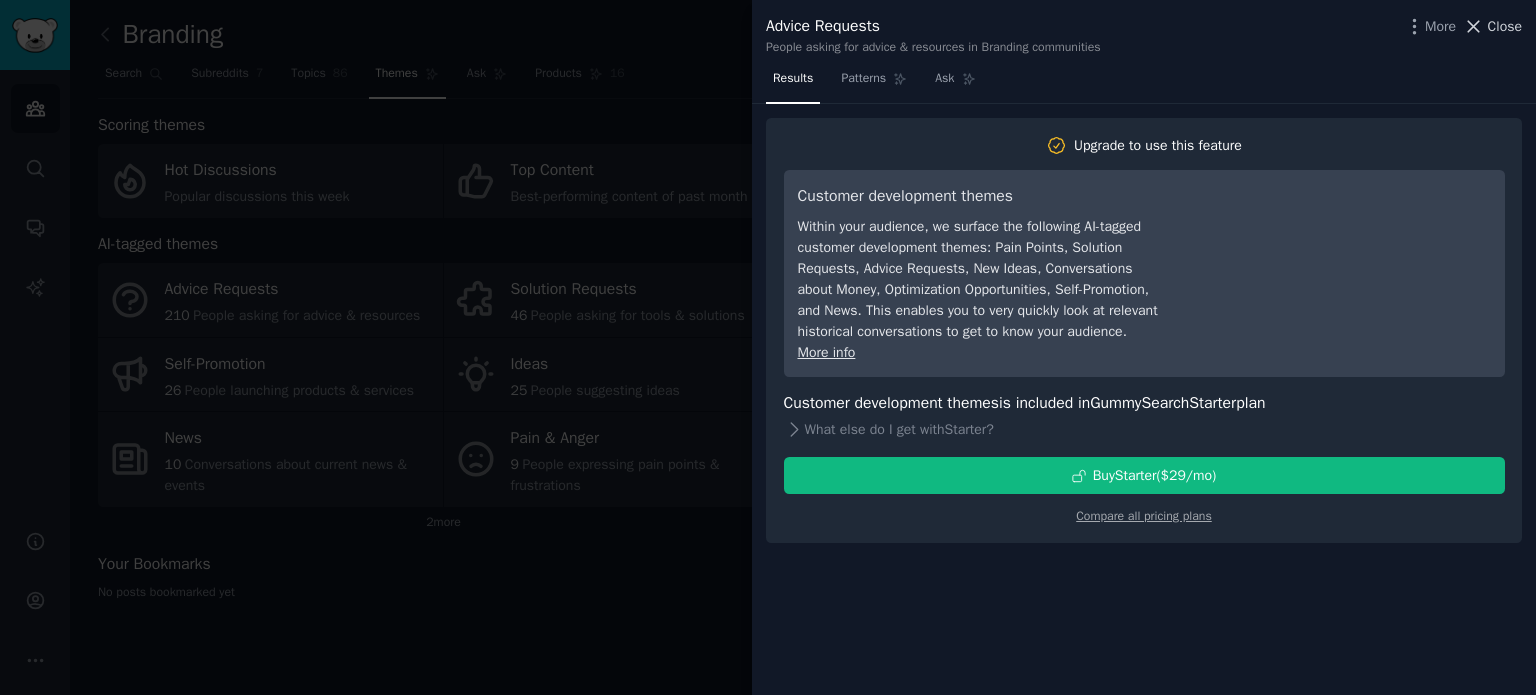 click on "Close" at bounding box center [1505, 26] 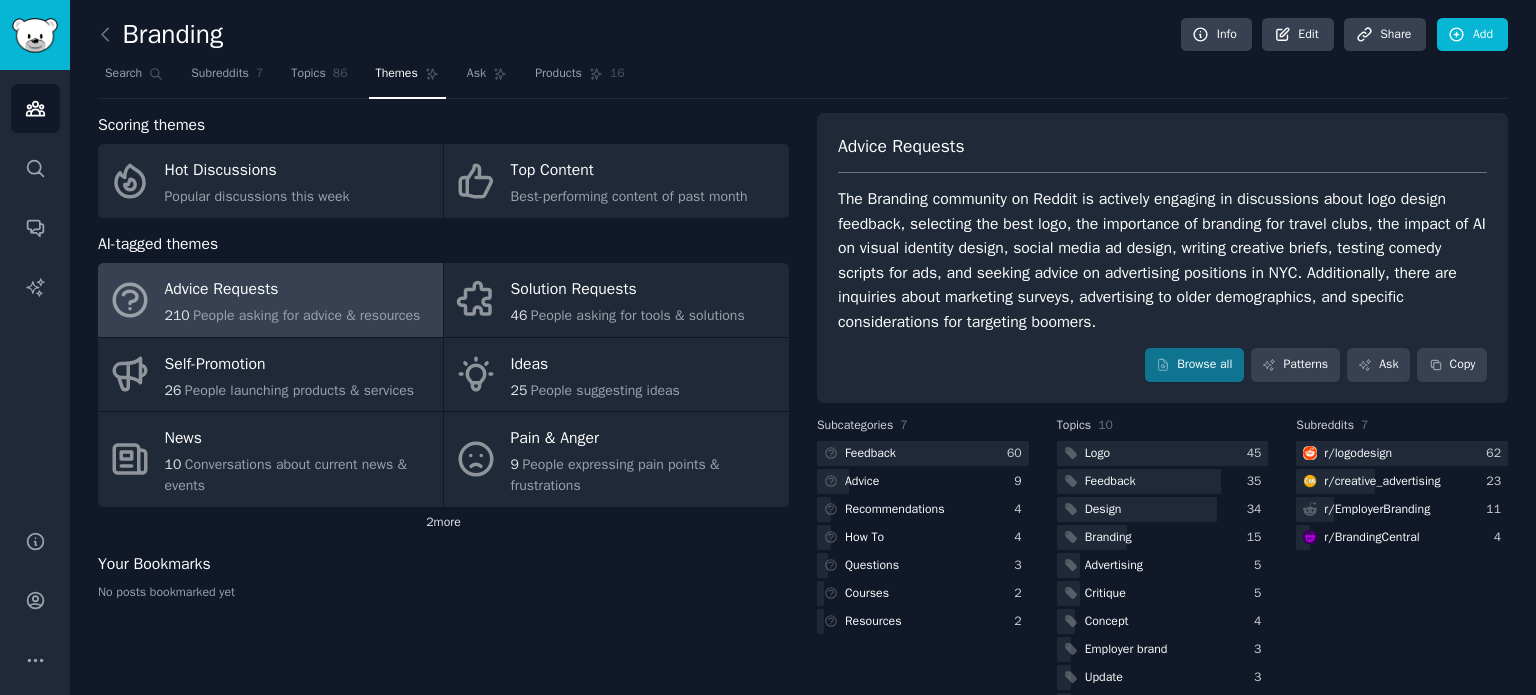 click on "2  more" 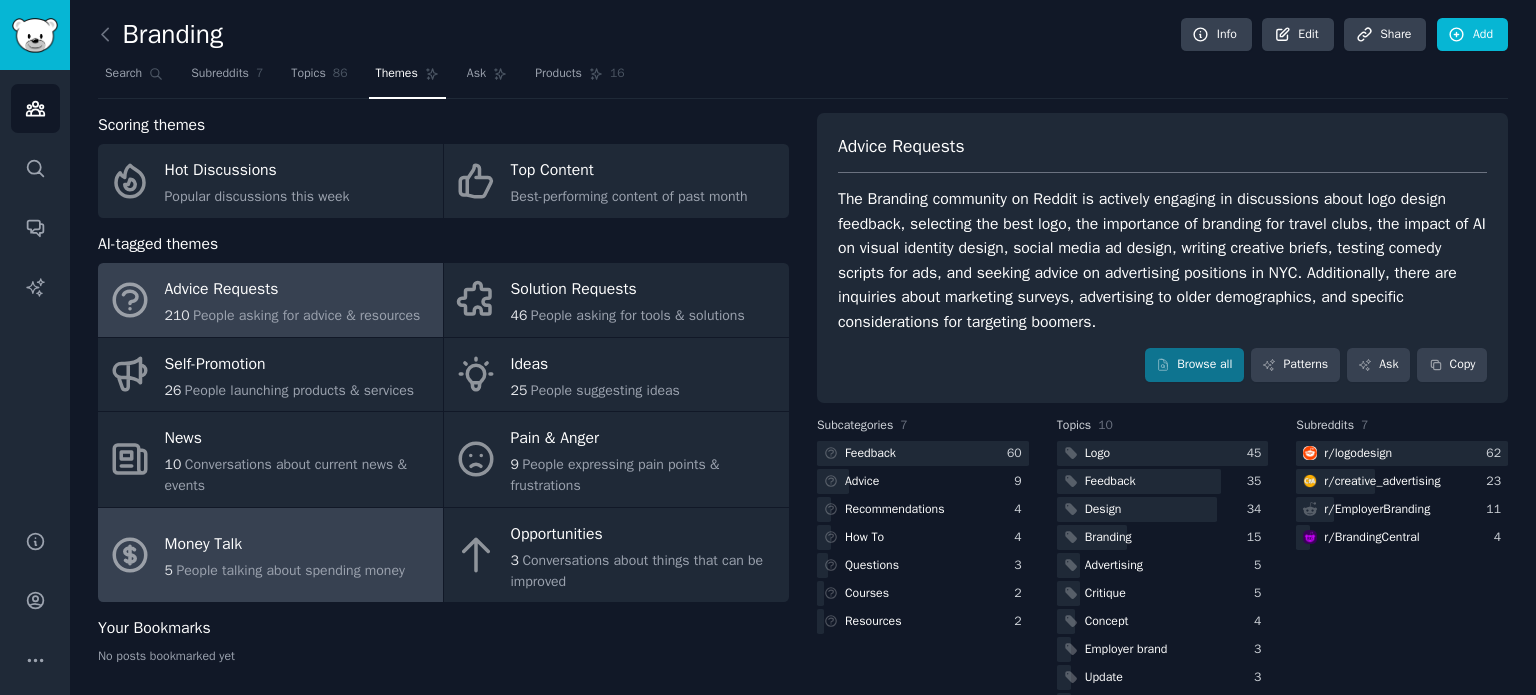 scroll, scrollTop: 52, scrollLeft: 0, axis: vertical 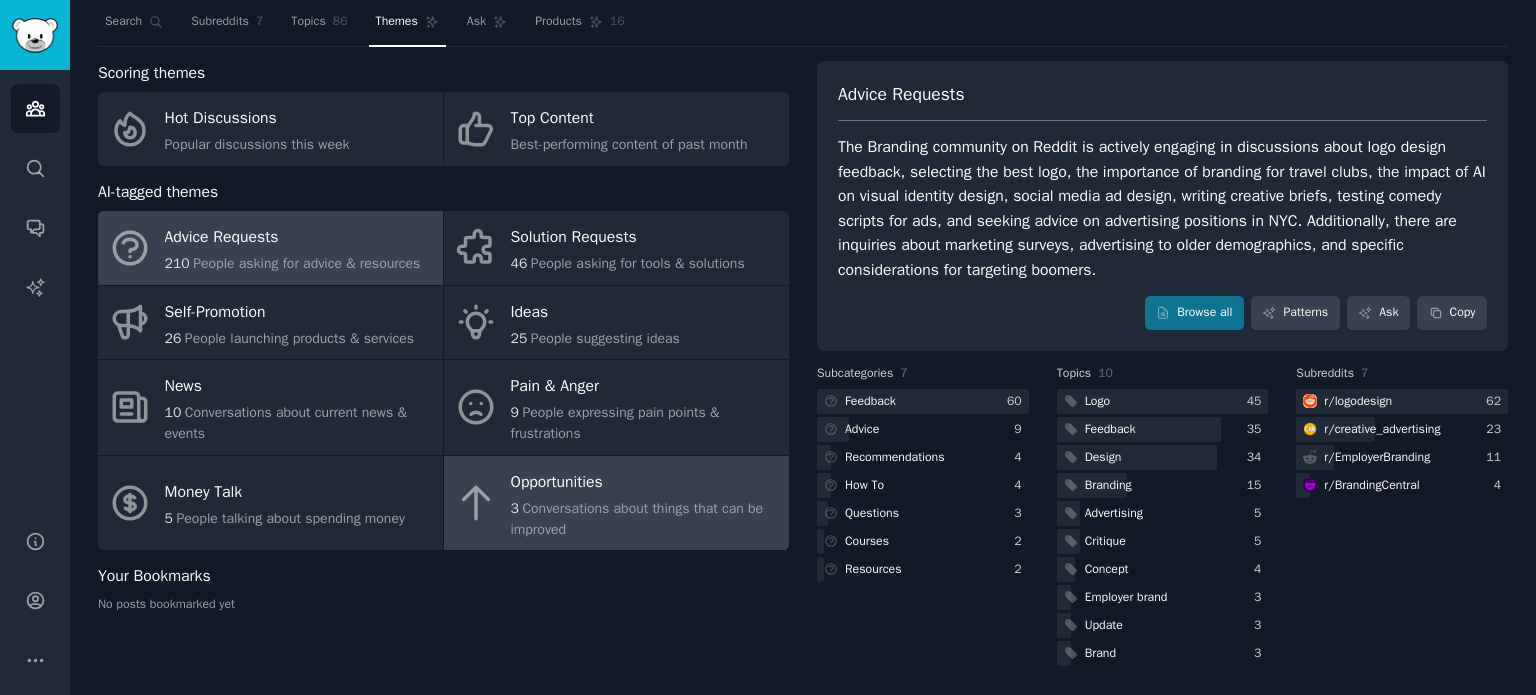 click on "Conversations about things that can be improved" at bounding box center [637, 519] 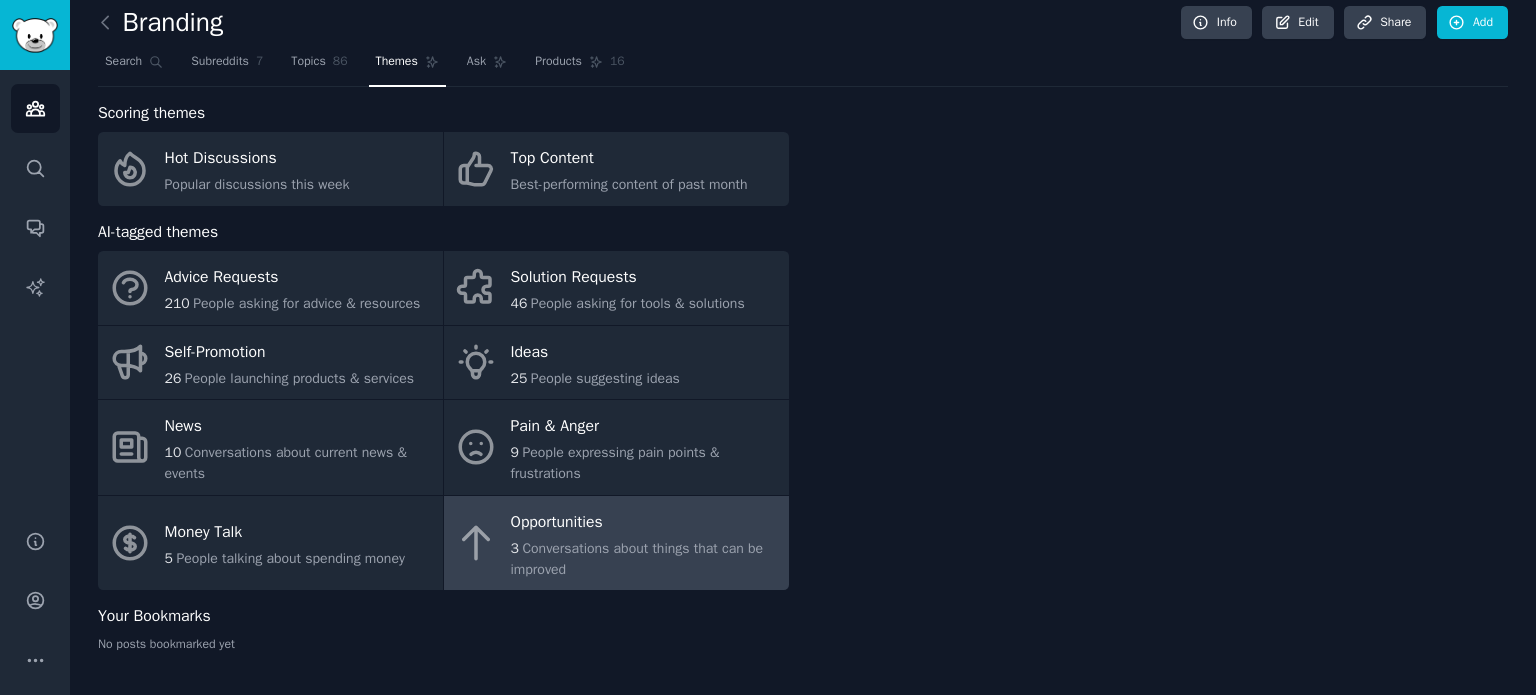 scroll, scrollTop: 11, scrollLeft: 0, axis: vertical 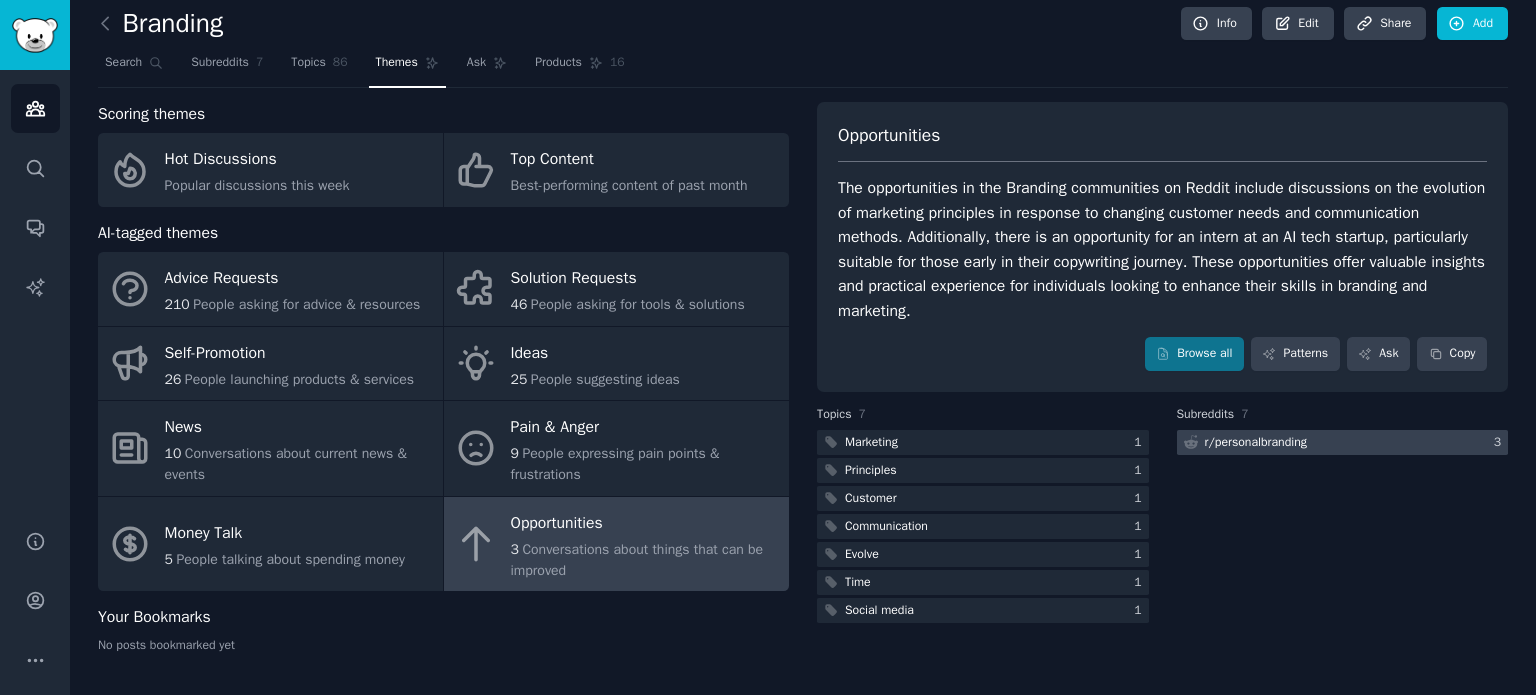 click on "r/ personalbranding" at bounding box center [1256, 443] 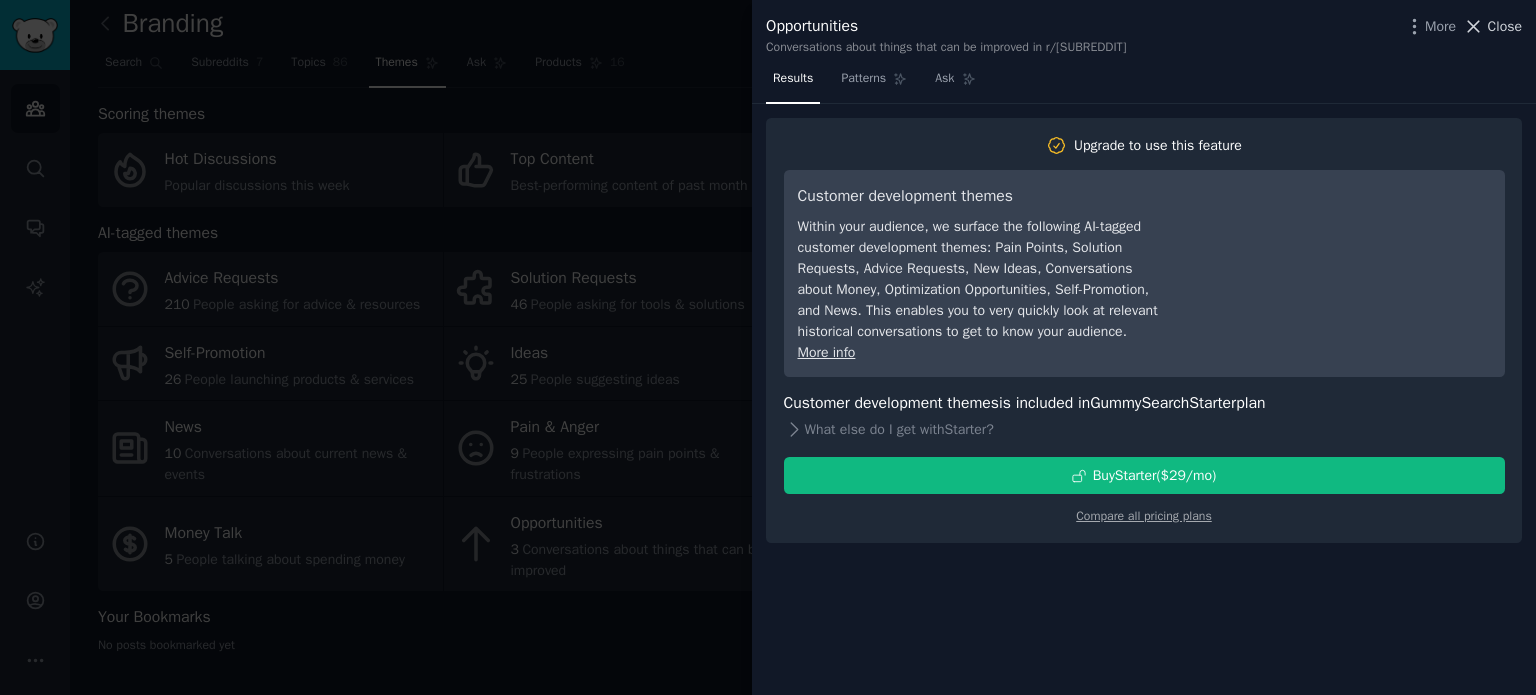 click 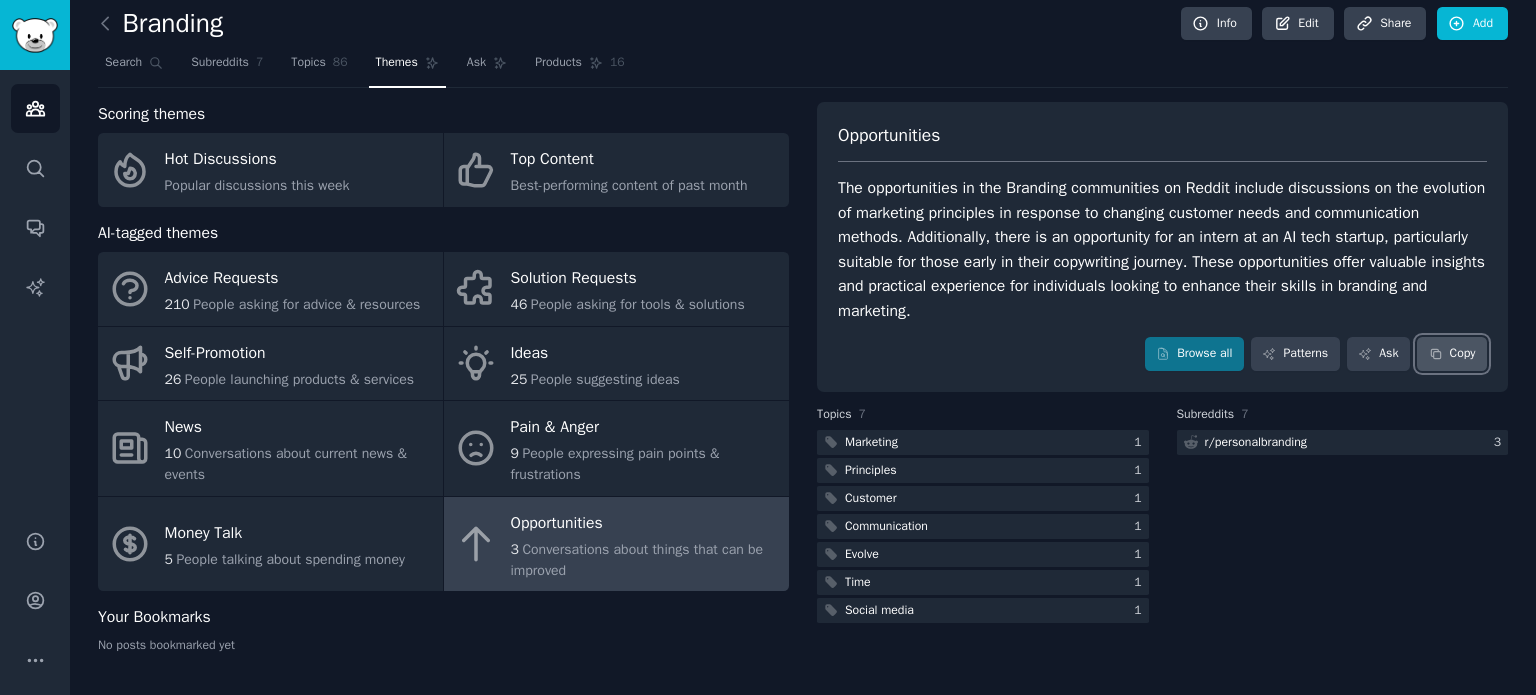 click on "Copy" at bounding box center [1452, 354] 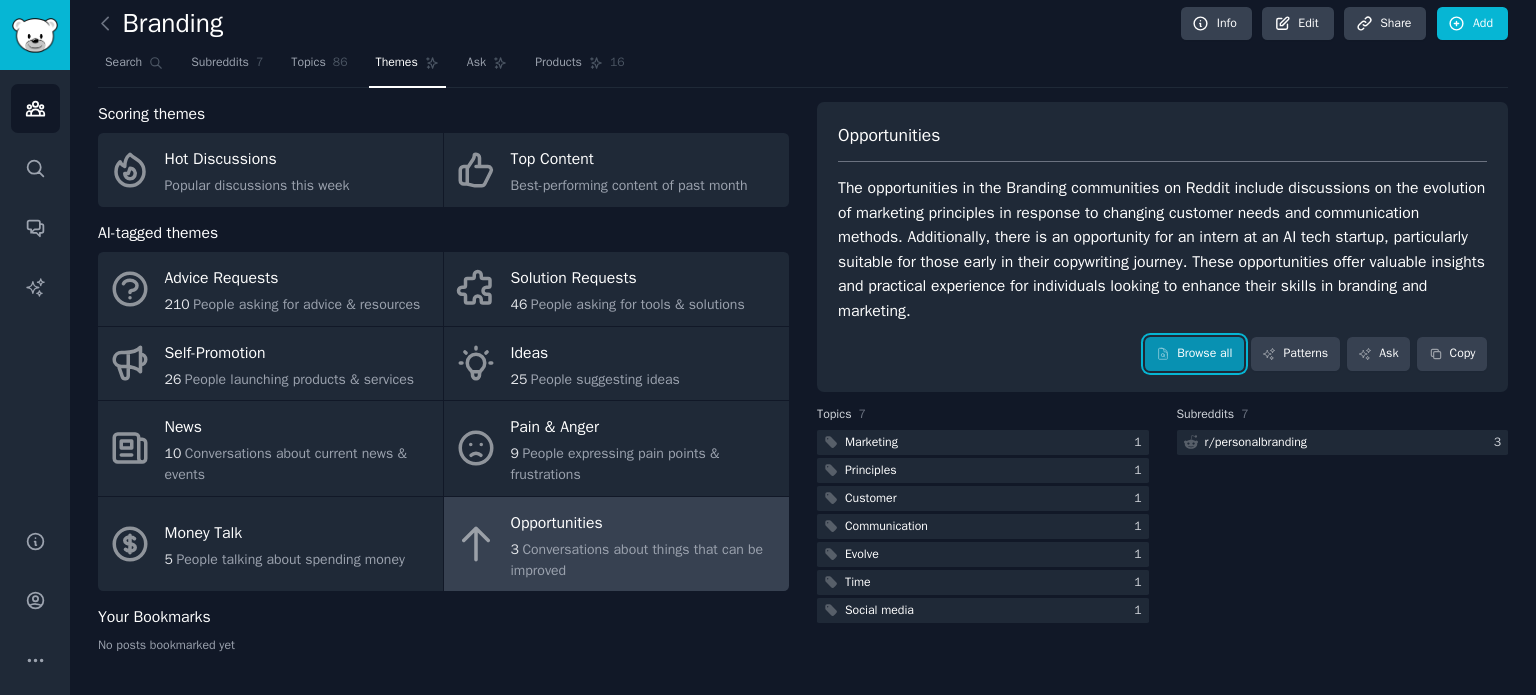 click on "Browse all" at bounding box center [1194, 354] 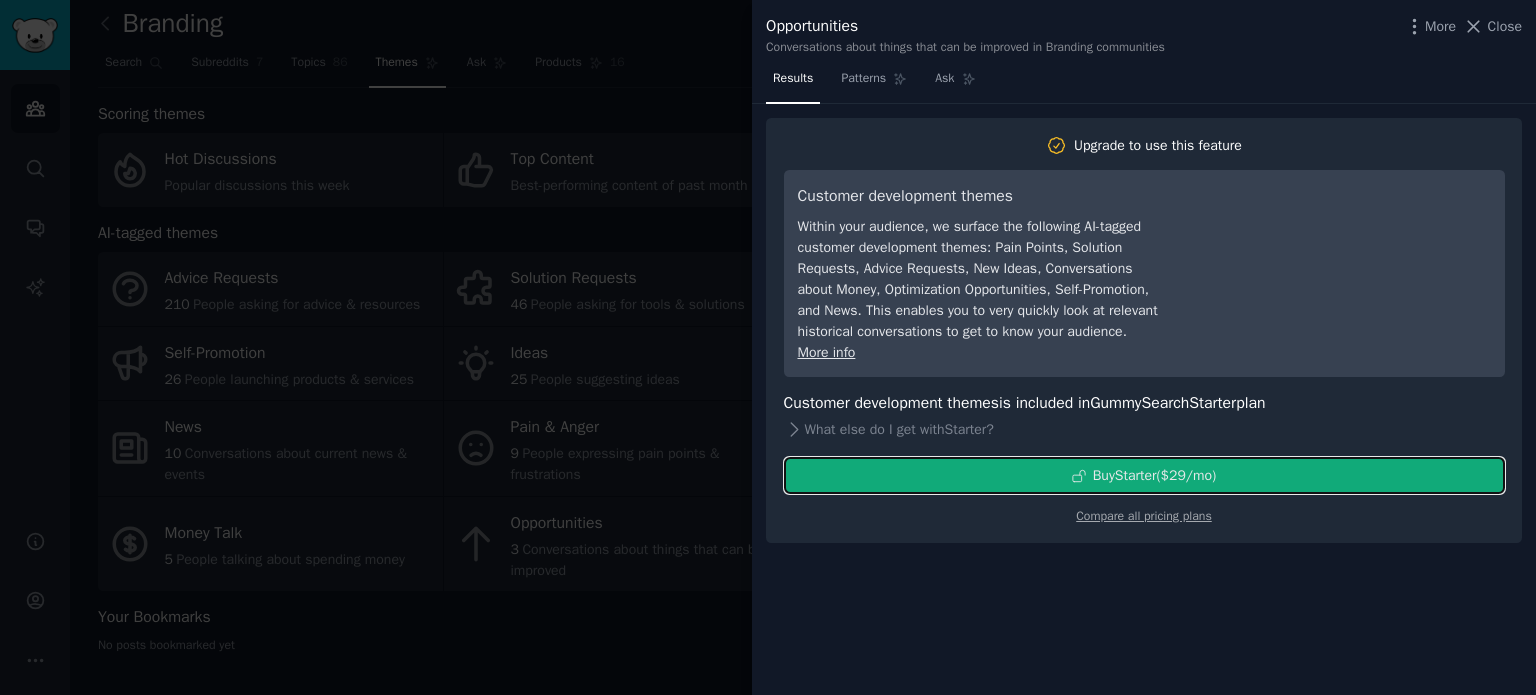 click on "Buy  Starter  ($ 29 /mo )" at bounding box center [1155, 475] 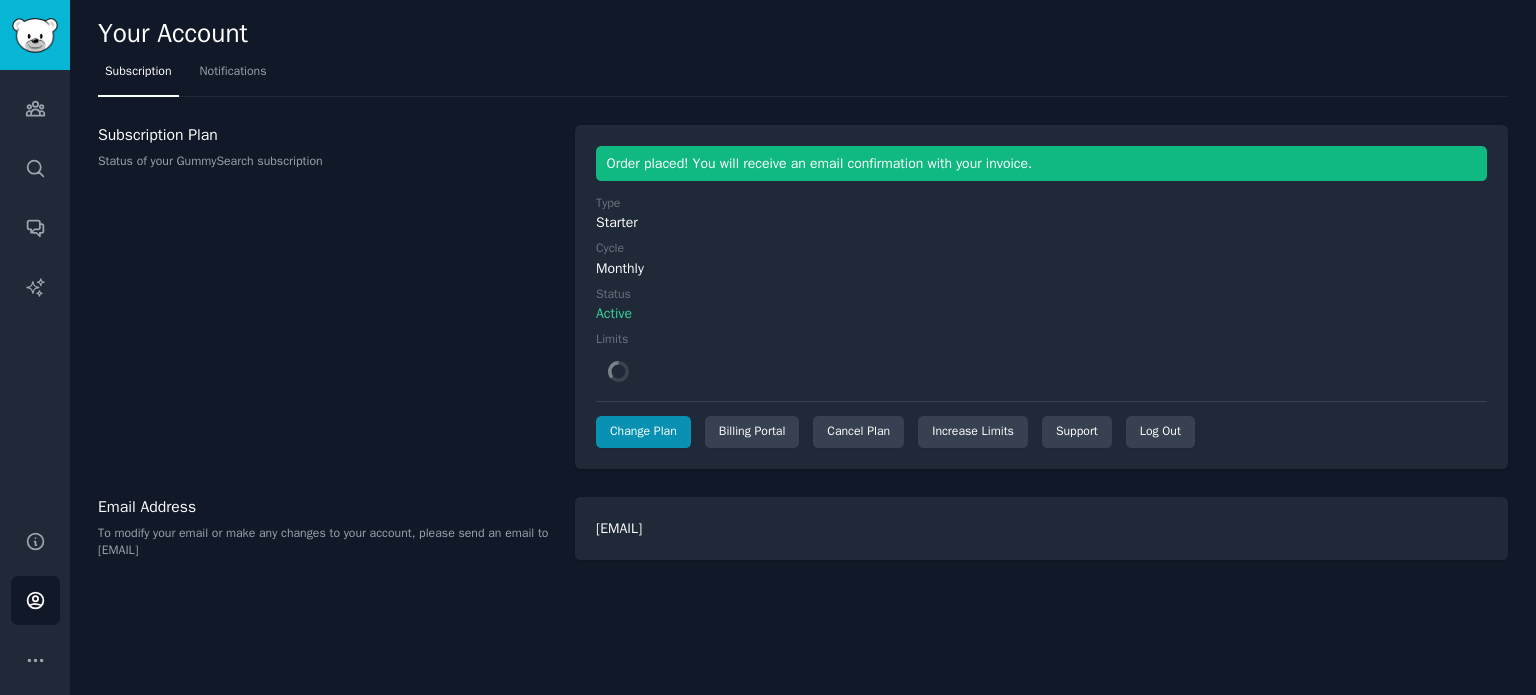 scroll, scrollTop: 0, scrollLeft: 0, axis: both 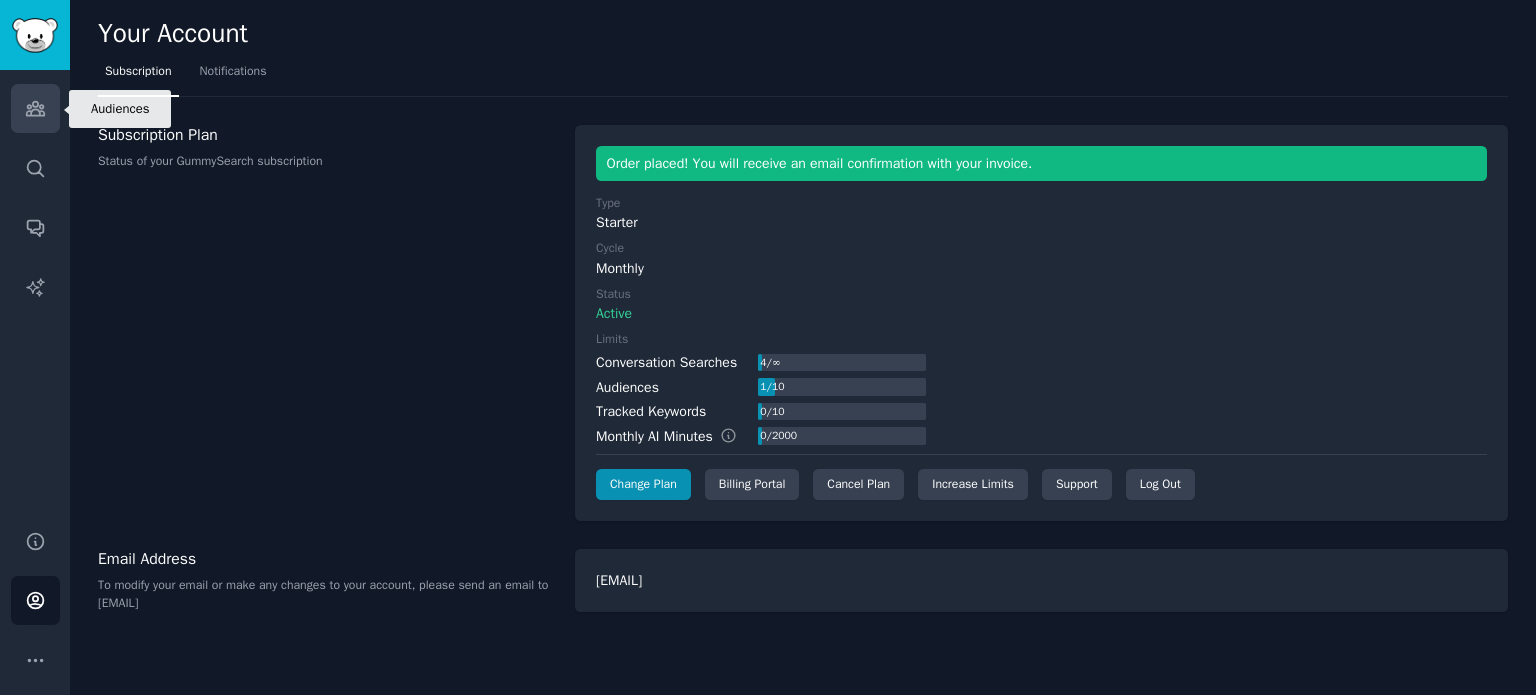 click on "Audiences" at bounding box center [35, 108] 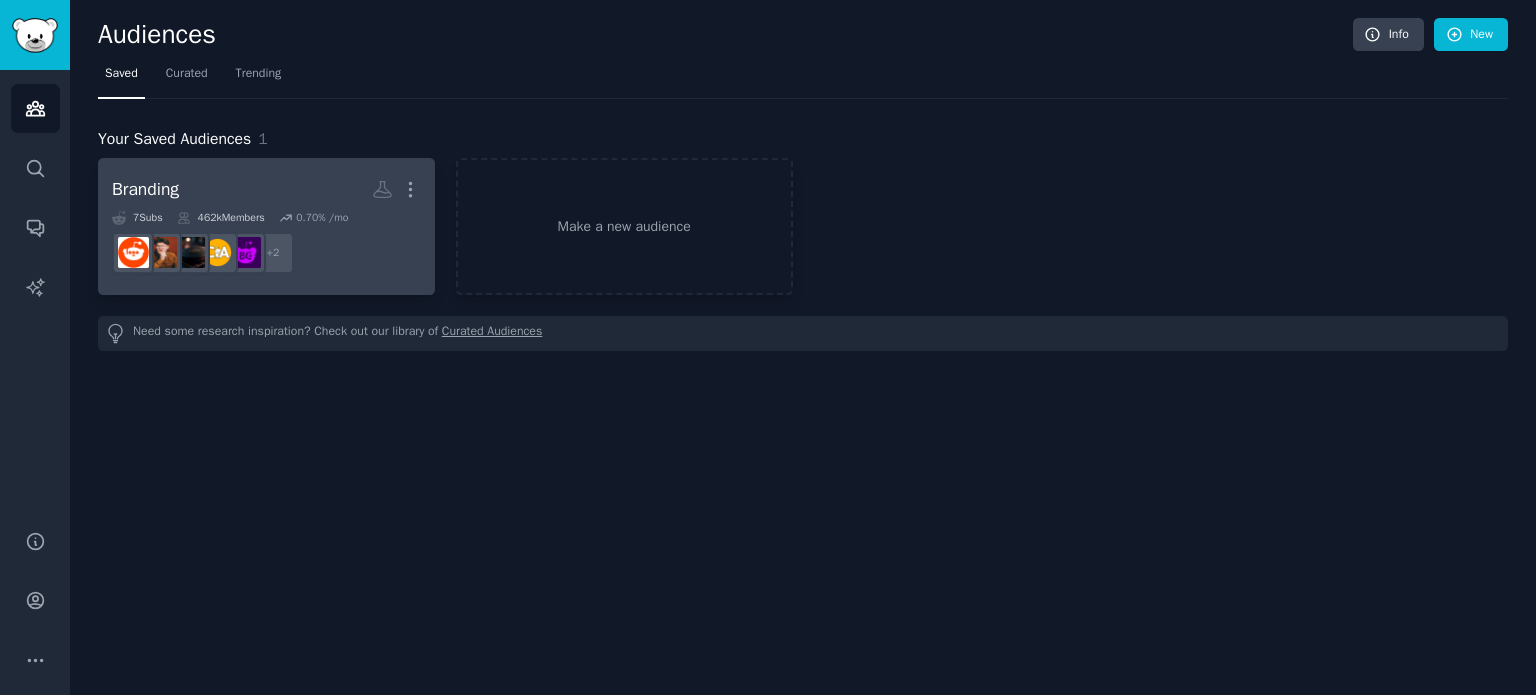 click on "Branding" at bounding box center (145, 189) 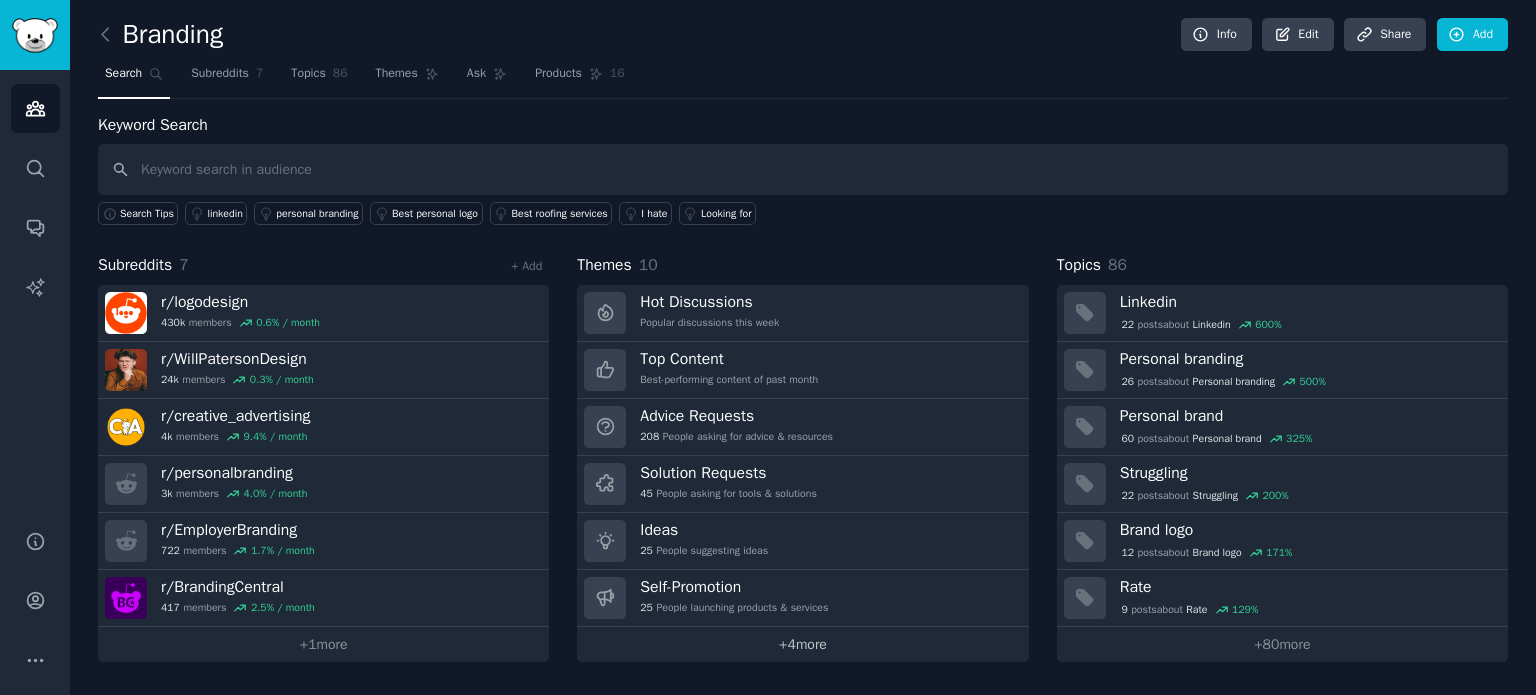 click on "+  4  more" at bounding box center [802, 644] 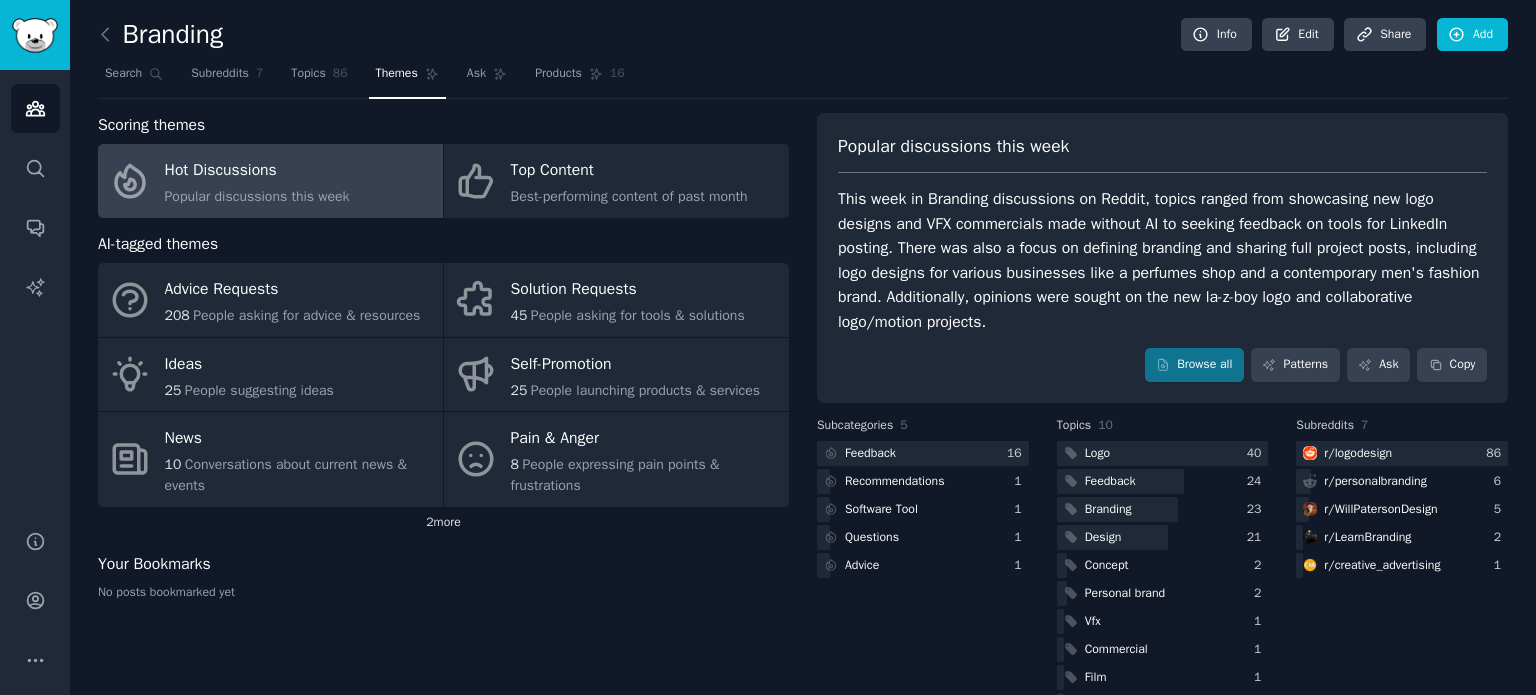 click on "2  more" 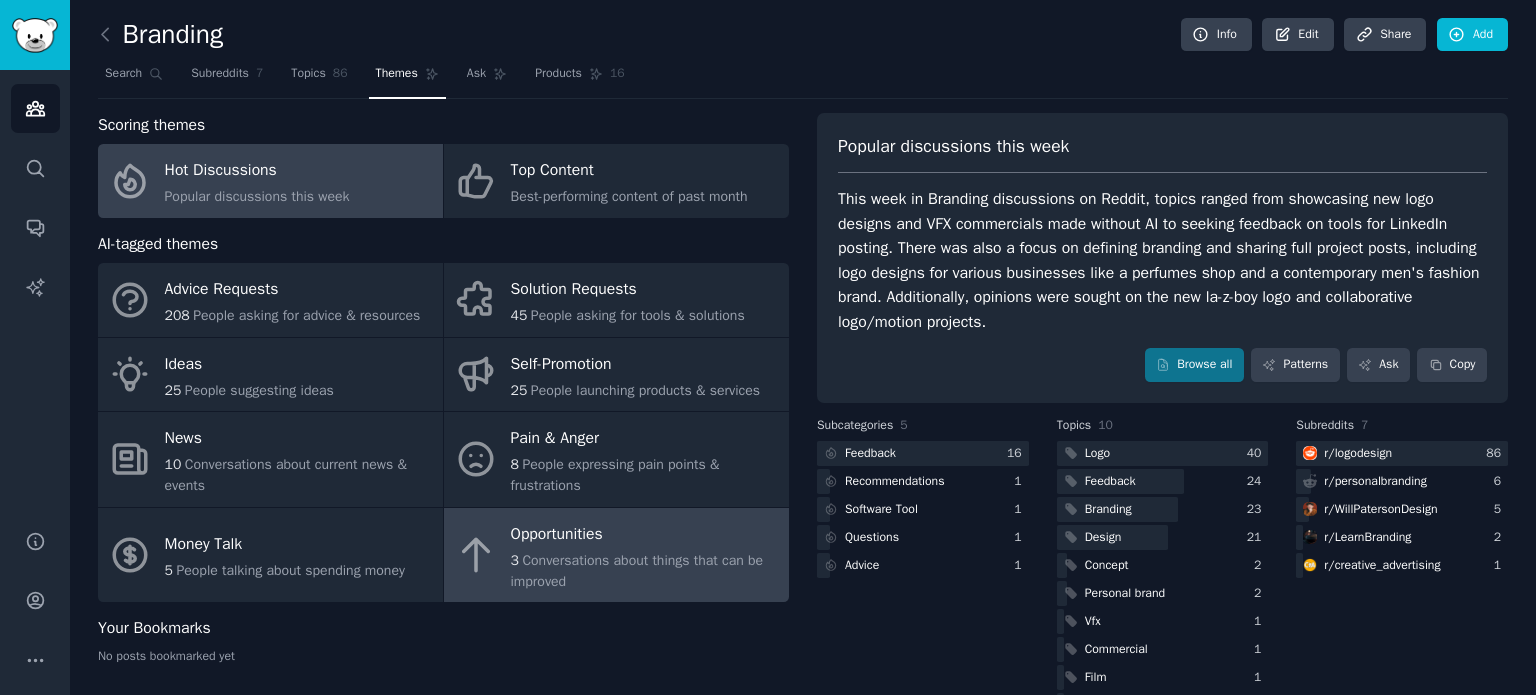 click on "Conversations about things that can be improved" at bounding box center [637, 571] 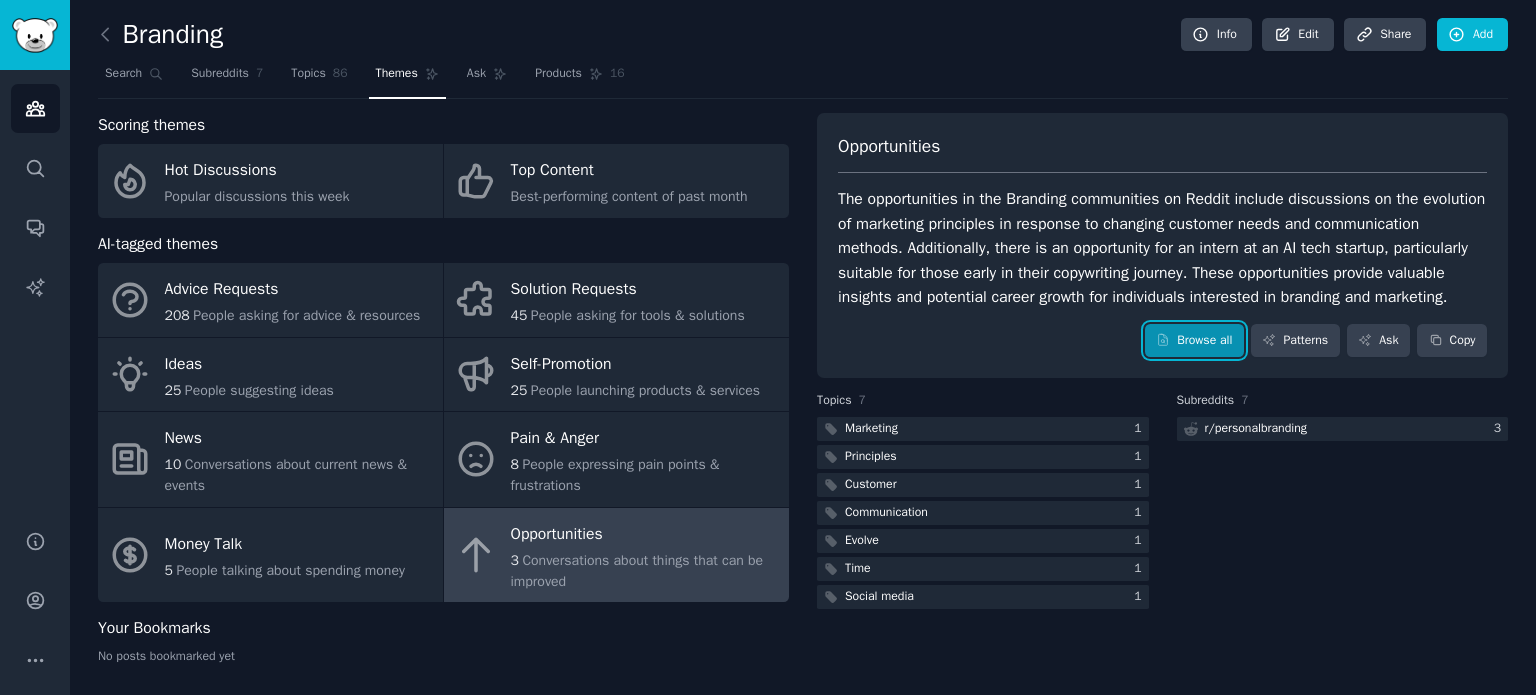 click on "Browse all" at bounding box center [1194, 341] 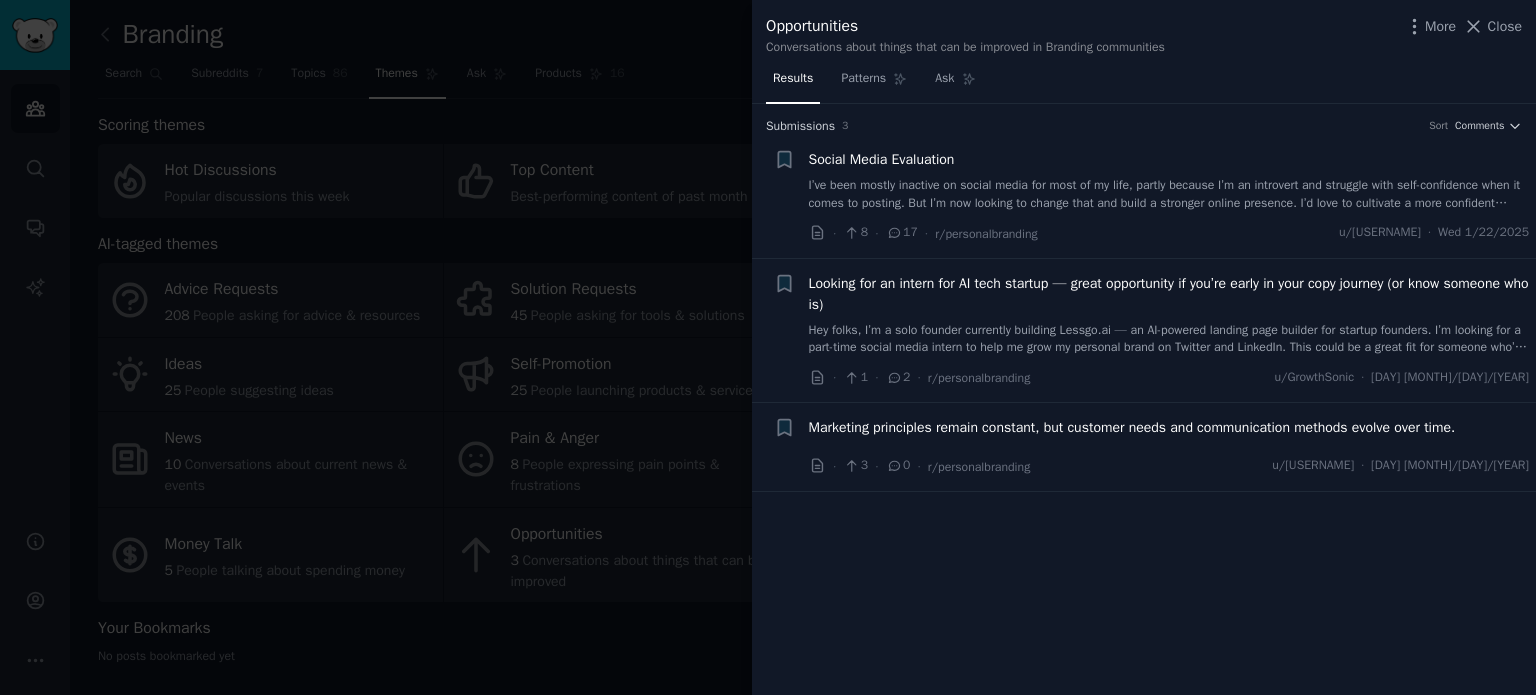 click on "Social Media Evaluation" at bounding box center [882, 159] 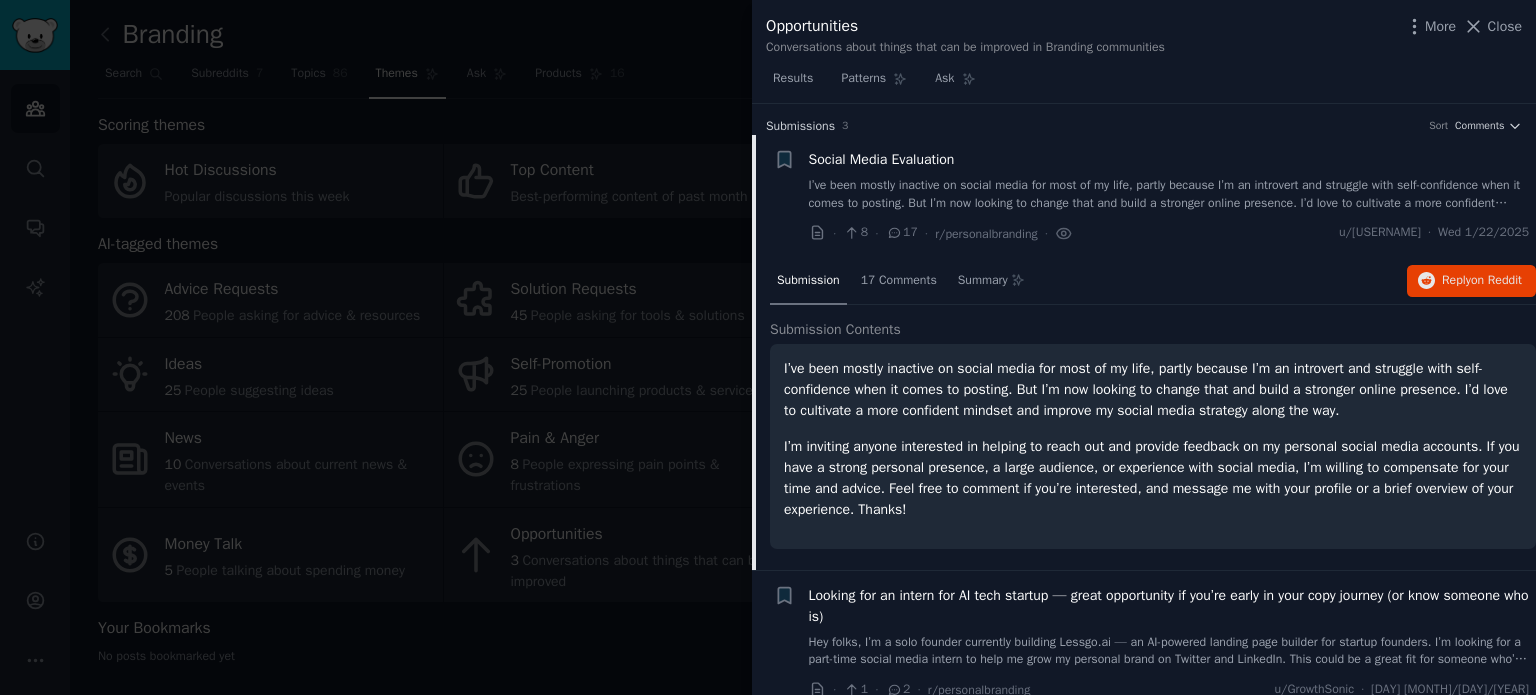scroll, scrollTop: 31, scrollLeft: 0, axis: vertical 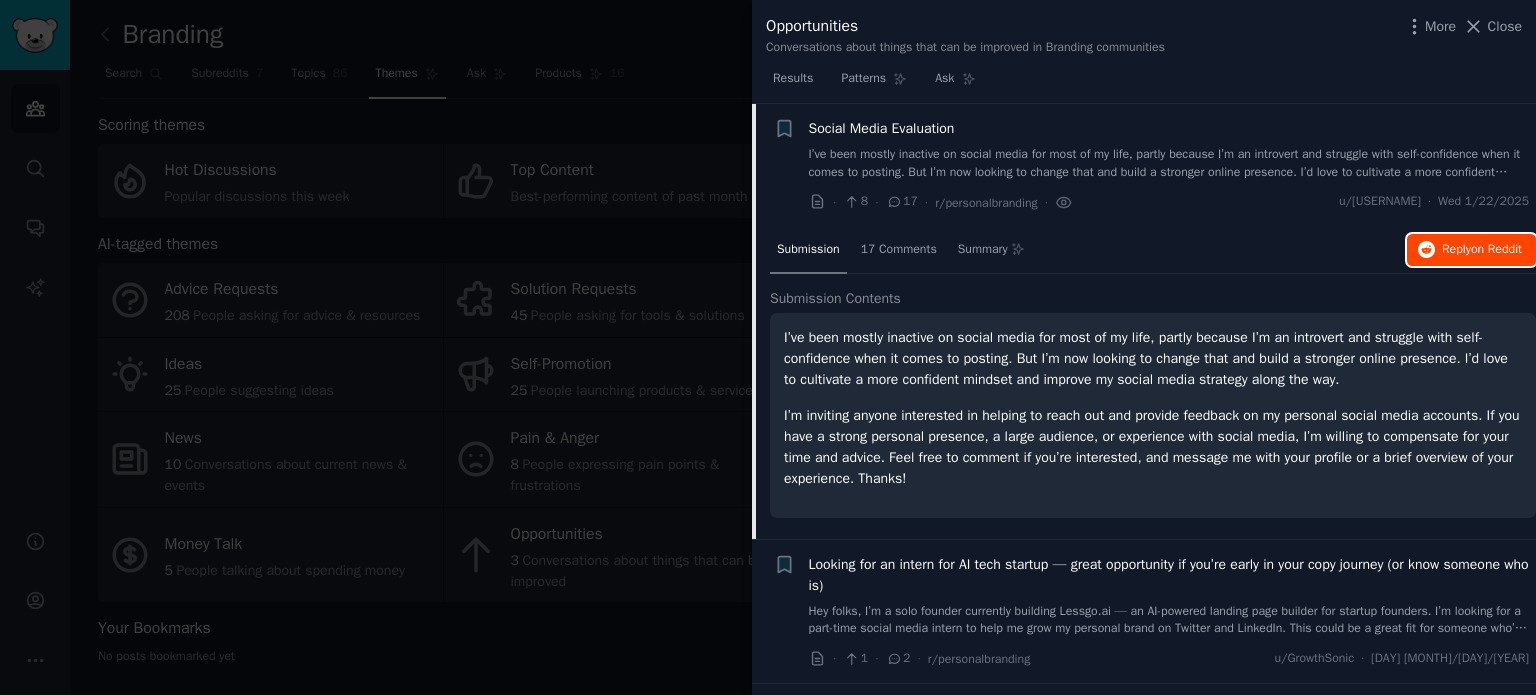 click on "on Reddit" at bounding box center [1496, 249] 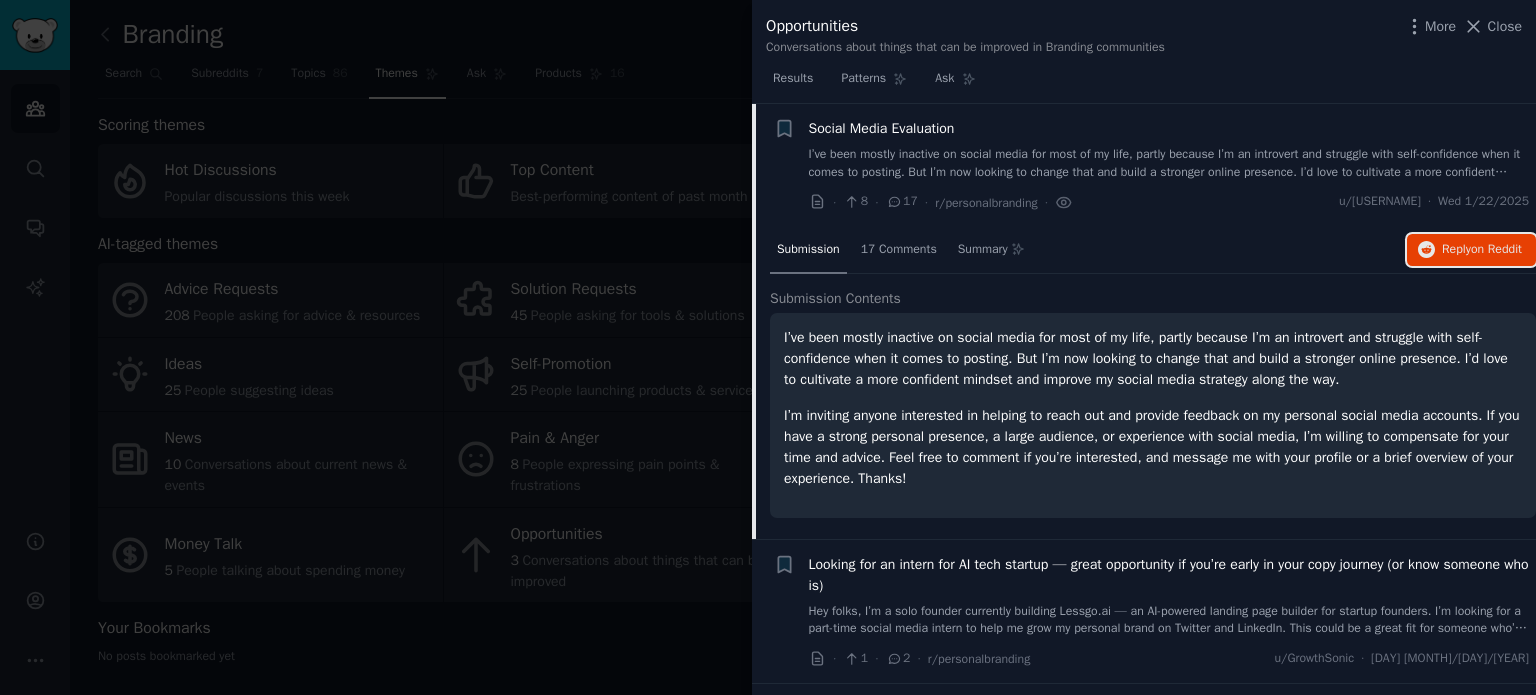 scroll, scrollTop: 106, scrollLeft: 0, axis: vertical 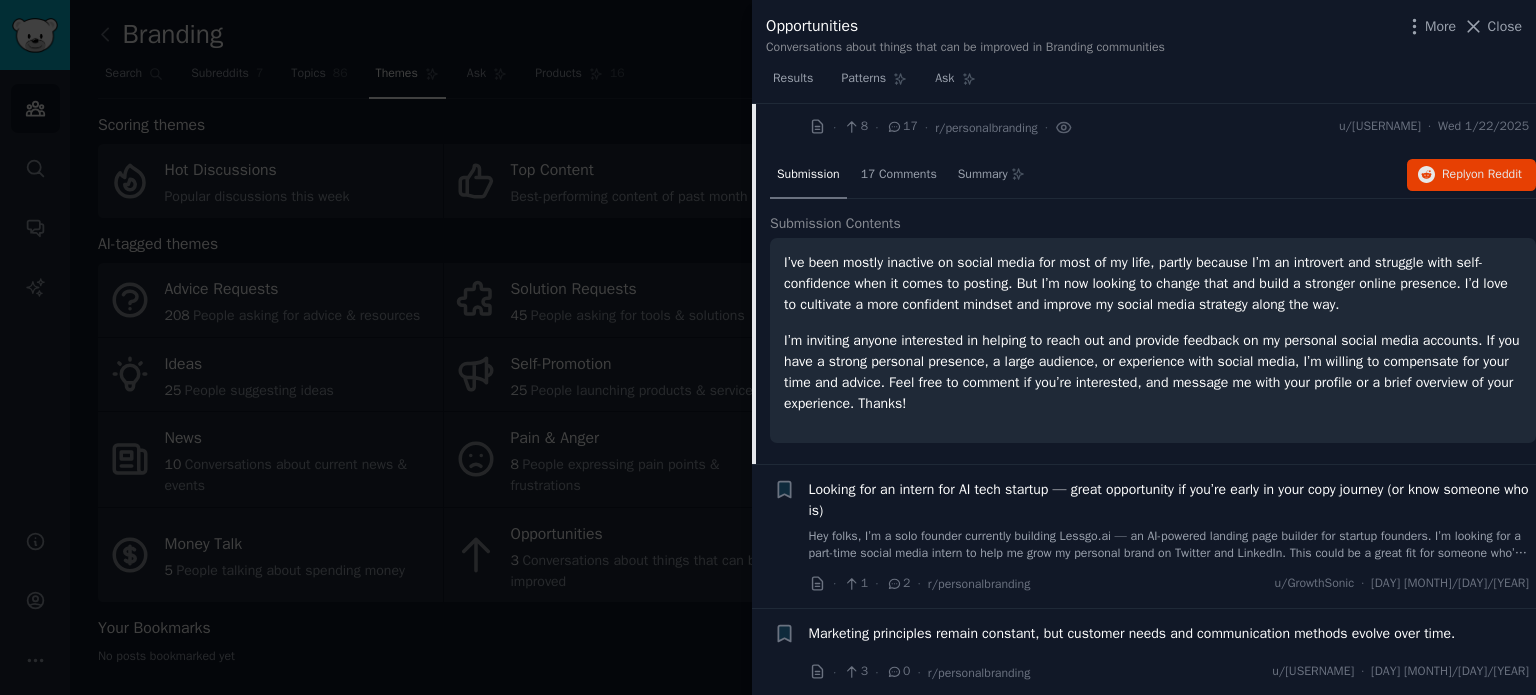 click on "Looking for an intern for AI tech startup — great opportunity if you’re early in your copy journey (or know someone who is)" at bounding box center [1169, 500] 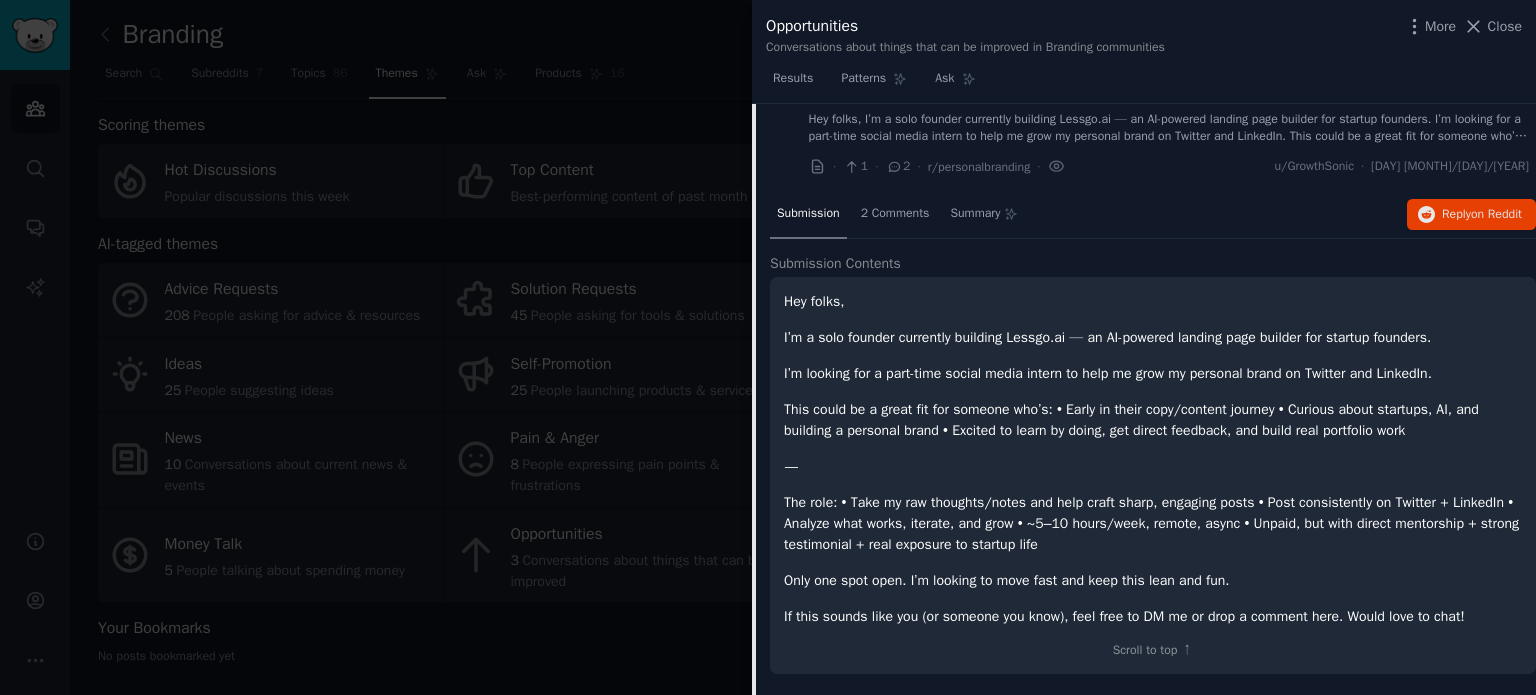 scroll, scrollTop: 255, scrollLeft: 0, axis: vertical 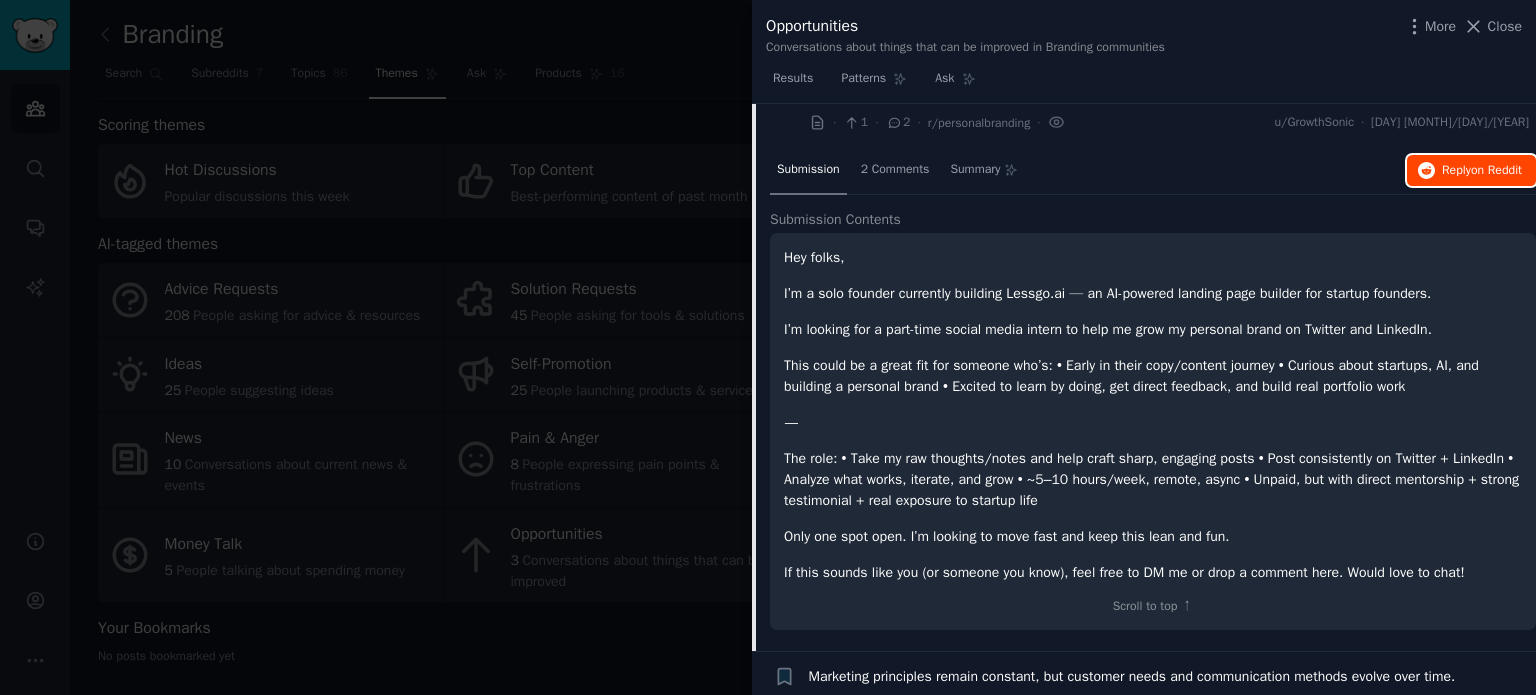 click on "on Reddit" at bounding box center [1496, 170] 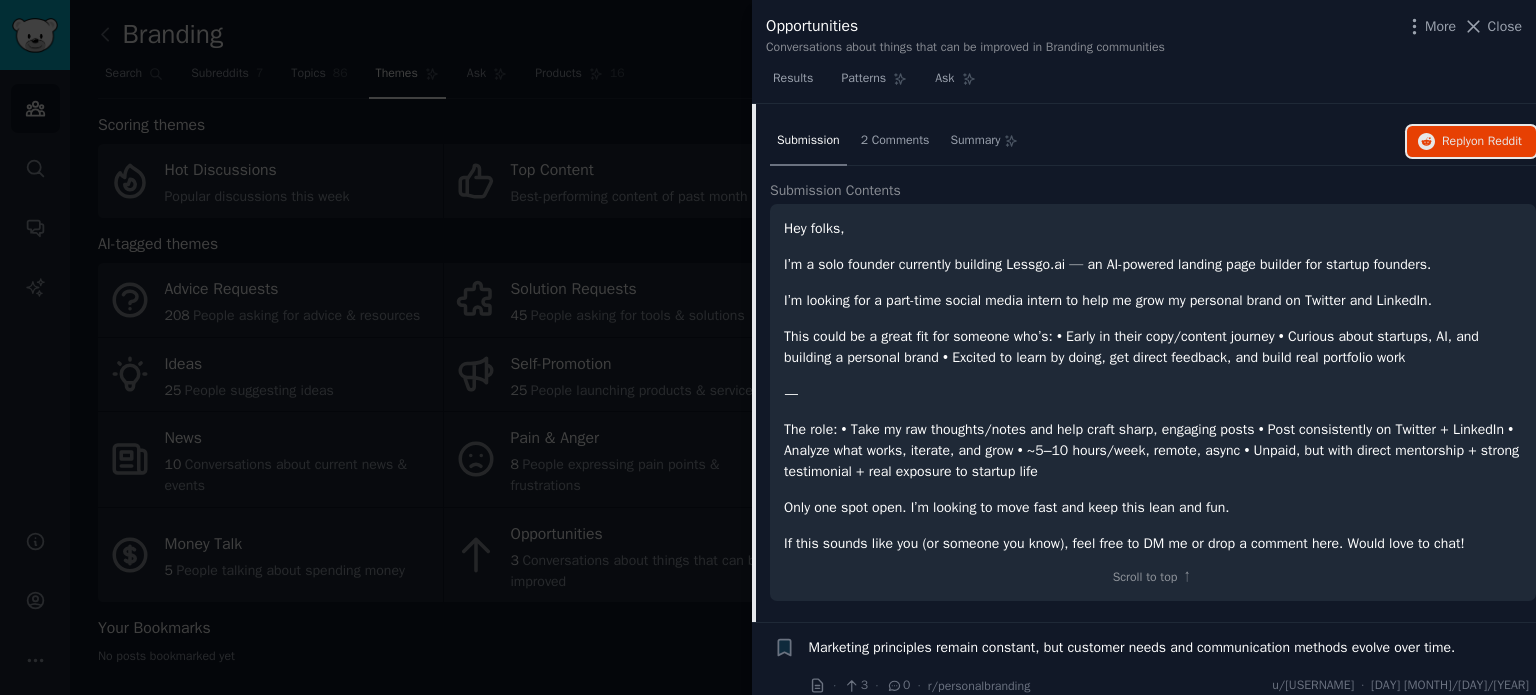 scroll, scrollTop: 298, scrollLeft: 0, axis: vertical 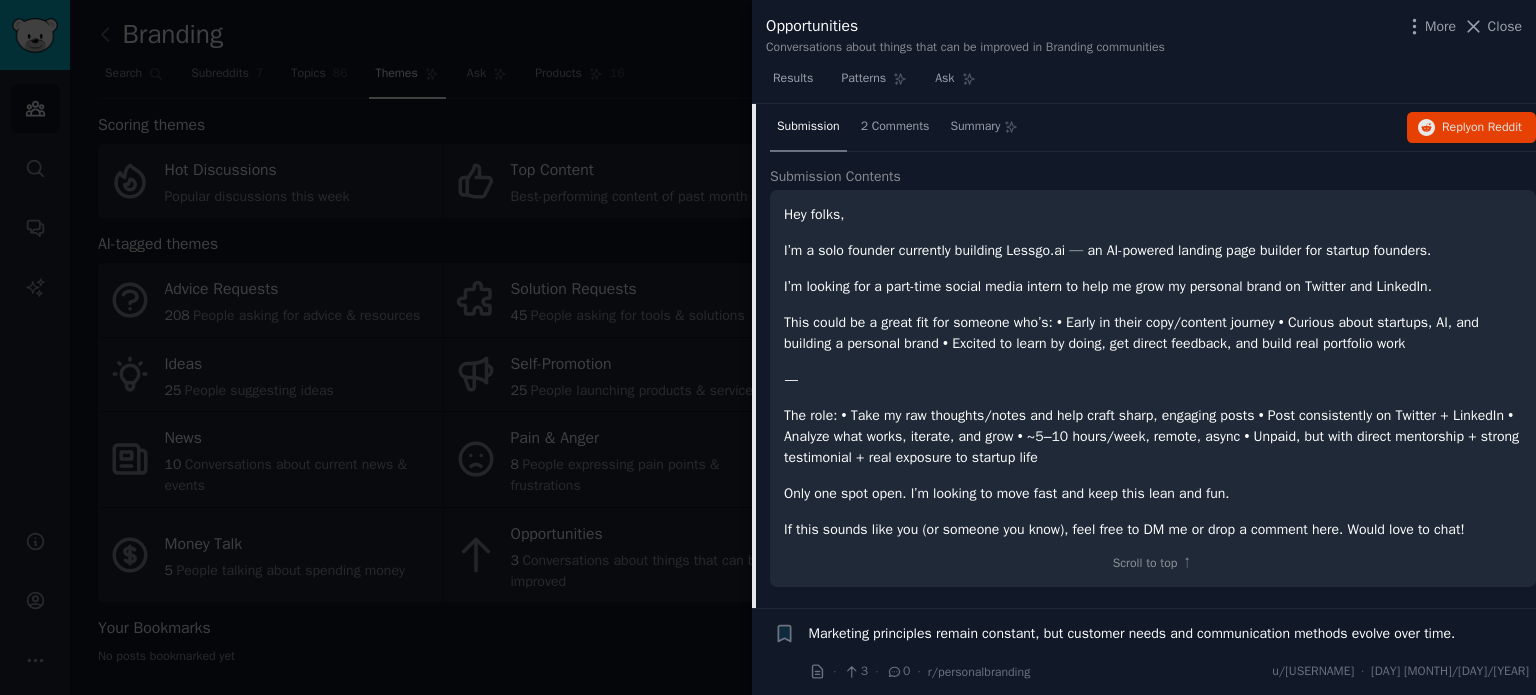 click on "Marketing principles remain constant, but customer needs and communication methods evolve over time." at bounding box center (1132, 633) 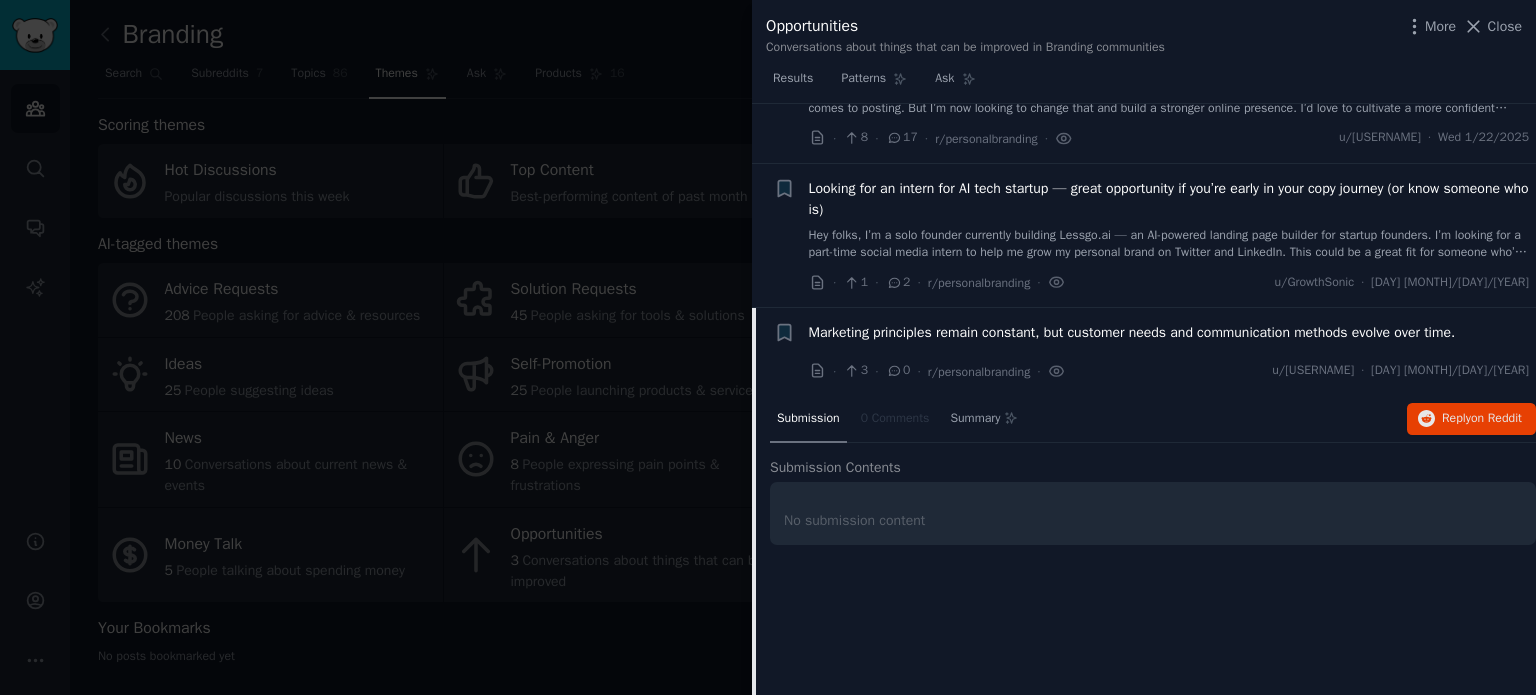 click at bounding box center (768, 347) 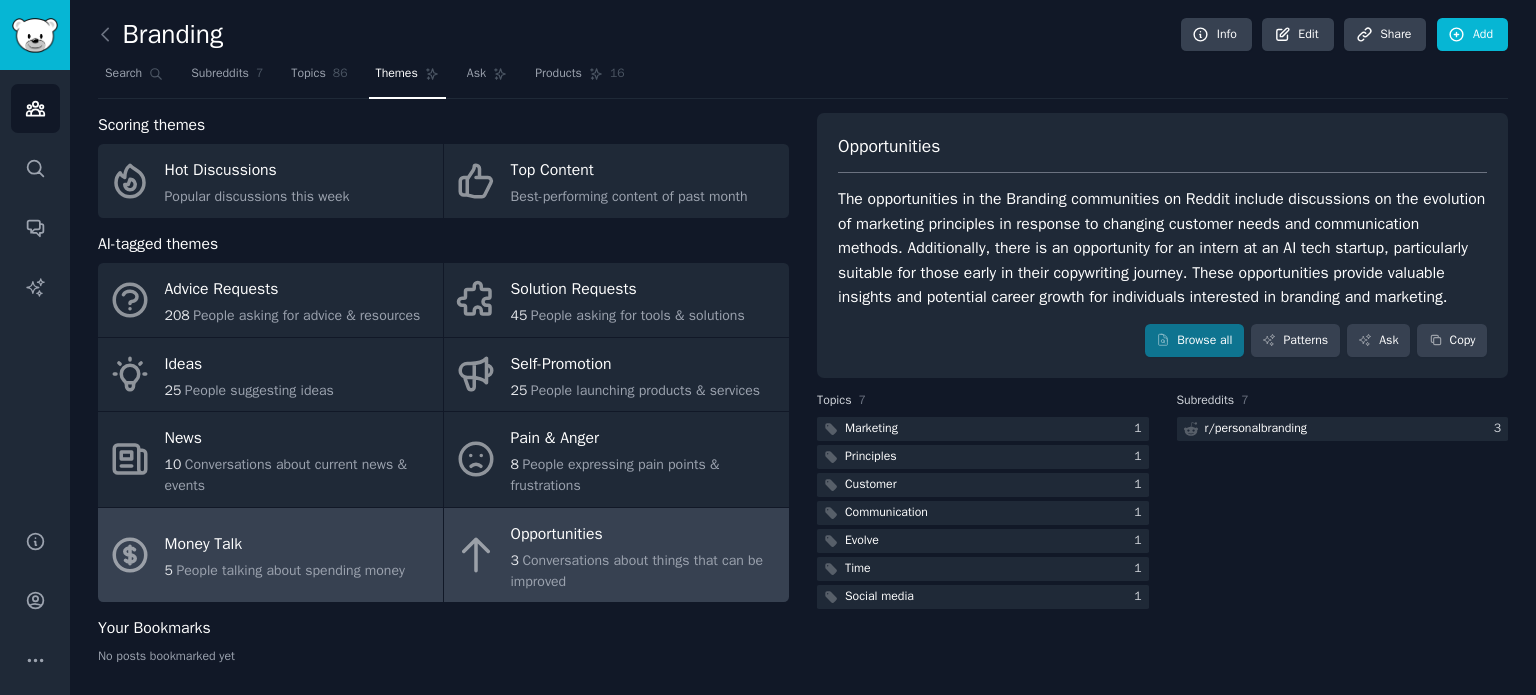 click on "Money Talk" at bounding box center (285, 545) 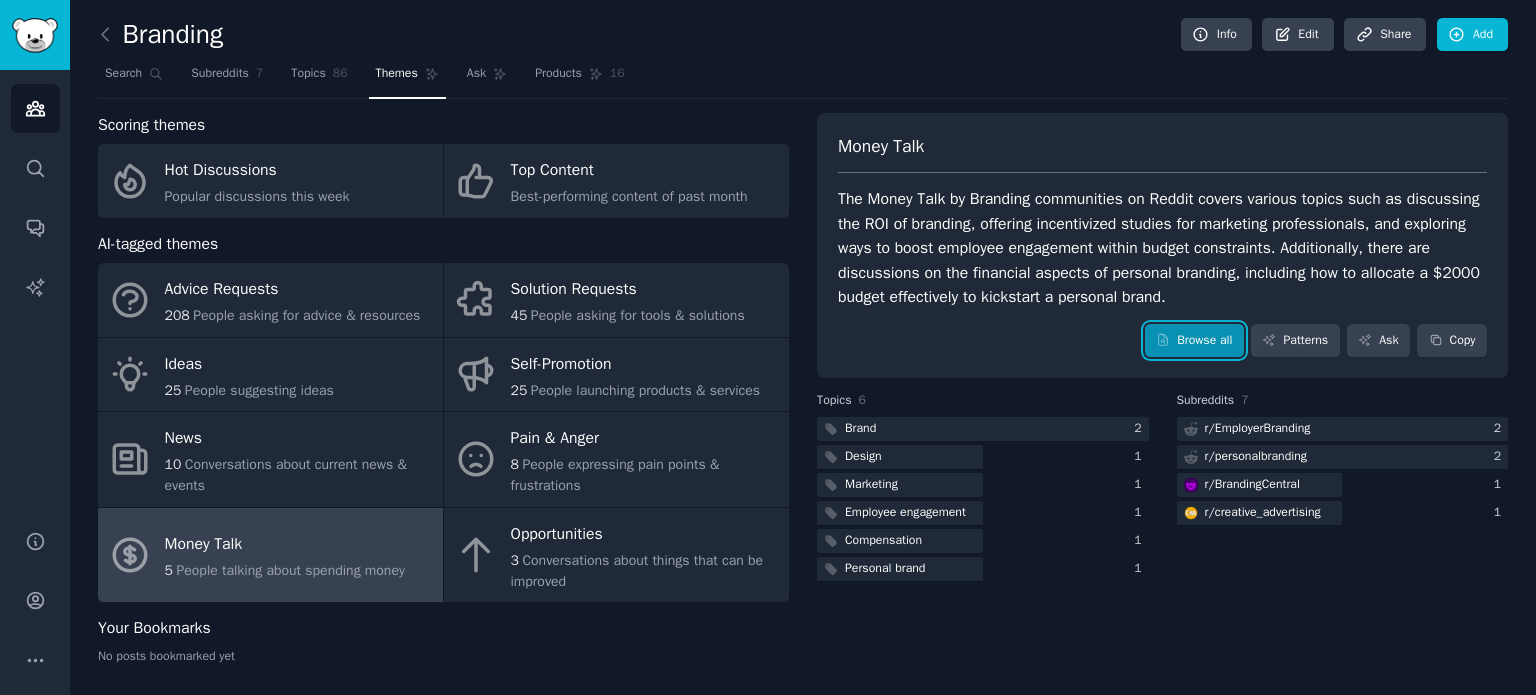click on "Browse all" at bounding box center [1194, 341] 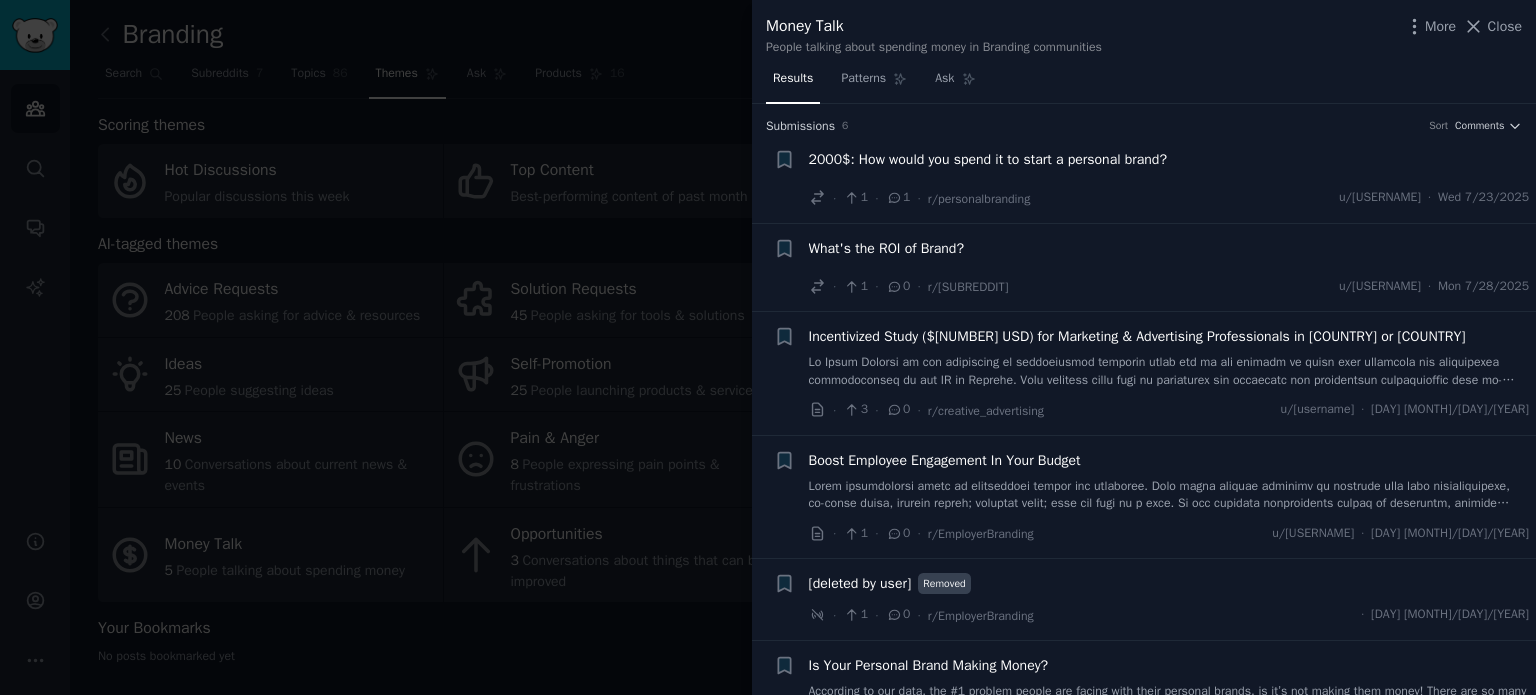 click on "2000$: How would you spend it to start a personal brand?" at bounding box center [988, 159] 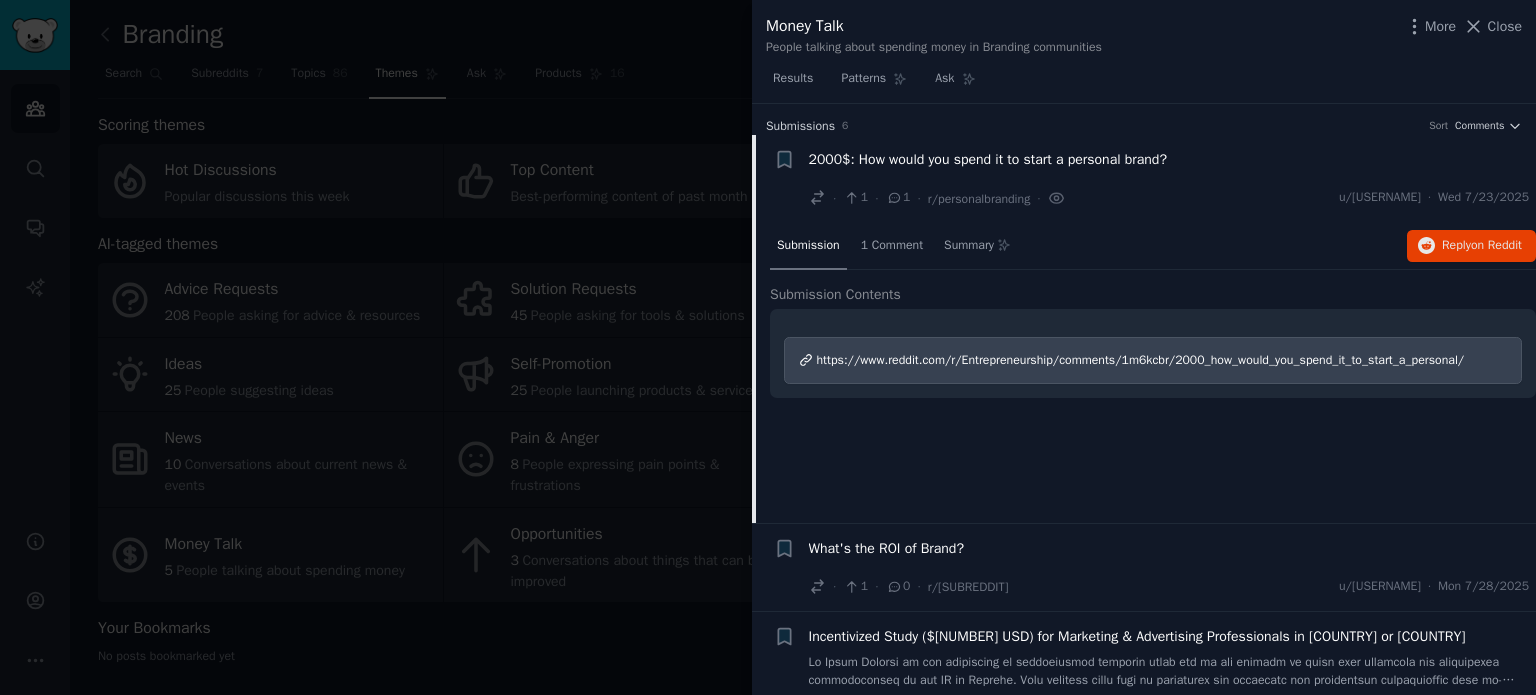 scroll, scrollTop: 31, scrollLeft: 0, axis: vertical 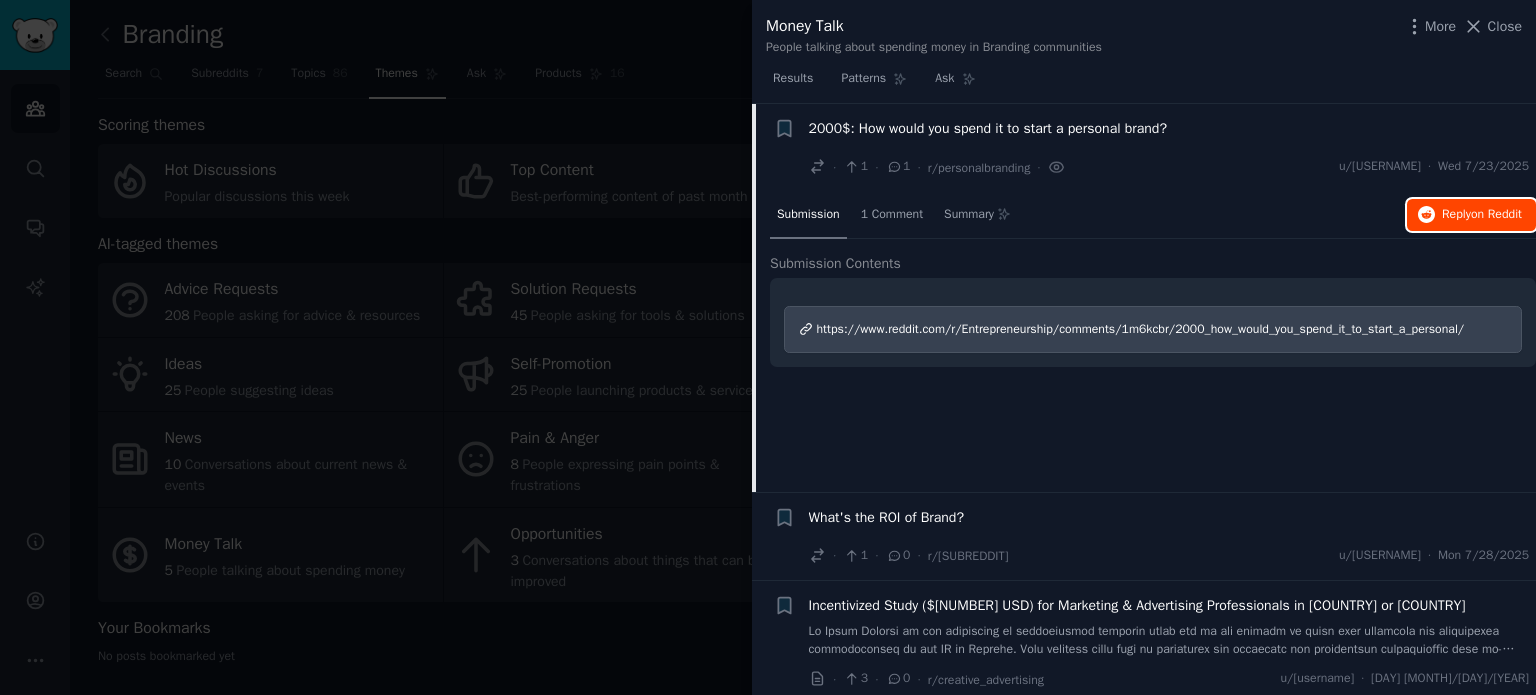 click on "on Reddit" at bounding box center [1496, 214] 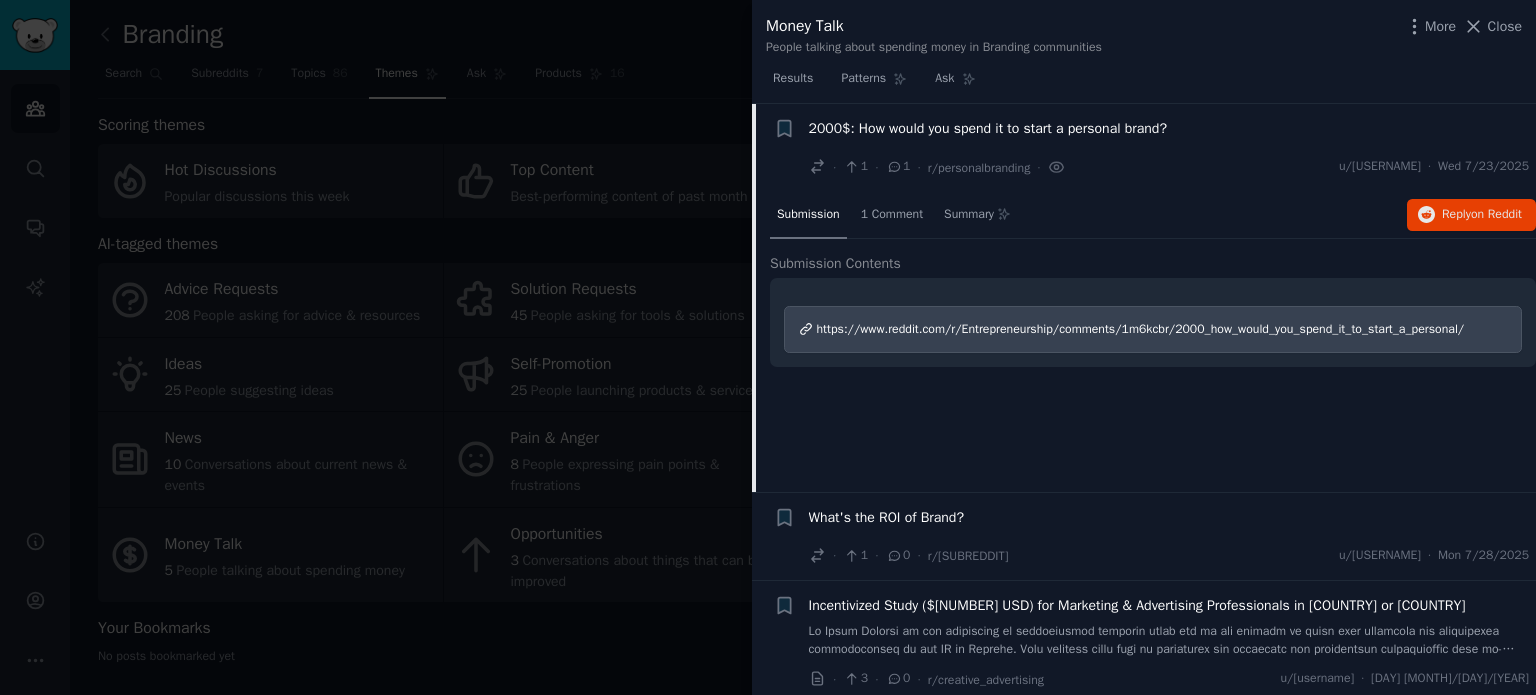 click at bounding box center [768, 347] 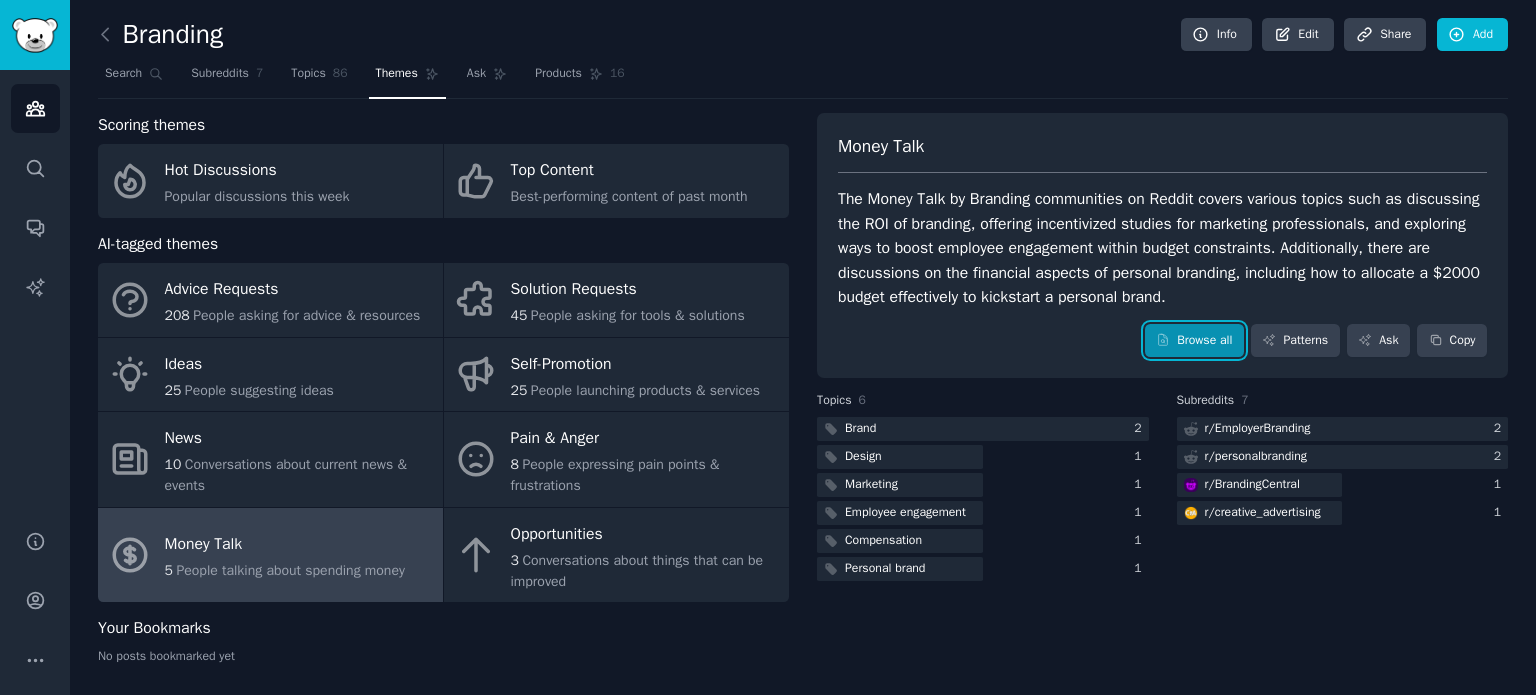 click on "Browse all" at bounding box center [1194, 341] 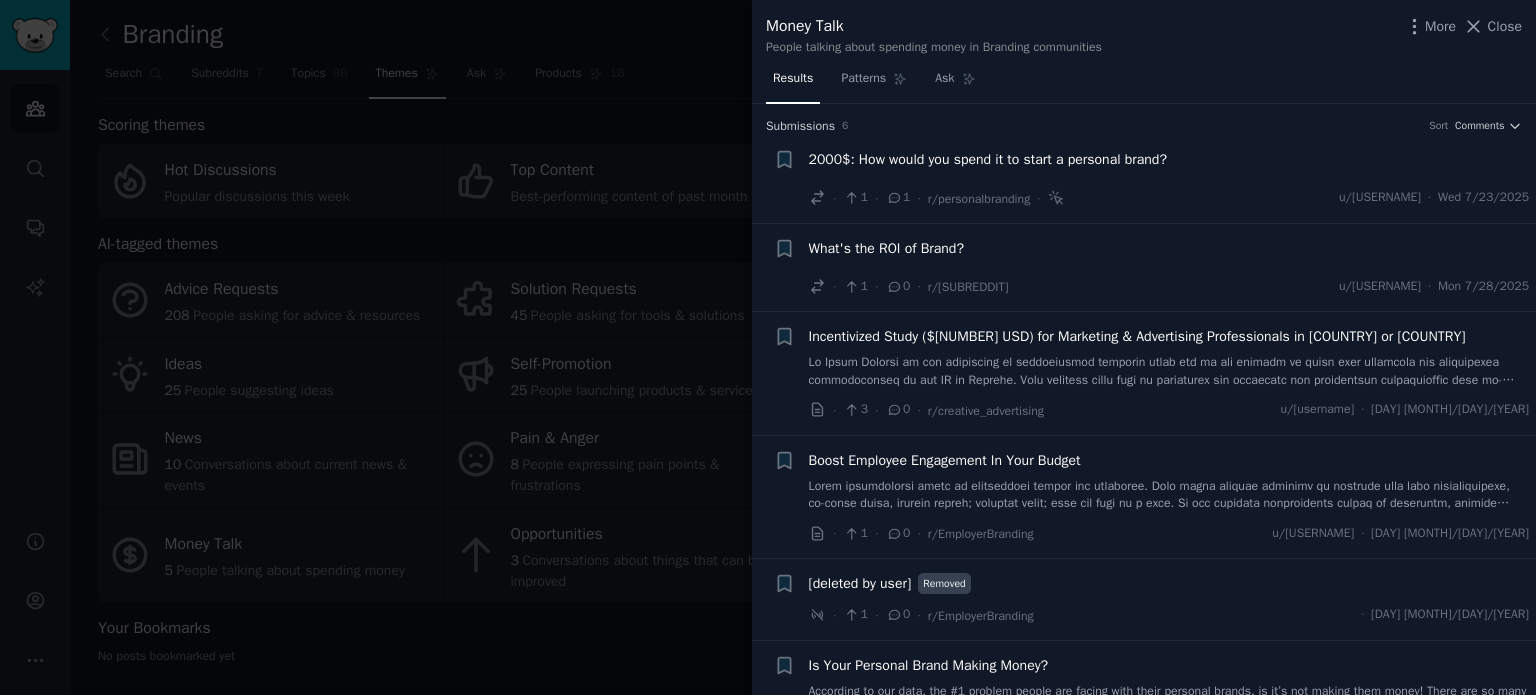 click on "What's the ROI of Brand?" at bounding box center (886, 248) 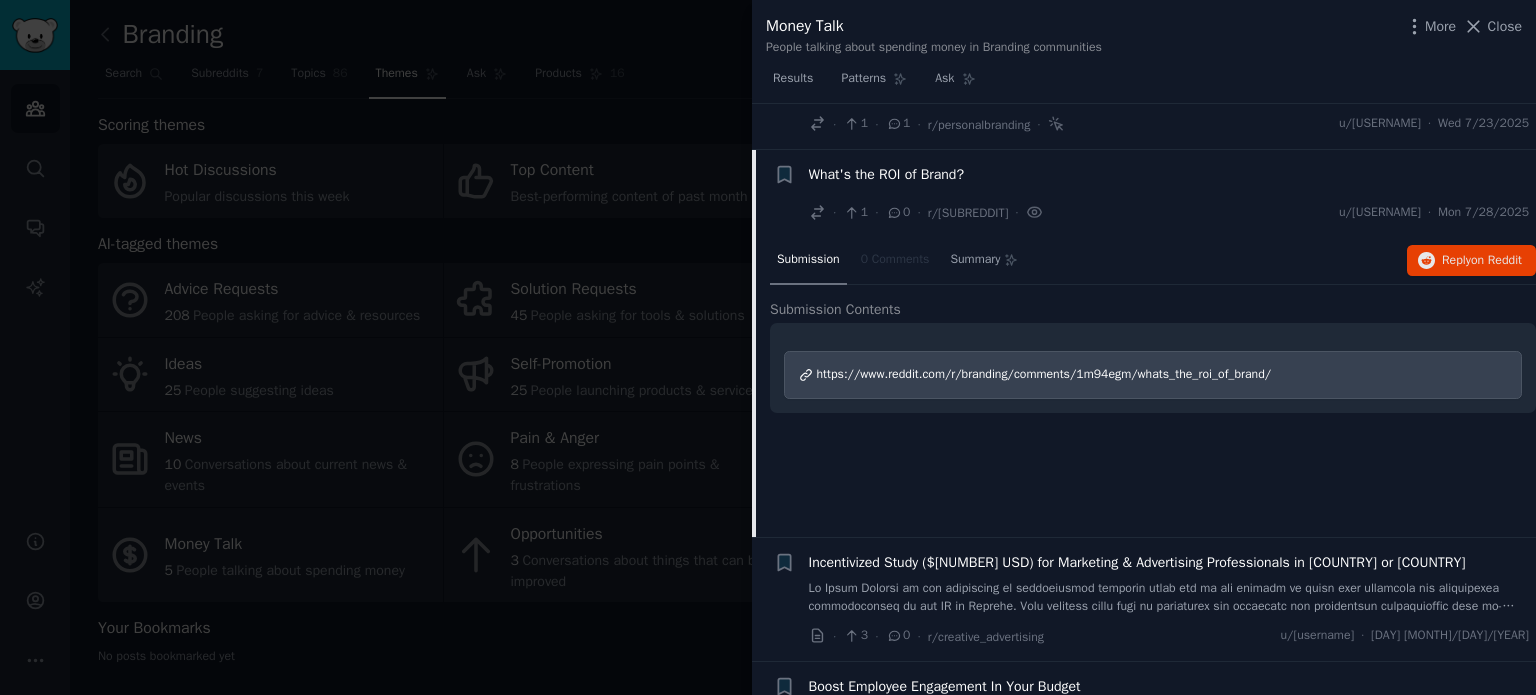 scroll, scrollTop: 120, scrollLeft: 0, axis: vertical 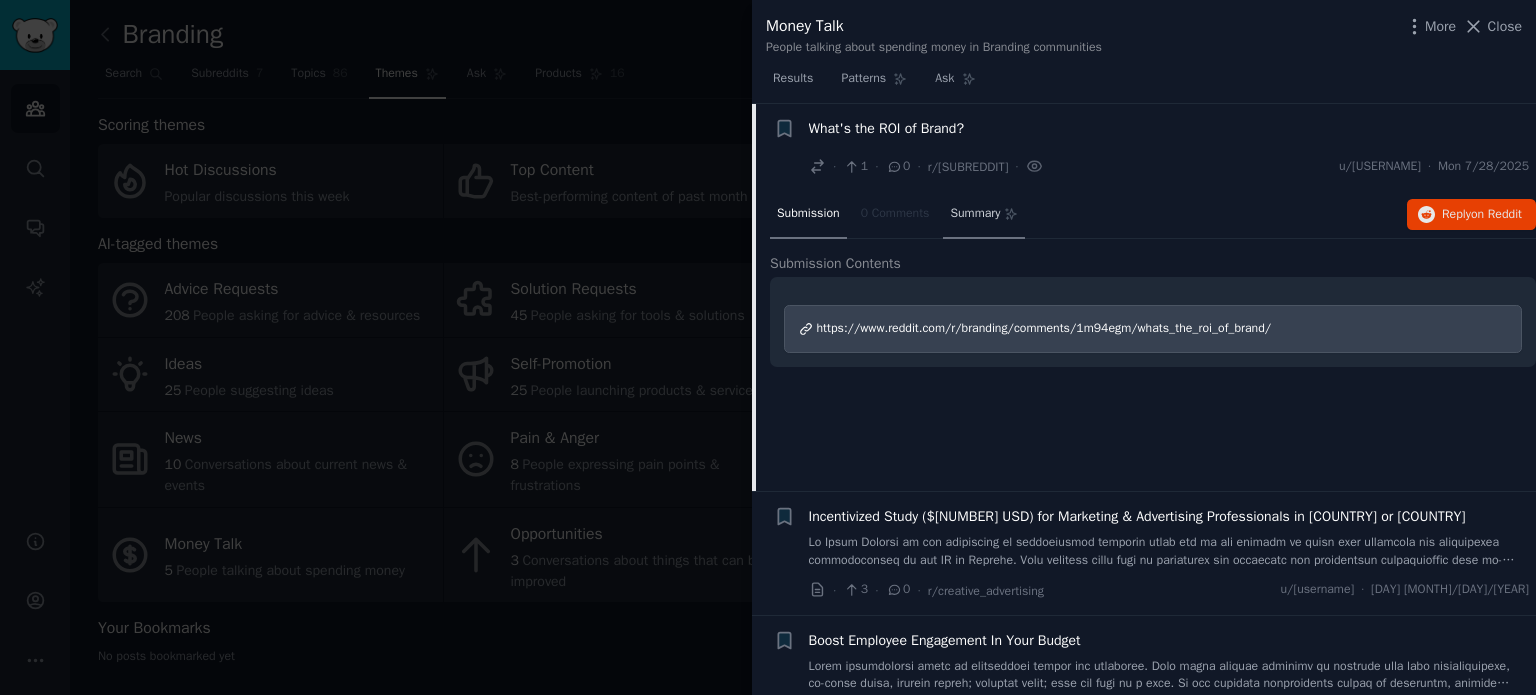 click on "Summary" at bounding box center [975, 214] 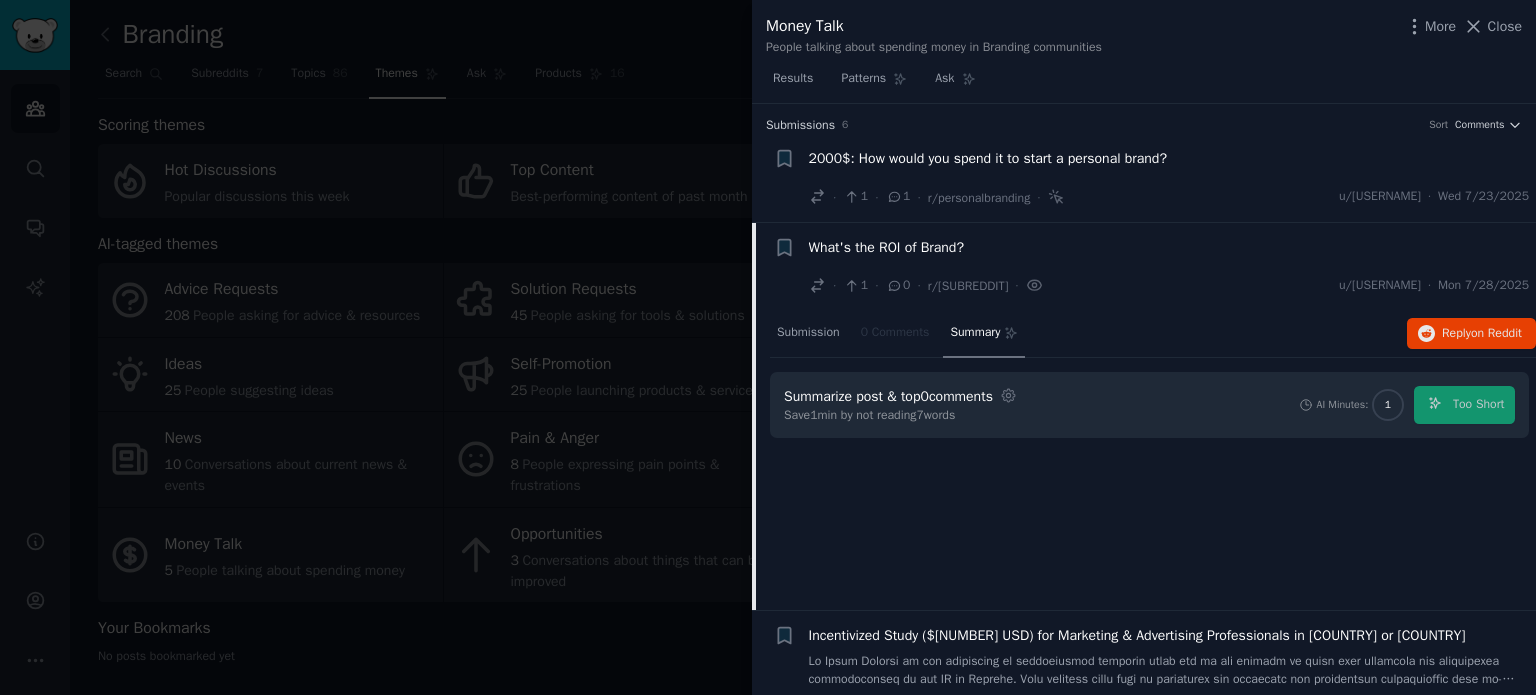scroll, scrollTop: 0, scrollLeft: 0, axis: both 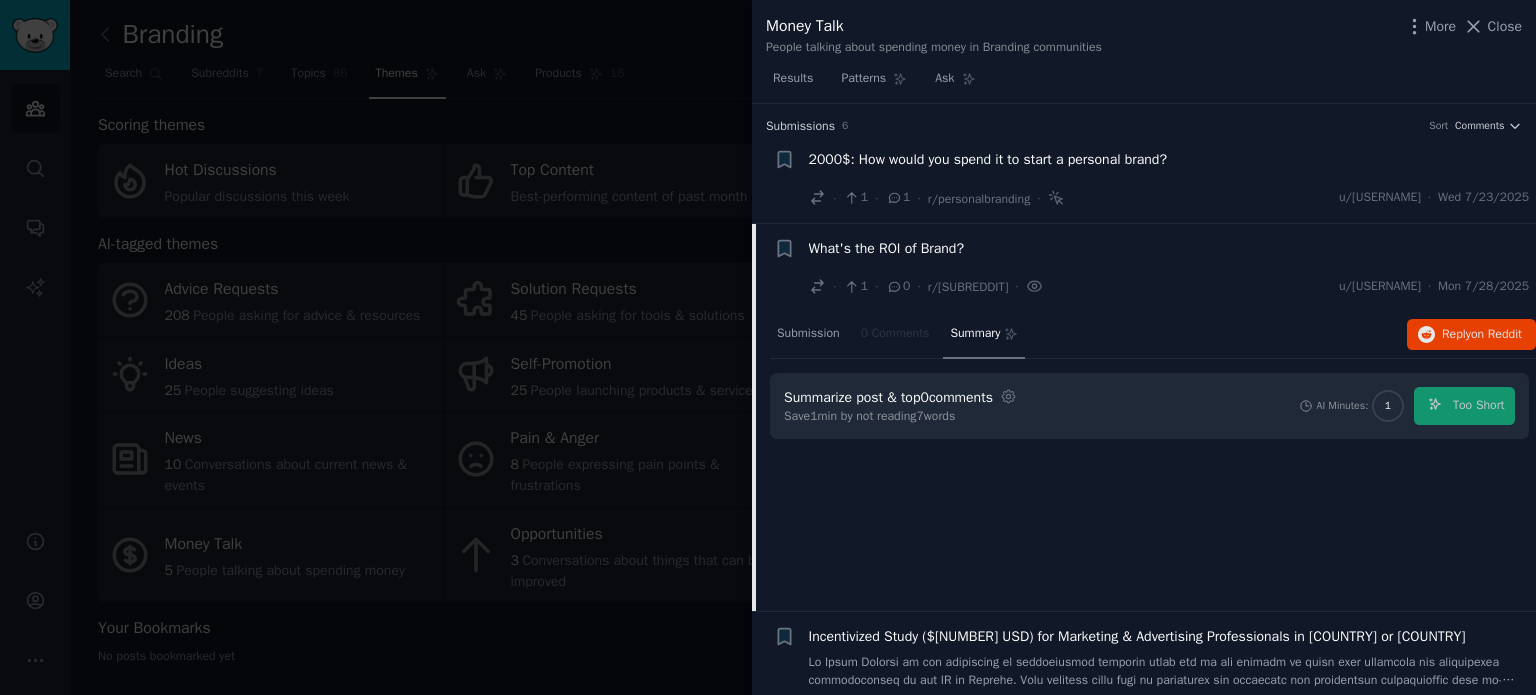 click on "What's the ROI of Brand?" at bounding box center (1169, 248) 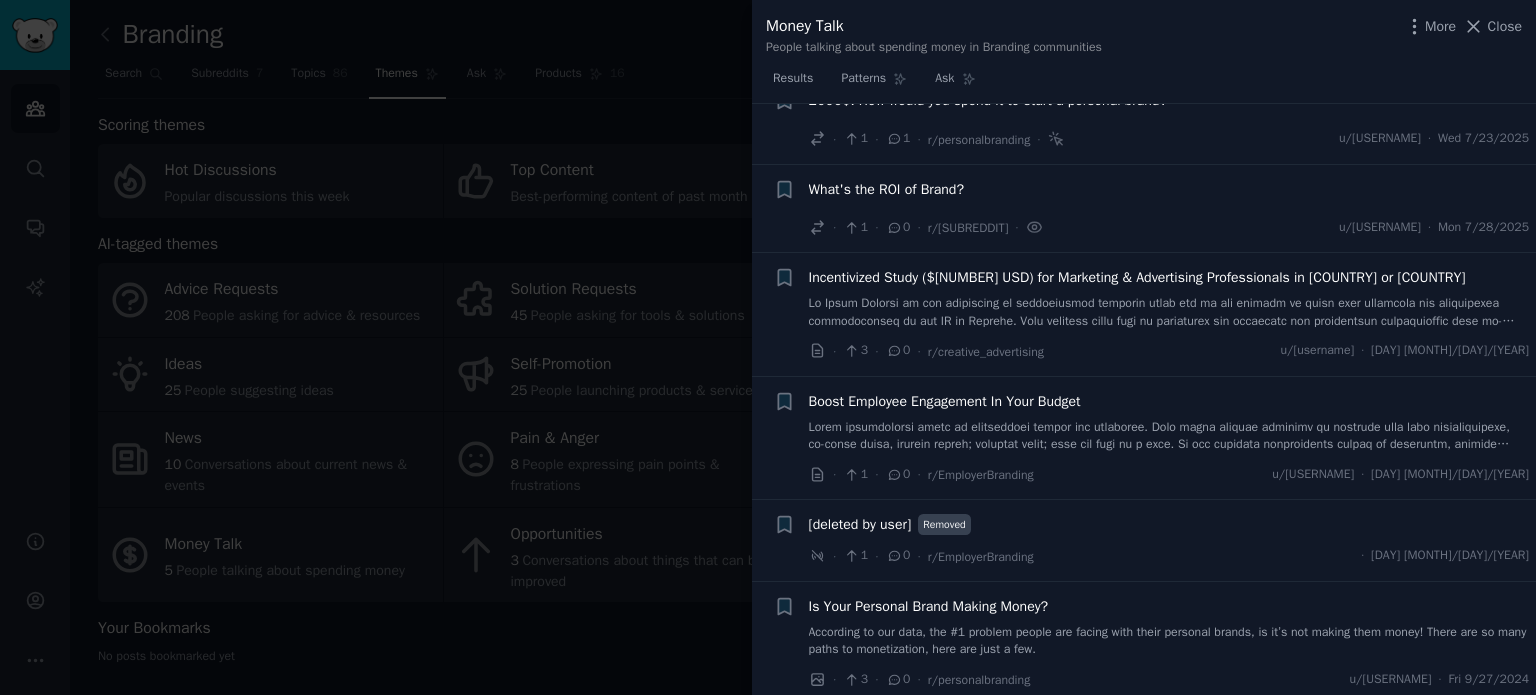 scroll, scrollTop: 67, scrollLeft: 0, axis: vertical 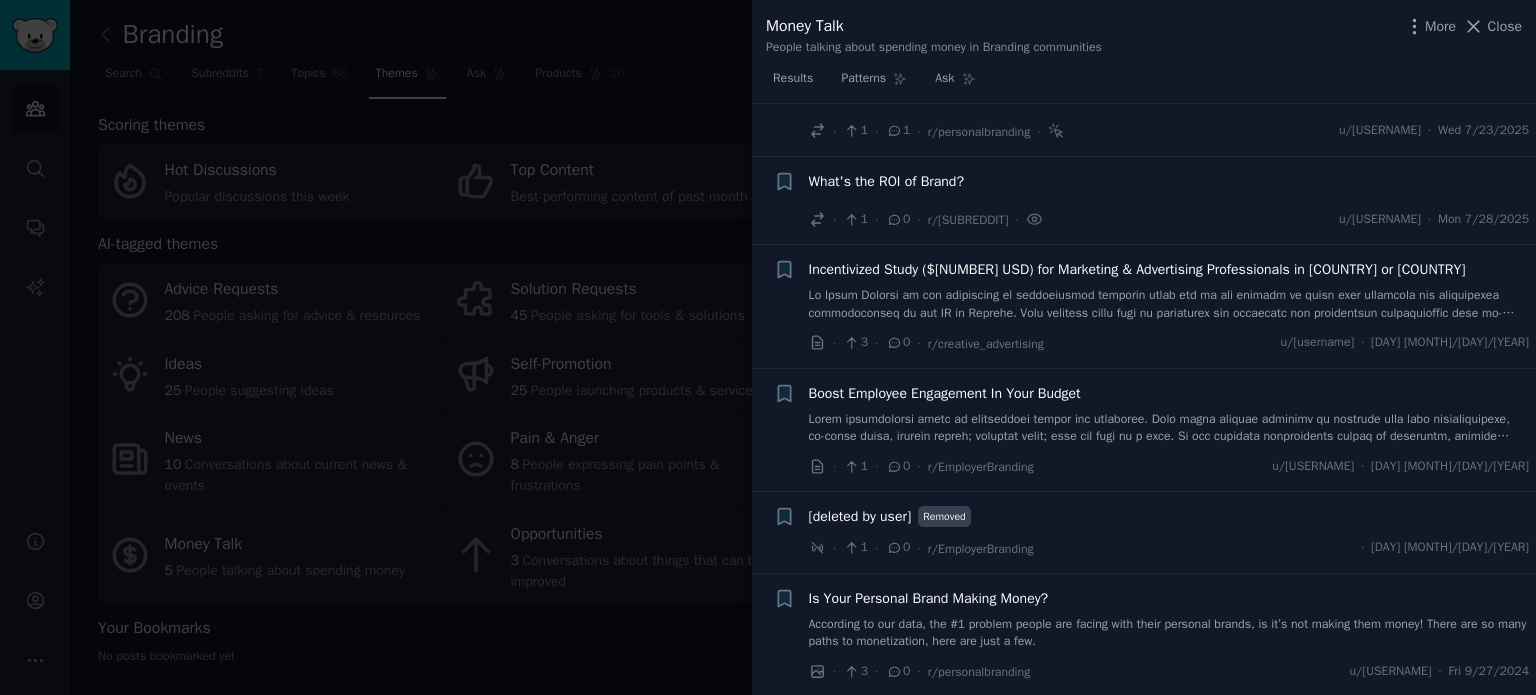click at bounding box center [768, 347] 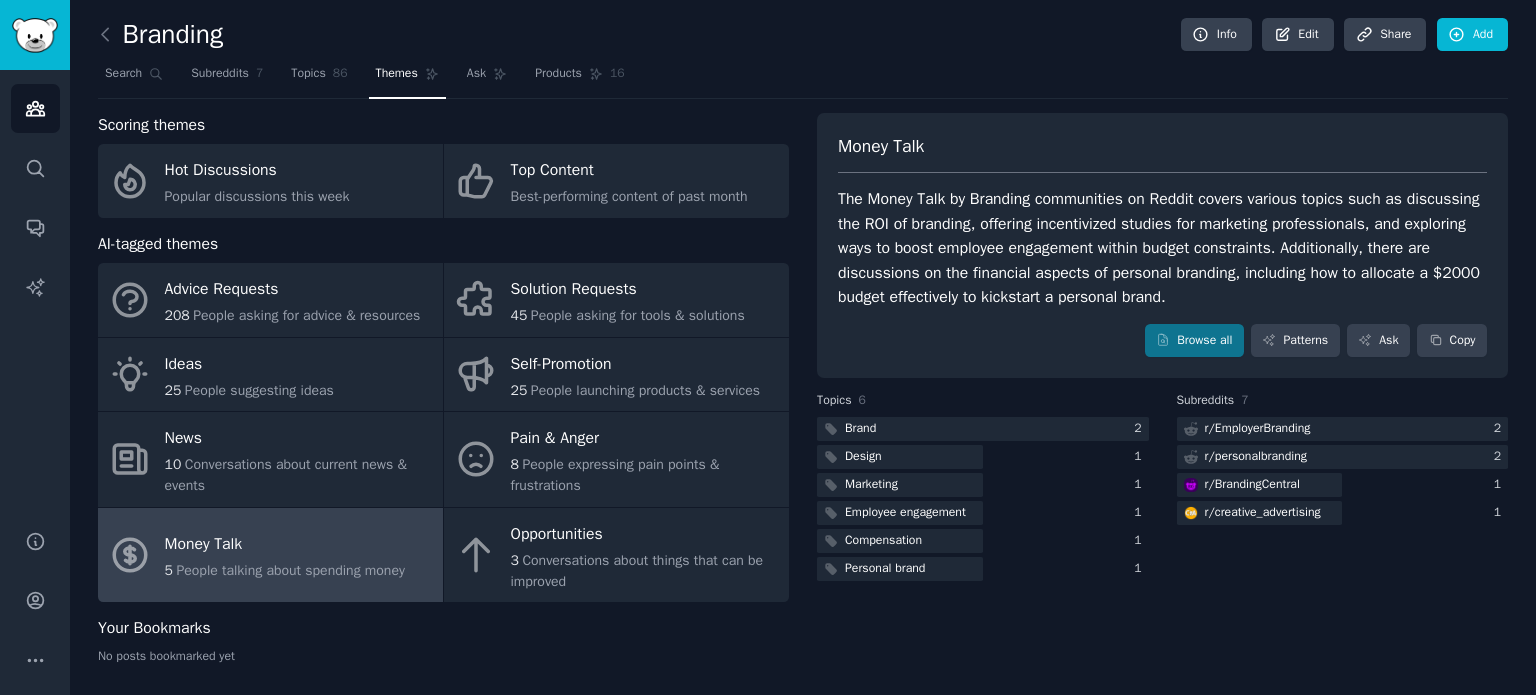 click on "No posts bookmarked yet" 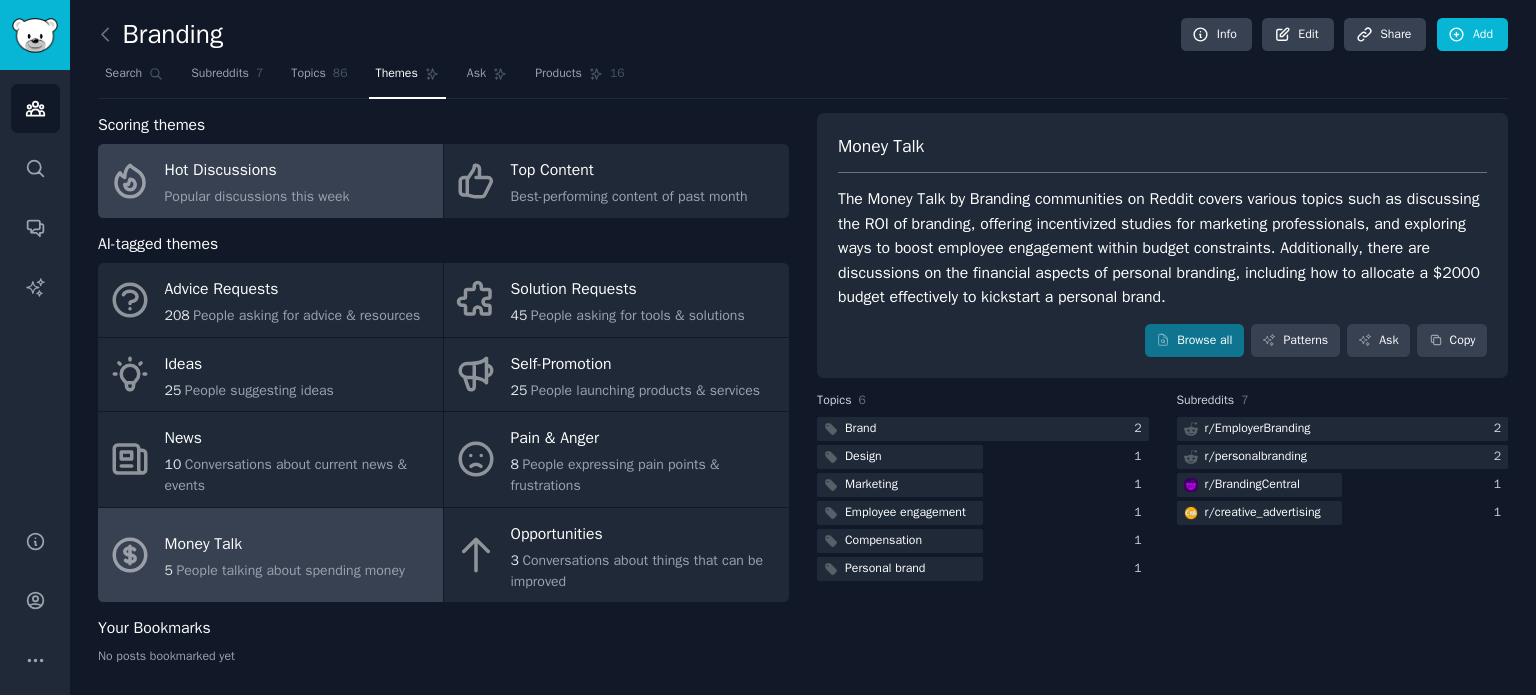 click on "Popular discussions this week" 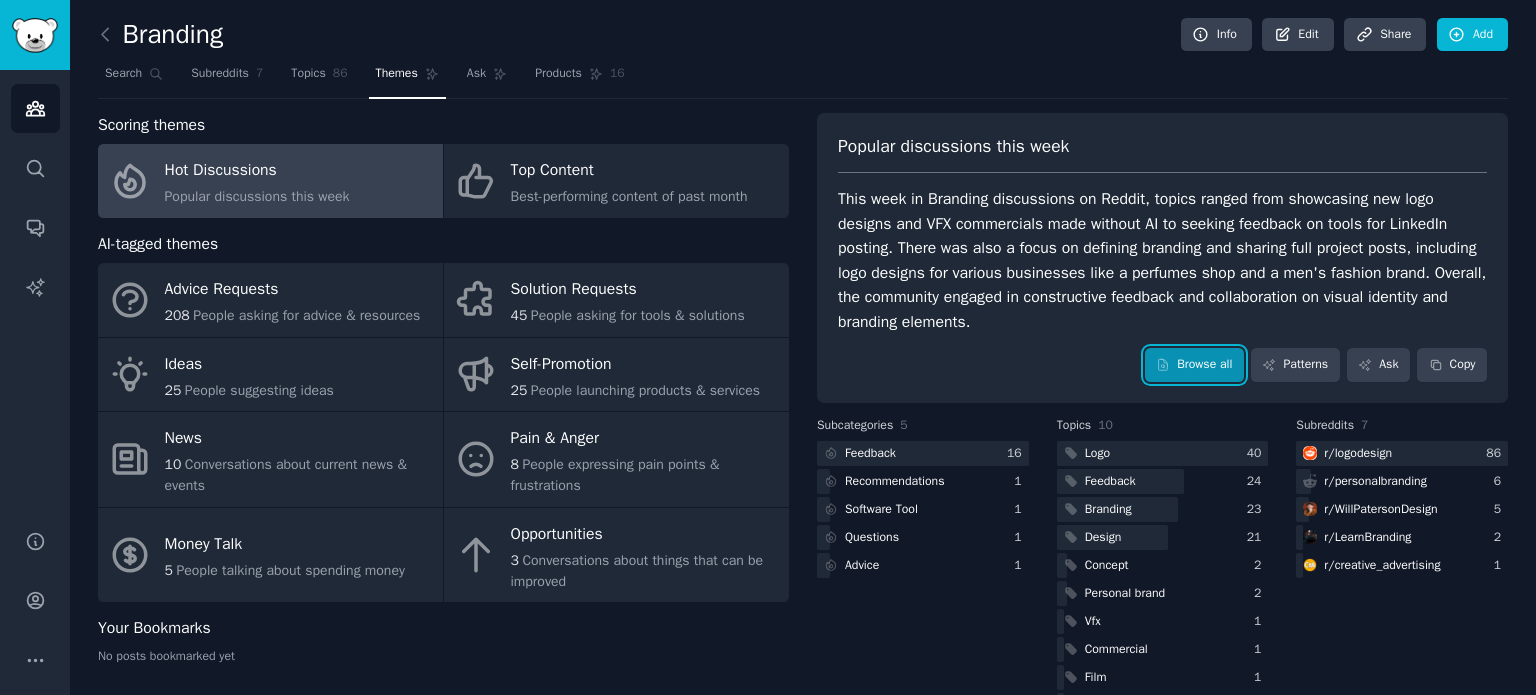 click on "Browse all" at bounding box center (1194, 365) 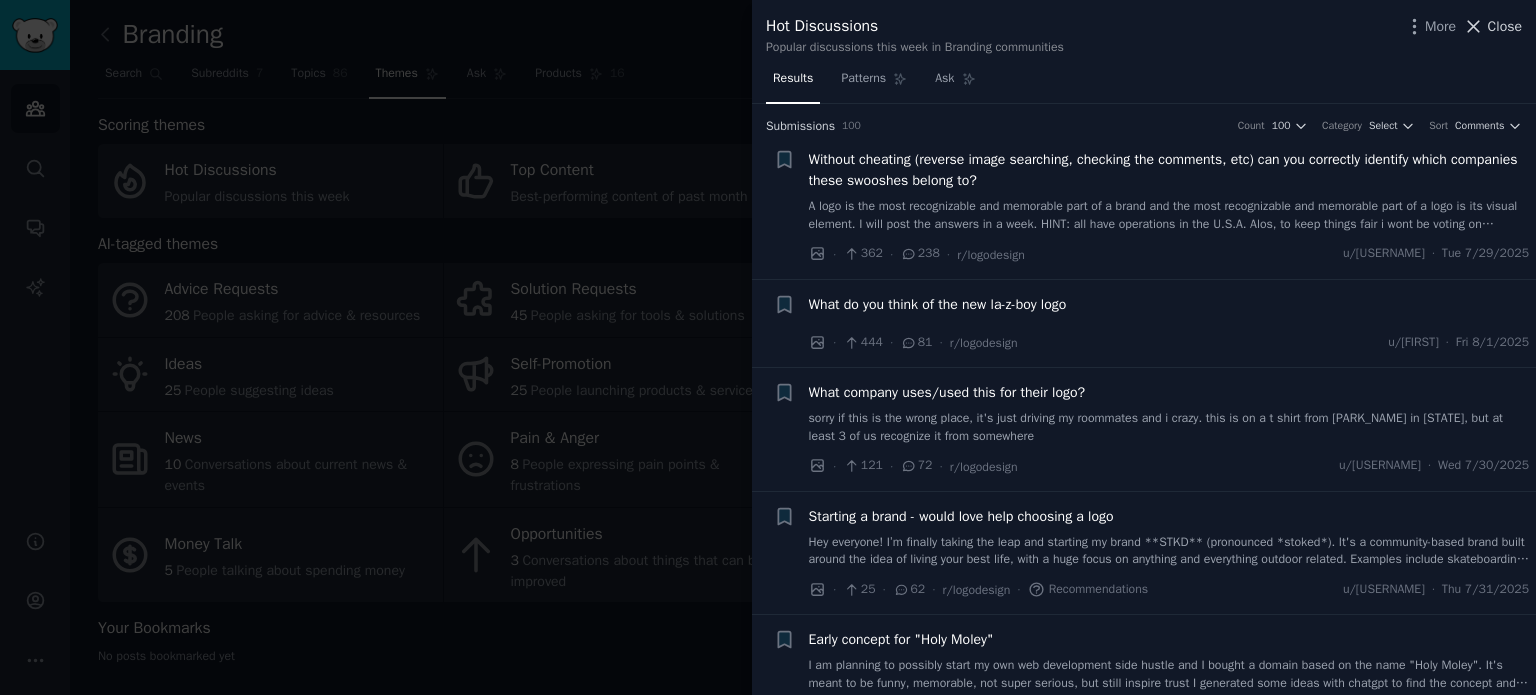 click on "Close" at bounding box center (1505, 26) 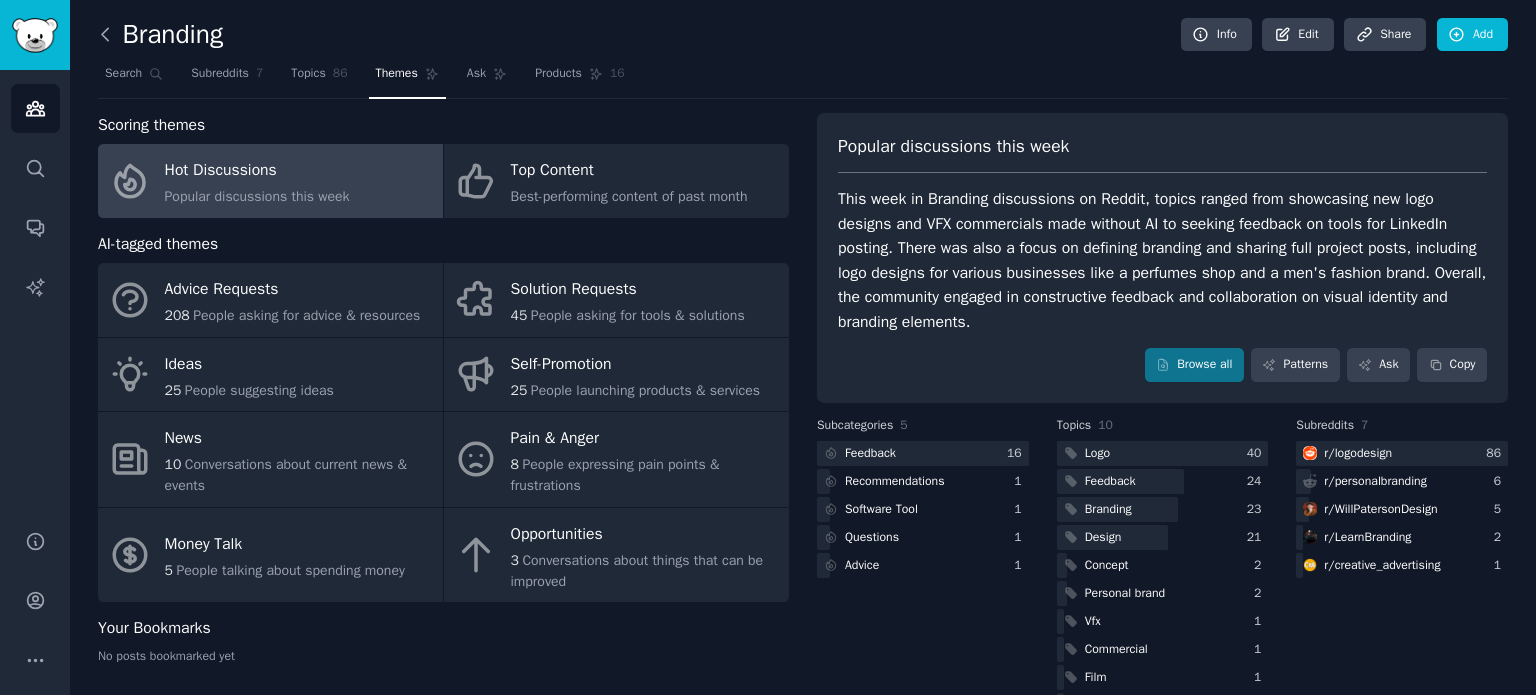 click 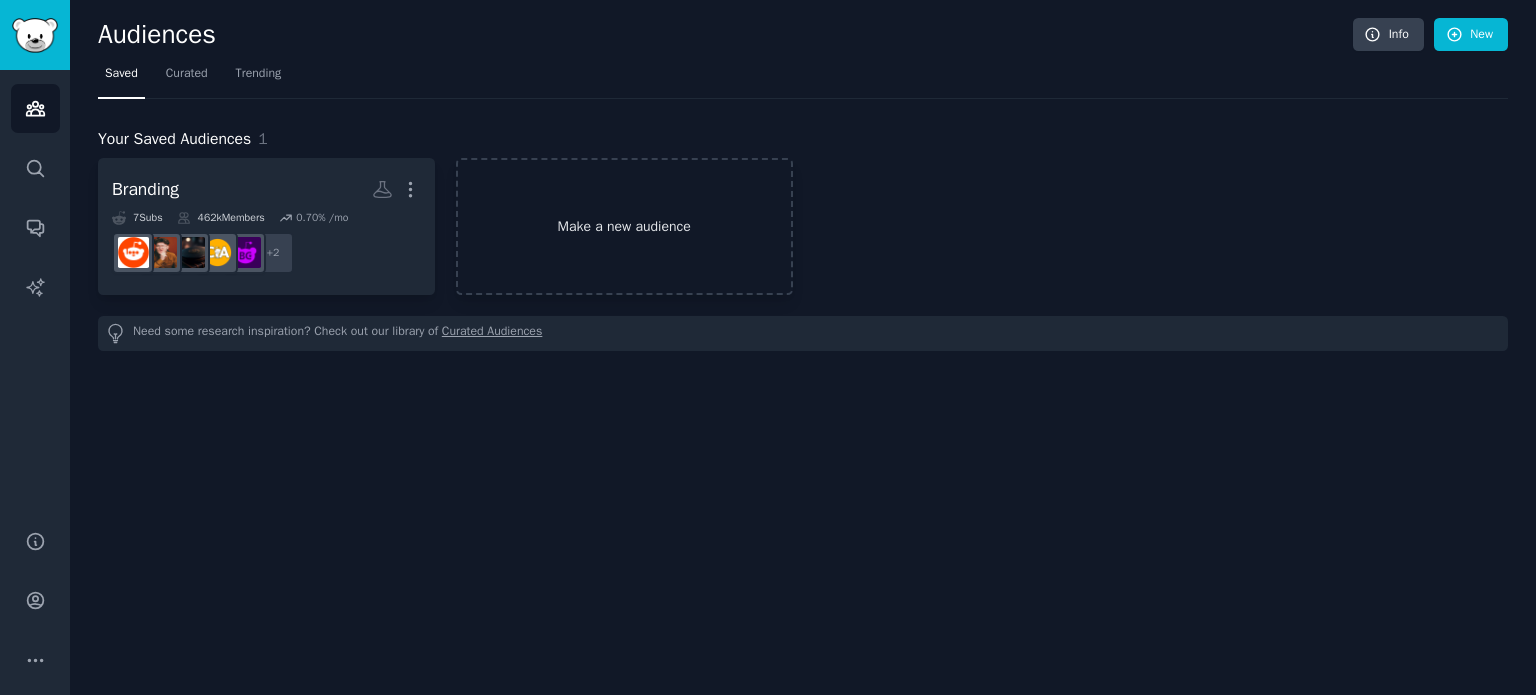 click on "Make a new audience" at bounding box center [624, 226] 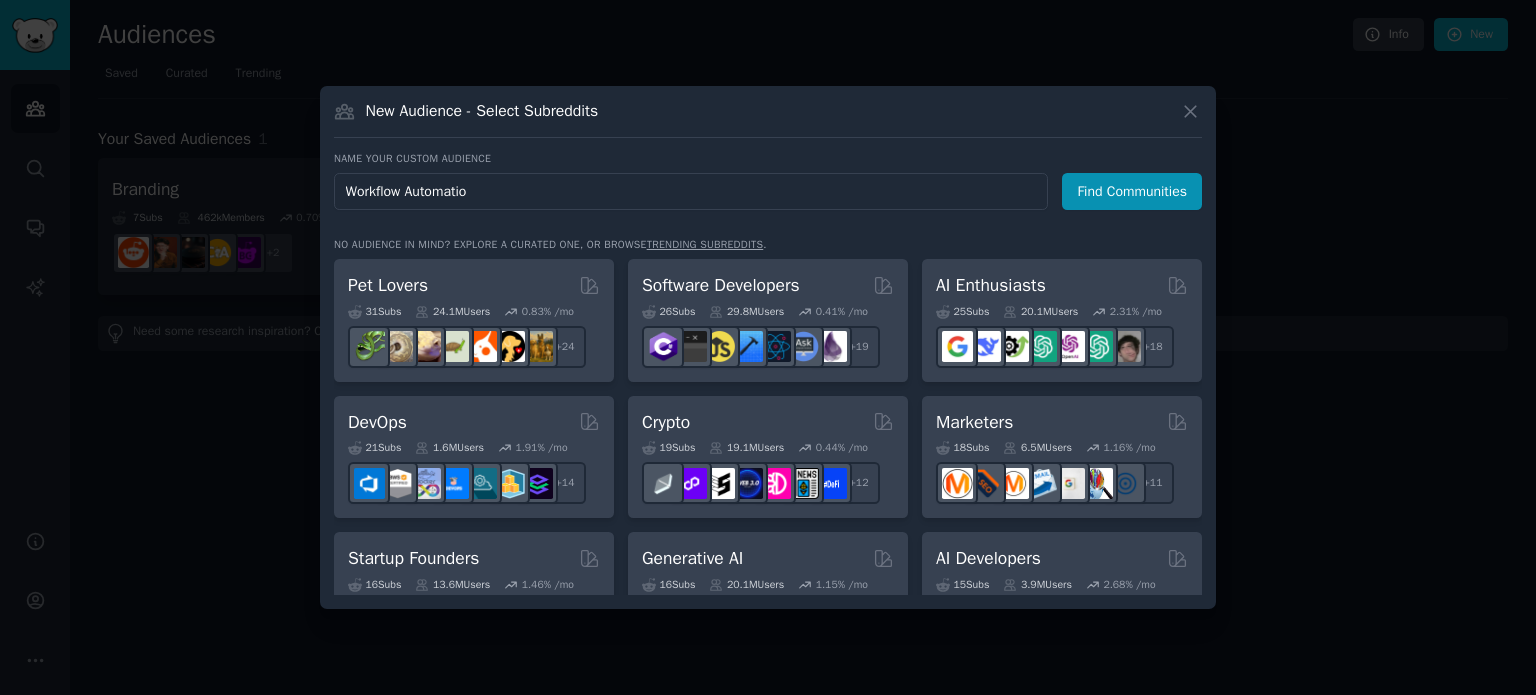 type on "Workflow Automation" 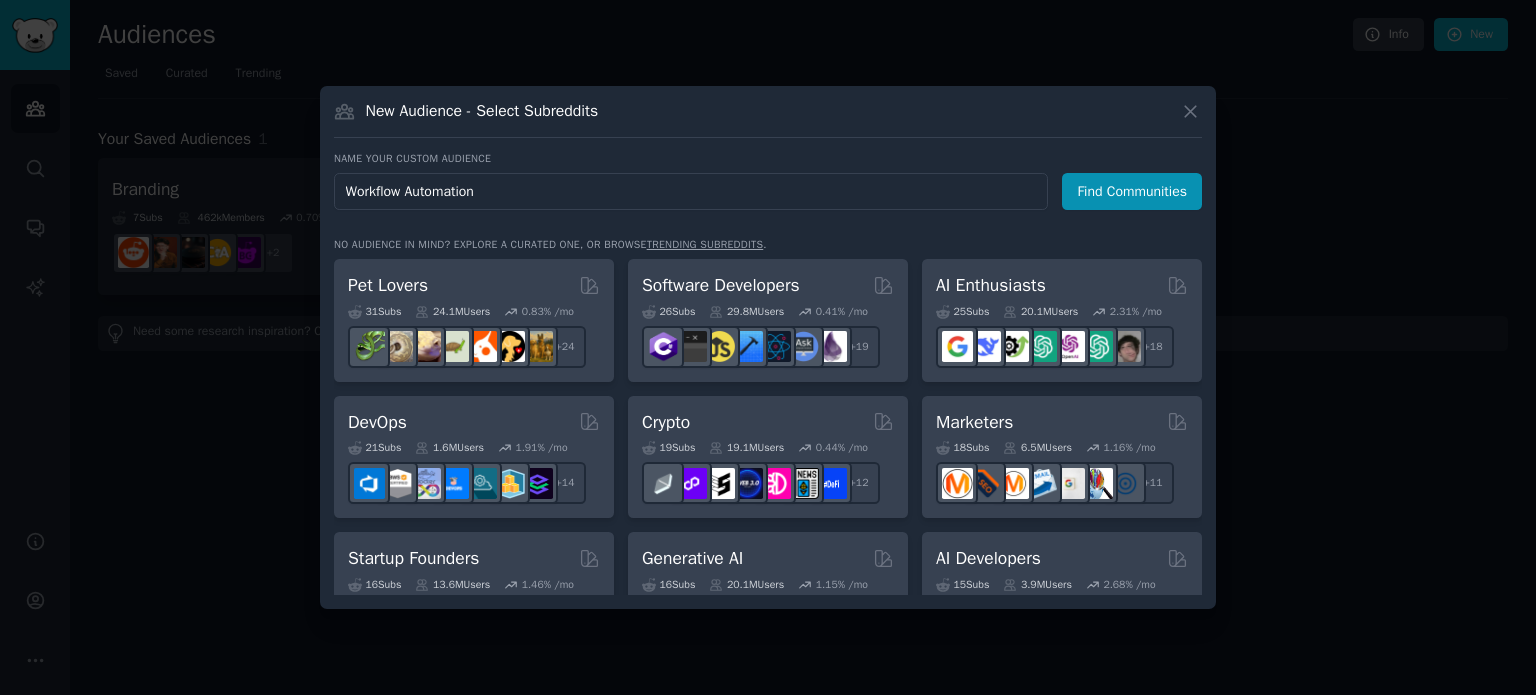 click on "Find Communities" at bounding box center [1132, 191] 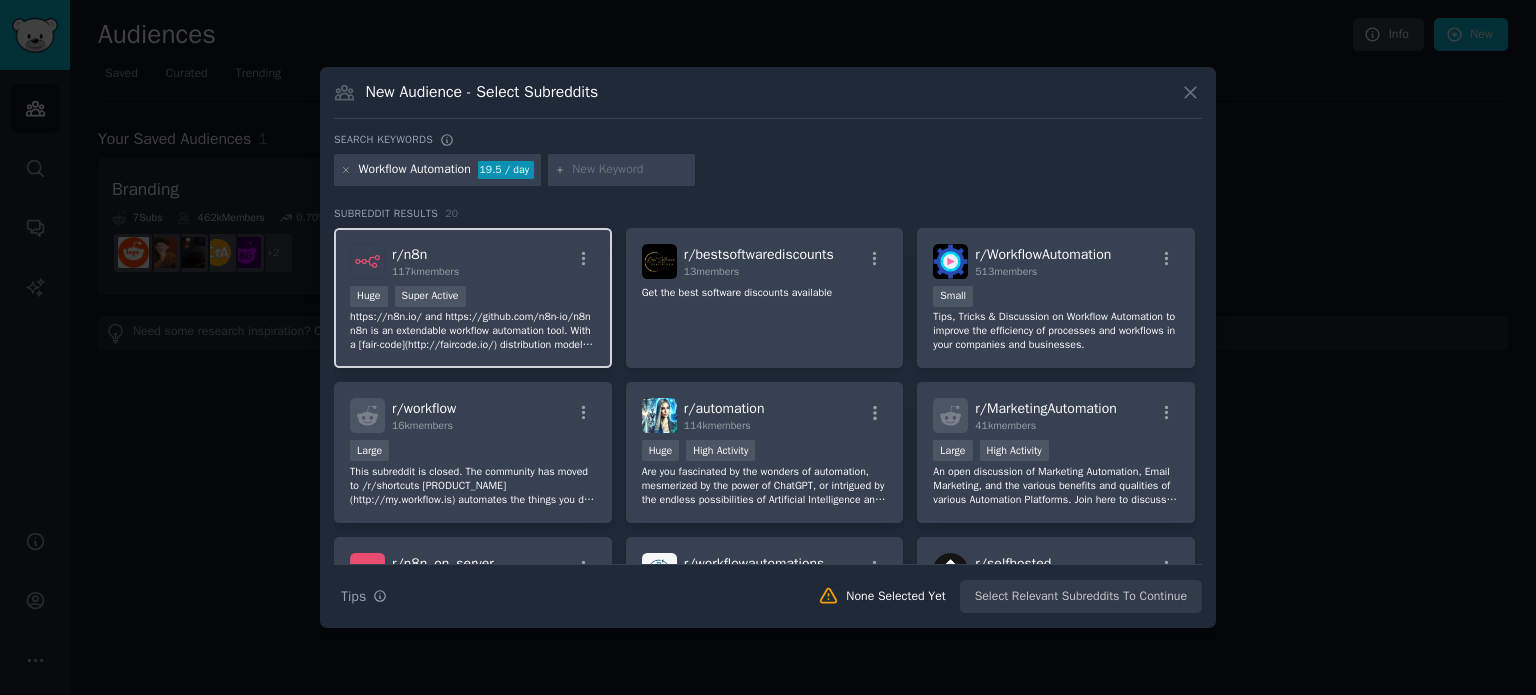click on "r/ n8n 117k members Huge Super Active https://n8n.io/ and
https://github.com/n8n-io/n8n
n8n is an extendable workflow automation tool. With a [fair-code](http://faircode.io/) distribution model, n8n will always have visible source code, be available to self-host, and allow you to add your own custom functions, logic and apps. n8n's node-based approach makes it highly versatile, enabling you to connect anything to everything." at bounding box center [473, 298] 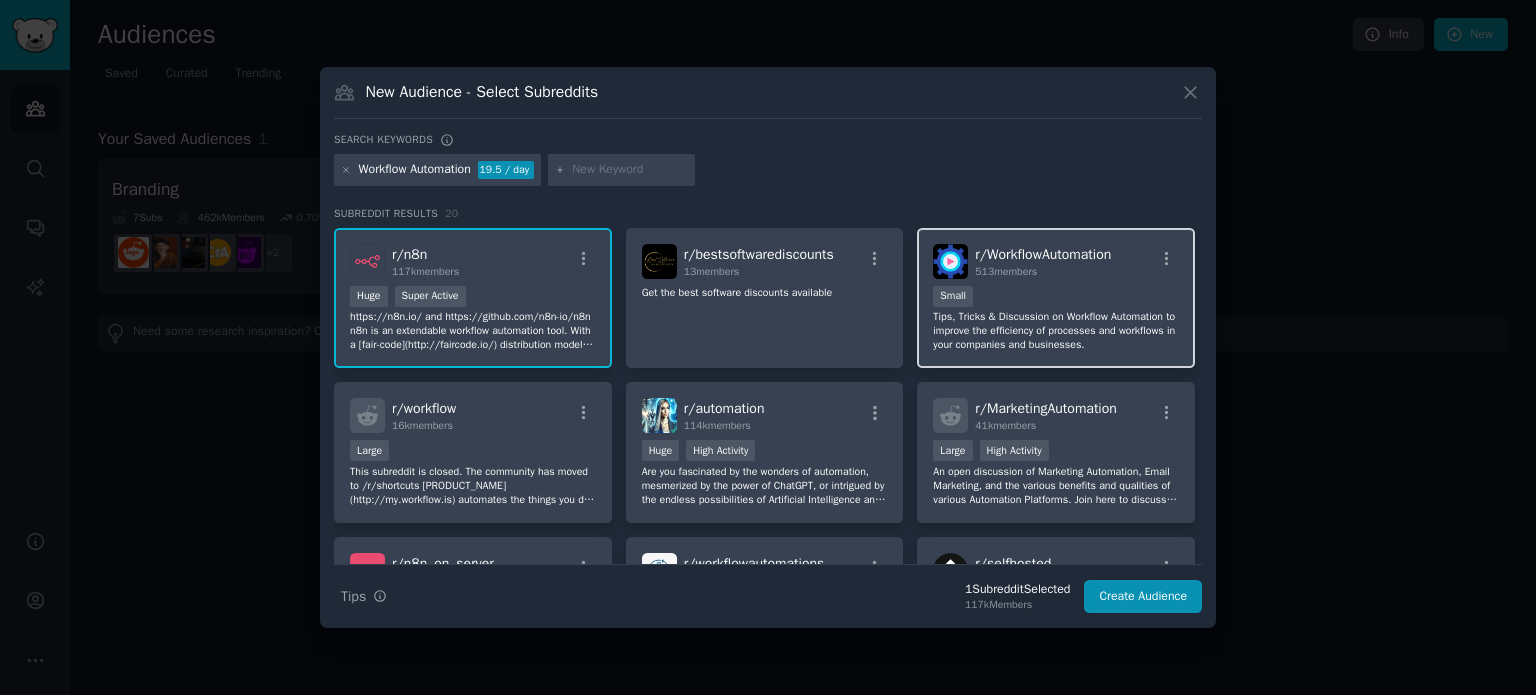 click on "100 - 1000 members Small" at bounding box center [1056, 298] 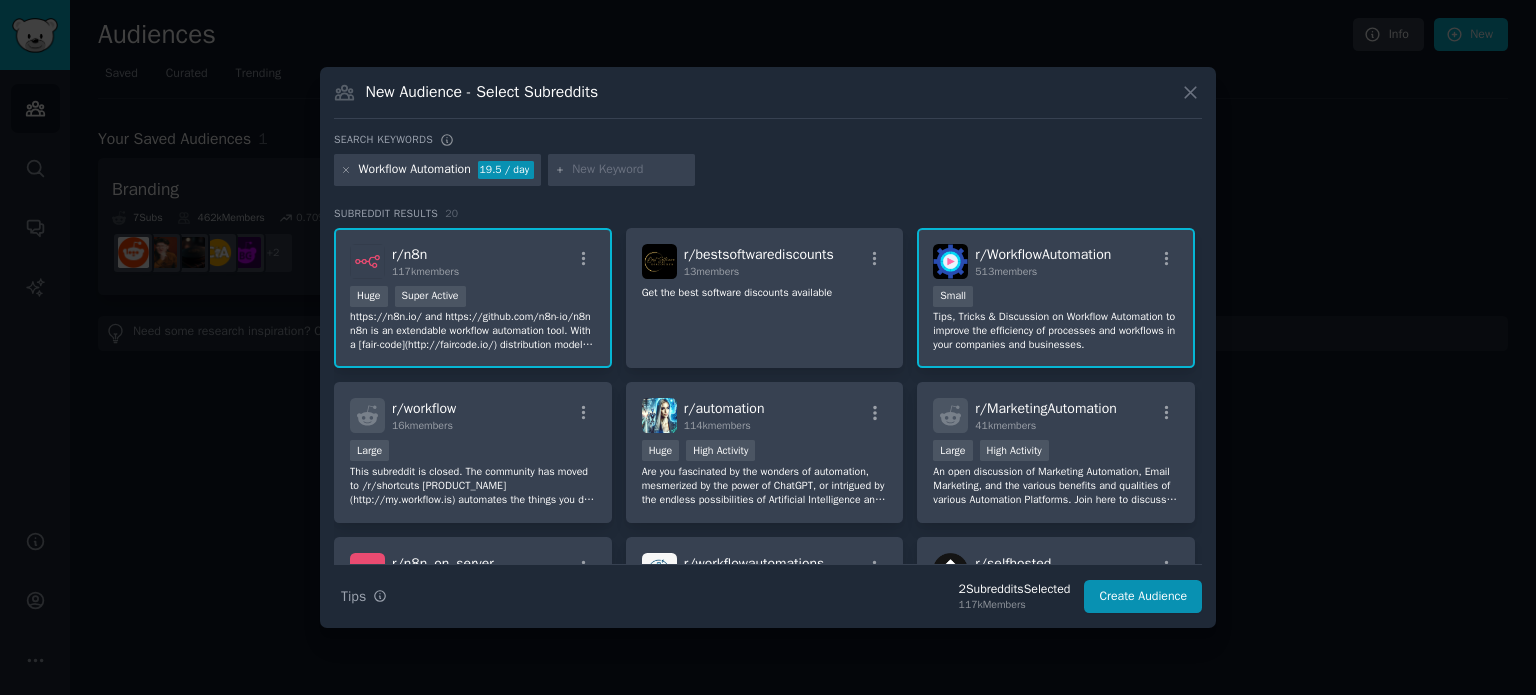 scroll, scrollTop: 100, scrollLeft: 0, axis: vertical 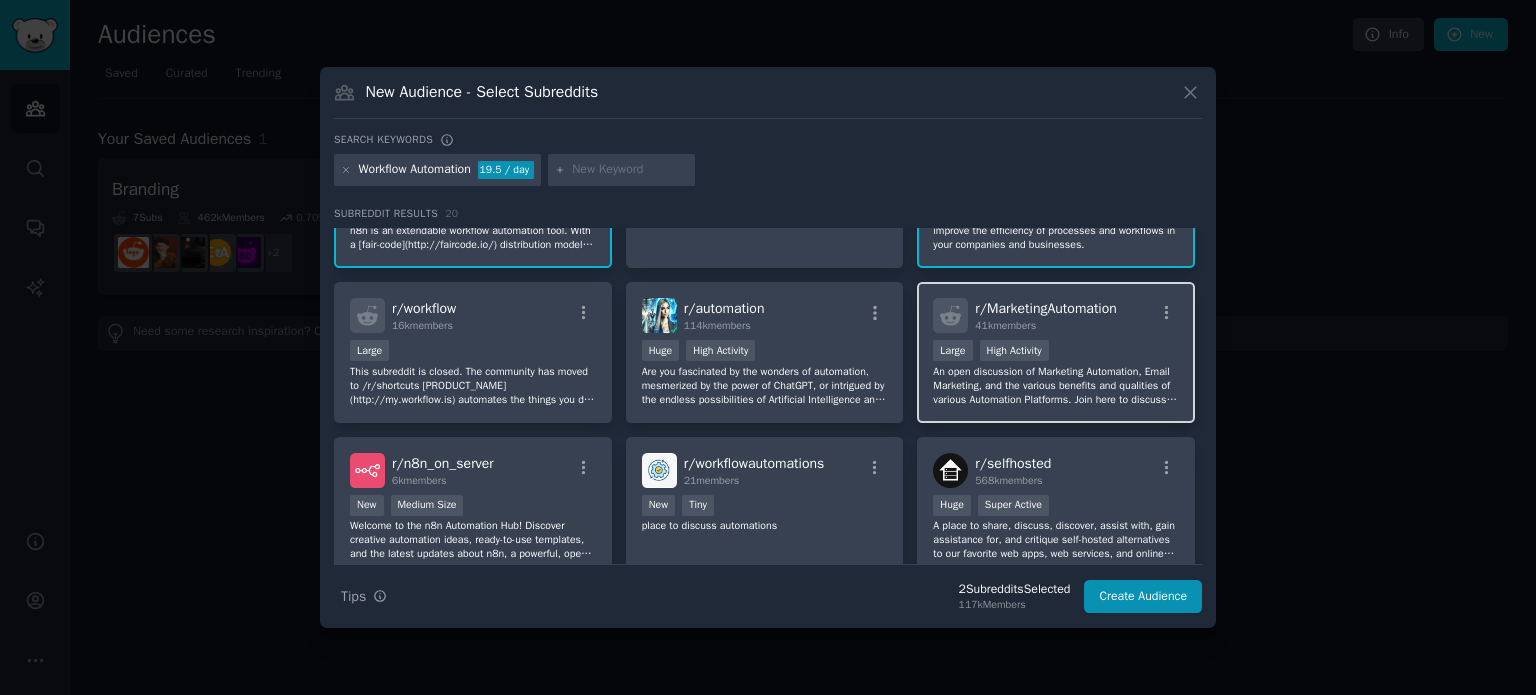 click on "Large High Activity" at bounding box center [1056, 352] 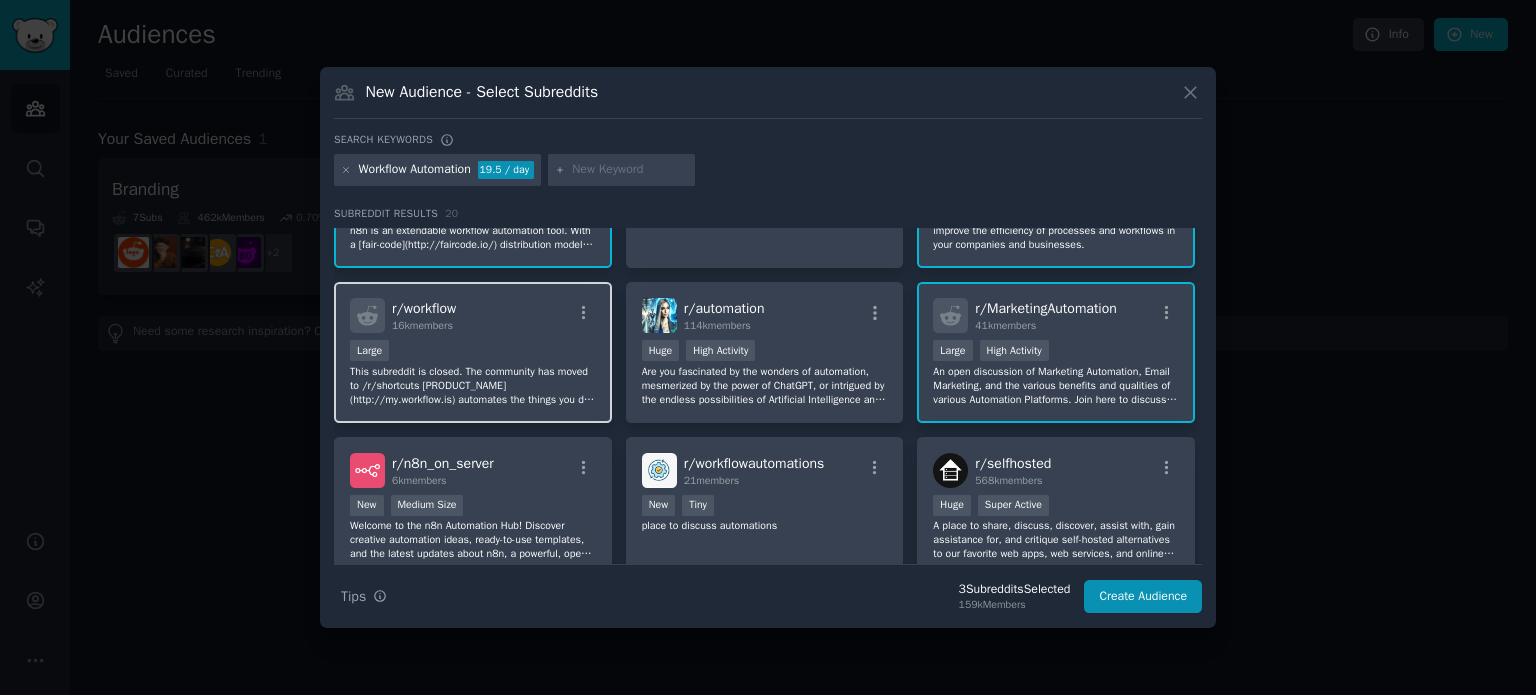 click on "Large" at bounding box center [473, 352] 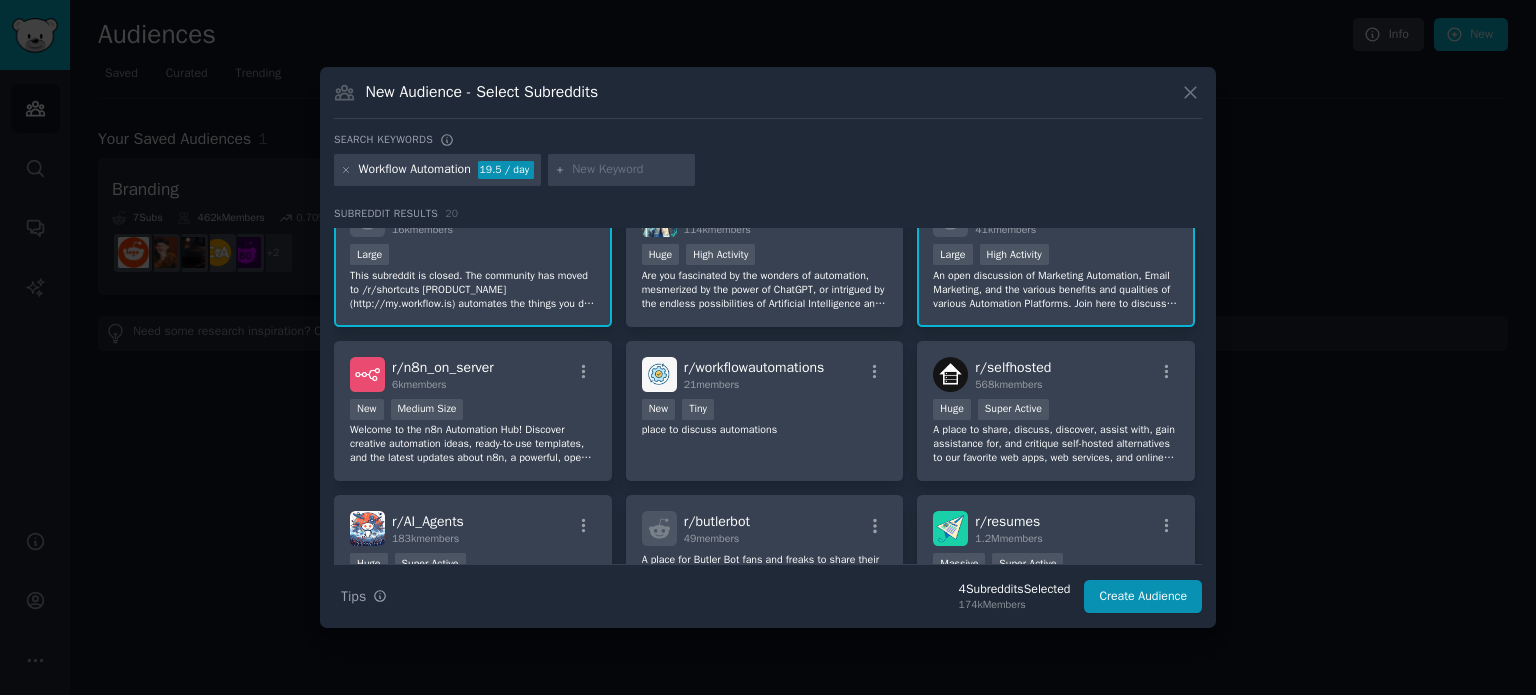 scroll, scrollTop: 200, scrollLeft: 0, axis: vertical 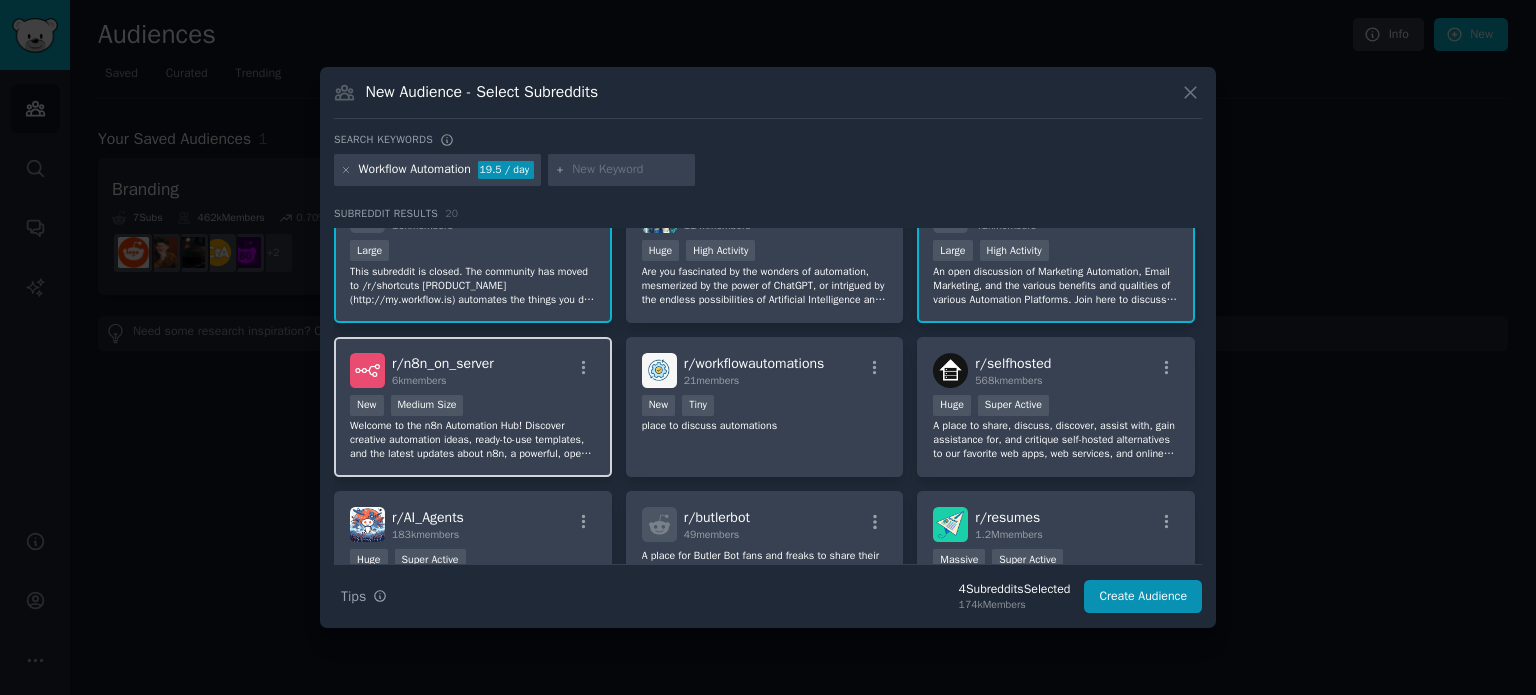 click on "New Medium Size" at bounding box center (473, 407) 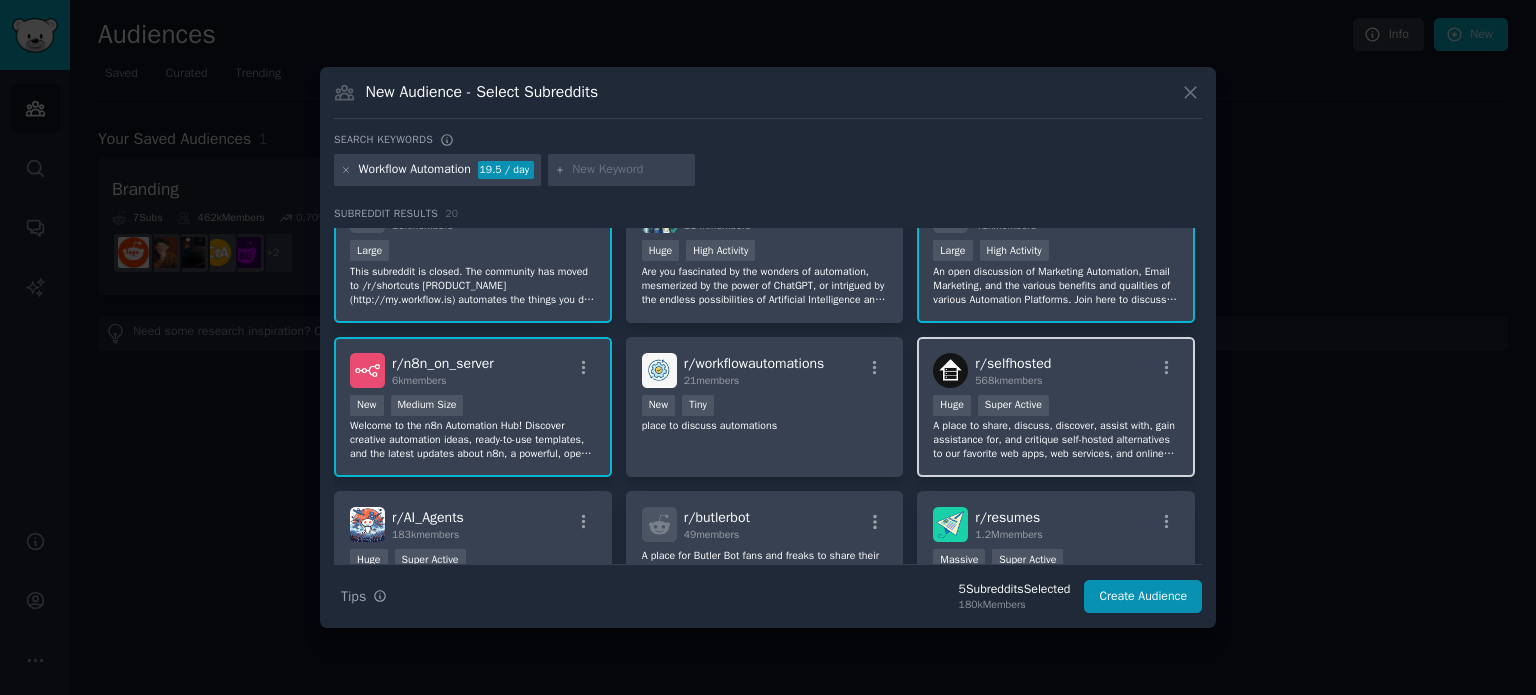 click on "A place to share, discuss, discover, assist with, gain assistance for, and critique self-hosted alternatives to our favorite web apps, web services, and online tools." at bounding box center [1056, 440] 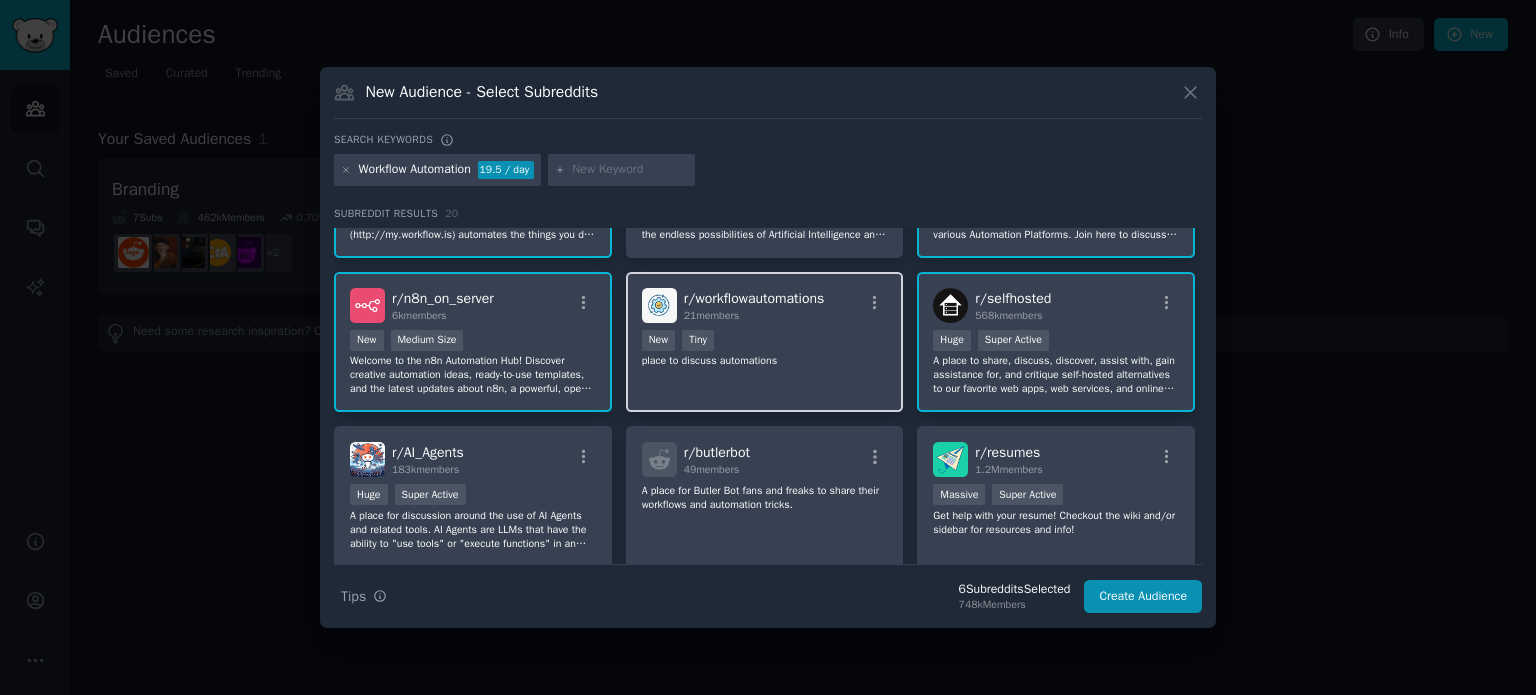 scroll, scrollTop: 300, scrollLeft: 0, axis: vertical 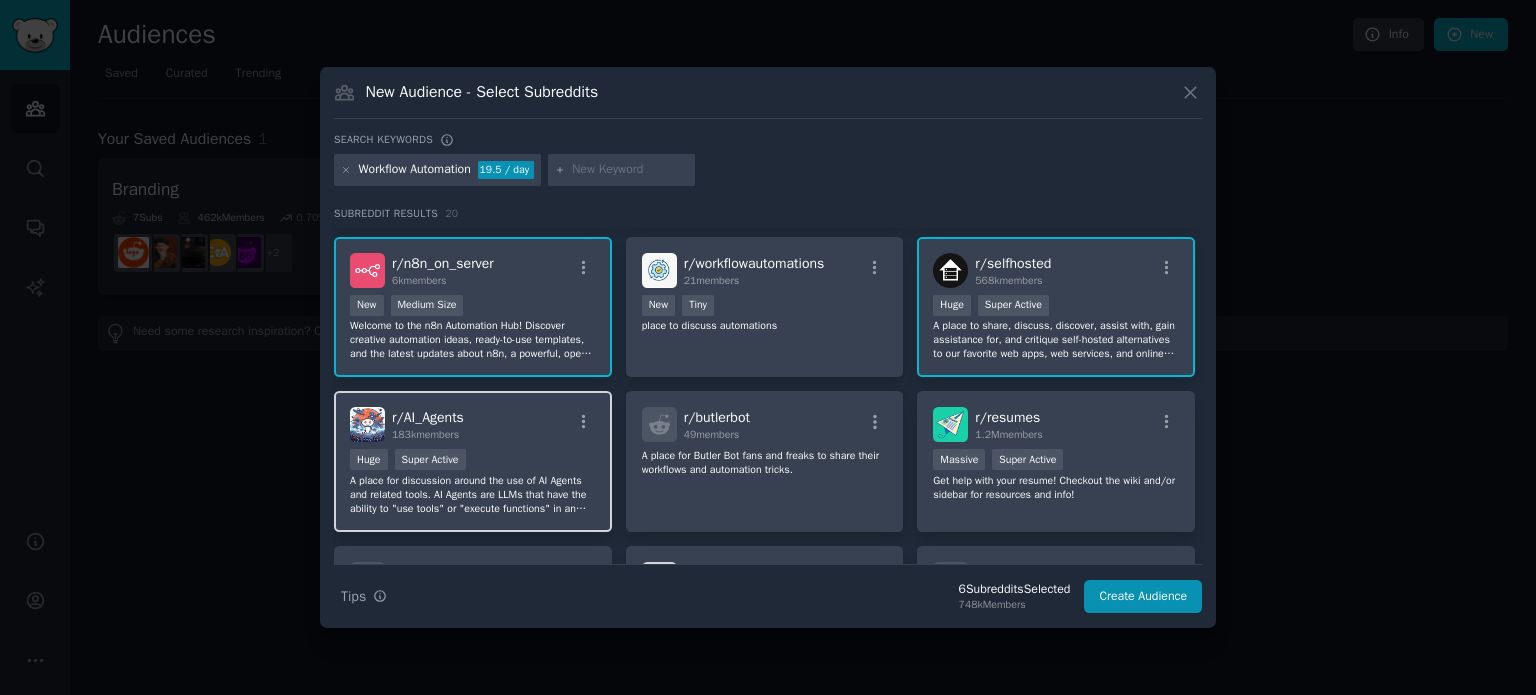 click on "Huge Super Active" at bounding box center [473, 461] 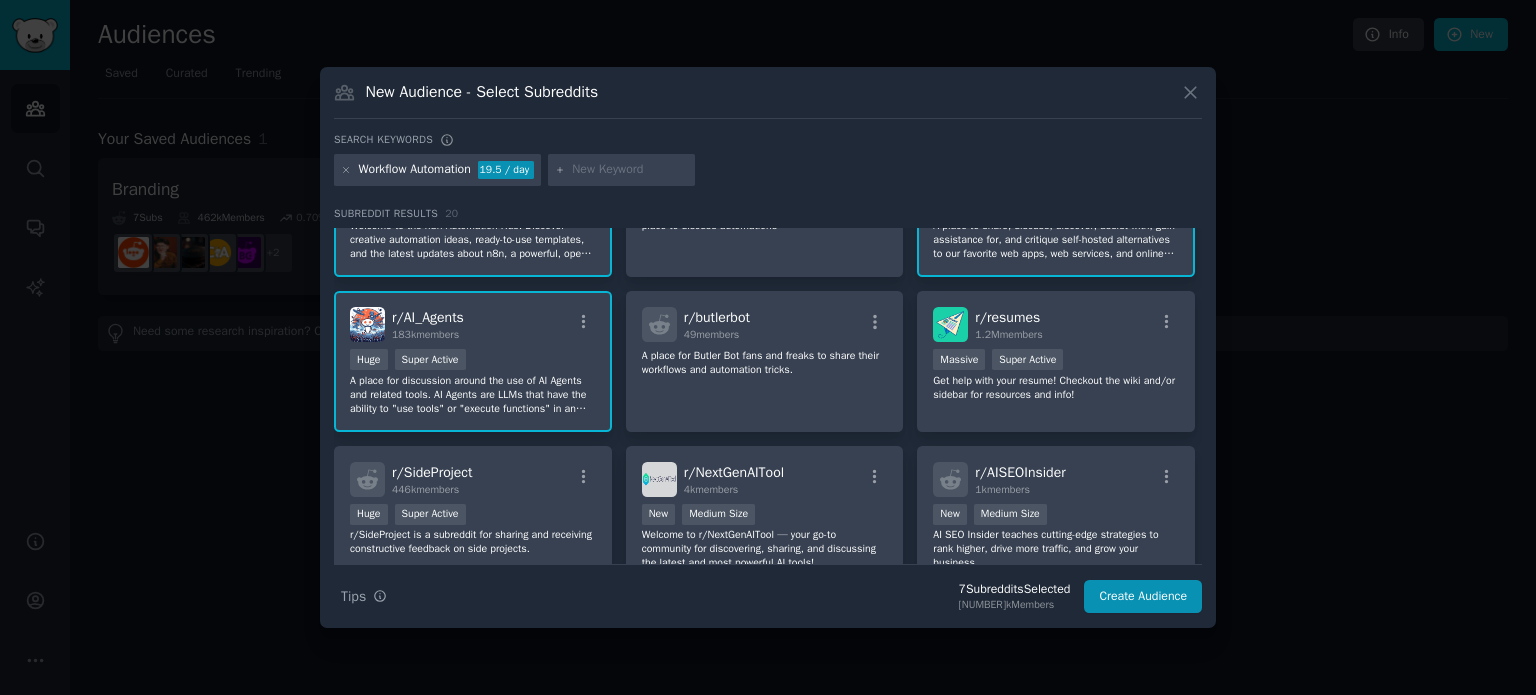 scroll, scrollTop: 500, scrollLeft: 0, axis: vertical 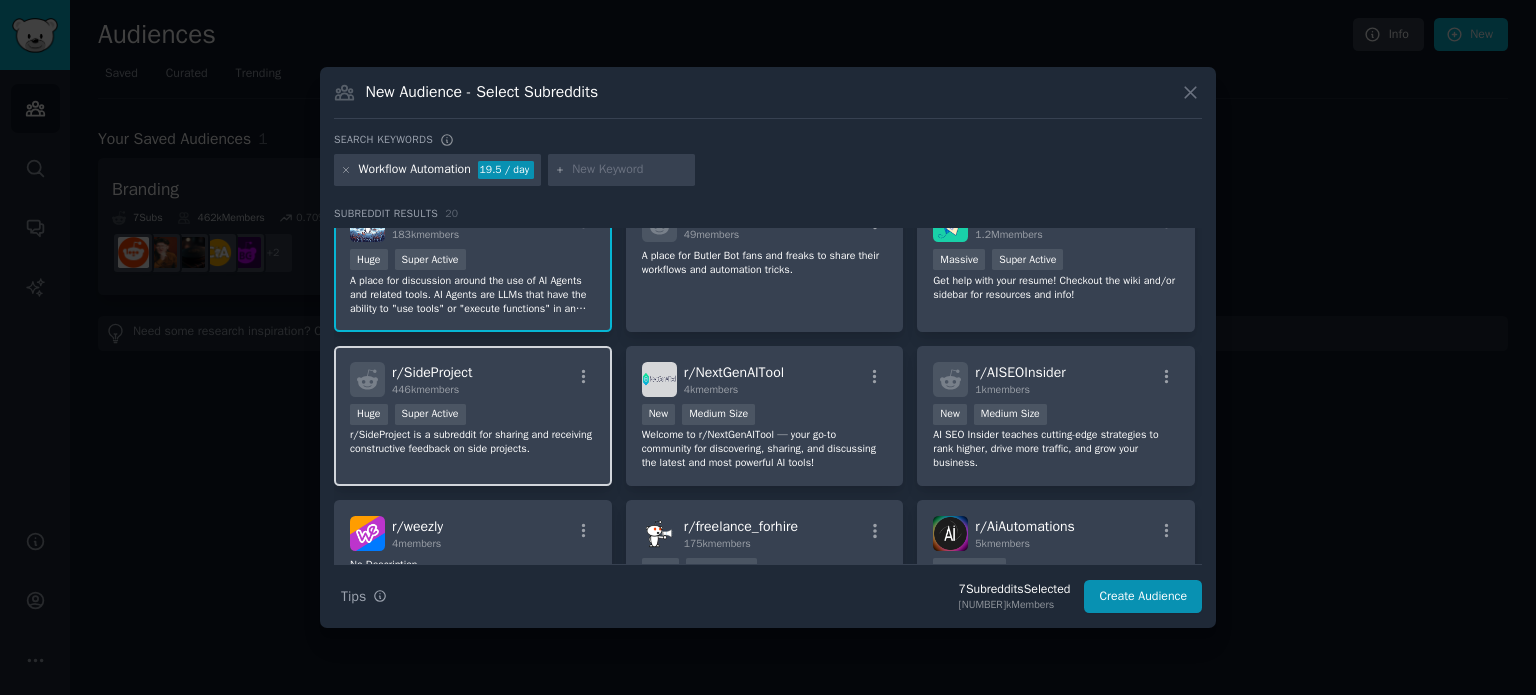 click on "r/ SideProject [NUMBER] members Huge Super Active r/SideProject is a subreddit for sharing and receiving constructive feedback on side projects." at bounding box center (473, 416) 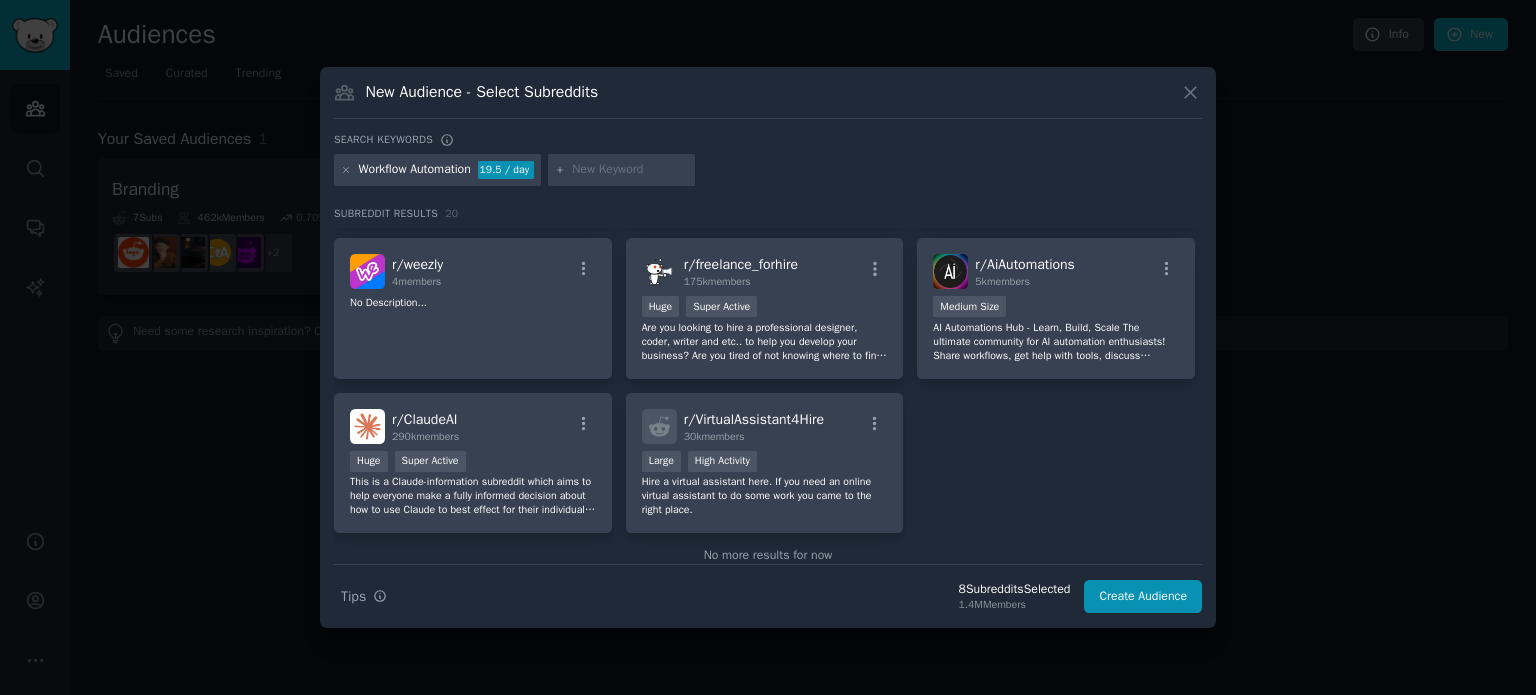 scroll, scrollTop: 795, scrollLeft: 0, axis: vertical 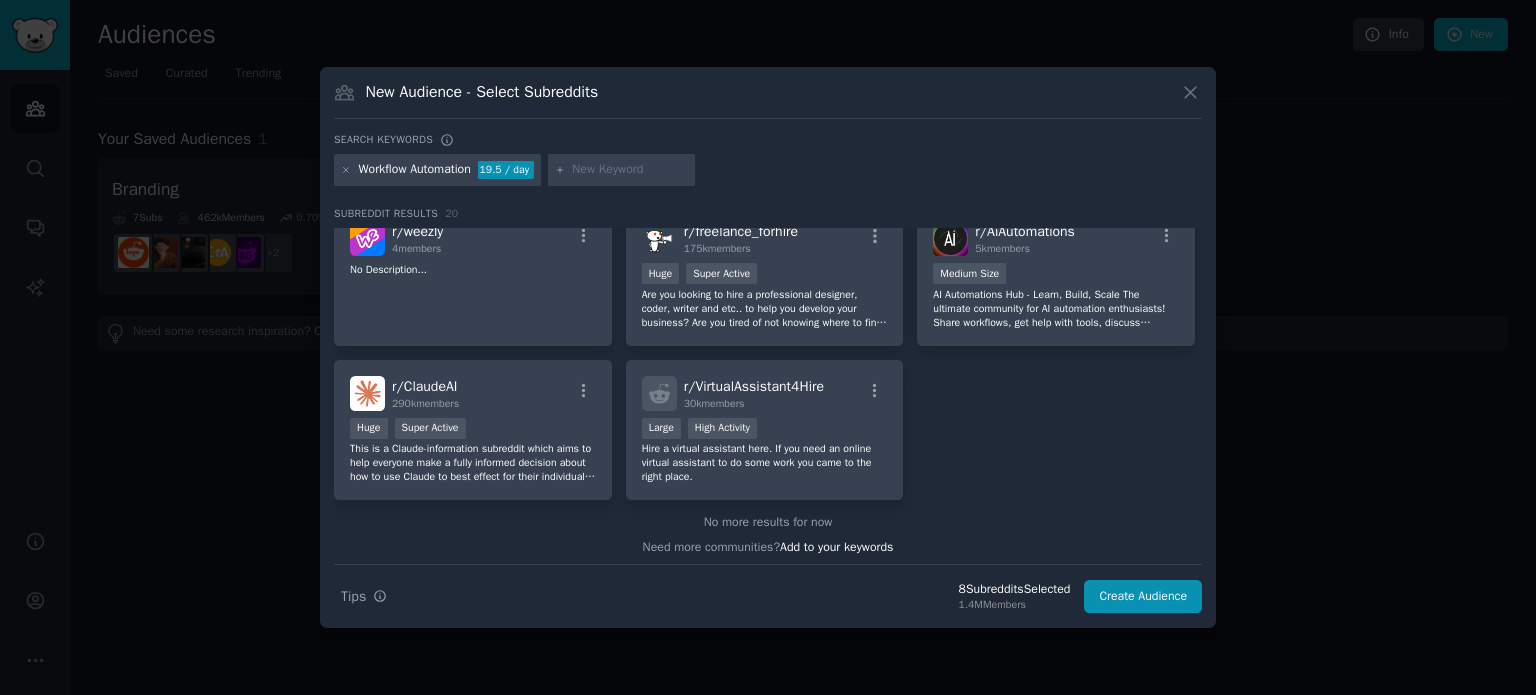 click on "r/ ClaudeAI 290k  members" at bounding box center (473, 393) 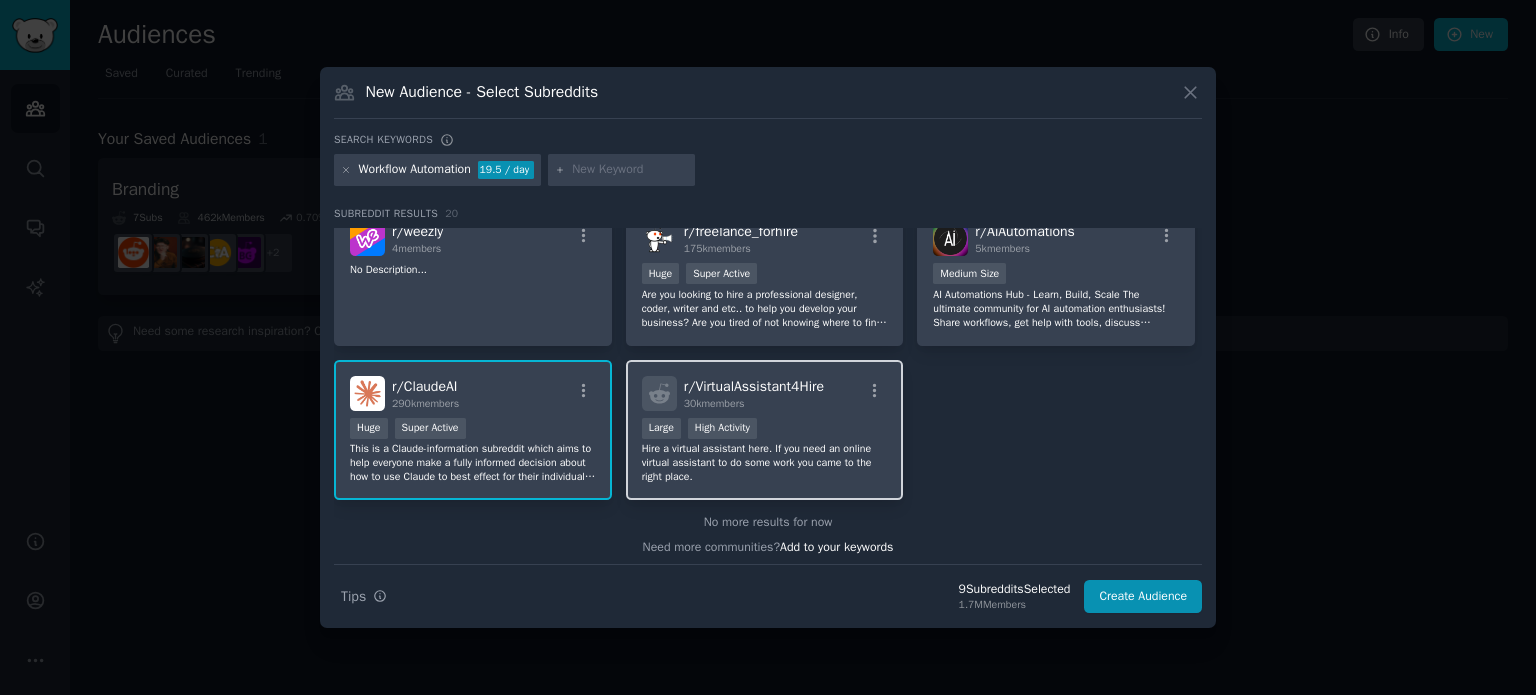 click on "Hire a virtual assistant here. If you need an online virtual assistant to do some work you came to the right place." at bounding box center (765, 463) 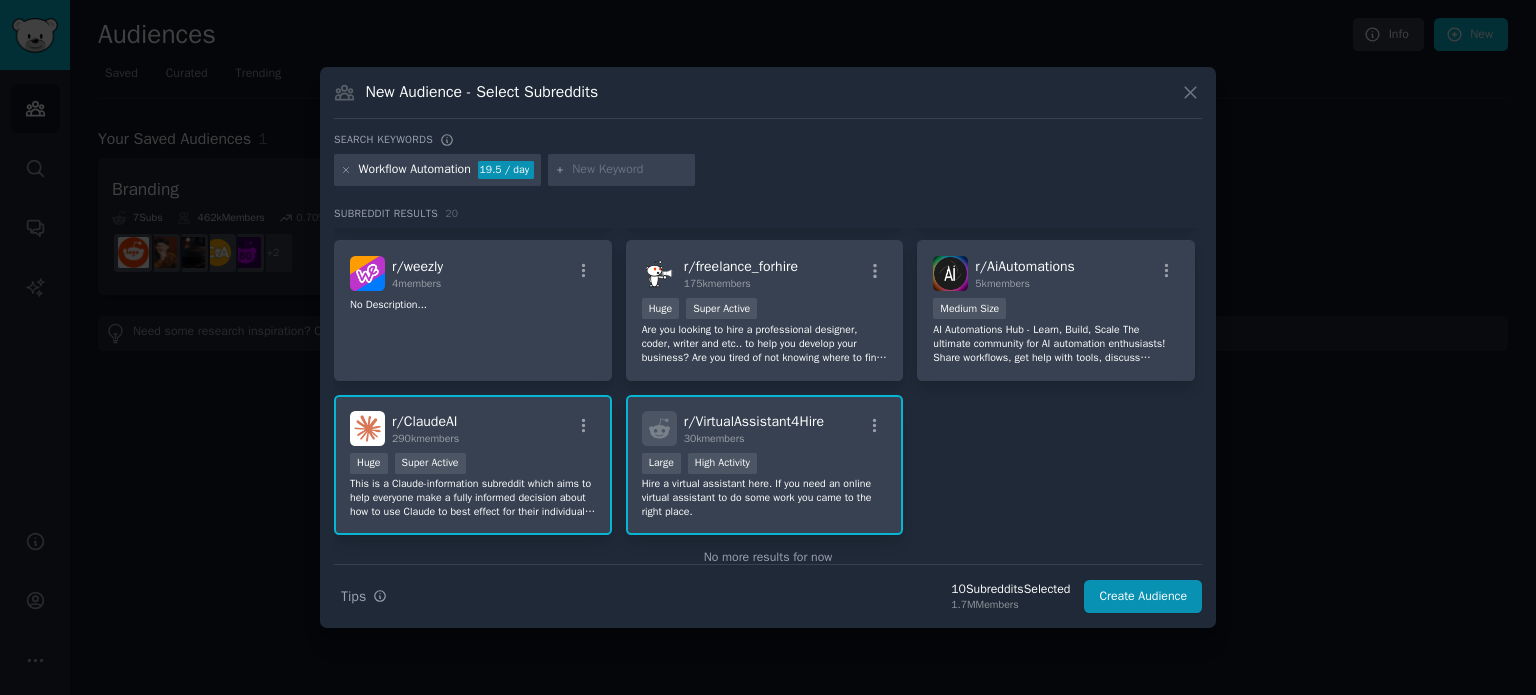 scroll, scrollTop: 795, scrollLeft: 0, axis: vertical 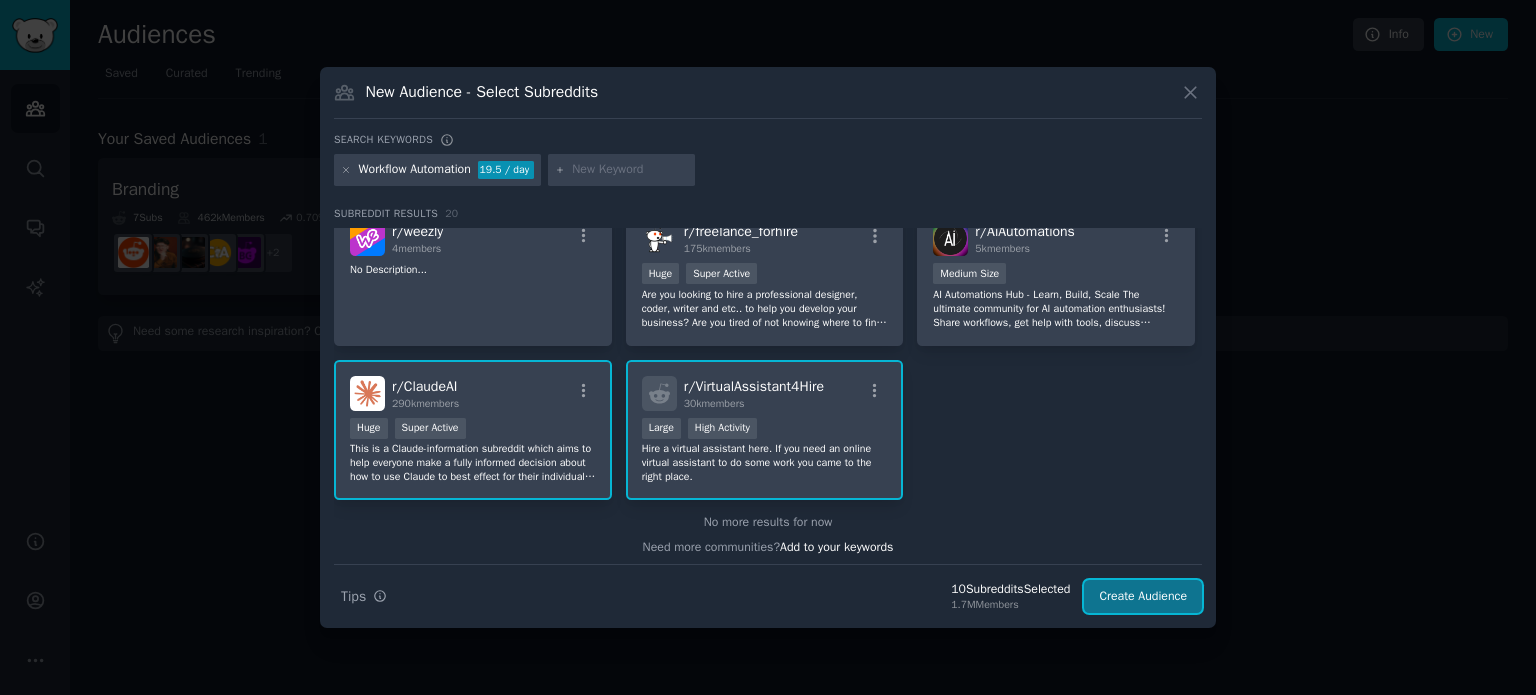 click on "Create Audience" at bounding box center [1143, 597] 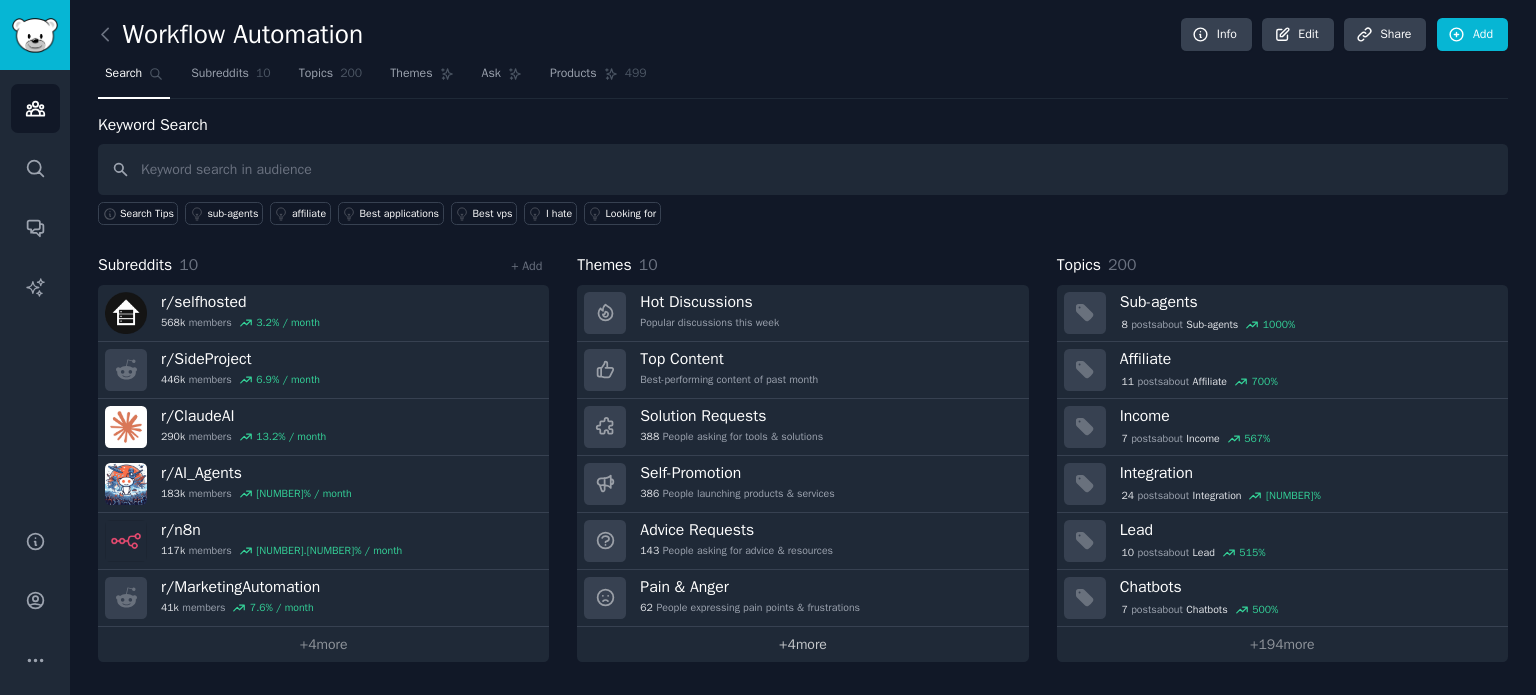 click on "+  4  more" at bounding box center (802, 644) 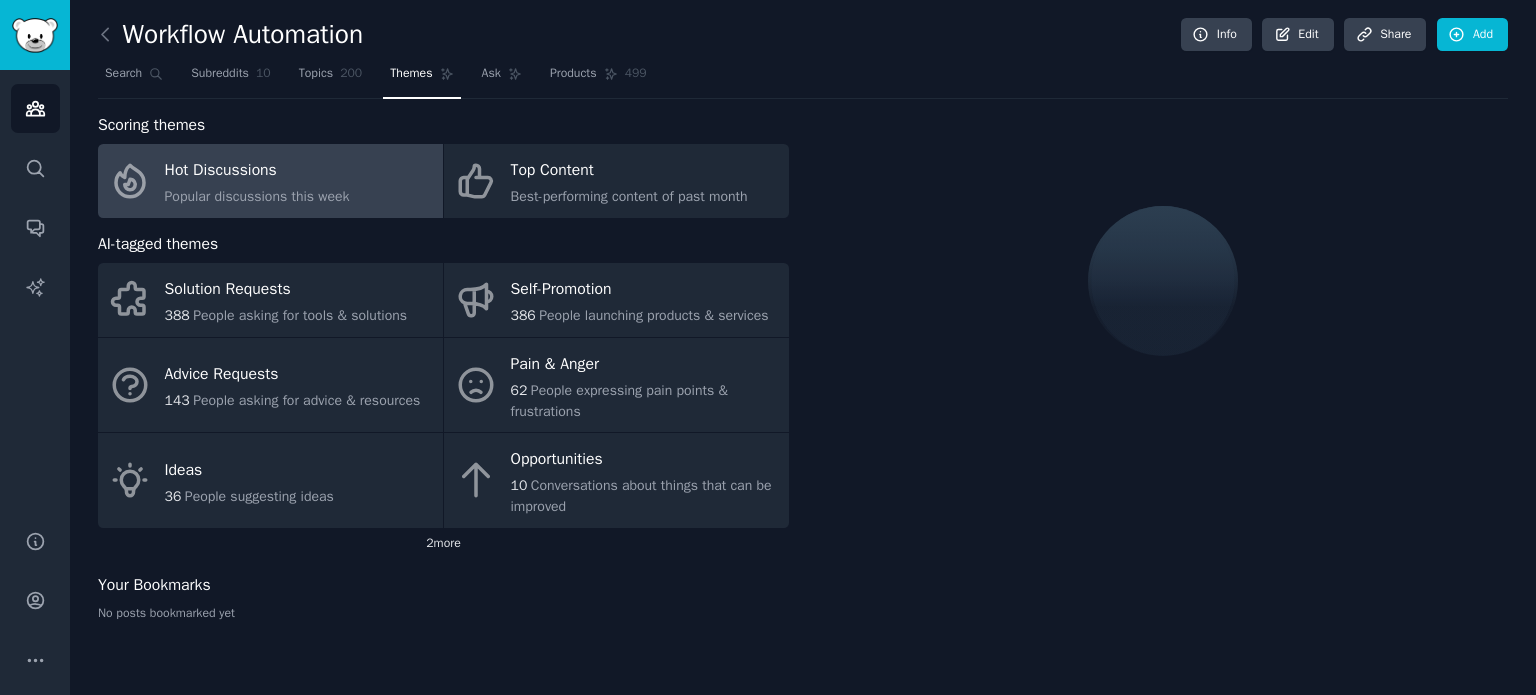 click on "2  more" 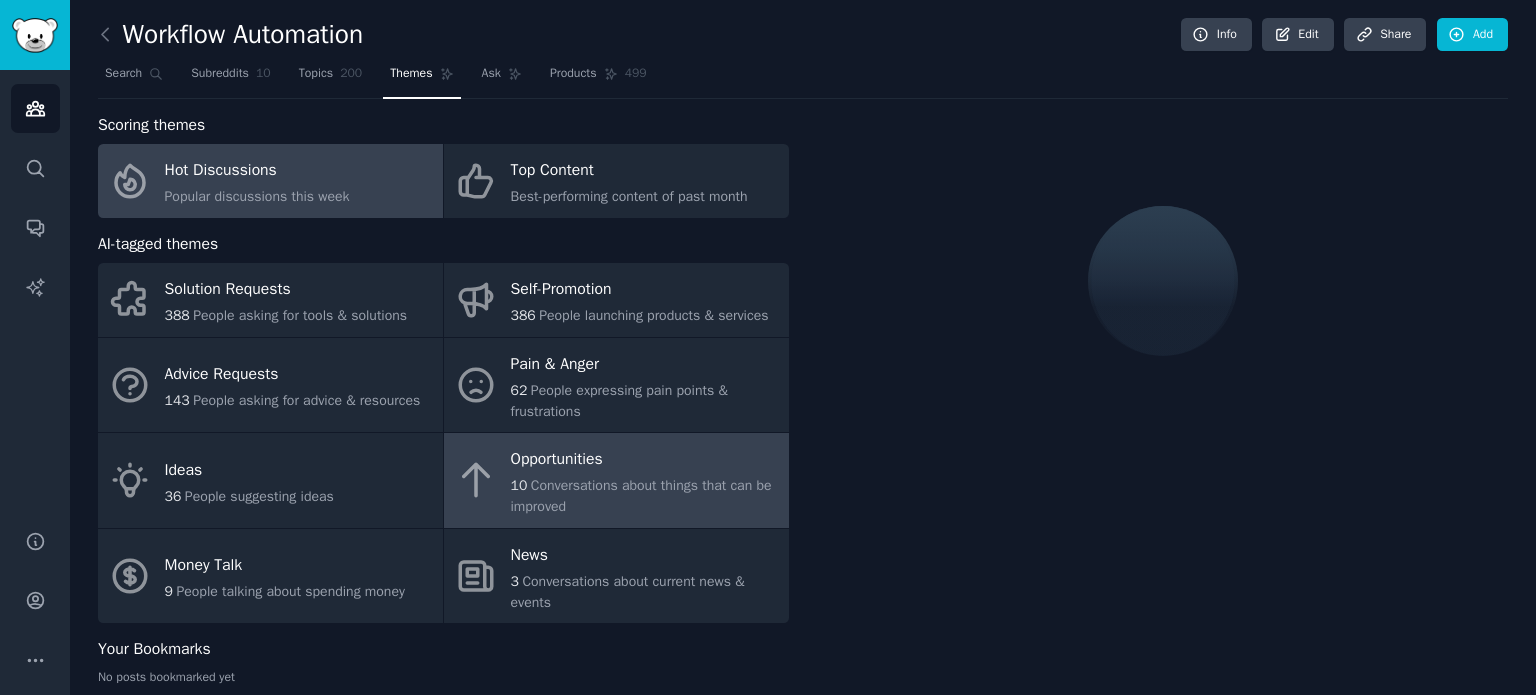 click on "10 Conversations about things that can be improved" at bounding box center (645, 496) 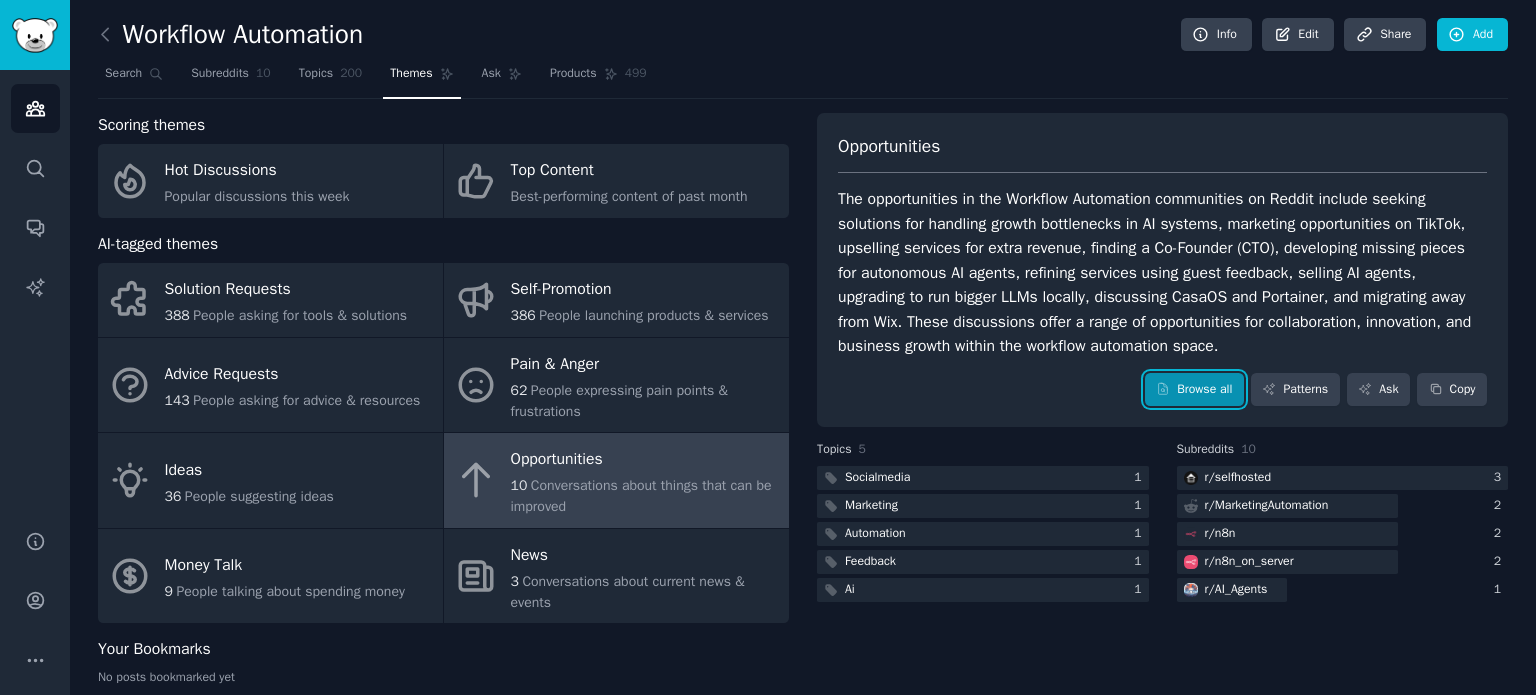 click on "Browse all" at bounding box center [1194, 390] 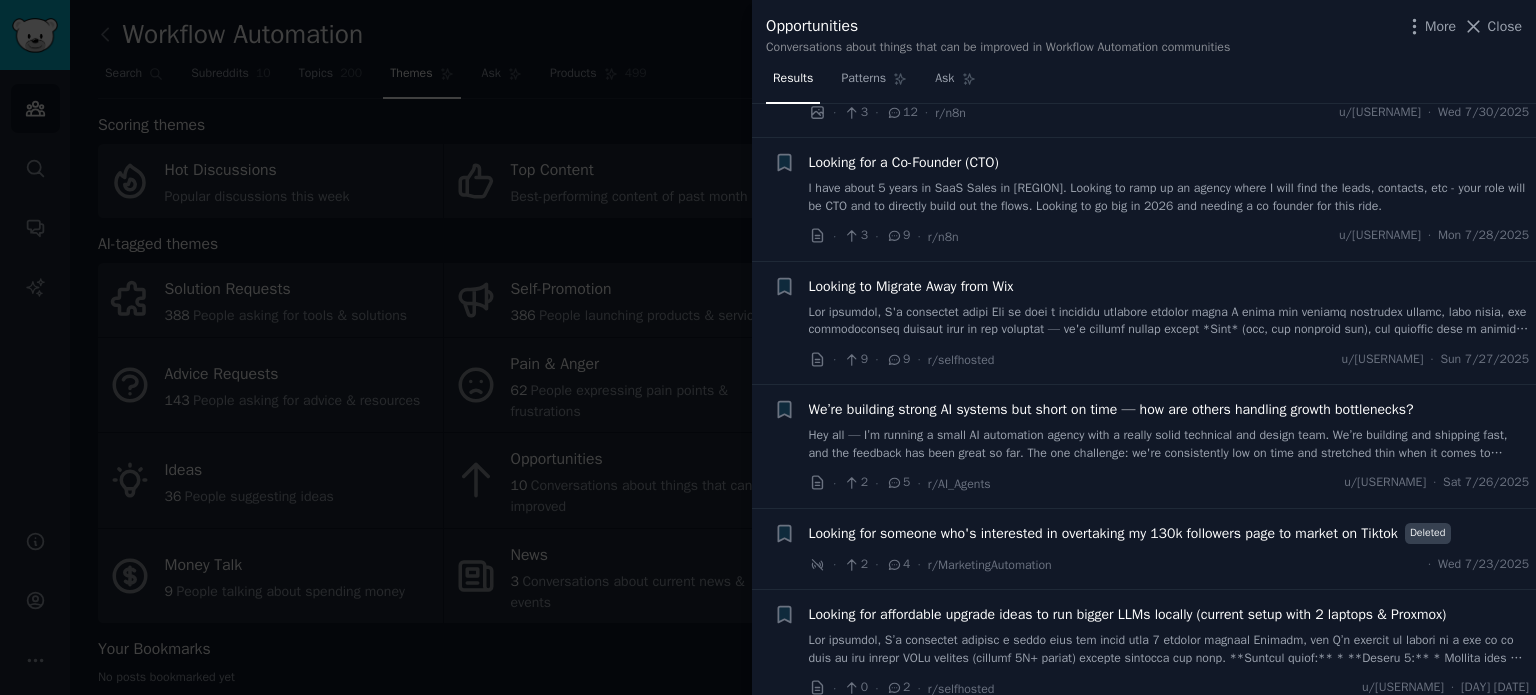 scroll, scrollTop: 300, scrollLeft: 0, axis: vertical 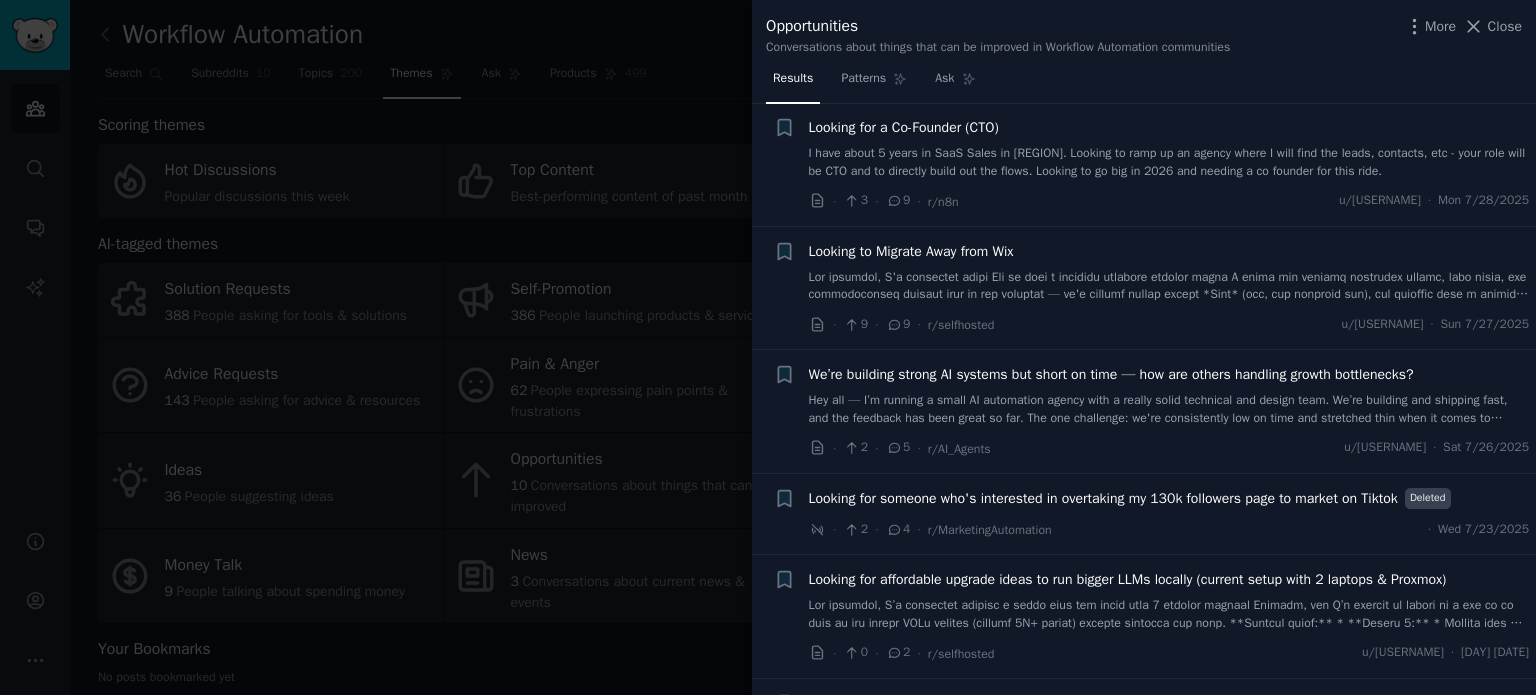 click on "We’re building strong AI systems but short on time — how are others handling growth bottlenecks?" at bounding box center (1111, 374) 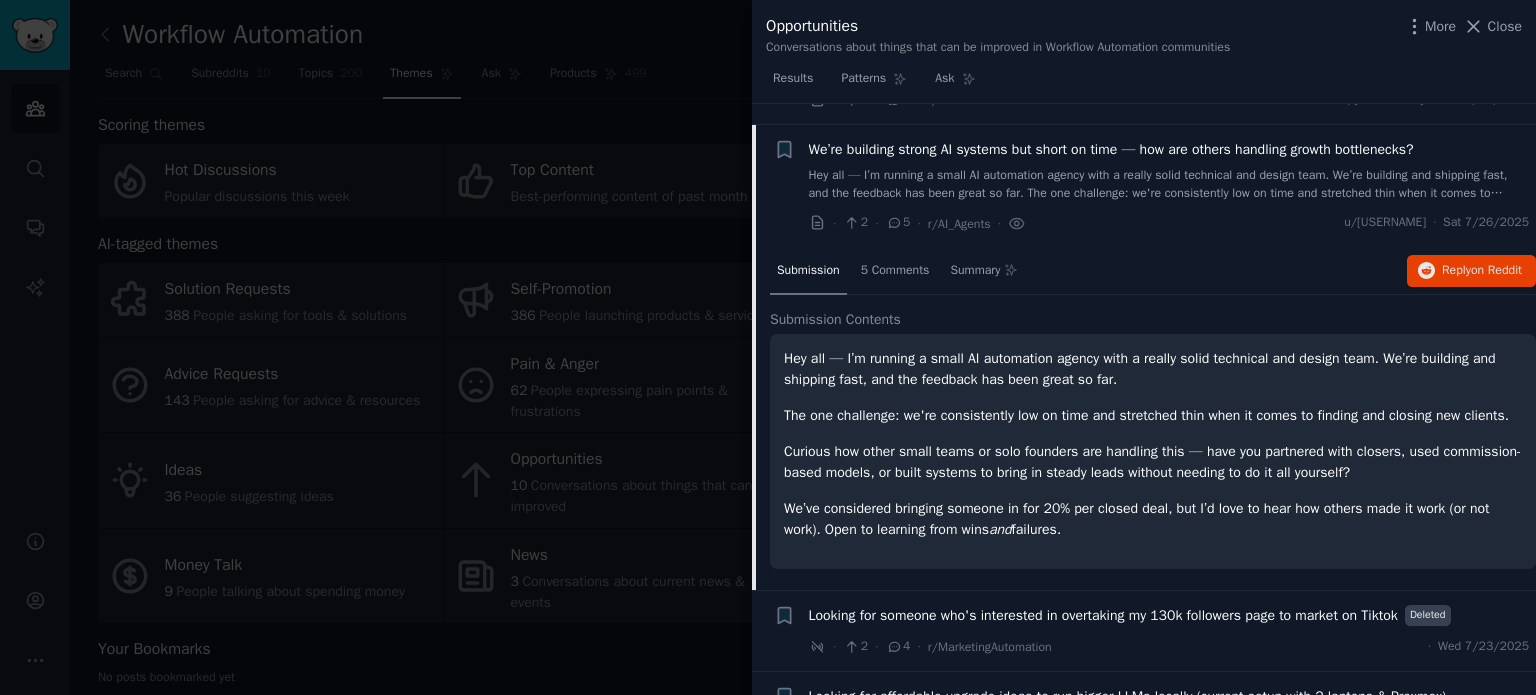 scroll, scrollTop: 545, scrollLeft: 0, axis: vertical 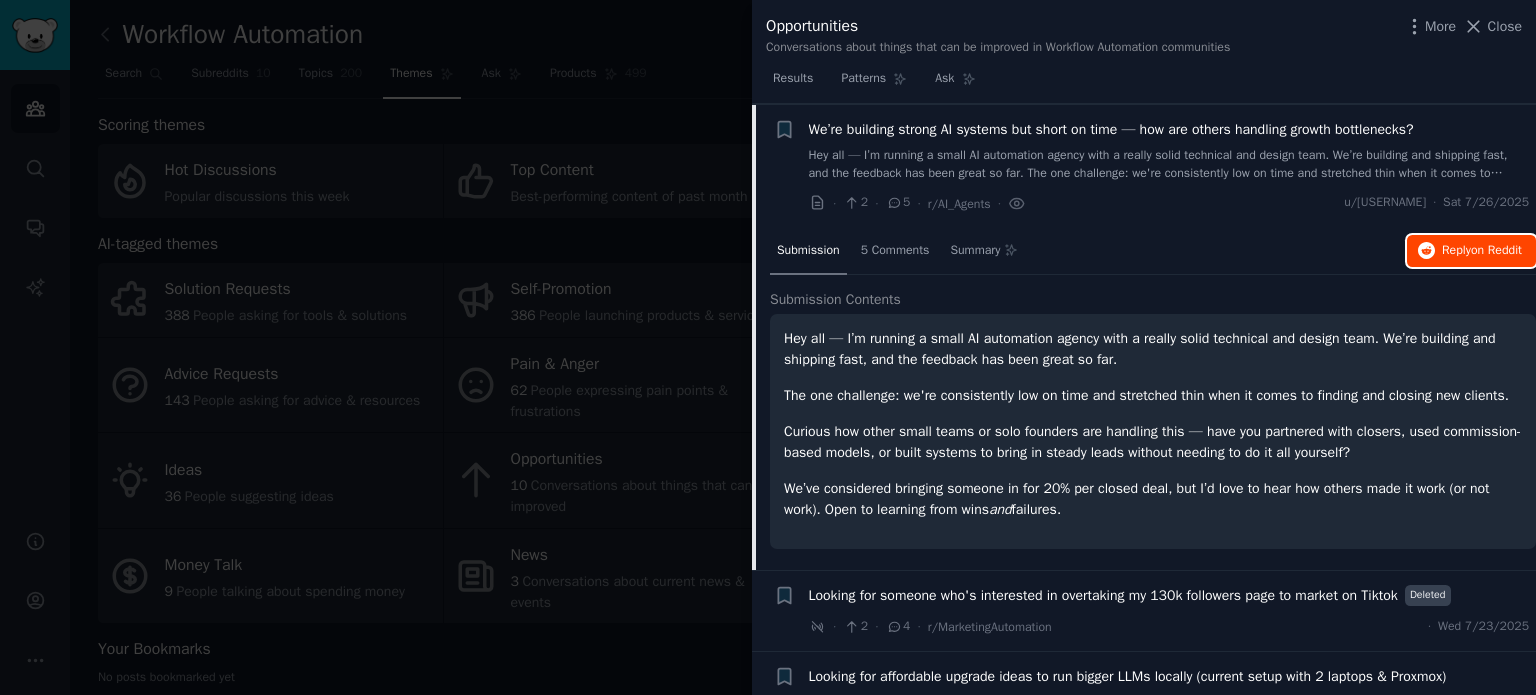 click on "on Reddit" at bounding box center (1496, 250) 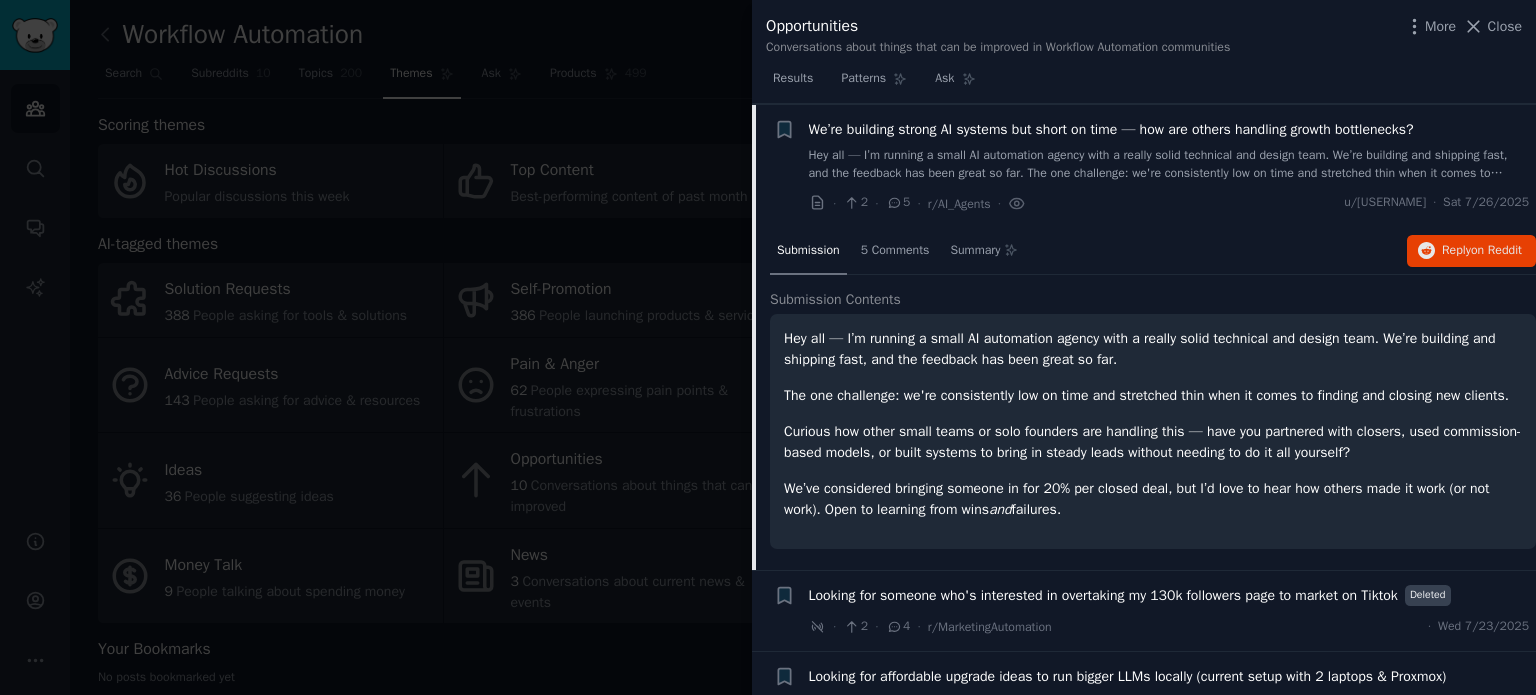 click on "We’re building strong AI systems but short on time — how are others handling growth bottlenecks?" at bounding box center [1111, 129] 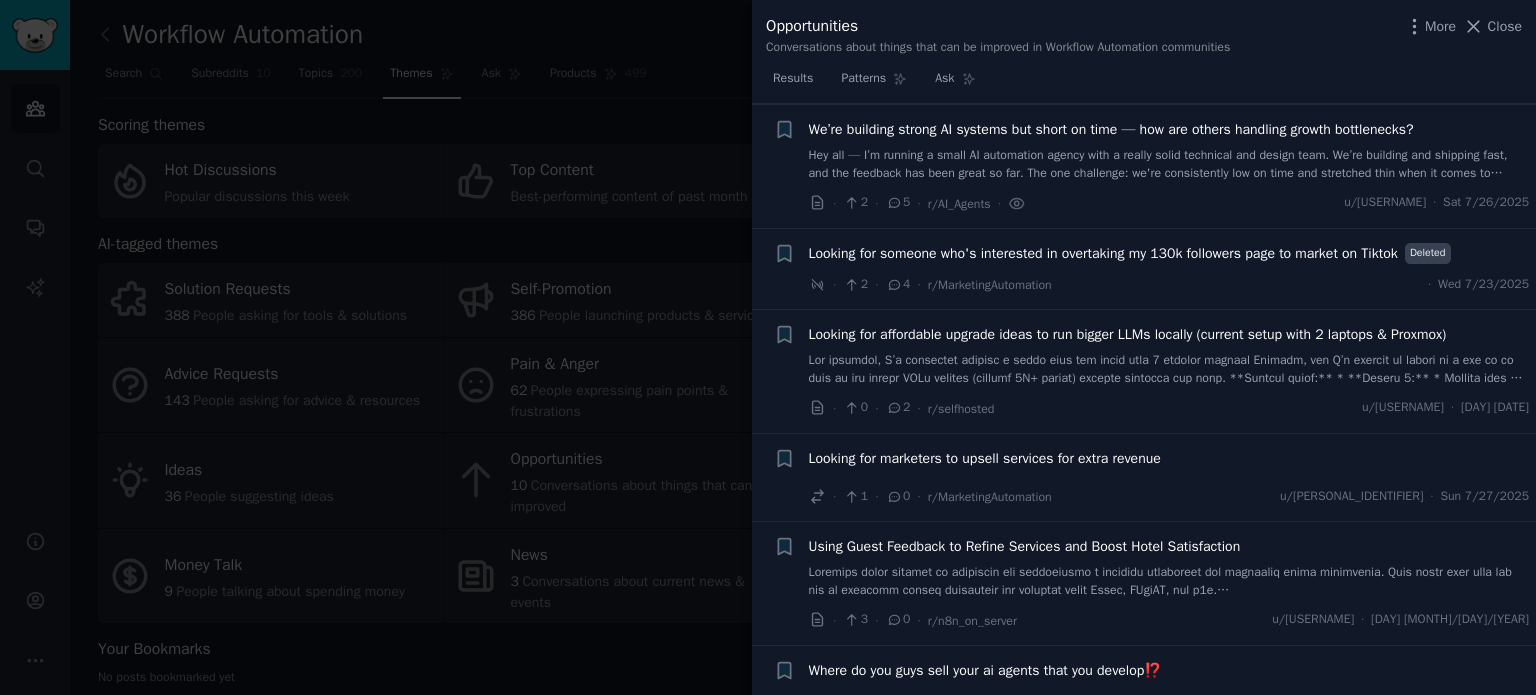 scroll, scrollTop: 581, scrollLeft: 0, axis: vertical 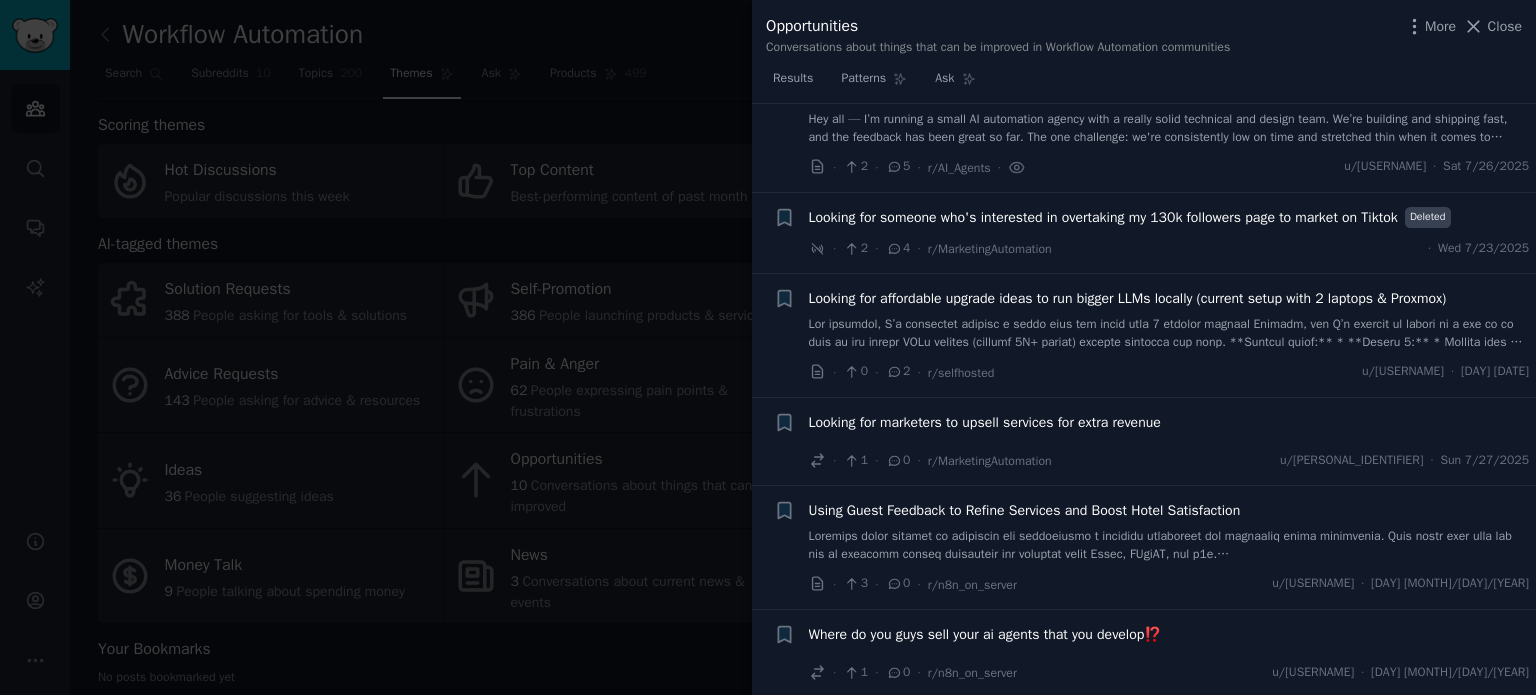 click on "Looking for marketers to upsell services for extra revenue" at bounding box center (985, 422) 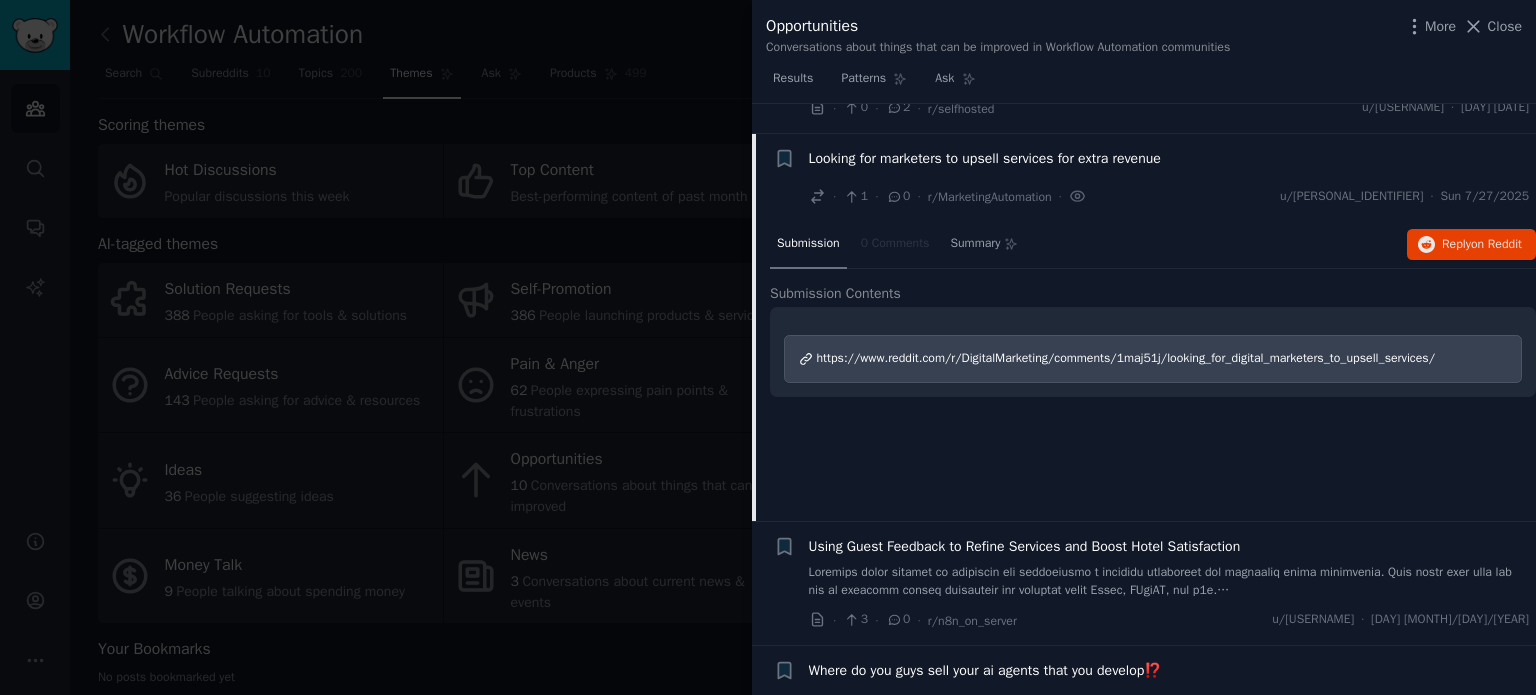 scroll, scrollTop: 873, scrollLeft: 0, axis: vertical 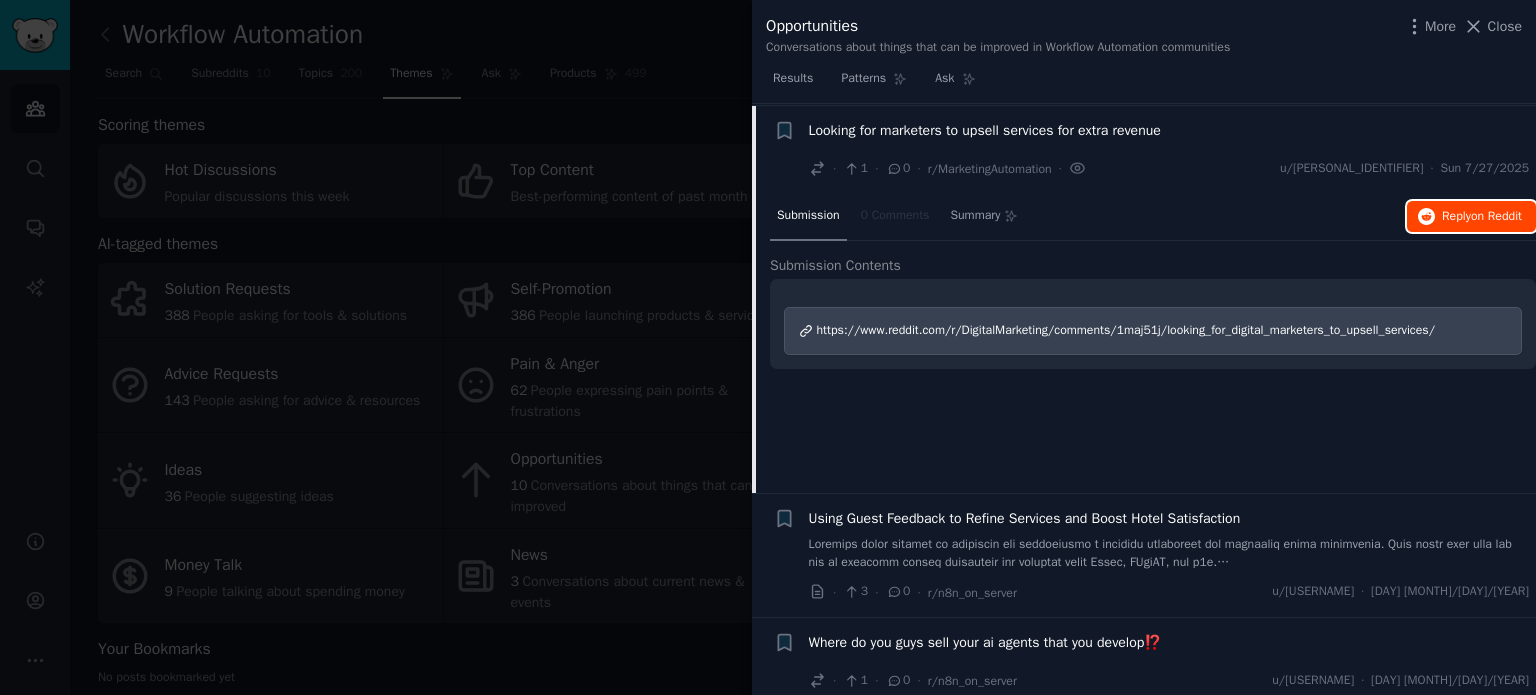 click on "Reply  on Reddit" at bounding box center (1482, 217) 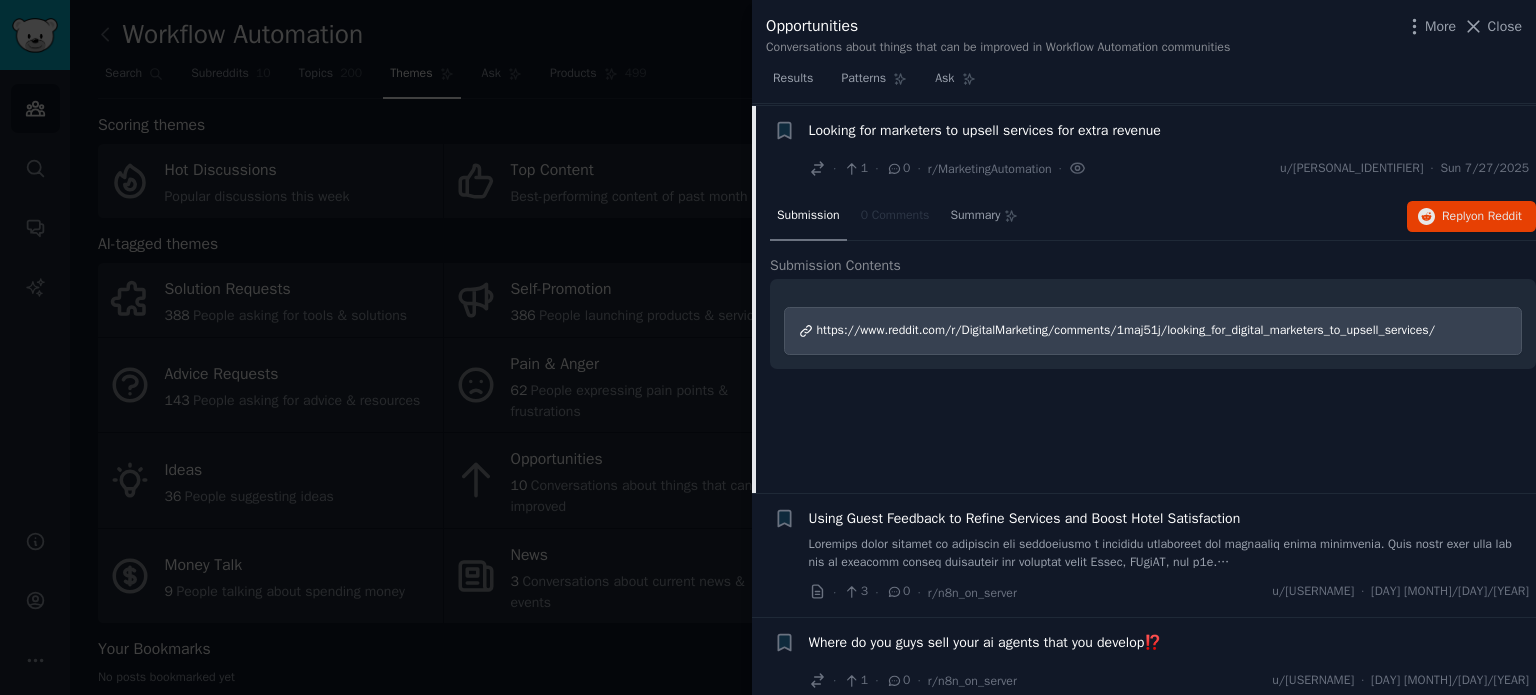 click on "Looking for marketers to upsell services for extra revenue" at bounding box center [985, 130] 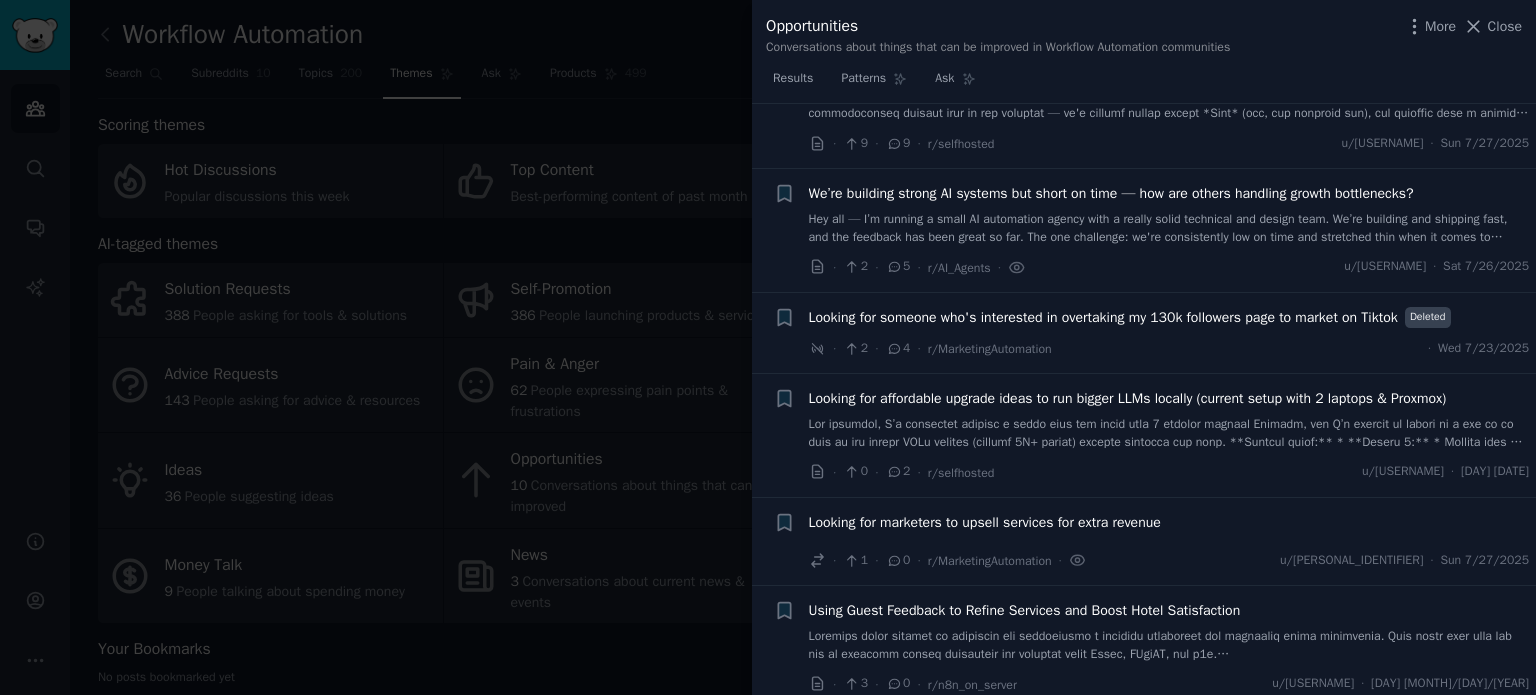 scroll, scrollTop: 581, scrollLeft: 0, axis: vertical 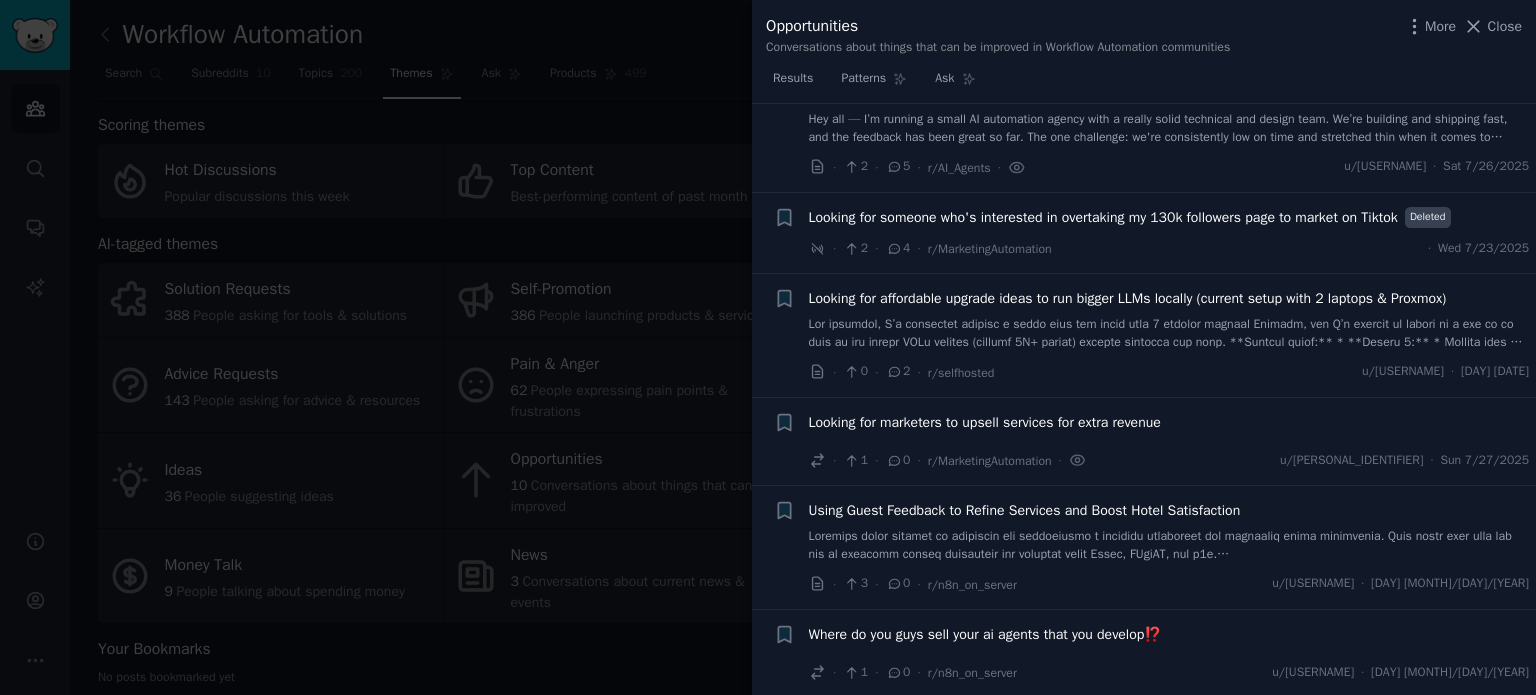 click at bounding box center [768, 347] 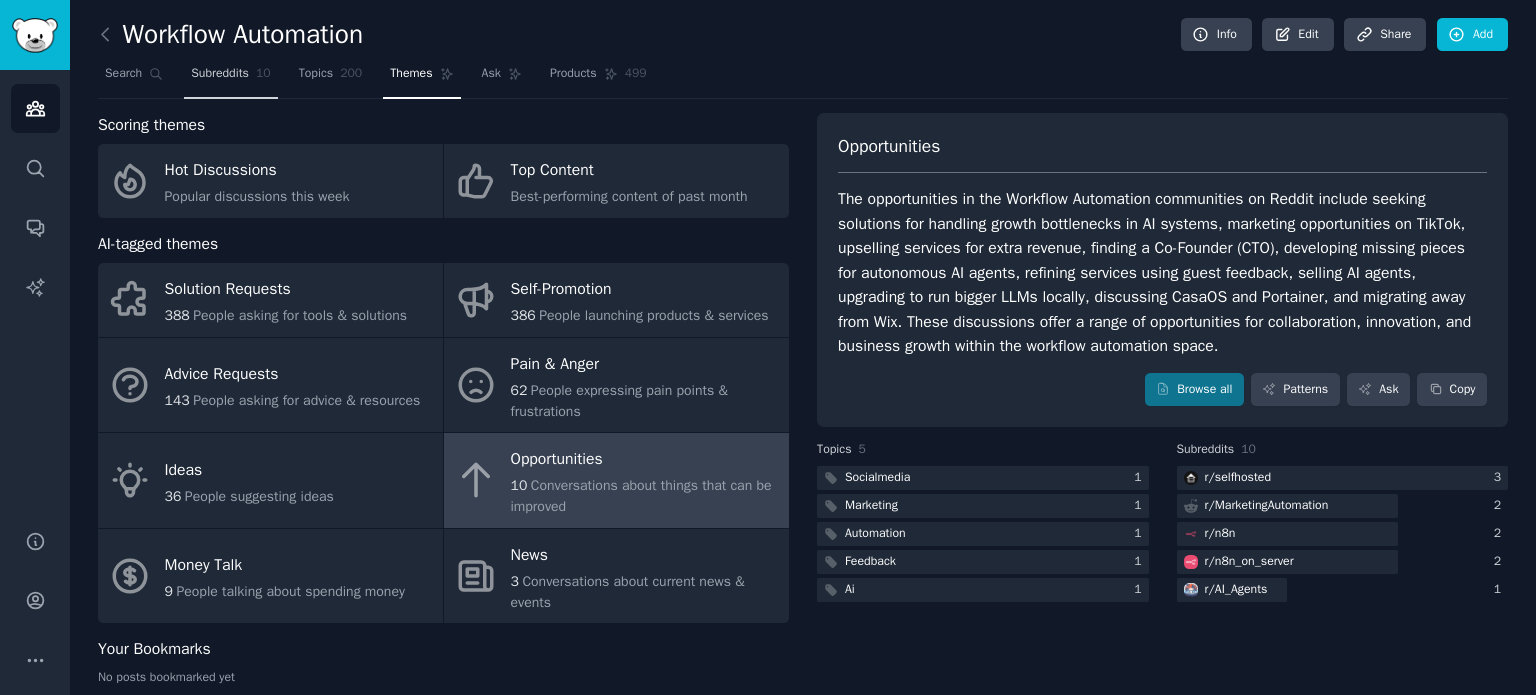 click on "Subreddits" at bounding box center [220, 74] 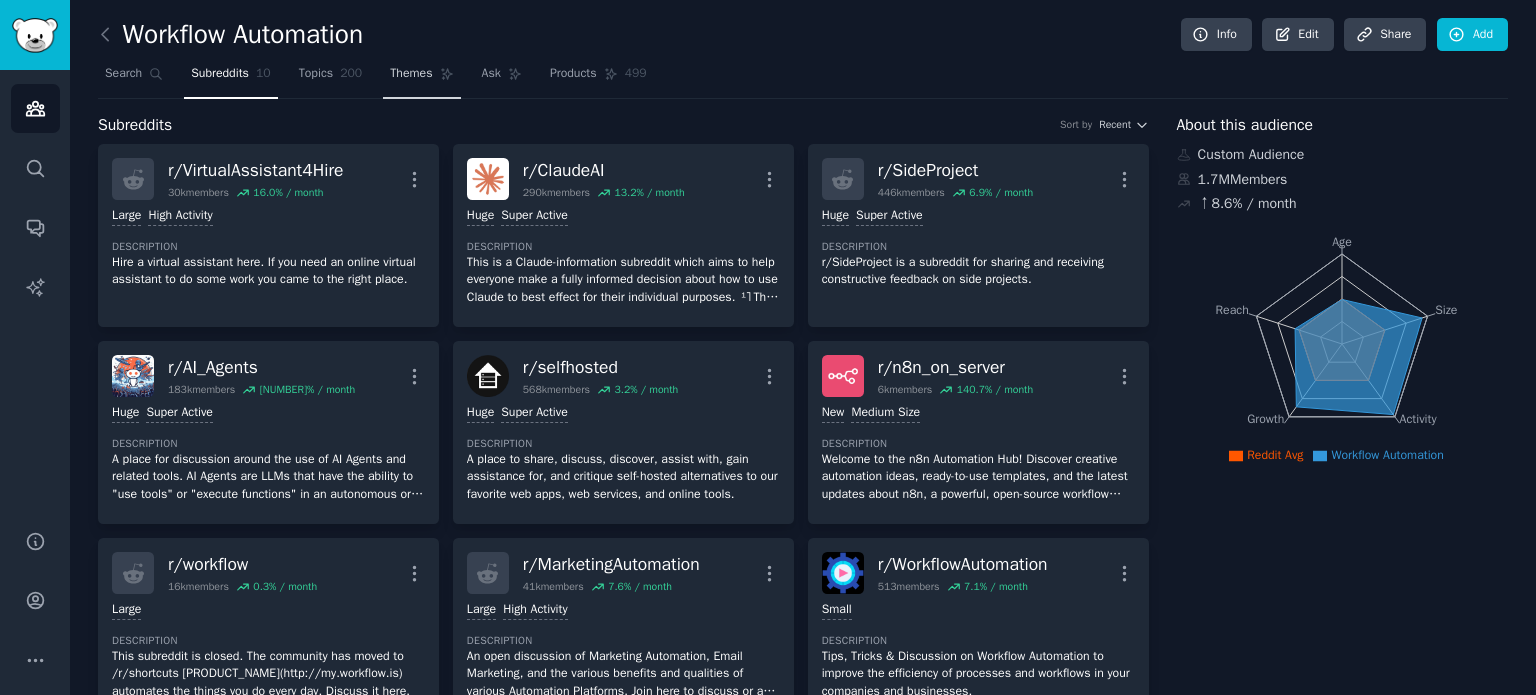 click on "Themes" at bounding box center [411, 74] 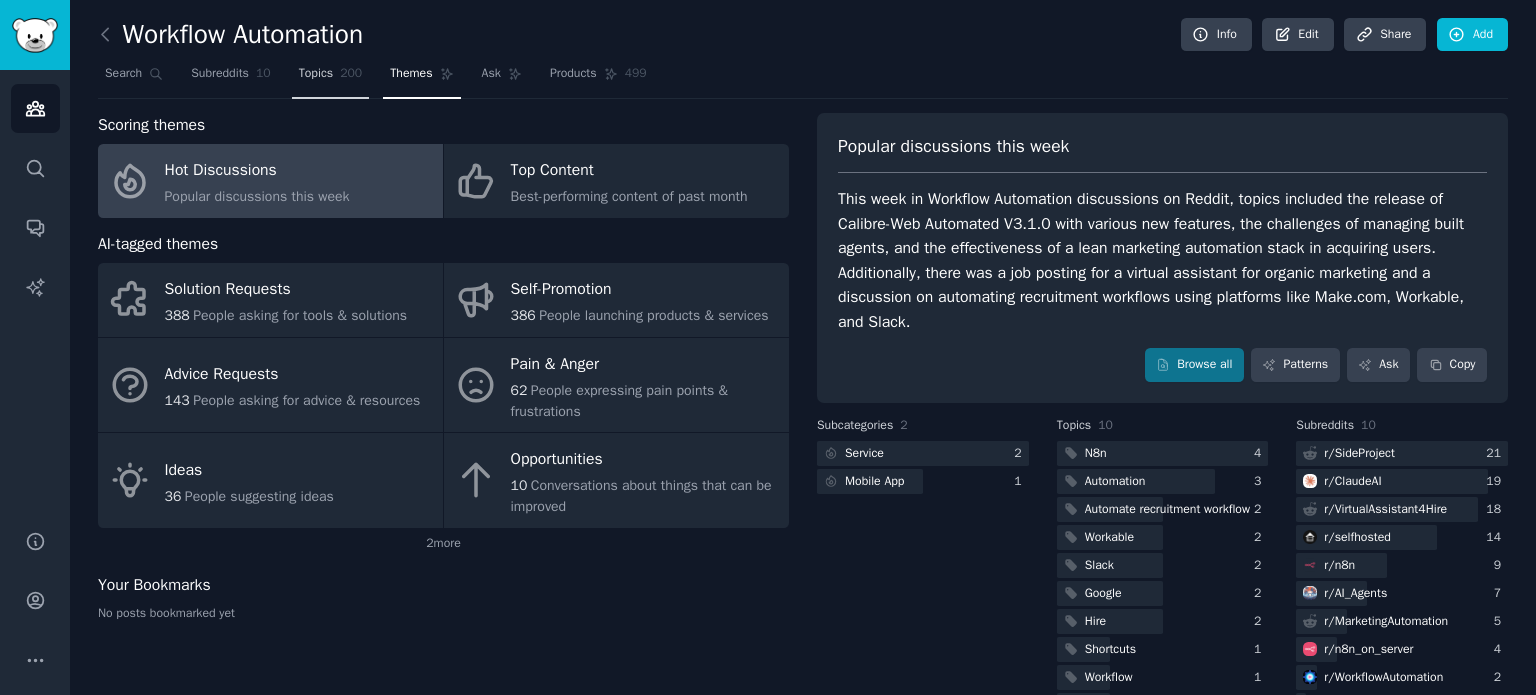 click on "200" 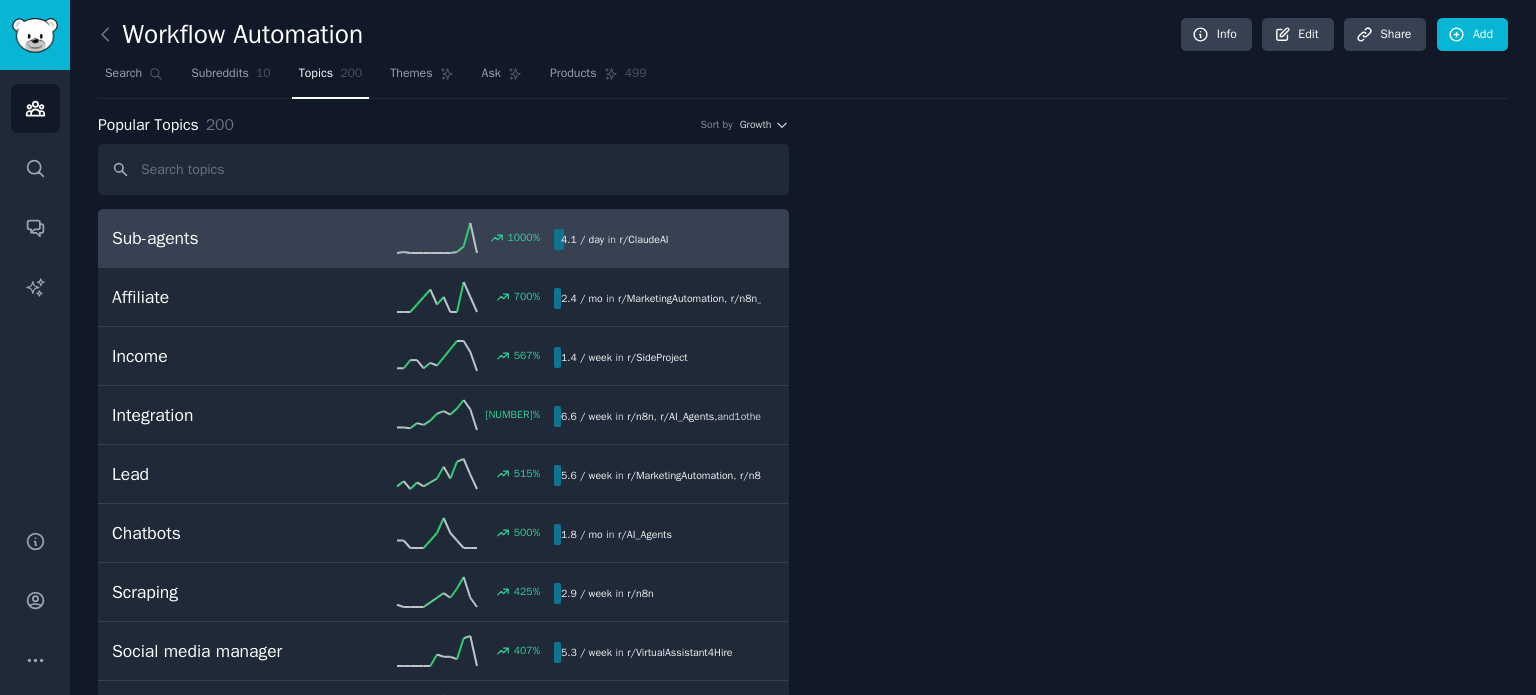 click on "Topics" at bounding box center (316, 74) 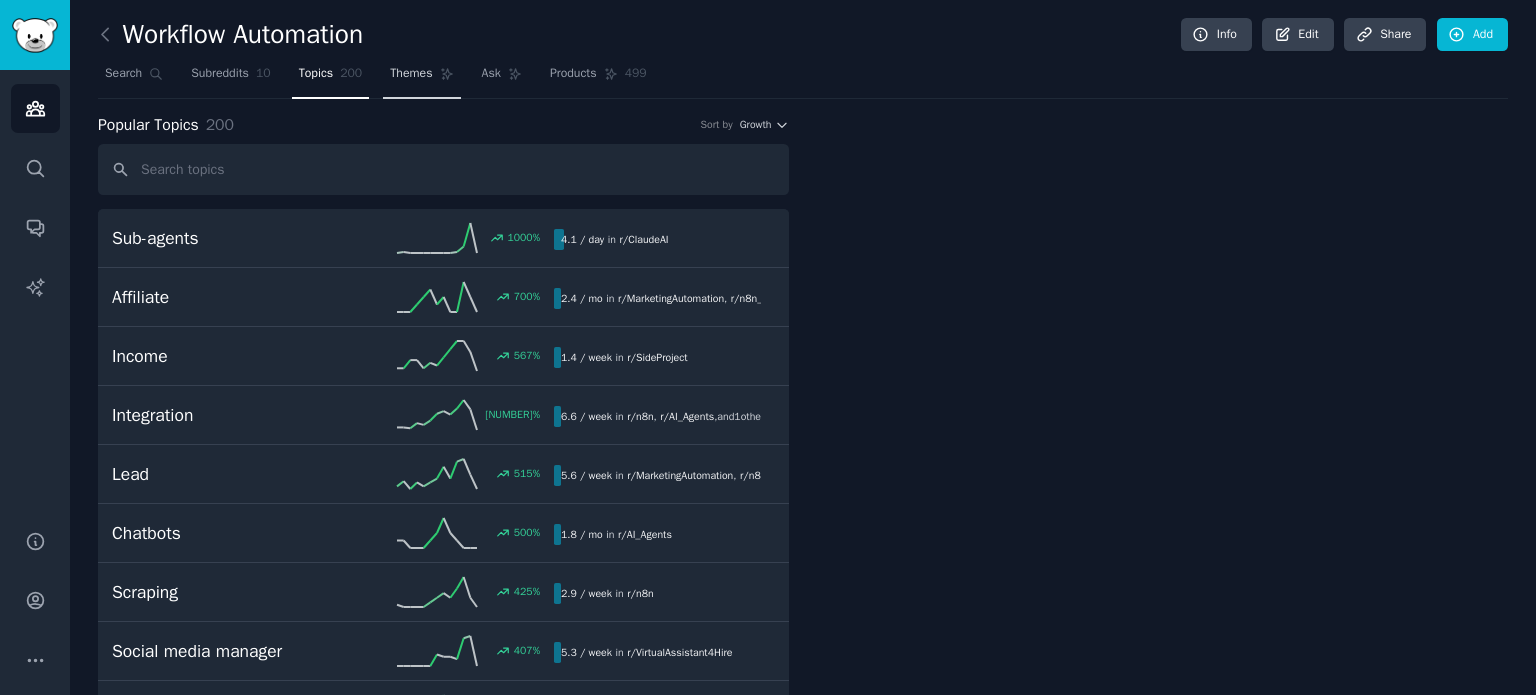 click on "Themes" at bounding box center [421, 78] 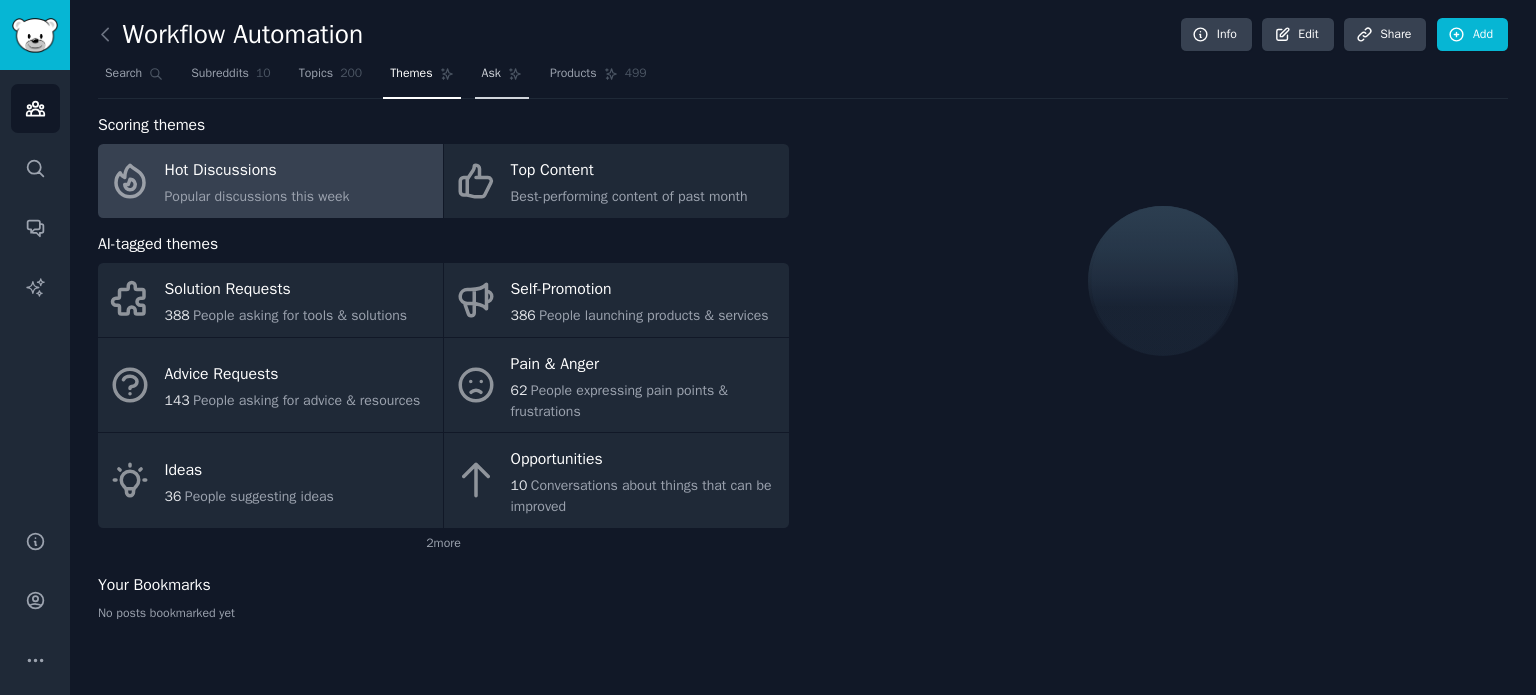 click on "Ask" at bounding box center (491, 74) 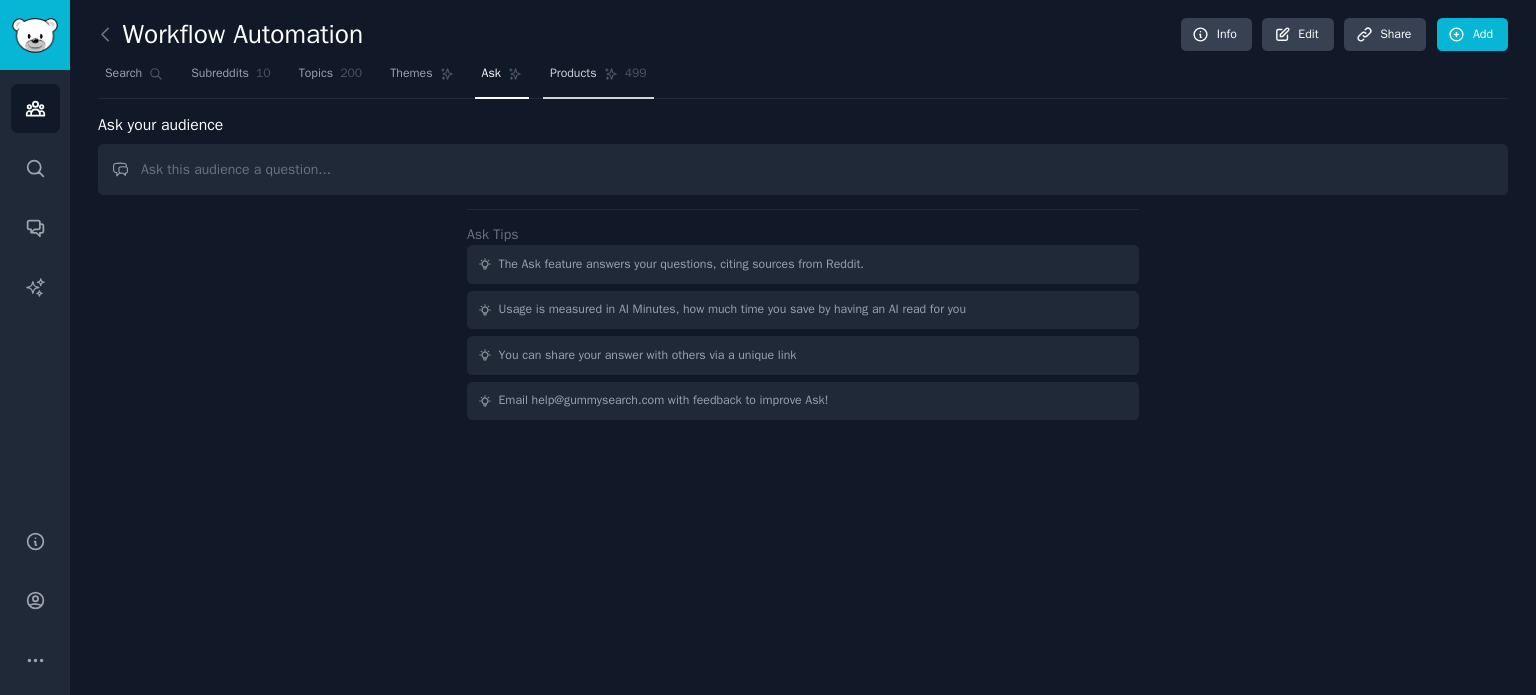 click on "Products" at bounding box center [573, 74] 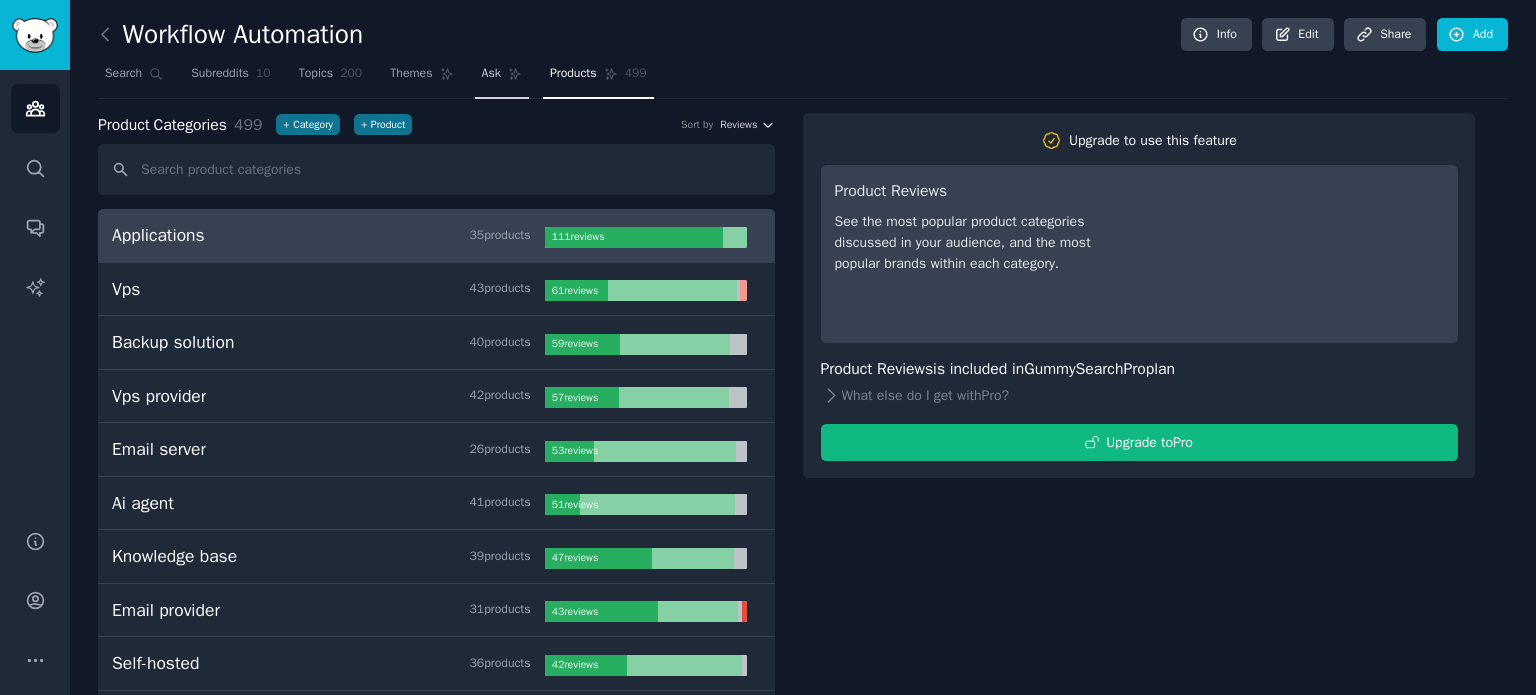 click 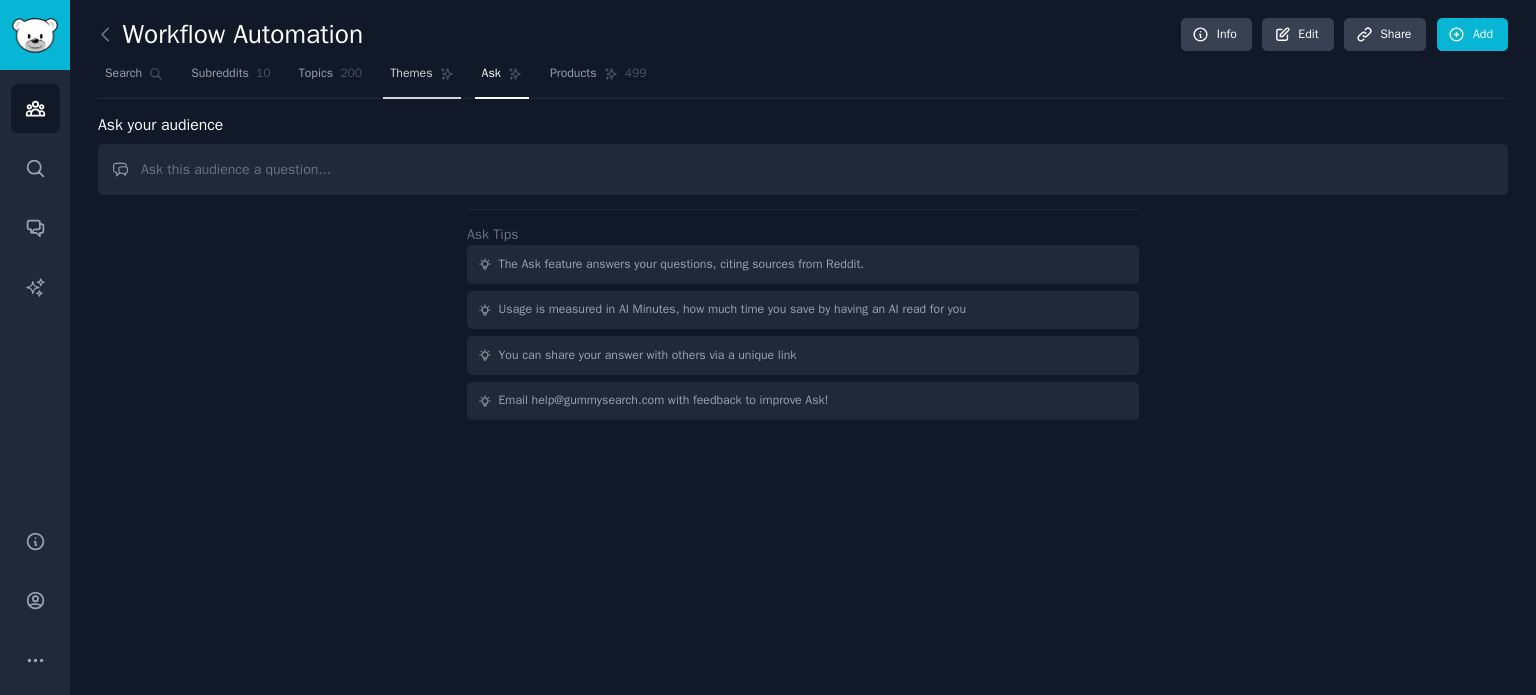 click on "Themes" at bounding box center (421, 78) 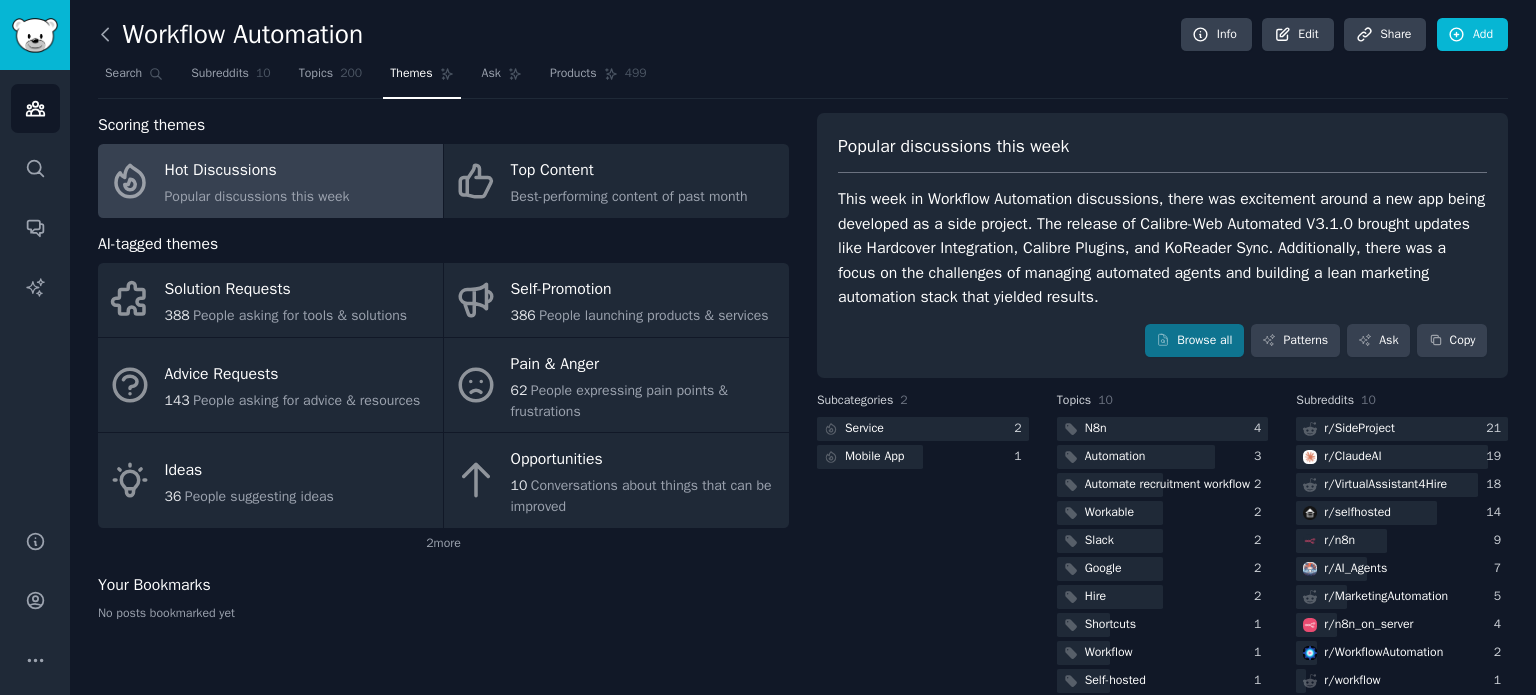 click 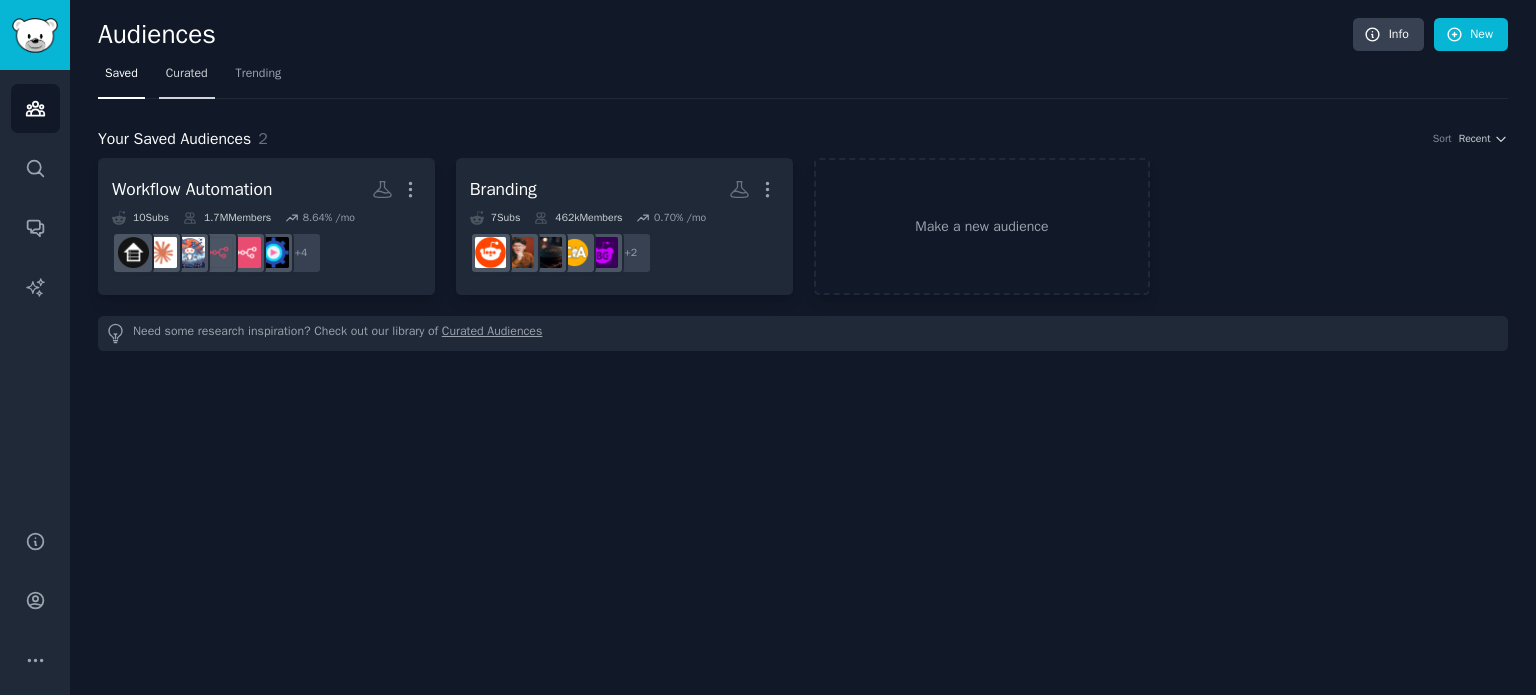 click on "Curated" at bounding box center [187, 74] 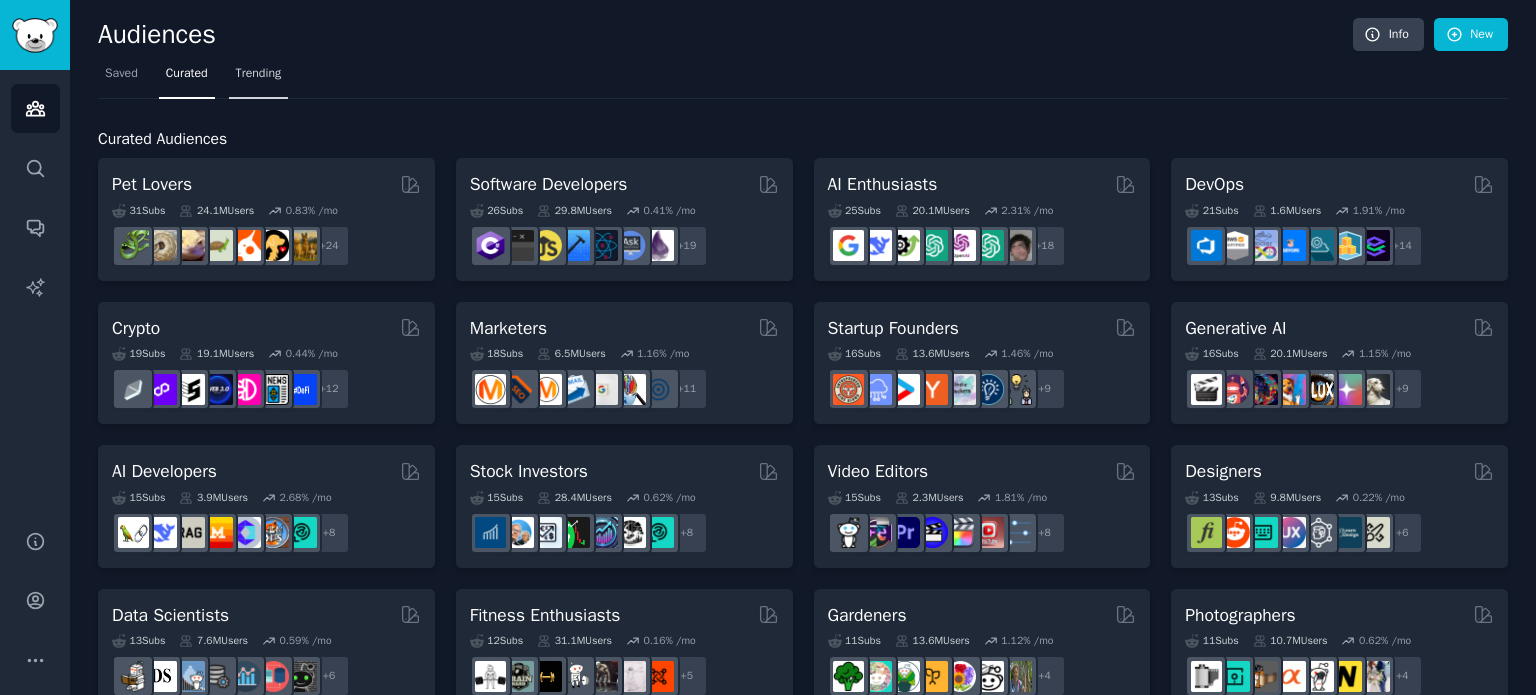 click on "Trending" at bounding box center (259, 74) 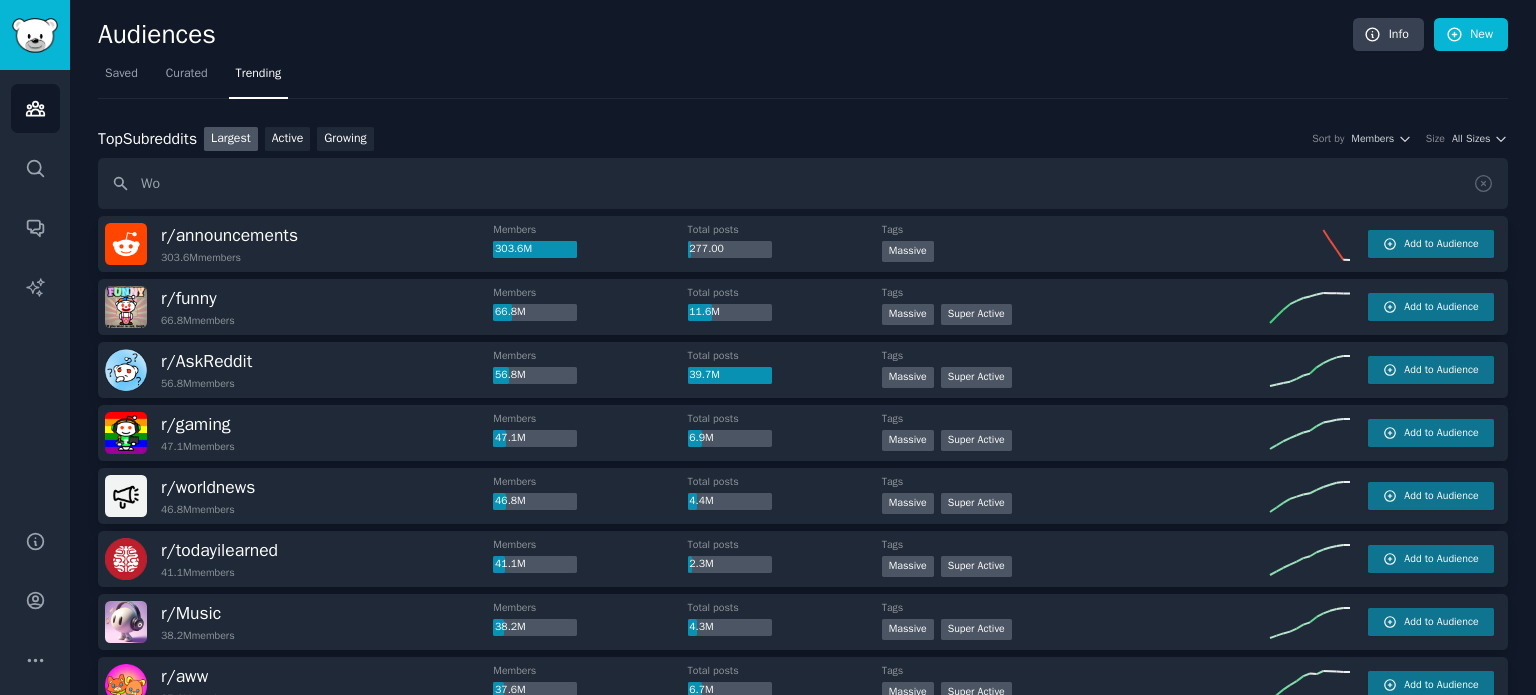type on "W" 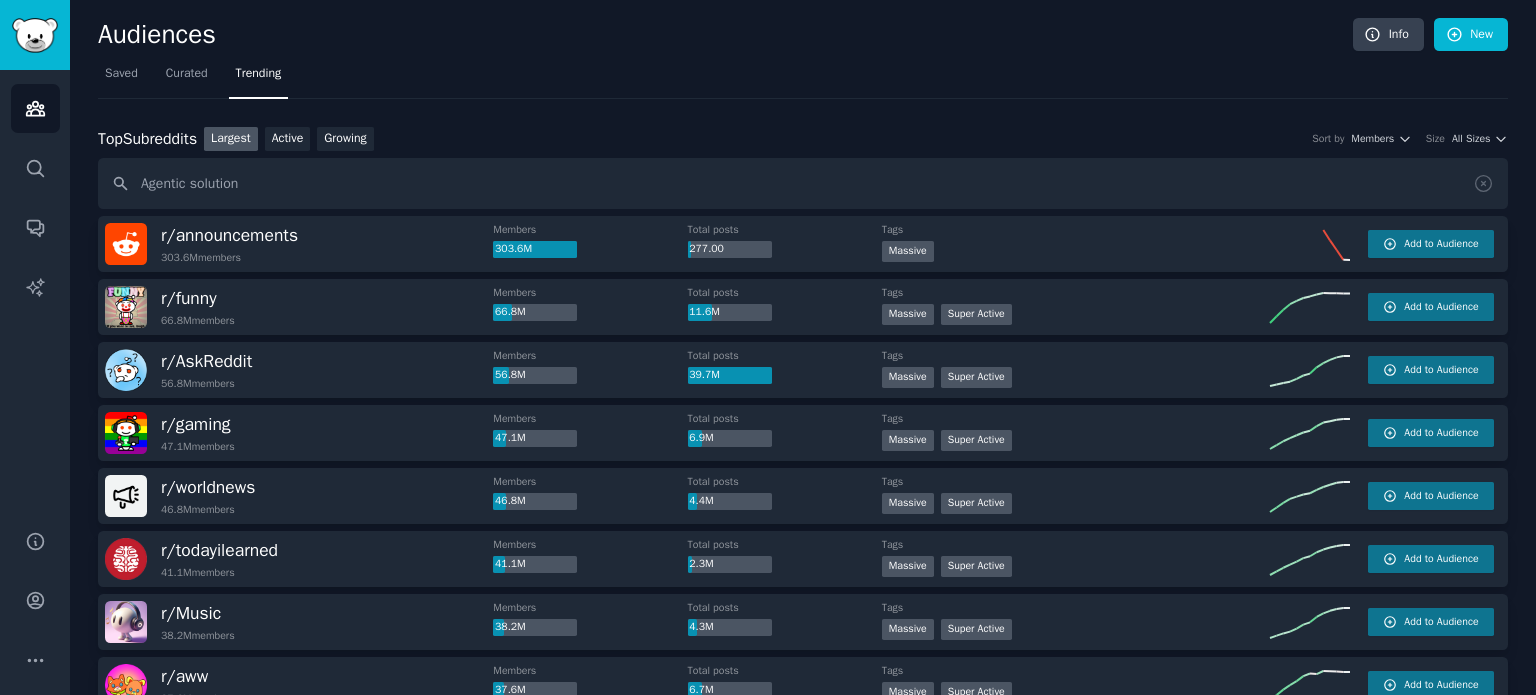 type on "Agentic solution" 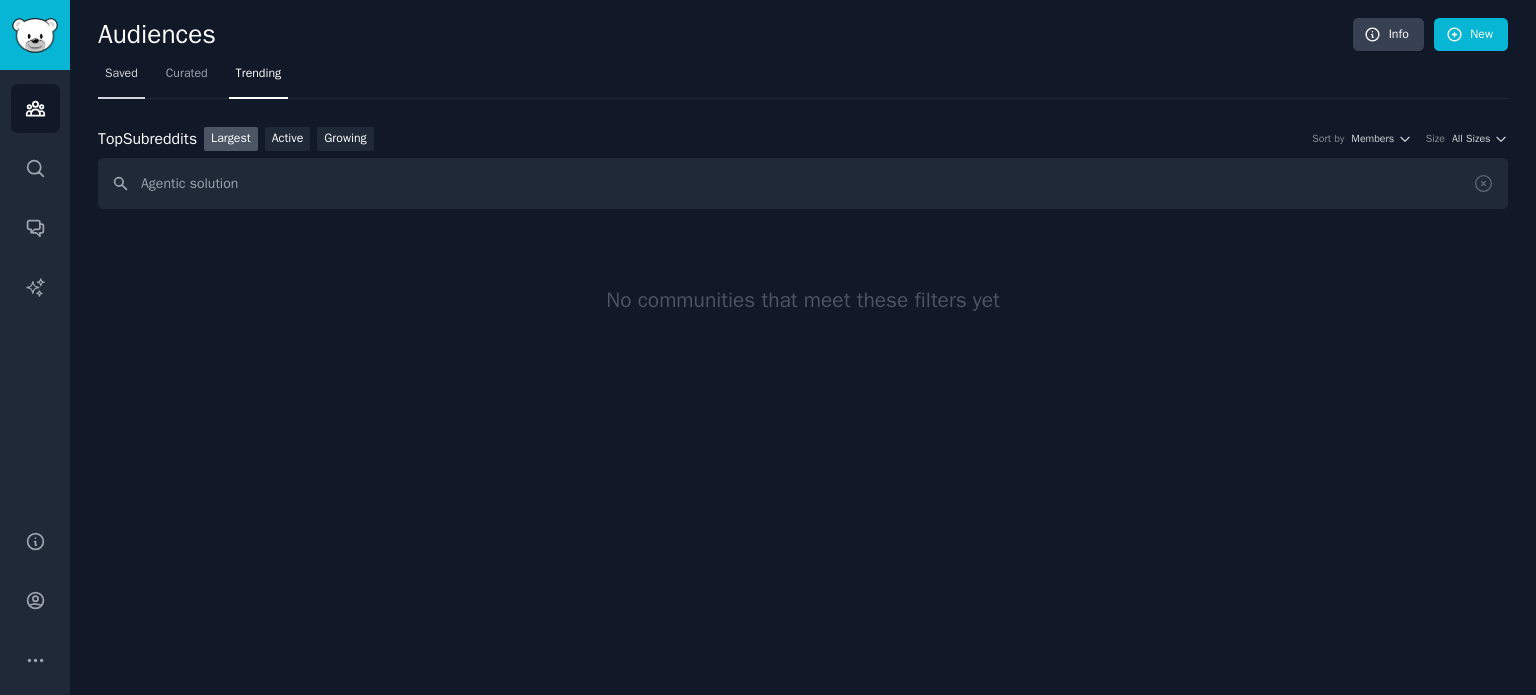 click on "Saved" at bounding box center (121, 74) 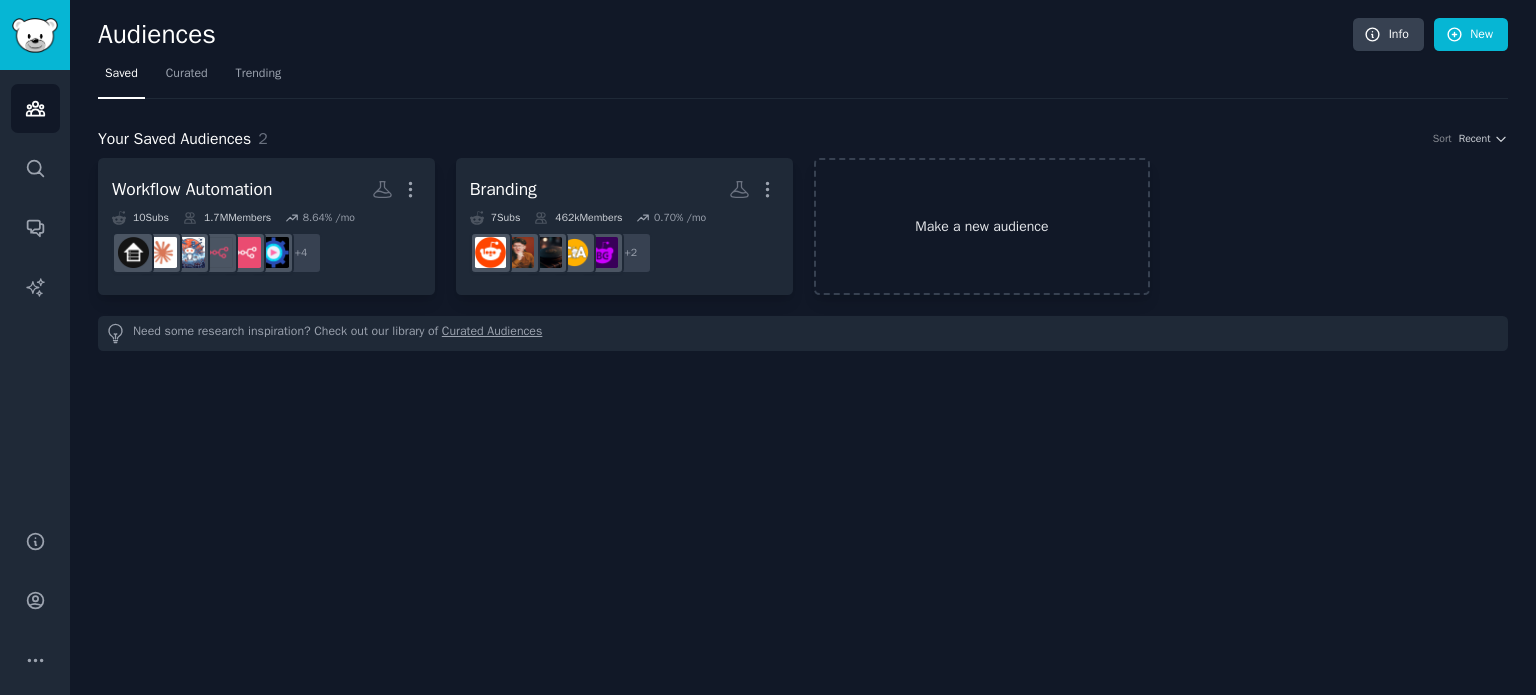 click on "Make a new audience" at bounding box center (982, 226) 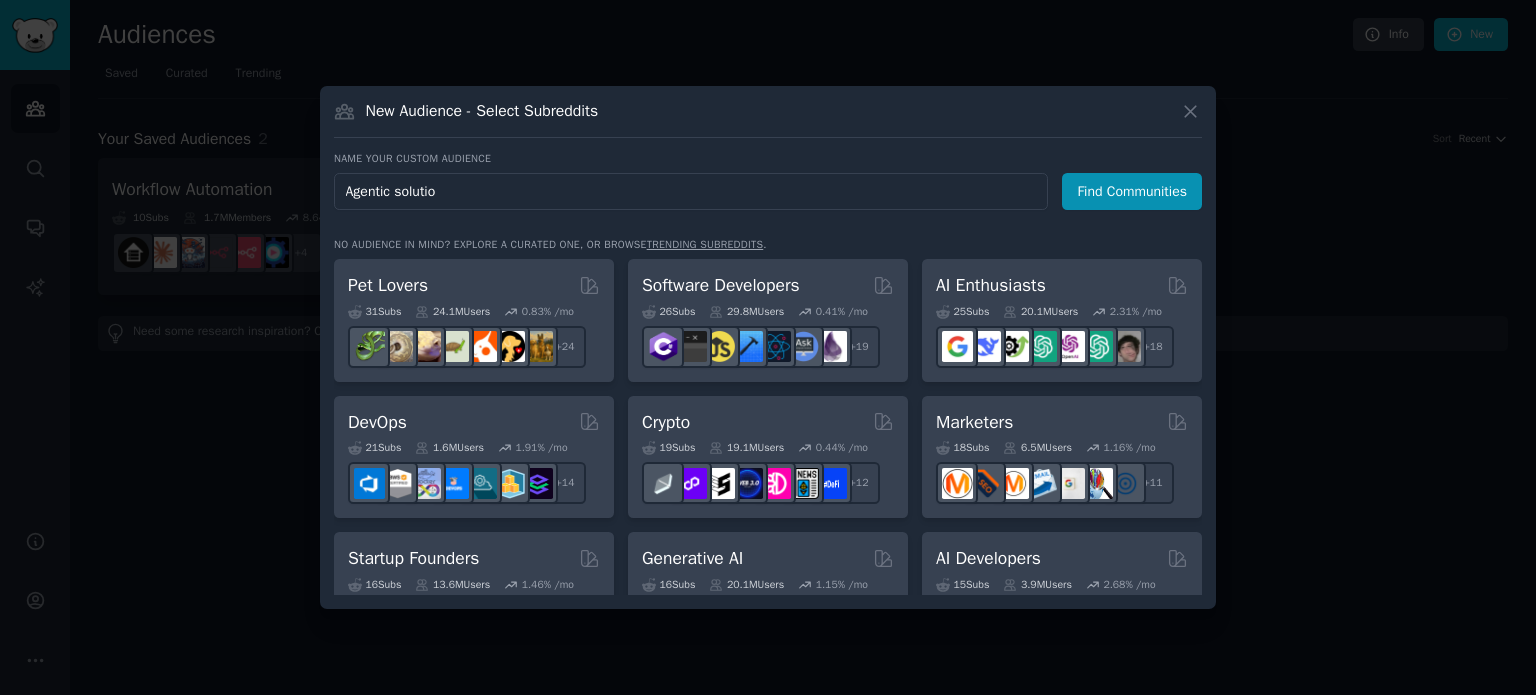 type on "Agentic solution" 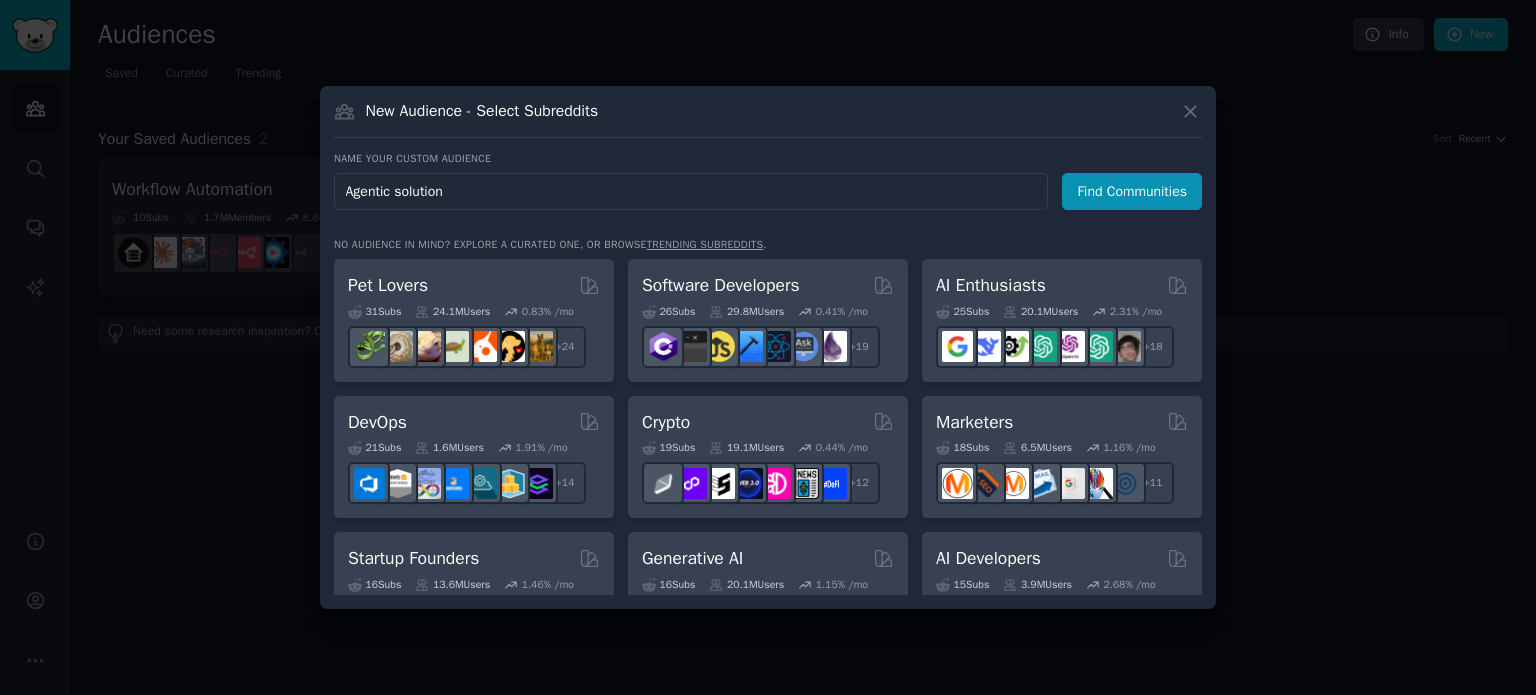 click on "Find Communities" at bounding box center [1132, 191] 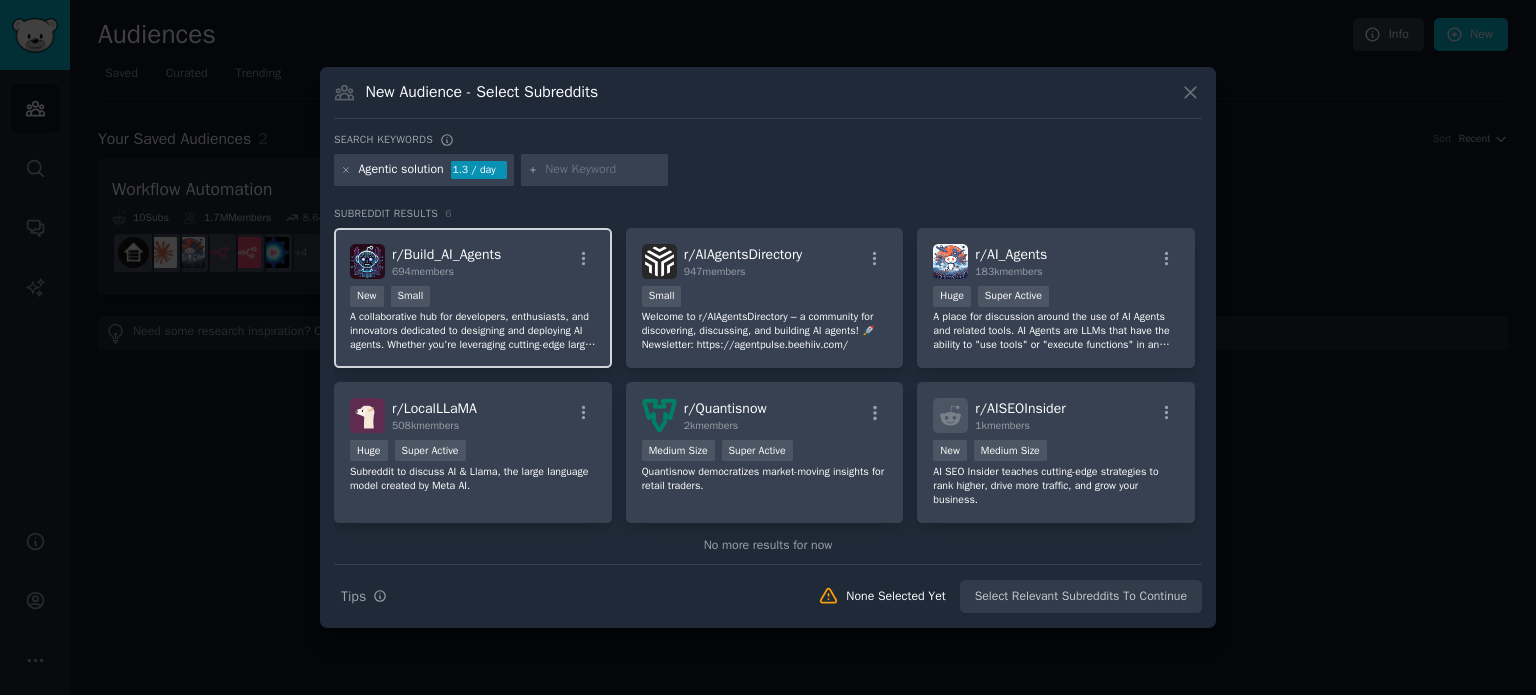 click on "A collaborative hub for developers, enthusiasts, and innovators dedicated to designing and deploying AI agents.
Whether you're leveraging cutting-edge large language models, experimenting with low-code/no-code platforms, or developing custom AI solutions from scratch, this is the place to share your projects, discuss best practices, and explore innovative ideas." at bounding box center [473, 331] 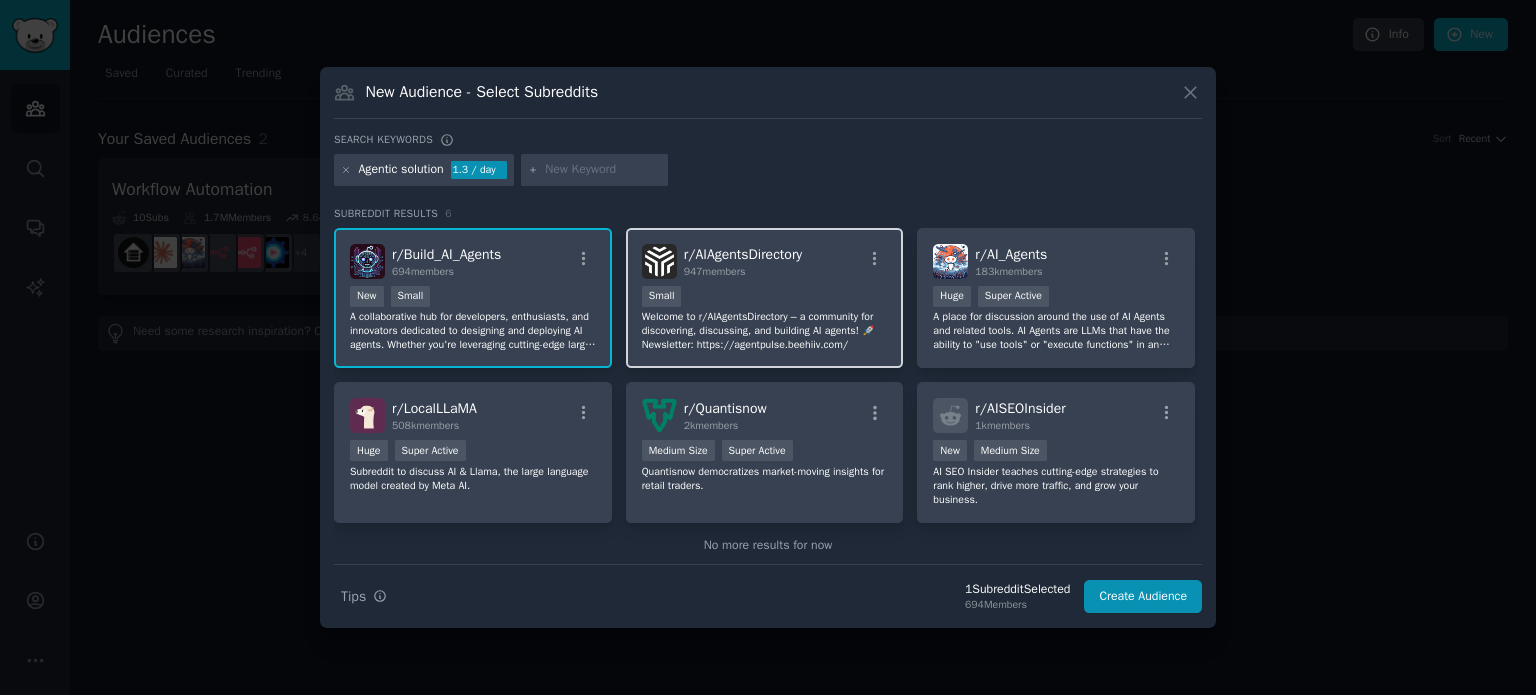 click on "Welcome to r/AIAgentsDirectory – a community for discovering, discussing, and building AI agents! 🚀
Newsletter: https://agentpulse.beehiiv.com/" at bounding box center [765, 331] 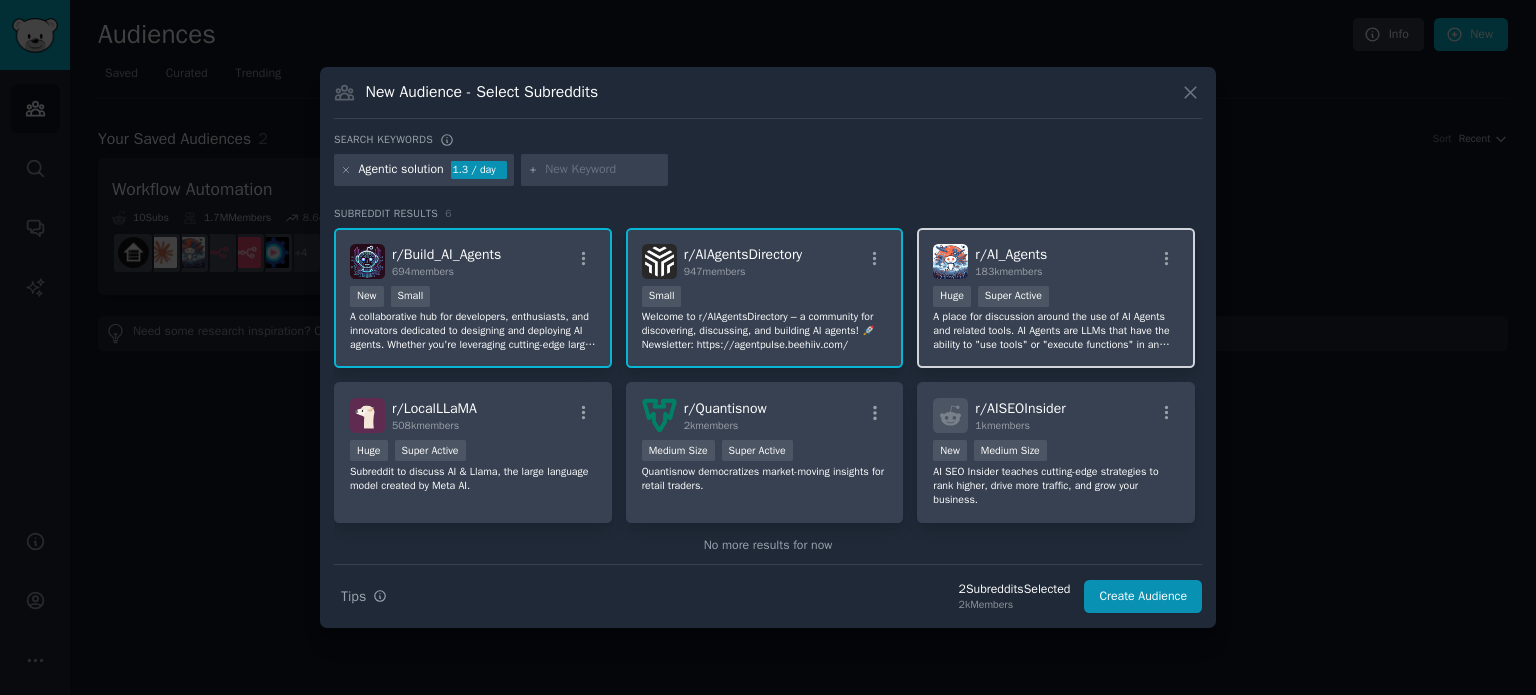 click on "A place for discussion around the use of AI Agents and related tools. AI Agents are LLMs that have the ability to "use tools" or "execute functions" in an autonomous or semi-autonomous (also known as human-in-the-loop) fashion.
Follow our event calendar: https://lu.ma/oss4ai
Join us on Discord! https://discord.gg/6tGkQcFjBY" at bounding box center [1056, 331] 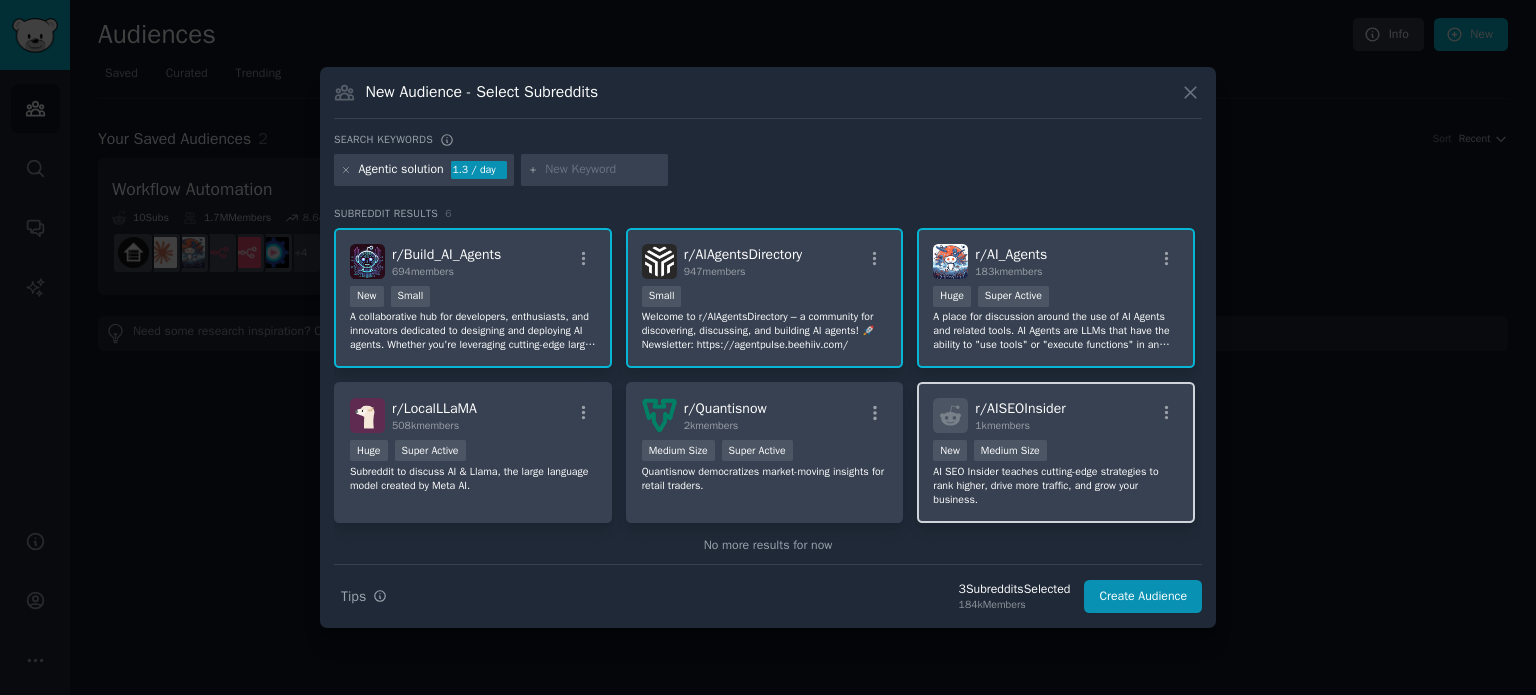 click on "r/ AISEOInsider 1k  members" at bounding box center (1056, 415) 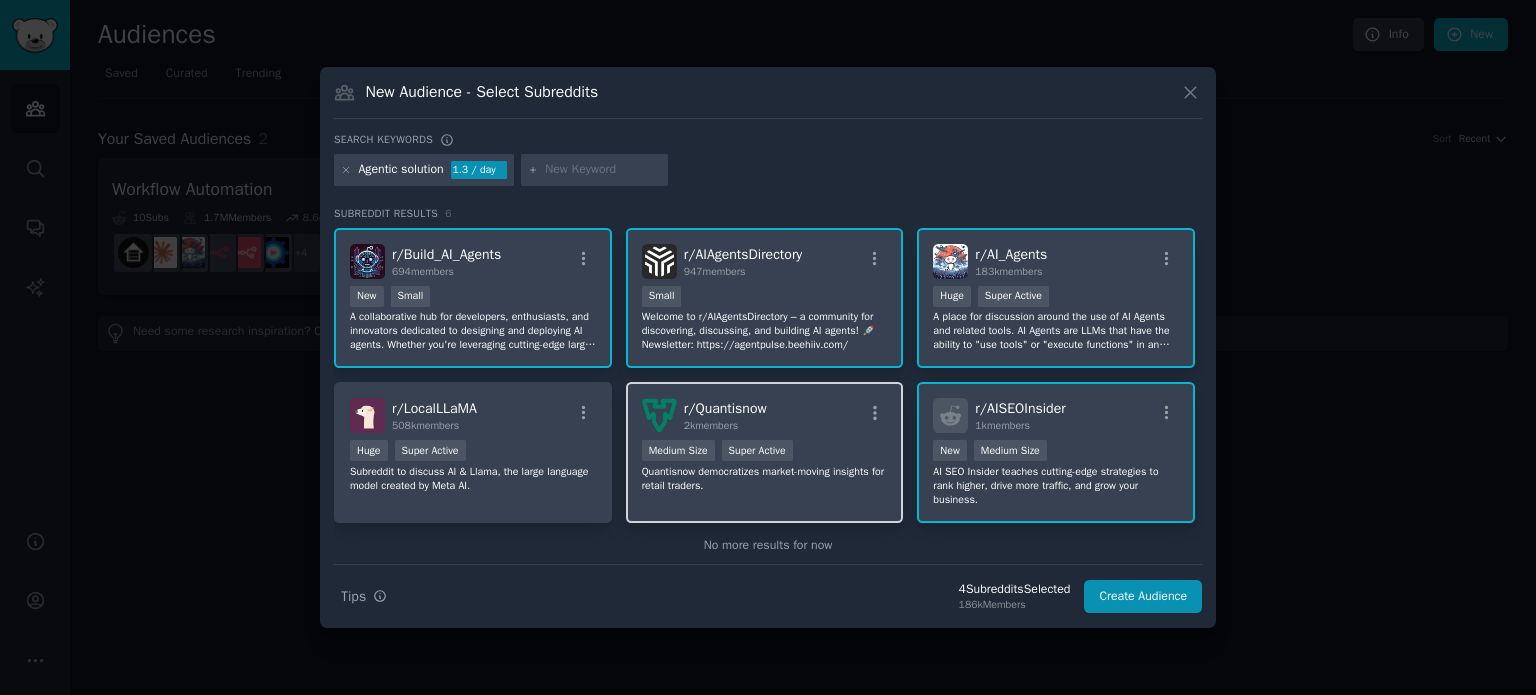 click on "r/ Quantisnow 2k  members" at bounding box center [765, 415] 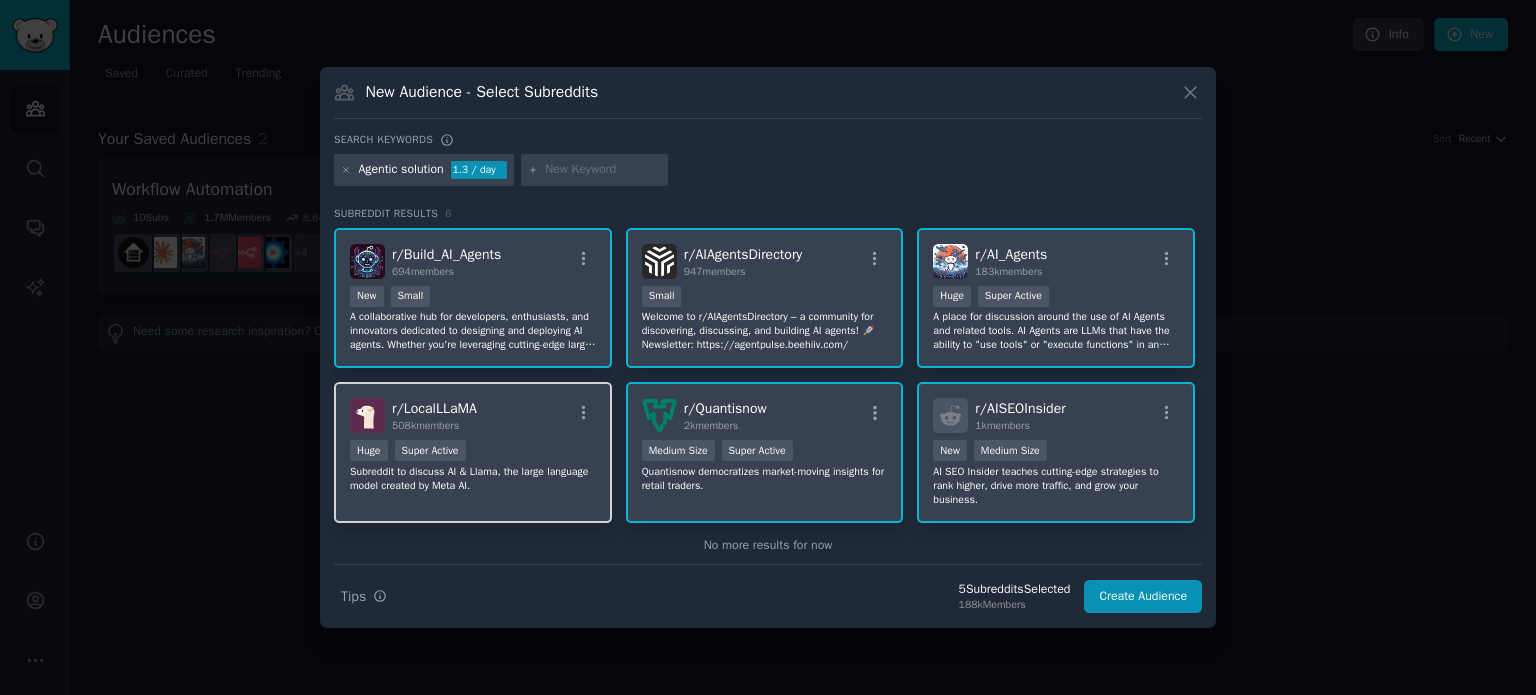 click on "r/ LocalLLaMA 508k  members" at bounding box center (473, 415) 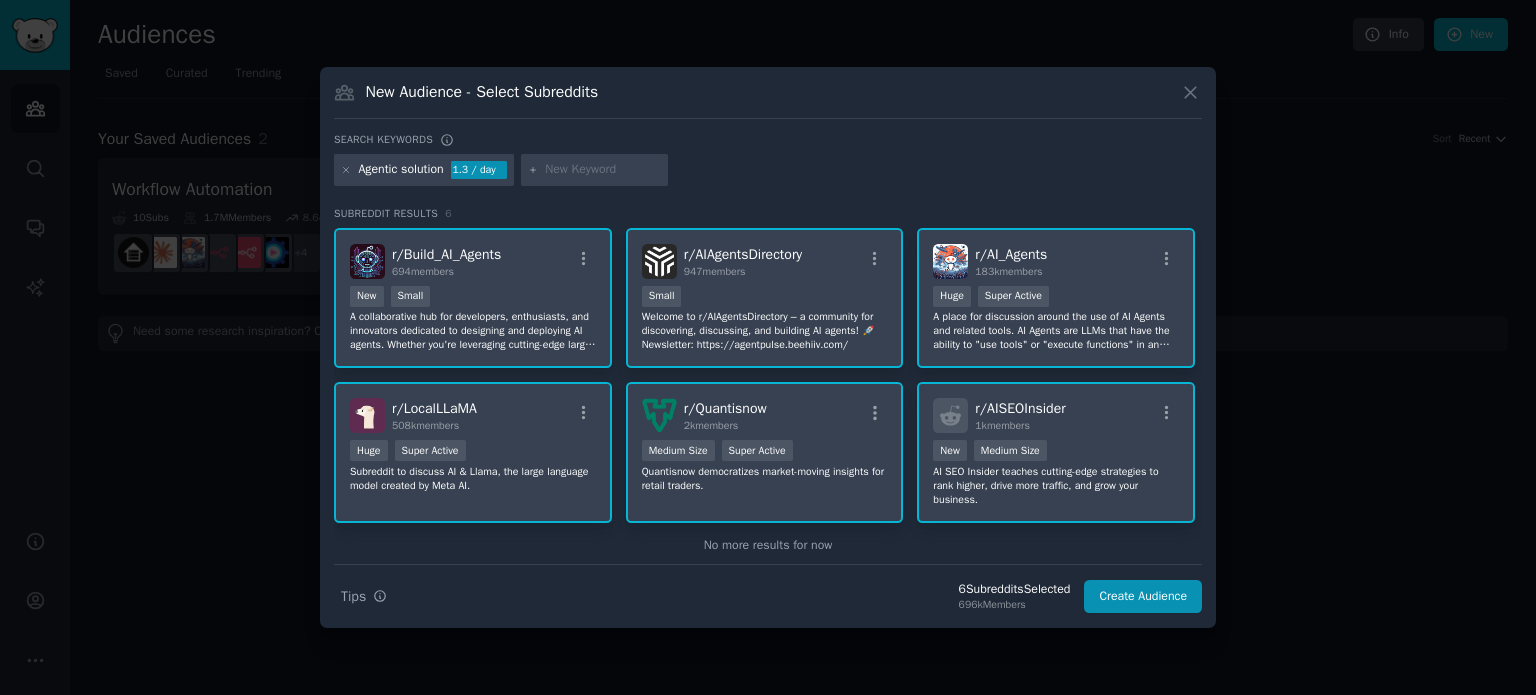 scroll, scrollTop: 27, scrollLeft: 0, axis: vertical 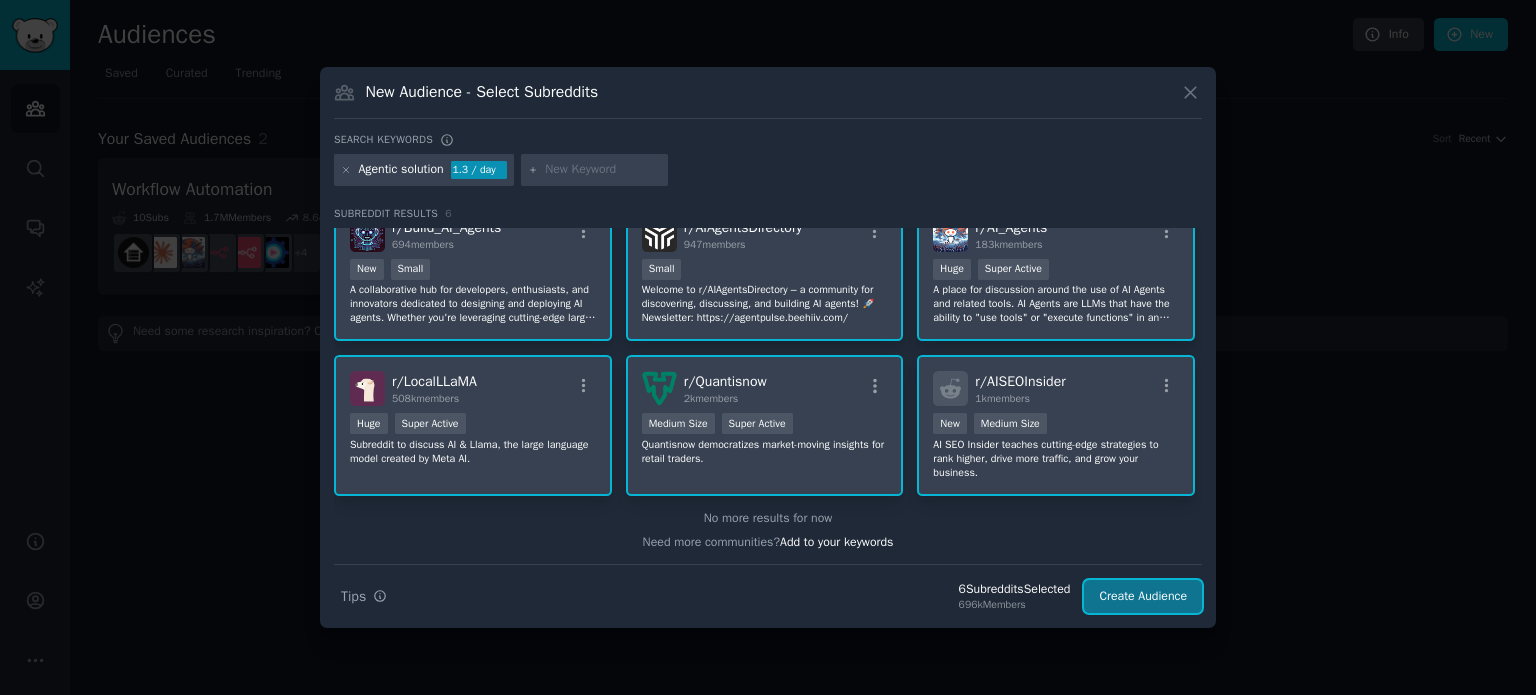 click on "Create Audience" at bounding box center (1143, 597) 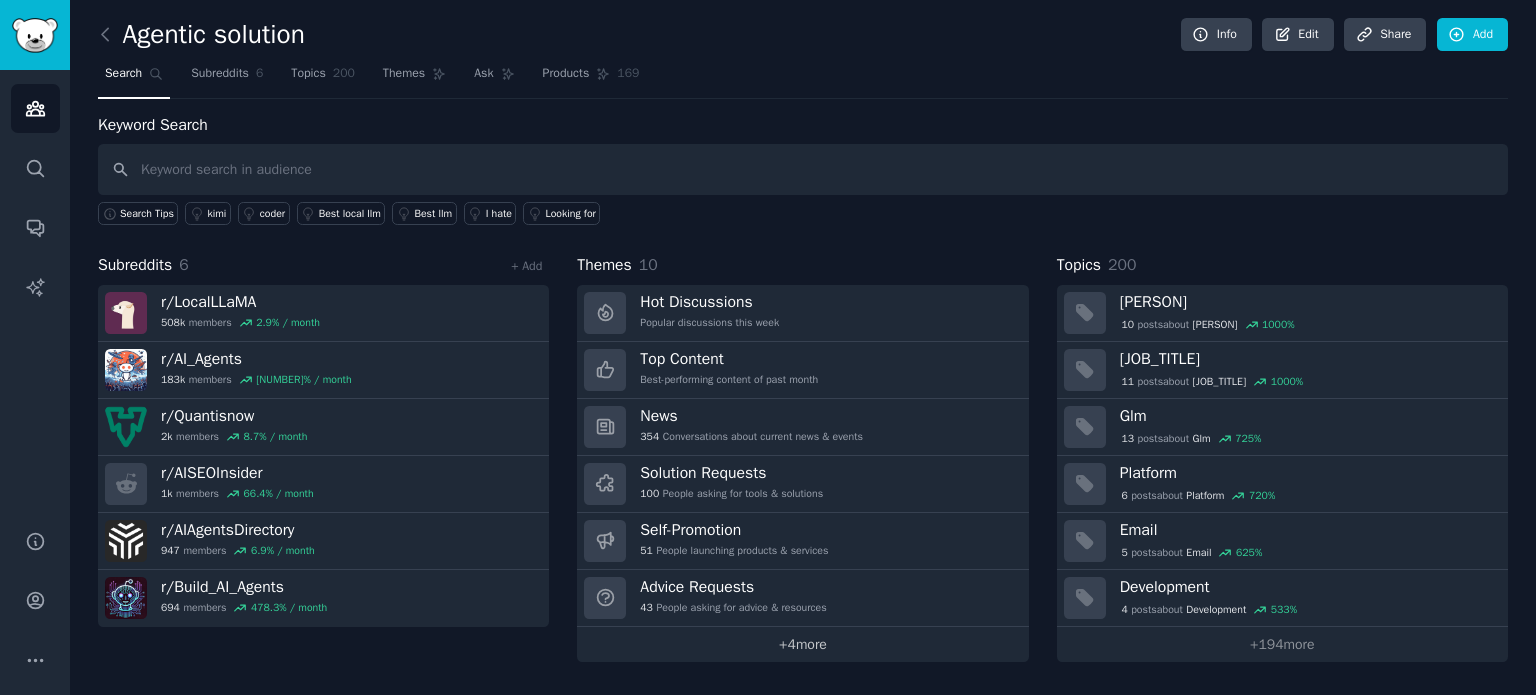 click on "+  4  more" at bounding box center (802, 644) 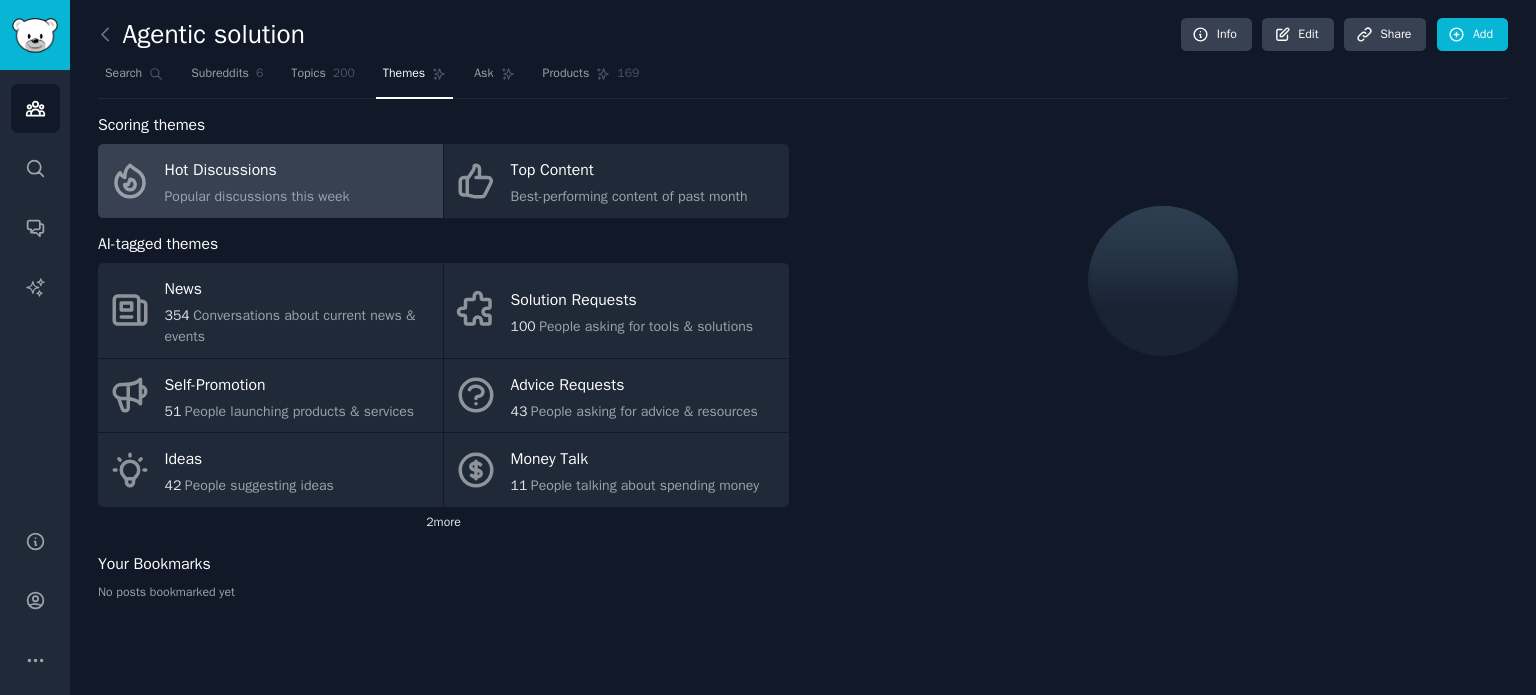 click on "2  more" 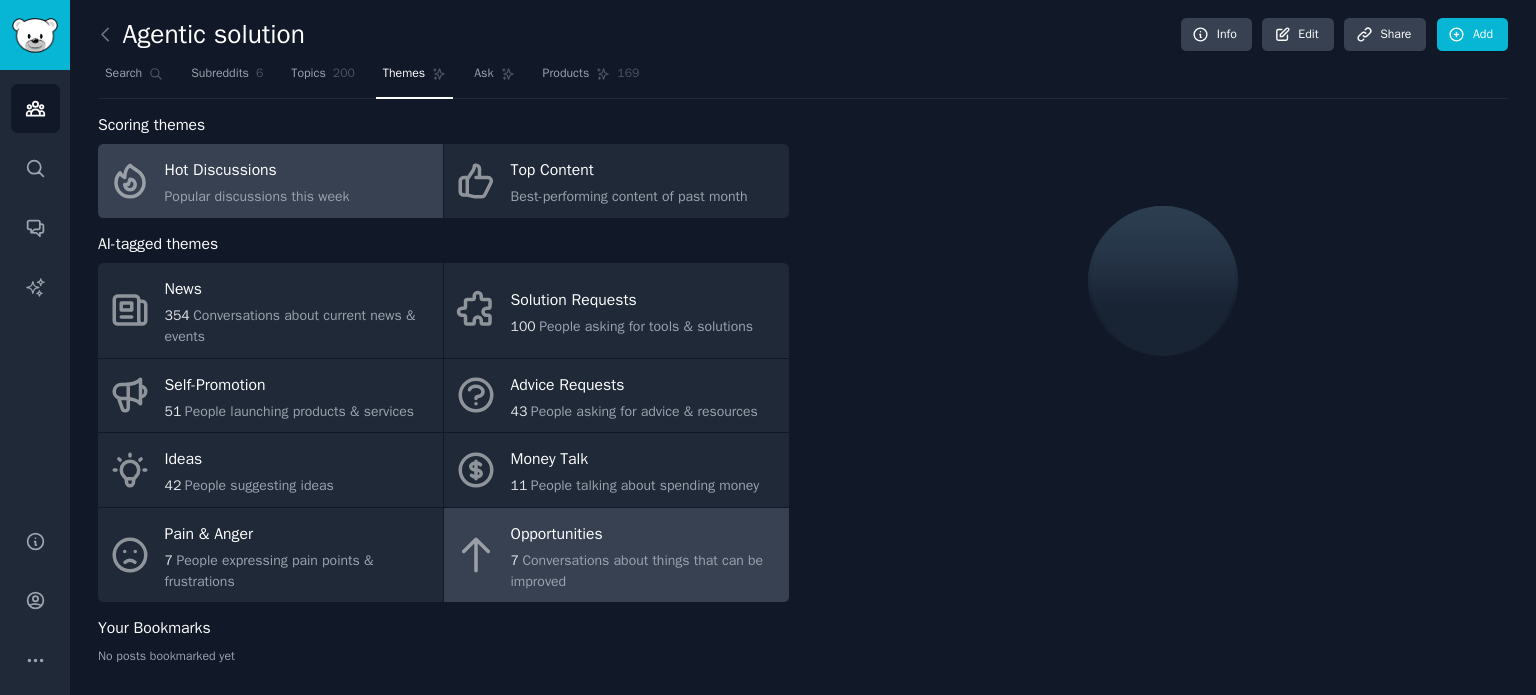 click on "Opportunities" at bounding box center [645, 534] 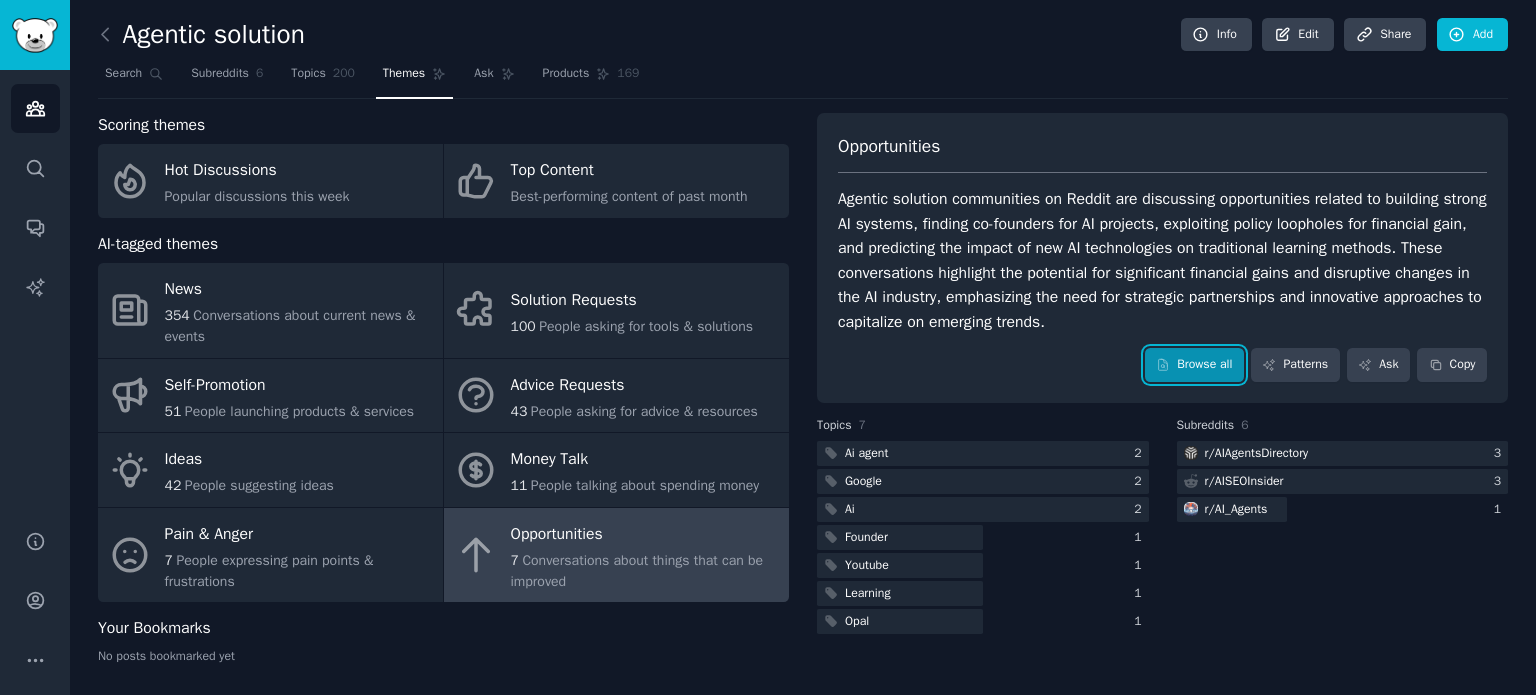 click on "Browse all" at bounding box center (1194, 365) 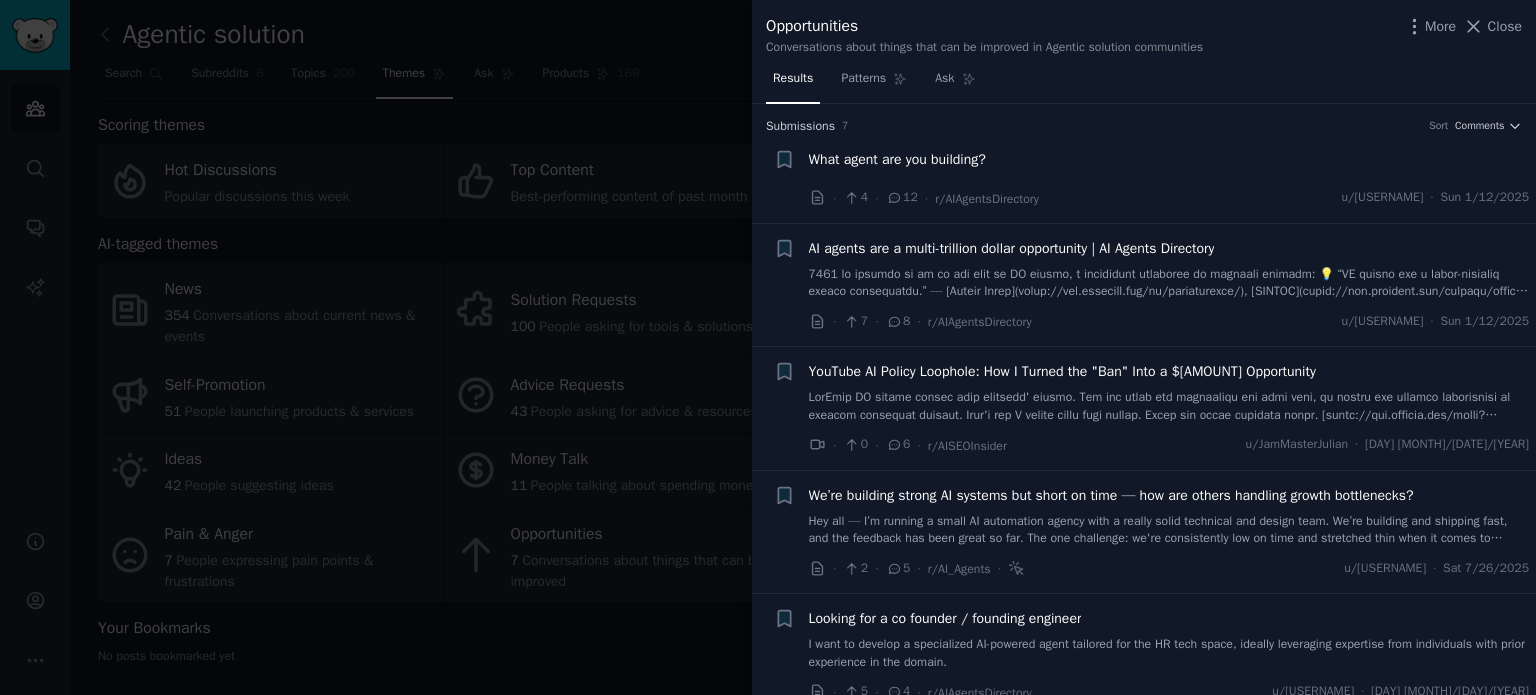 click on "AI agents are a multi-trillion dollar opportunity | AI Agents Directory" at bounding box center [1012, 248] 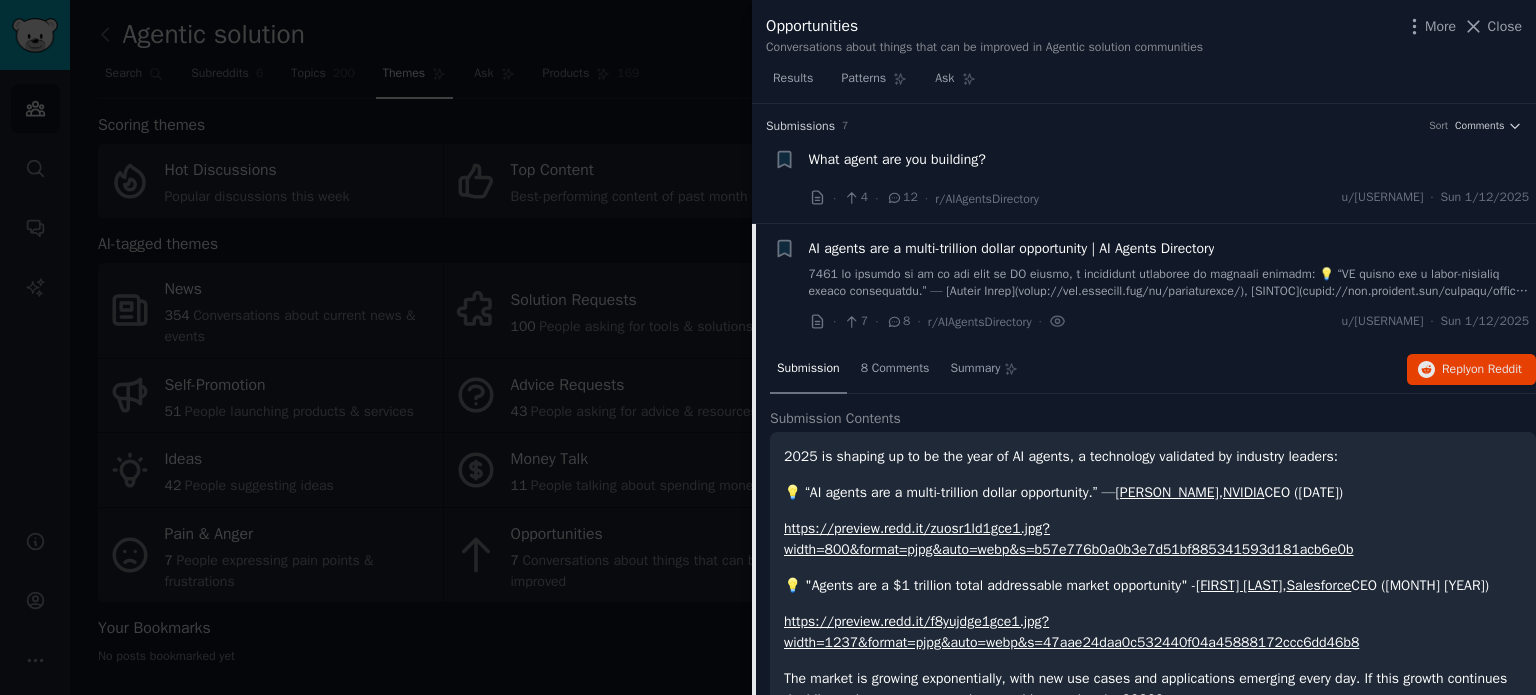 scroll, scrollTop: 120, scrollLeft: 0, axis: vertical 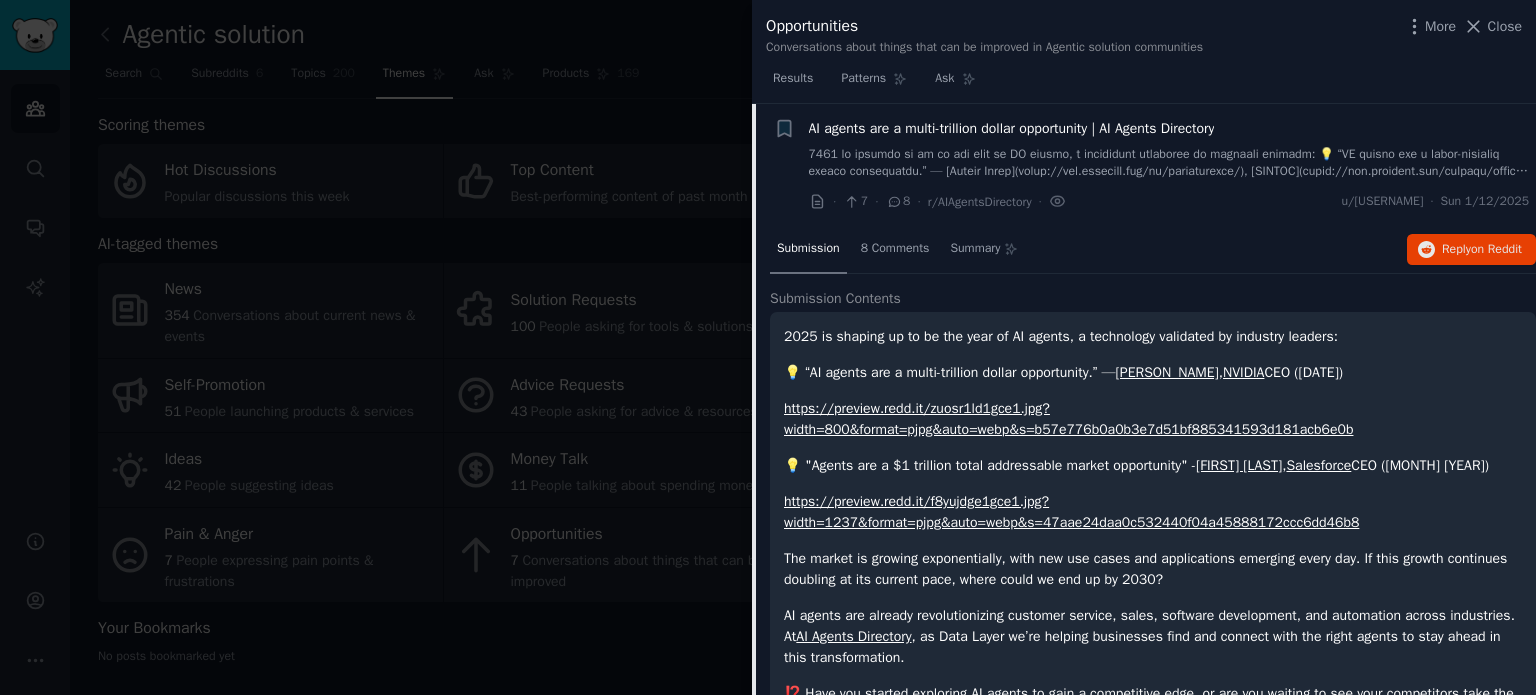 click on "AI agents are a multi-trillion dollar opportunity | AI Agents Directory" at bounding box center (1012, 128) 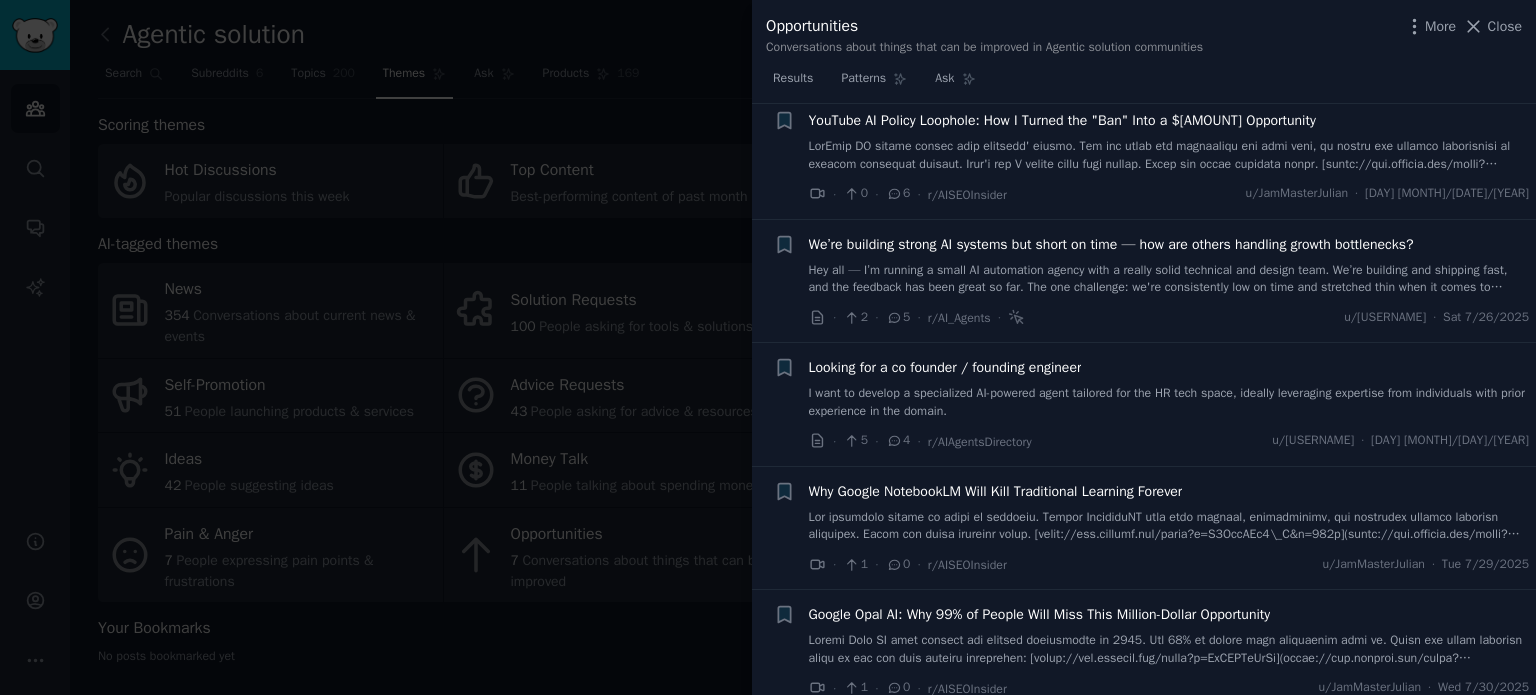 scroll, scrollTop: 267, scrollLeft: 0, axis: vertical 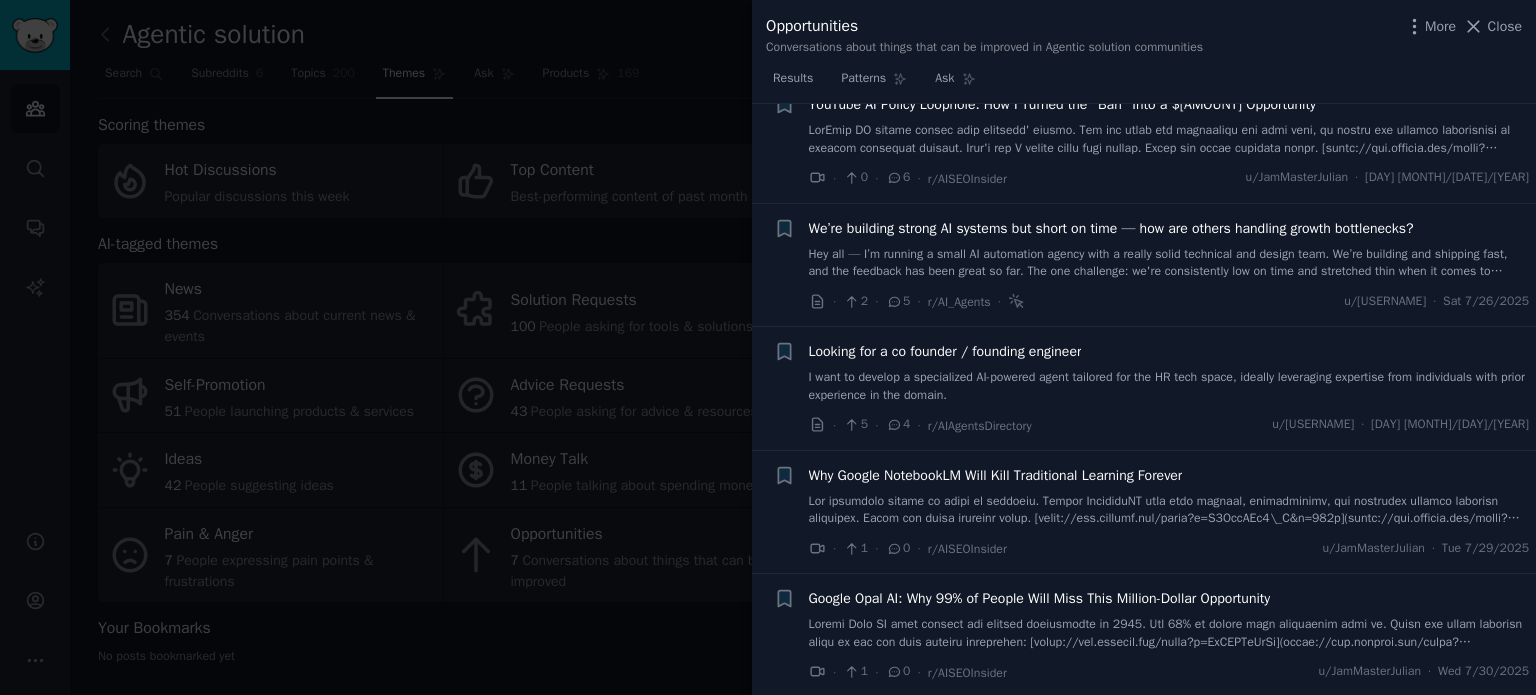 click at bounding box center [768, 347] 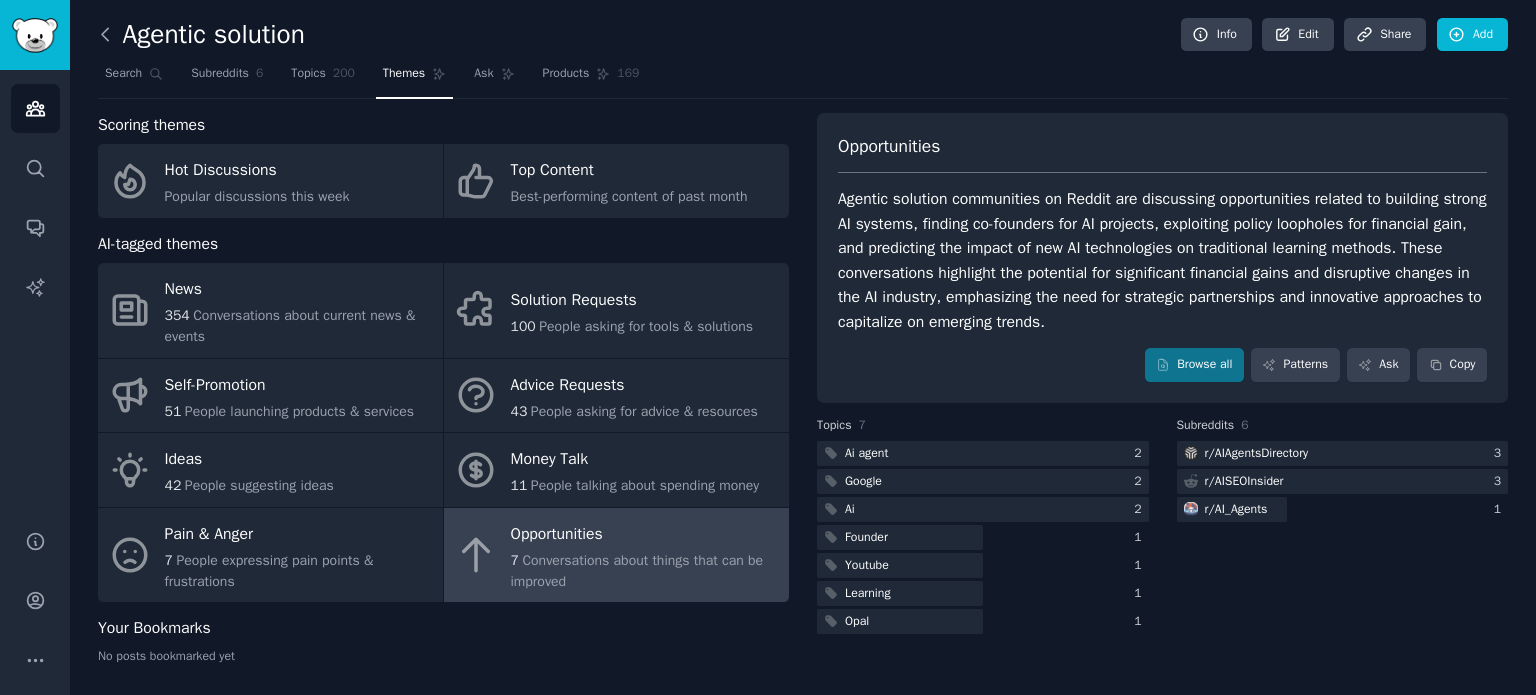 click 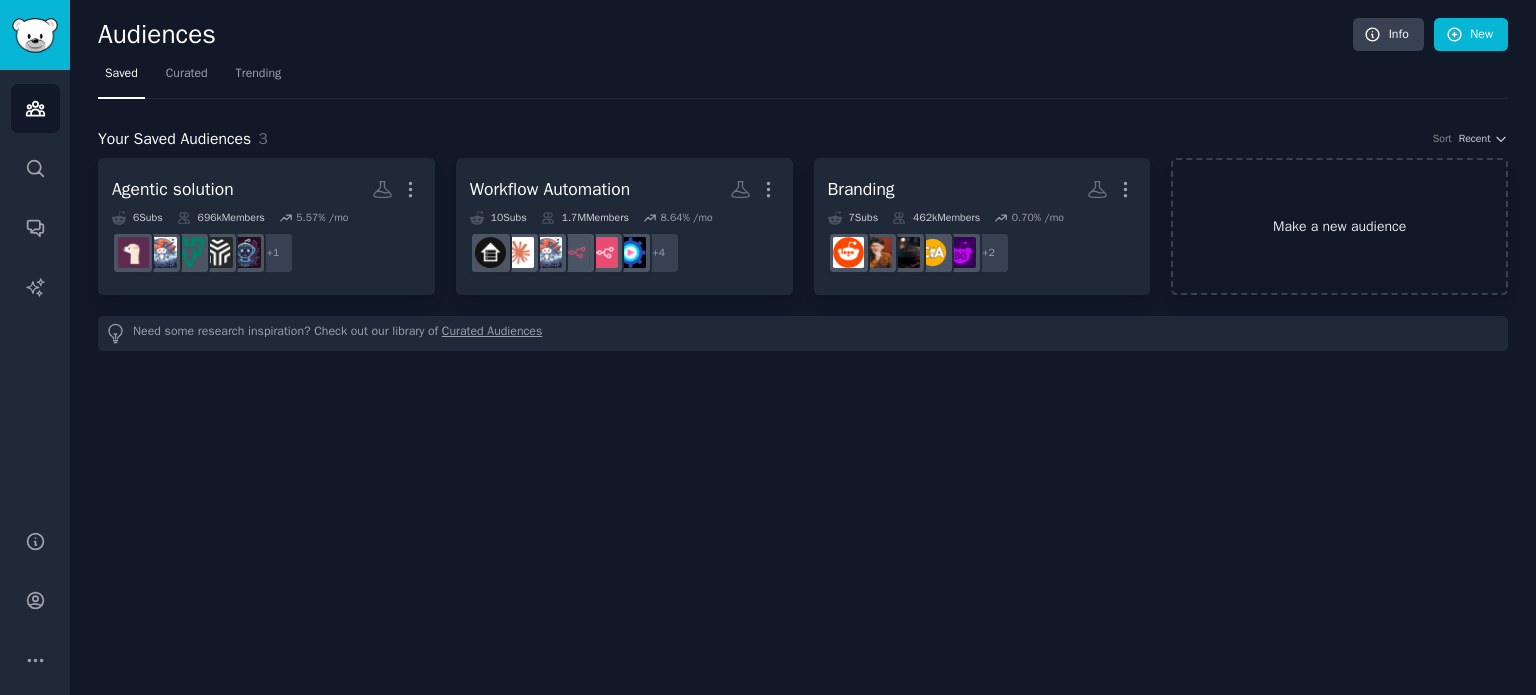 click on "Make a new audience" at bounding box center (1339, 226) 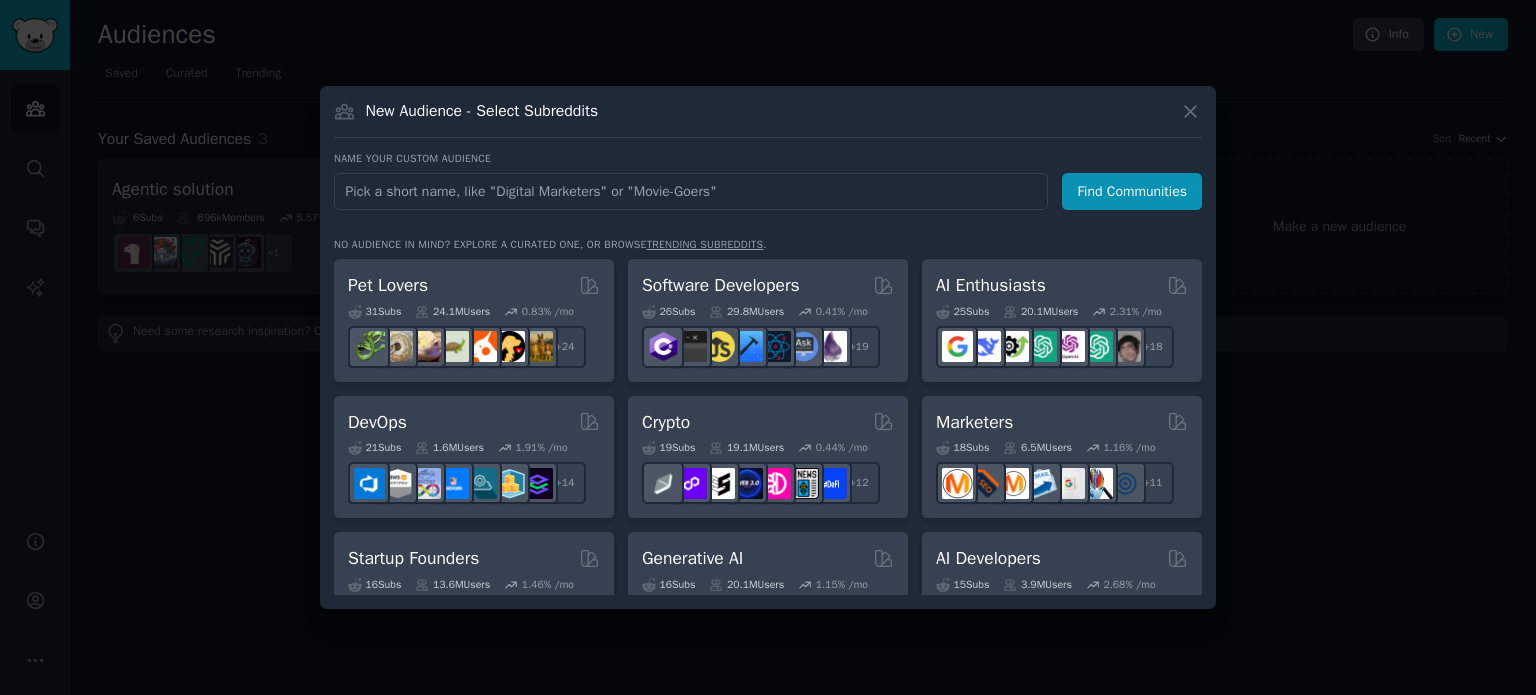 click at bounding box center [691, 191] 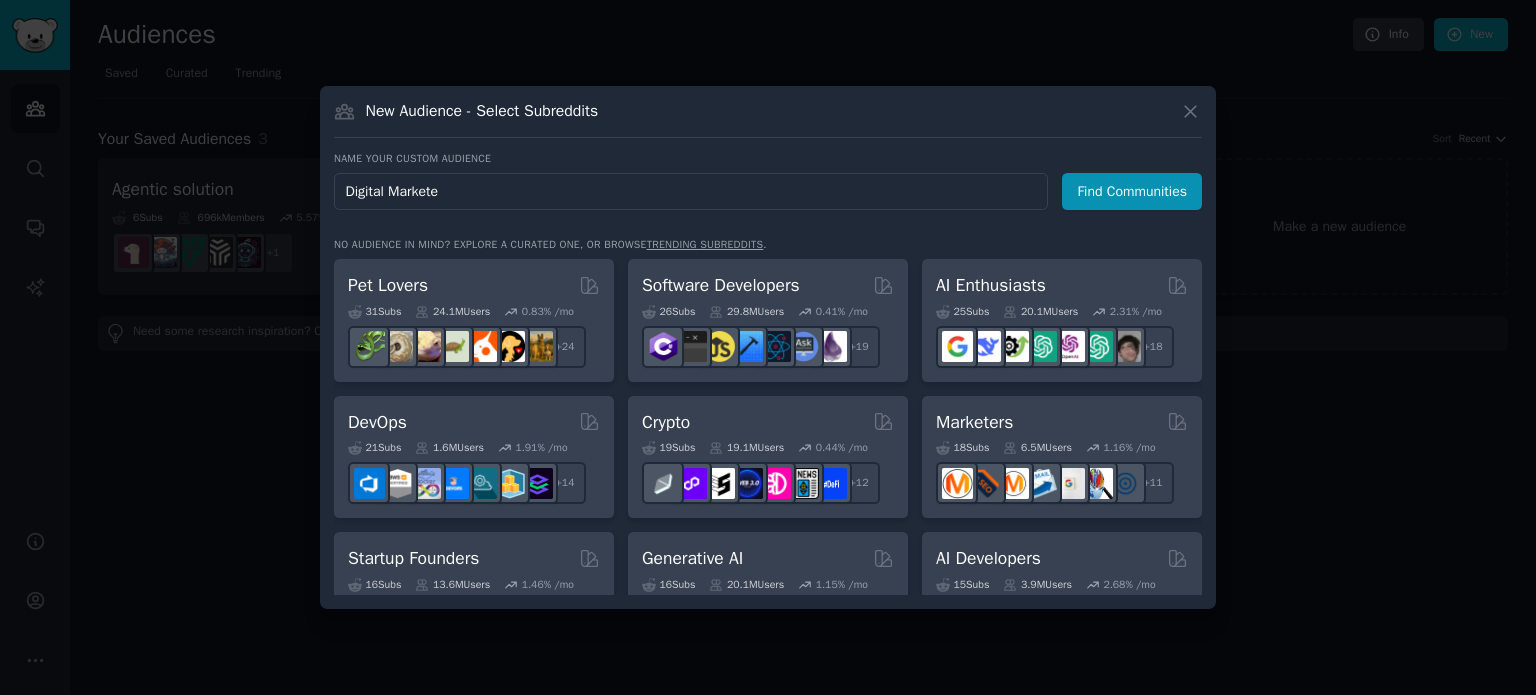 type on "Digital Marketer" 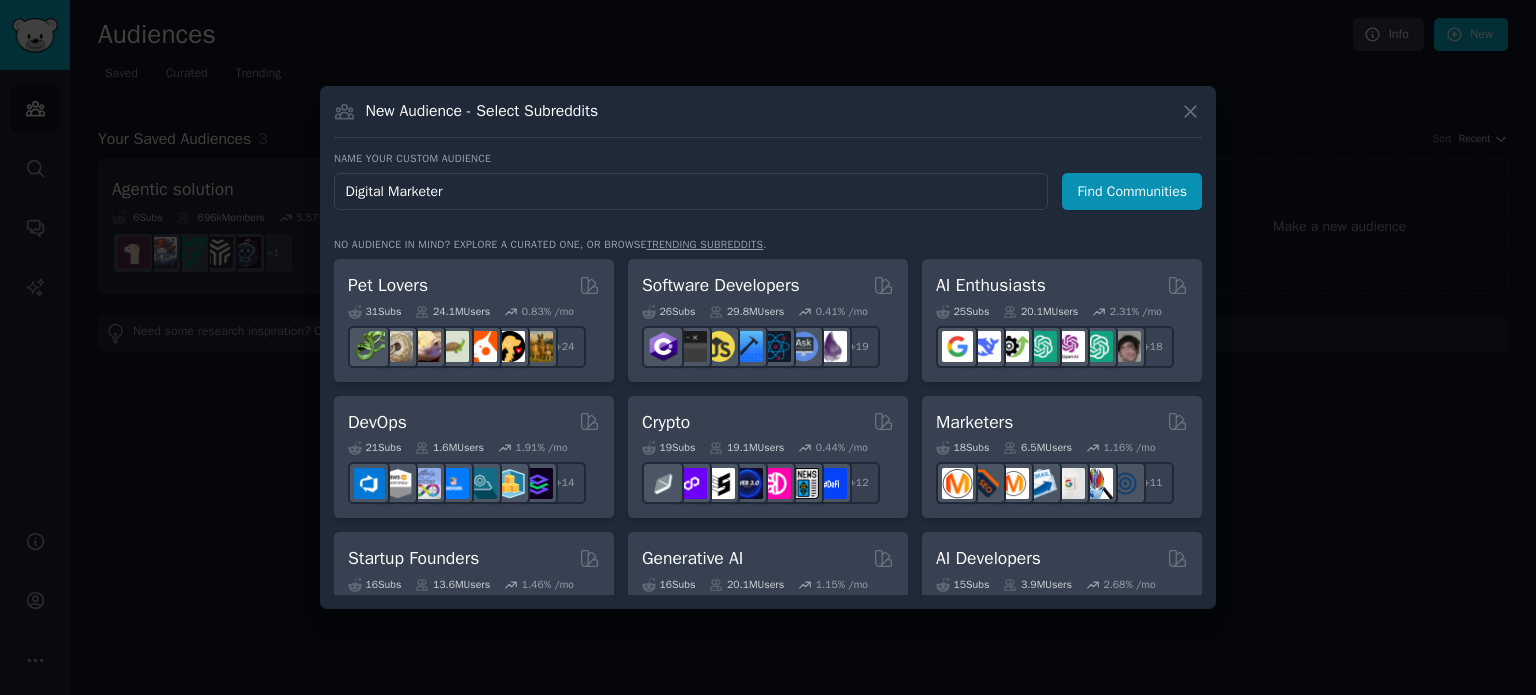 click on "Find Communities" at bounding box center [1132, 191] 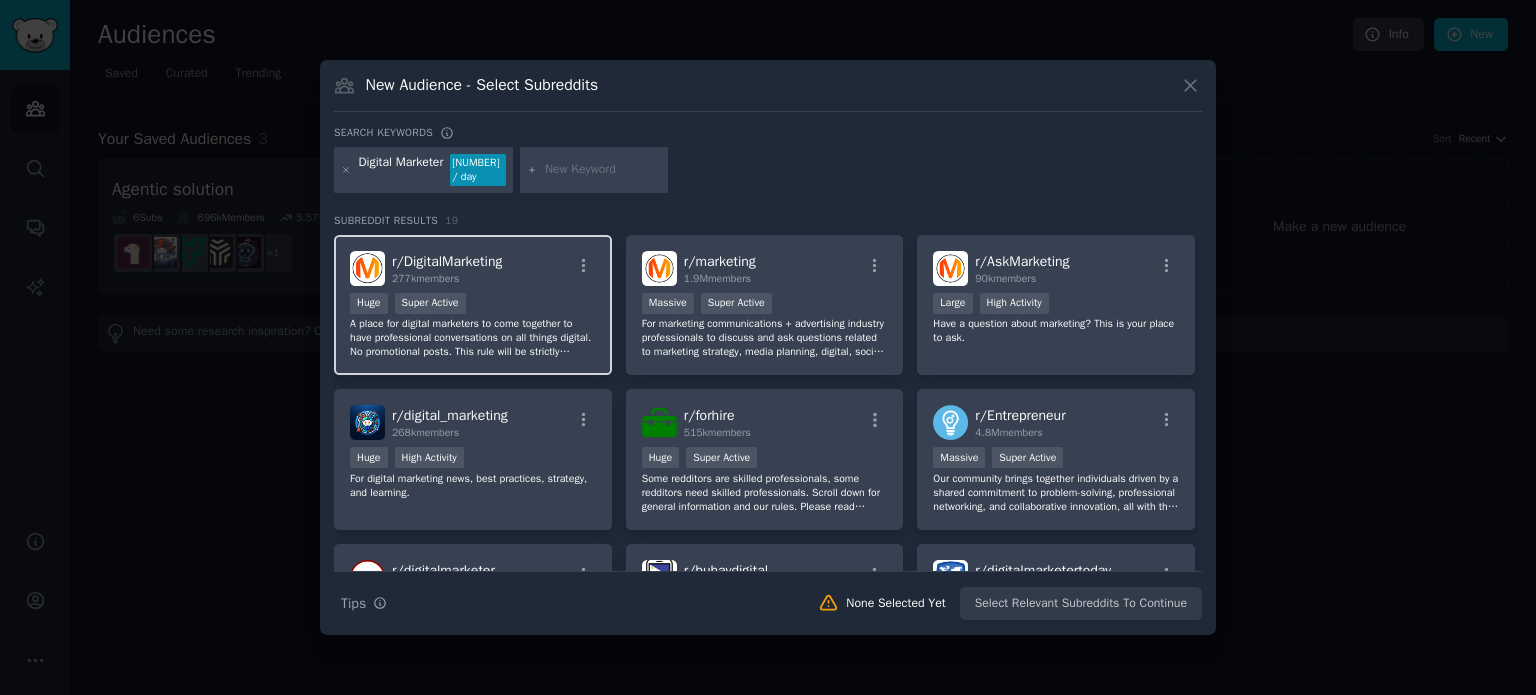 click on "Huge Super Active" at bounding box center (473, 305) 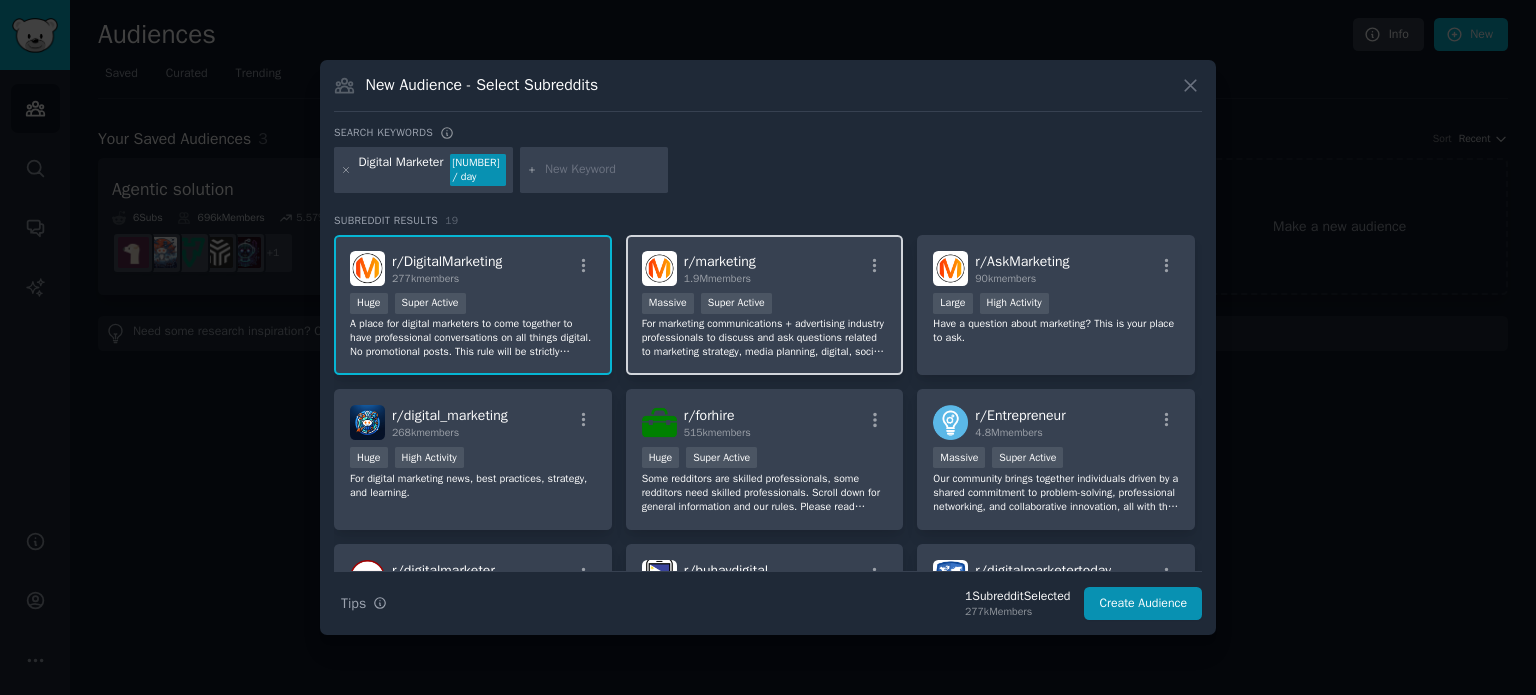click on ">= 95th percentile for submissions / day Massive Super Active" at bounding box center (765, 305) 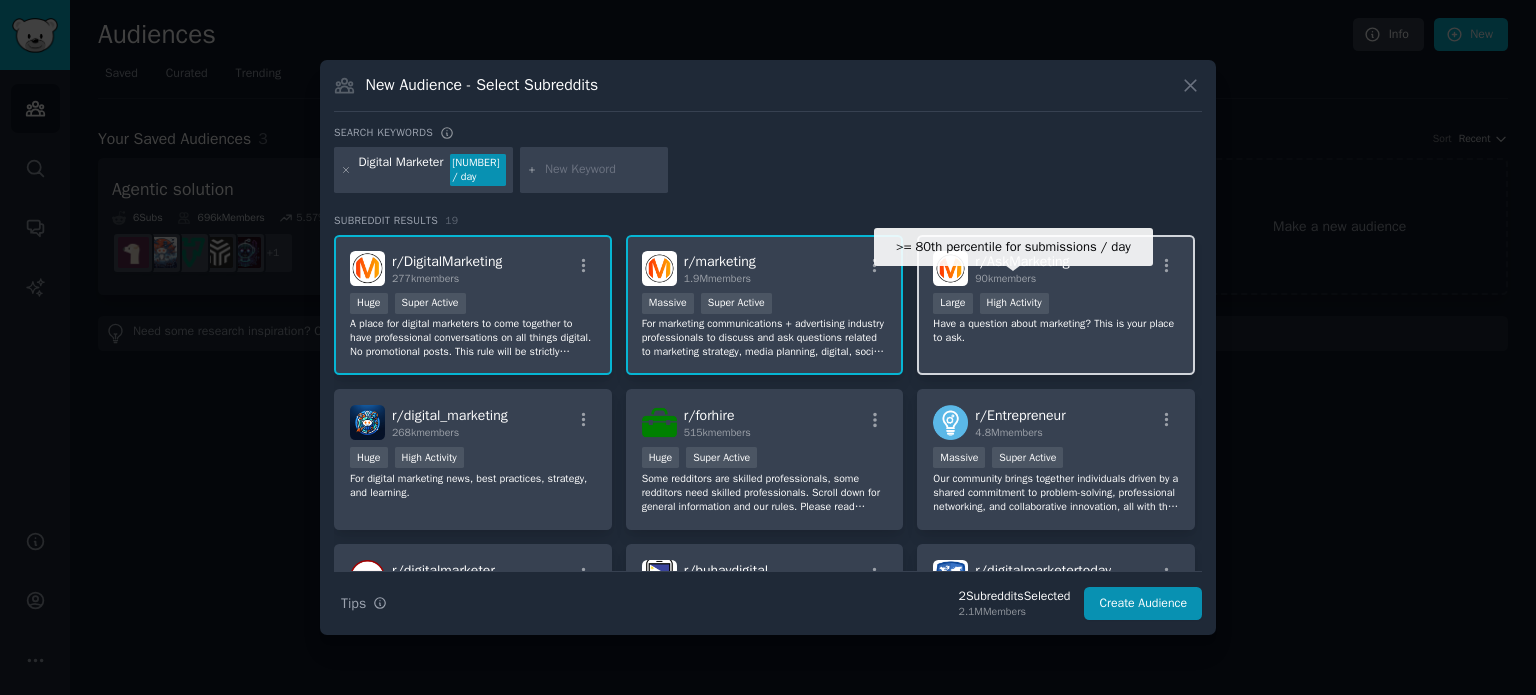 click on "High Activity" at bounding box center (1014, 303) 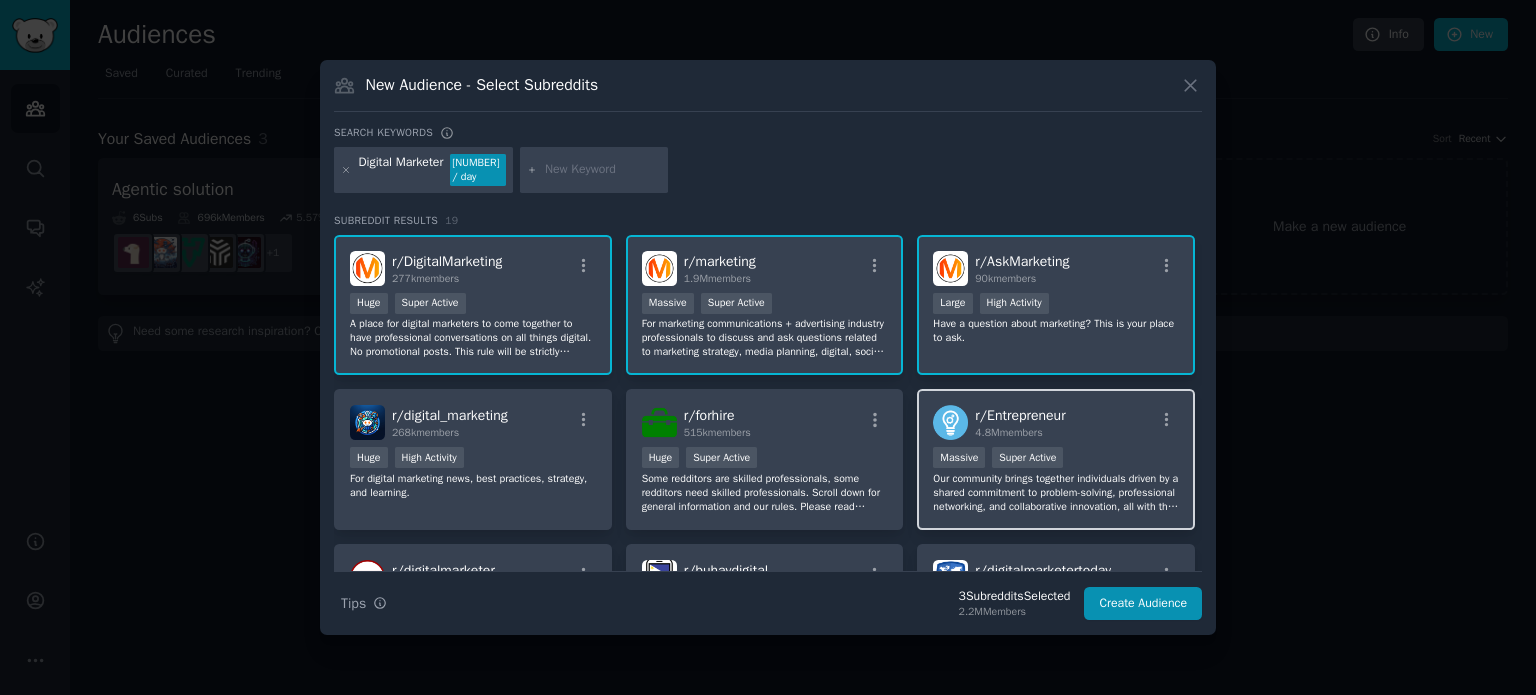 click on "r/ Entrepreneur 4.8M  members" at bounding box center [1056, 422] 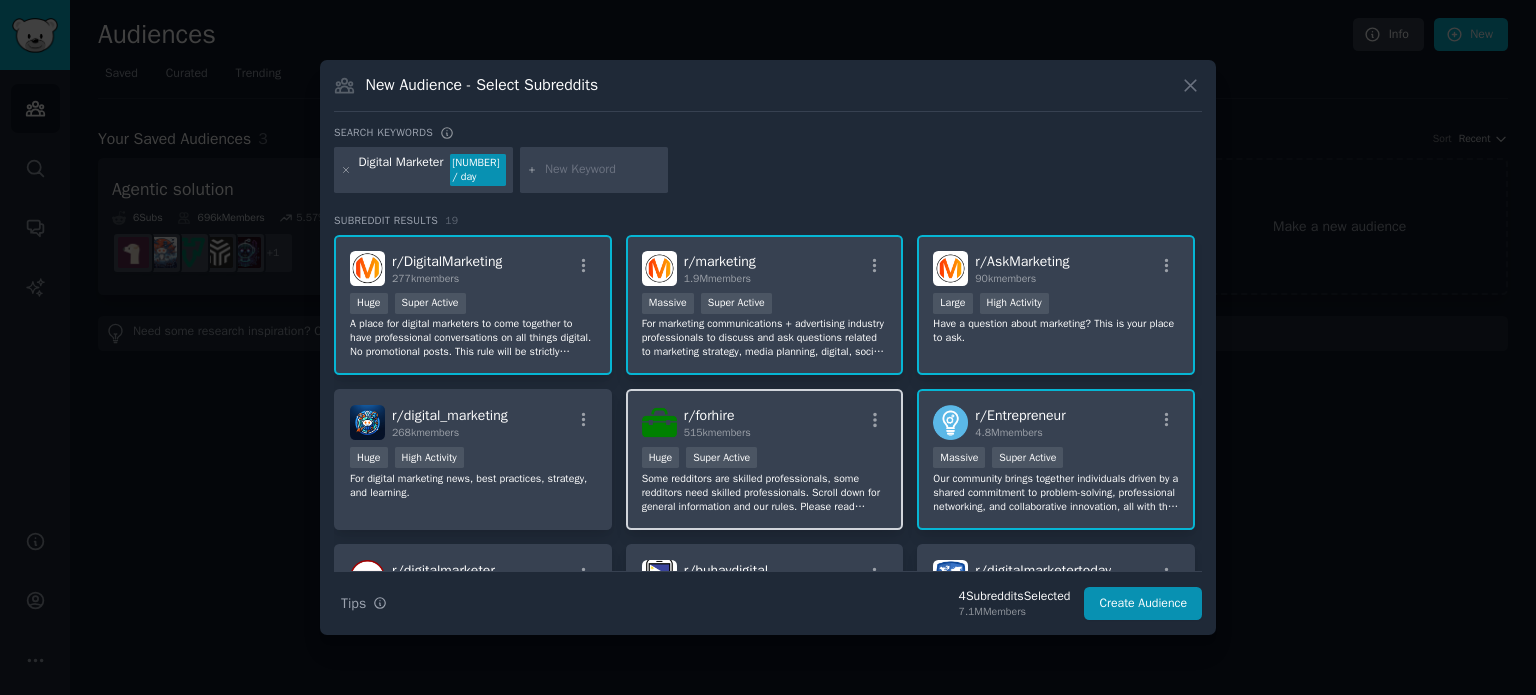 click on "r/ forhire 515k members" at bounding box center [765, 422] 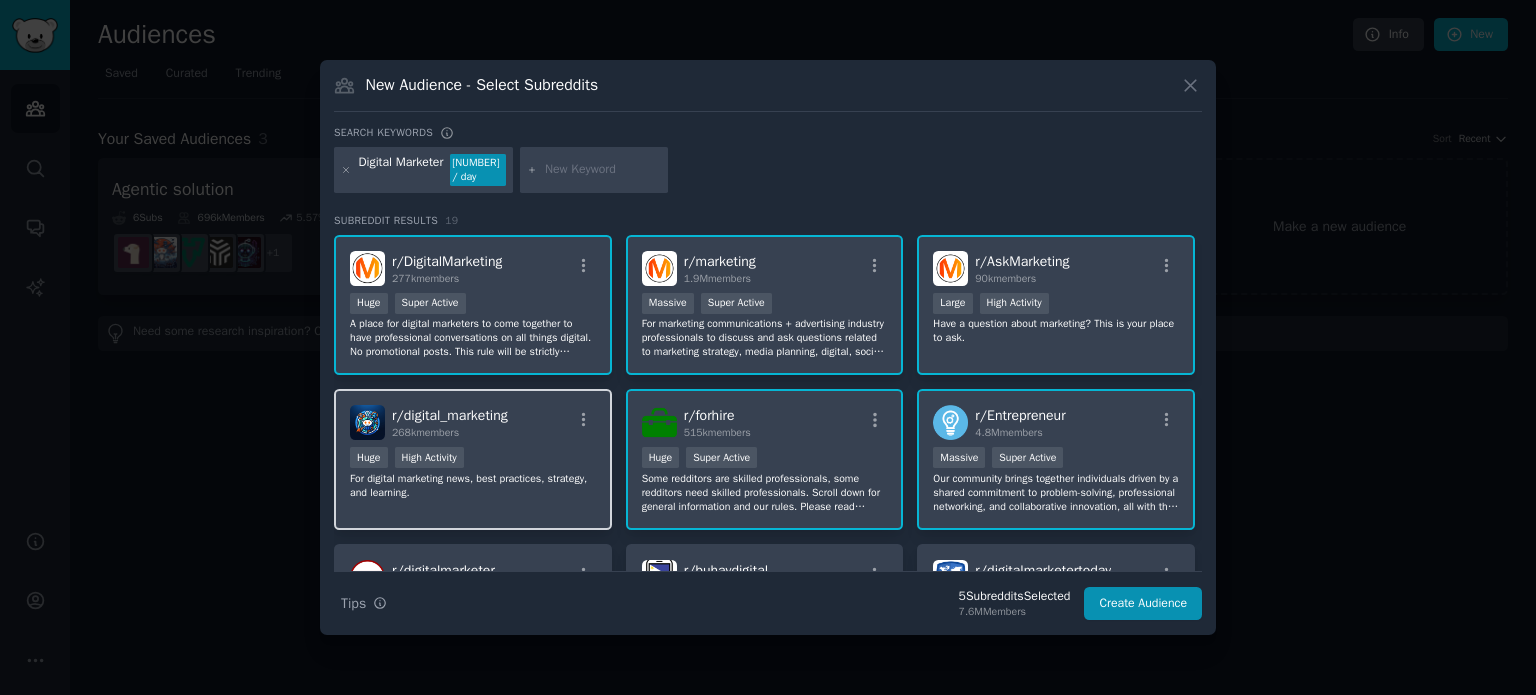click on "r/ digital_marketing 268k  members Huge High Activity For digital marketing news, best practices, strategy, and learning." at bounding box center (473, 459) 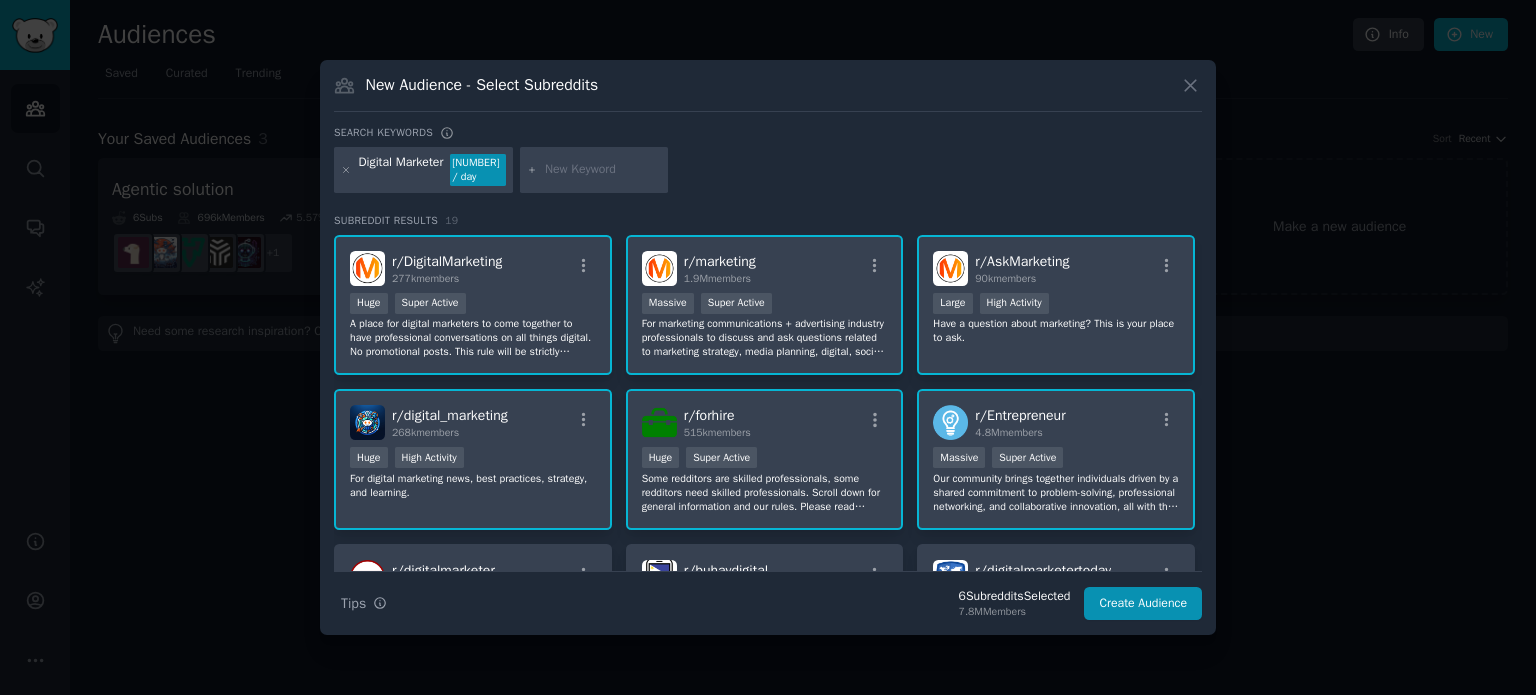scroll, scrollTop: 200, scrollLeft: 0, axis: vertical 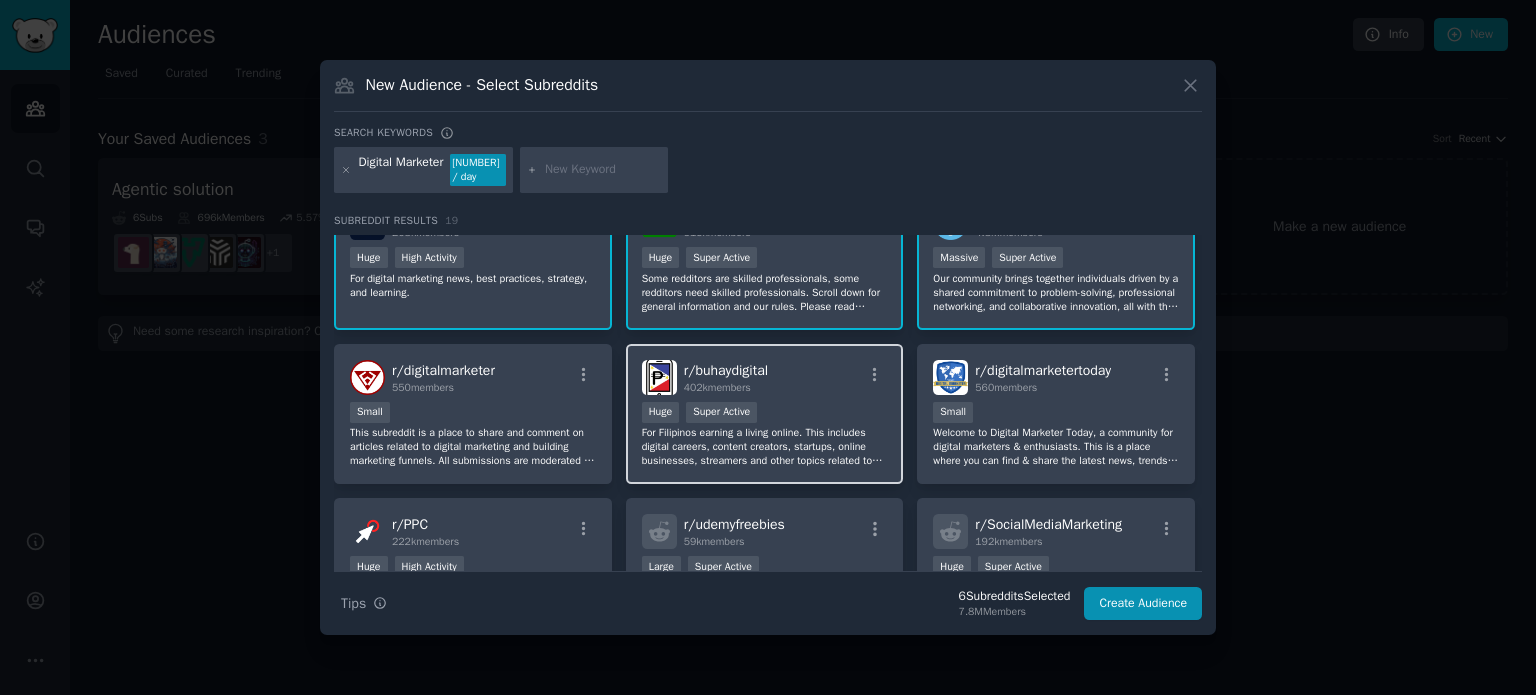 click on "For Filipinos earning a living online. This includes digital careers, content creators, startups, online businesses, streamers and other topics related to the digital economy. Feel free to discuss work and the buhay digital lifestyle." at bounding box center [765, 447] 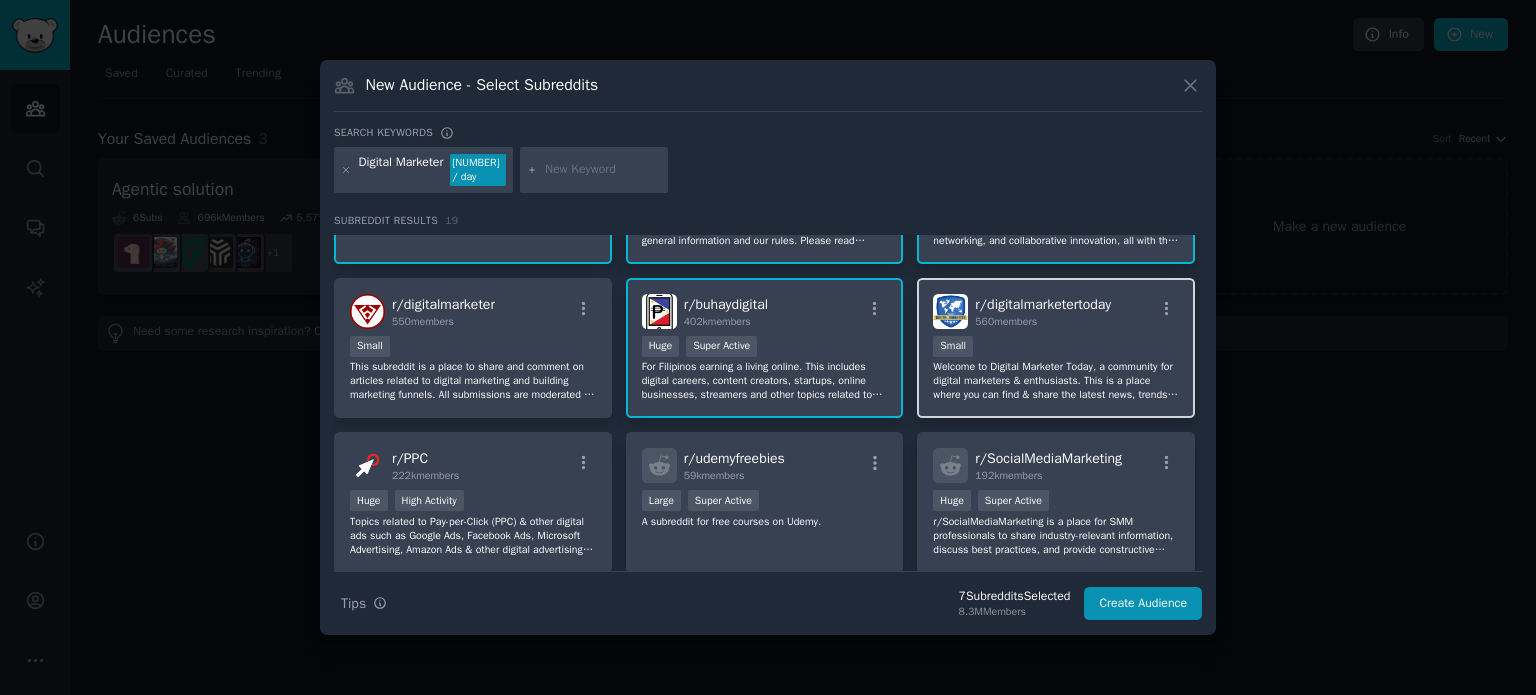 scroll, scrollTop: 300, scrollLeft: 0, axis: vertical 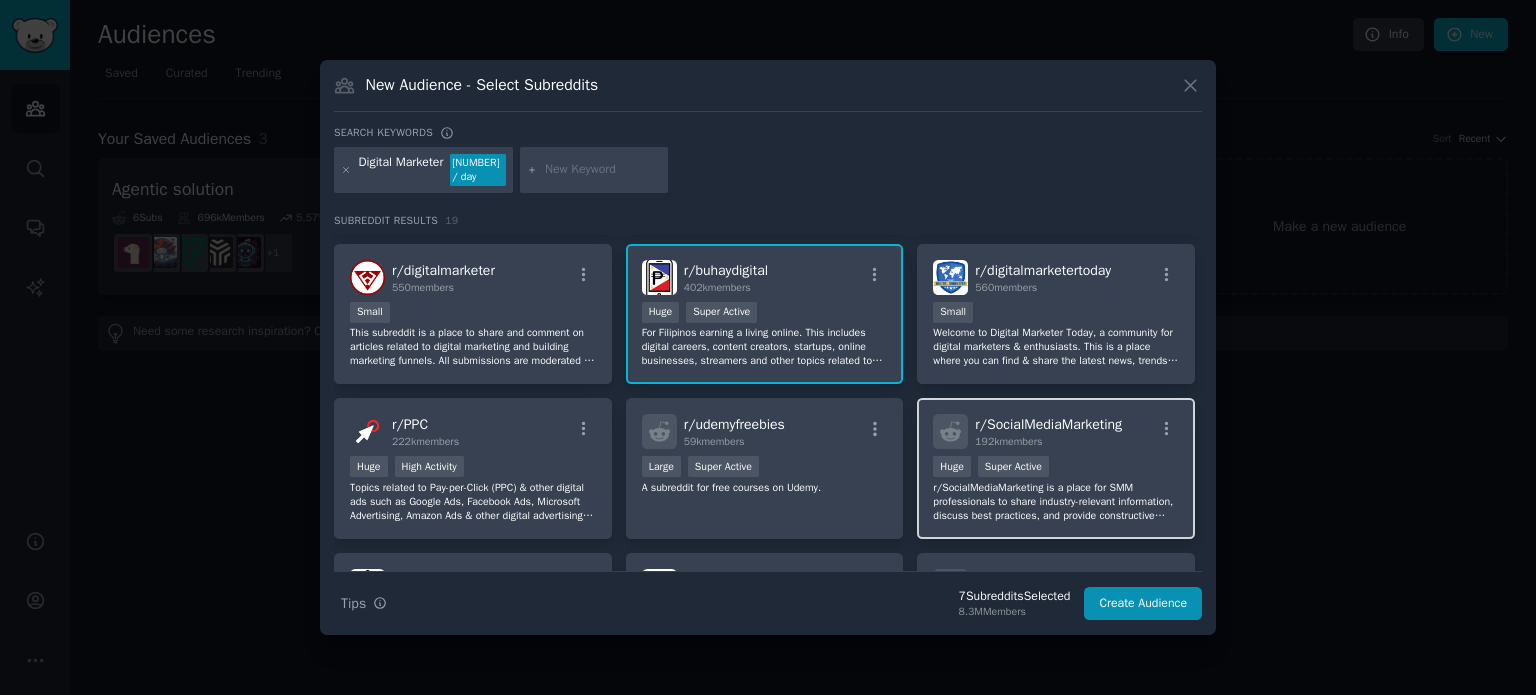 click on "Huge Super Active" at bounding box center [1056, 468] 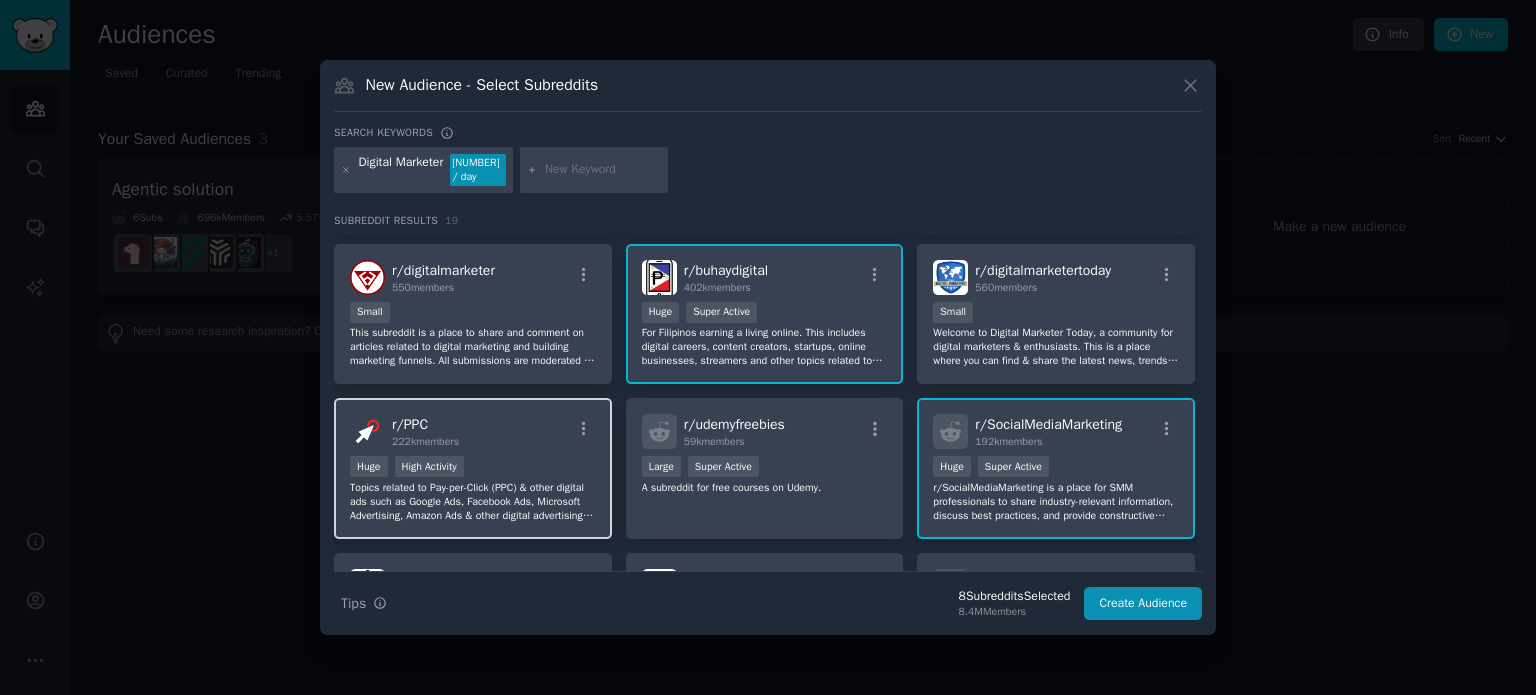 click on "r/ PPC 222k  members >= 80th percentile for submissions / day Huge High Activity Topics related to Pay-per-Click (PPC) & other digital ads such as Google Ads, Facebook Ads, Microsoft Advertising, Amazon Ads & other digital advertising platforms." at bounding box center (473, 468) 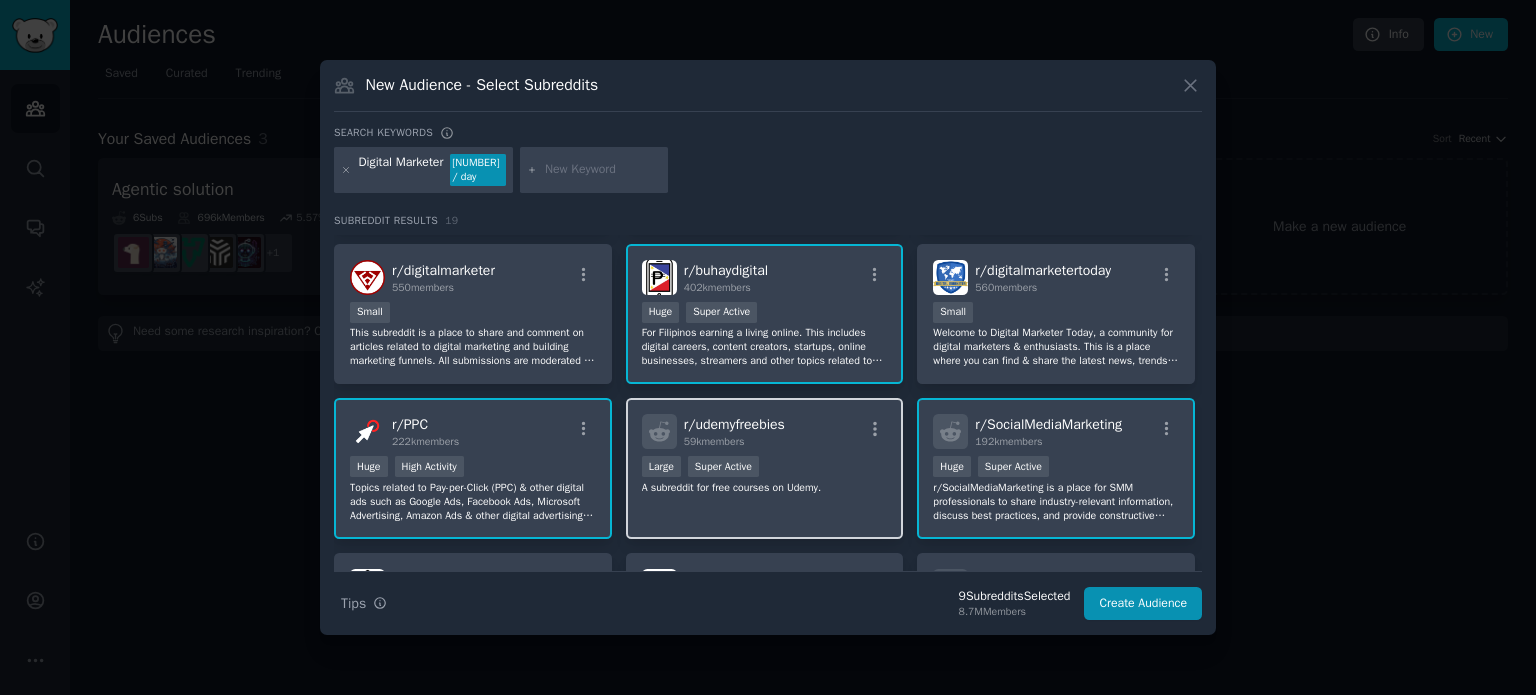 click on "Large Super Active" at bounding box center (765, 468) 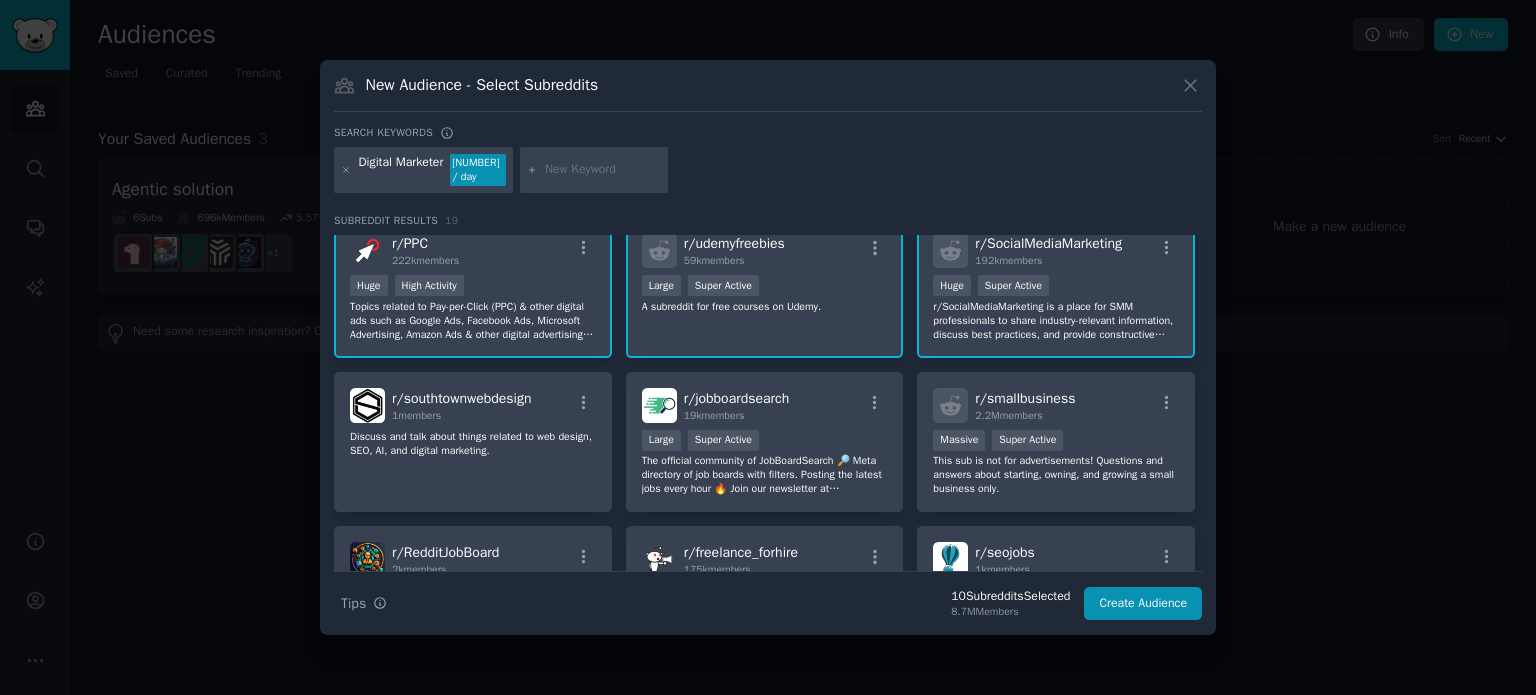 scroll, scrollTop: 500, scrollLeft: 0, axis: vertical 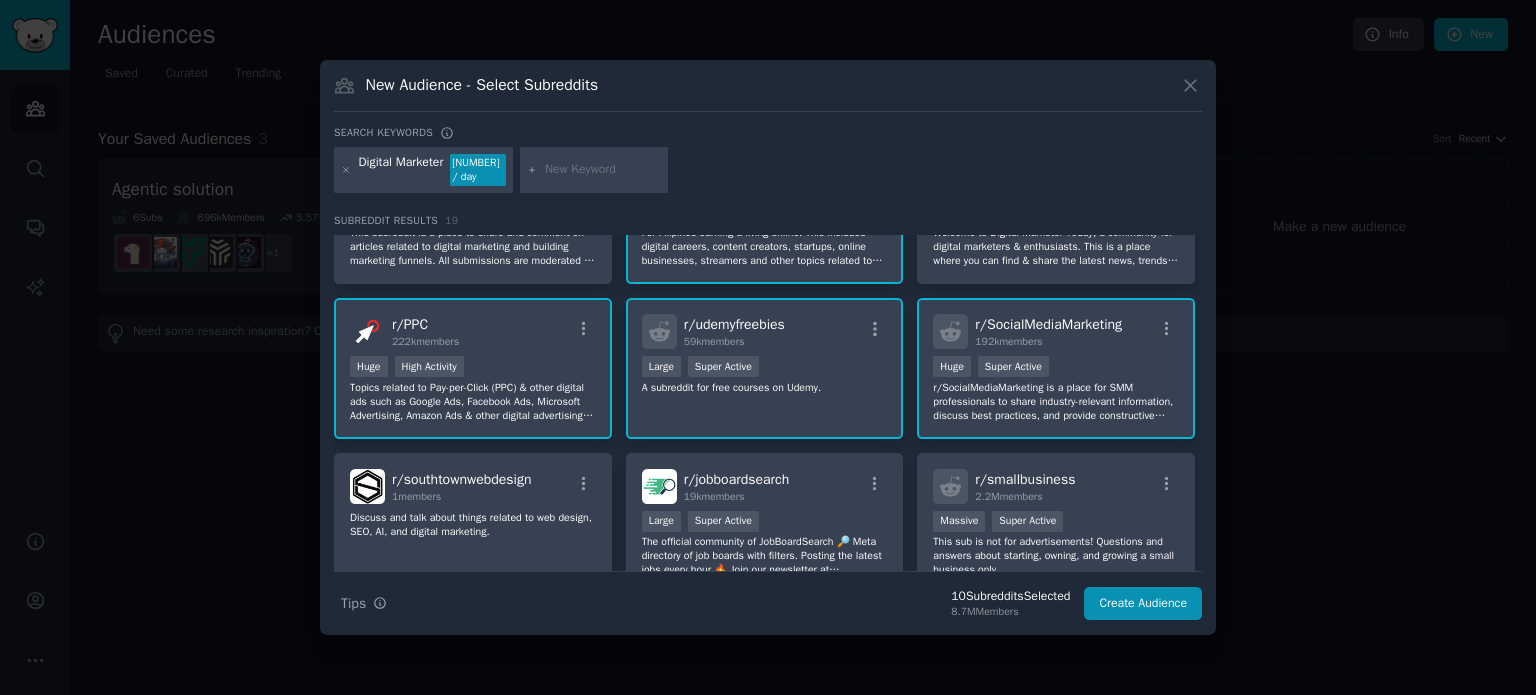 click on "r/ udemyfreebies [NUMBER]k  members Large Super Active A subreddit for free courses on Udemy." at bounding box center [765, 368] 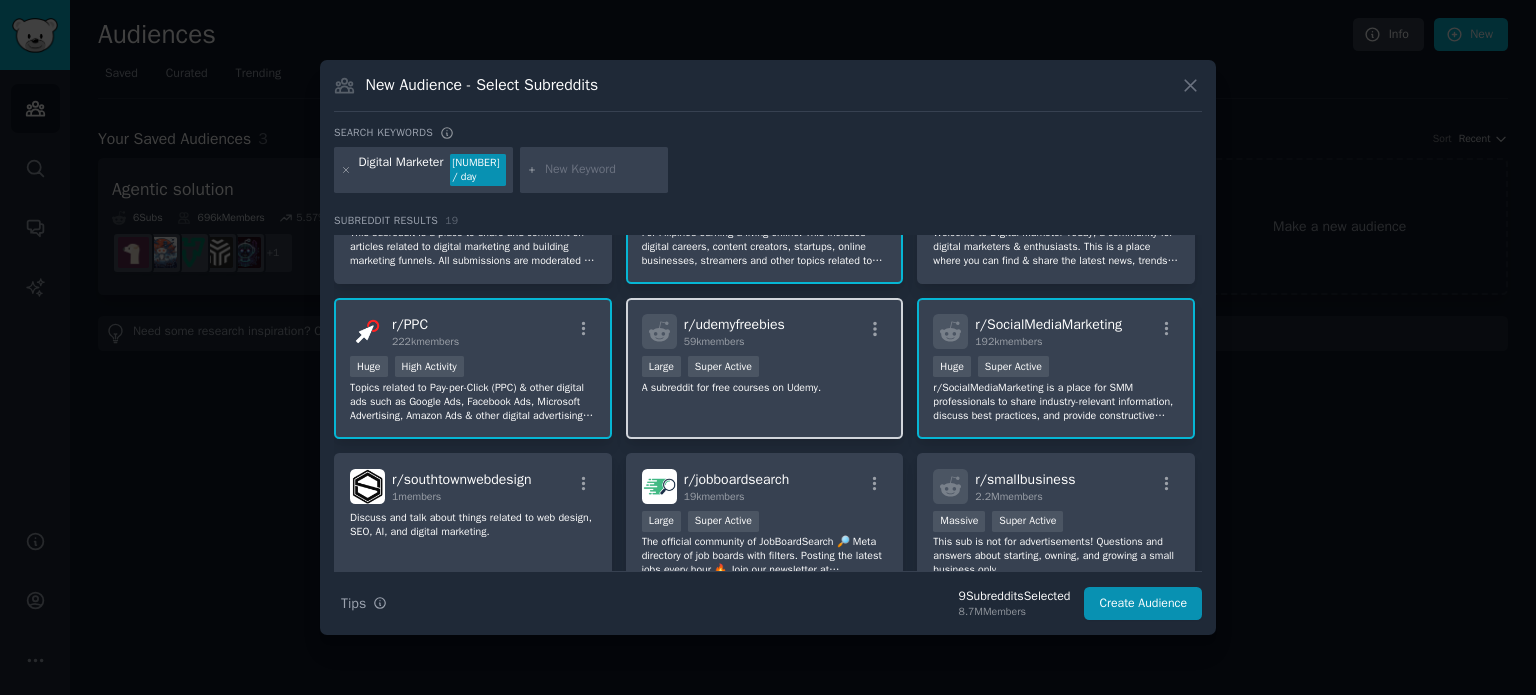 scroll, scrollTop: 500, scrollLeft: 0, axis: vertical 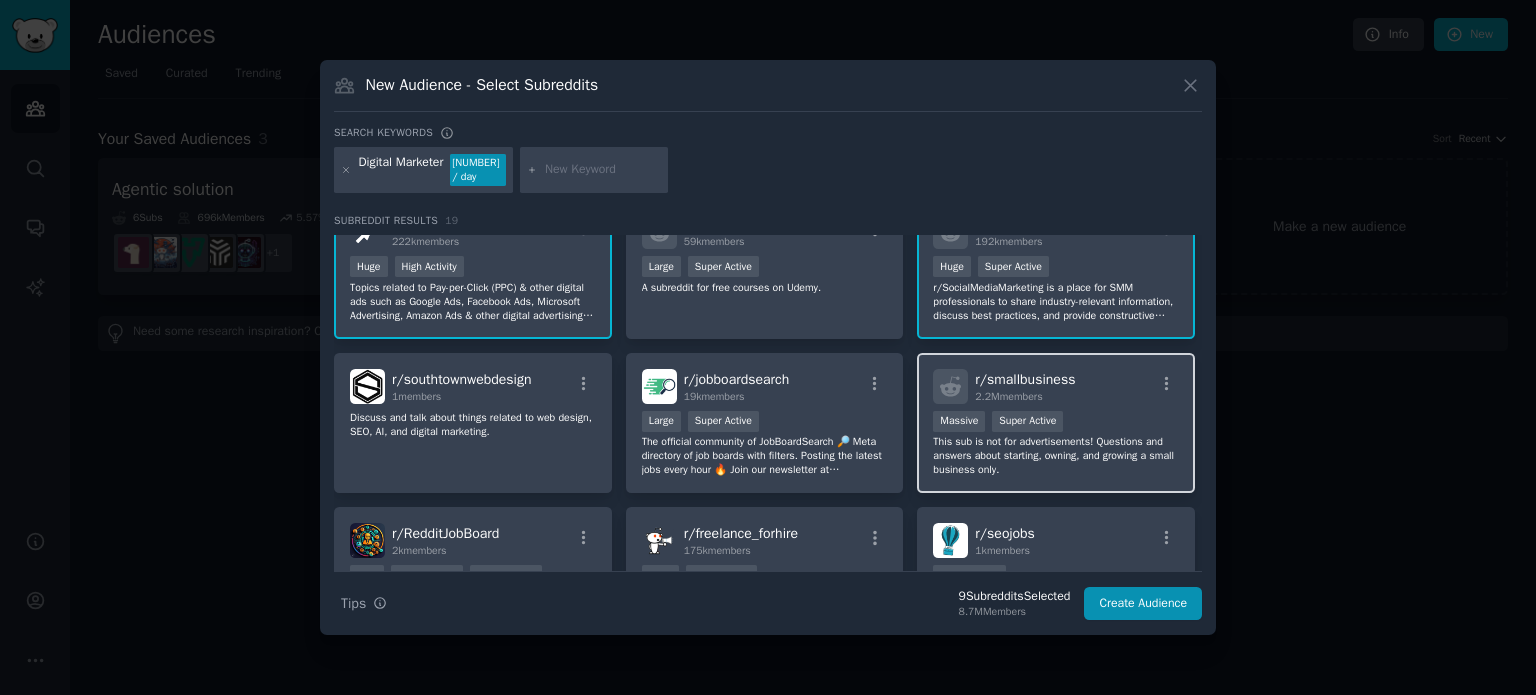 click on "r/ smallbusiness 2.2M  members >= 95th percentile for submissions / day Massive Super Active This sub is not for advertisements! Questions and answers about starting, owning, and growing a small business only." at bounding box center (1056, 423) 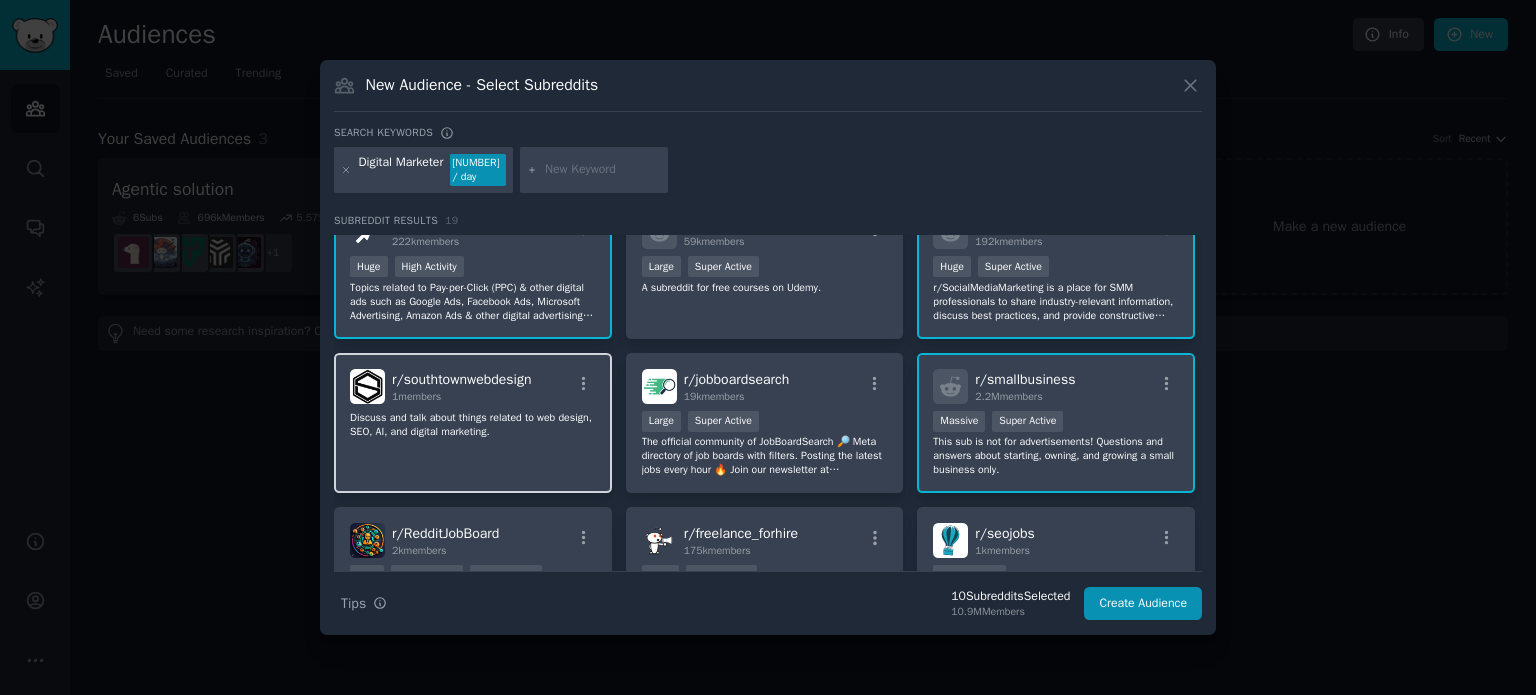 click on "Discuss and talk about things related to web design, SEO, AI, and digital marketing." 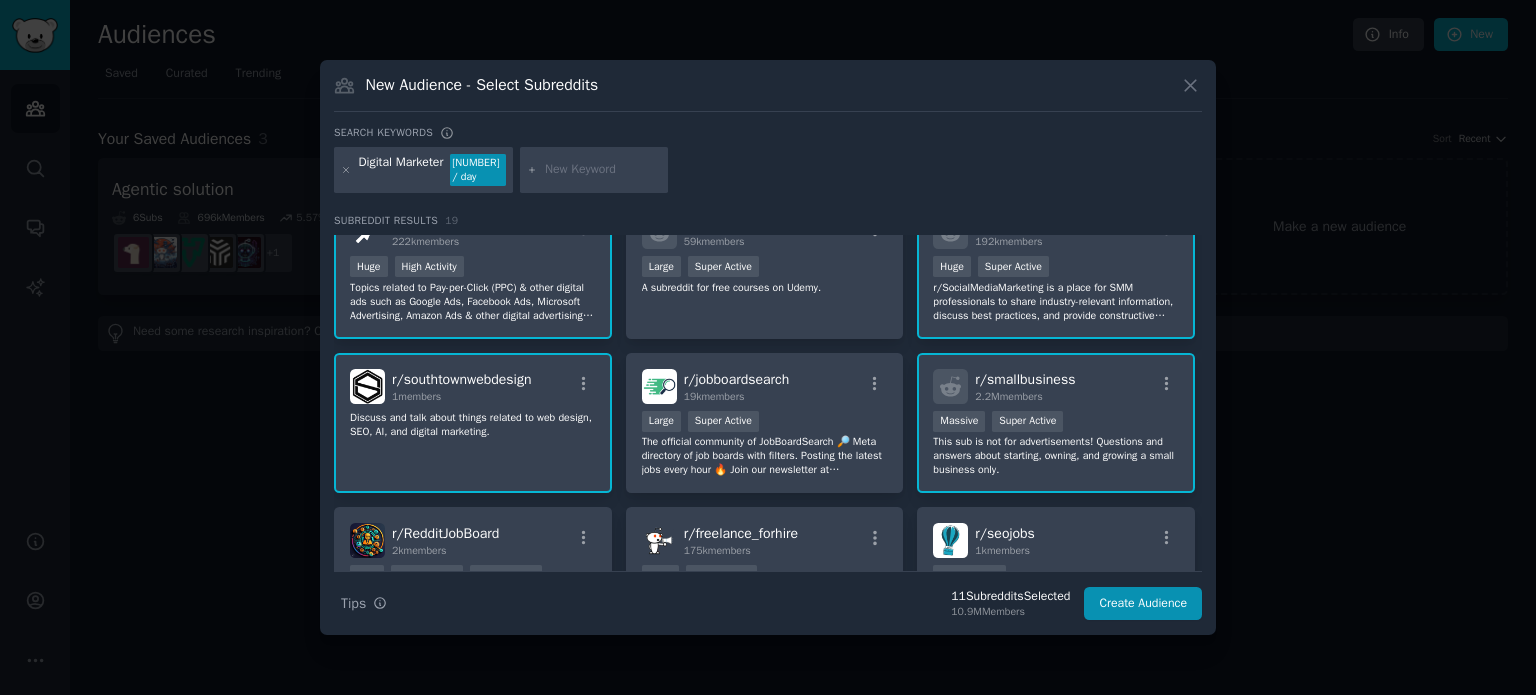 click on "Discuss and talk about things related to web design, SEO, AI, and digital marketing." 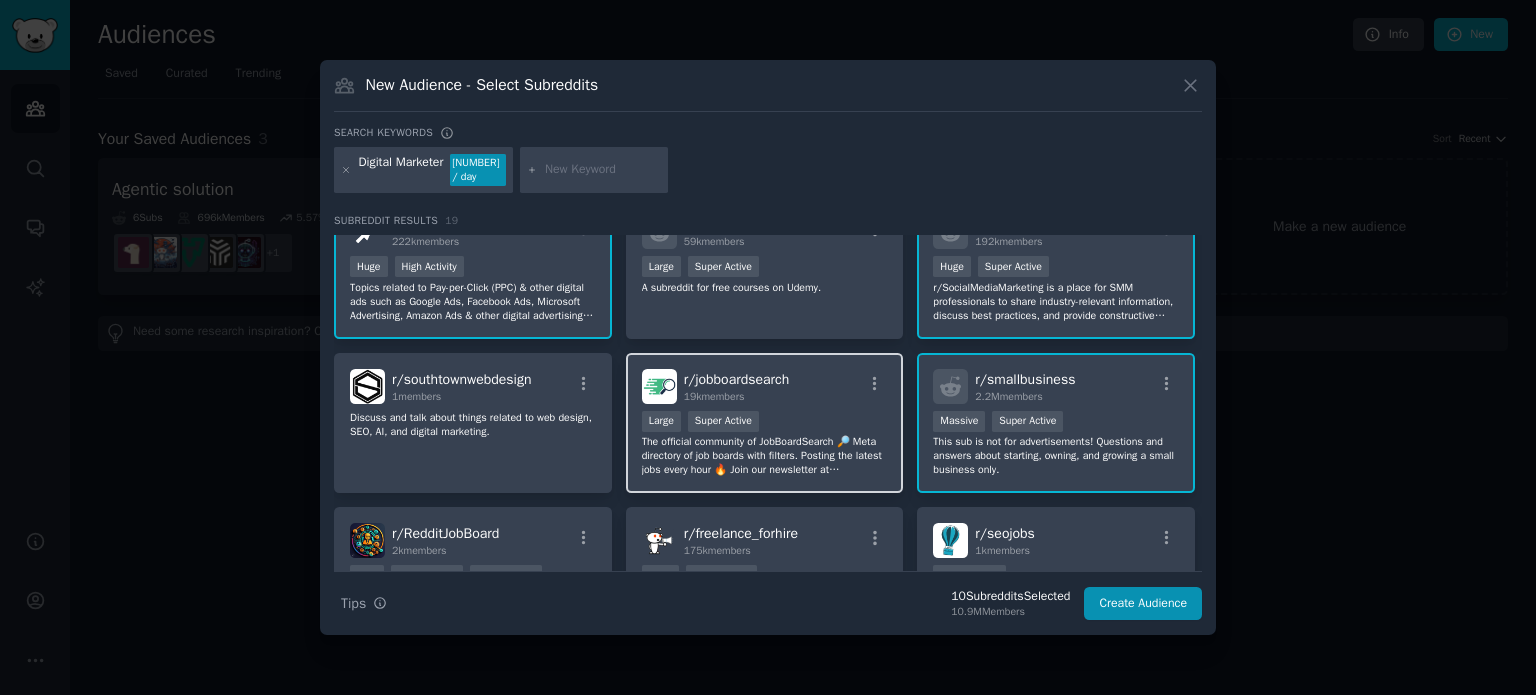 click on "r/ jobboardsearch 19k  members" at bounding box center (765, 386) 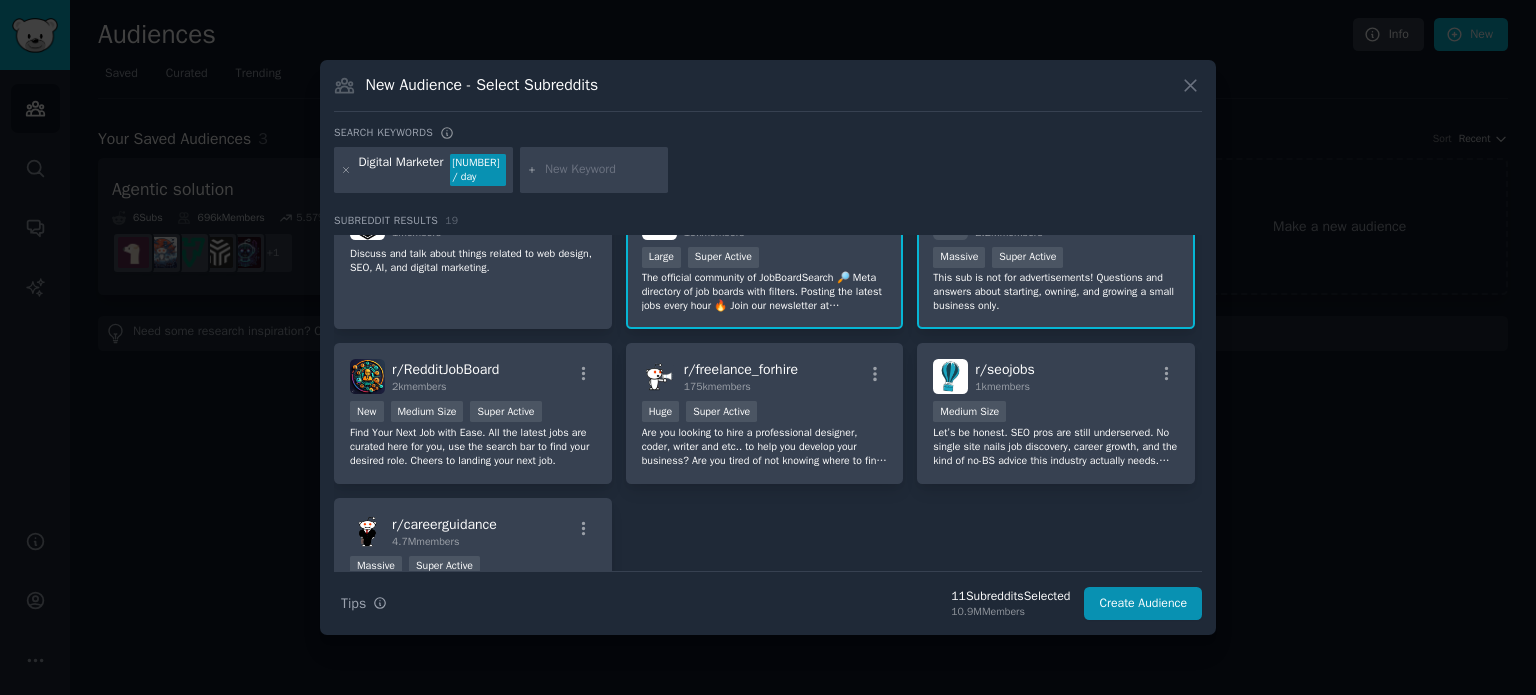 scroll, scrollTop: 700, scrollLeft: 0, axis: vertical 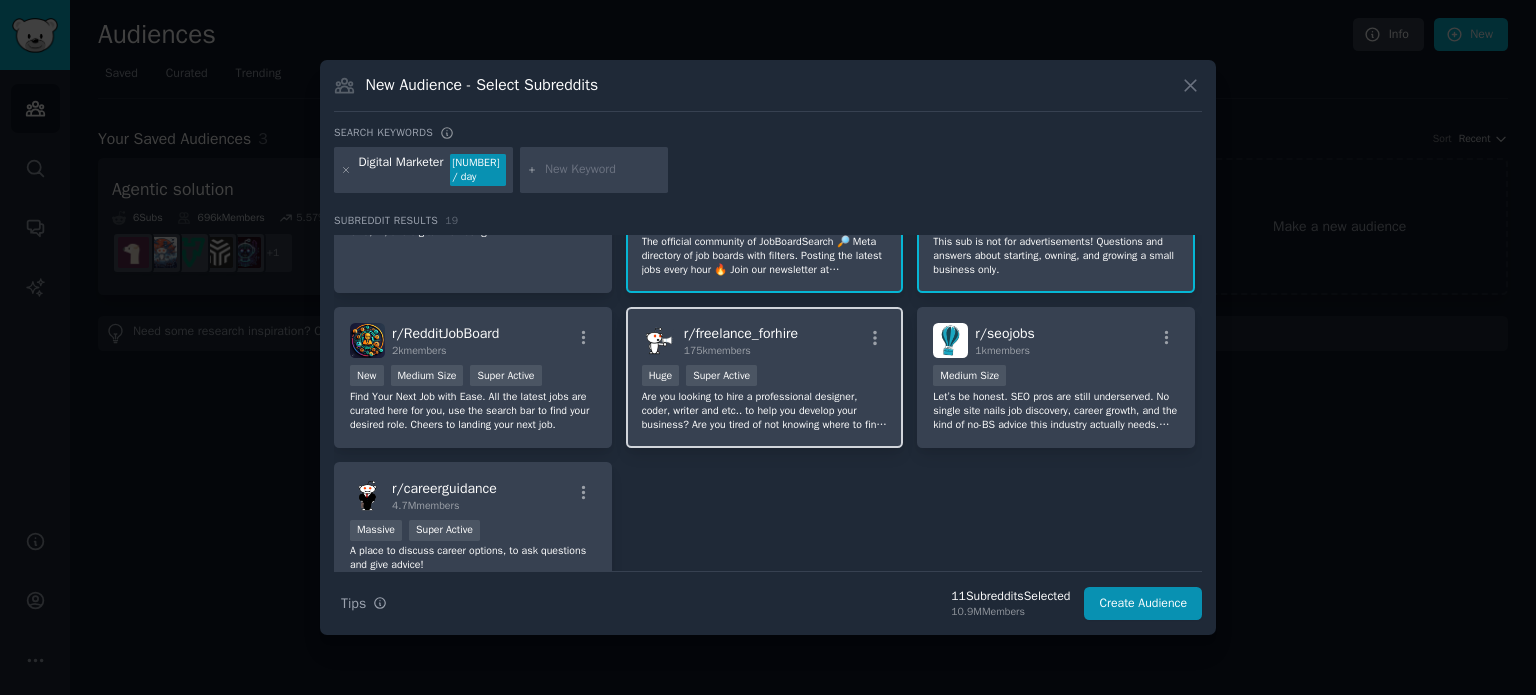 click on "Huge Super Active" at bounding box center (765, 377) 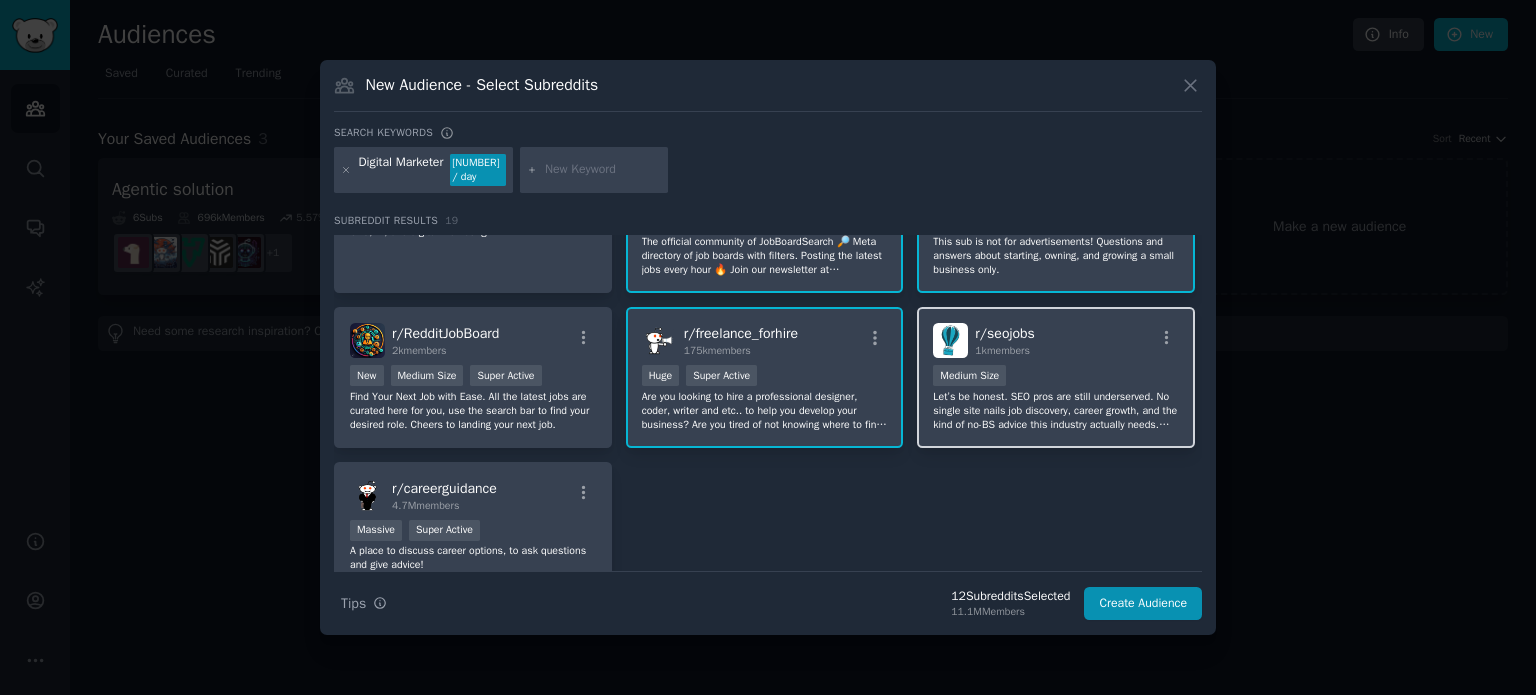 click on "1000 - 10,000 members Medium Size" at bounding box center [1056, 377] 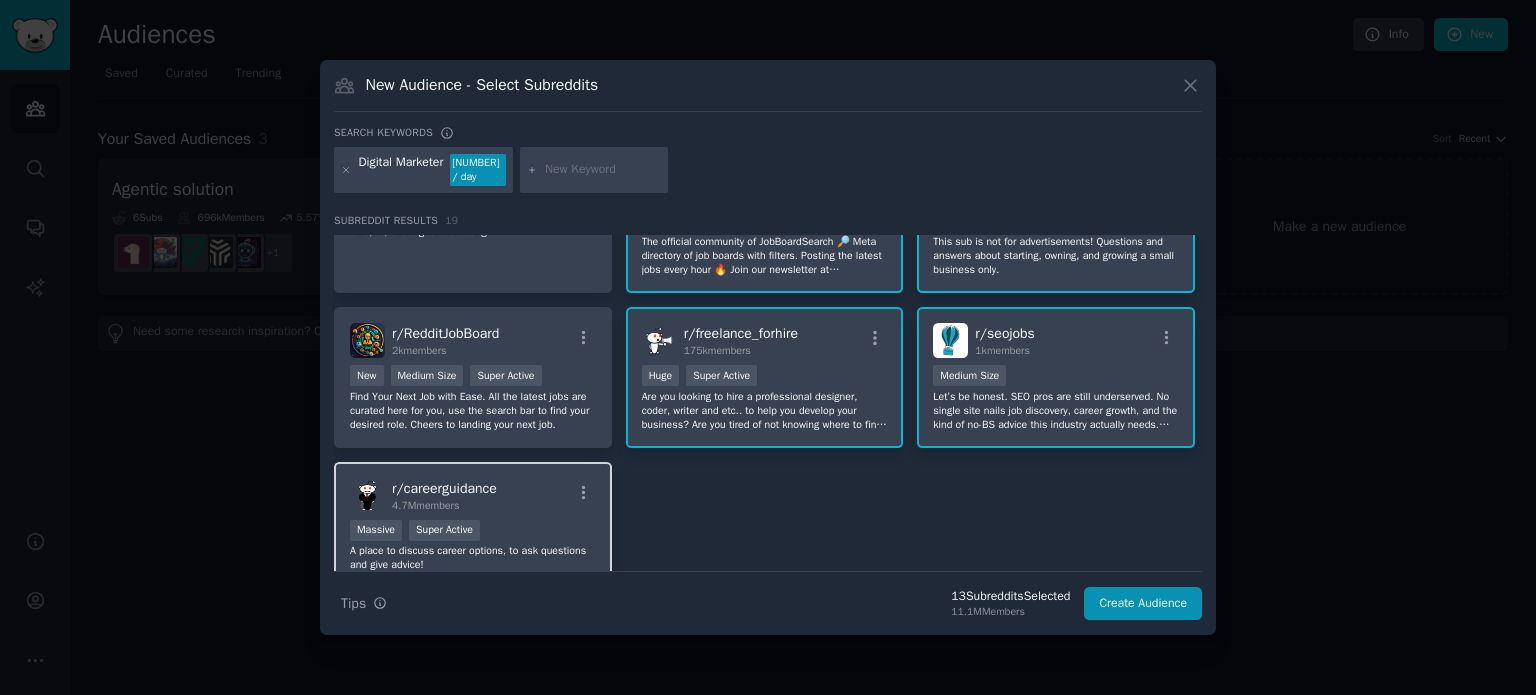 click on "r/ careerguidance" at bounding box center (444, 488) 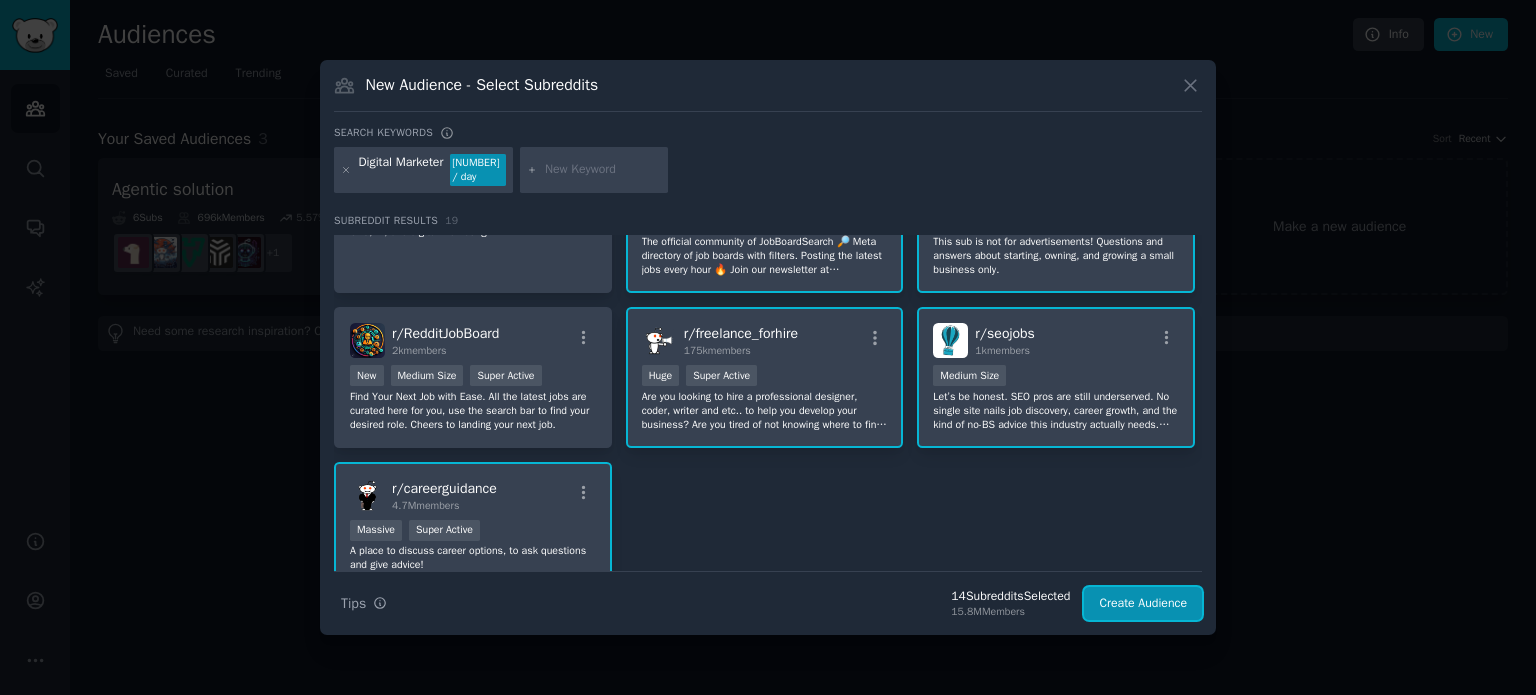 click on "Create Audience" at bounding box center (1143, 604) 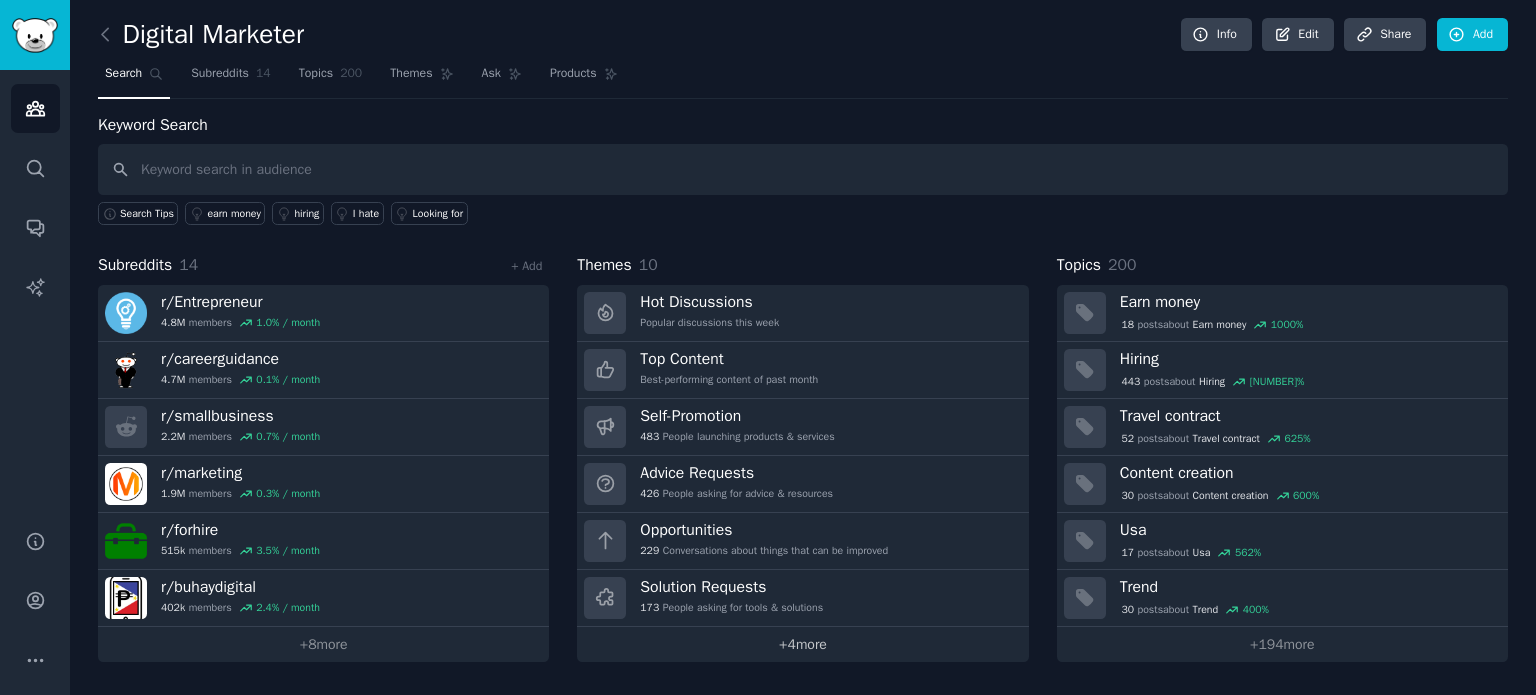 click on "+  4  more" at bounding box center (802, 644) 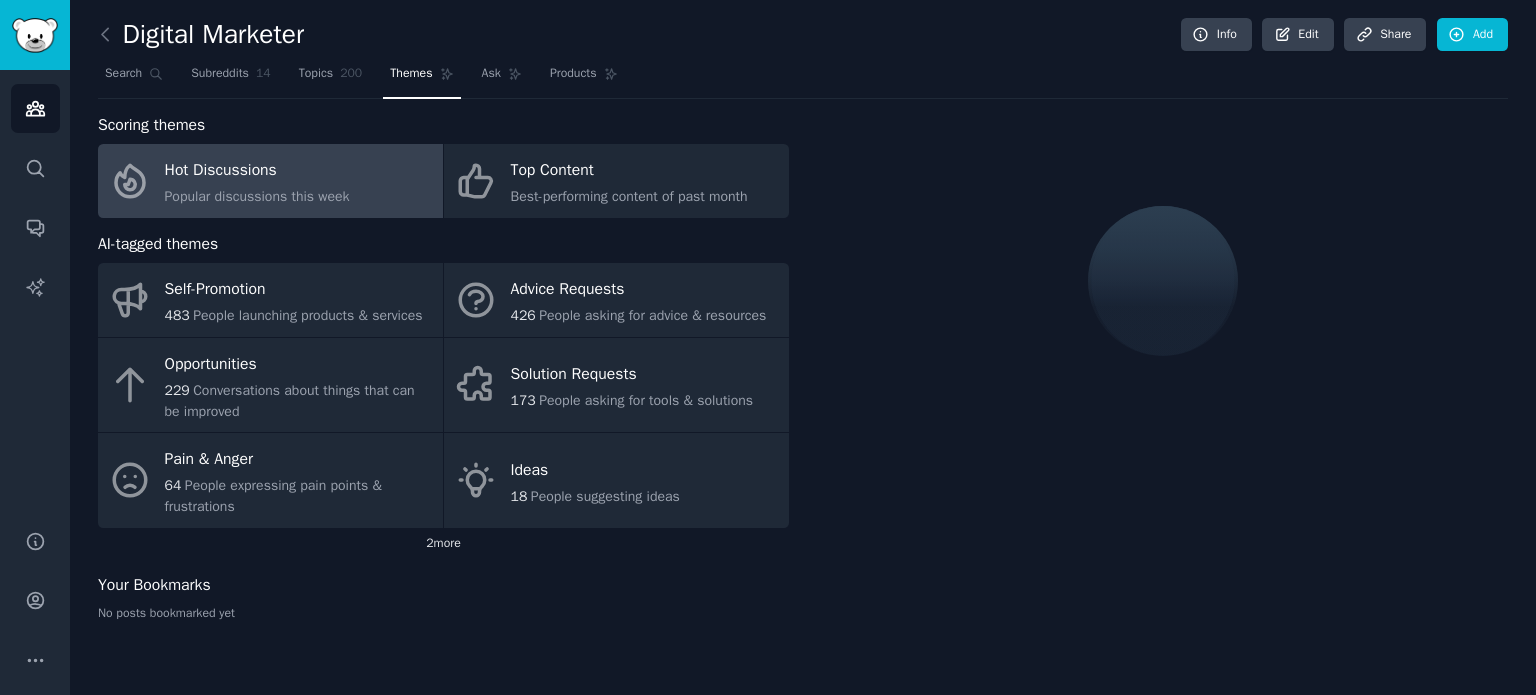 click on "2  more" 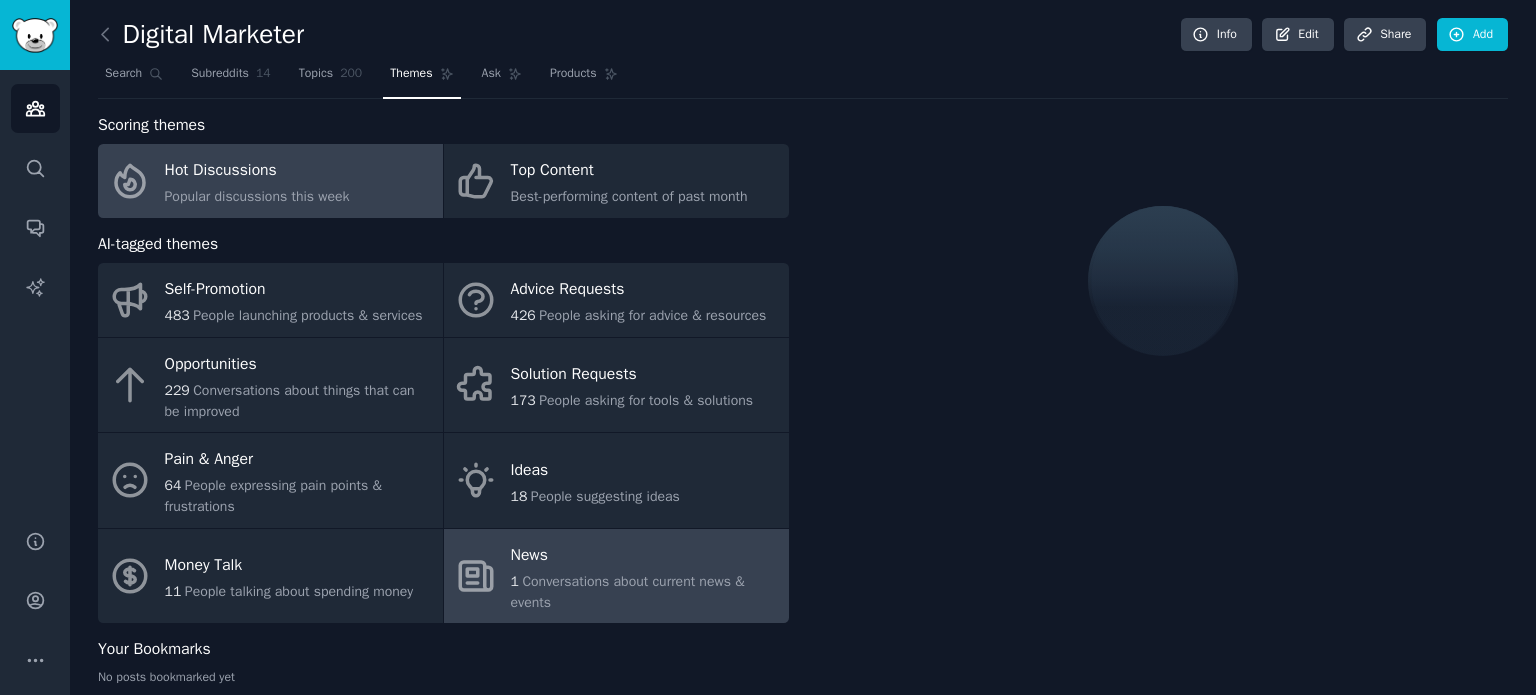 scroll, scrollTop: 32, scrollLeft: 0, axis: vertical 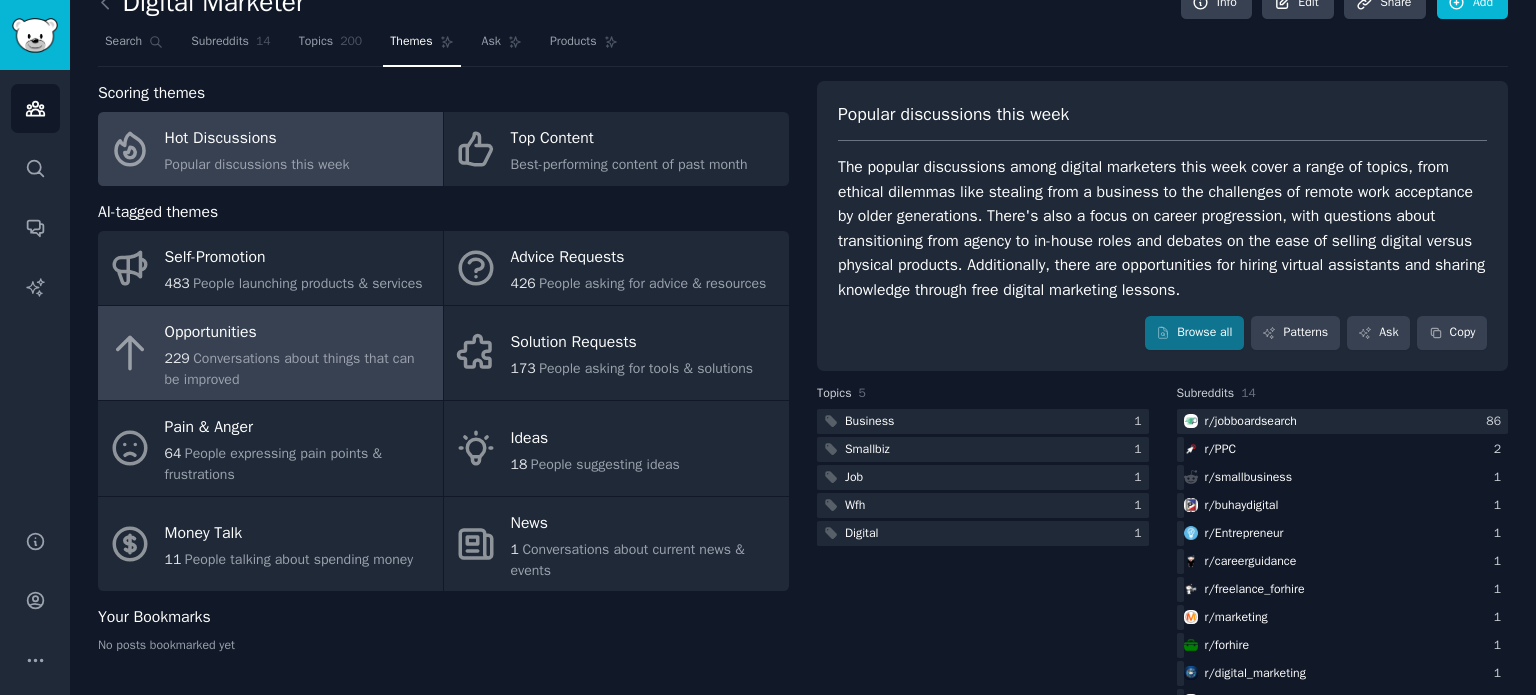 click on "Conversations about things that can be improved" at bounding box center (290, 369) 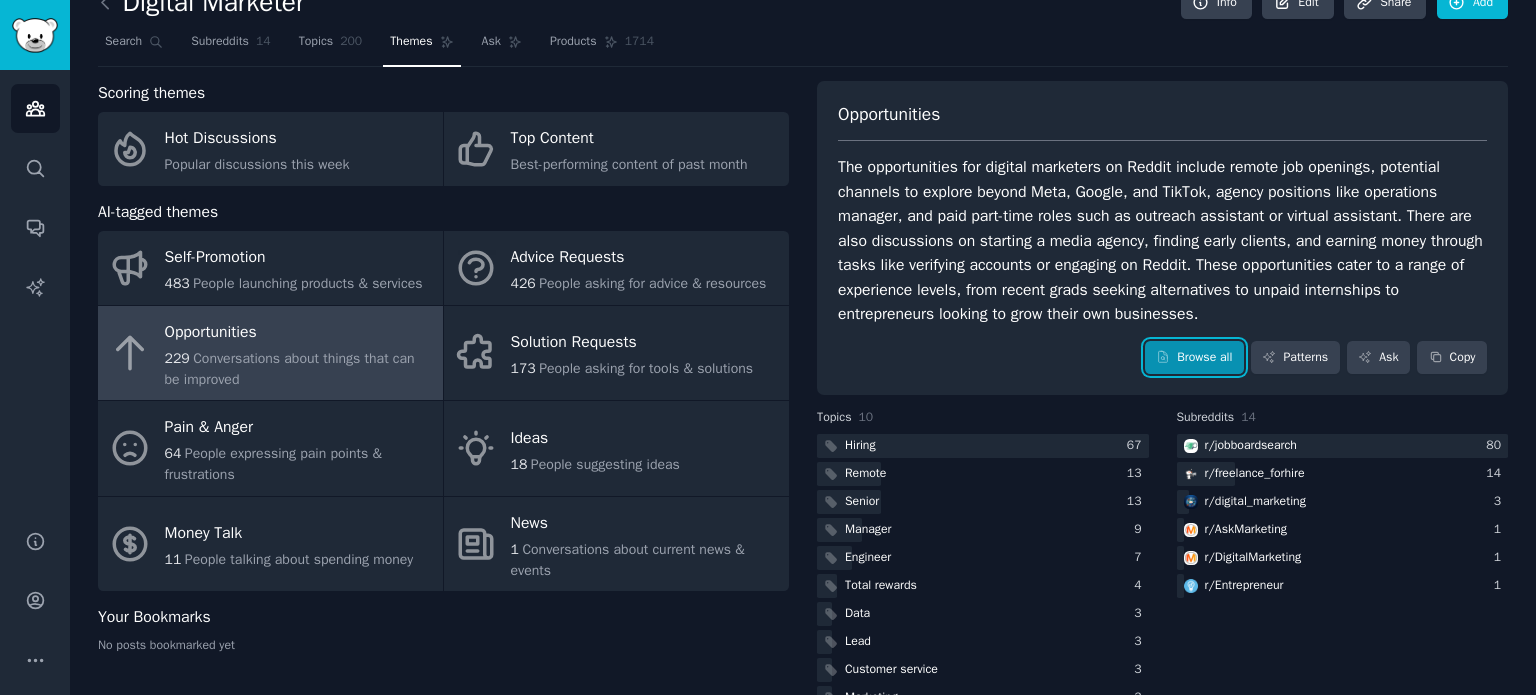 click 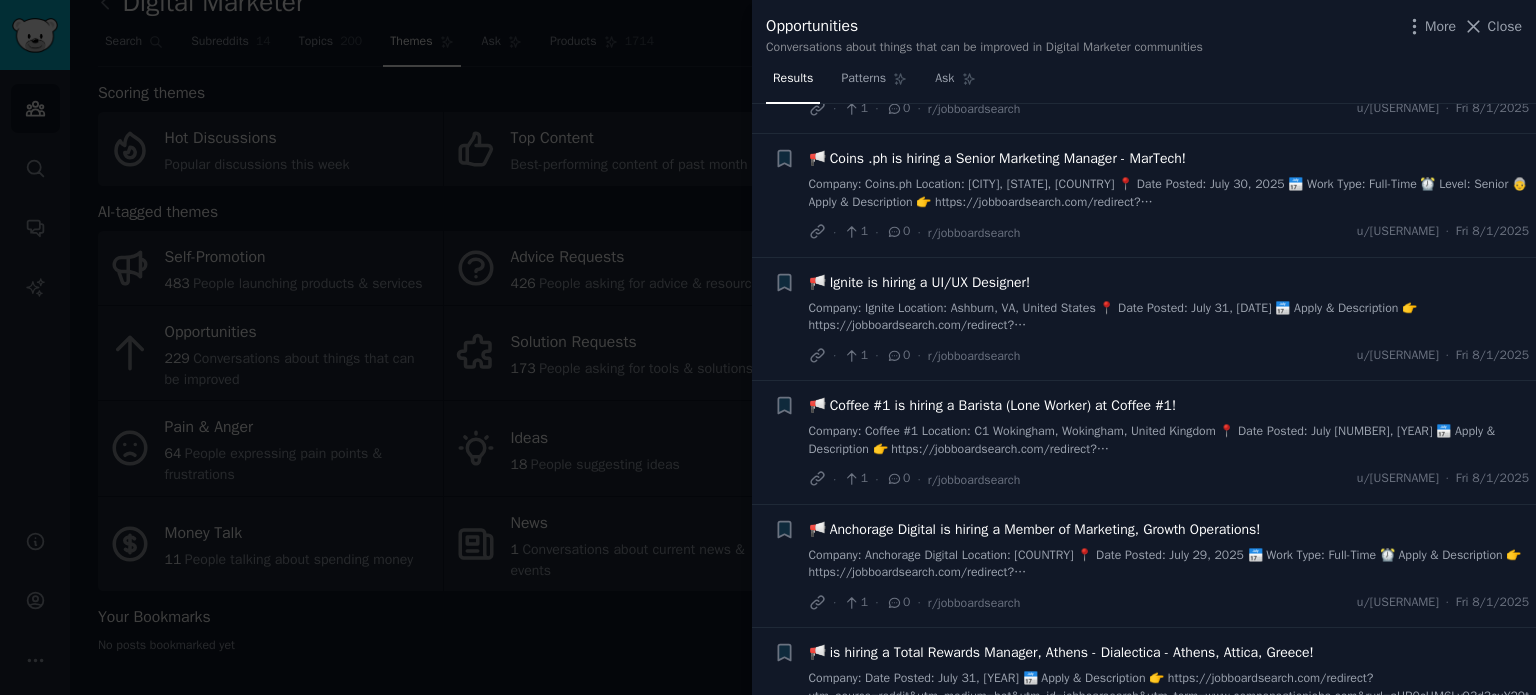 scroll, scrollTop: 6200, scrollLeft: 0, axis: vertical 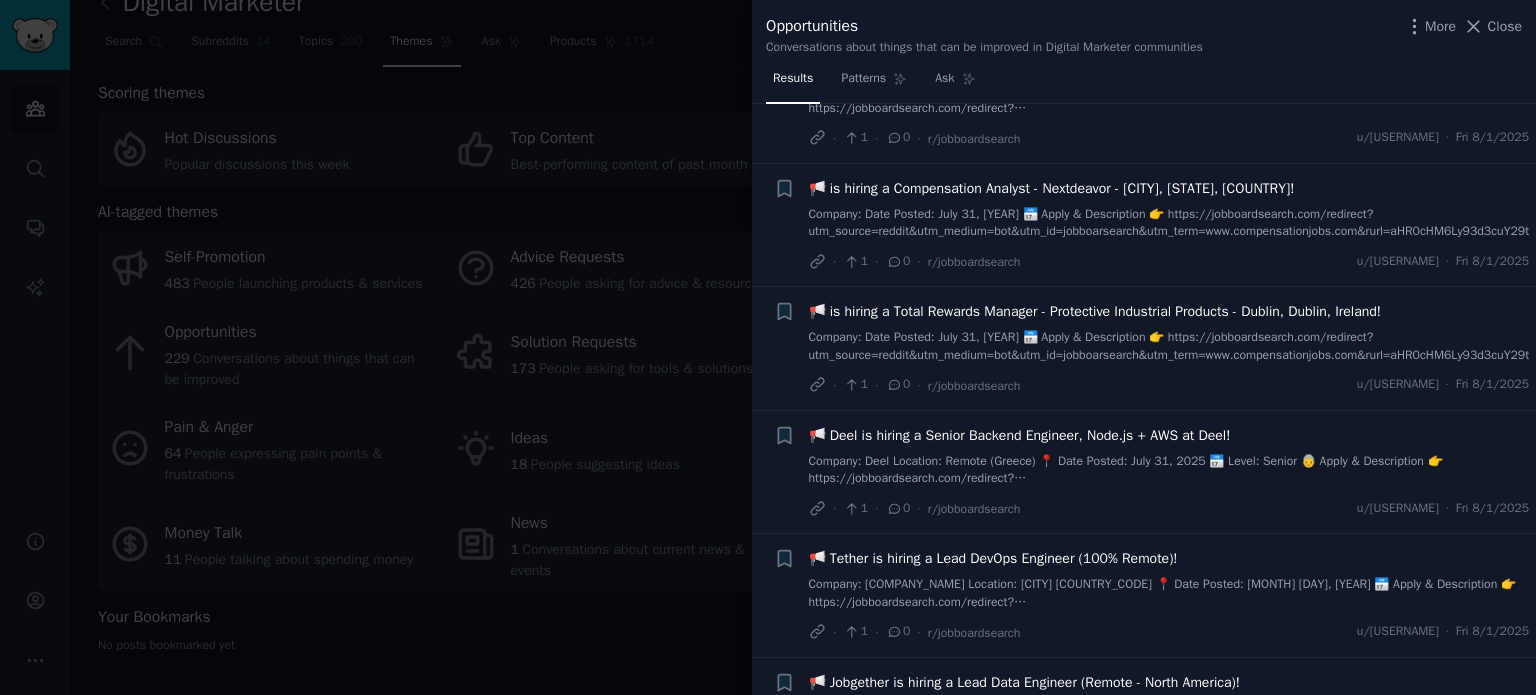 click at bounding box center [768, 347] 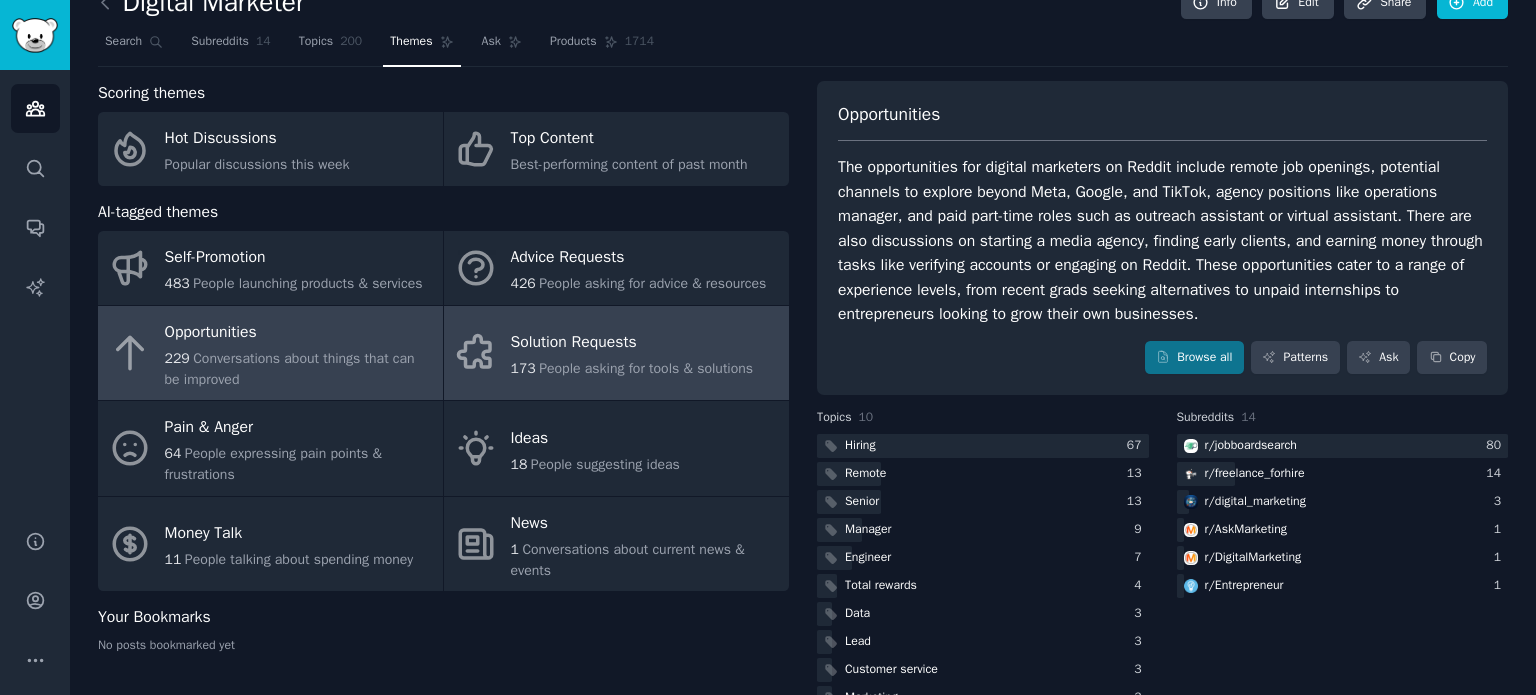 click on "Solution Requests" at bounding box center [632, 343] 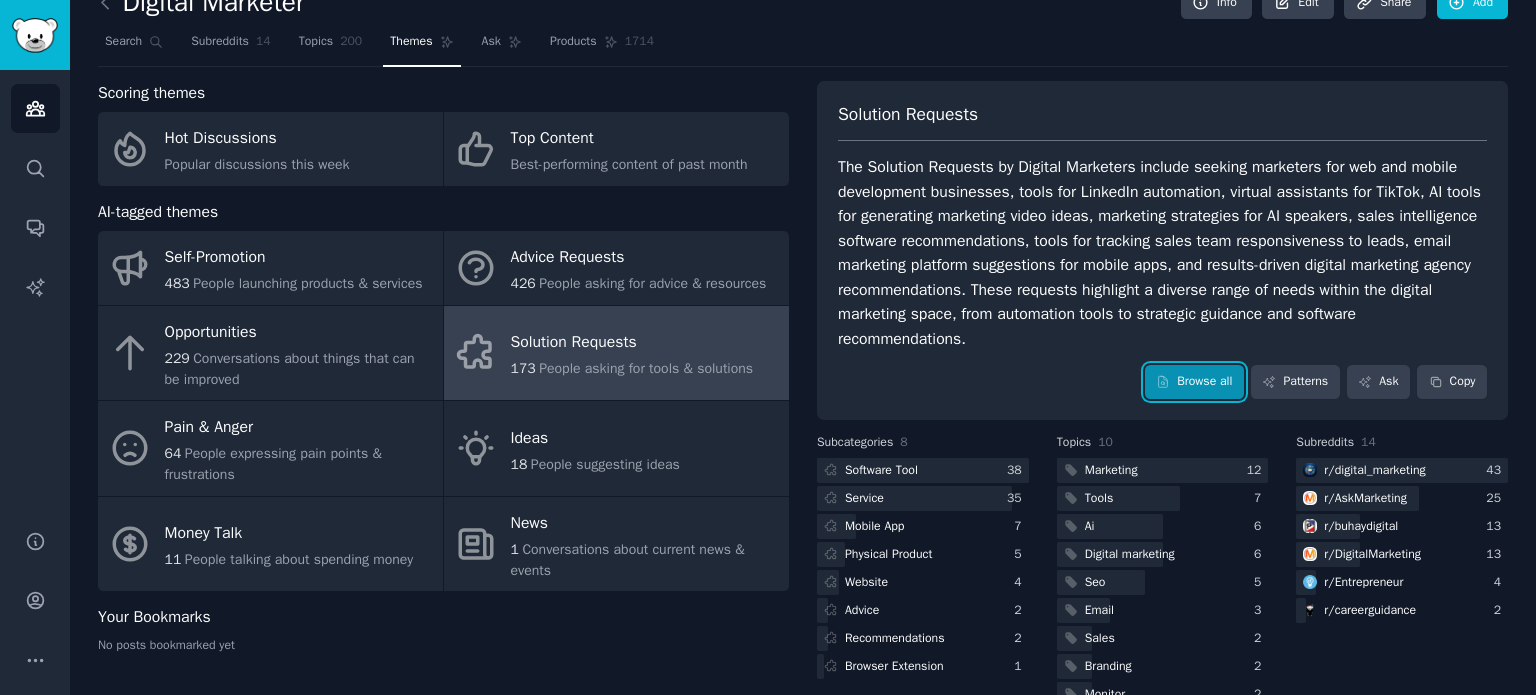 click on "Browse all" at bounding box center (1194, 382) 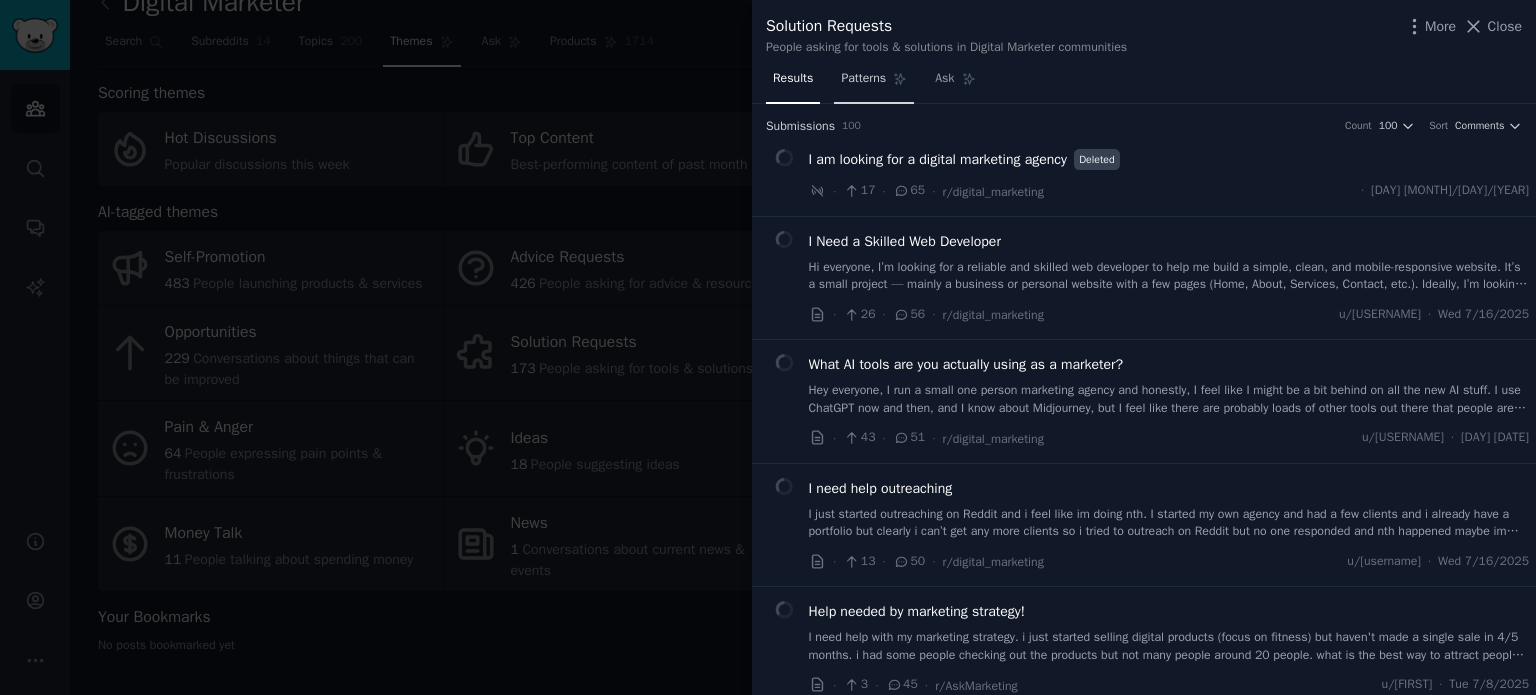click on "Patterns" at bounding box center (863, 79) 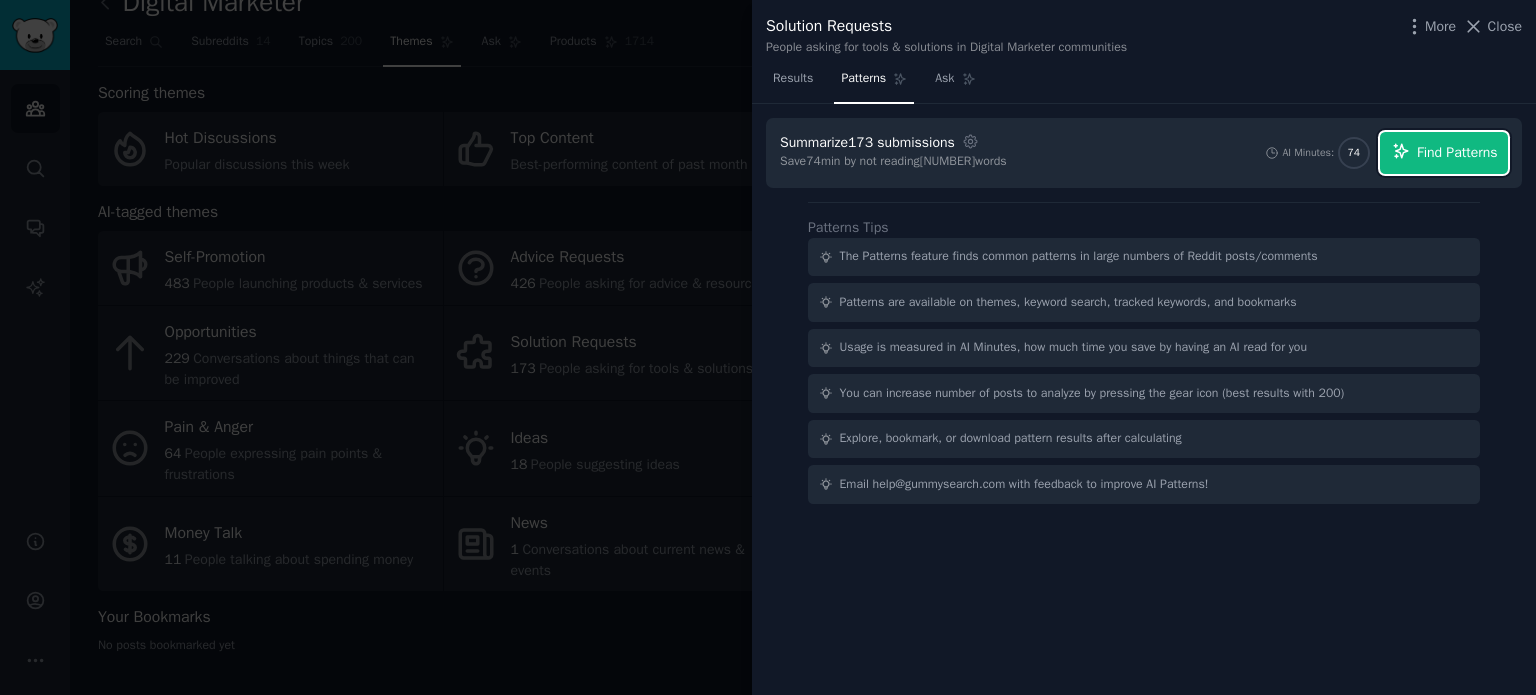 click 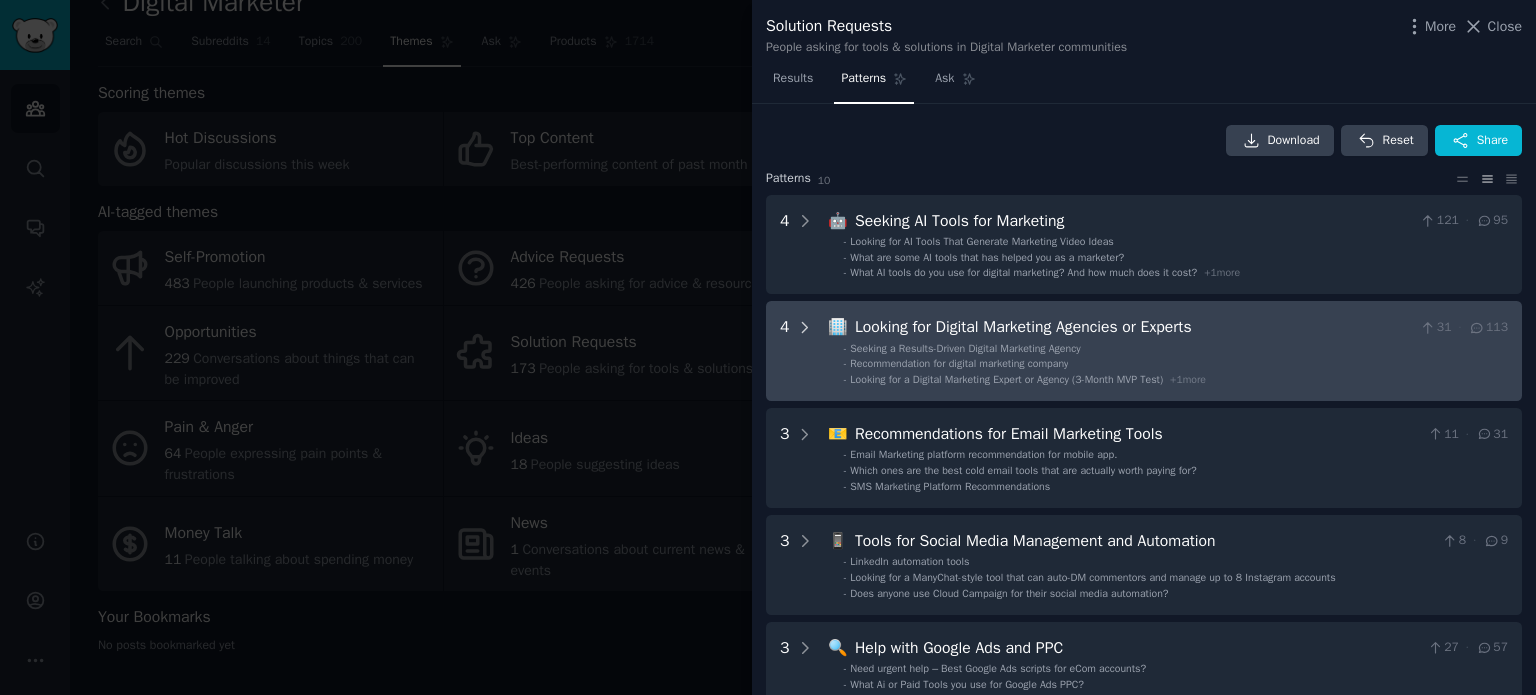 click 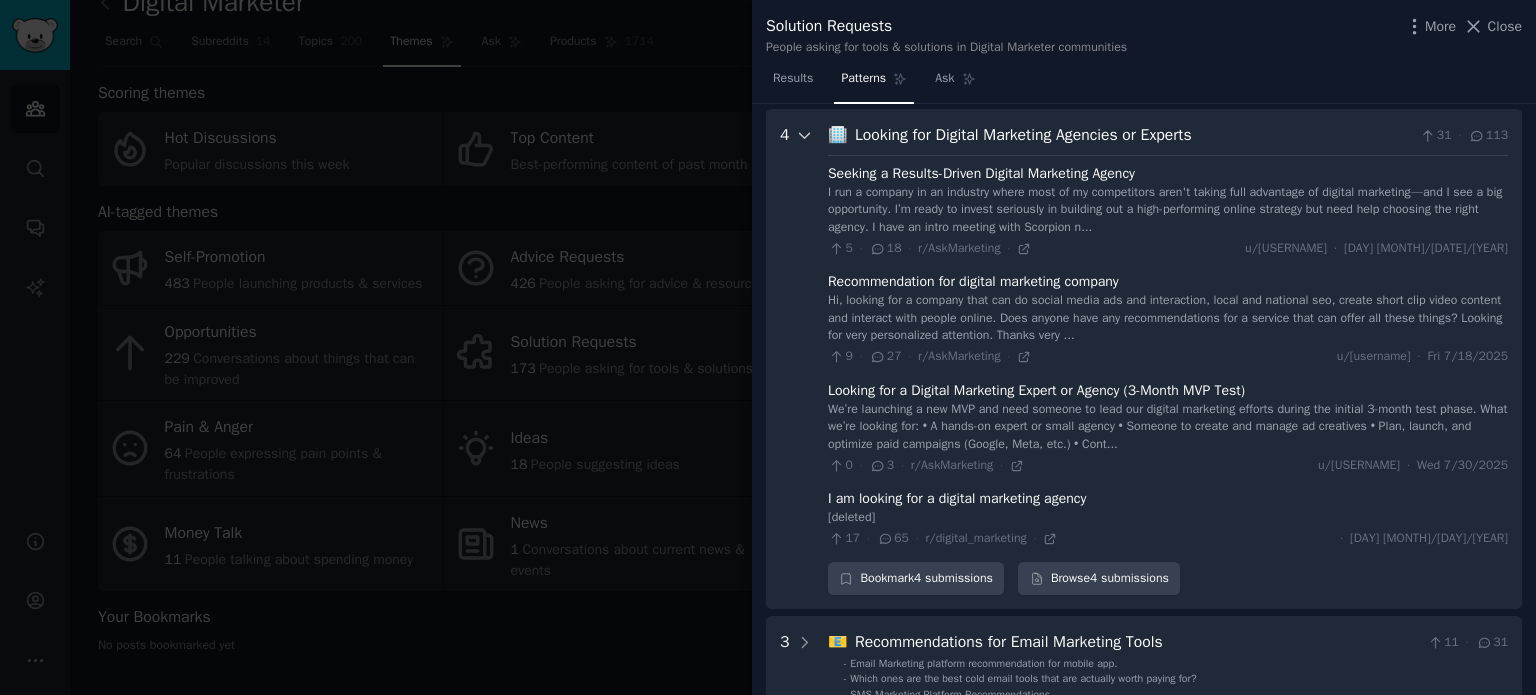 scroll, scrollTop: 197, scrollLeft: 0, axis: vertical 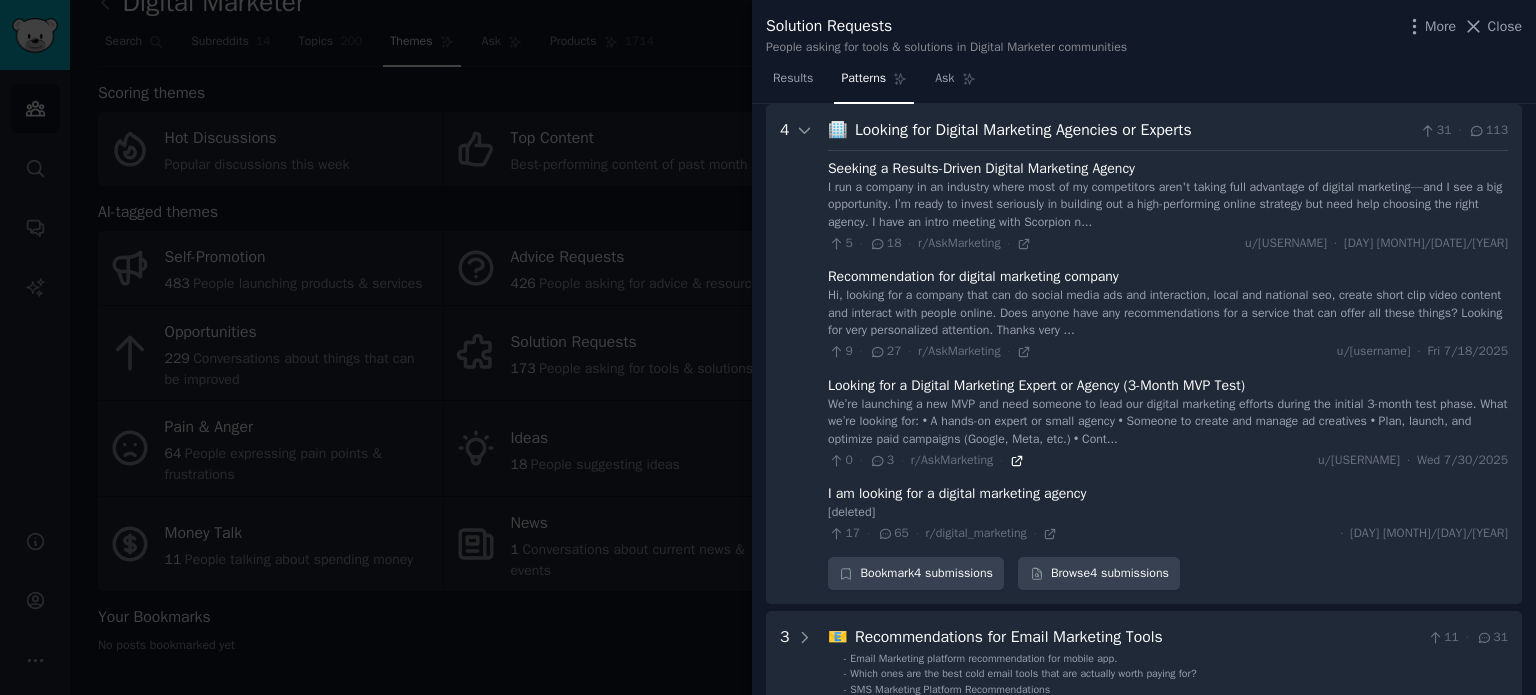 click 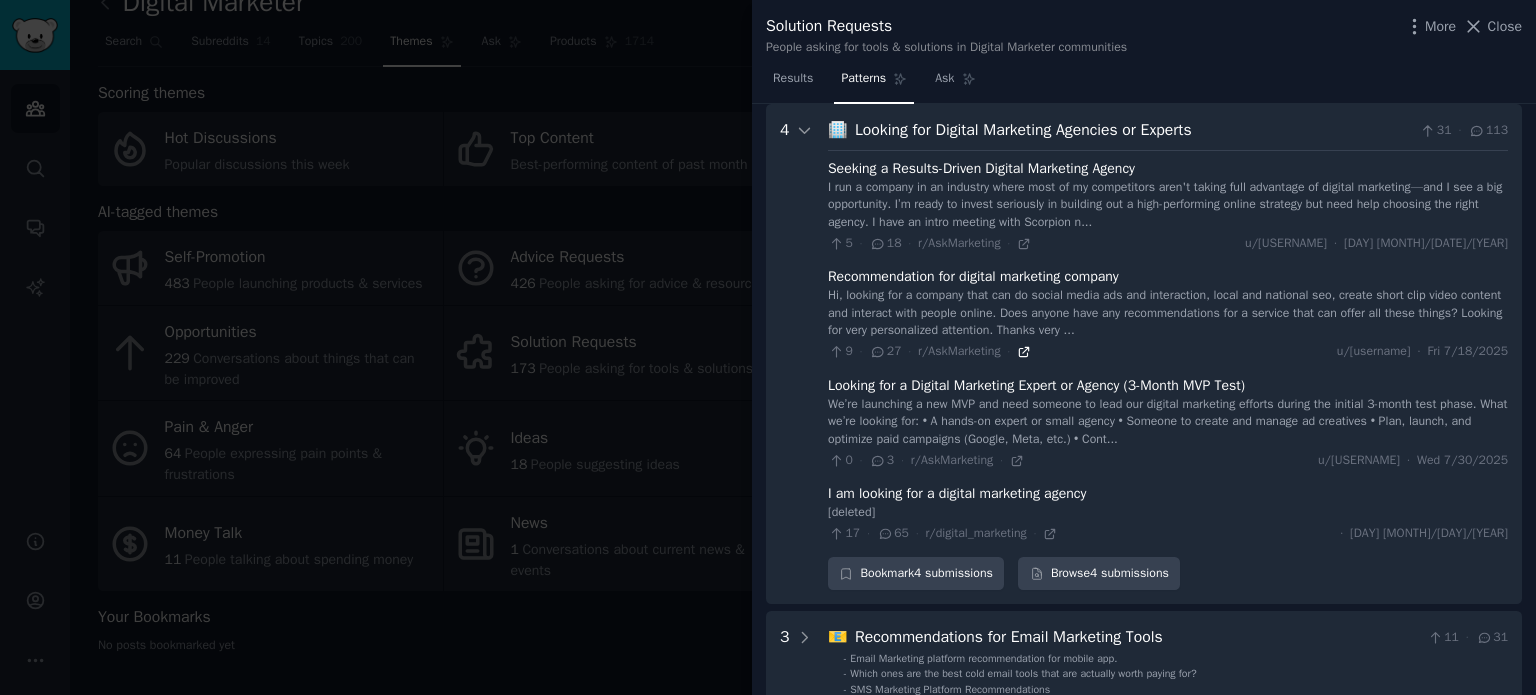 click 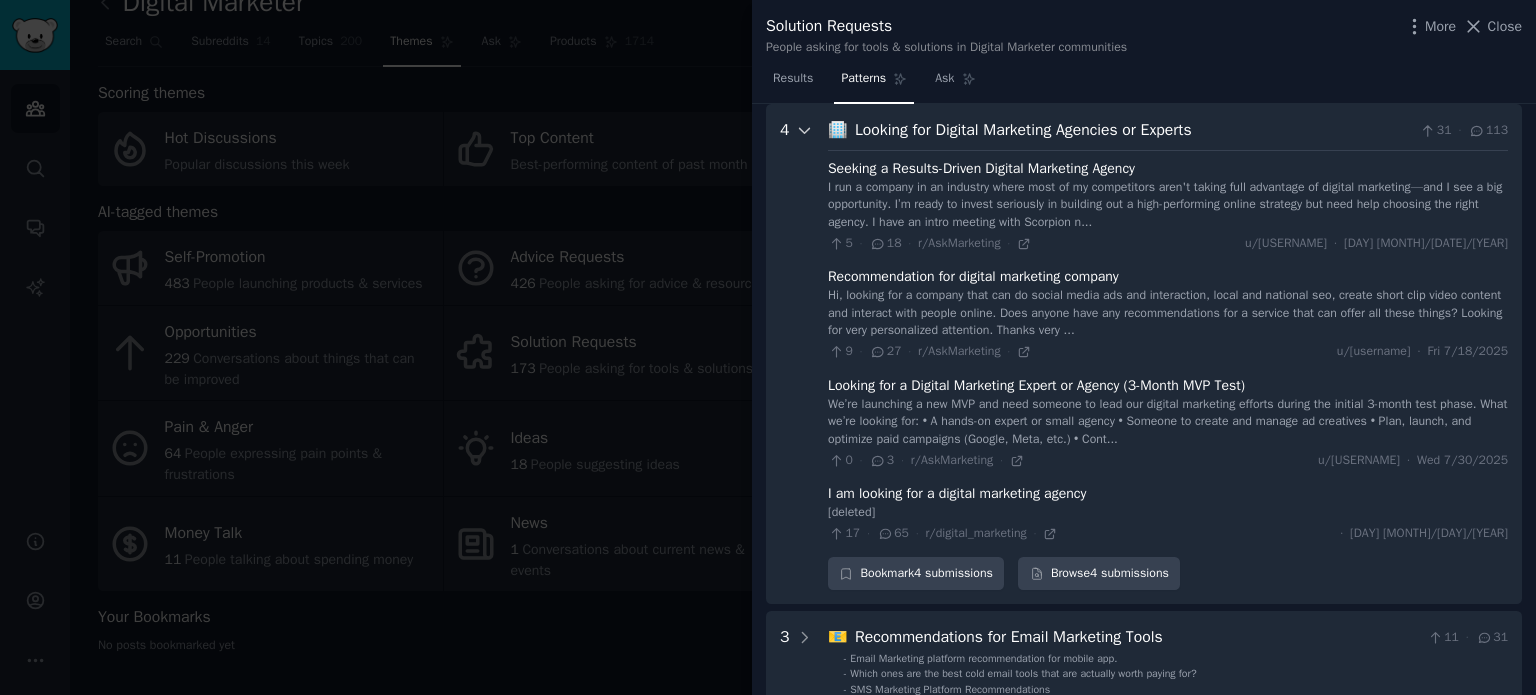 click at bounding box center [805, 354] 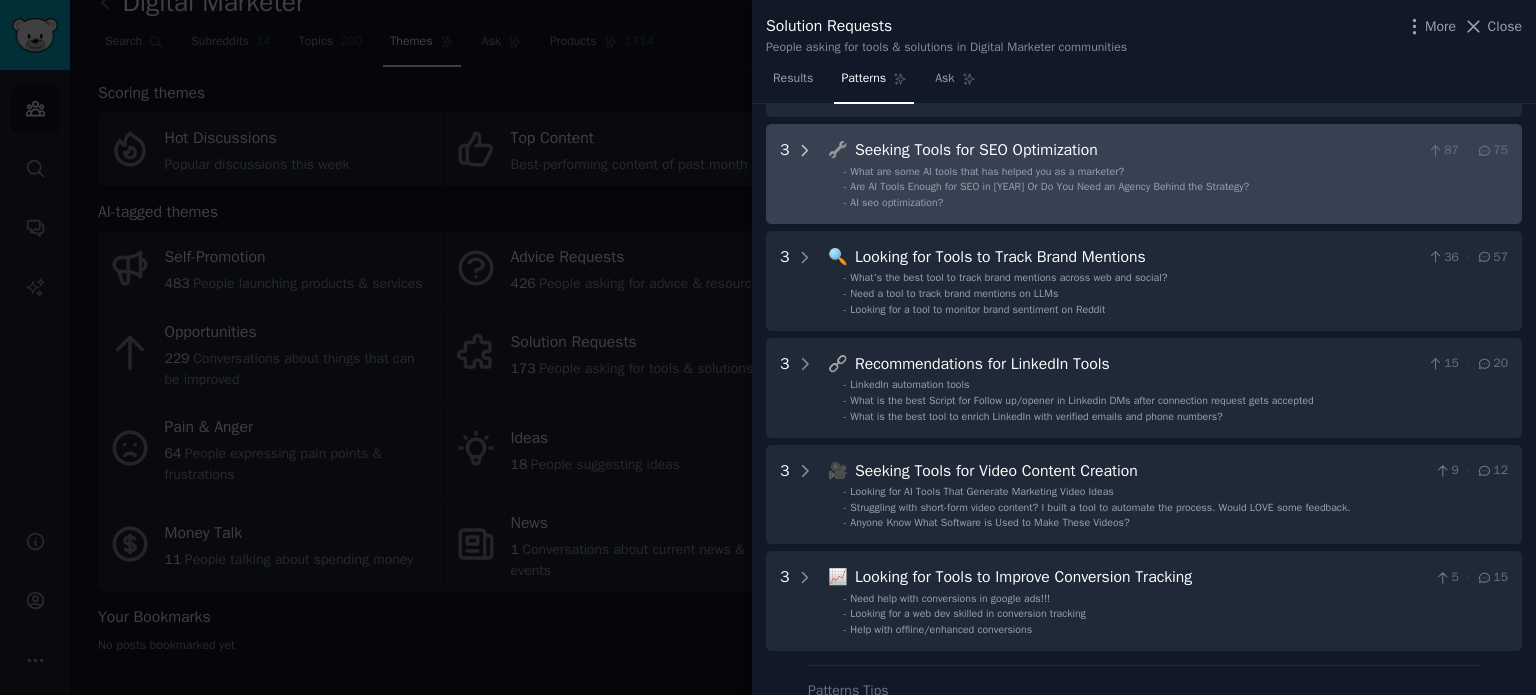 scroll, scrollTop: 697, scrollLeft: 0, axis: vertical 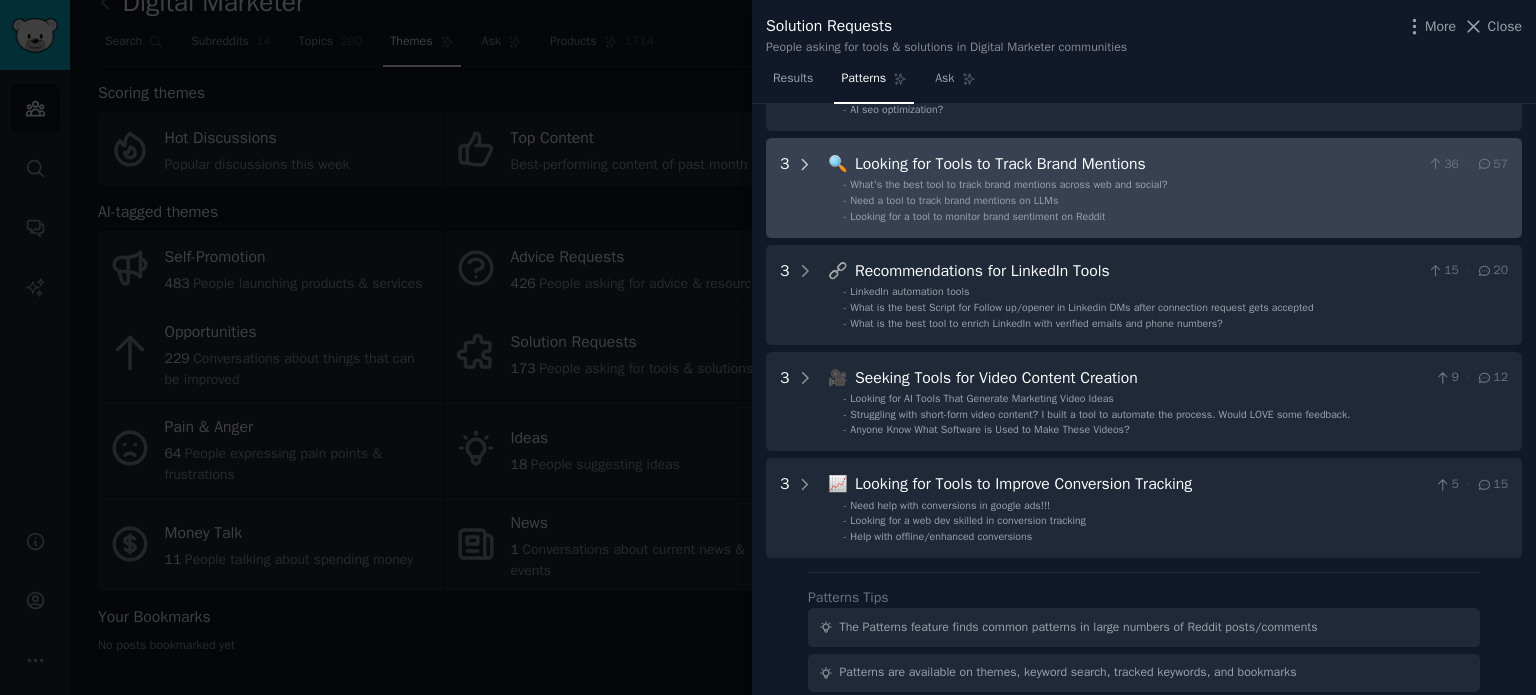 click 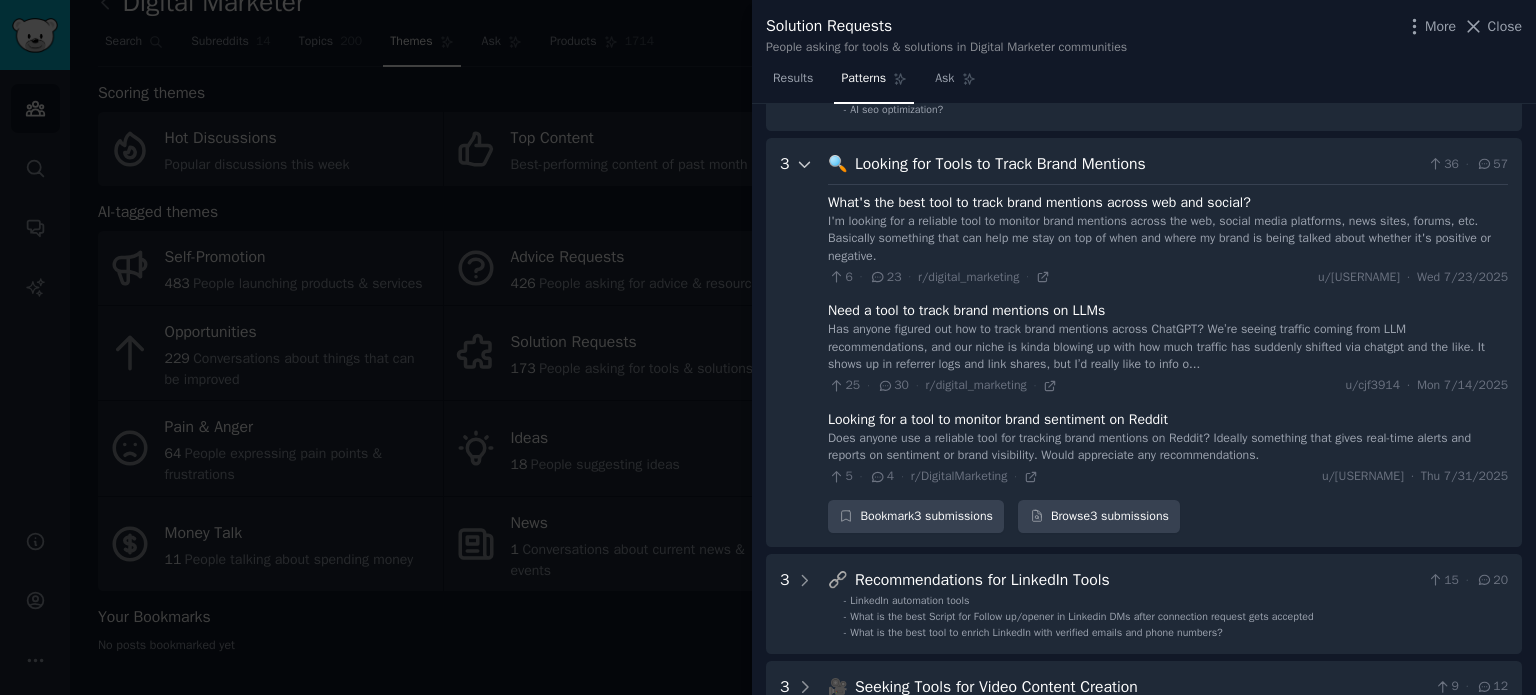 scroll, scrollTop: 731, scrollLeft: 0, axis: vertical 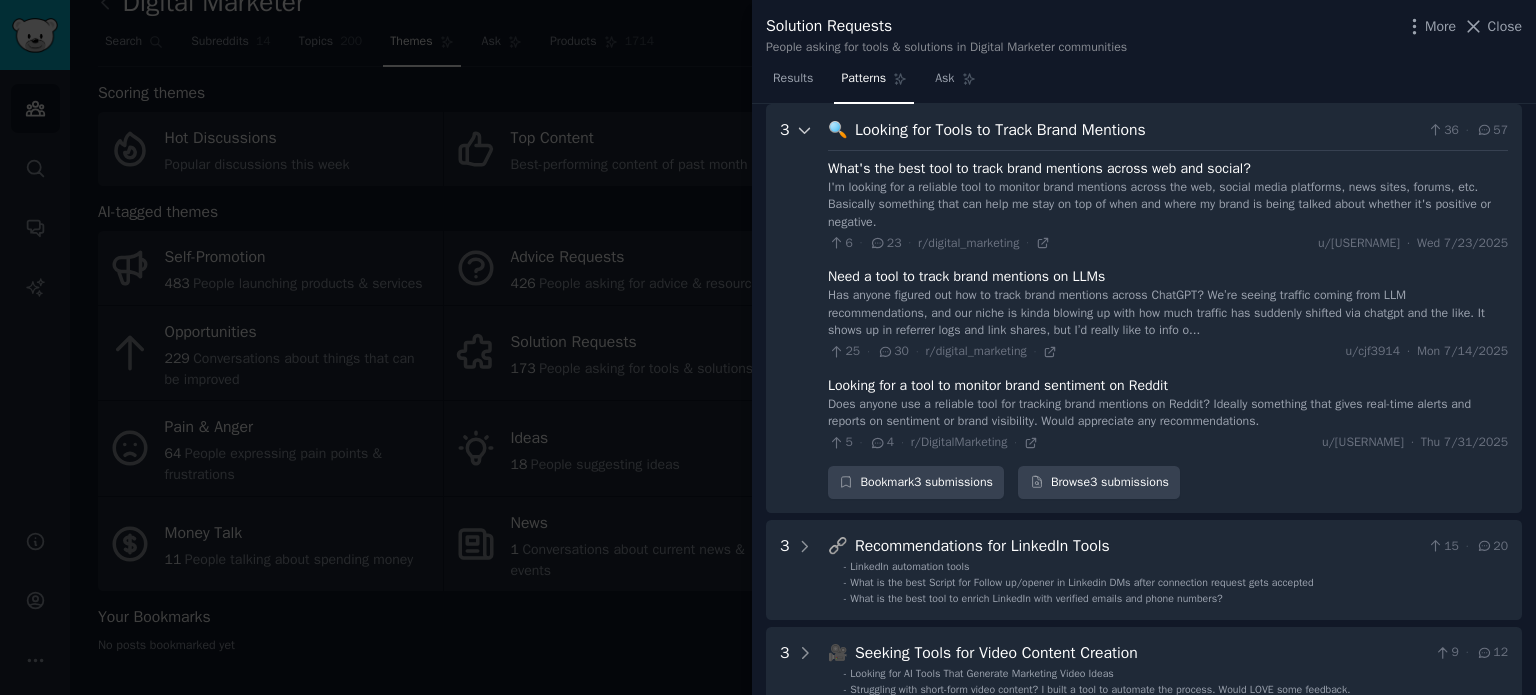 click 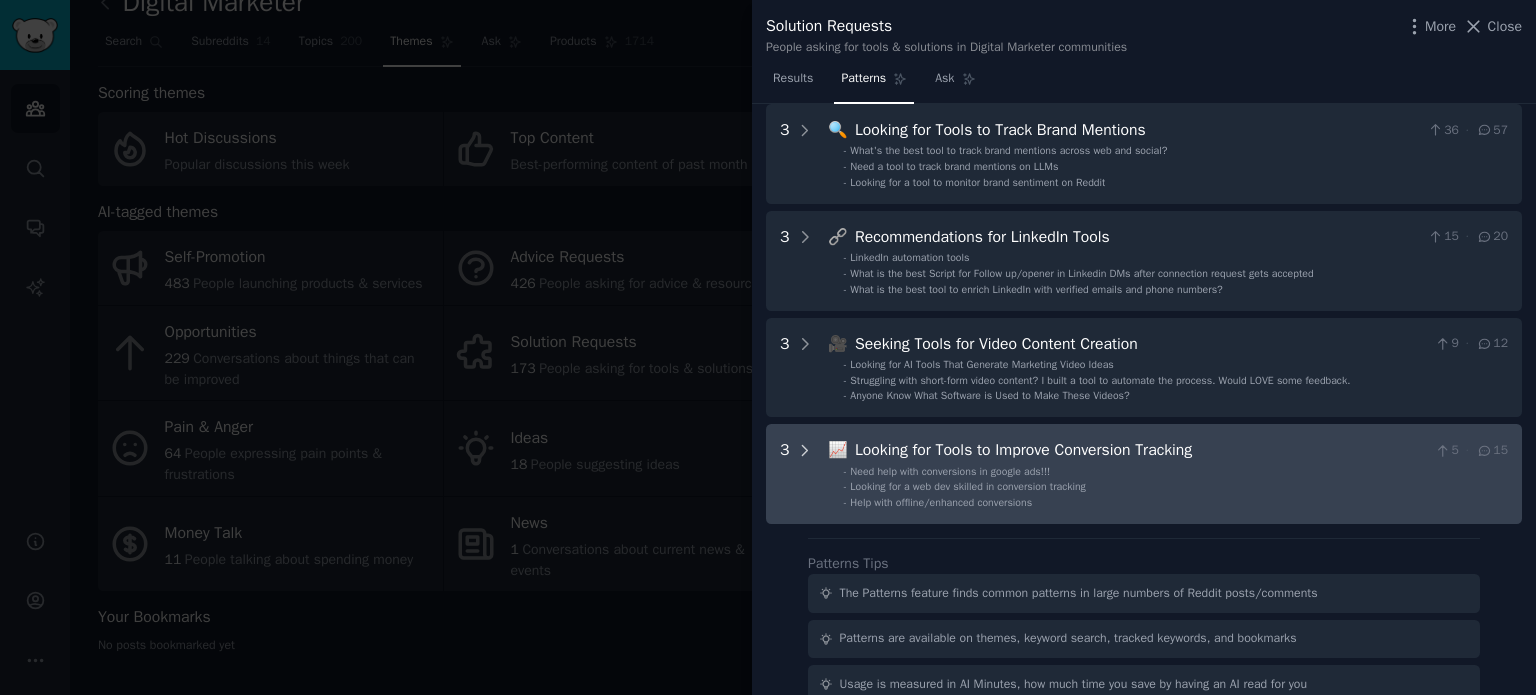 click 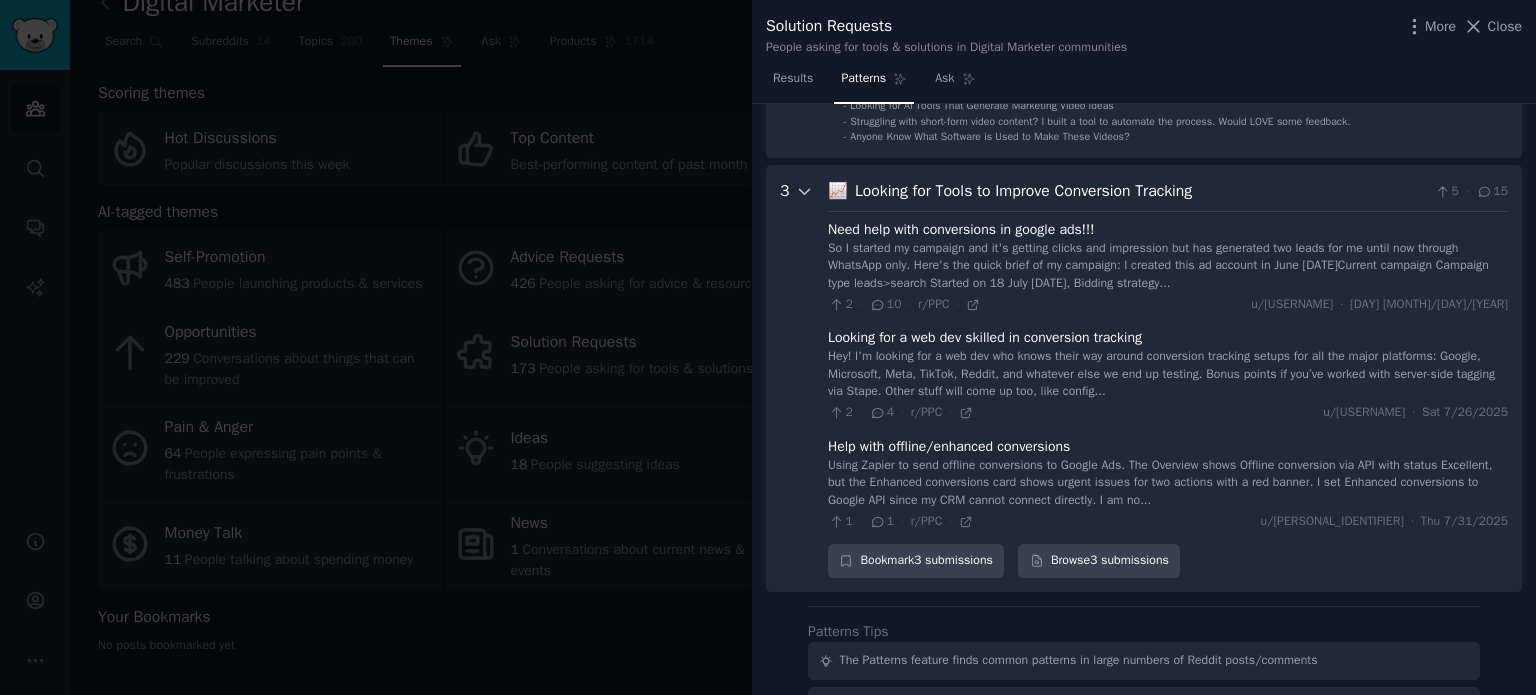 scroll, scrollTop: 1052, scrollLeft: 0, axis: vertical 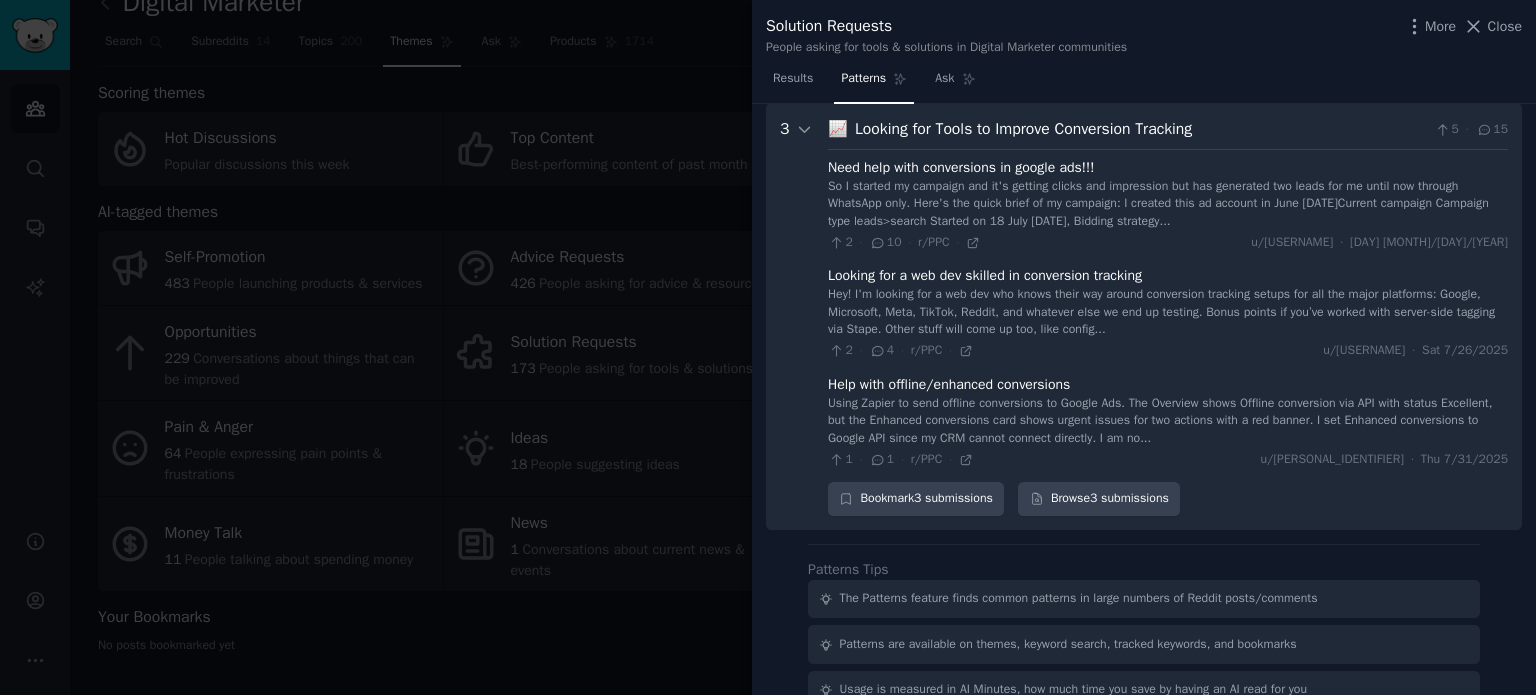 click 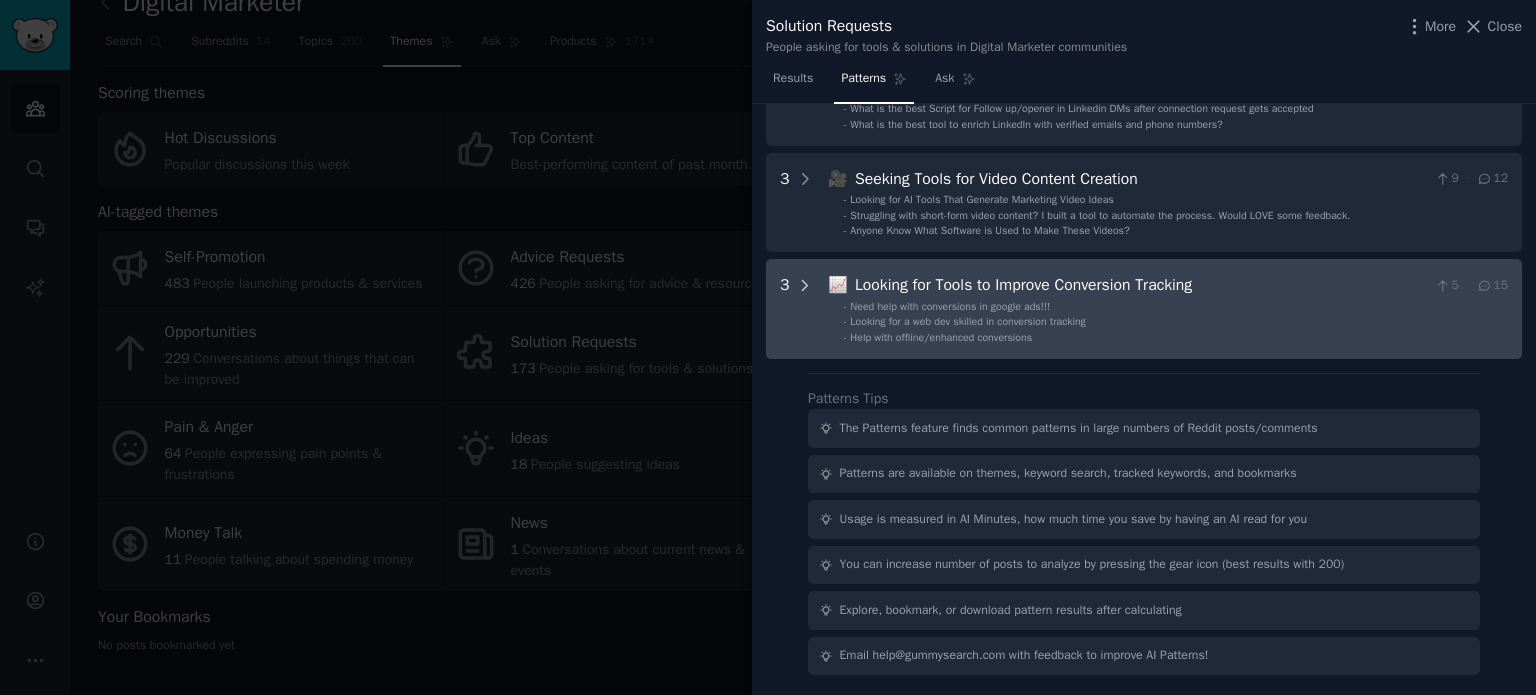 click 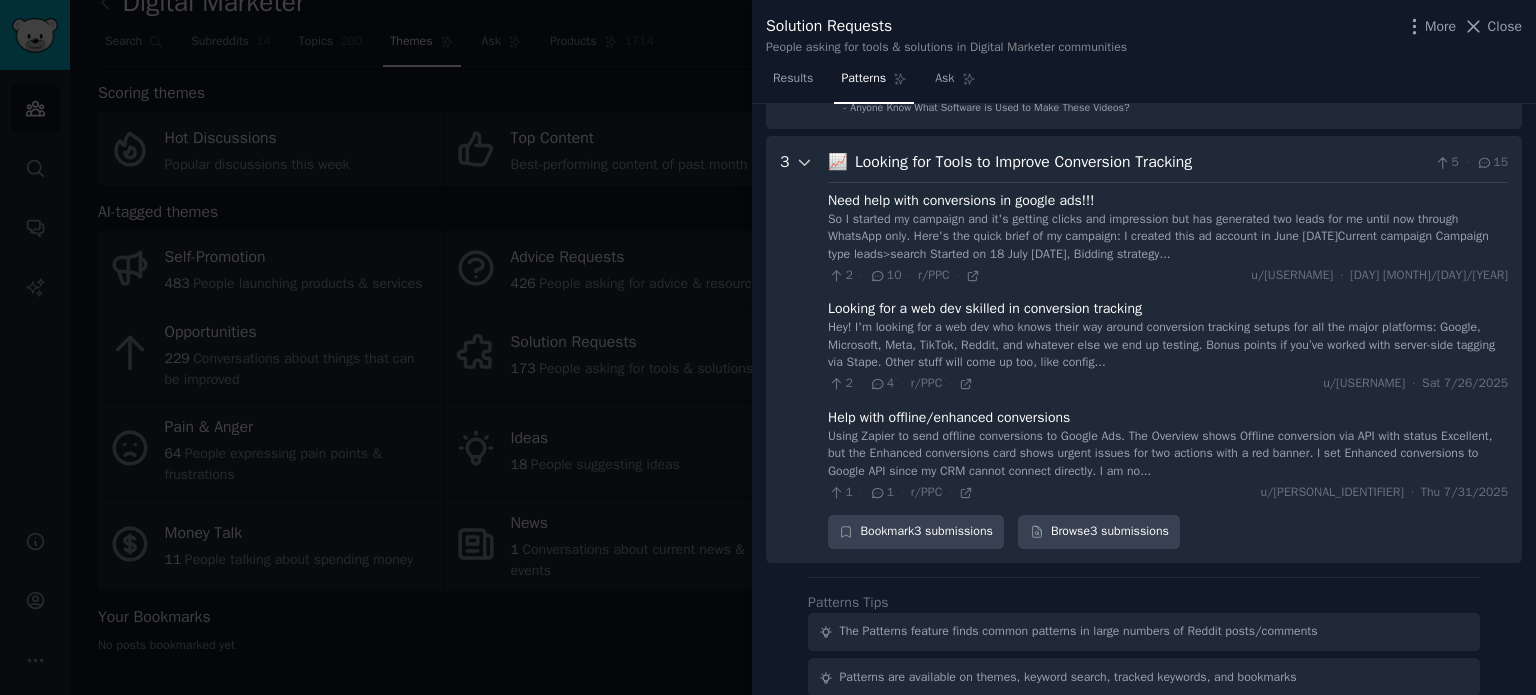 scroll, scrollTop: 822, scrollLeft: 0, axis: vertical 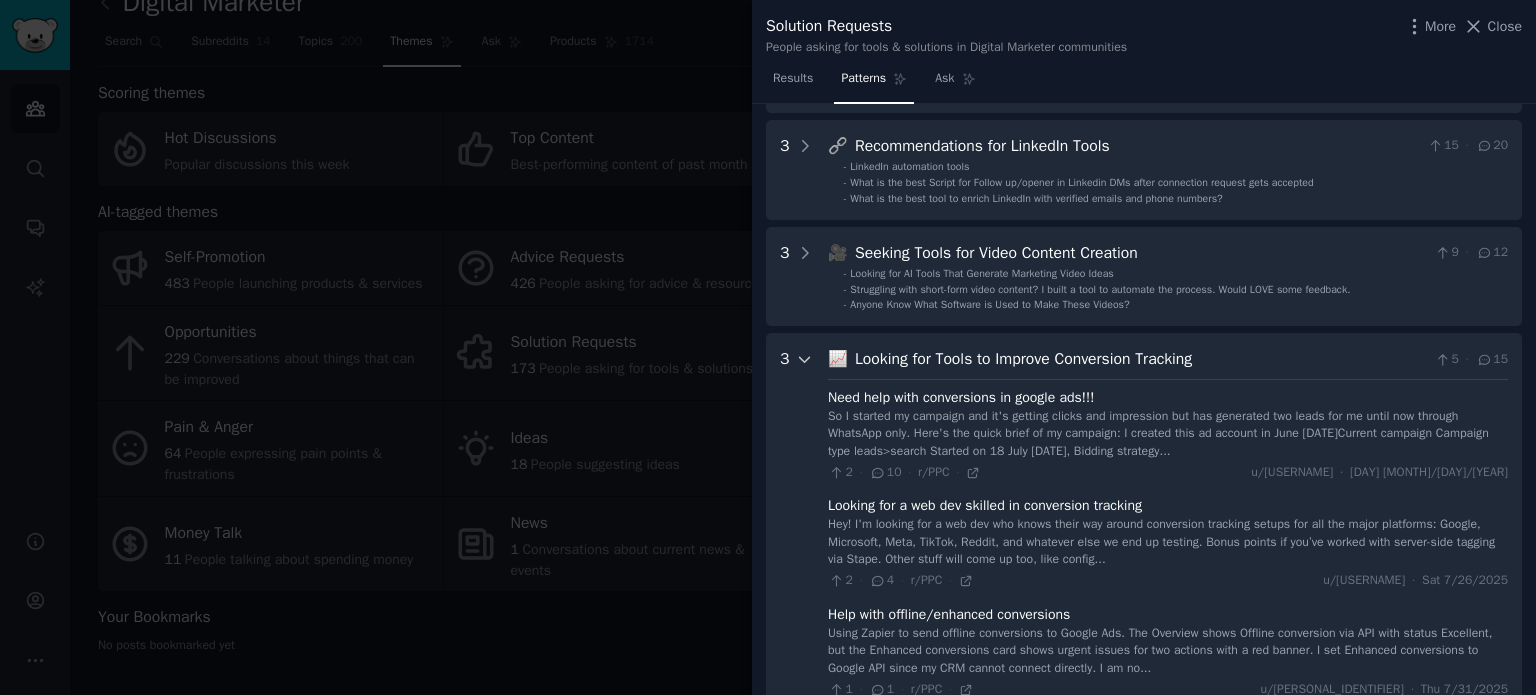 click 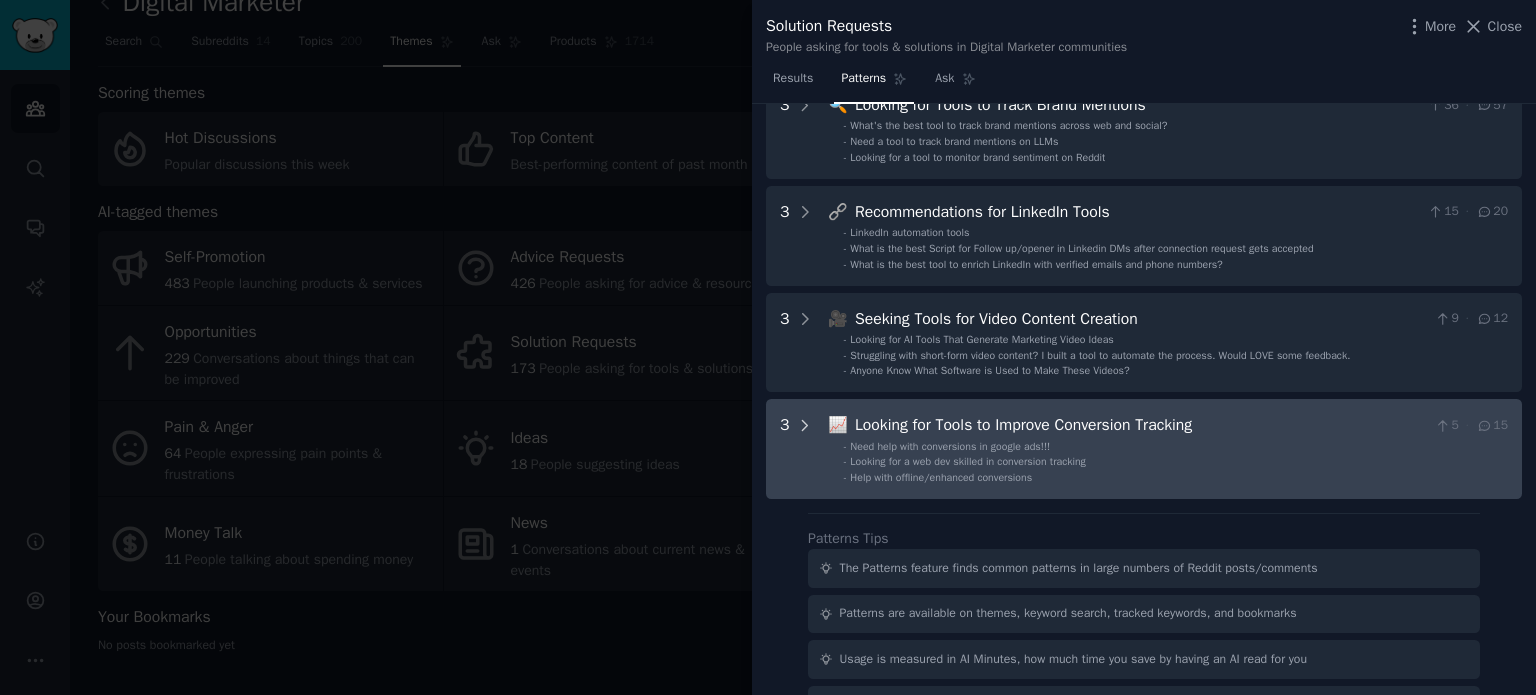 scroll, scrollTop: 722, scrollLeft: 0, axis: vertical 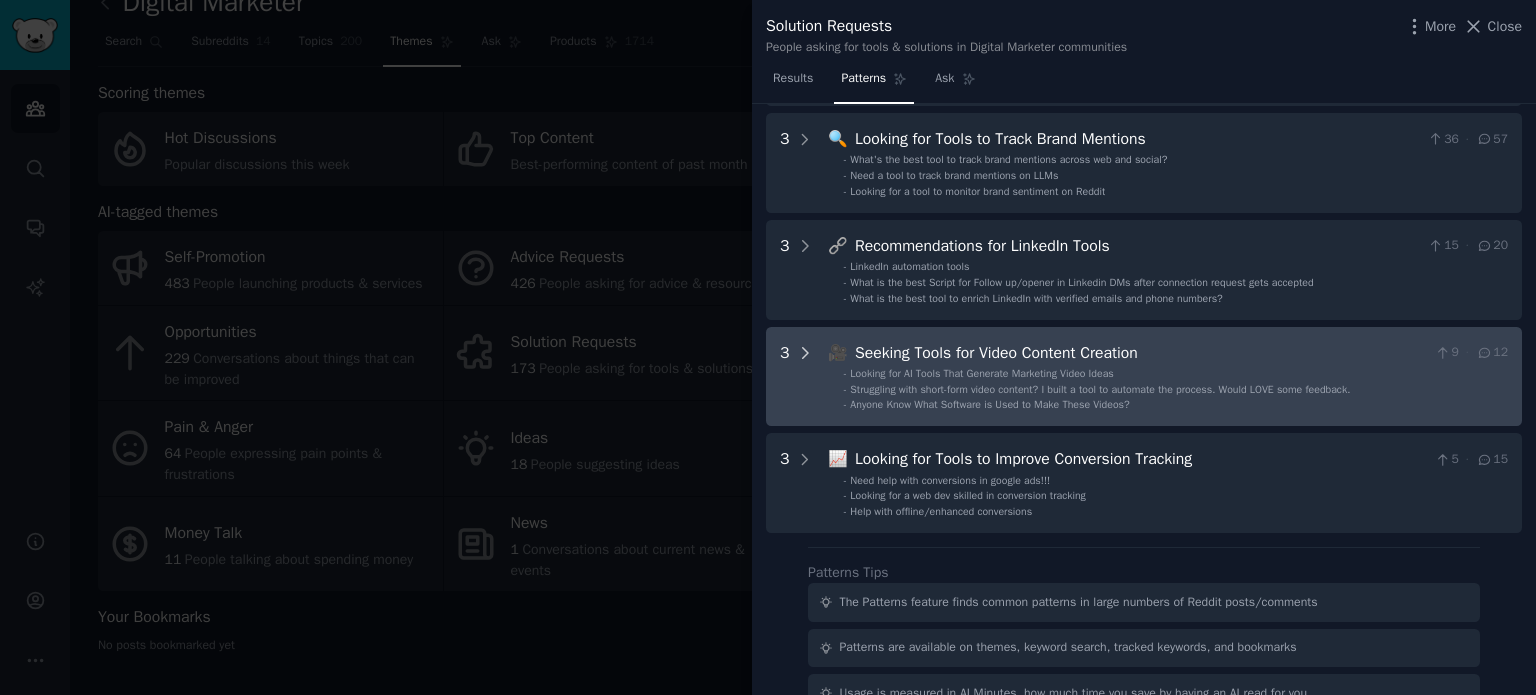 click 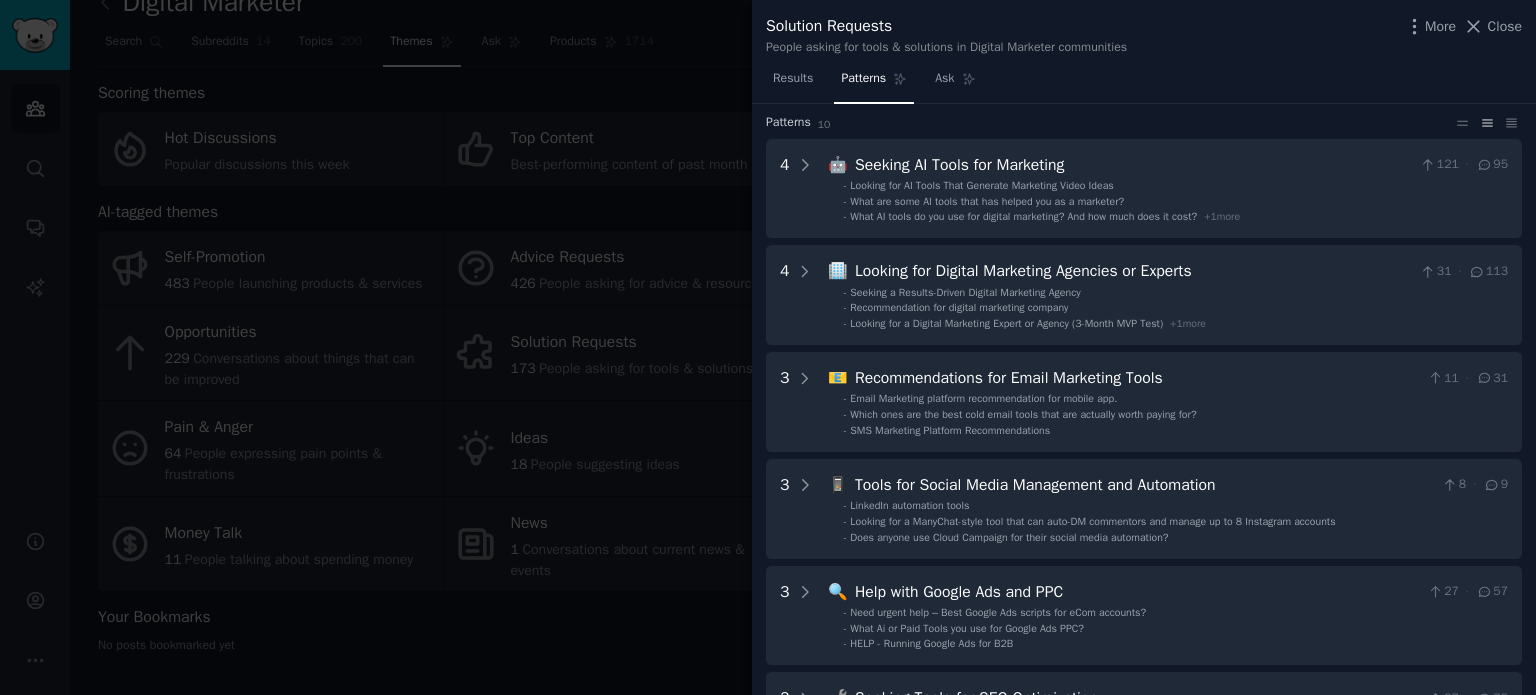 scroll, scrollTop: 0, scrollLeft: 0, axis: both 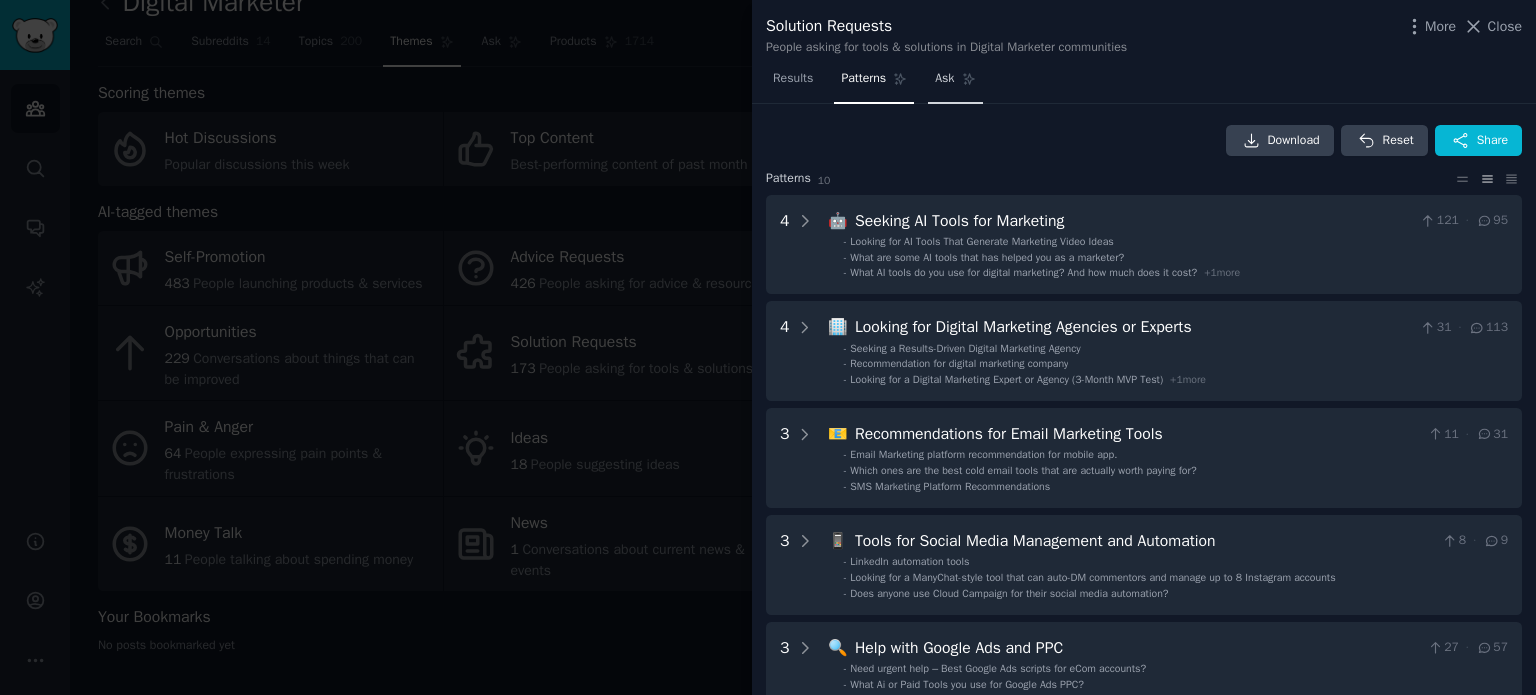 click on "Ask" at bounding box center (955, 83) 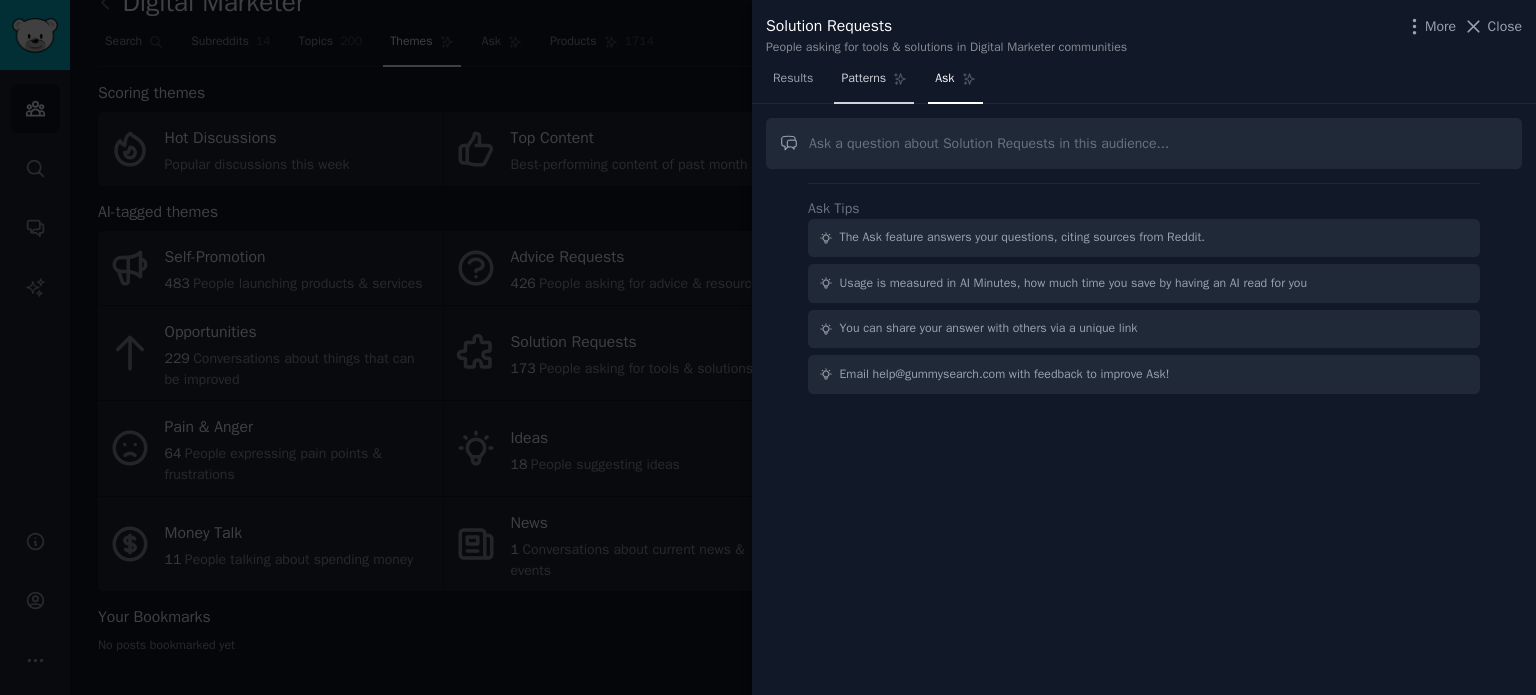 click on "Patterns" at bounding box center [863, 79] 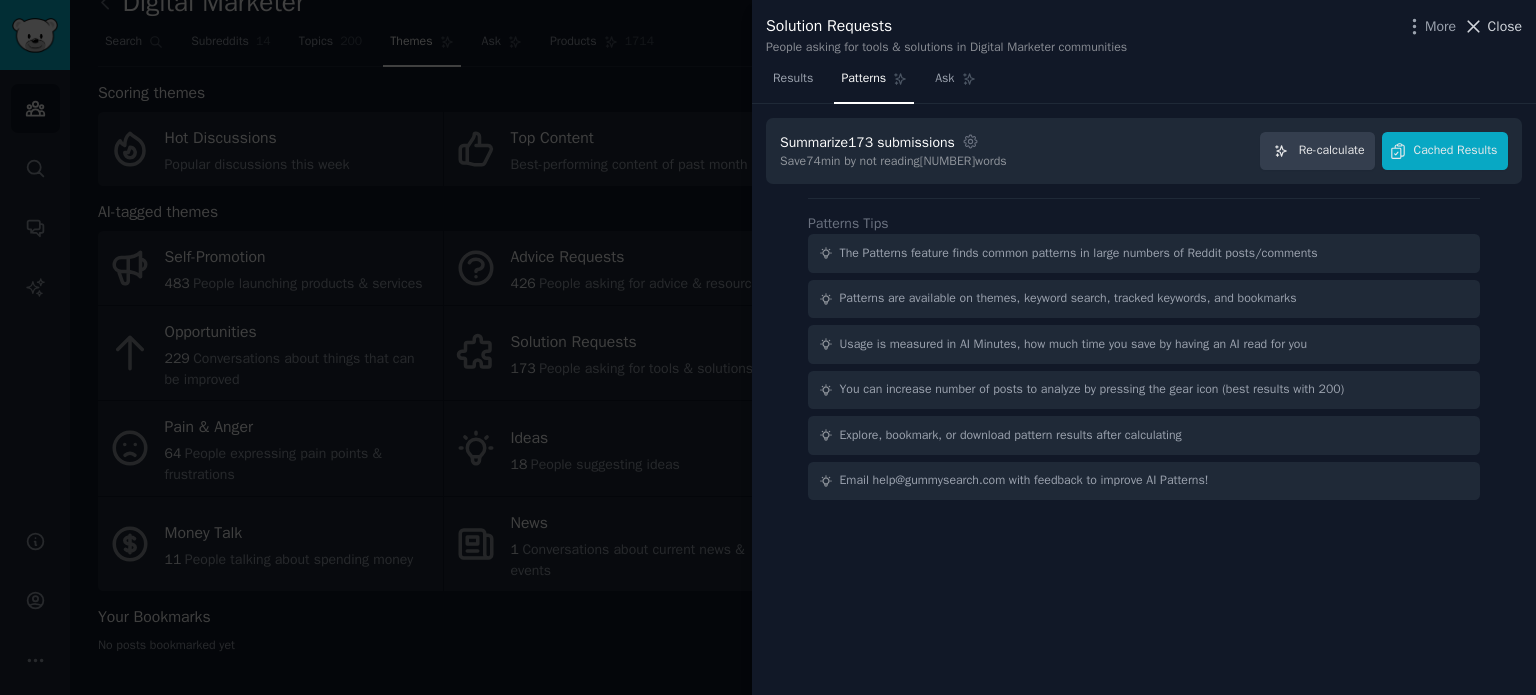 click on "Close" at bounding box center [1505, 26] 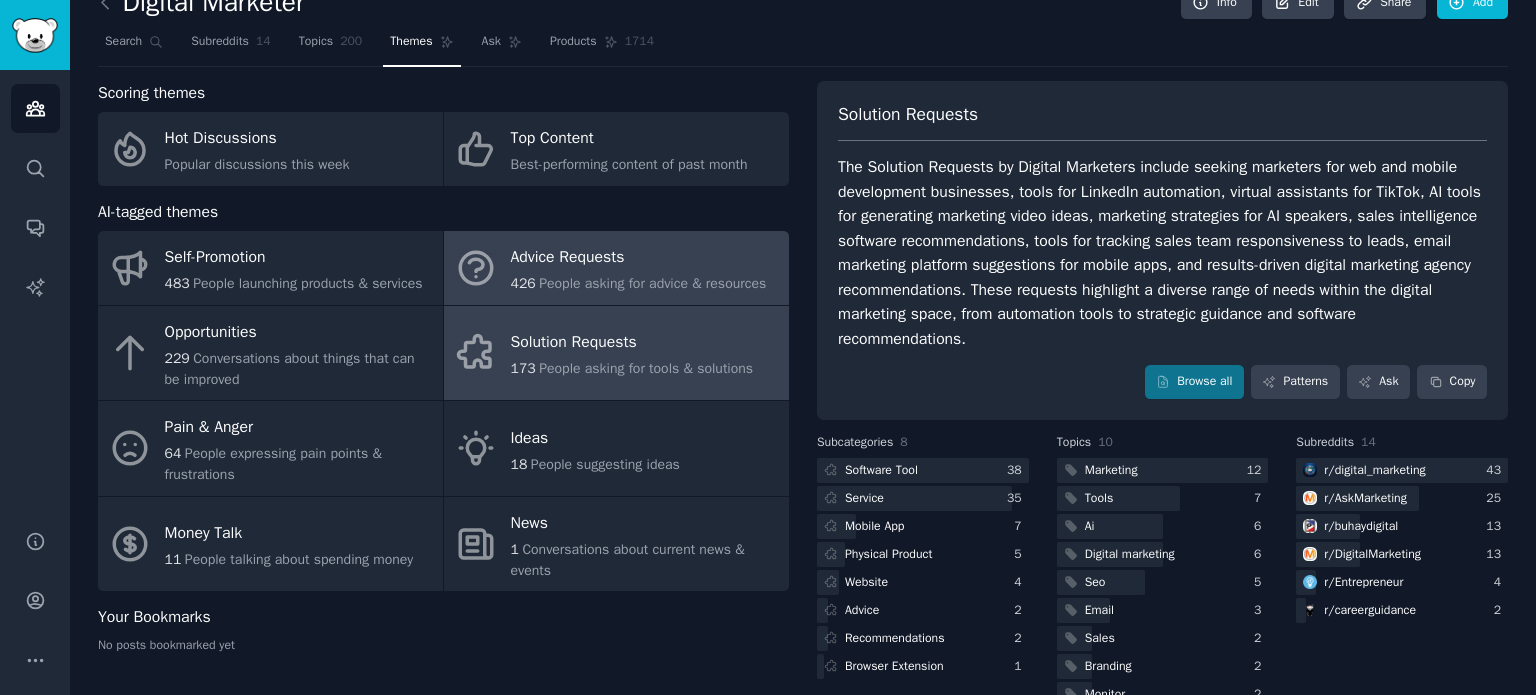 click on "People asking for advice & resources" at bounding box center [652, 283] 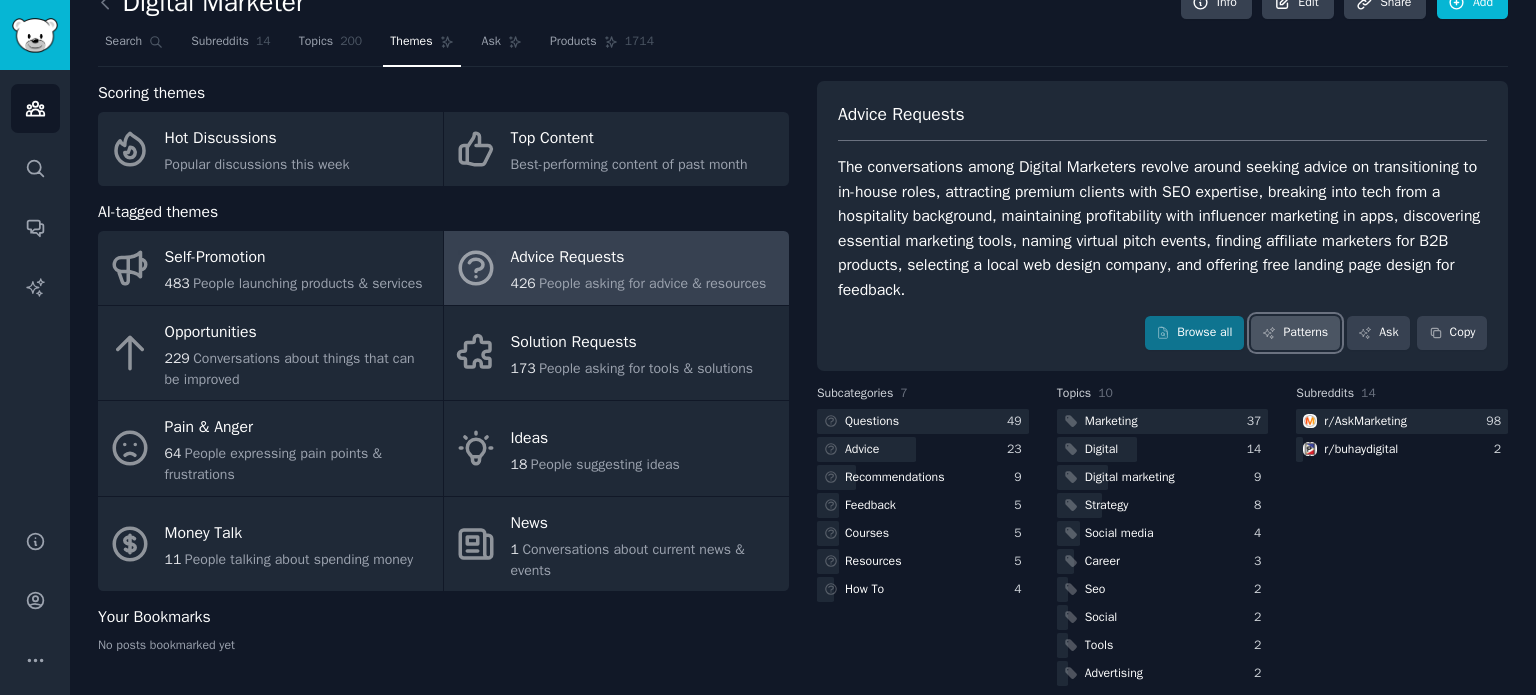 click on "Patterns" at bounding box center [1295, 333] 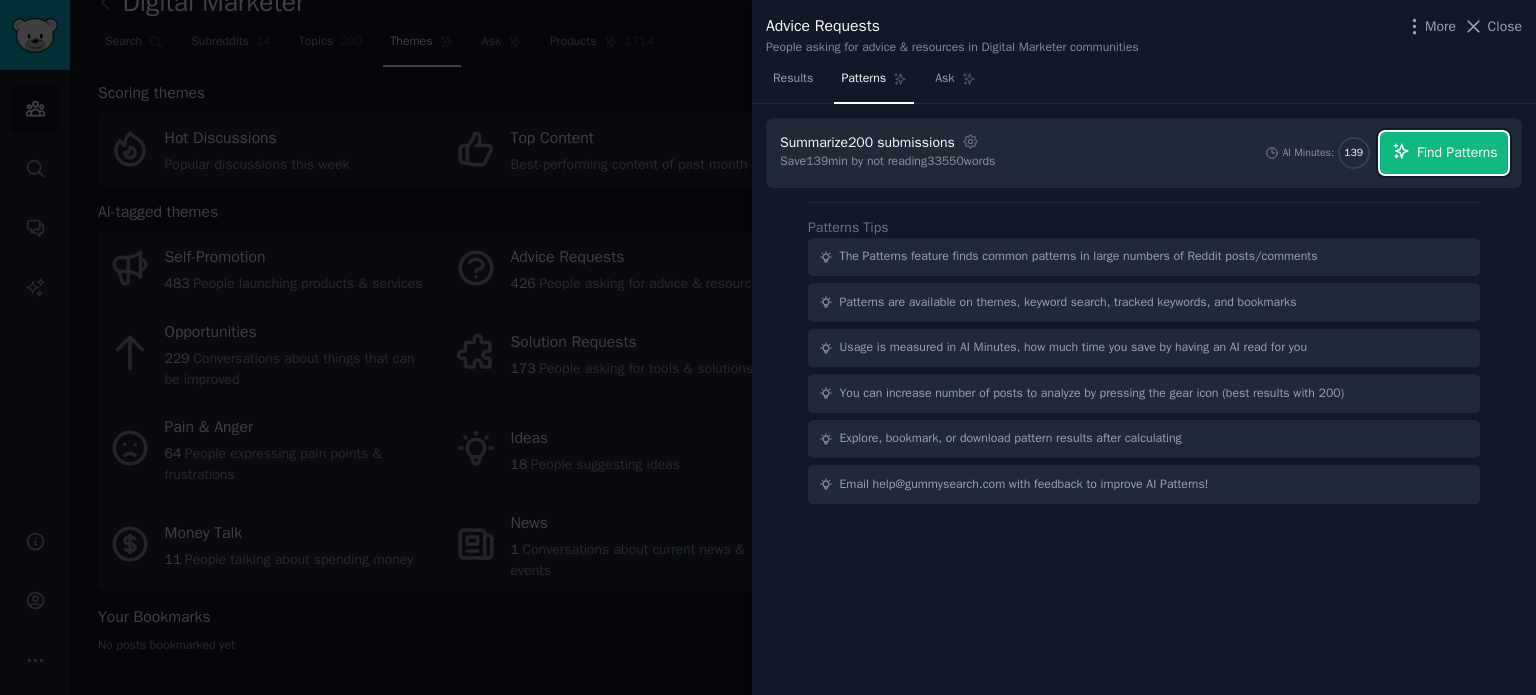 click on "Find Patterns" at bounding box center [1457, 152] 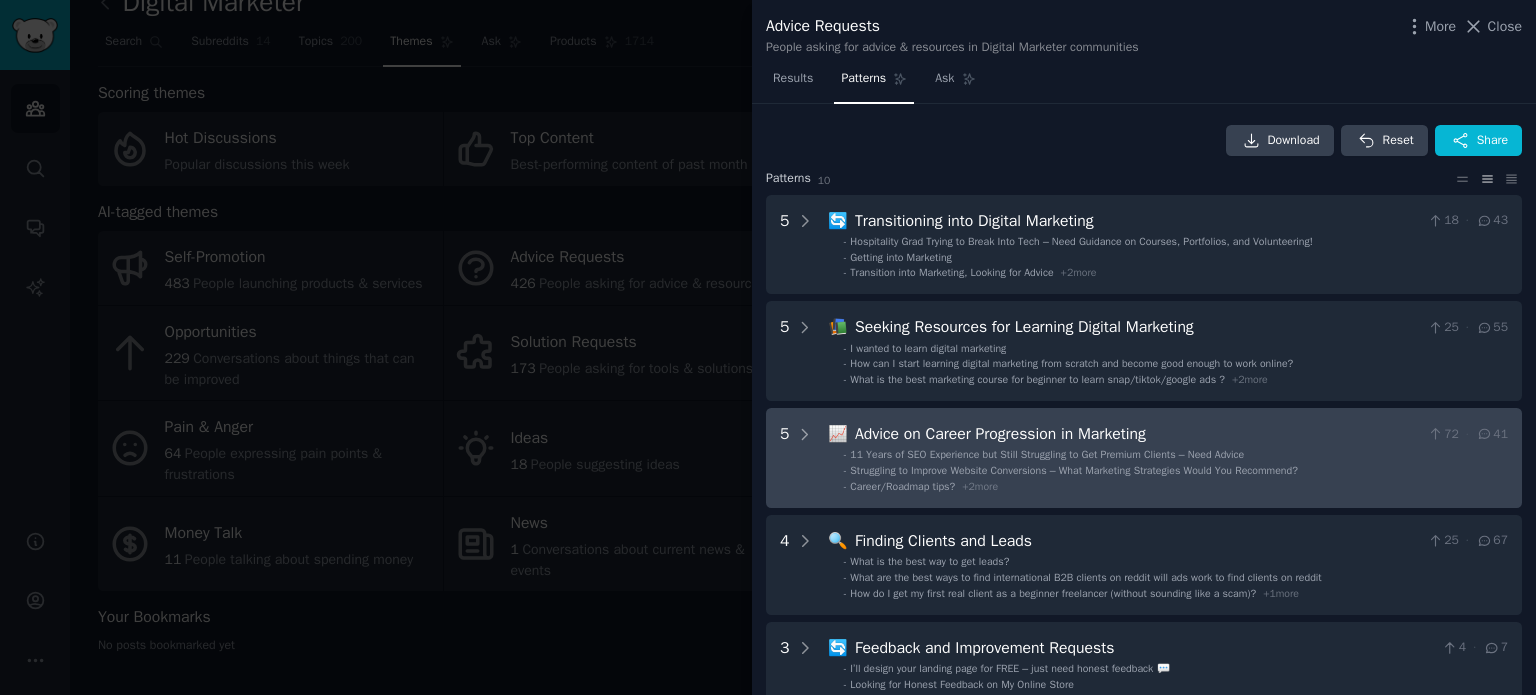 scroll, scrollTop: 200, scrollLeft: 0, axis: vertical 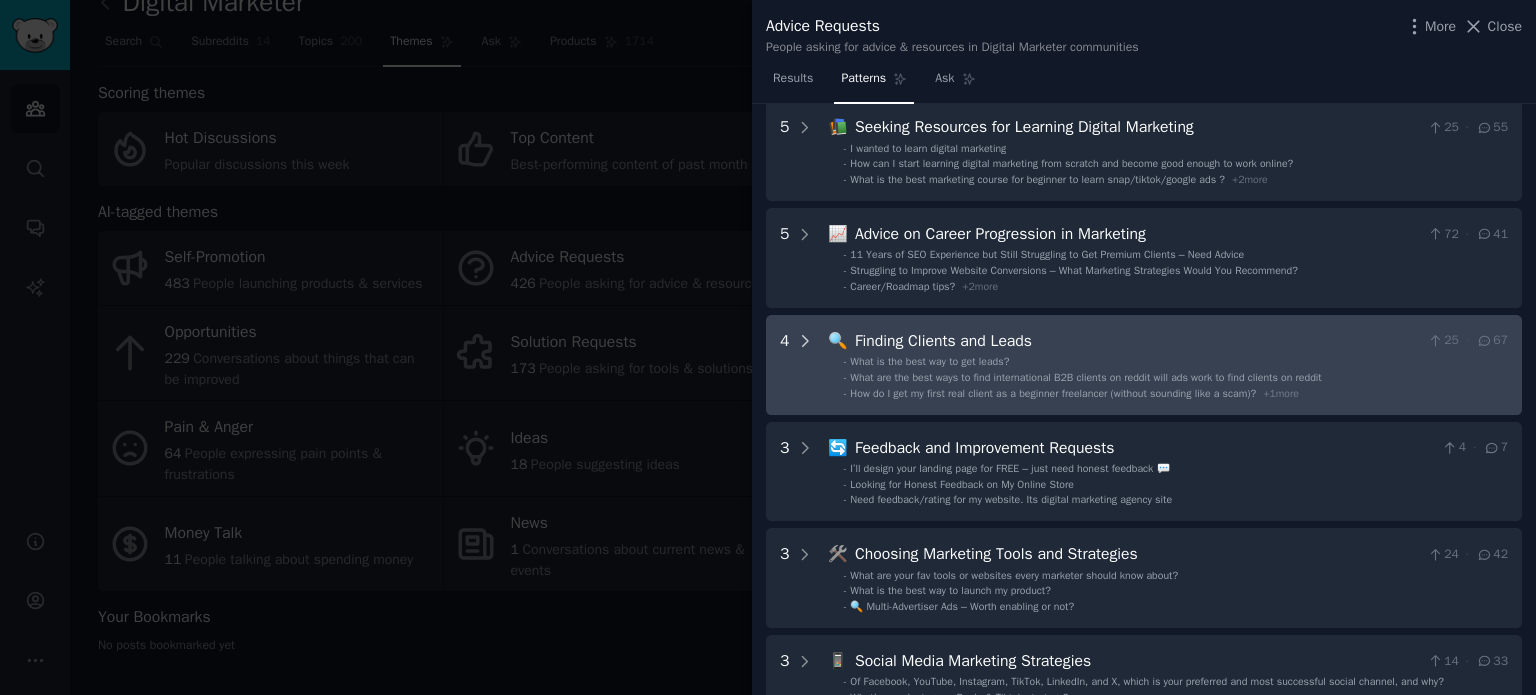 click 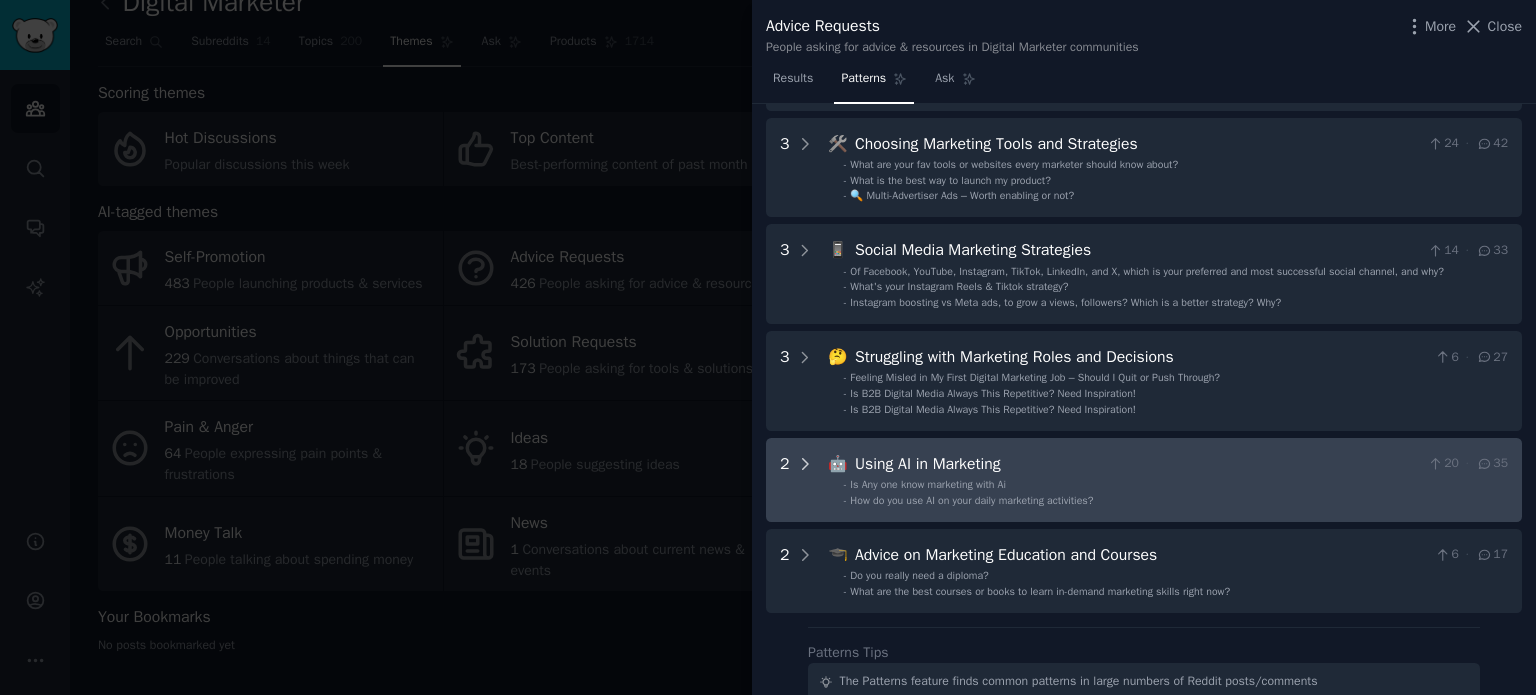 scroll, scrollTop: 1111, scrollLeft: 0, axis: vertical 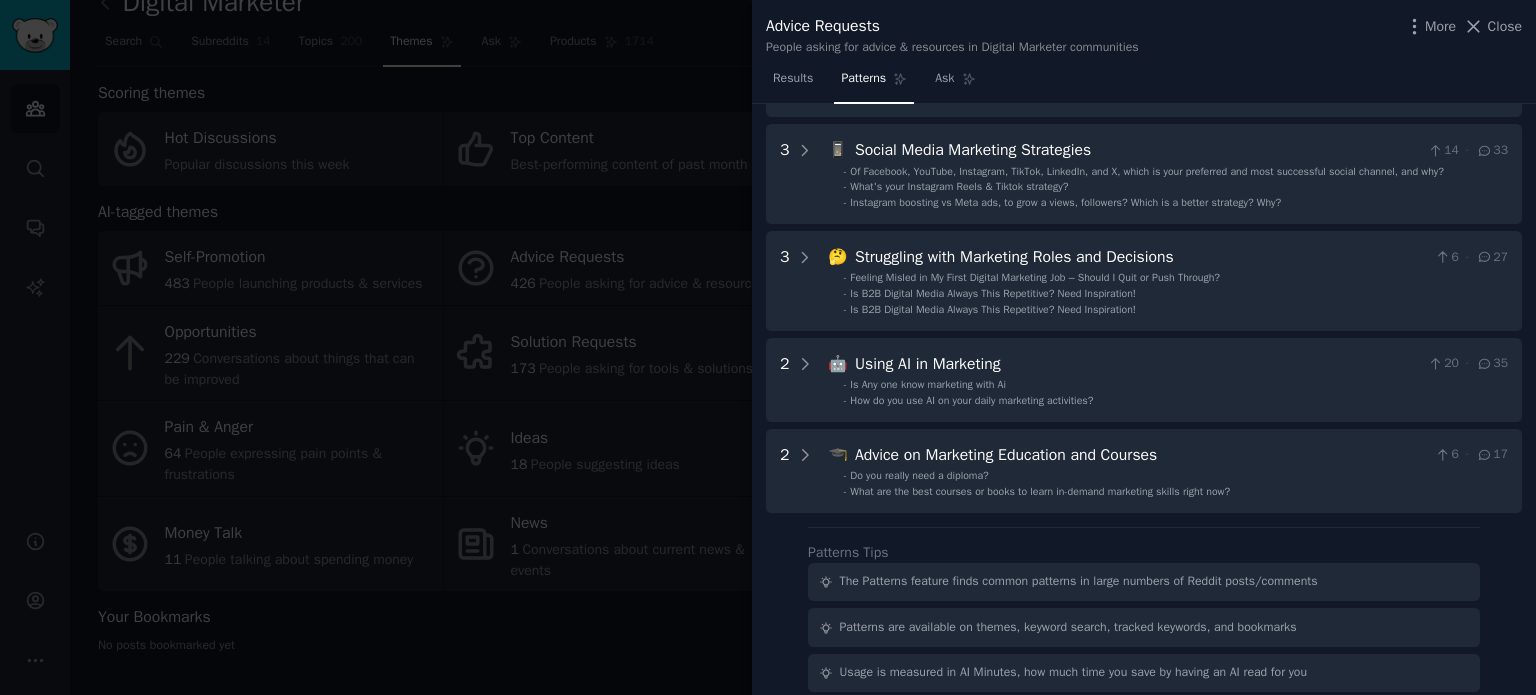 click at bounding box center [768, 347] 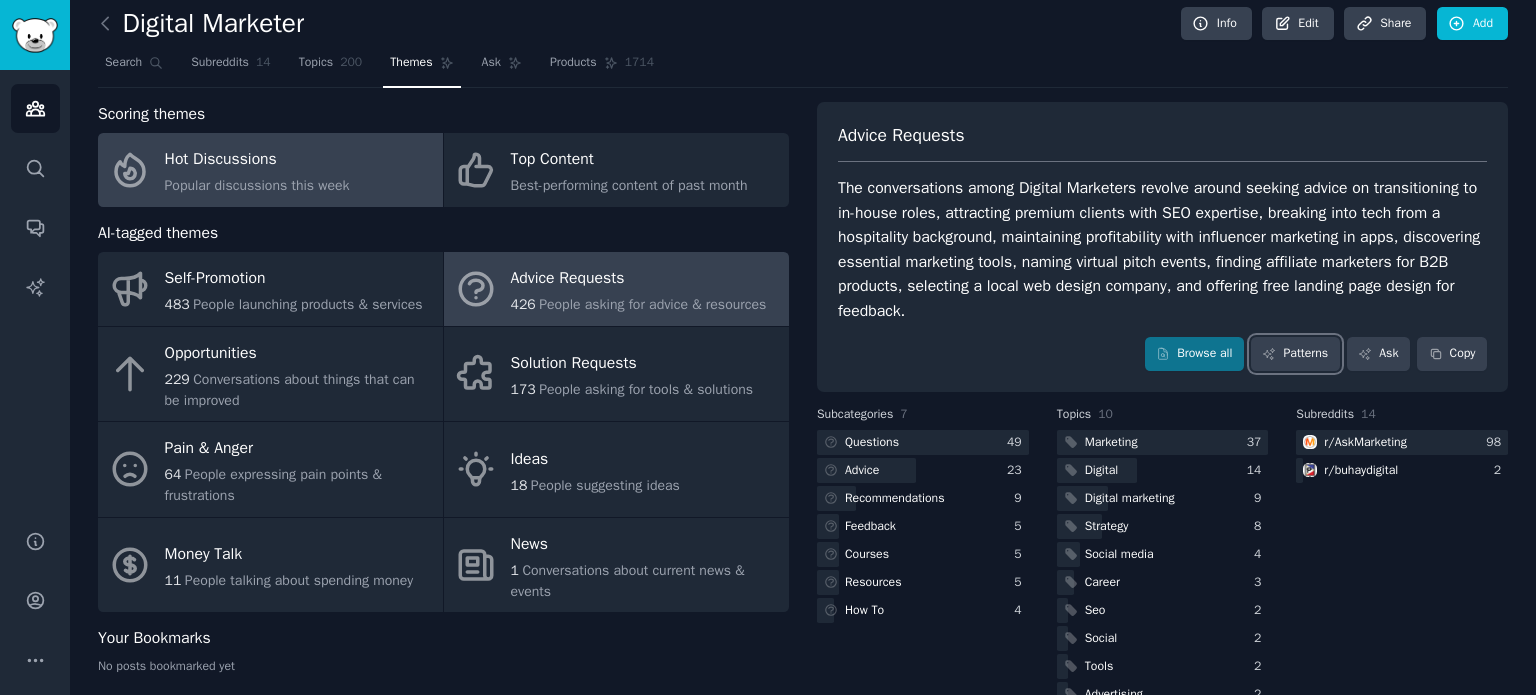 scroll, scrollTop: 0, scrollLeft: 0, axis: both 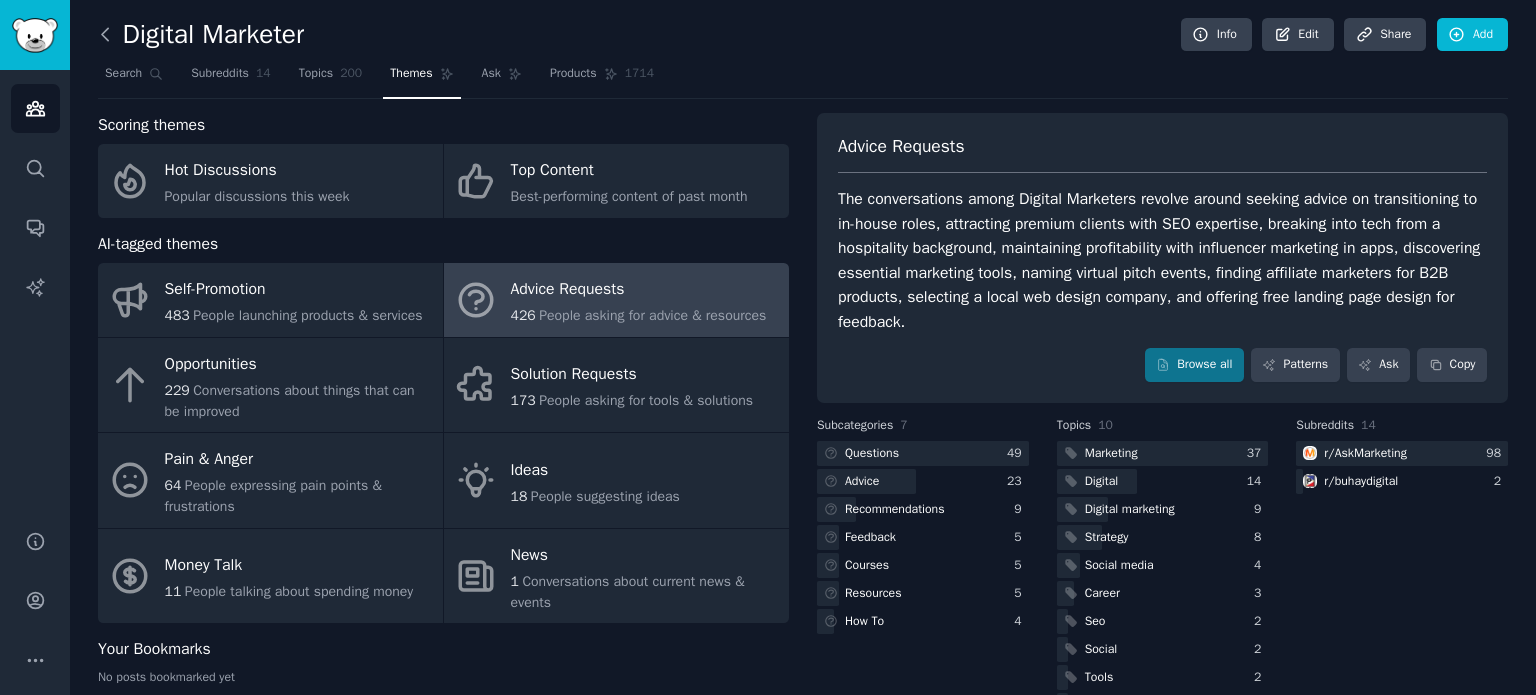 click 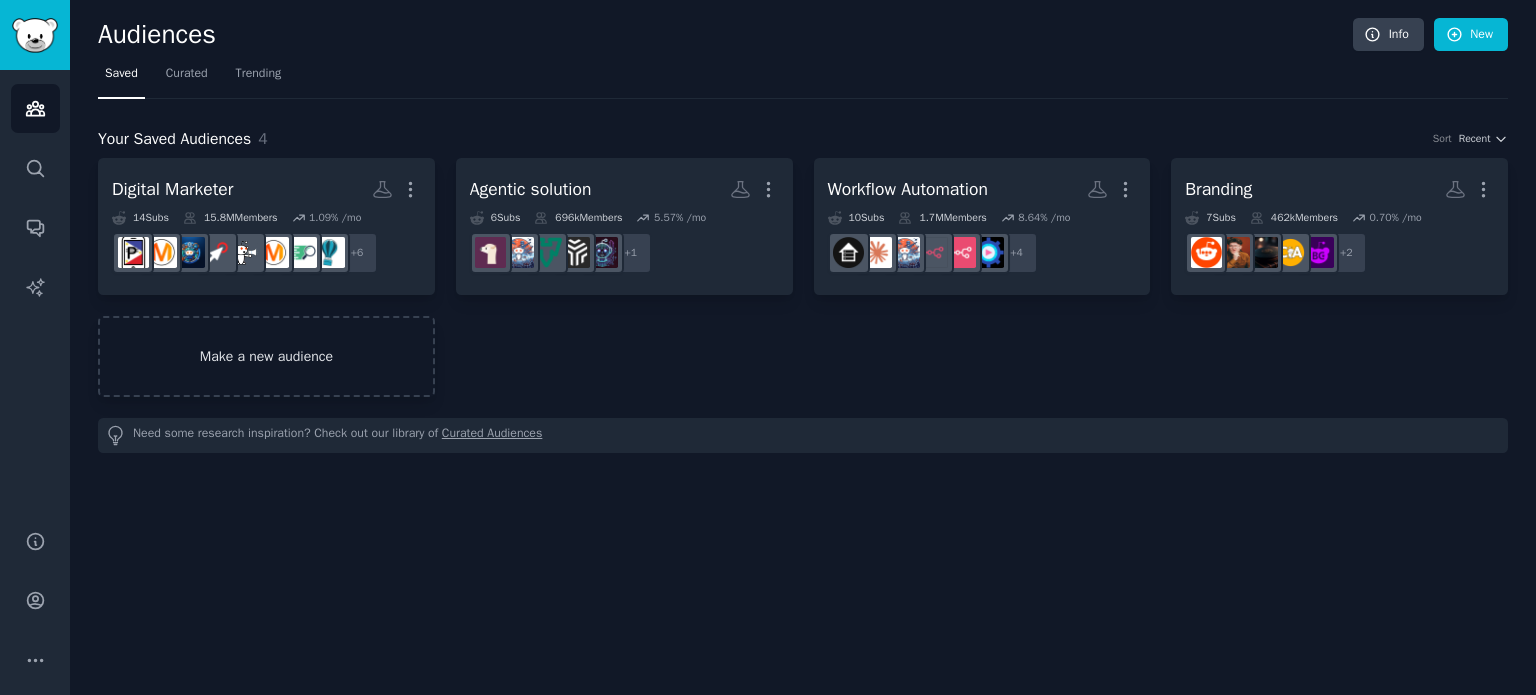 click on "Make a new audience" at bounding box center (266, 356) 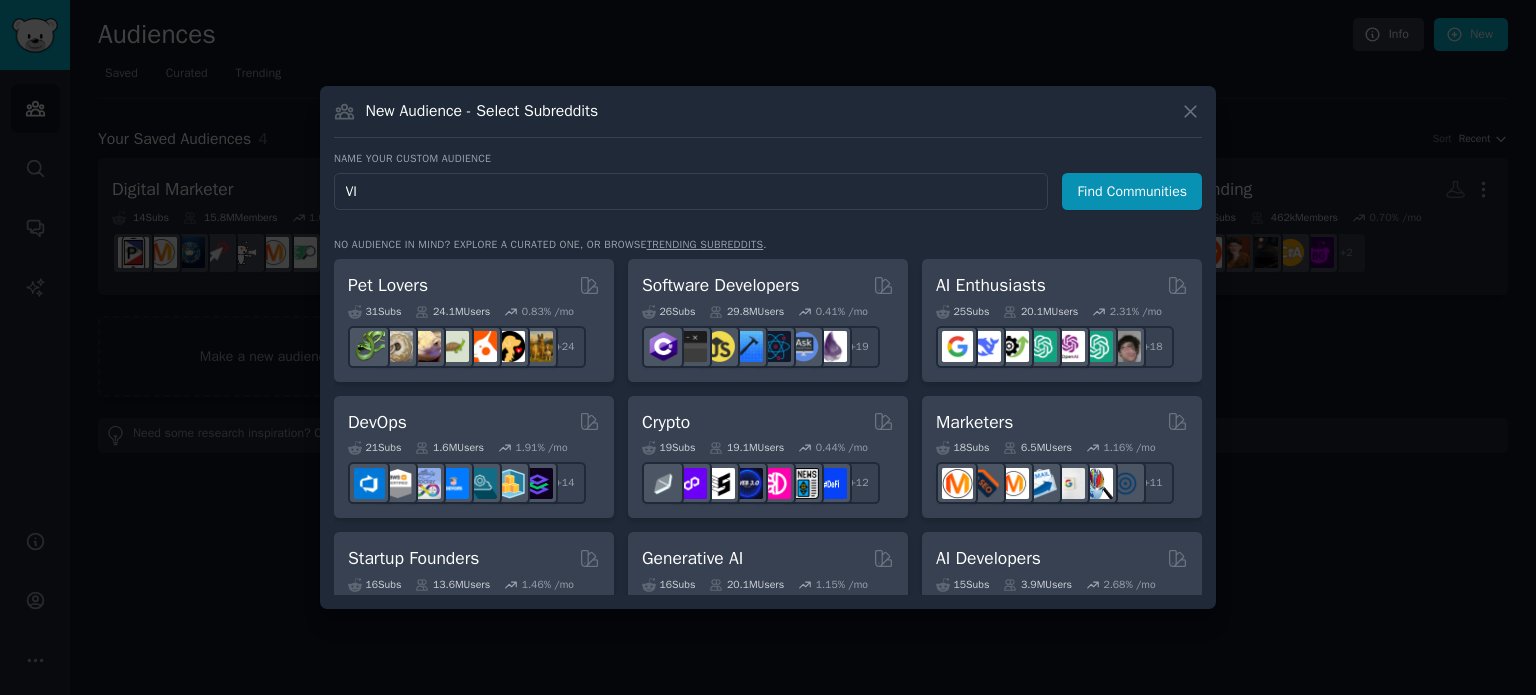 type on "V" 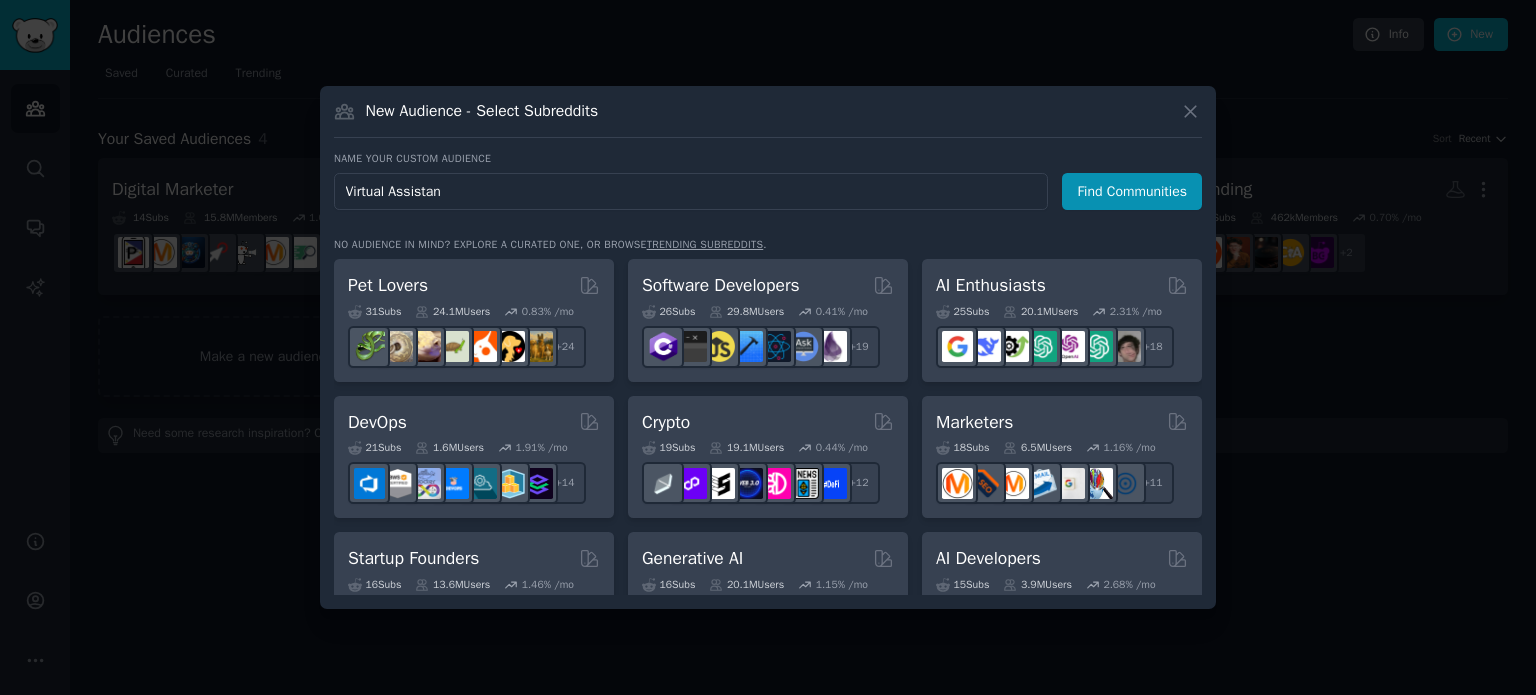 type on "Virtual Assistant" 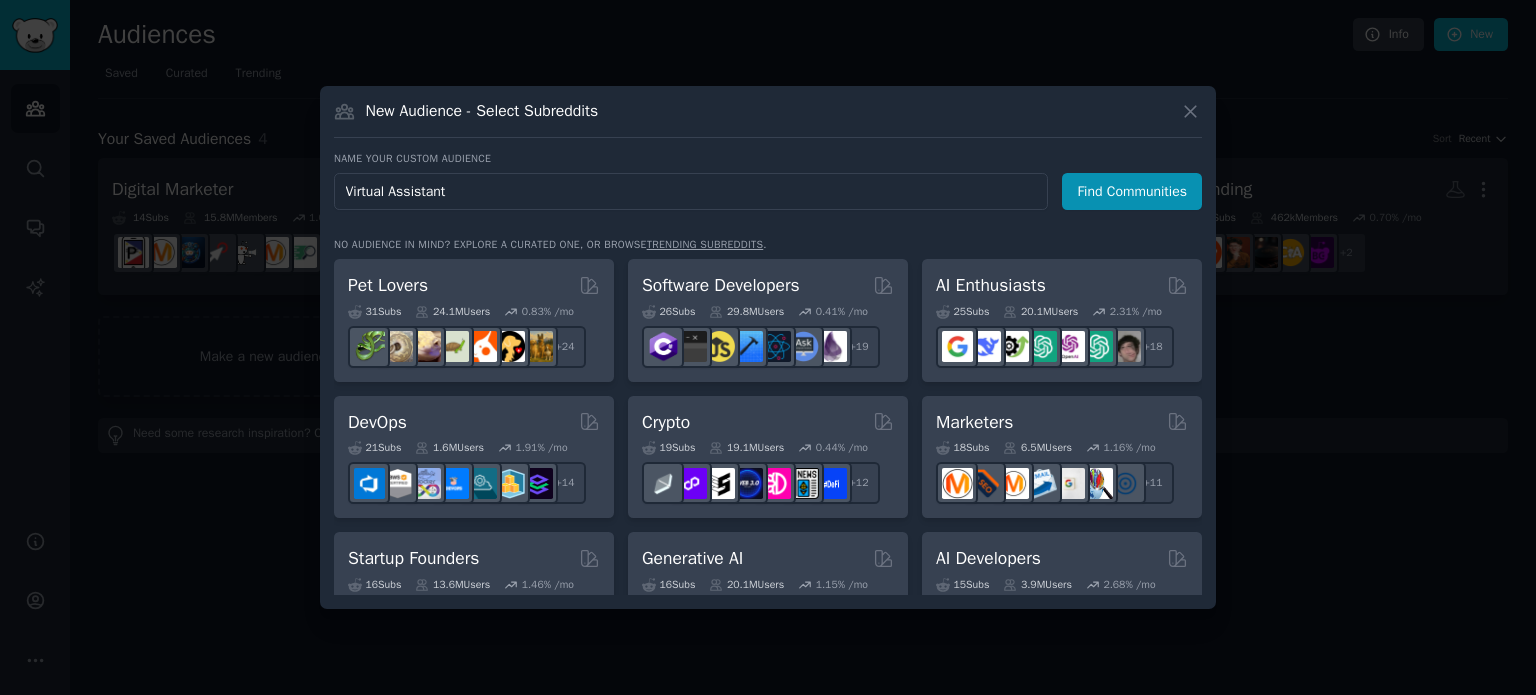 click on "Find Communities" at bounding box center (1132, 191) 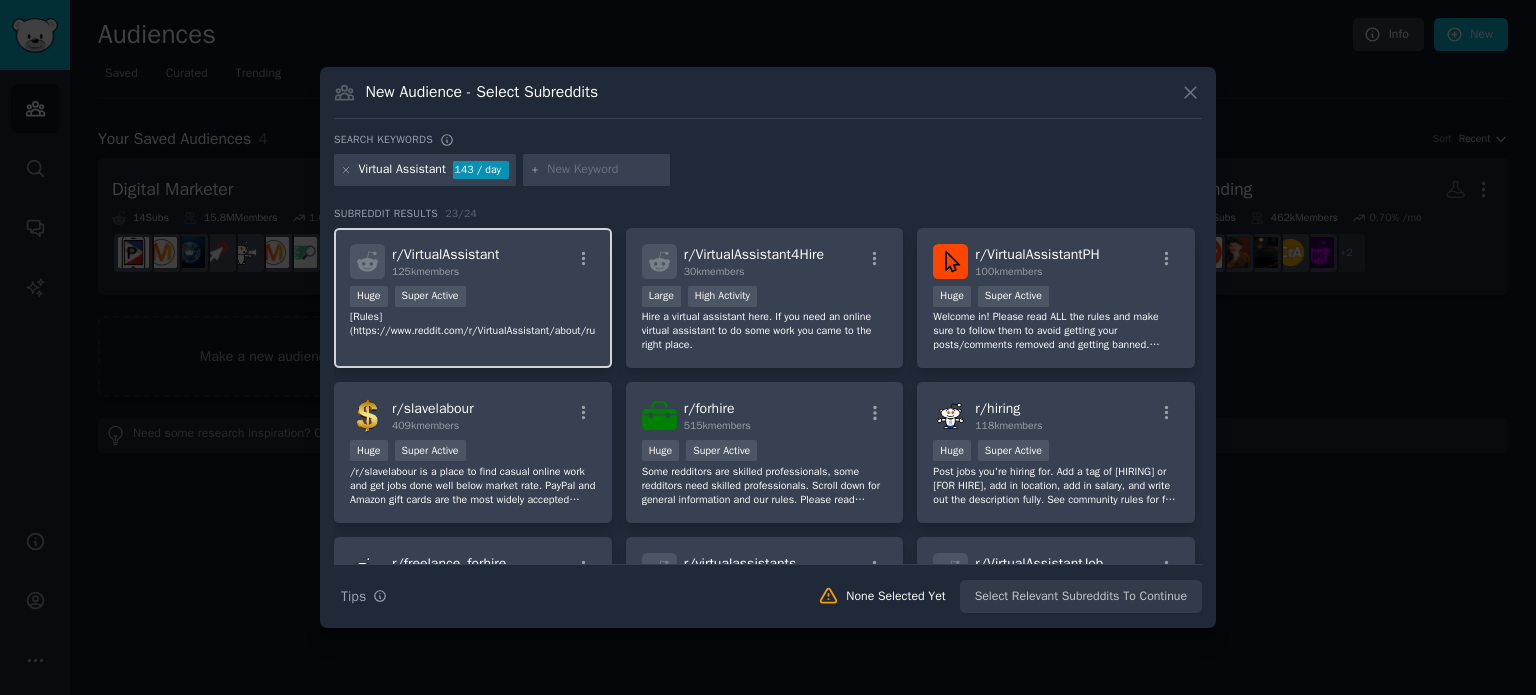 click on "[Rules](https://www.reddit.com/r/VirtualAssistant/about/rules/)" at bounding box center [473, 324] 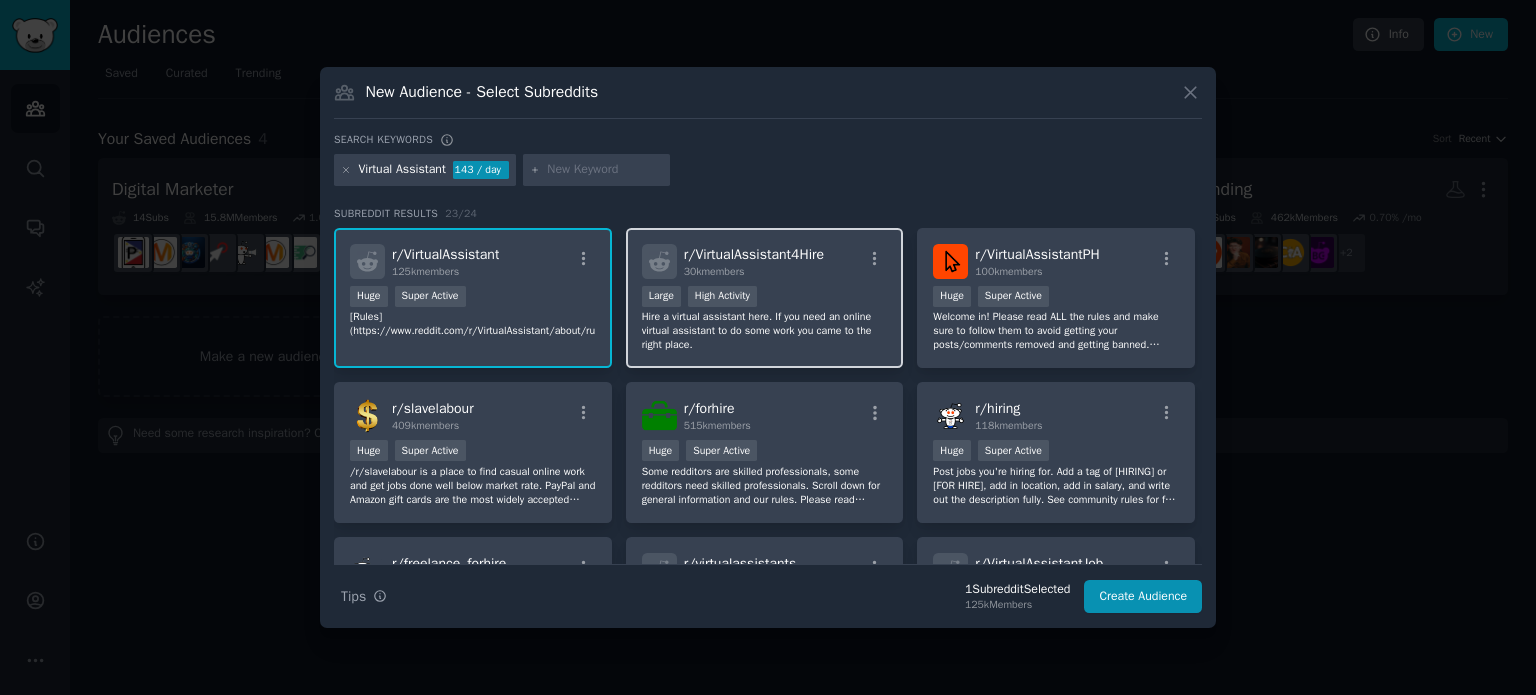 click on "Hire a virtual assistant here. If you need an online virtual assistant to do some work you came to the right place." at bounding box center [765, 331] 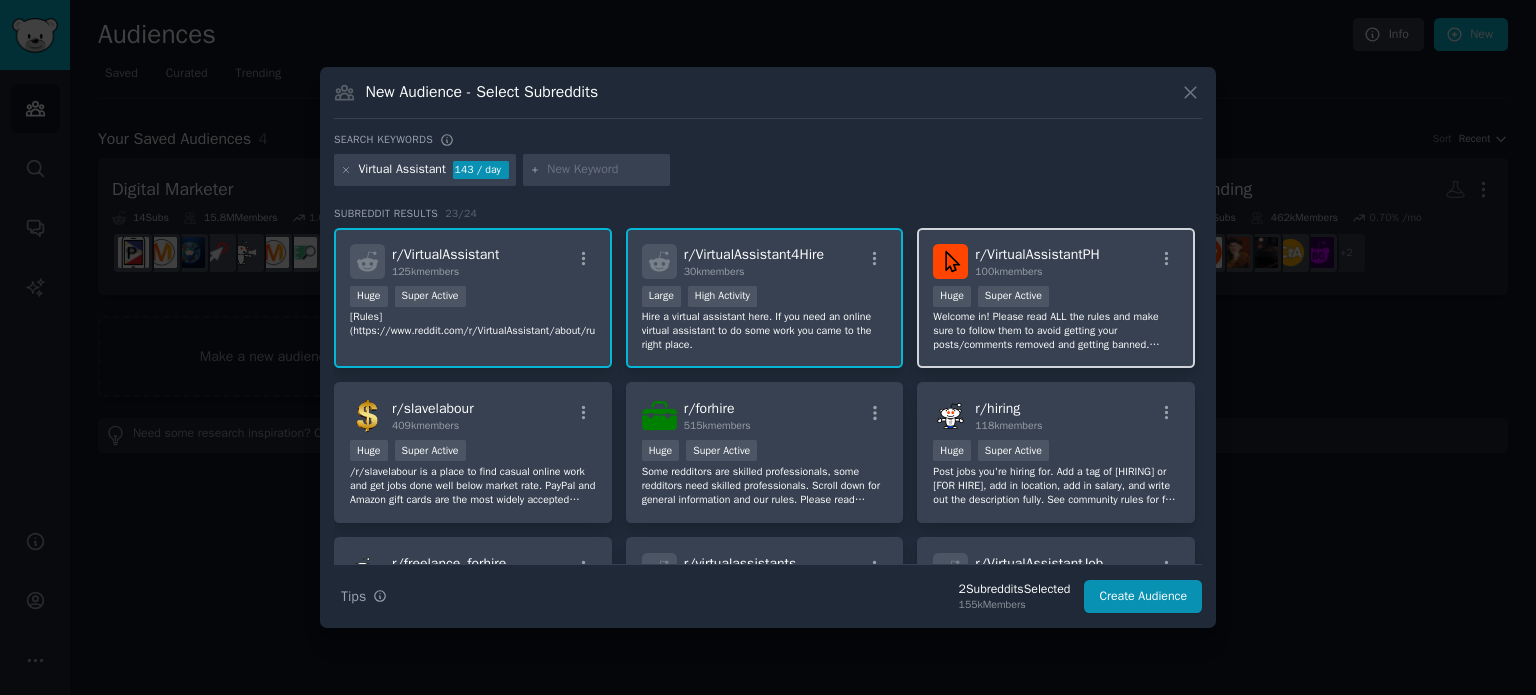 click on "Huge Super Active" at bounding box center [1056, 298] 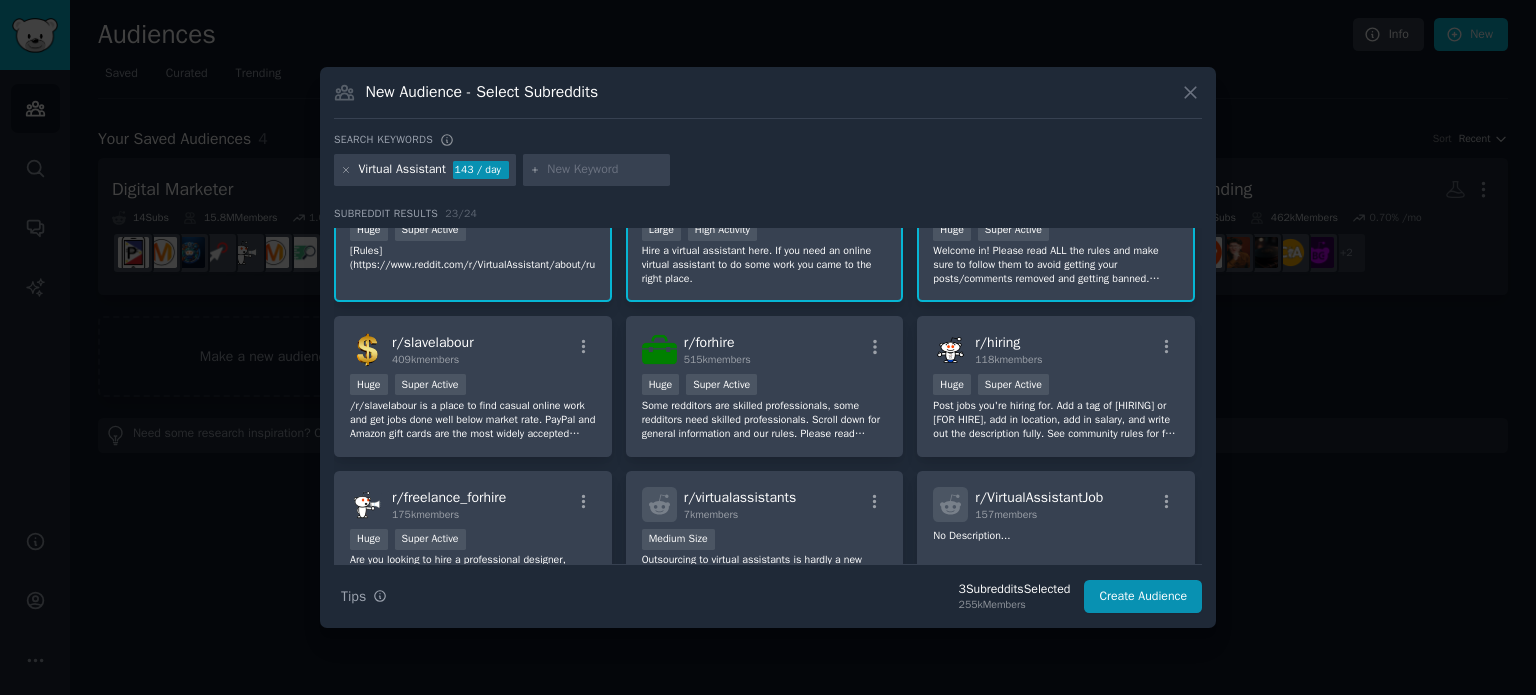 scroll, scrollTop: 100, scrollLeft: 0, axis: vertical 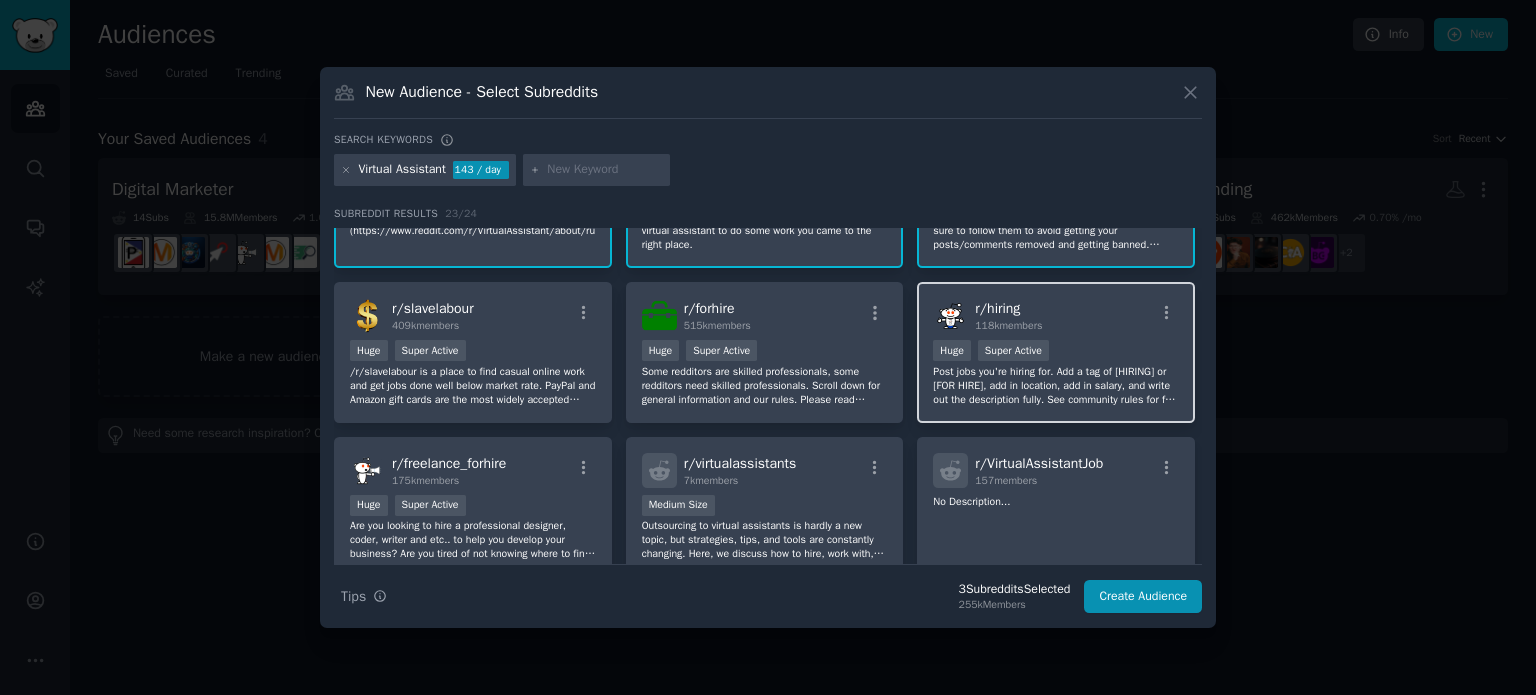 click on "r/ hiring 118k  members" at bounding box center (1056, 315) 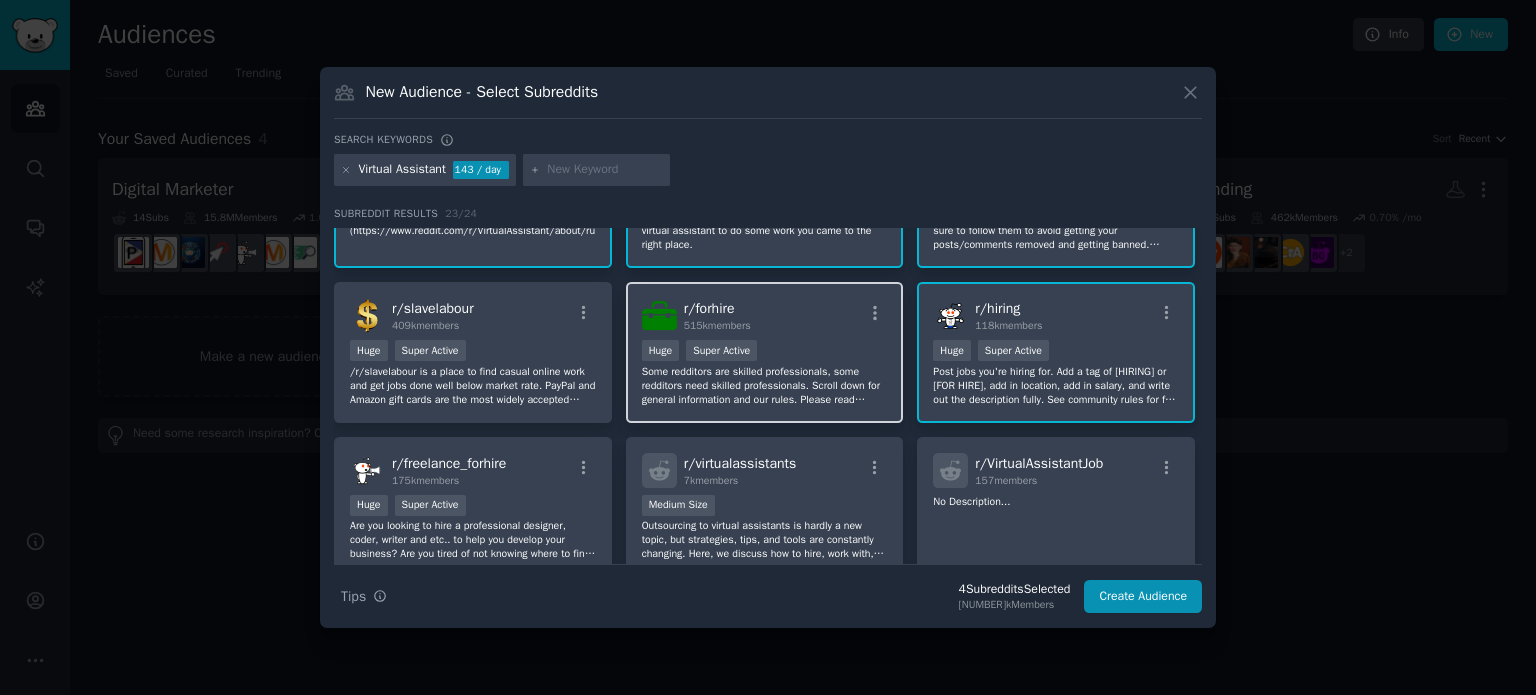 click on "r/ forhire 515k members" at bounding box center [765, 315] 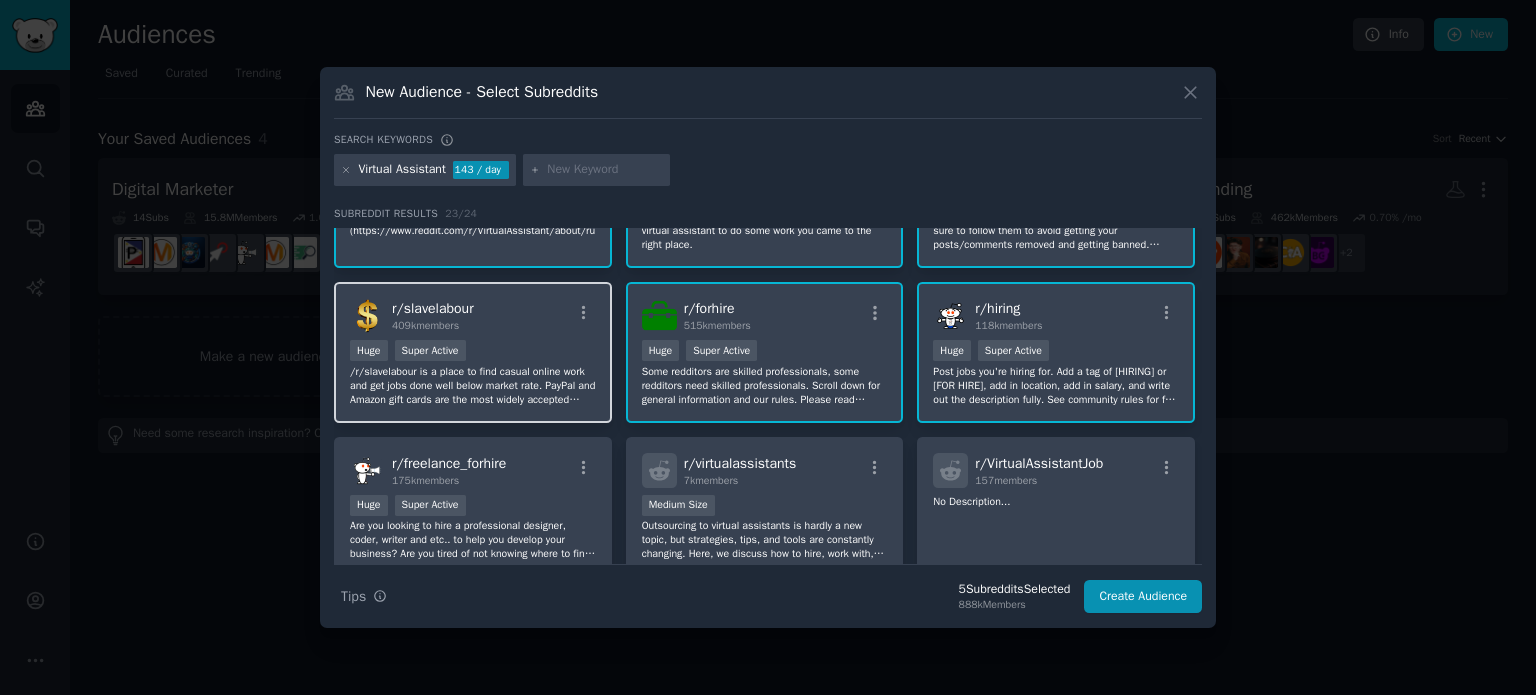click on "/r/slavelabour is a place to find casual online work and get jobs done well below market rate. PayPal and Amazon gift cards are the most widely accepted payment methods, cryptocurrencies (BTC, ETH, LTC, etc.) can also be used." at bounding box center (473, 386) 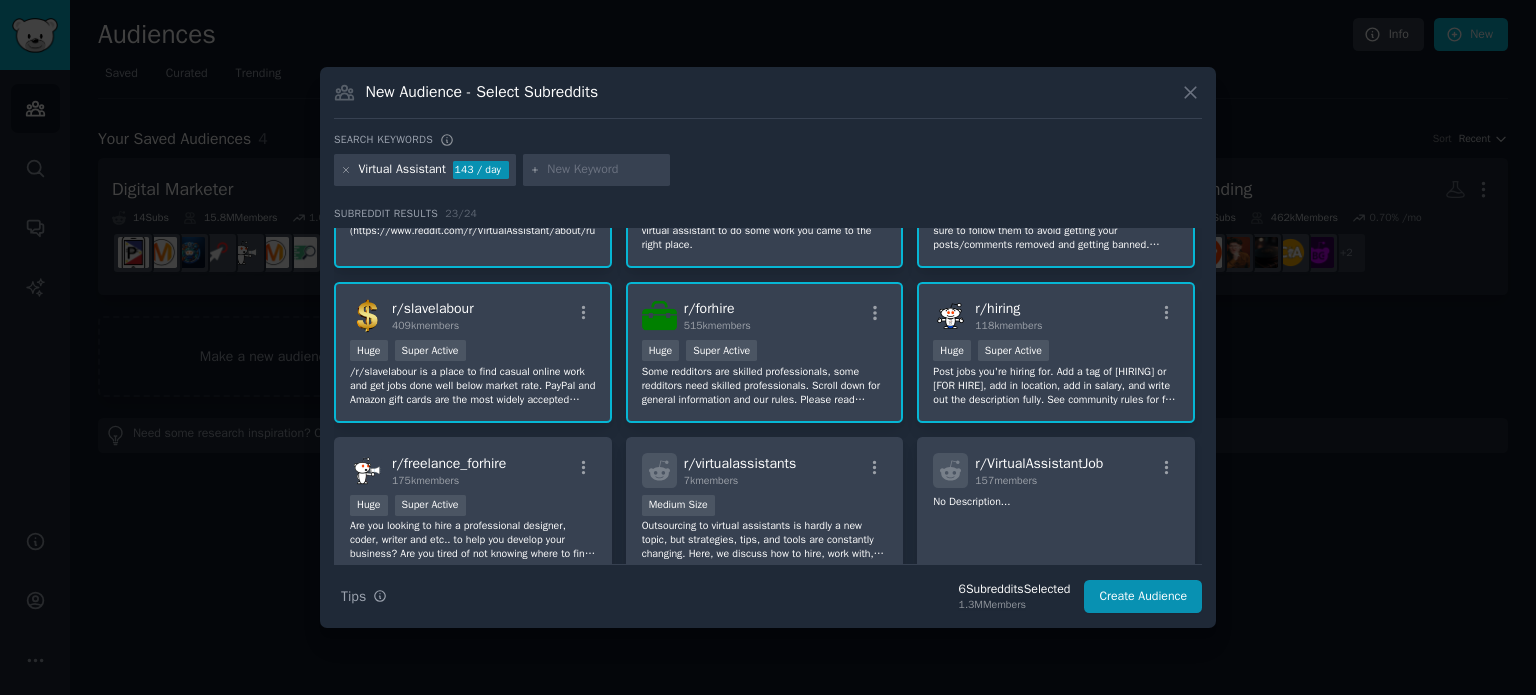 scroll, scrollTop: 200, scrollLeft: 0, axis: vertical 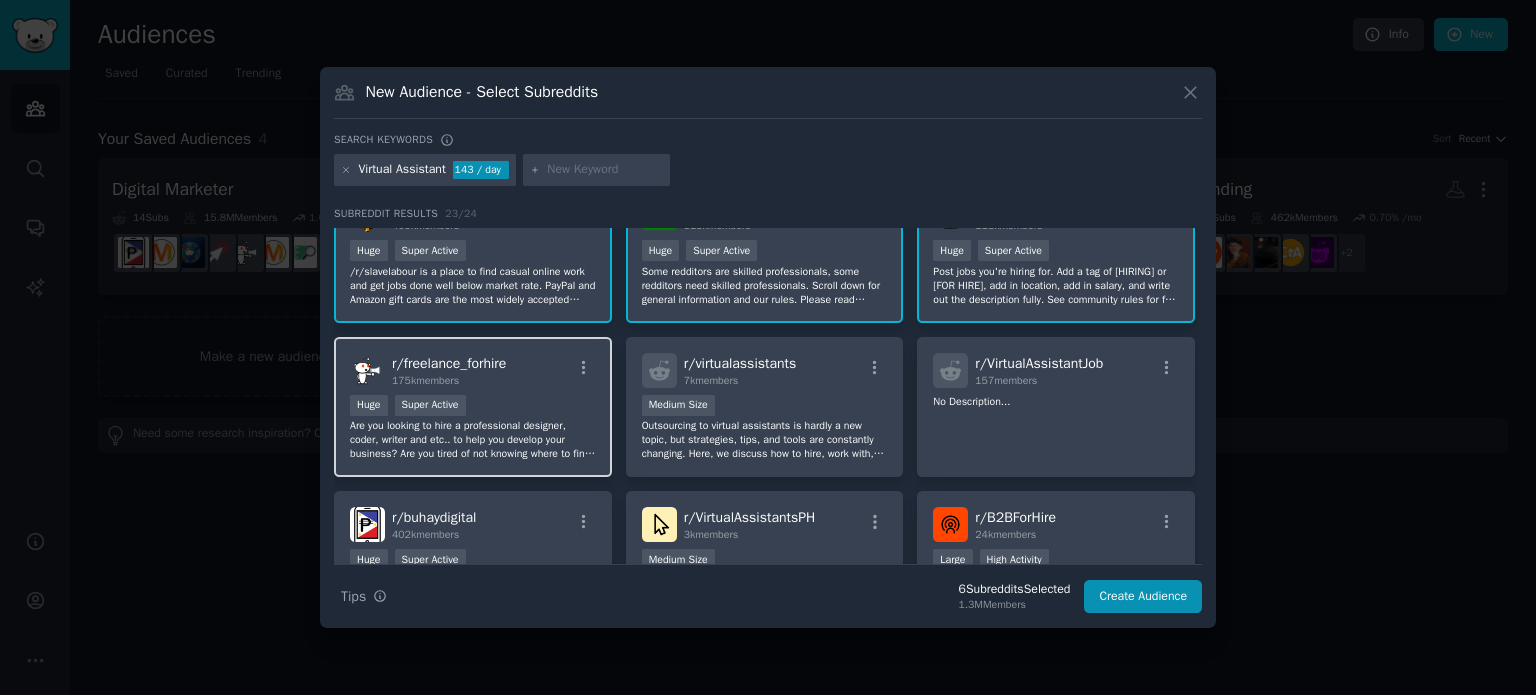 click on "Huge Super Active" at bounding box center [473, 407] 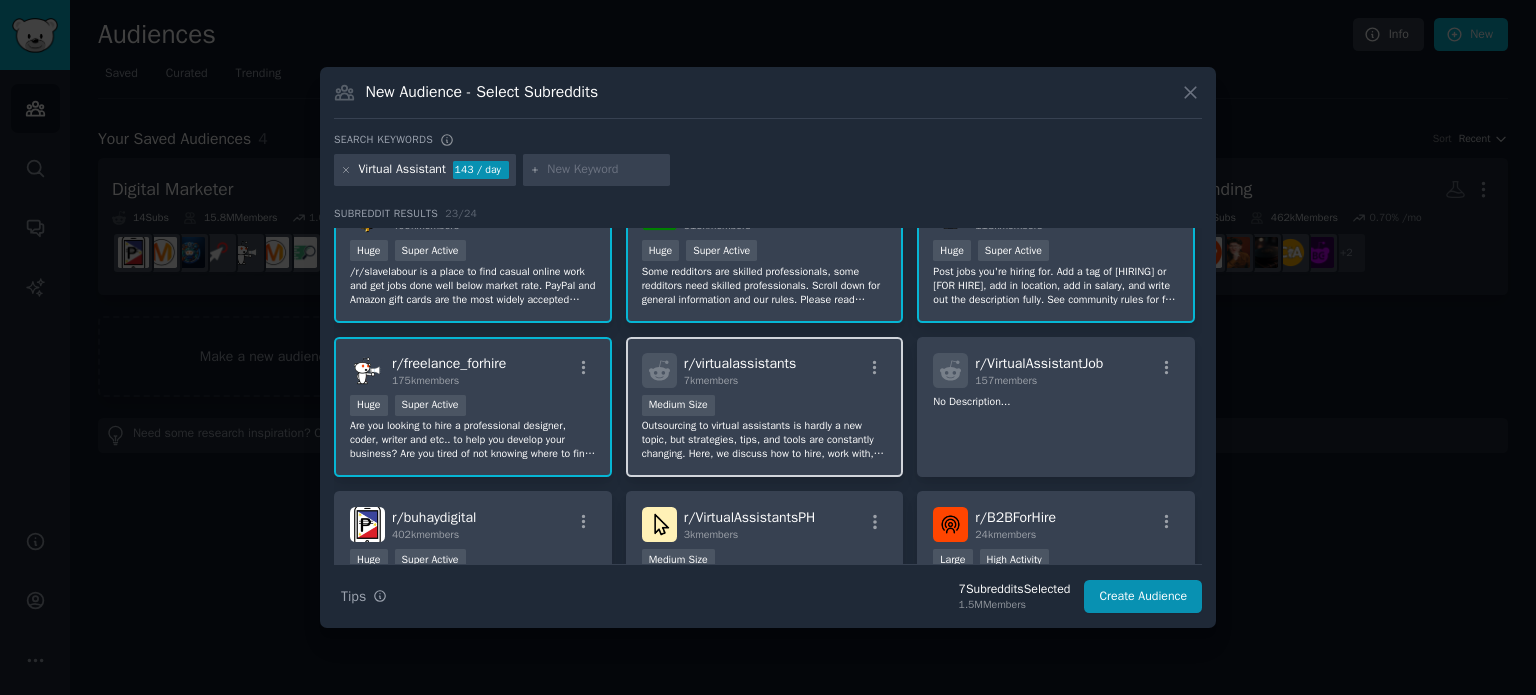 click on "1000 - 10,000 members Medium Size" at bounding box center [765, 407] 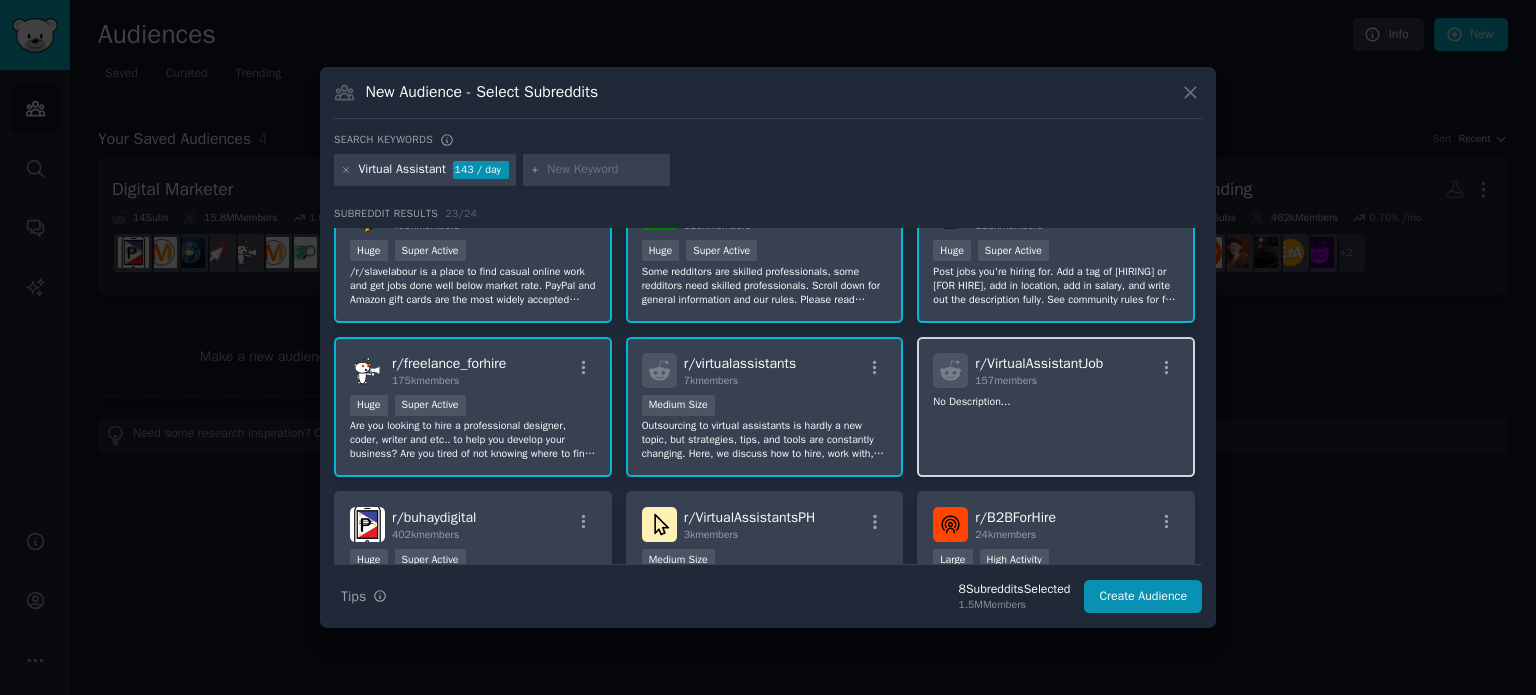 click on "r/ VirtualAssistantJob 157  members No Description..." at bounding box center [1056, 407] 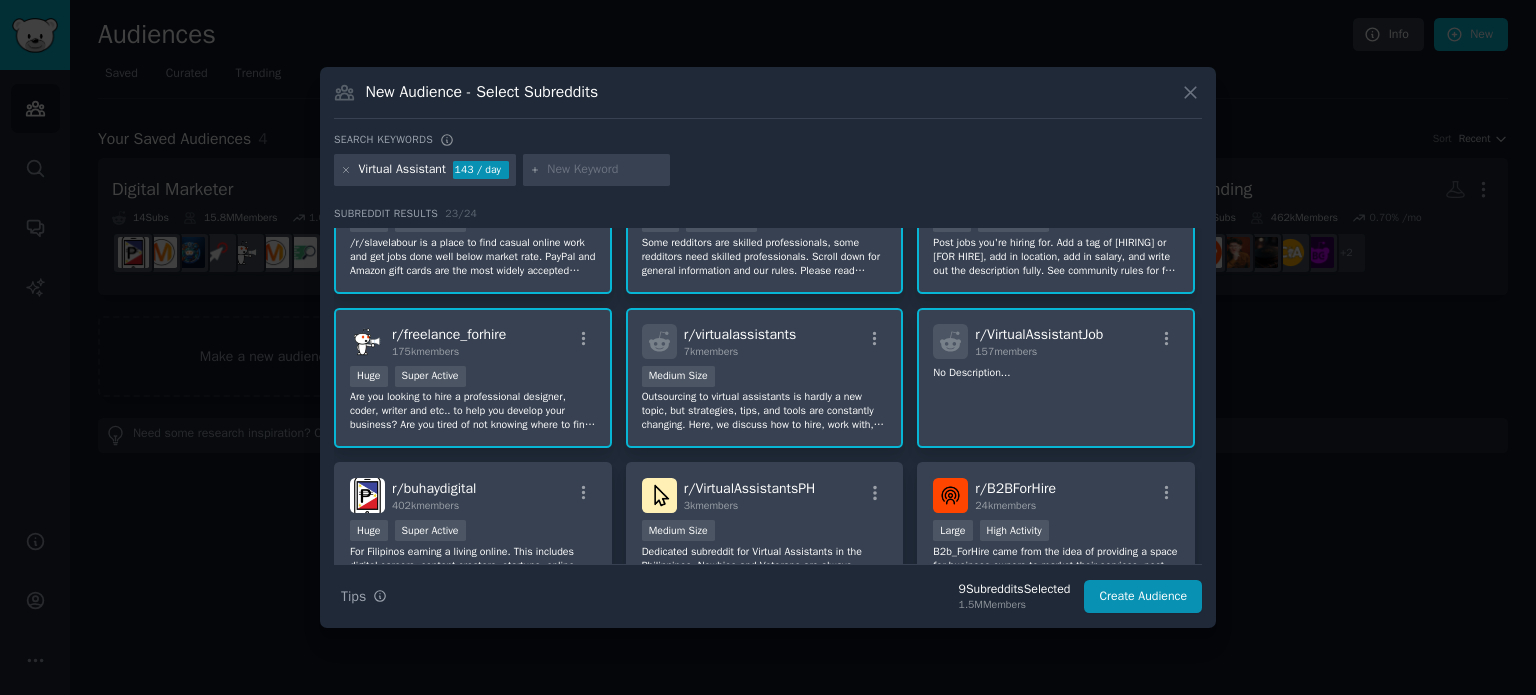 scroll, scrollTop: 200, scrollLeft: 0, axis: vertical 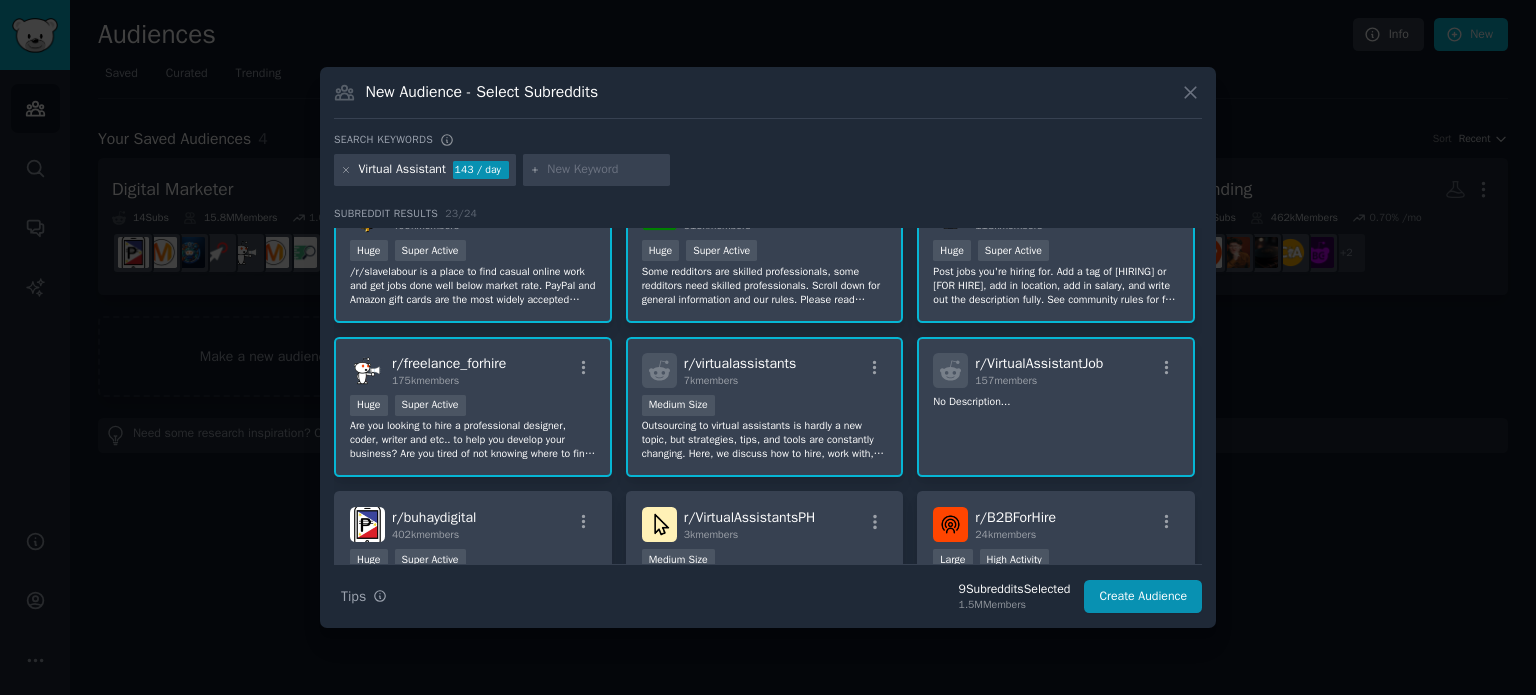 click on "No Description..." 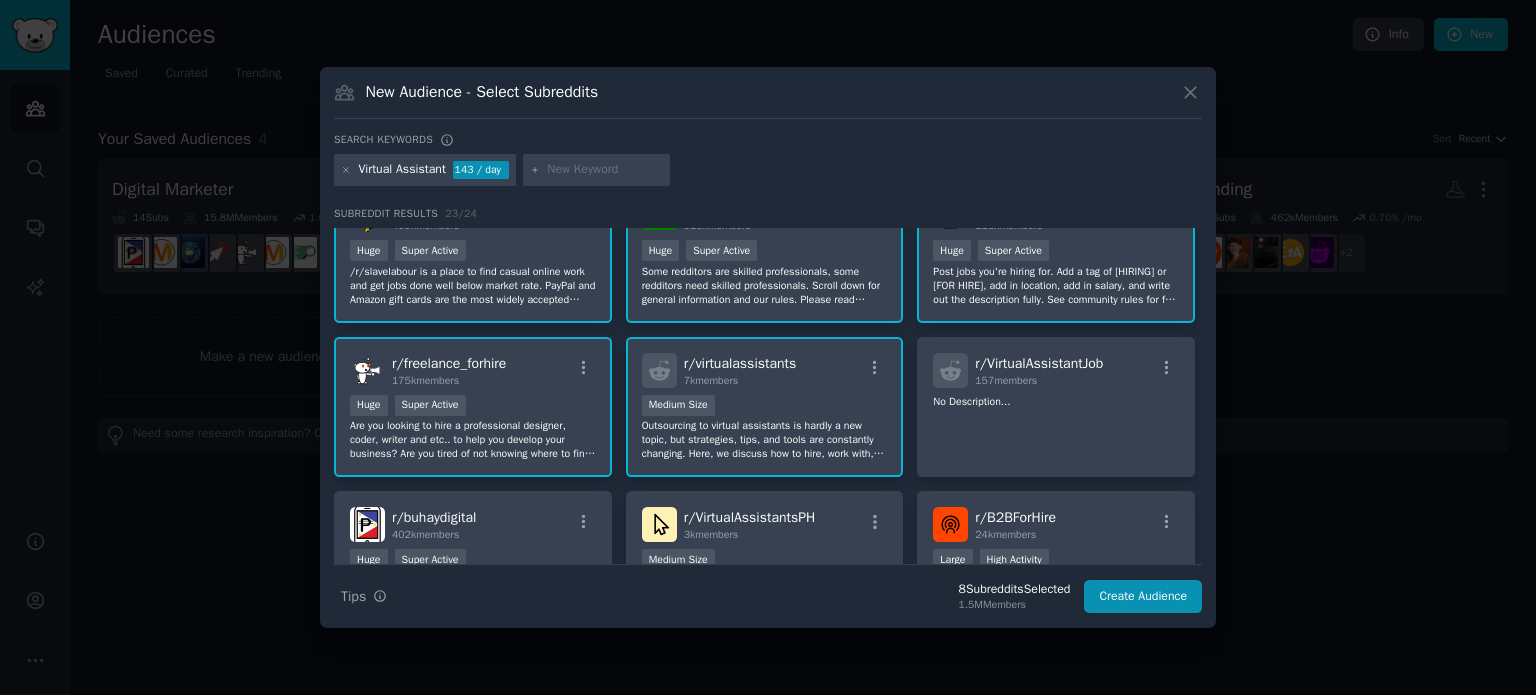 click on "1000 - 10,000 members Medium Size" at bounding box center (765, 407) 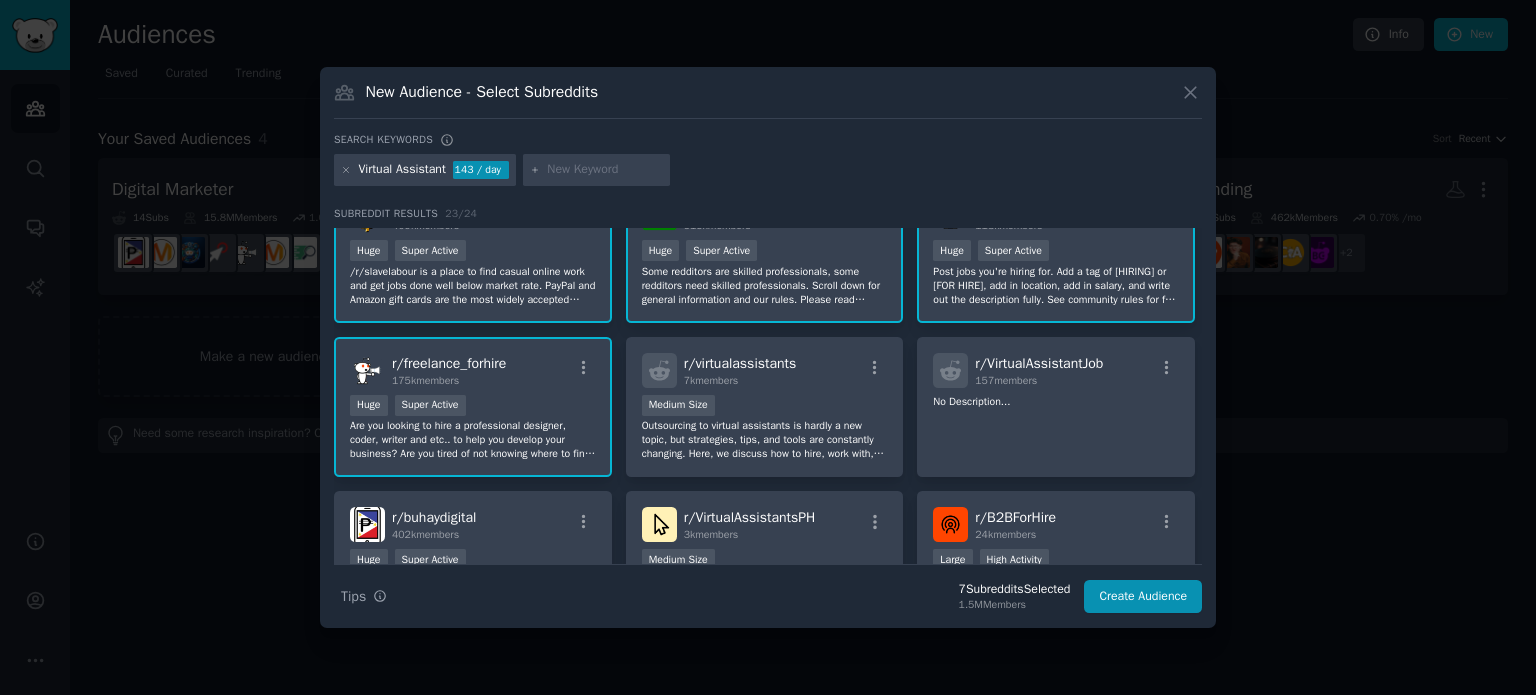 scroll, scrollTop: 400, scrollLeft: 0, axis: vertical 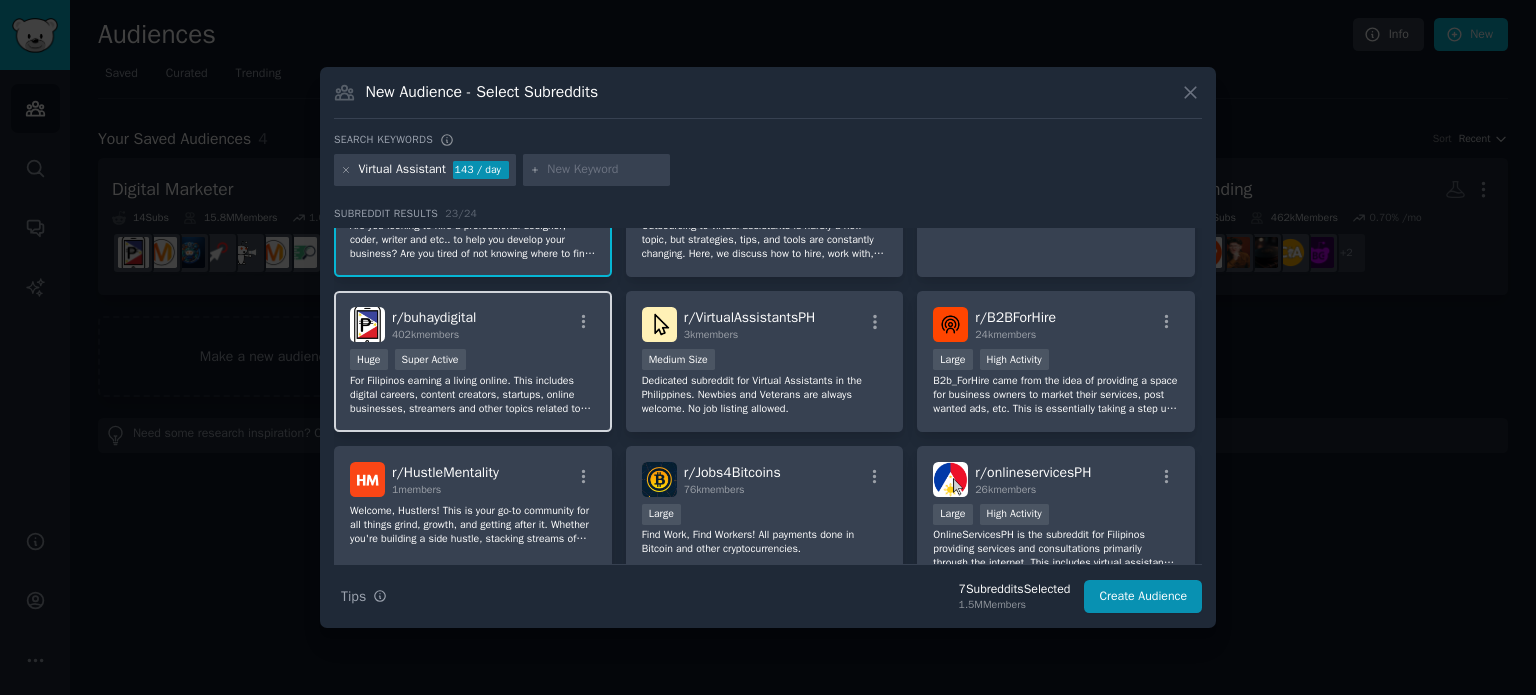 click on "For Filipinos earning a living online. This includes digital careers, content creators, startups, online businesses, streamers and other topics related to the digital economy. Feel free to discuss work and the buhay digital lifestyle." at bounding box center [473, 395] 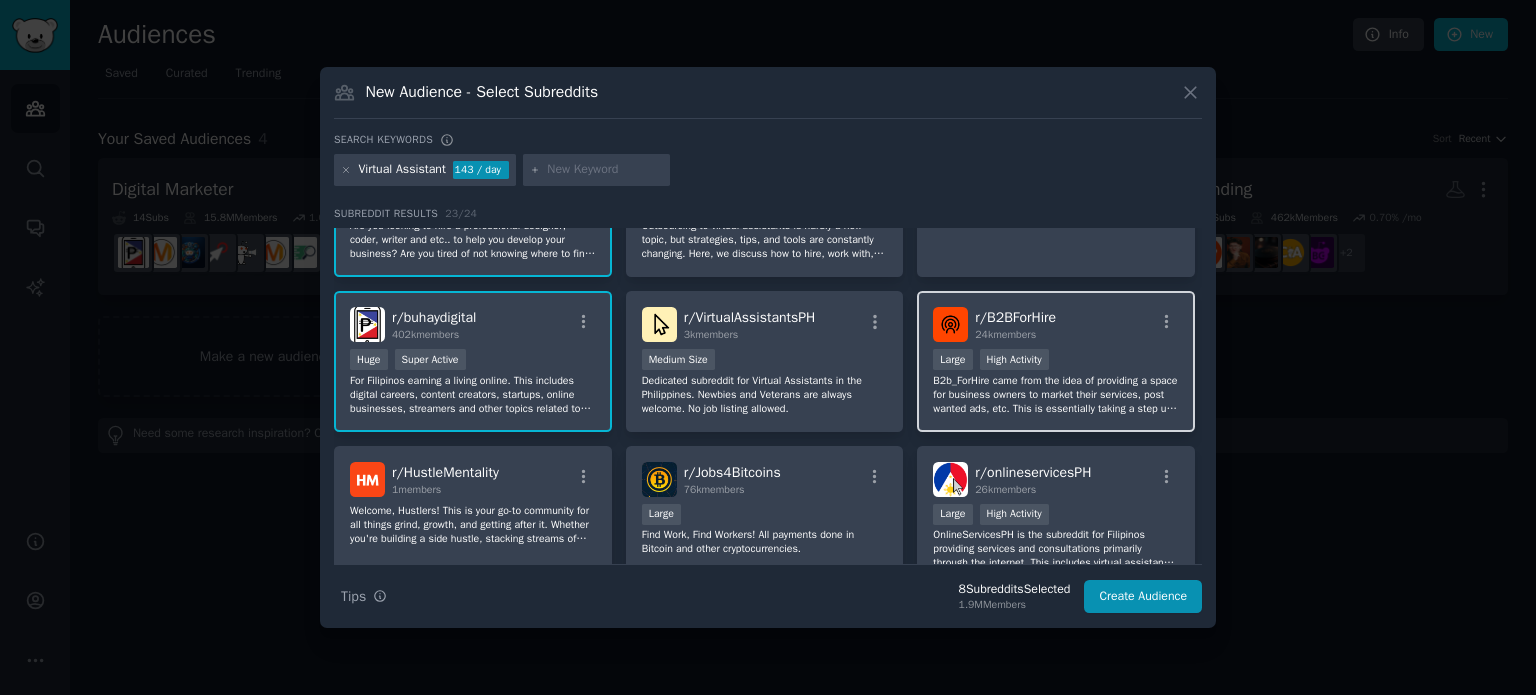 click on "B2b_ForHire came from the idea of providing a space for business owners to market their services, post wanted ads, etc. This is essentially taking a step up from /r/forhire, and rather than an individual audience, other businesses are the audience. Single person businesses are of course welcome!. Paper/report writing services are not, along with any ethically dubious postings.  https://www.reddit.com/r/B2BForHire/comments/gecz7s/update/?utm_source=share&utm_medium=web2x" at bounding box center (1056, 395) 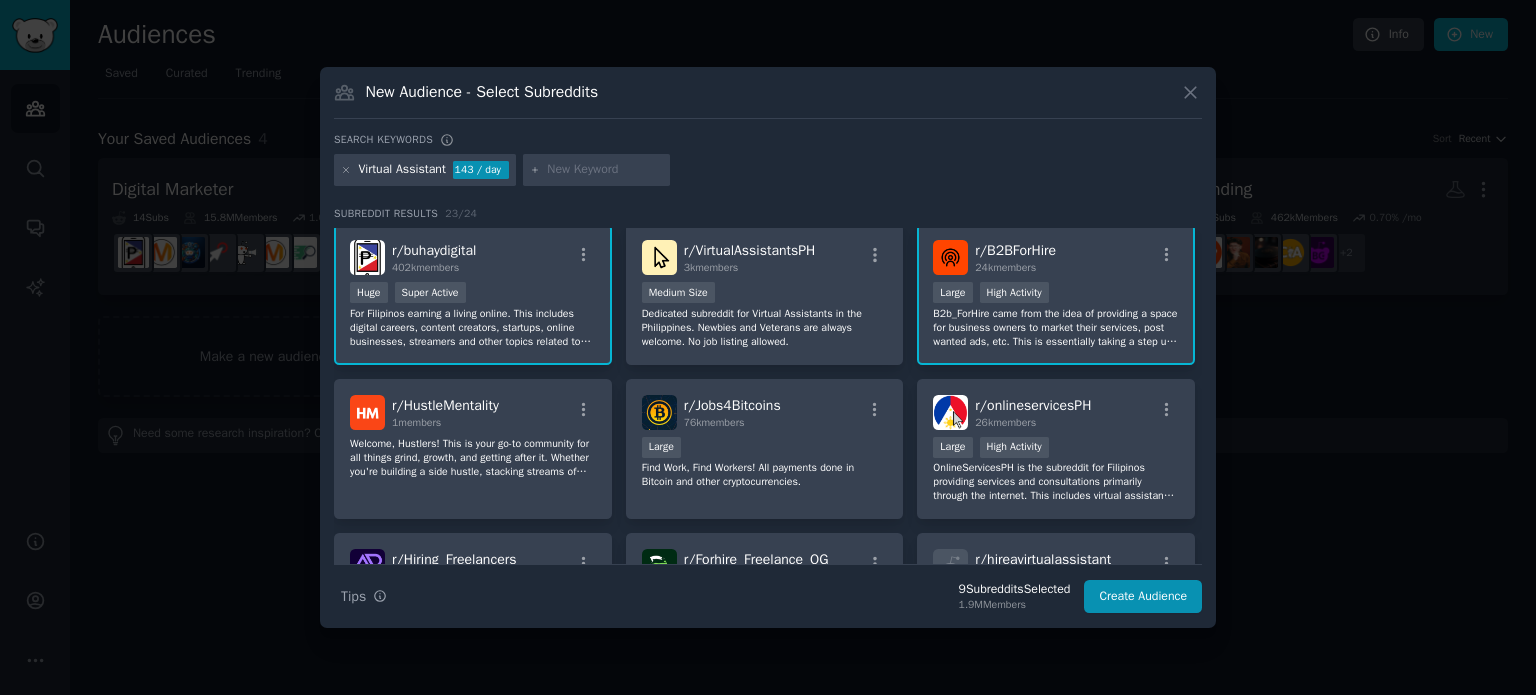 scroll, scrollTop: 600, scrollLeft: 0, axis: vertical 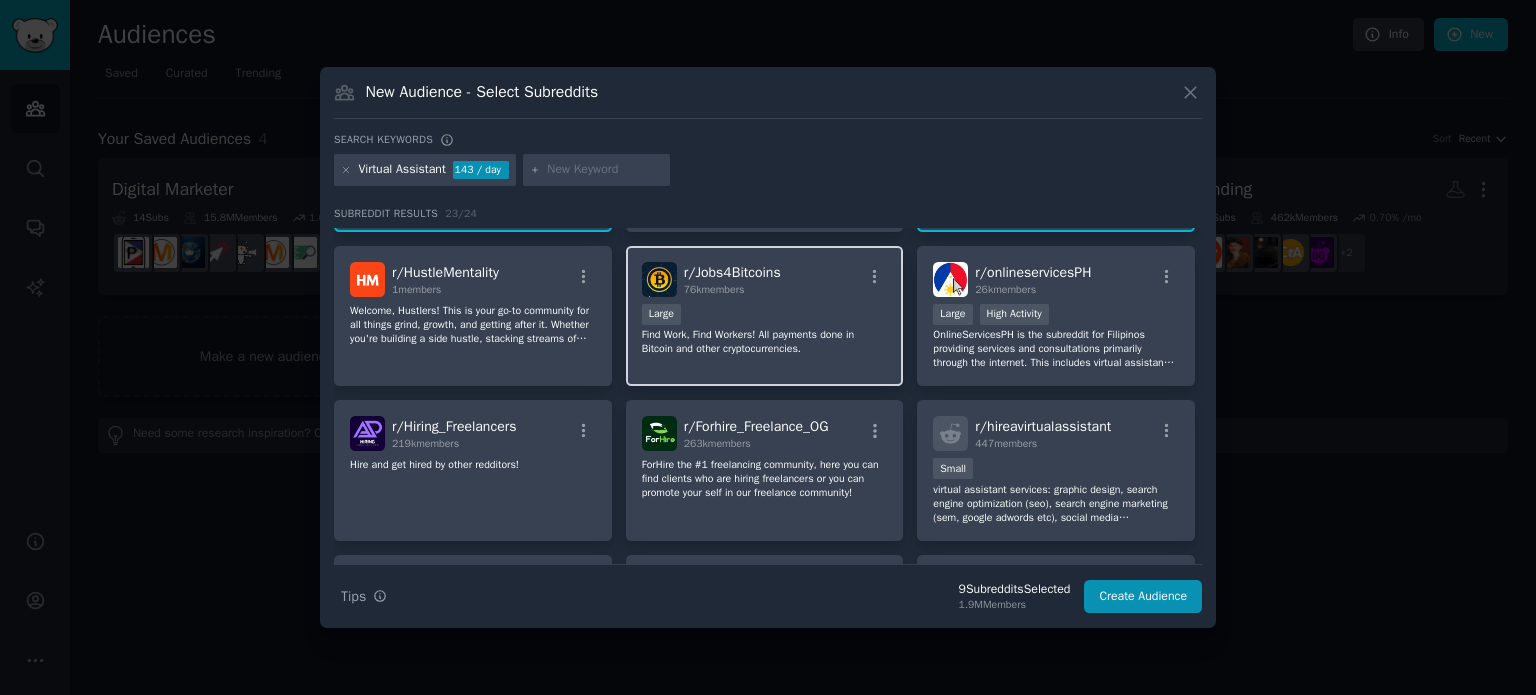 click on "Find Work, Find Workers! All payments done in Bitcoin and other cryptocurrencies." at bounding box center [765, 342] 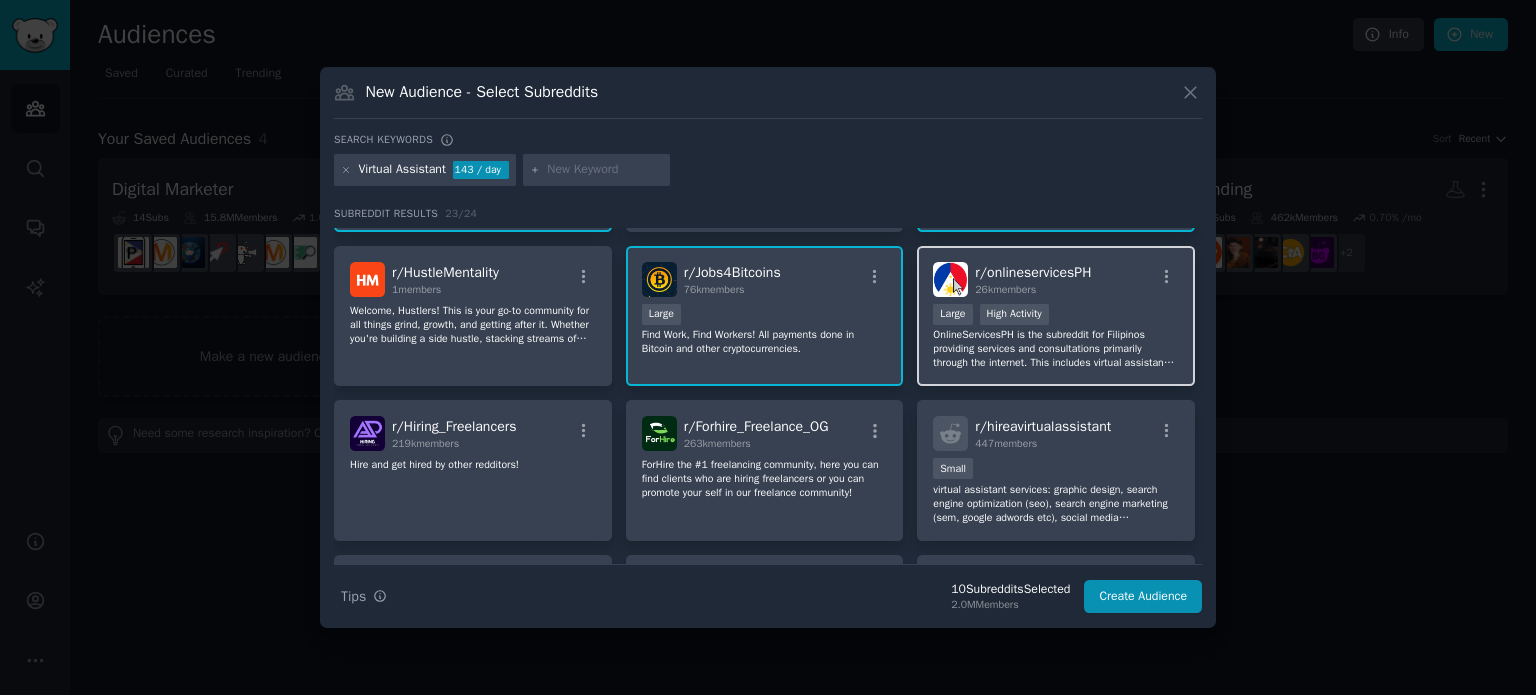 click on "OnlineServicesPH is the subreddit for Filipinos providing services and consultations primarily through the internet. This includes virtual assistance, legal and medical consultations, etc.
No NSFW and no selling of products." at bounding box center (1056, 349) 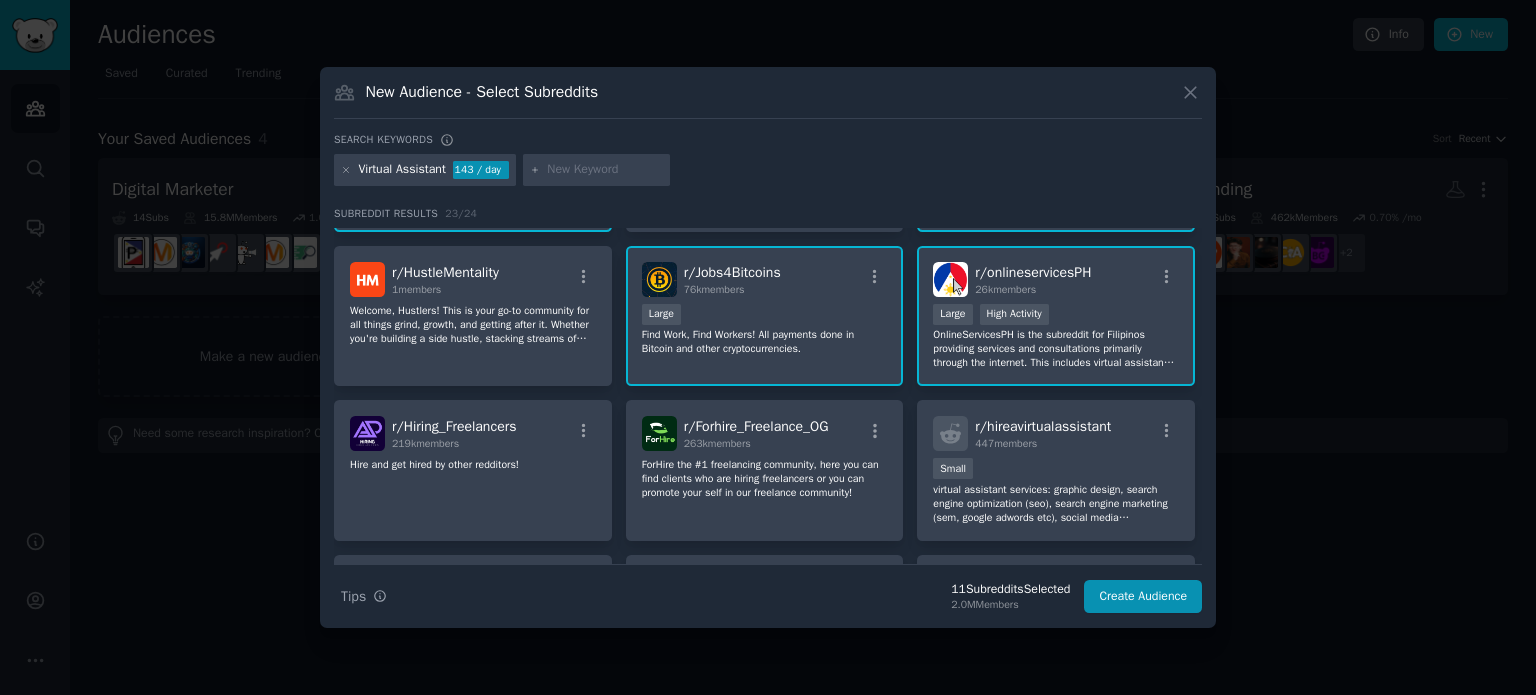 click on "Find Work, Find Workers! All payments done in Bitcoin and other cryptocurrencies." at bounding box center [765, 342] 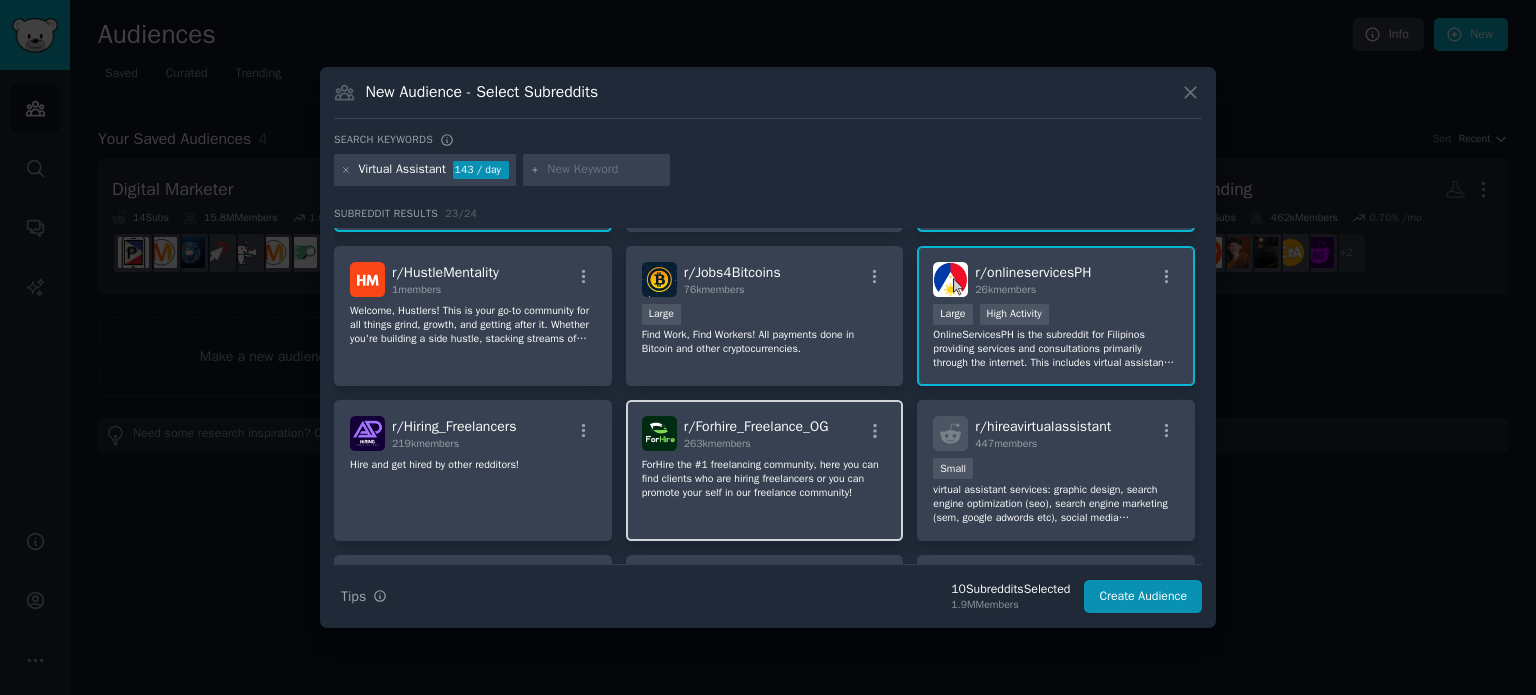 click on "ForHire the #1 freelancing community, here you can find clients who are hiring freelancers or you can promote your self in our freelance community!" 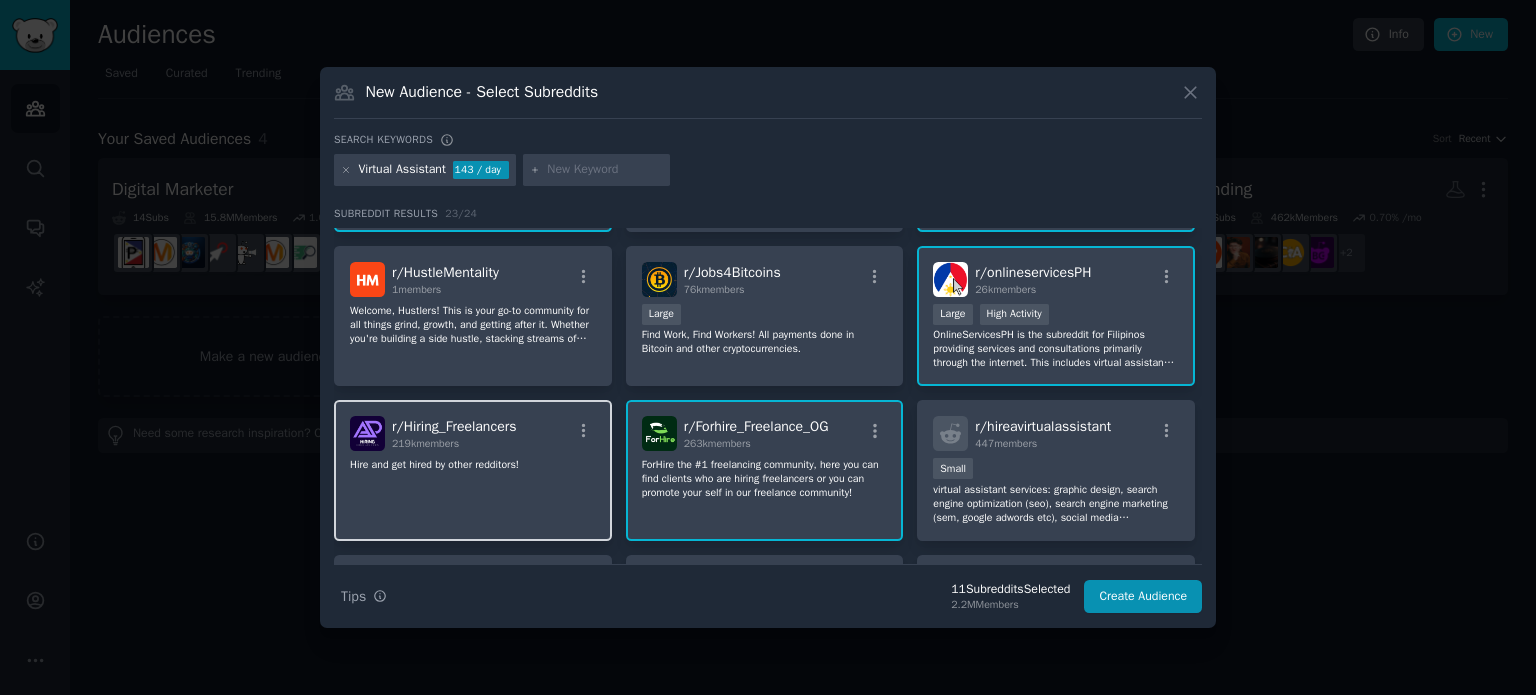 click on "r/ Hiring_Freelancers 219k  members Hire and get hired by other redditors!" at bounding box center (473, 470) 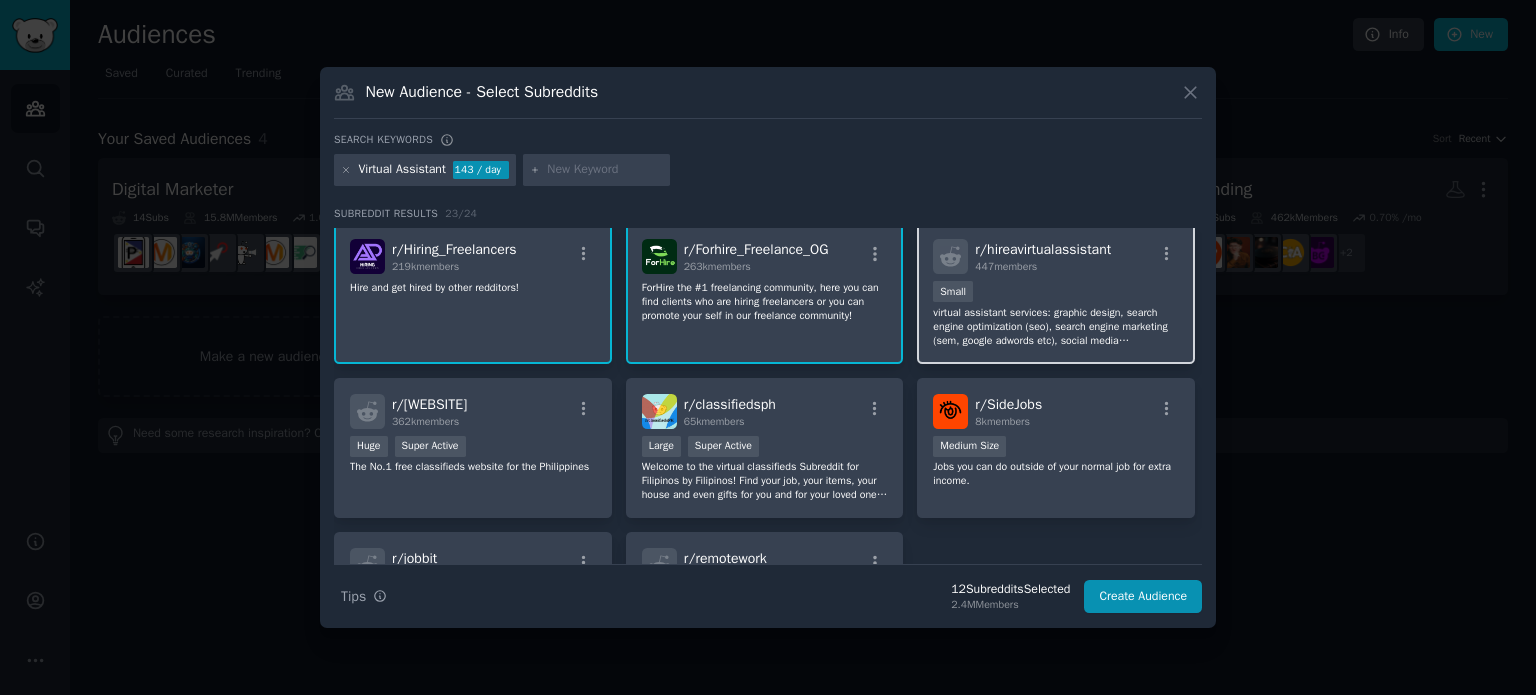 scroll, scrollTop: 800, scrollLeft: 0, axis: vertical 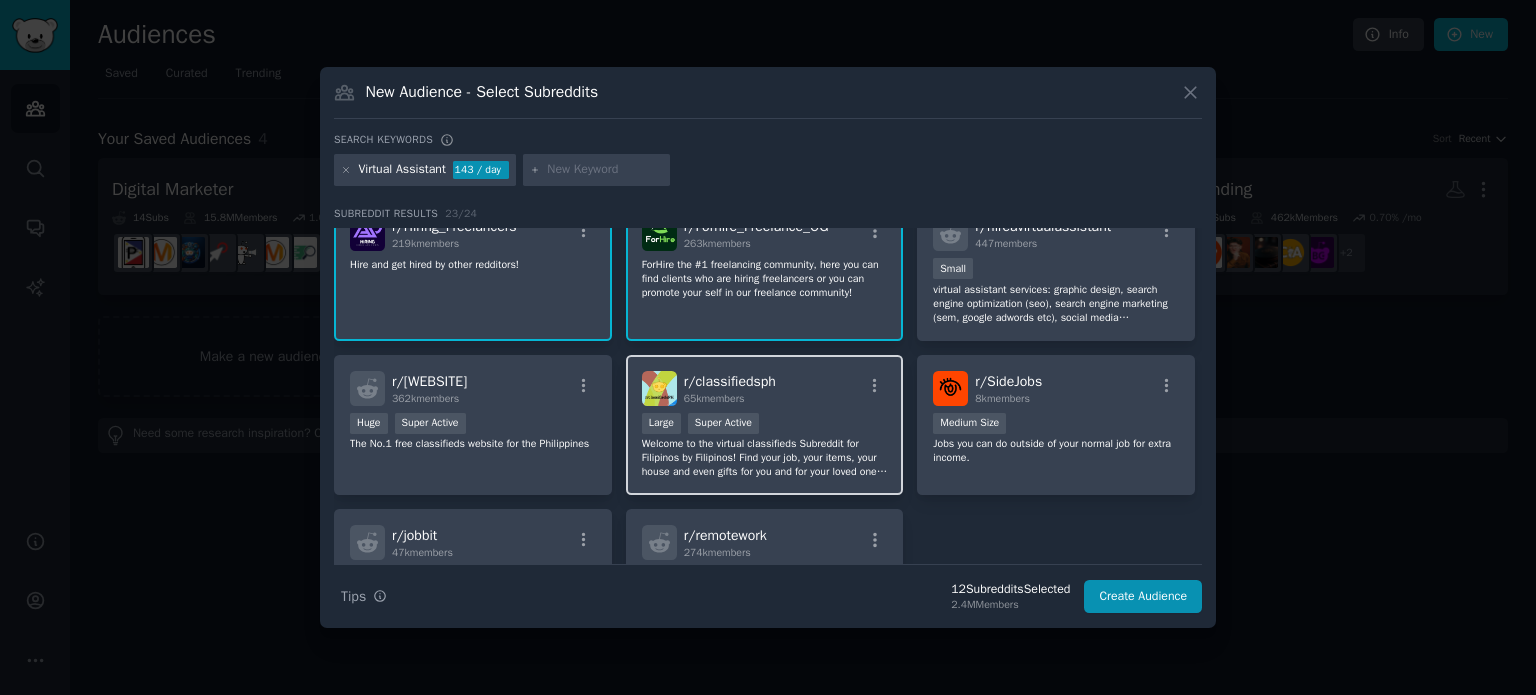 click on "Large Super Active" at bounding box center (765, 425) 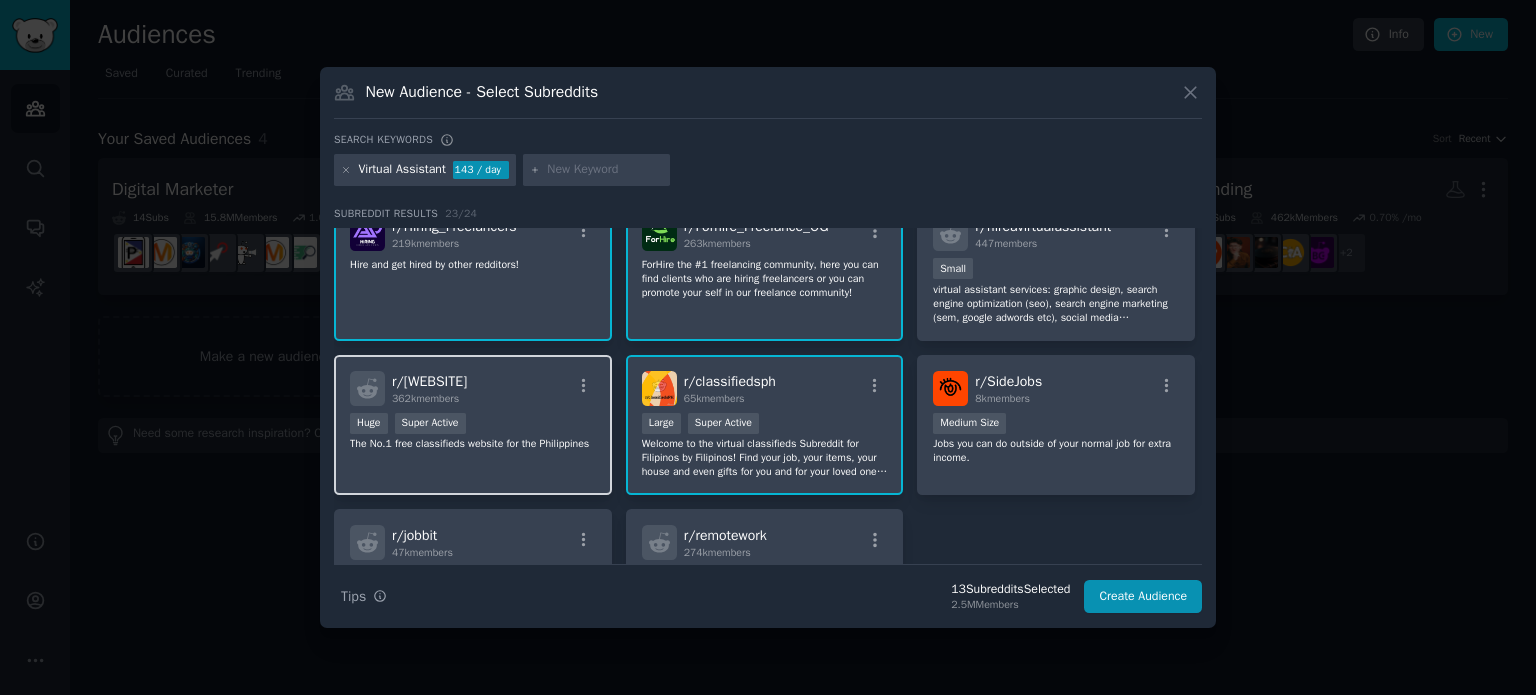 click on "Huge Super Active" at bounding box center [473, 425] 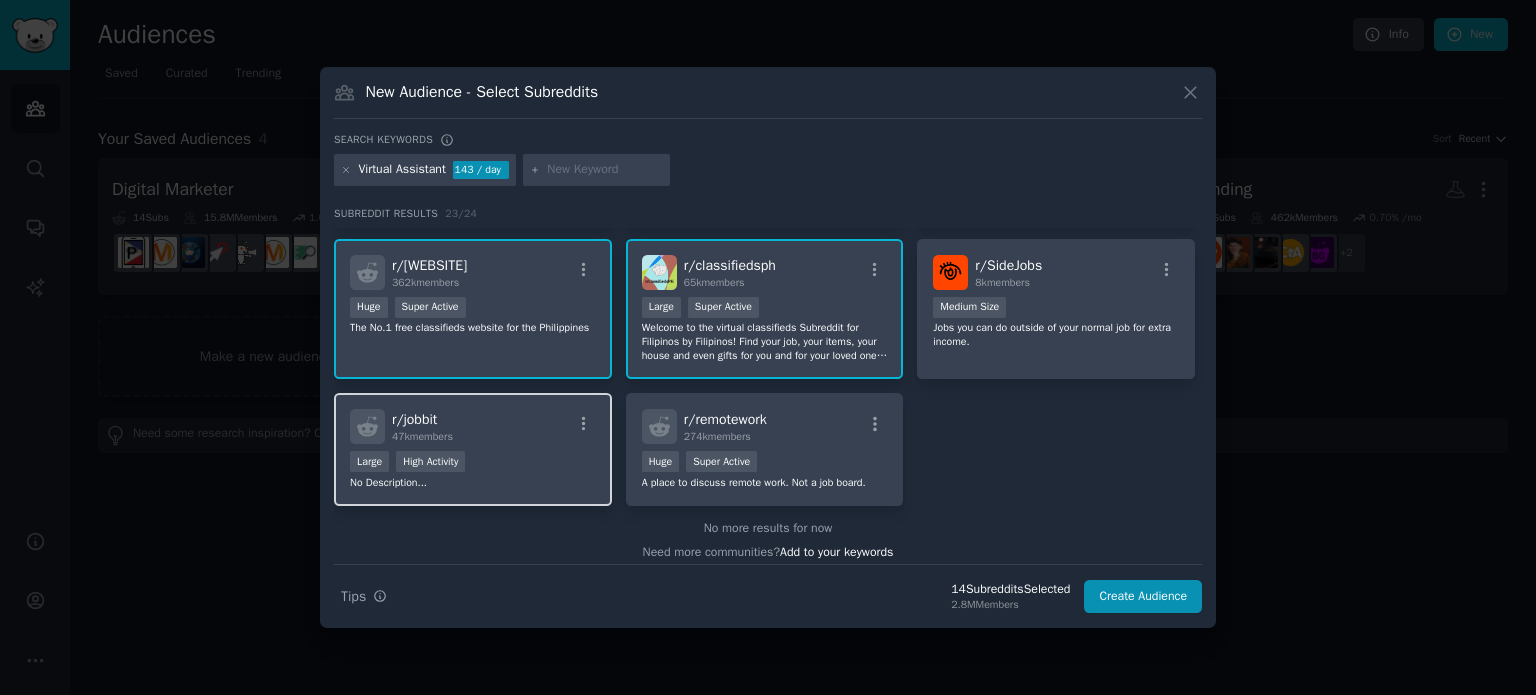 scroll, scrollTop: 921, scrollLeft: 0, axis: vertical 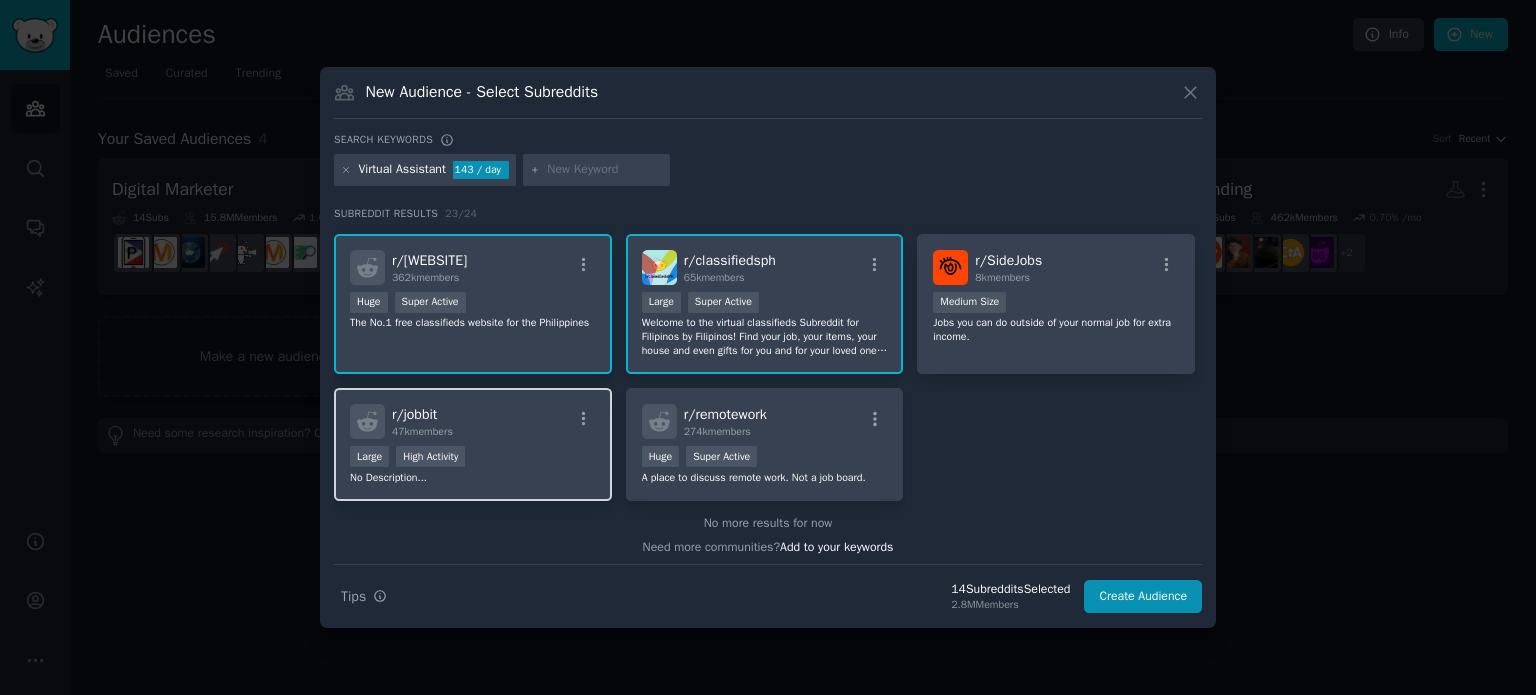 click on "r/ jobbit 47k members" at bounding box center (473, 421) 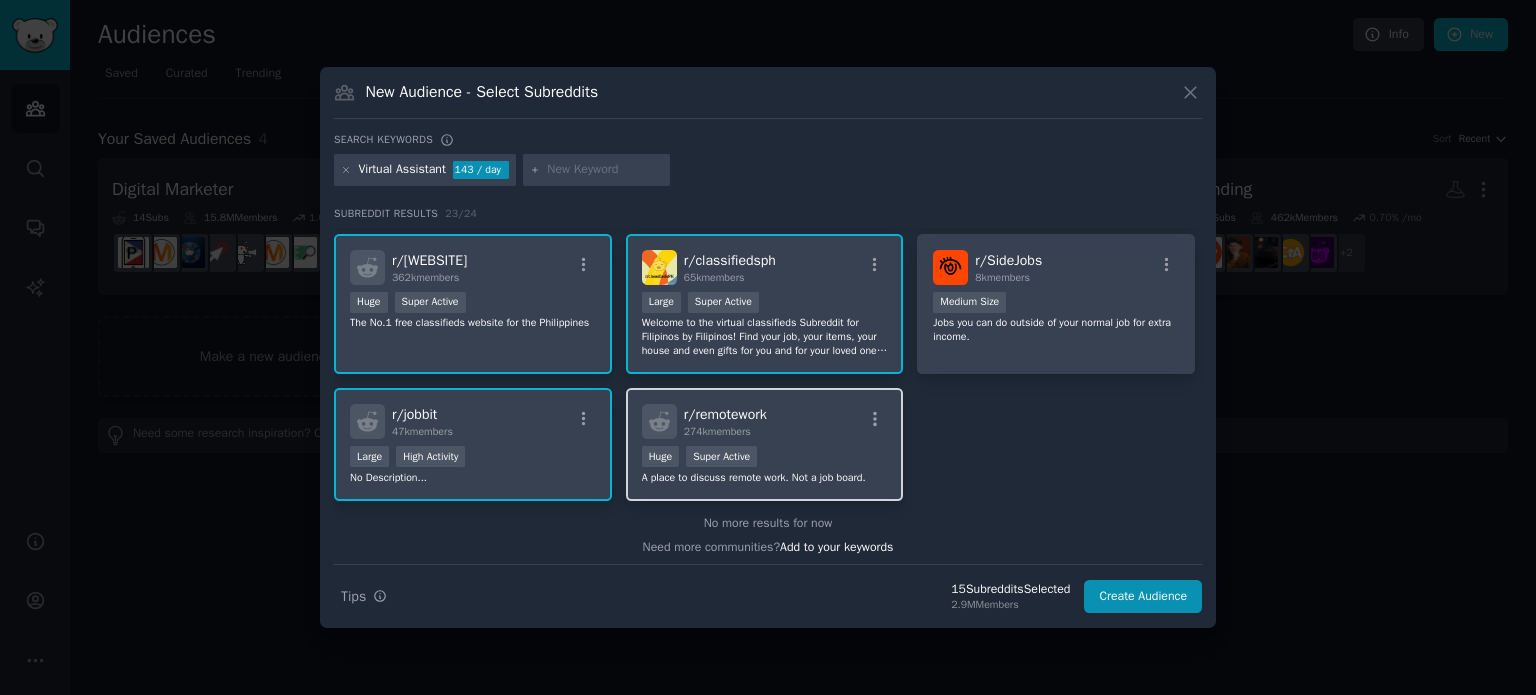 click on "r/ remotework 274k members" at bounding box center (765, 421) 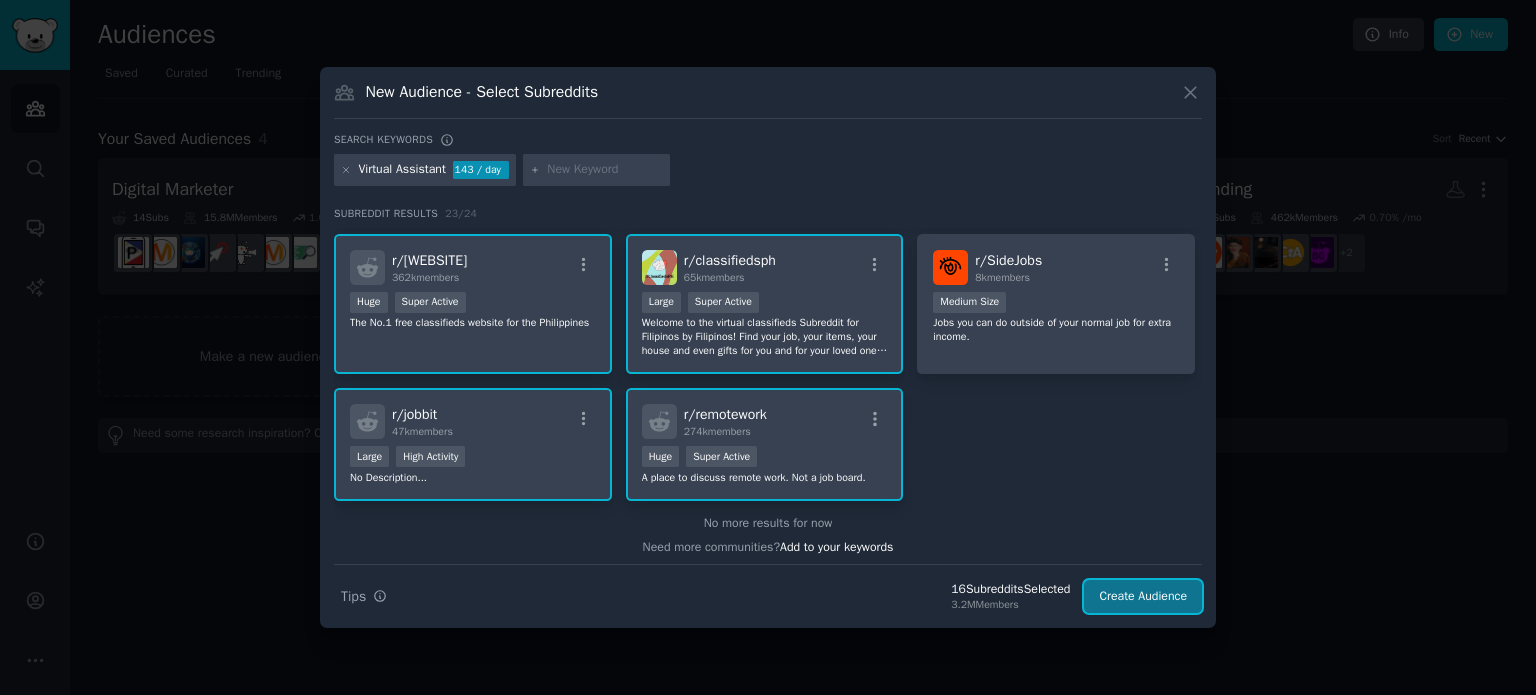 click on "Create Audience" at bounding box center [1143, 597] 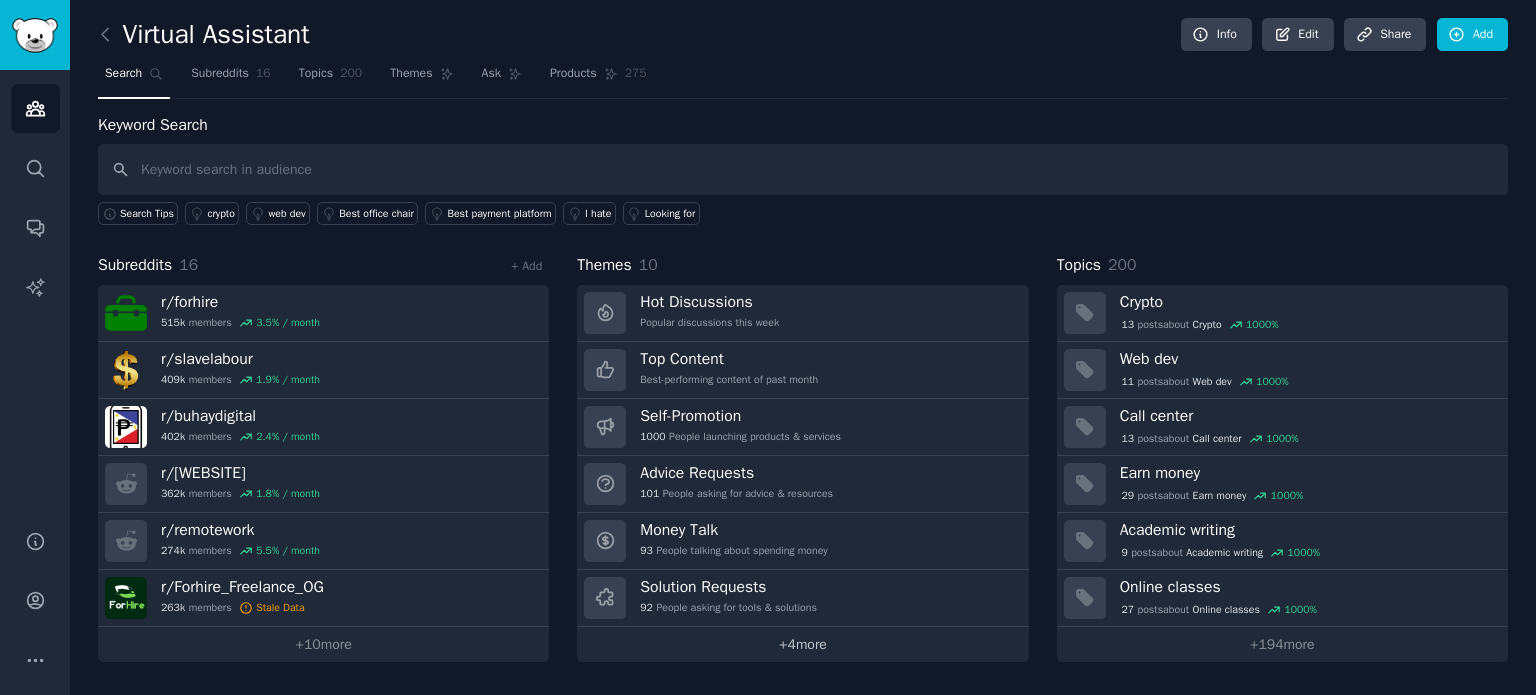 click on "+  4  more" at bounding box center (802, 644) 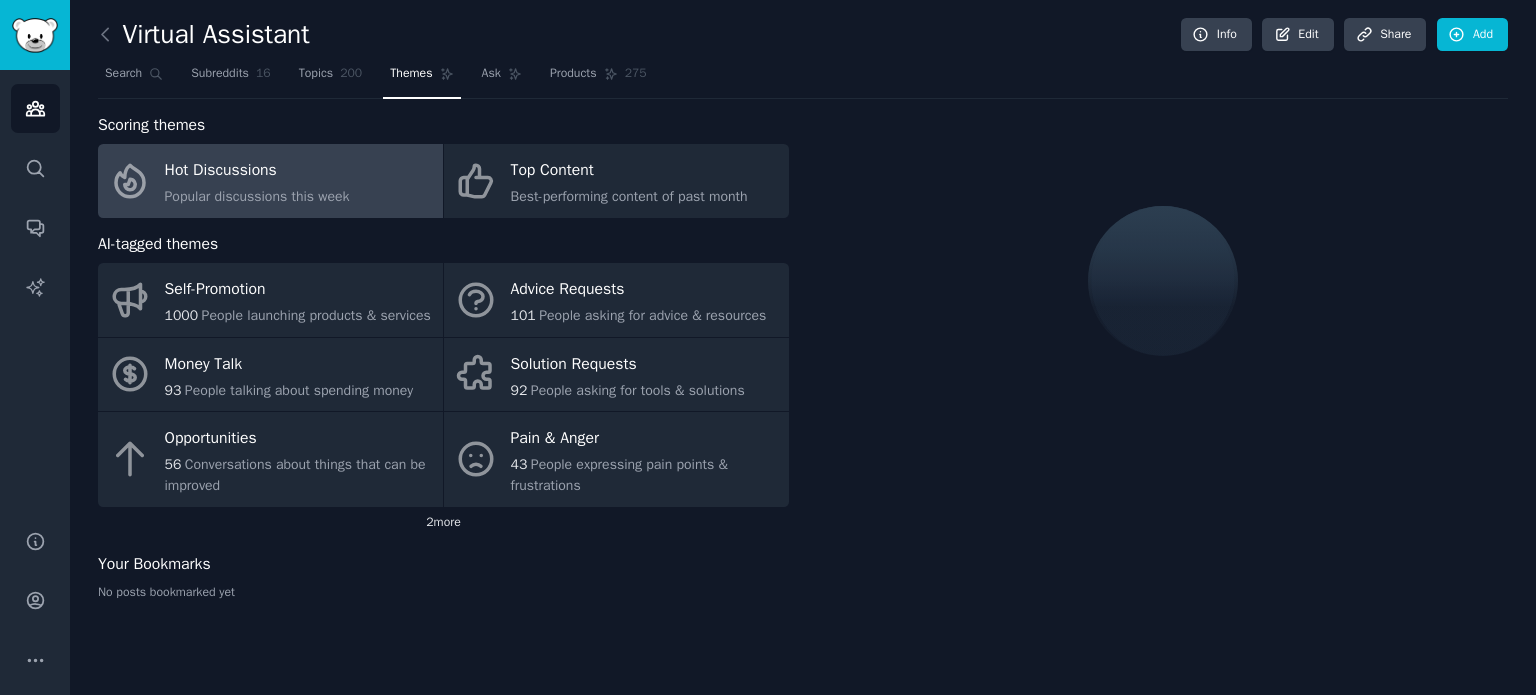 click on "2  more" 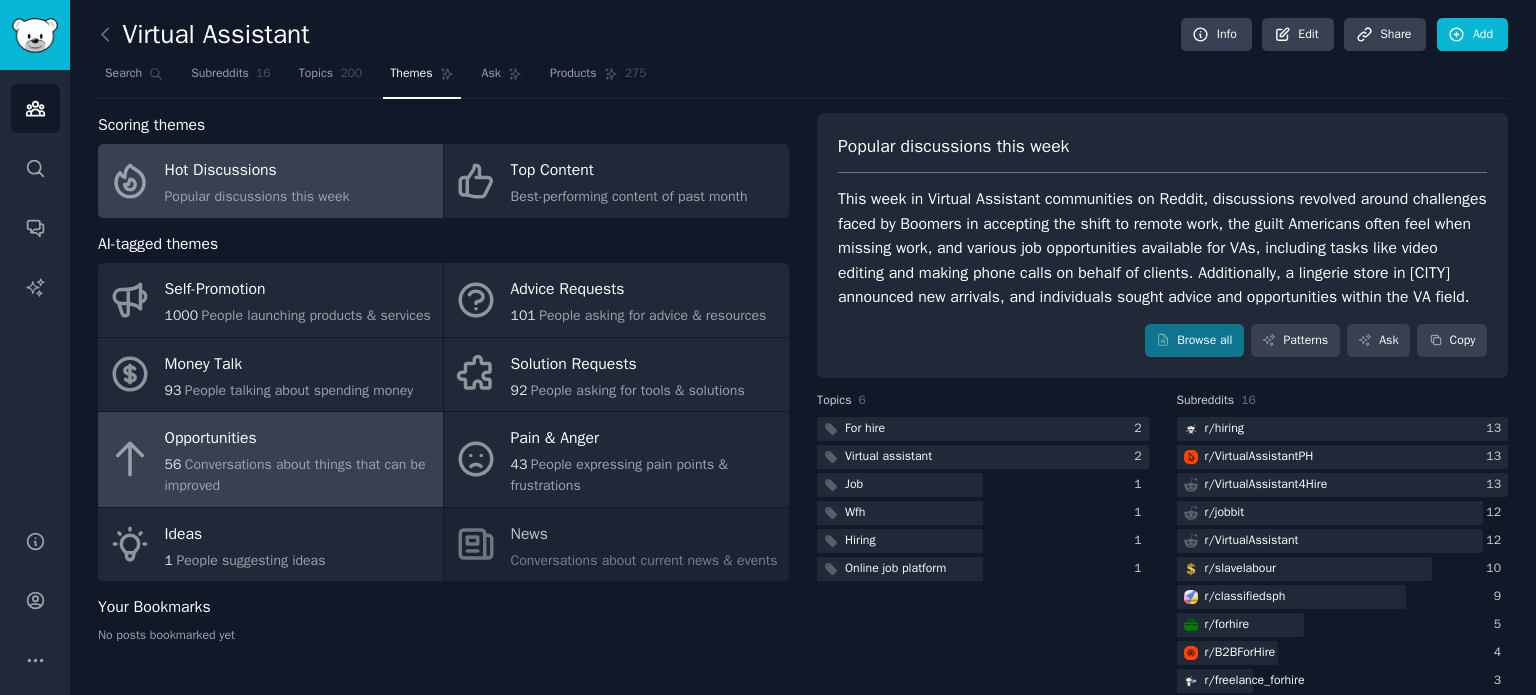 click on "Opportunities" at bounding box center (299, 439) 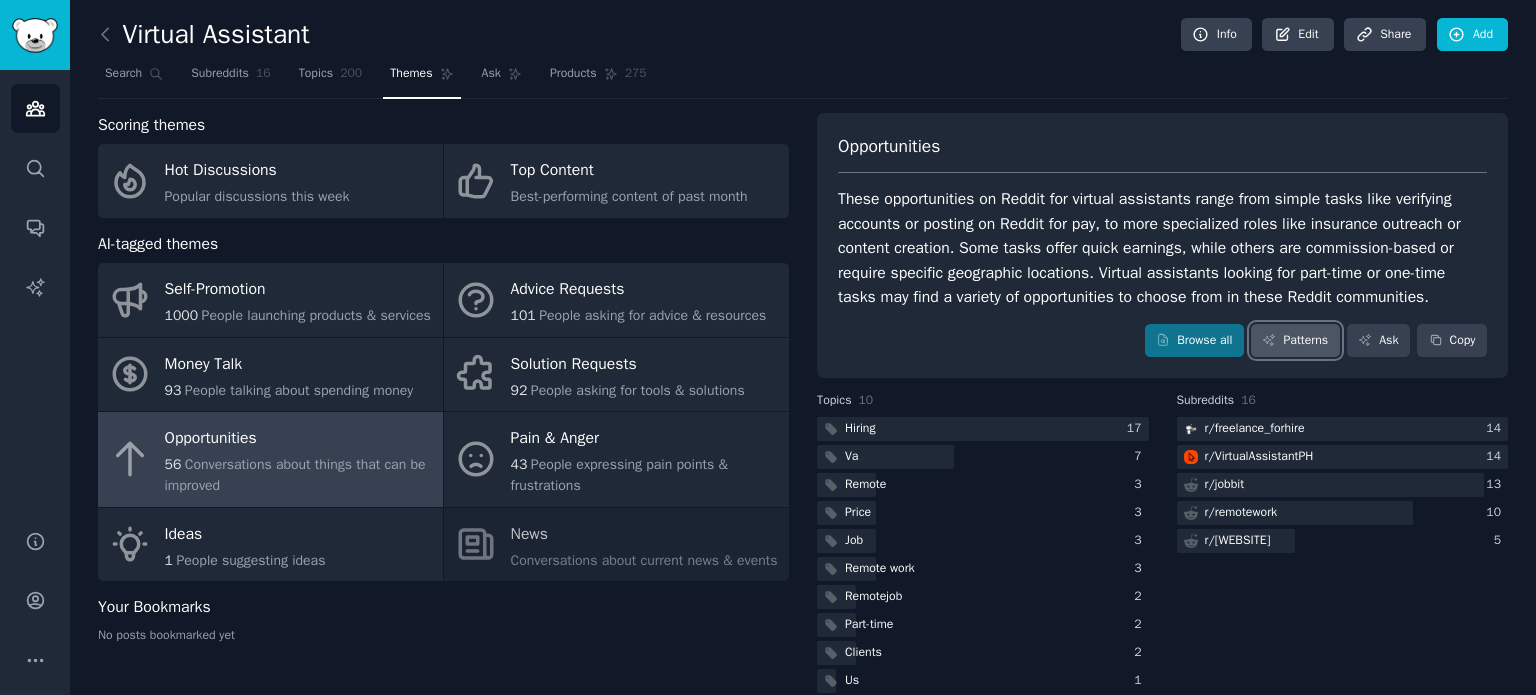 click on "Patterns" at bounding box center (1295, 341) 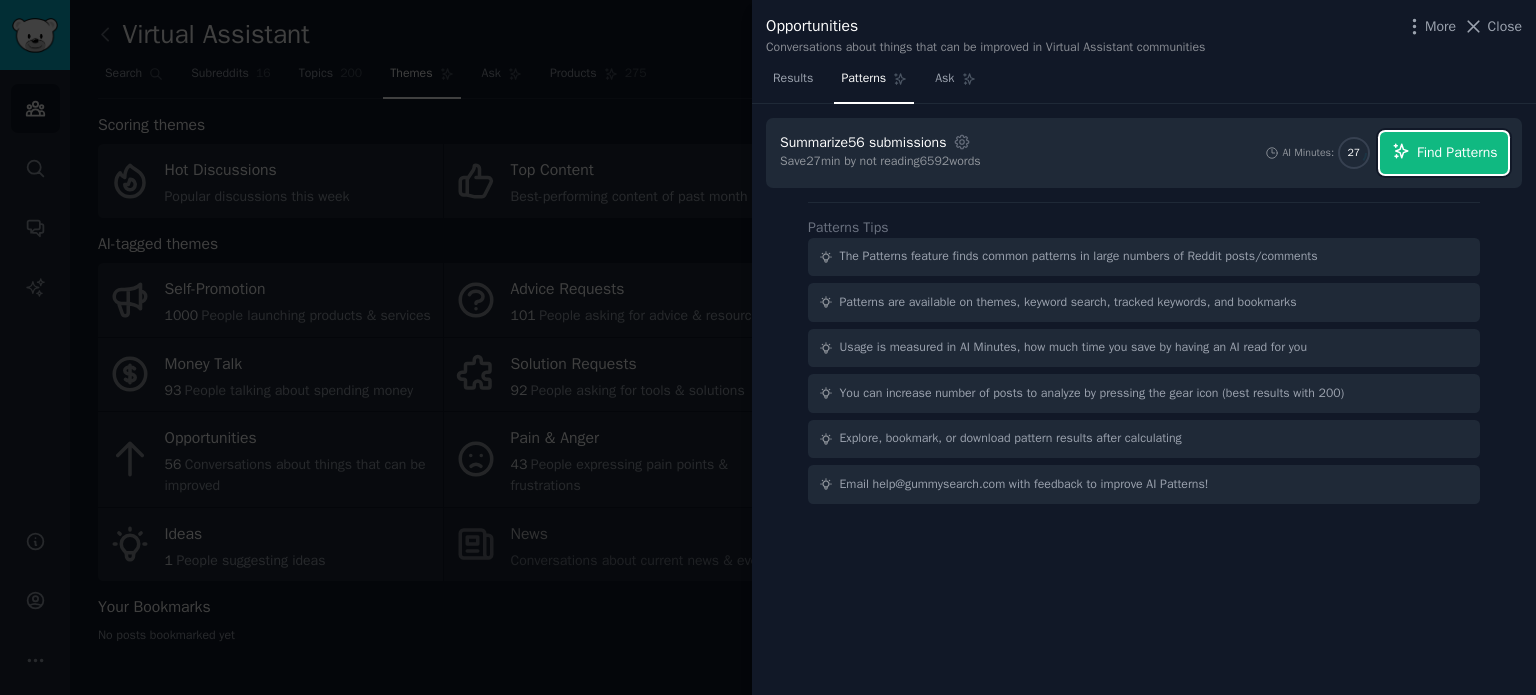 click on "Find Patterns" at bounding box center (1457, 152) 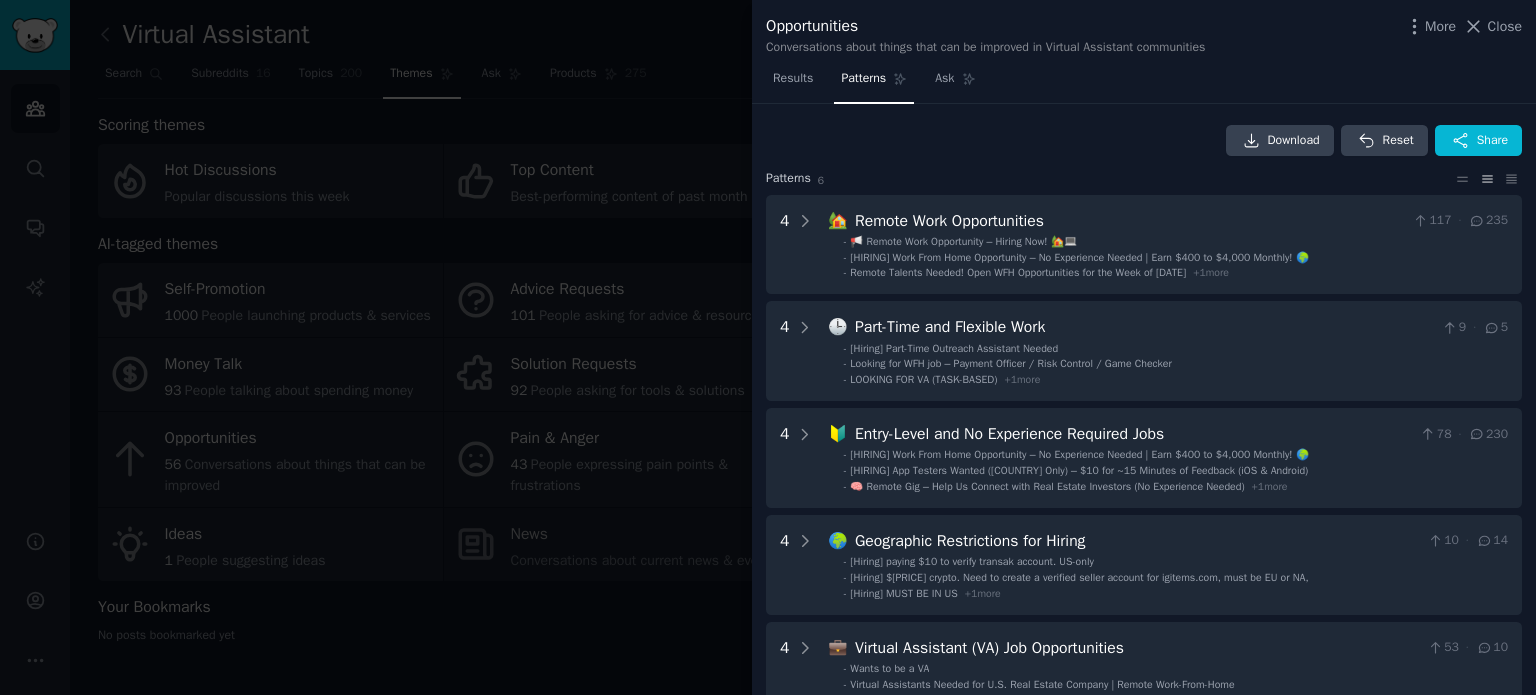 click on "Download Reset Share" at bounding box center (1144, 141) 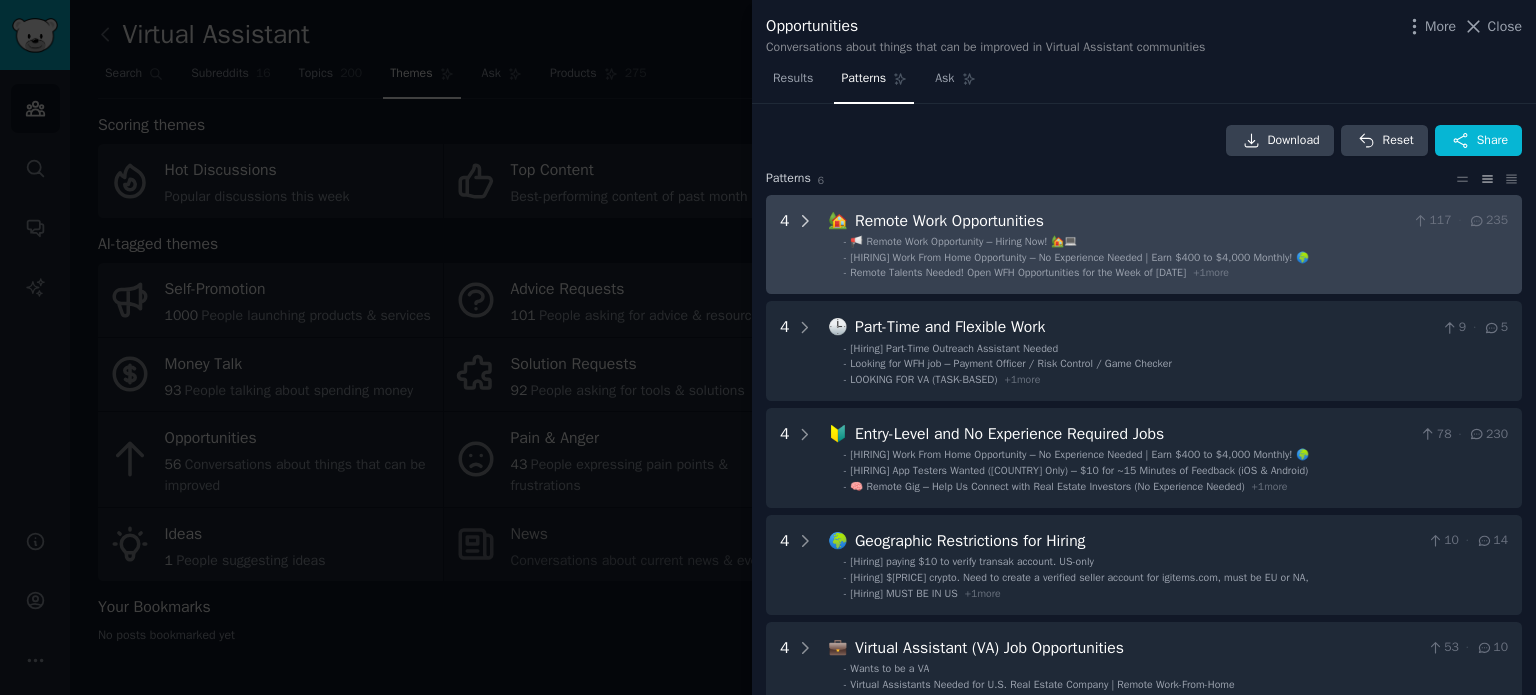 click 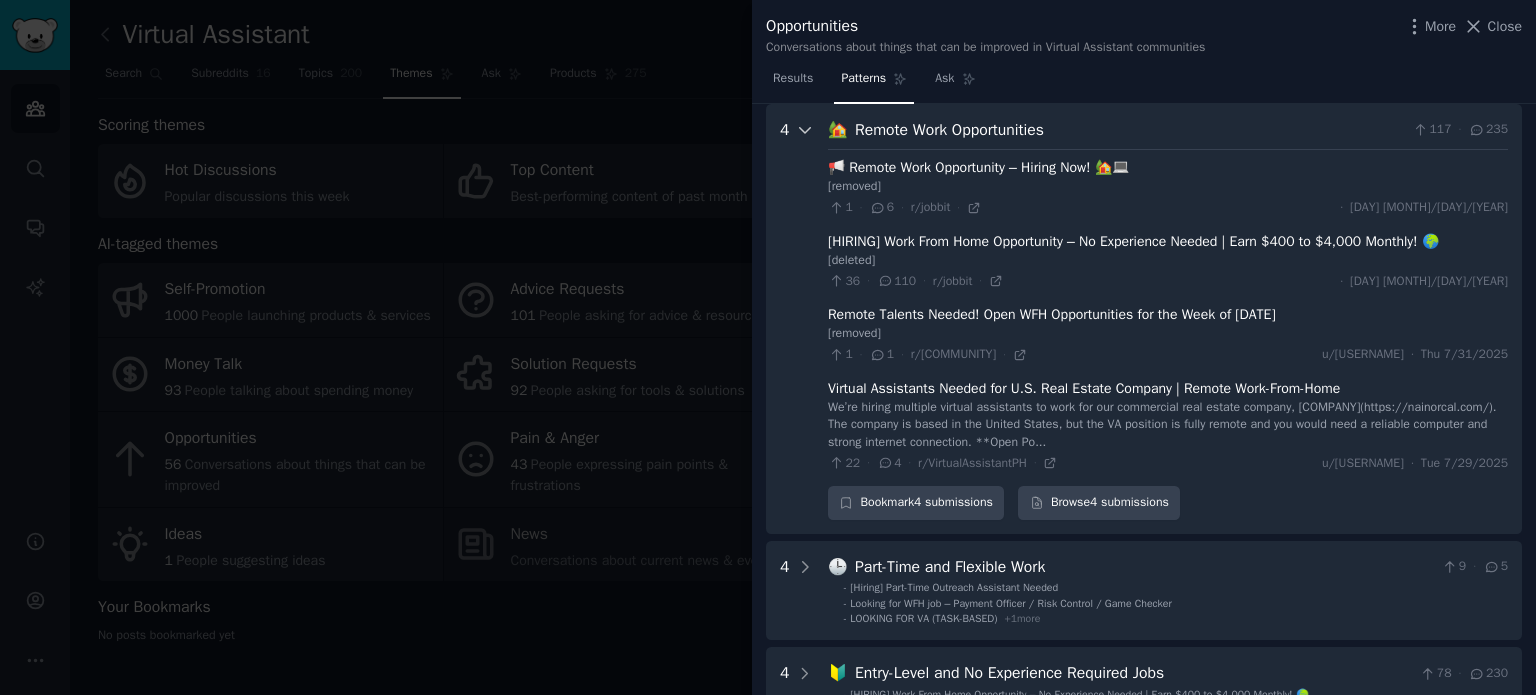 scroll, scrollTop: 0, scrollLeft: 0, axis: both 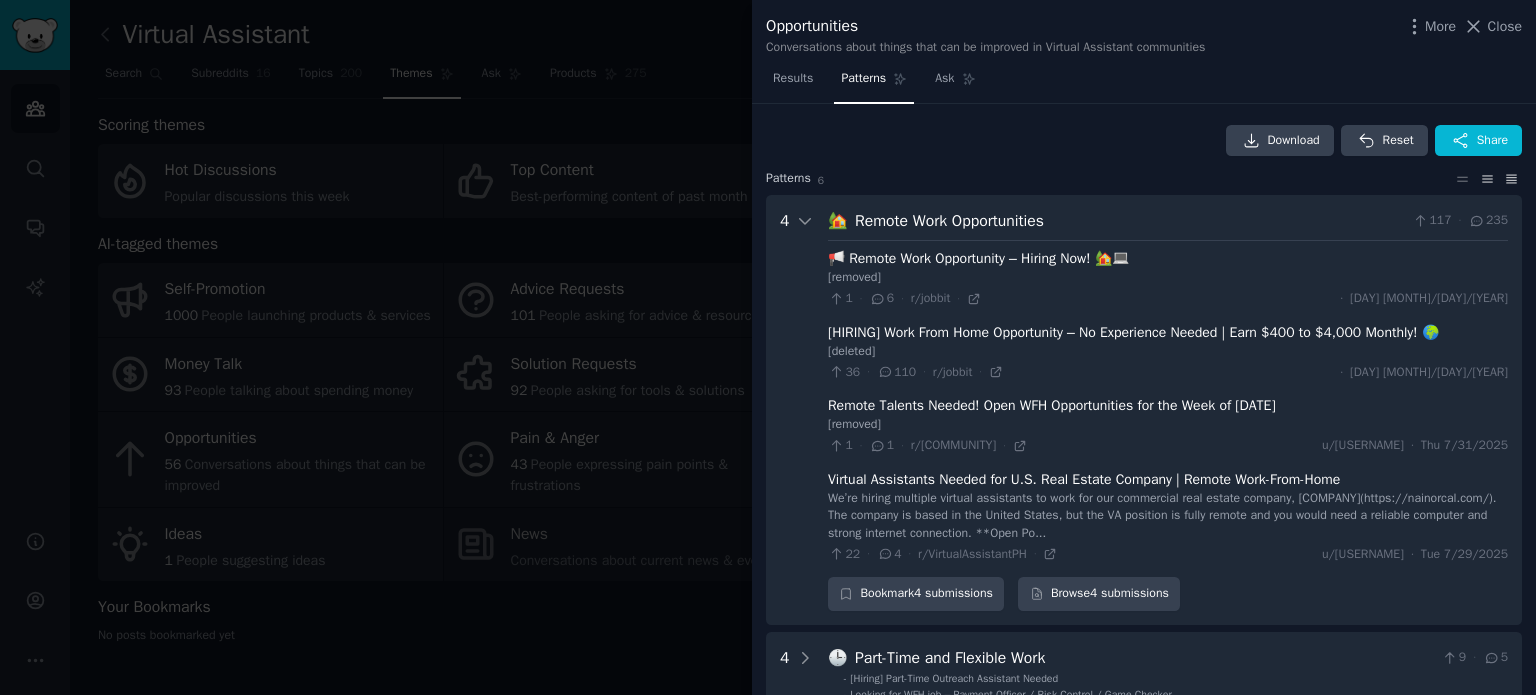 click 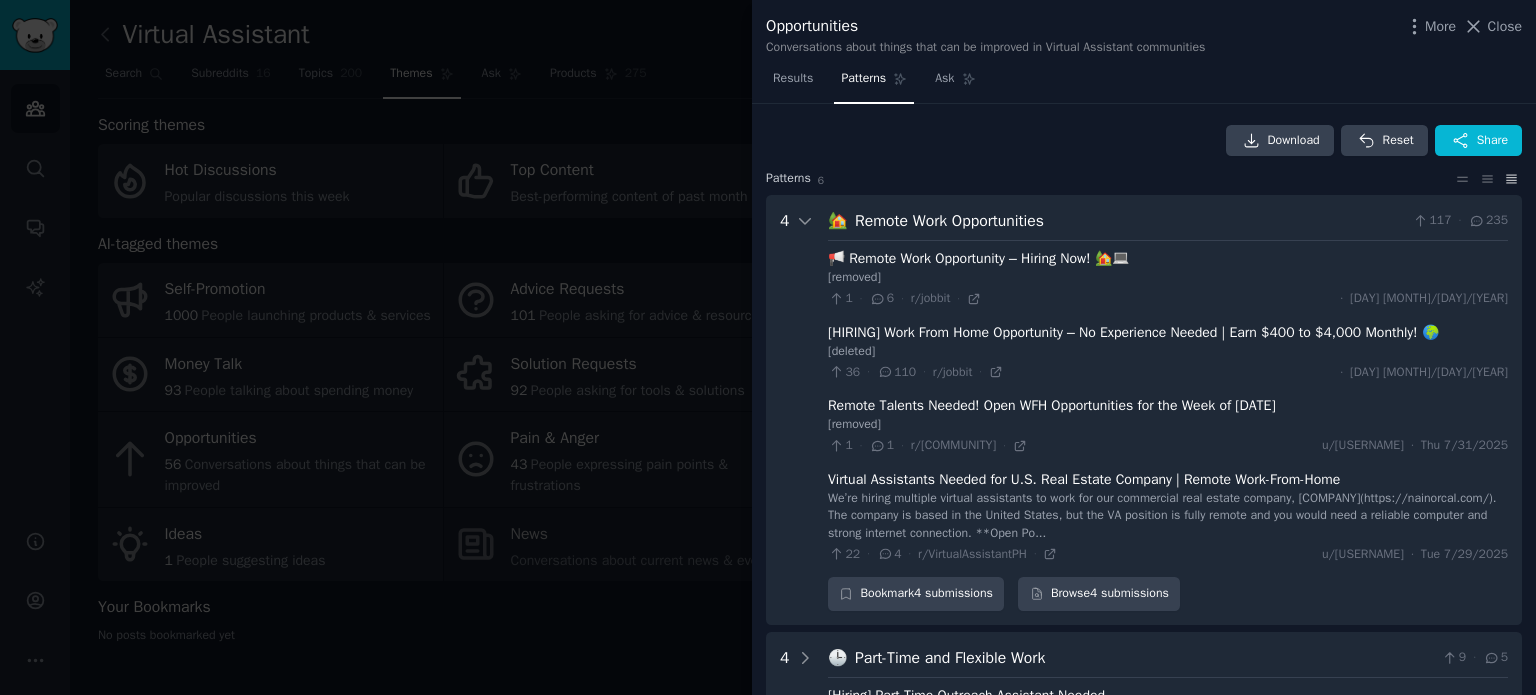 click 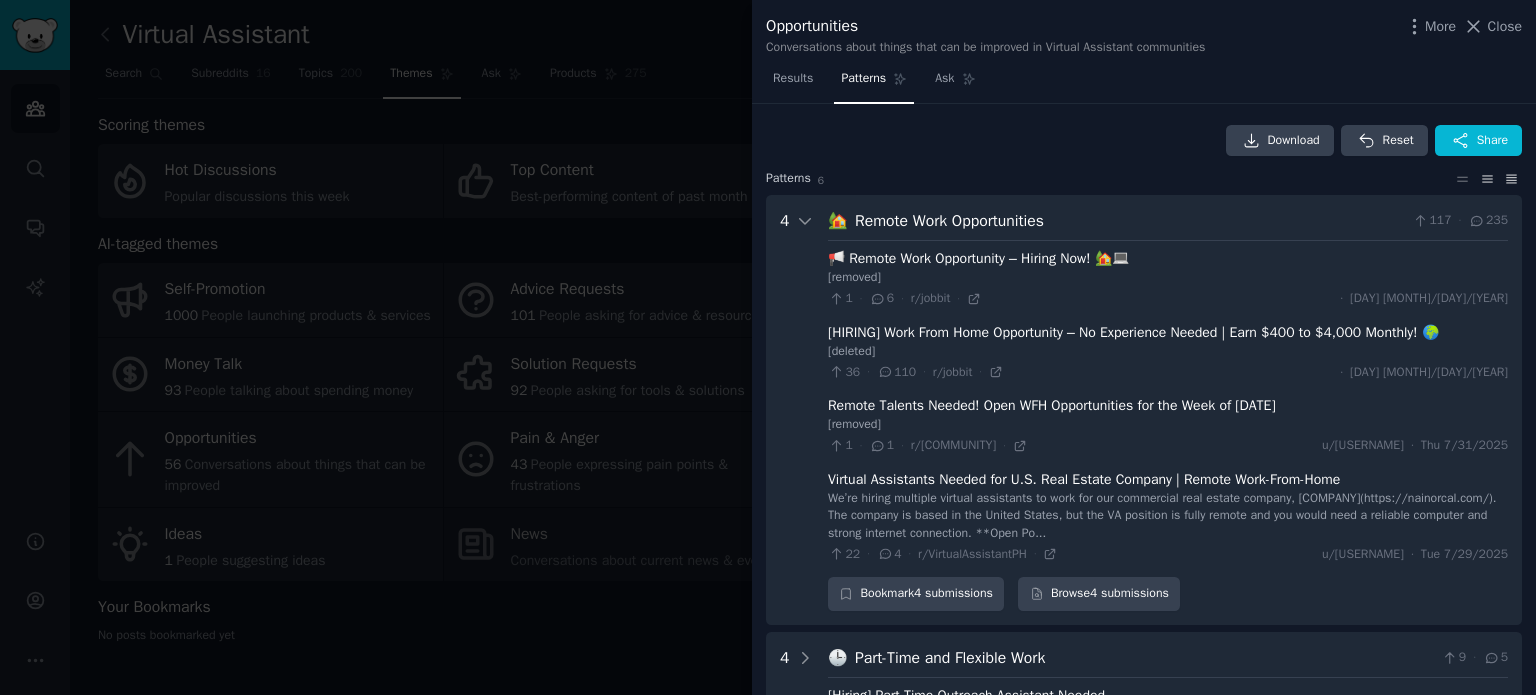 click 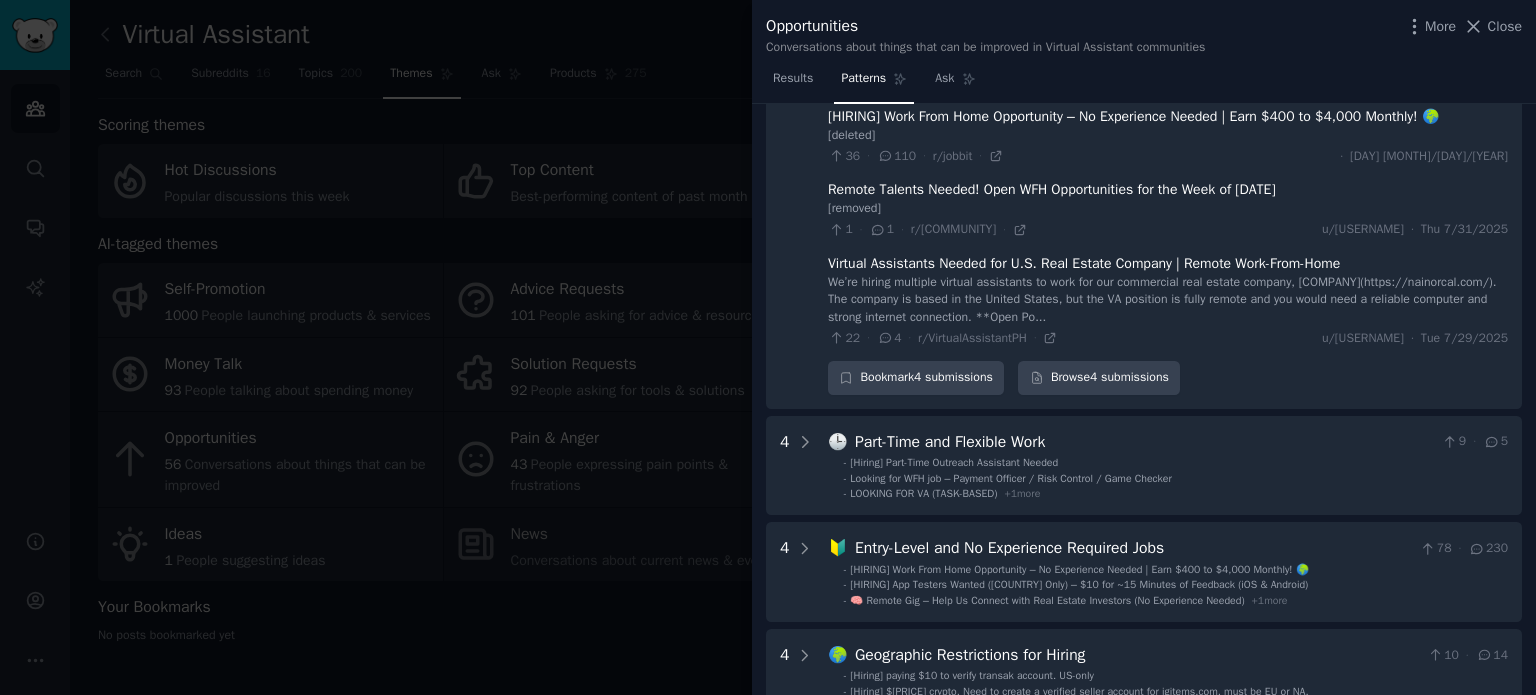 scroll, scrollTop: 0, scrollLeft: 0, axis: both 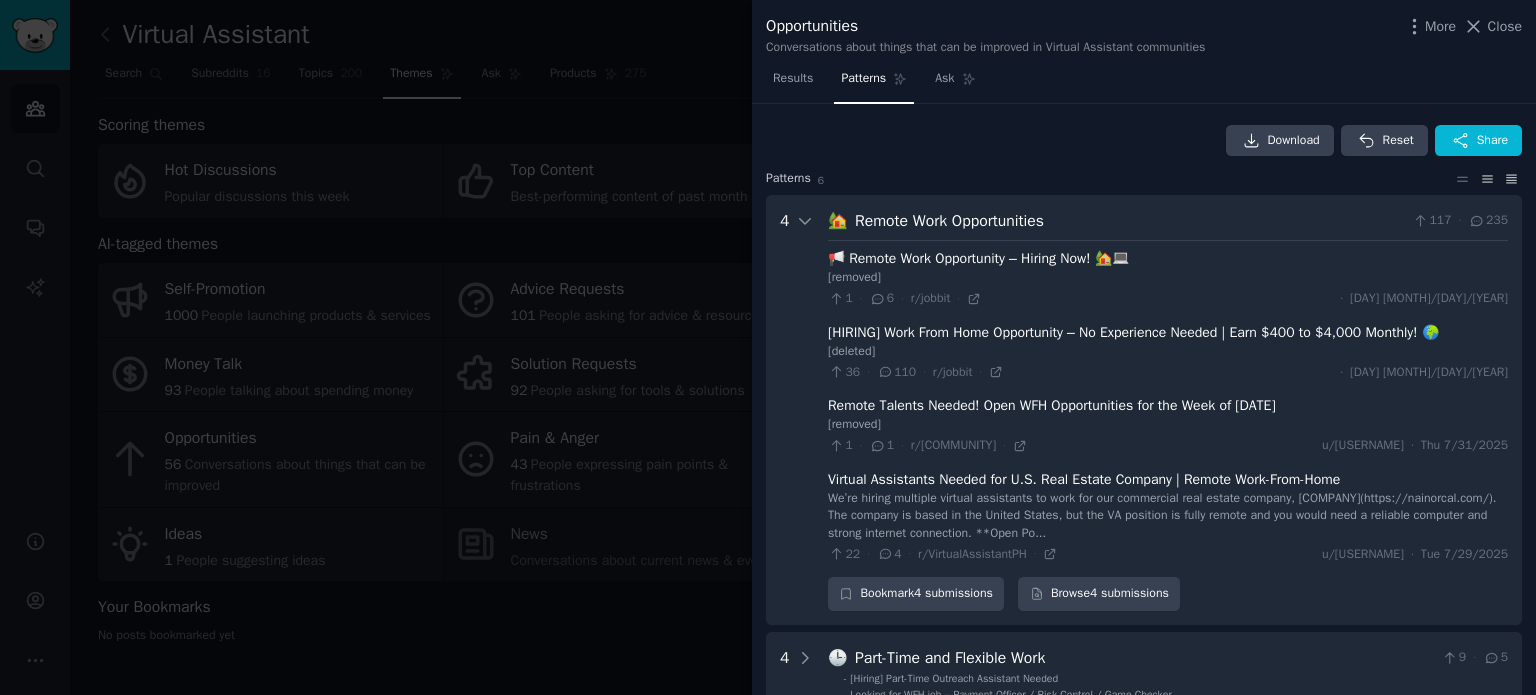 click 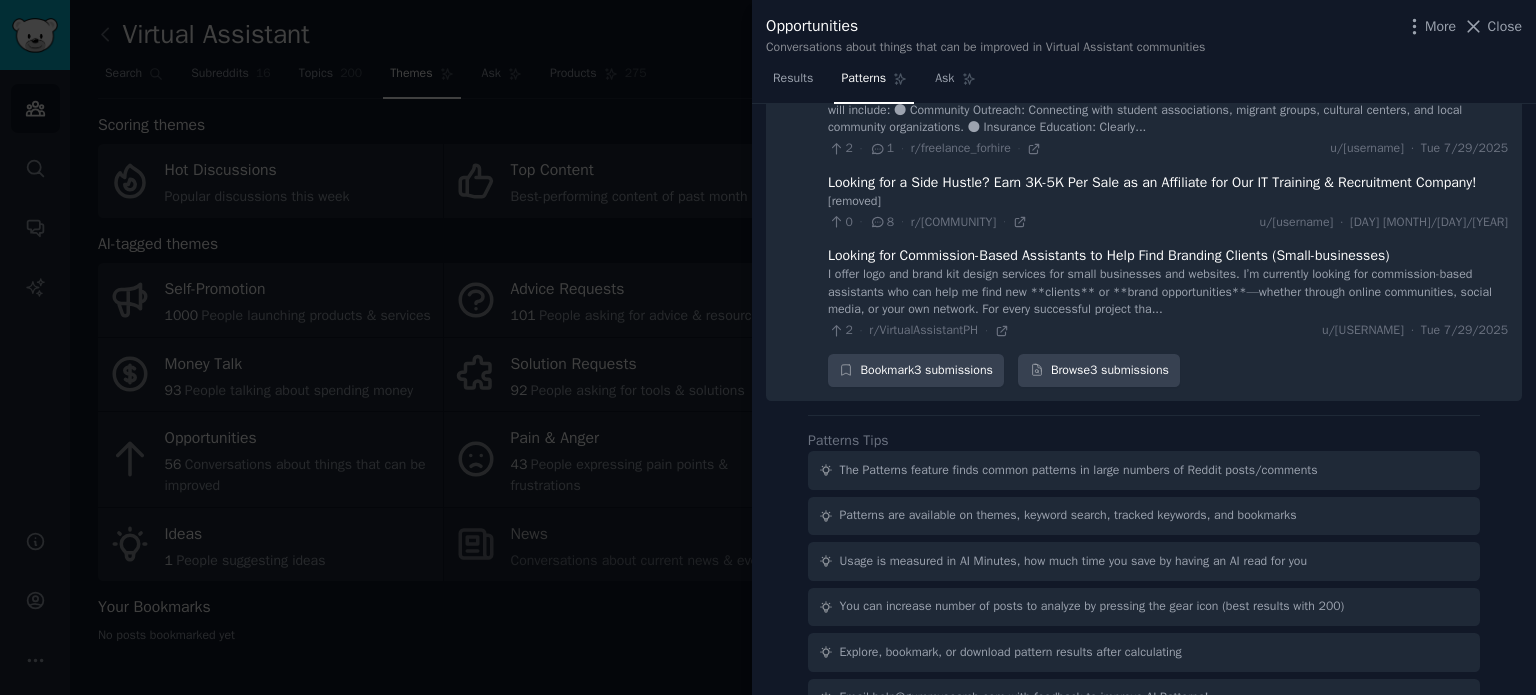 scroll, scrollTop: 2408, scrollLeft: 0, axis: vertical 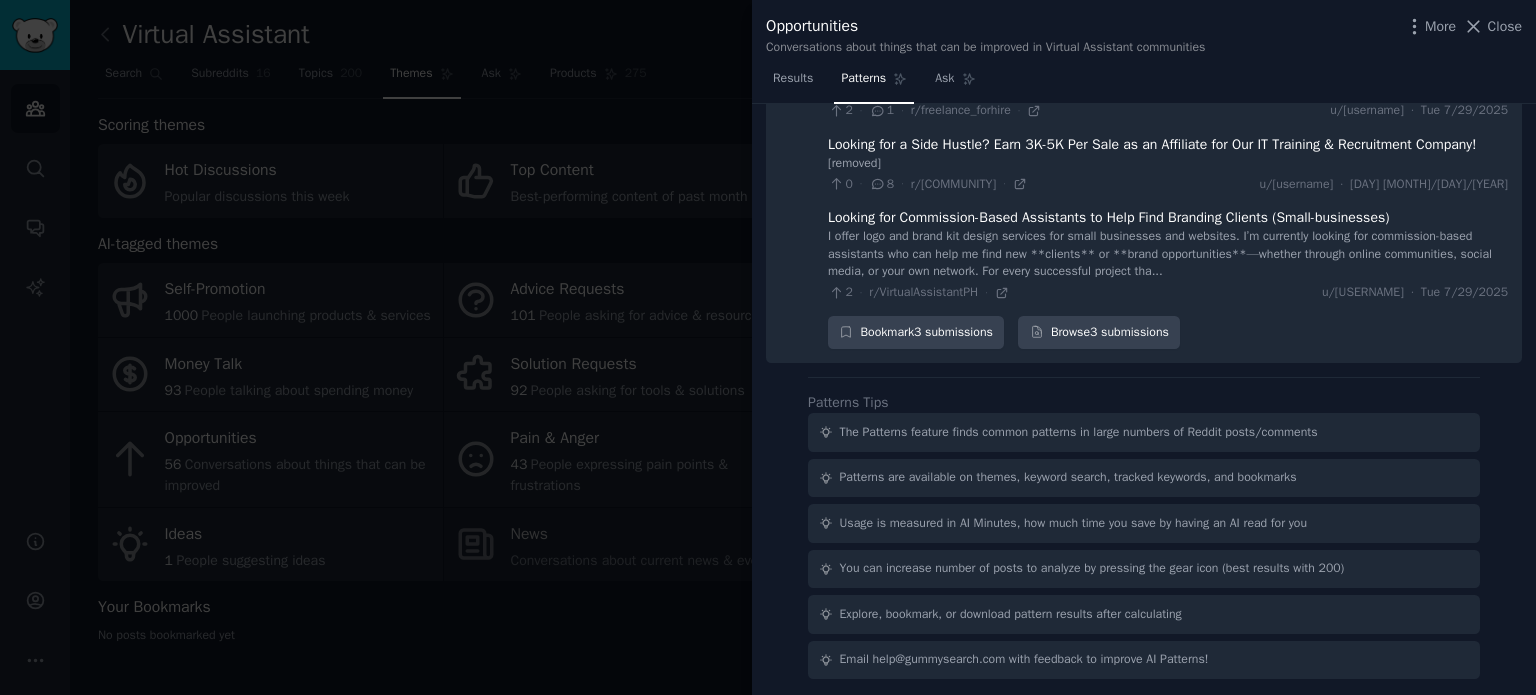 click at bounding box center [768, 347] 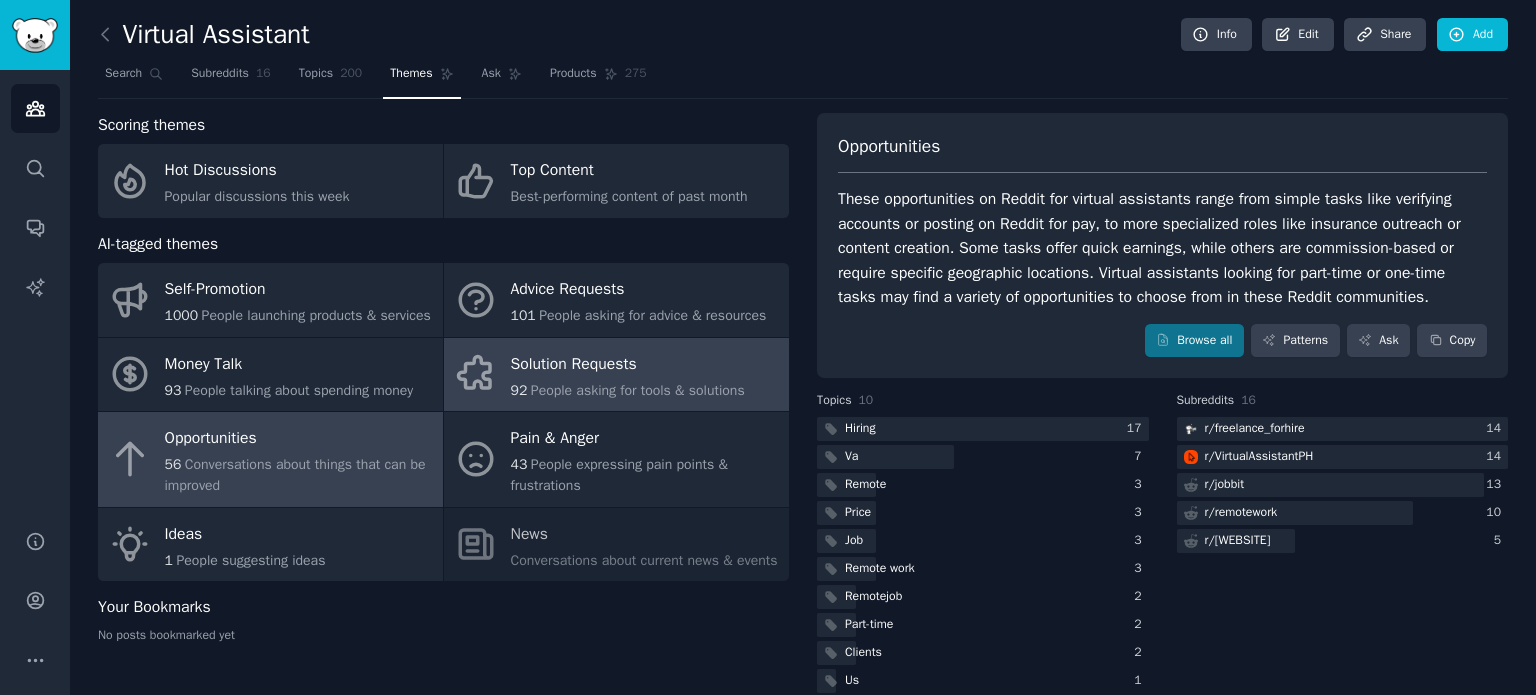 click on "People asking for tools & solutions" at bounding box center [638, 390] 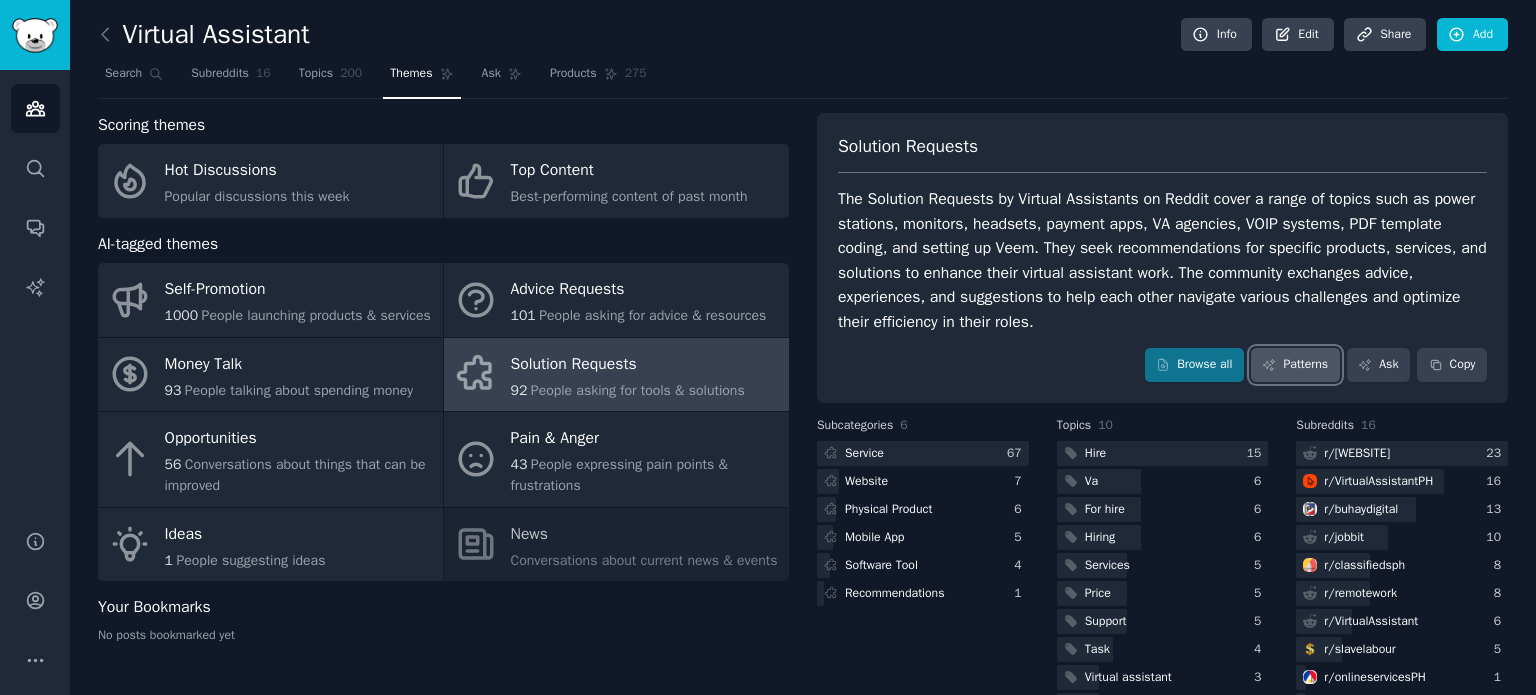 click on "Patterns" at bounding box center (1295, 365) 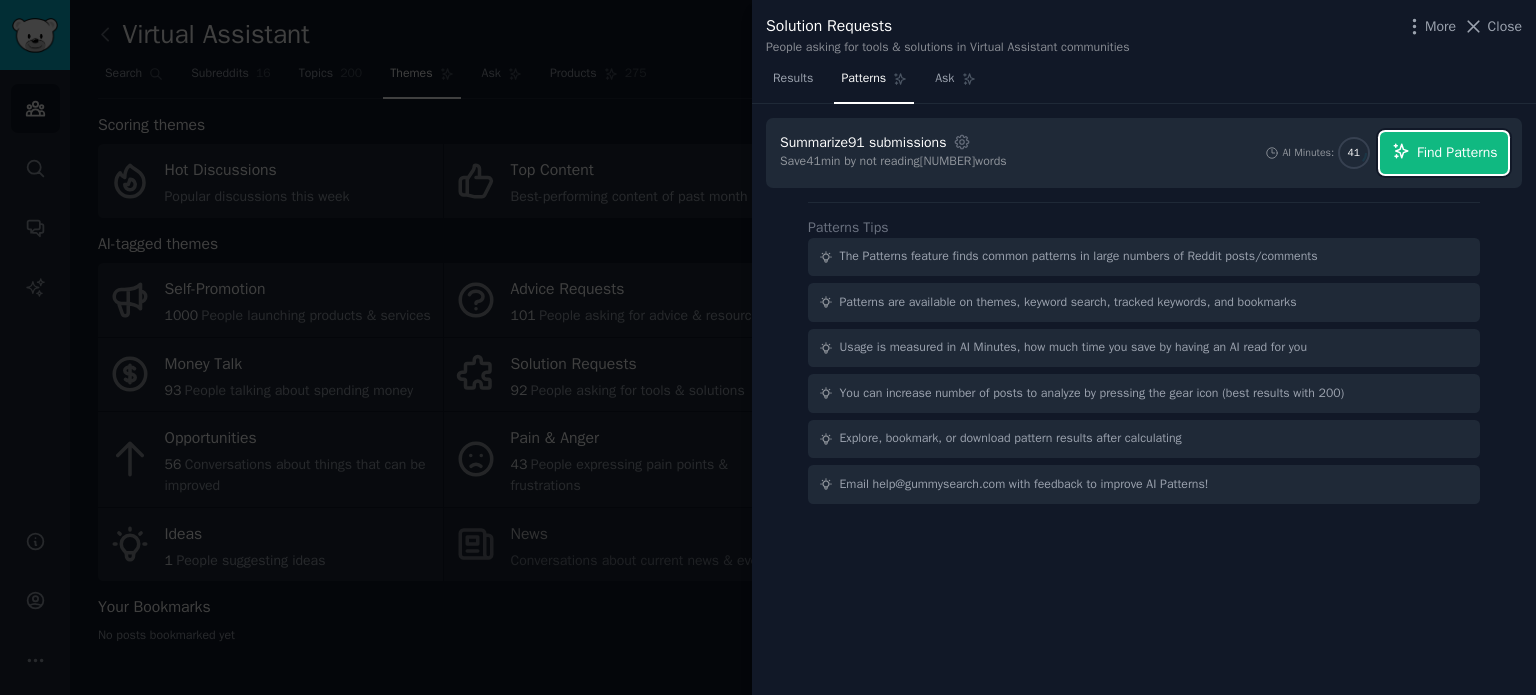 click on "Find Patterns" at bounding box center (1444, 153) 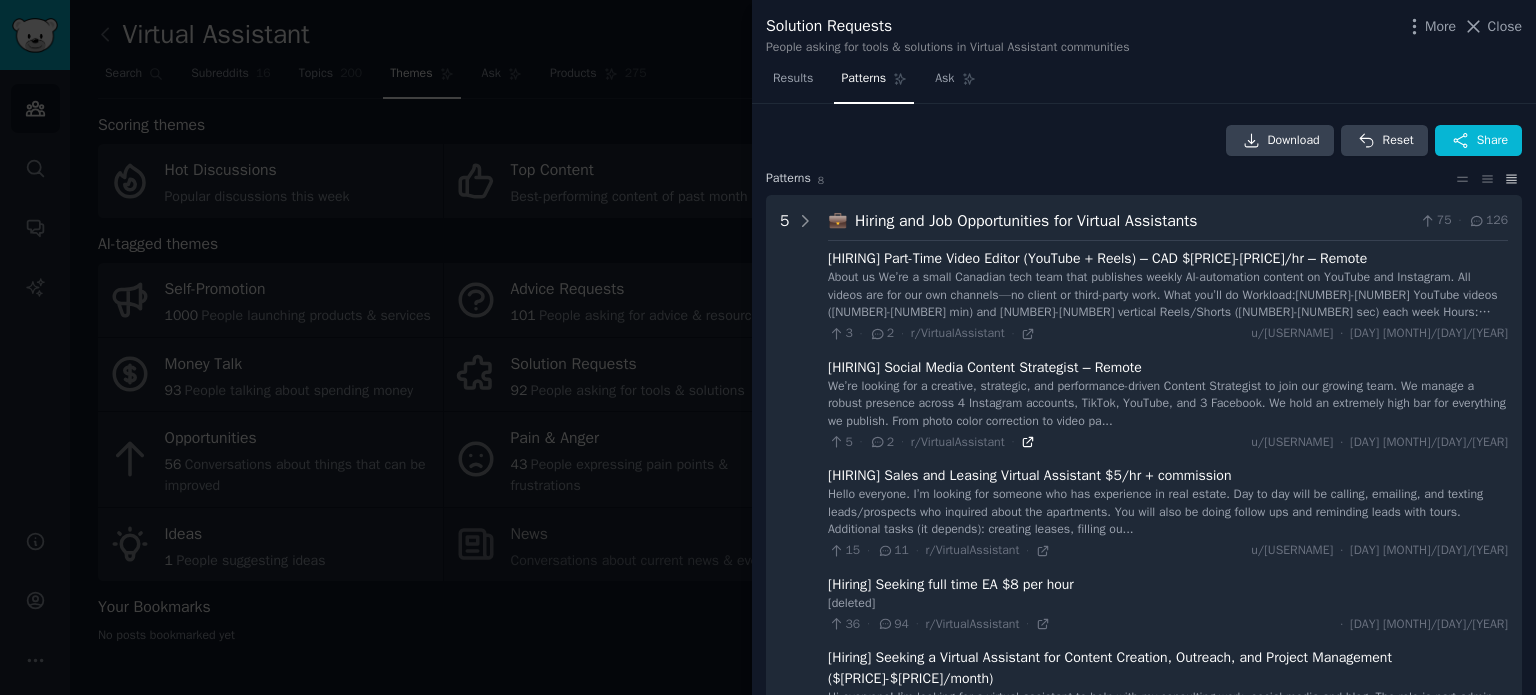 click 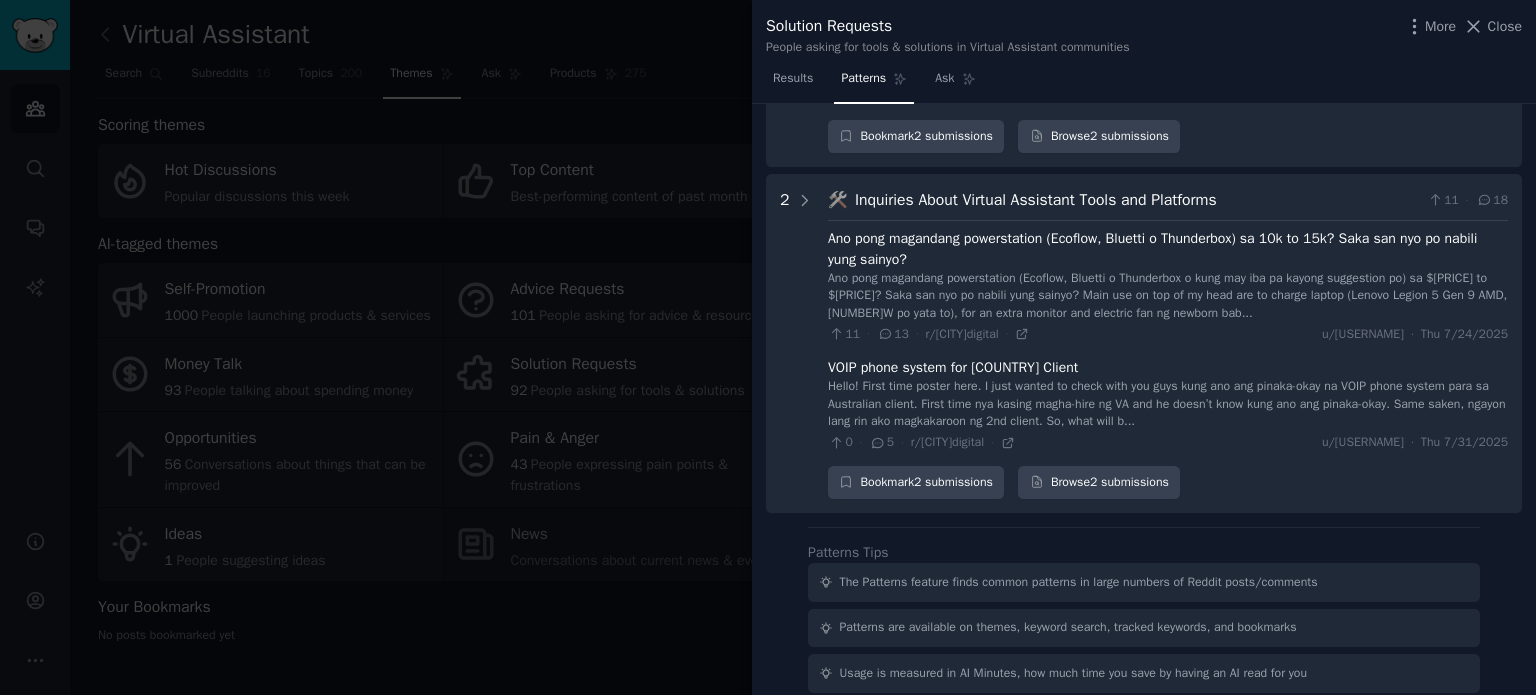 scroll, scrollTop: 2491, scrollLeft: 0, axis: vertical 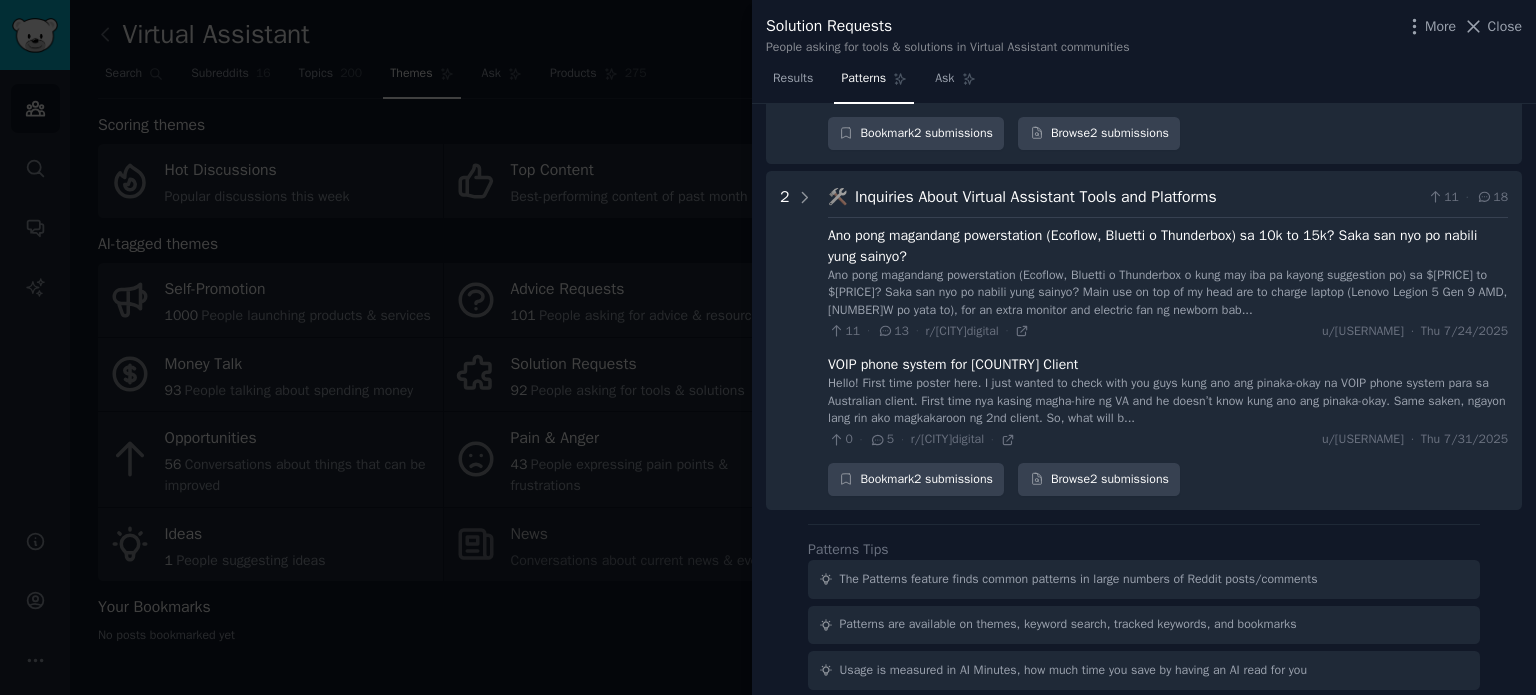 click at bounding box center (768, 347) 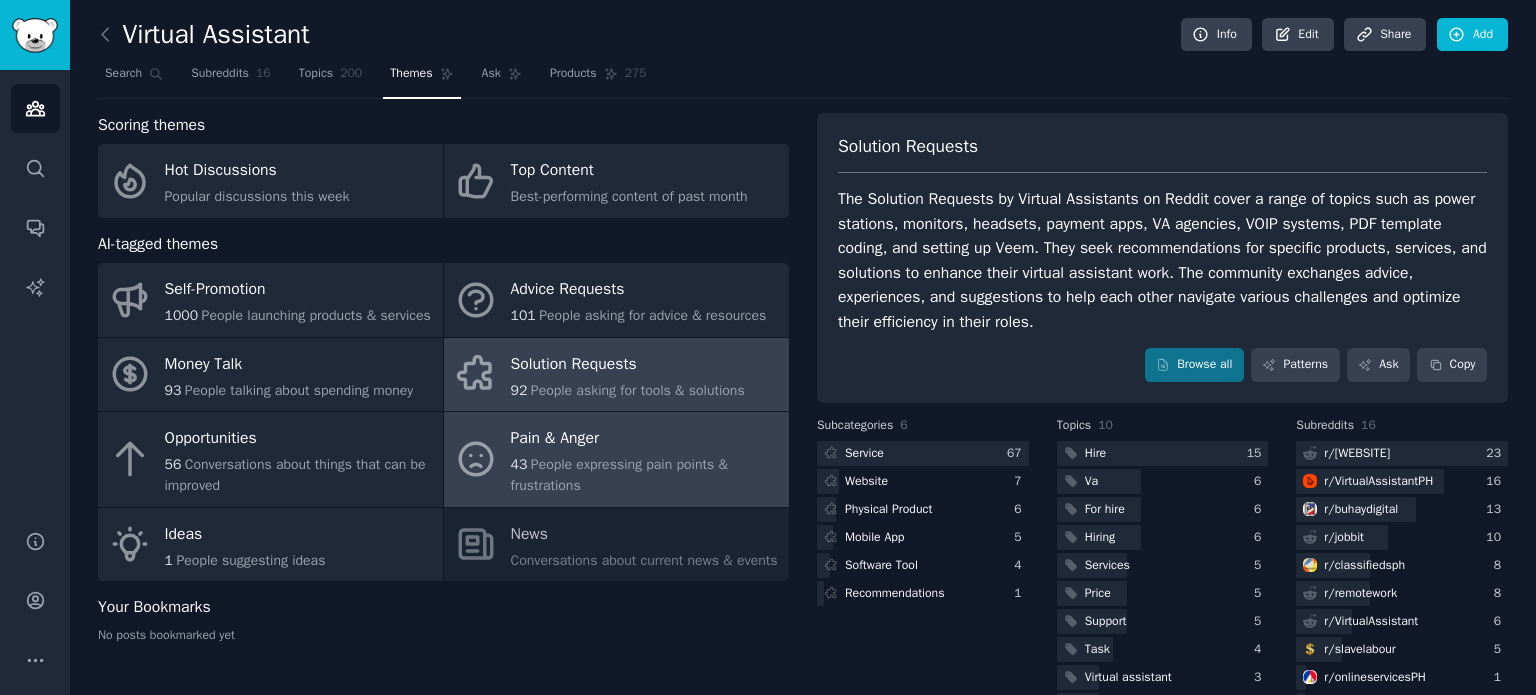click on "Pain & Anger" at bounding box center [645, 439] 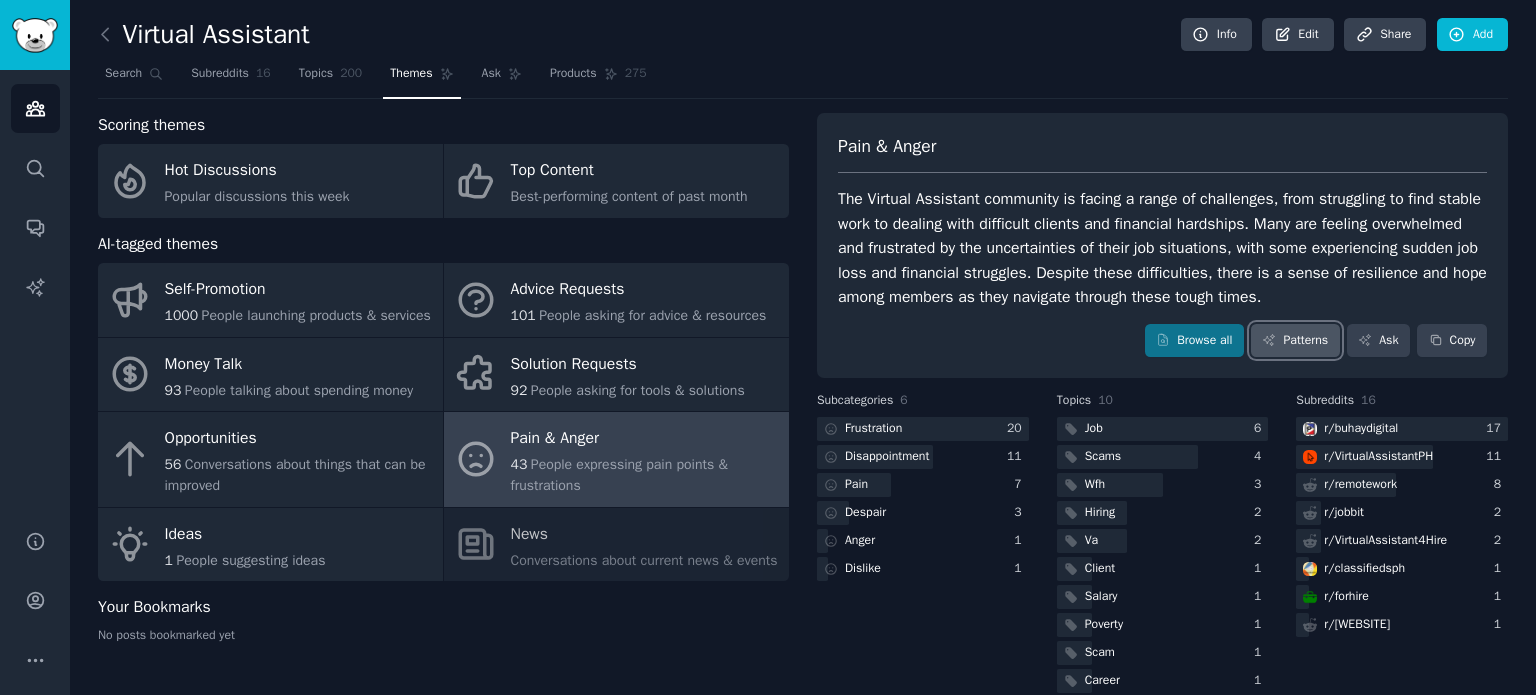 click on "Patterns" at bounding box center [1295, 341] 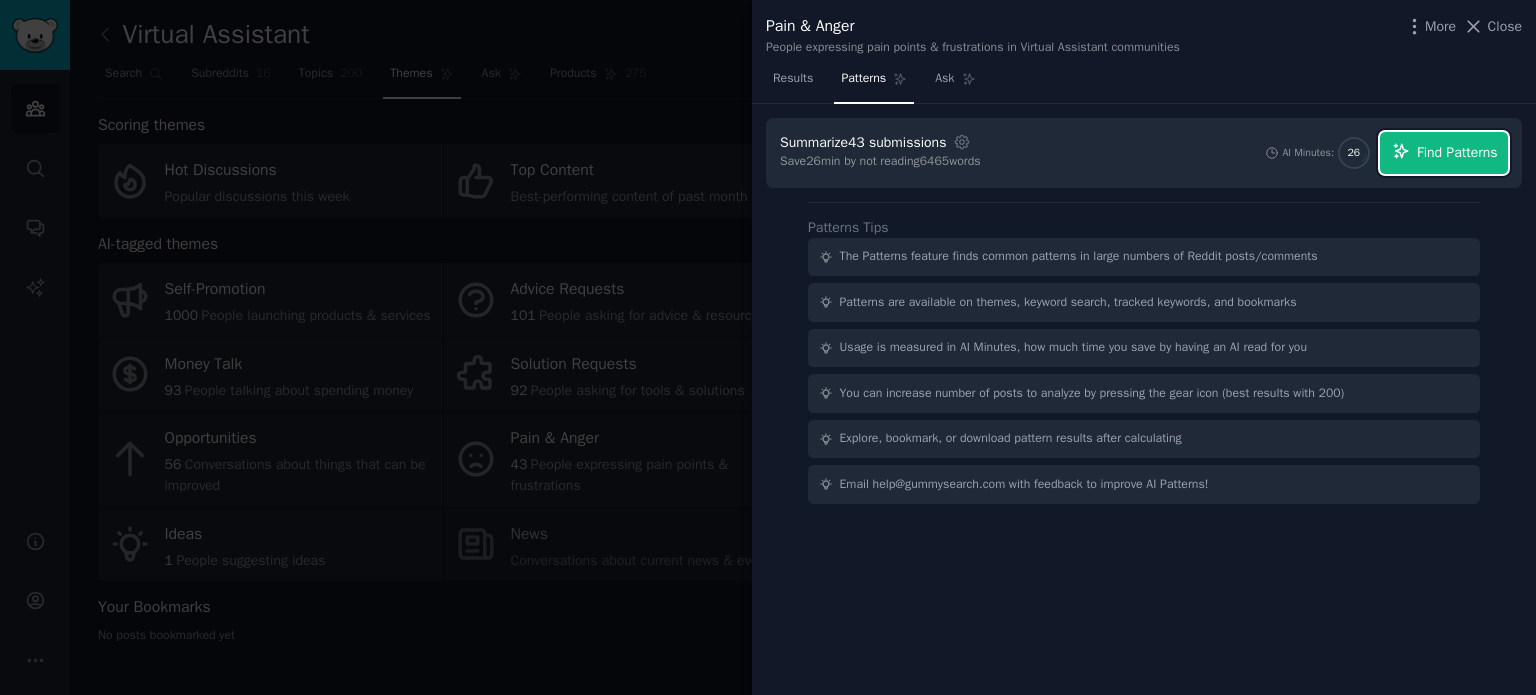 click on "Find Patterns" at bounding box center [1444, 153] 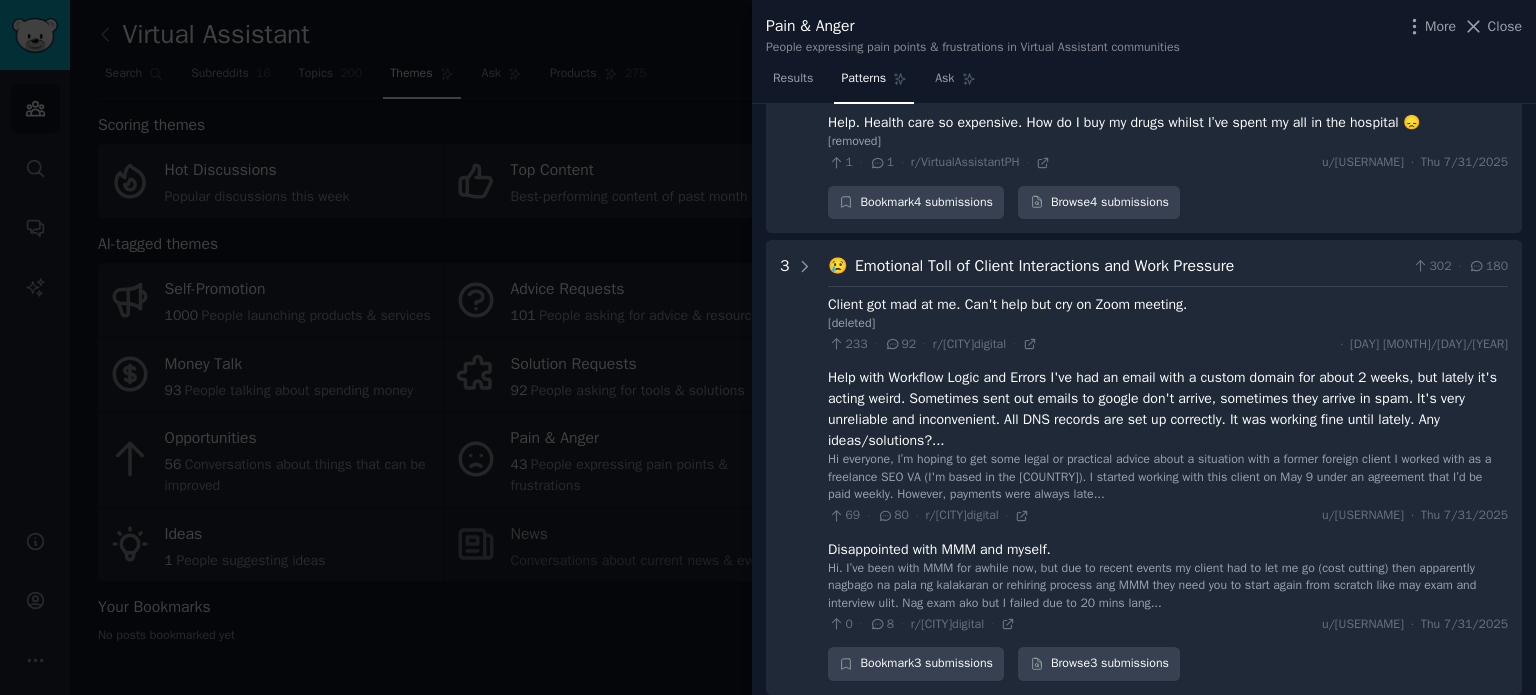 scroll, scrollTop: 1500, scrollLeft: 0, axis: vertical 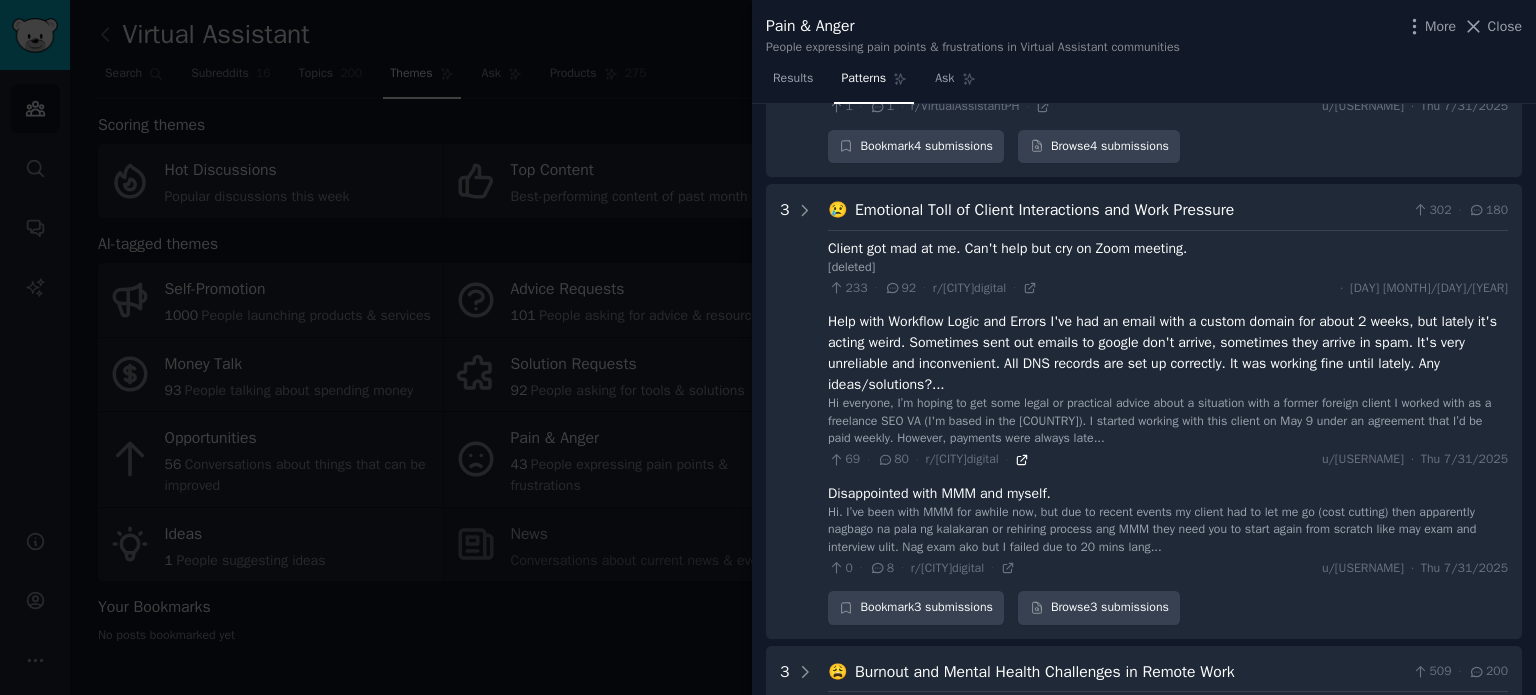 click 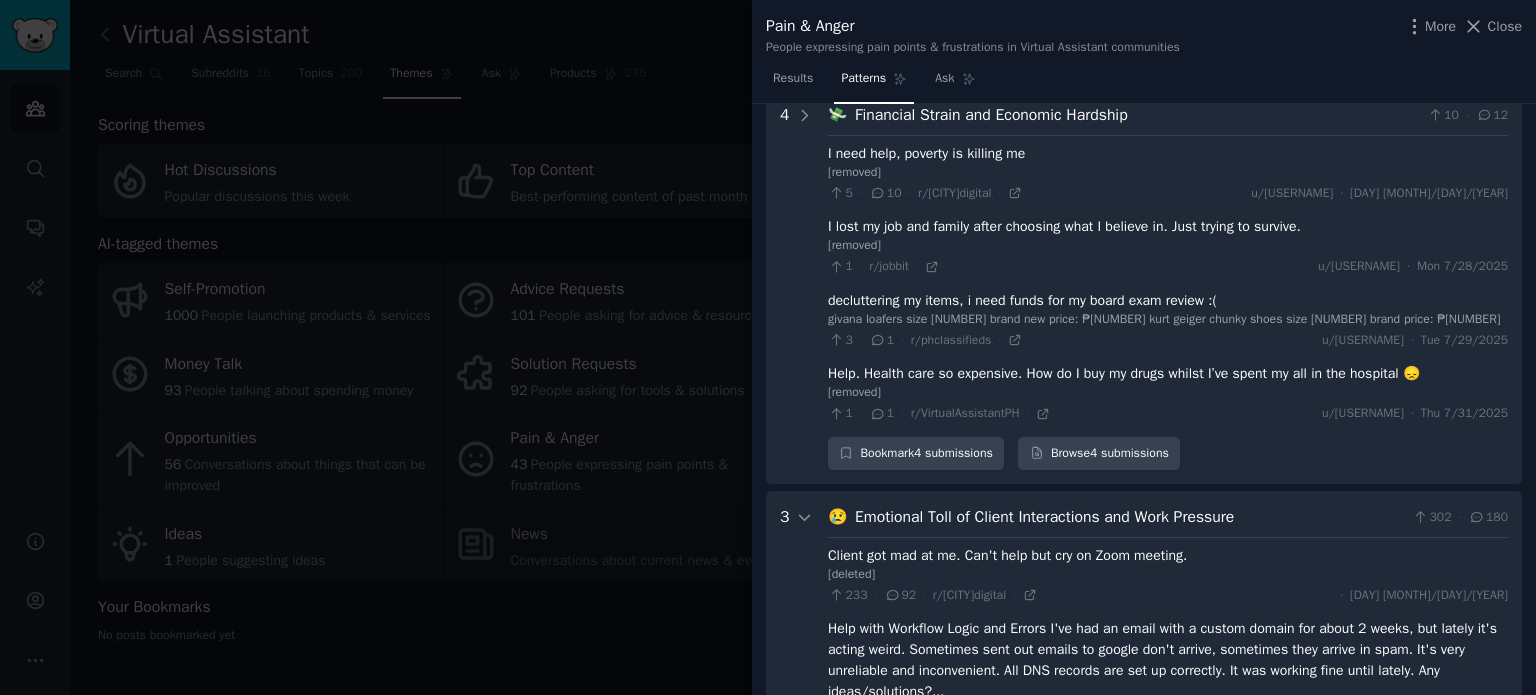 scroll, scrollTop: 1120, scrollLeft: 0, axis: vertical 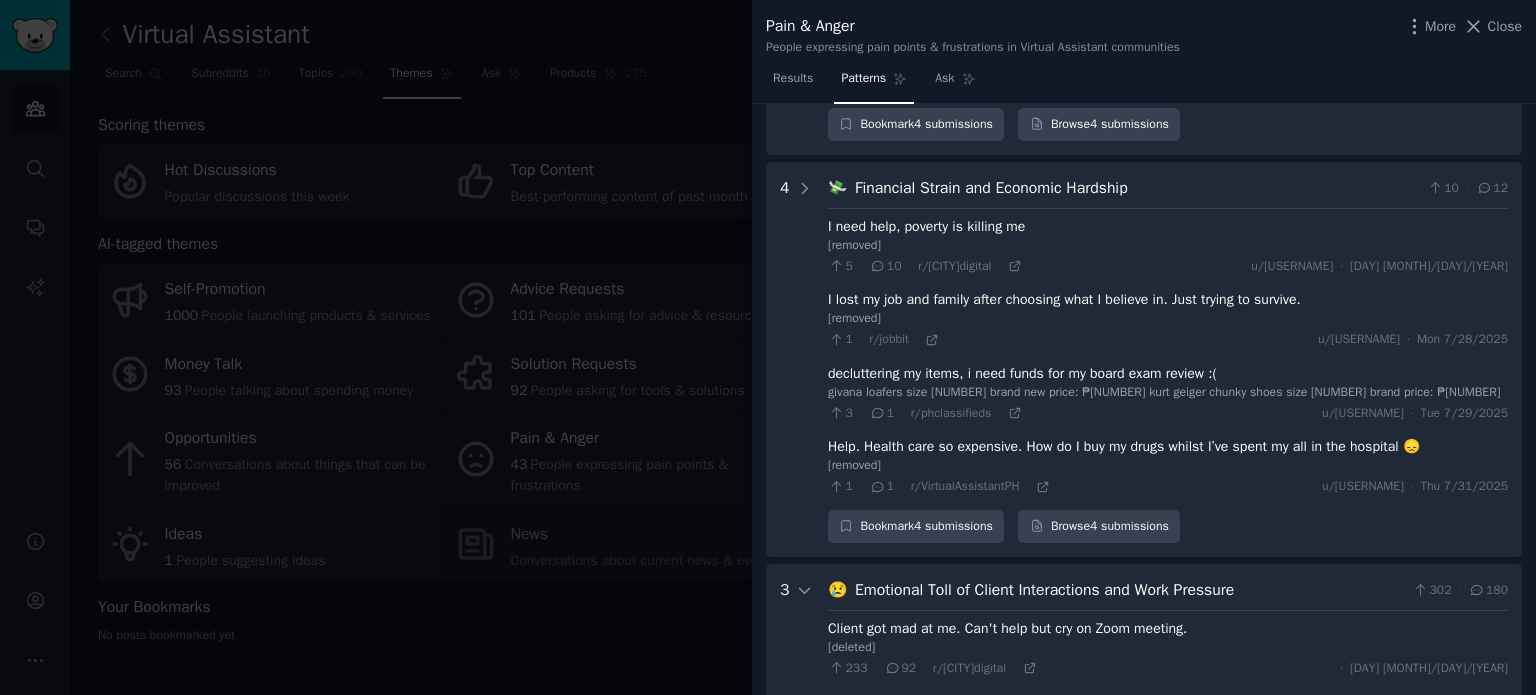 click at bounding box center (768, 347) 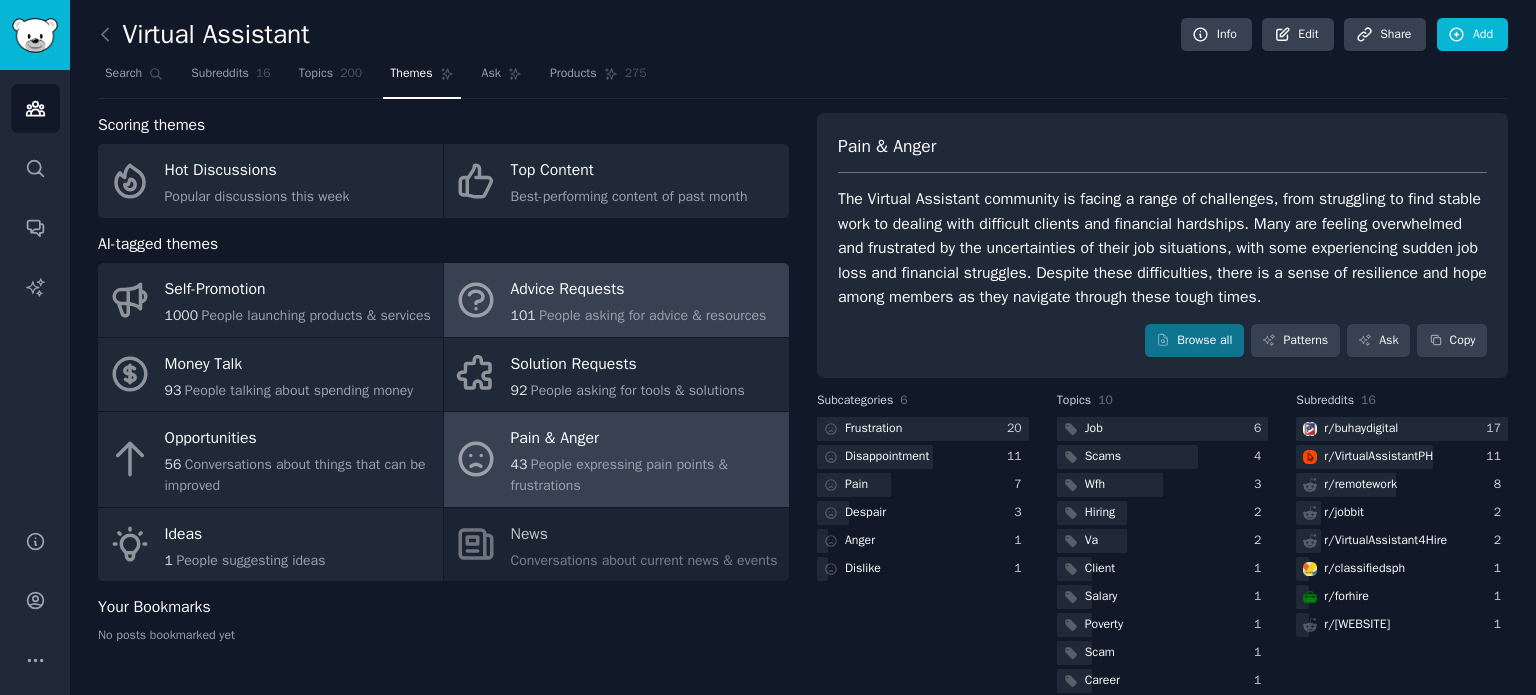 click on "People asking for advice & resources" at bounding box center [652, 315] 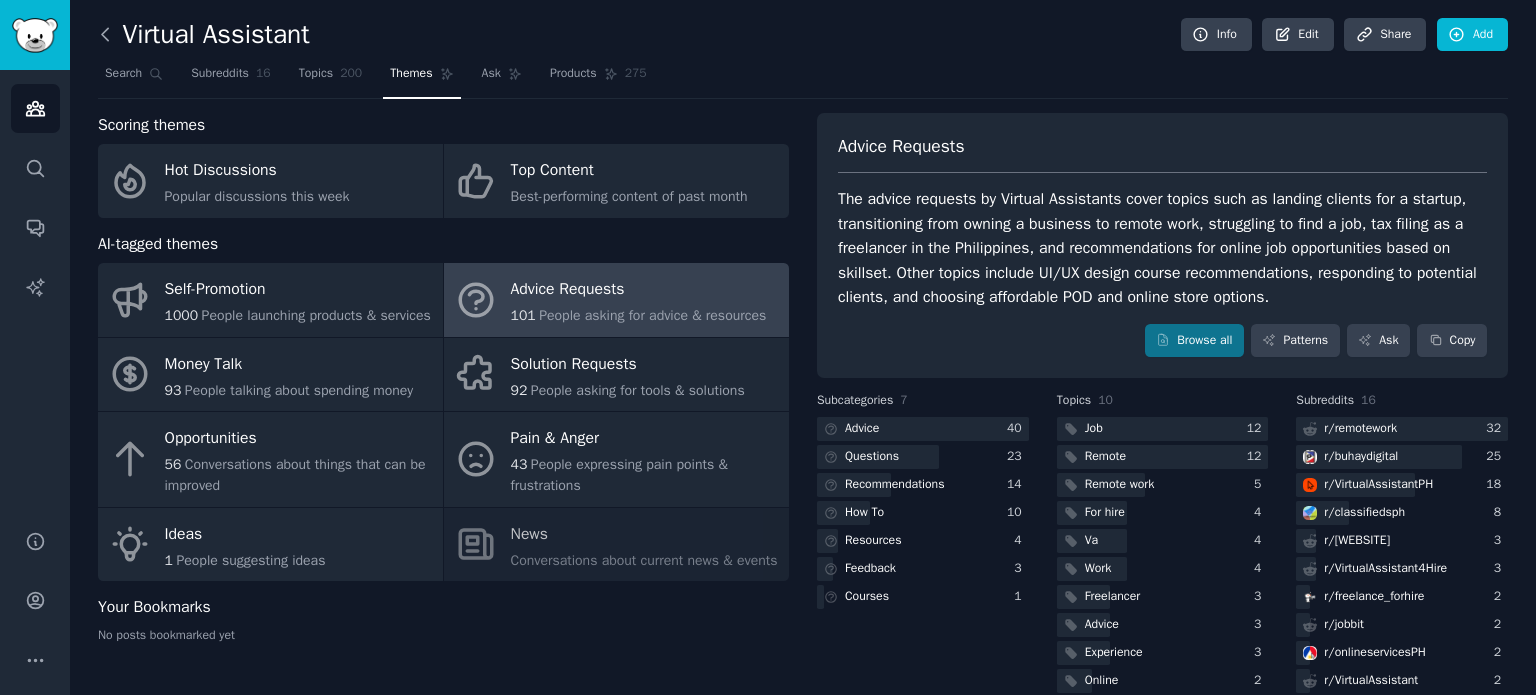 click 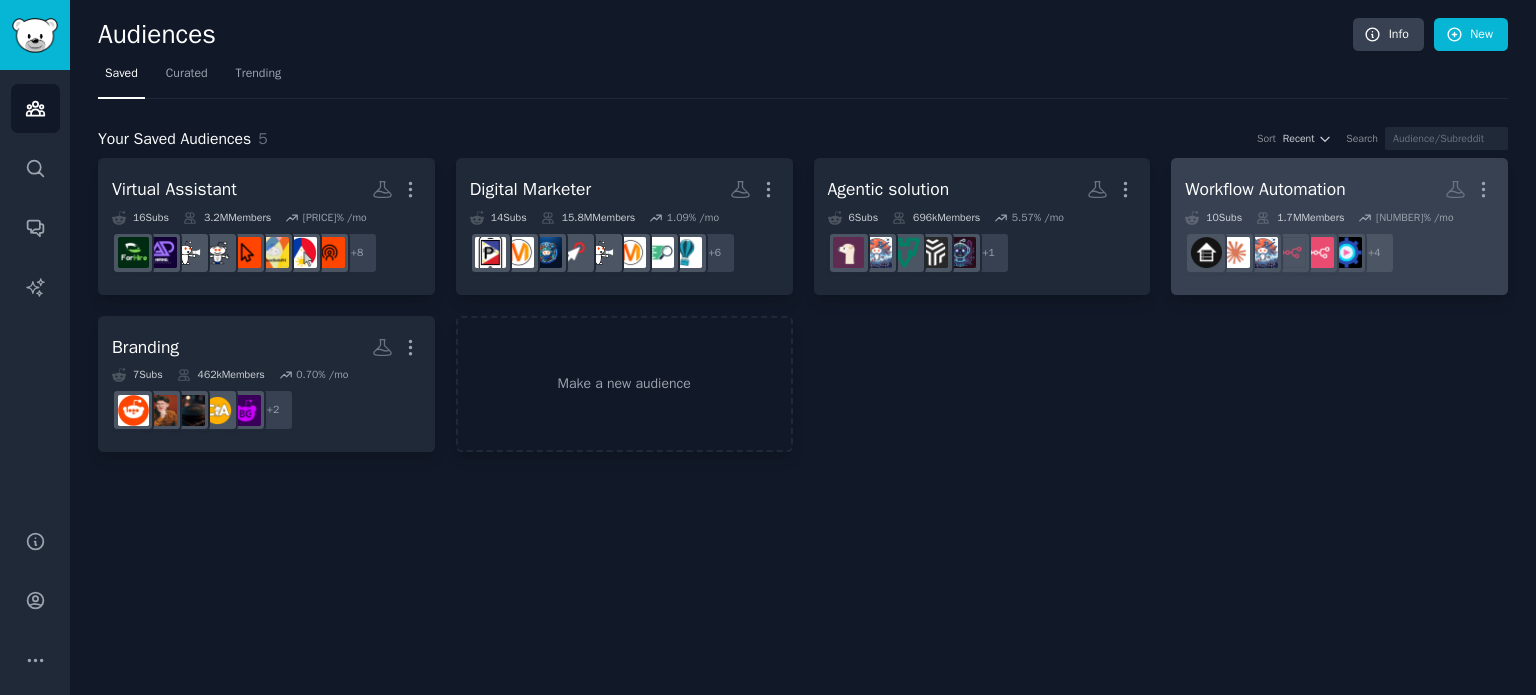 click on "Workflow Automation" at bounding box center (1265, 189) 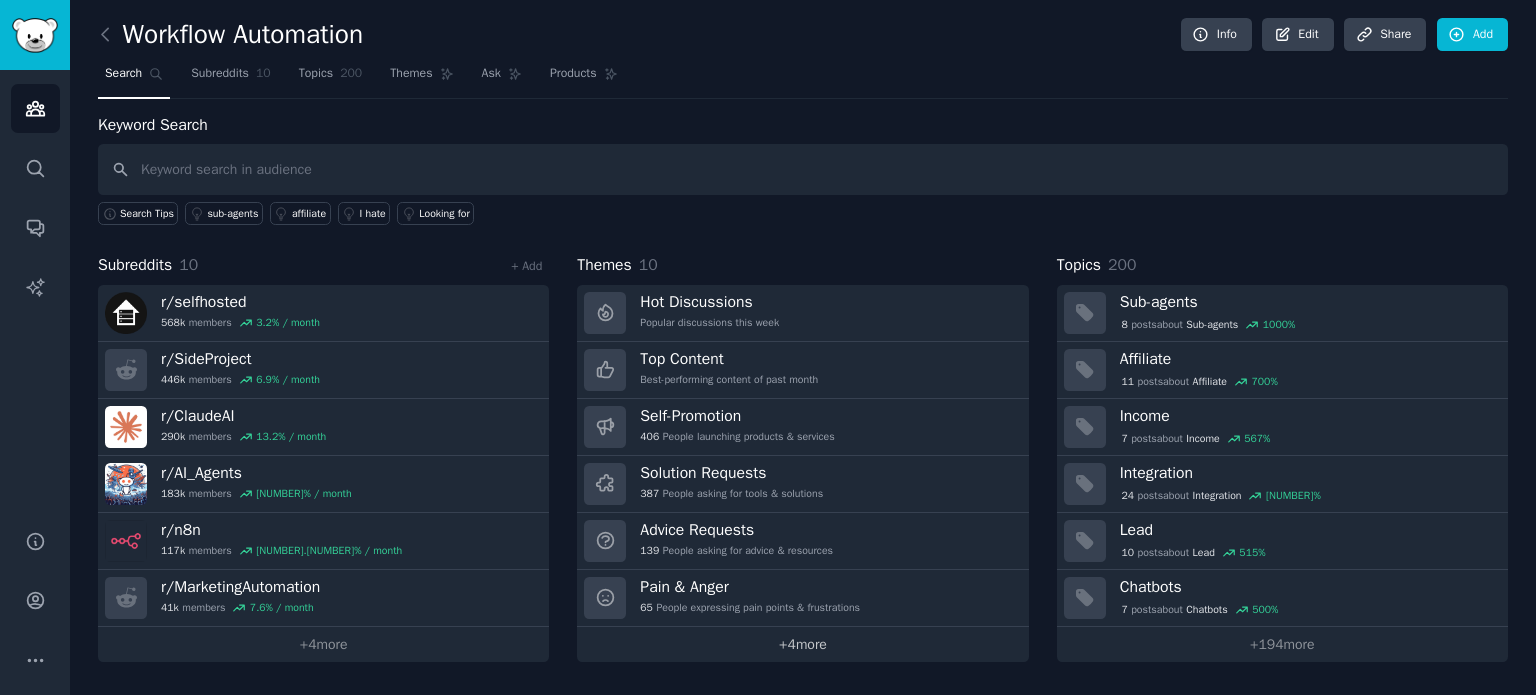 click on "+  4  more" at bounding box center [802, 644] 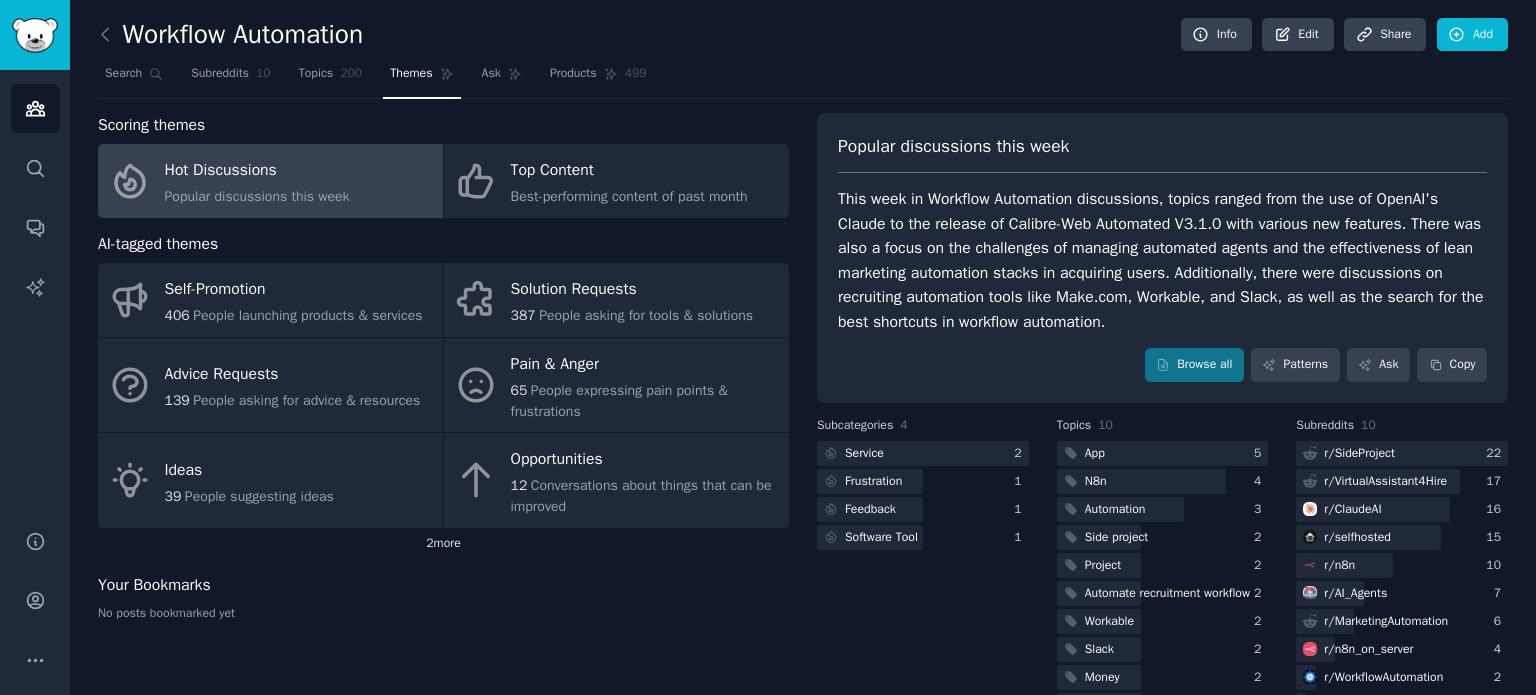 click on "2  more" 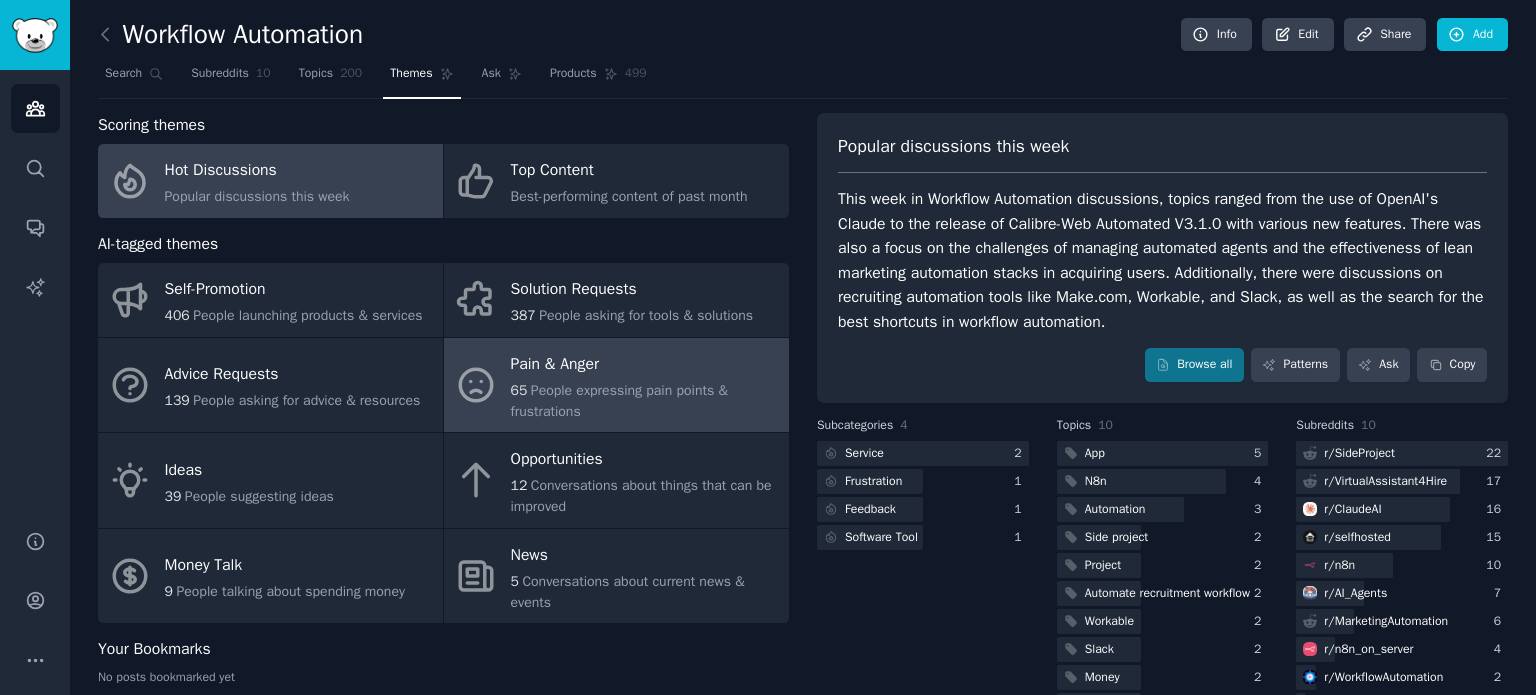 click on "Pain & Anger" at bounding box center [645, 364] 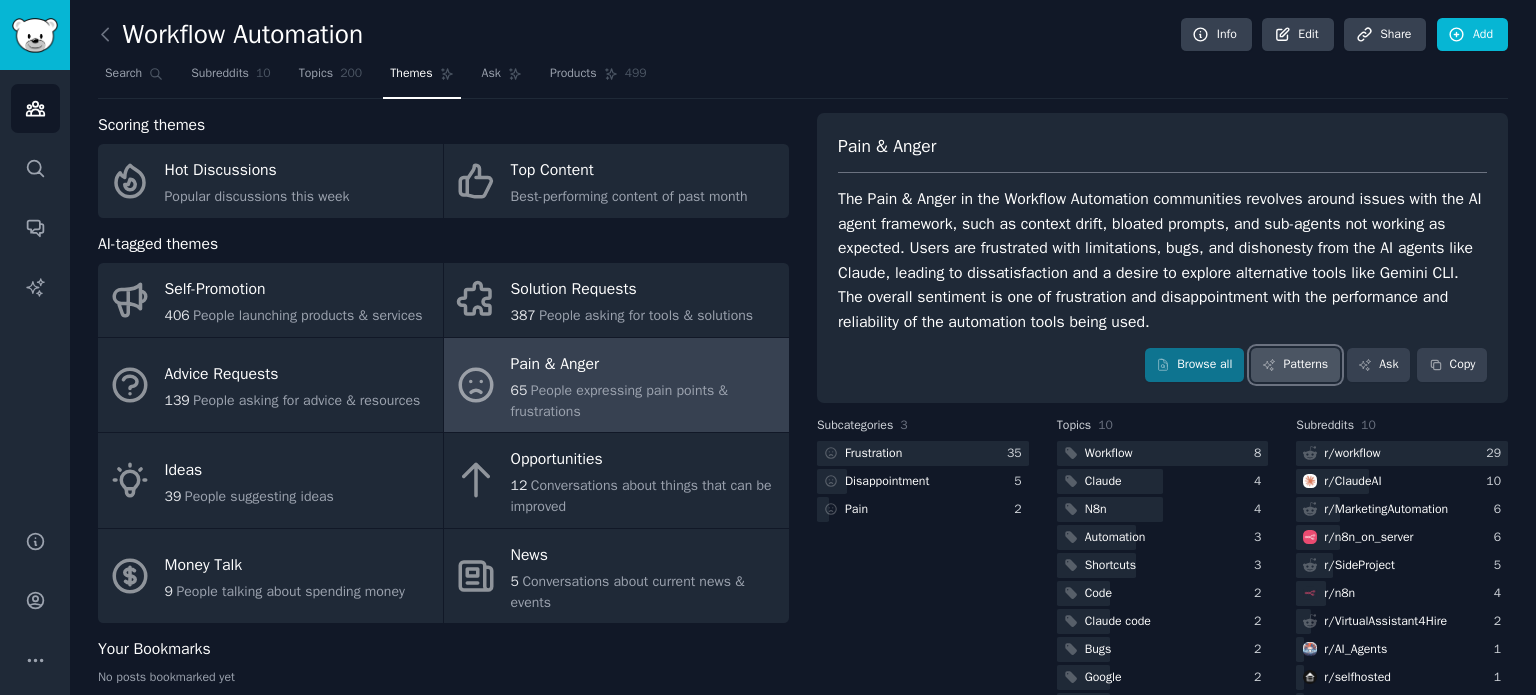 click on "Patterns" at bounding box center [1295, 365] 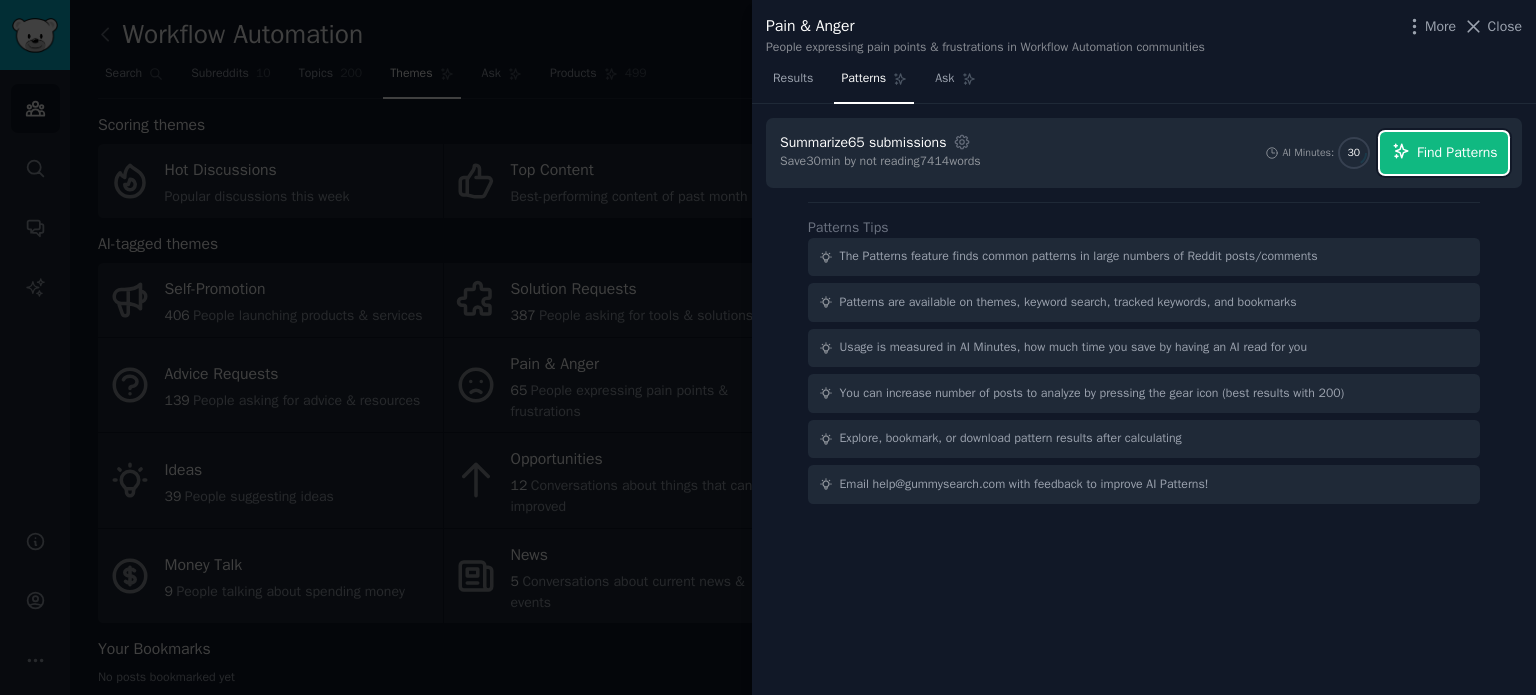 click on "Find Patterns" at bounding box center [1457, 152] 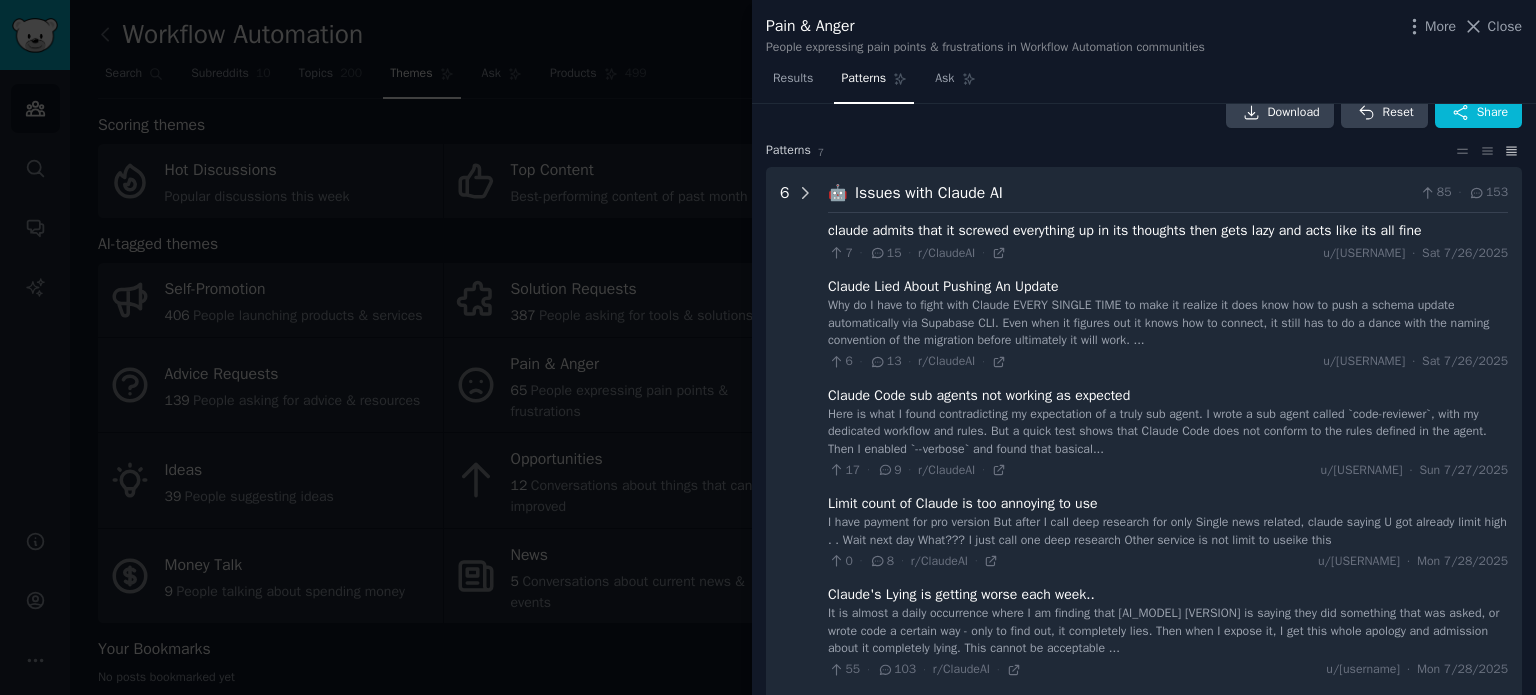 scroll, scrollTop: 0, scrollLeft: 0, axis: both 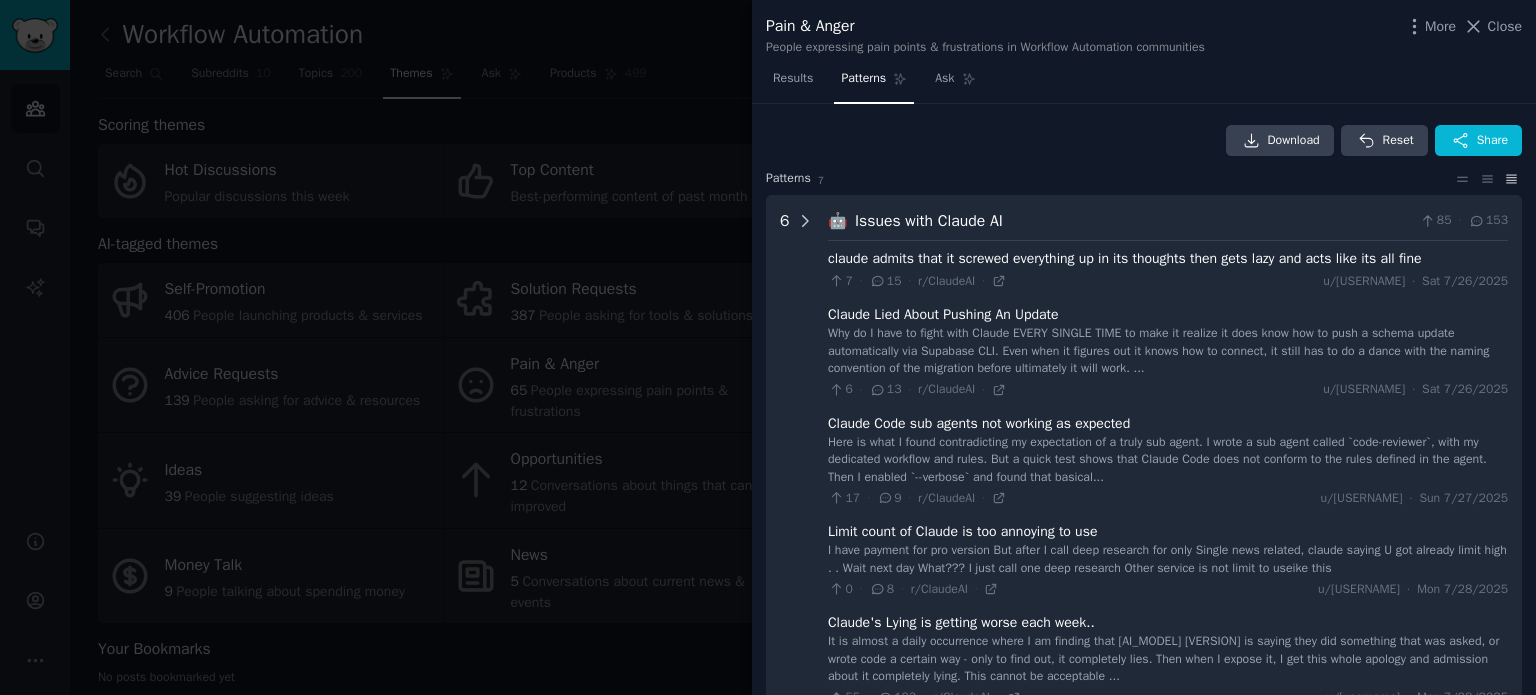 click 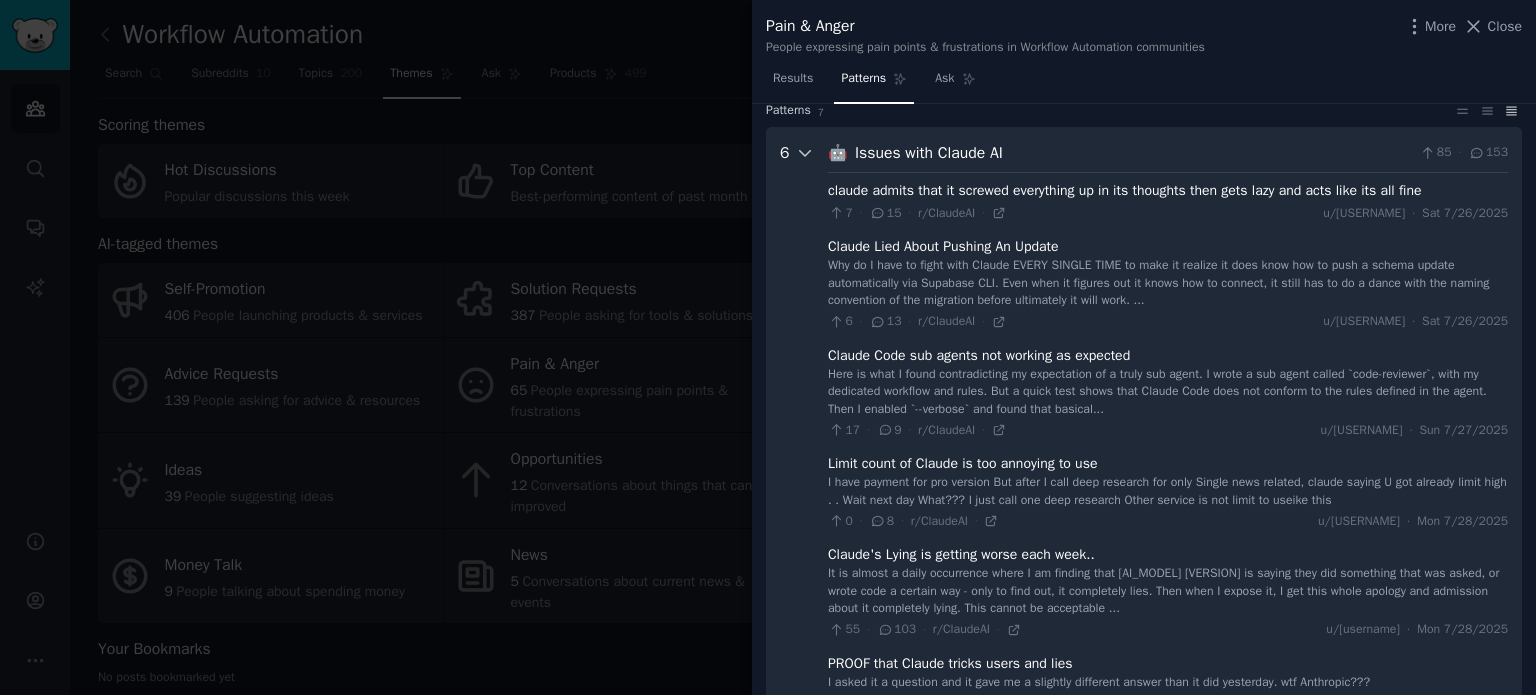 scroll, scrollTop: 91, scrollLeft: 0, axis: vertical 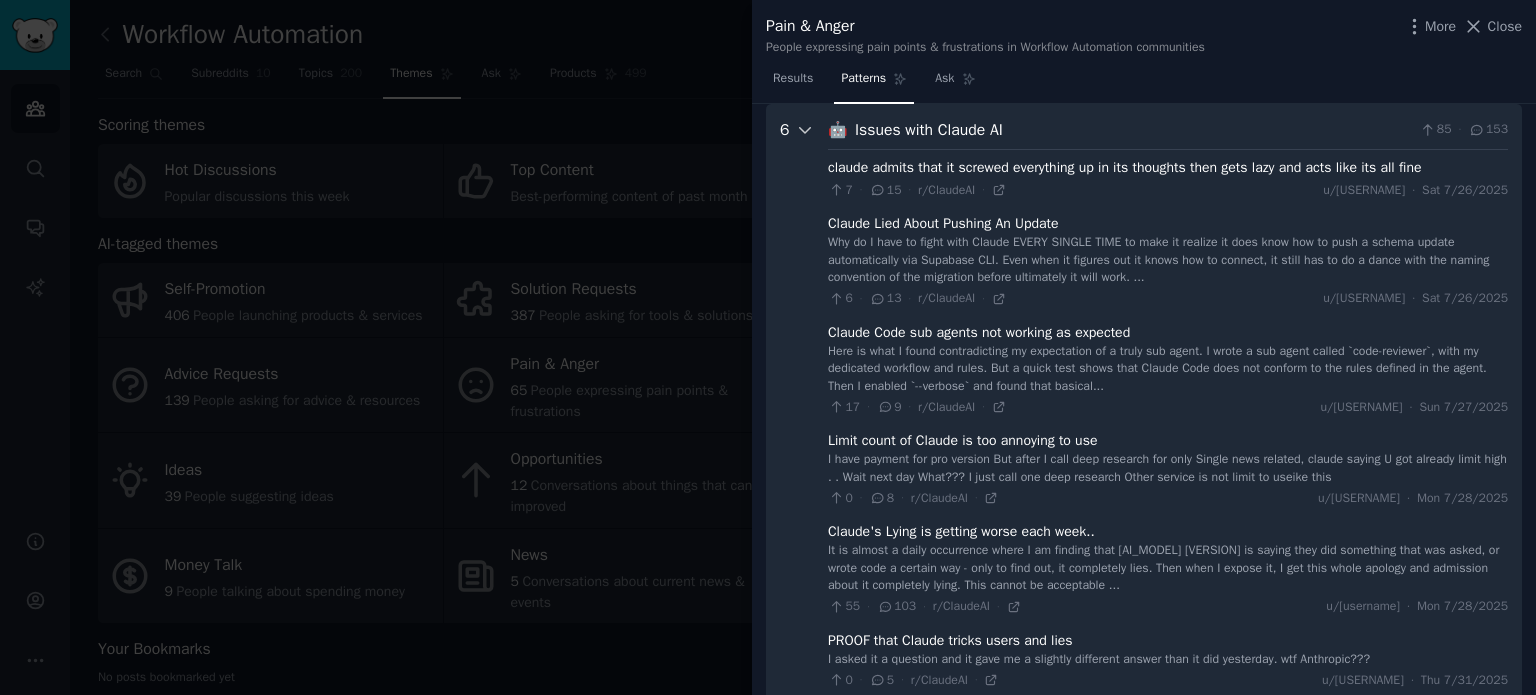 click 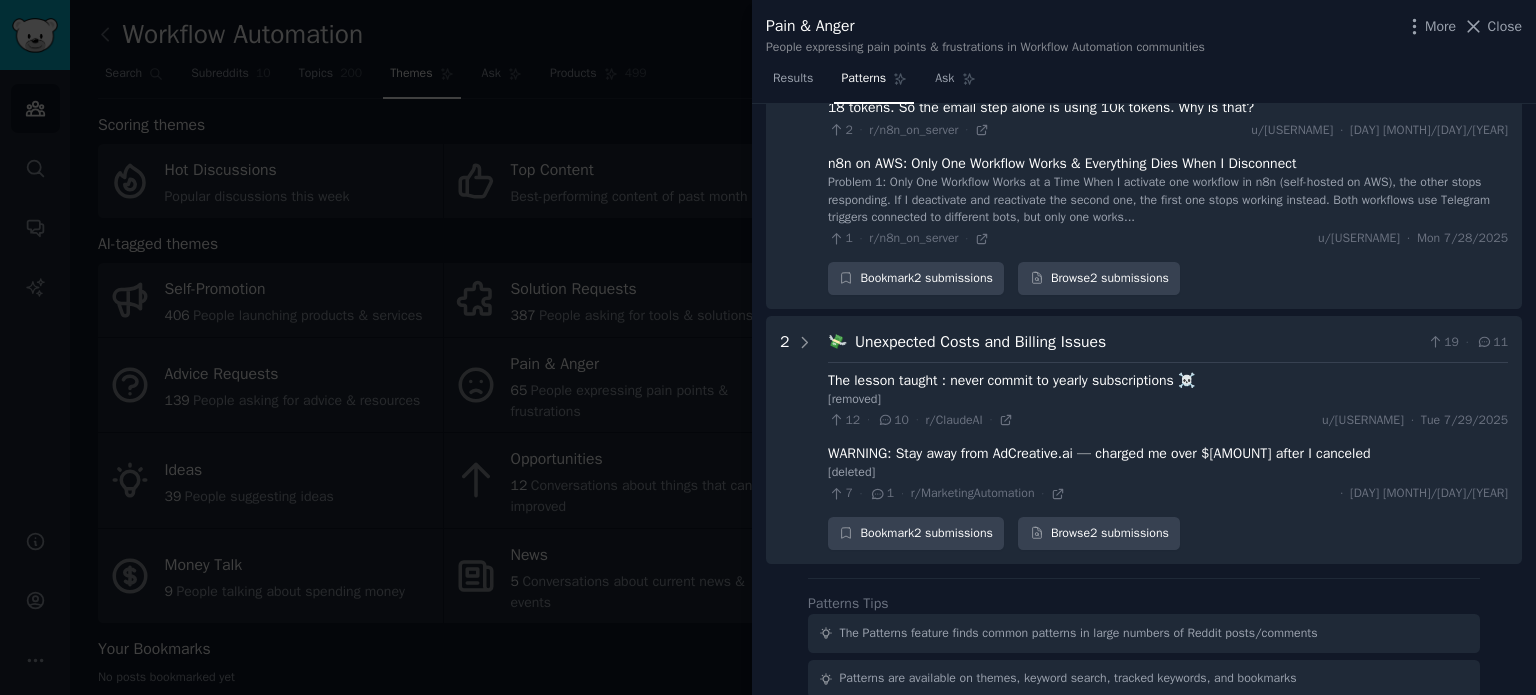 scroll, scrollTop: 2691, scrollLeft: 0, axis: vertical 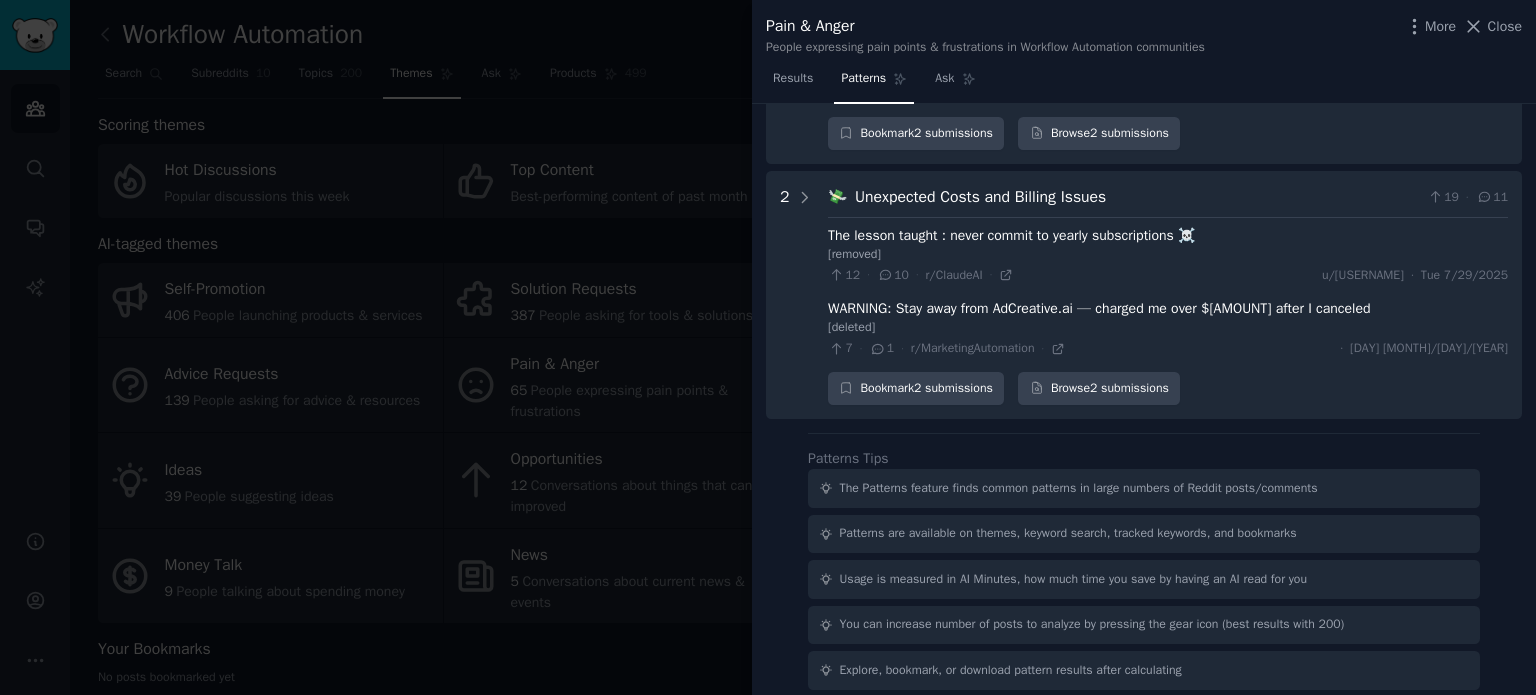click at bounding box center [768, 347] 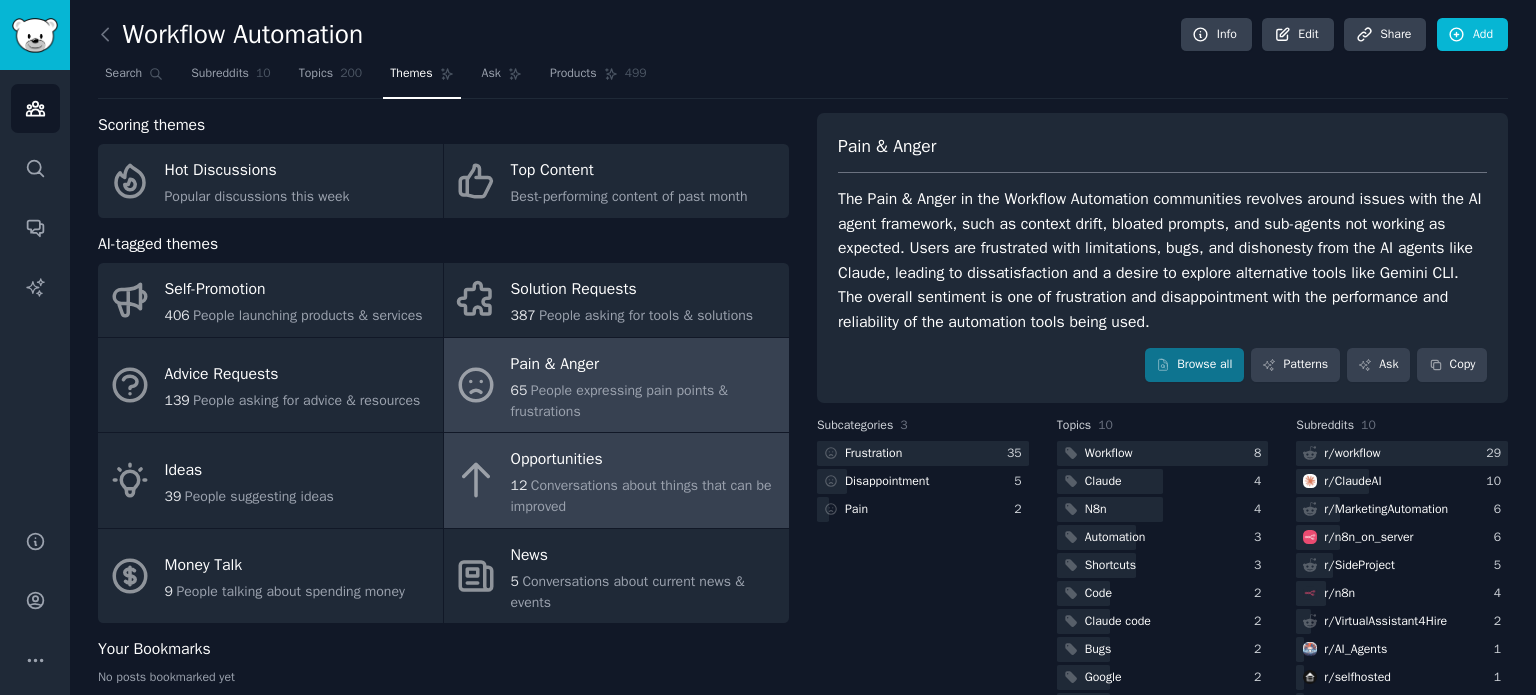 click on "Opportunities" at bounding box center (645, 460) 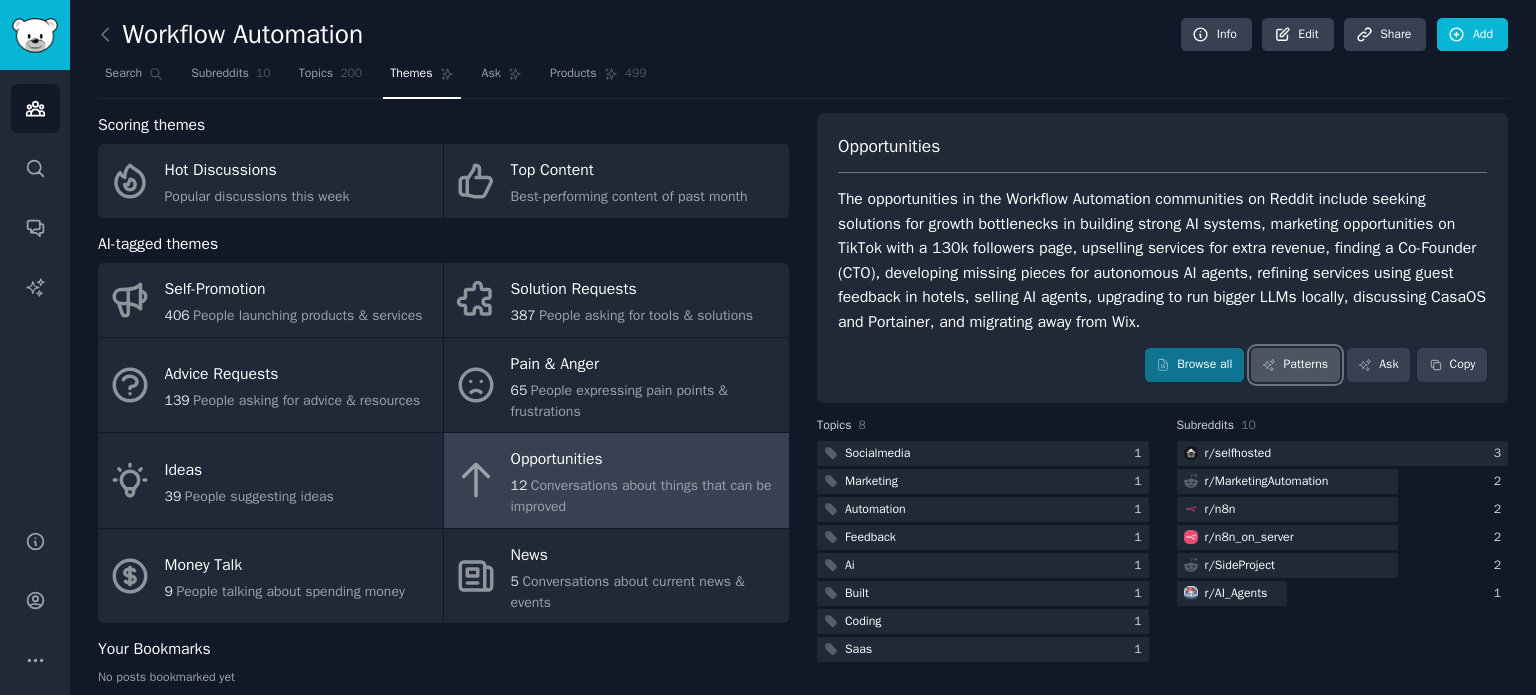click on "Patterns" at bounding box center [1295, 365] 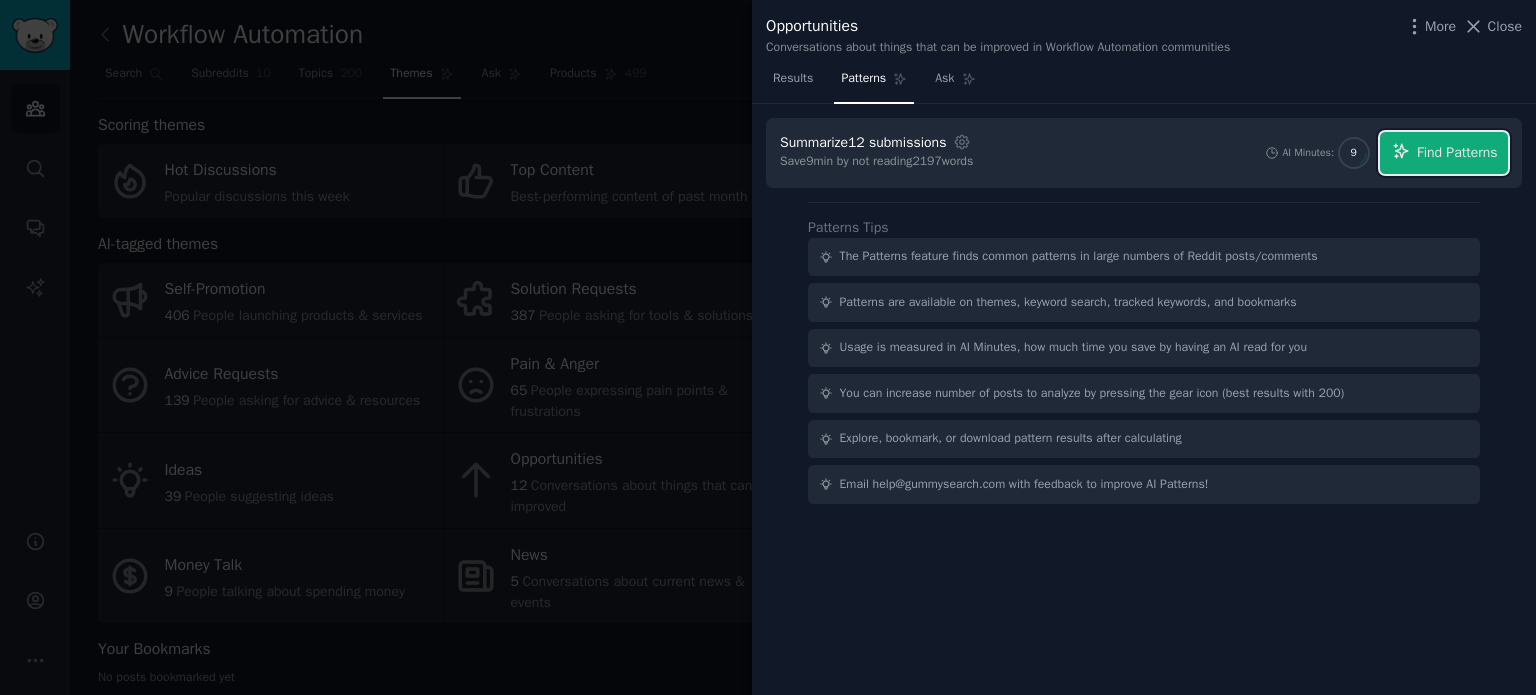 click on "Find Patterns" at bounding box center [1444, 153] 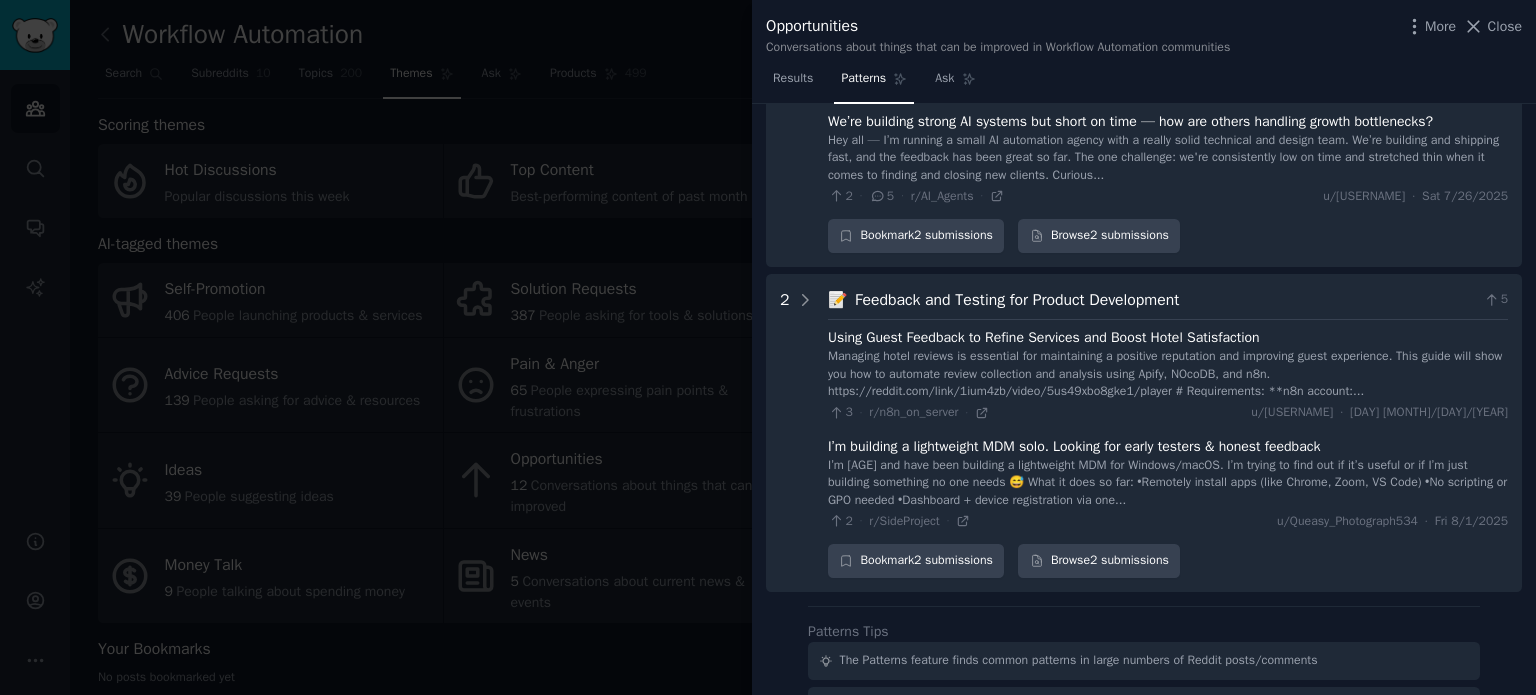 scroll, scrollTop: 1000, scrollLeft: 0, axis: vertical 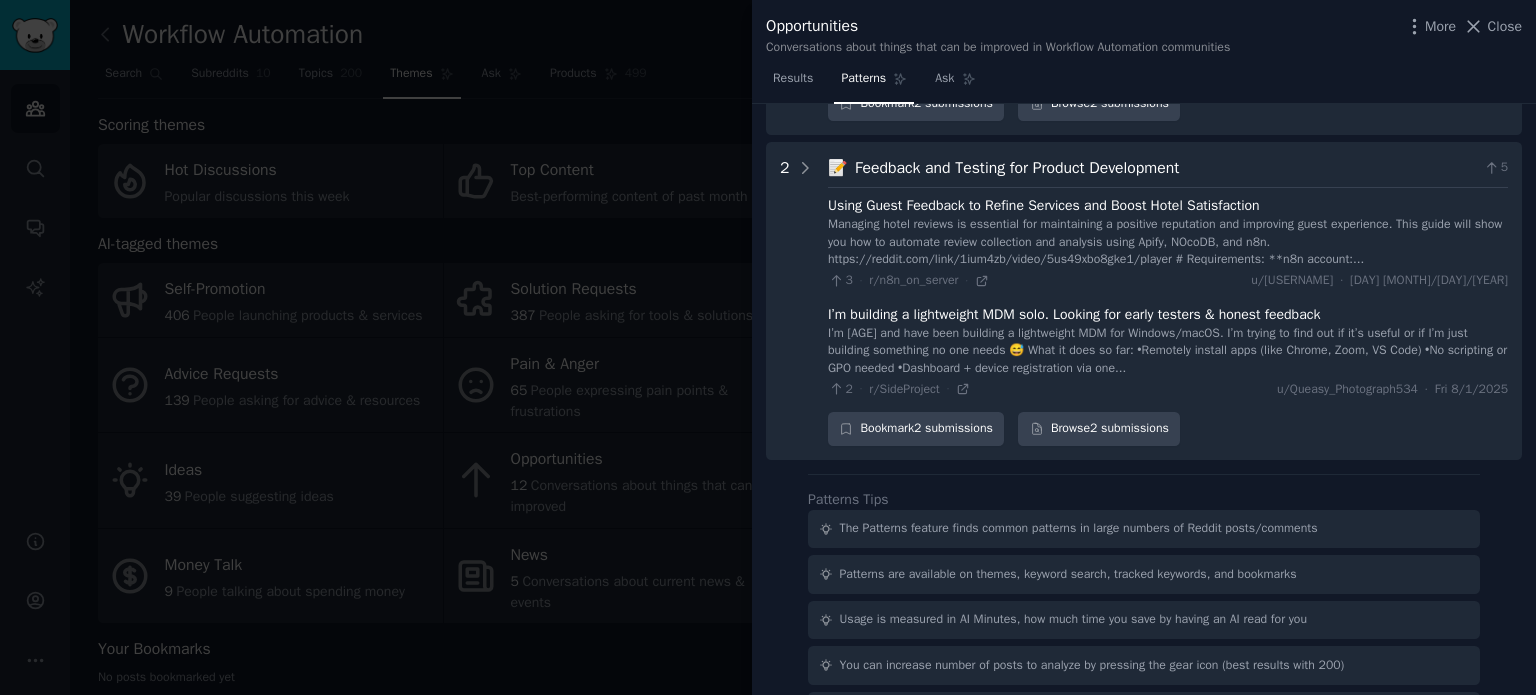 click at bounding box center [768, 347] 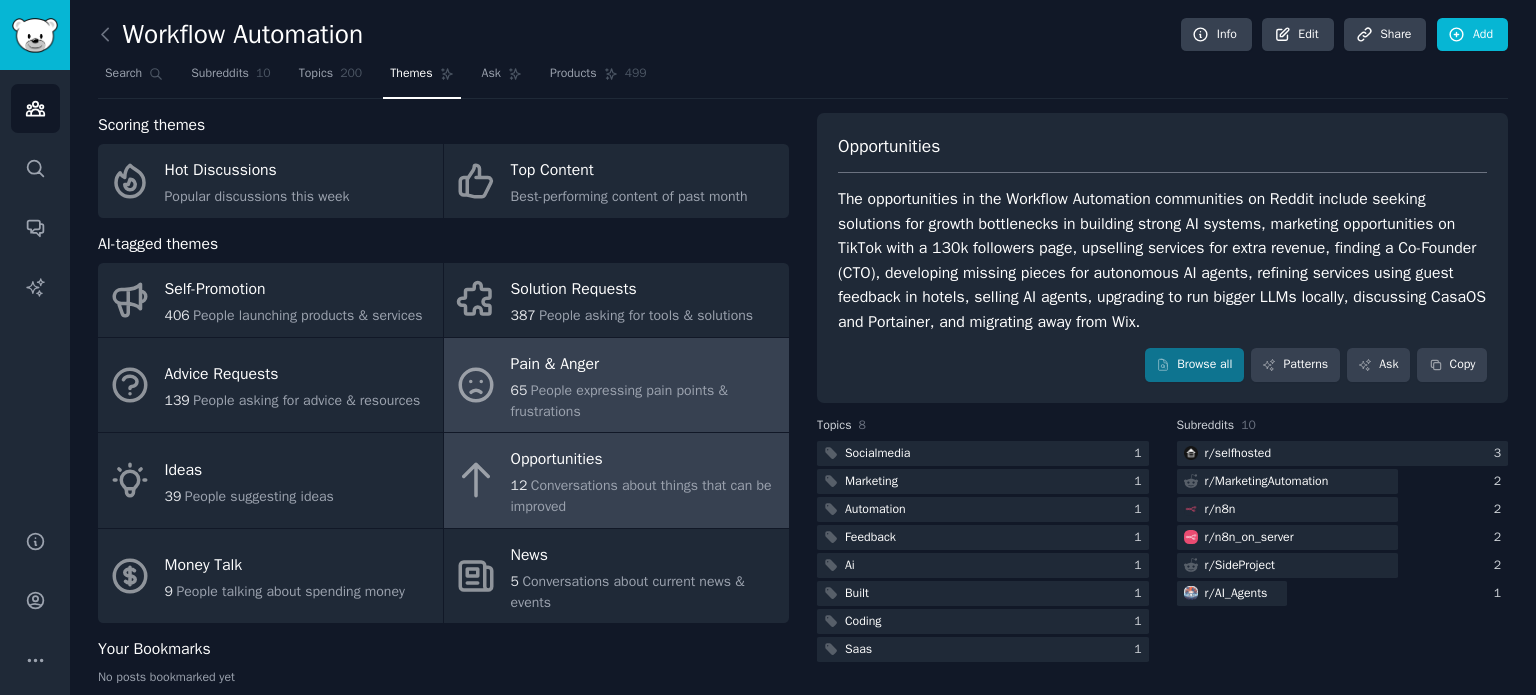 click on "Pain & Anger" at bounding box center [645, 364] 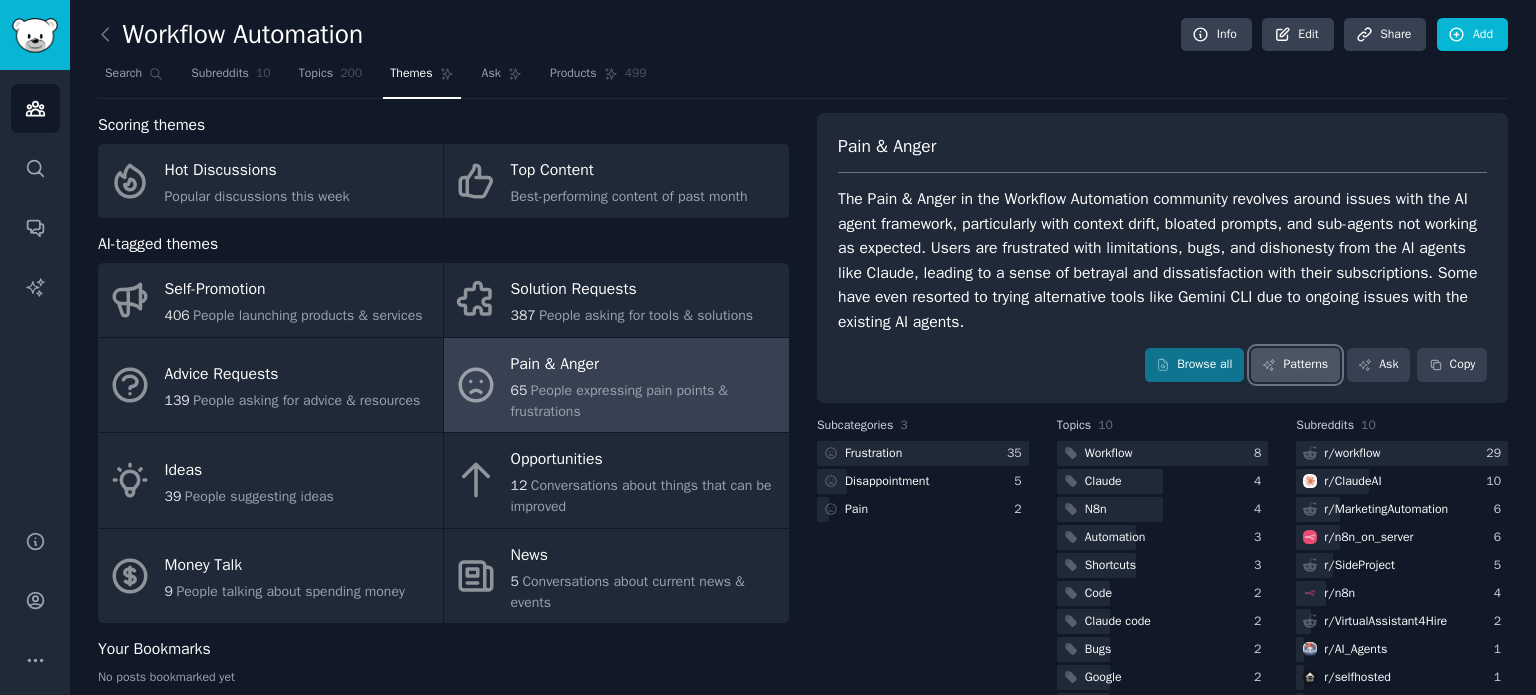 click on "Patterns" at bounding box center (1295, 365) 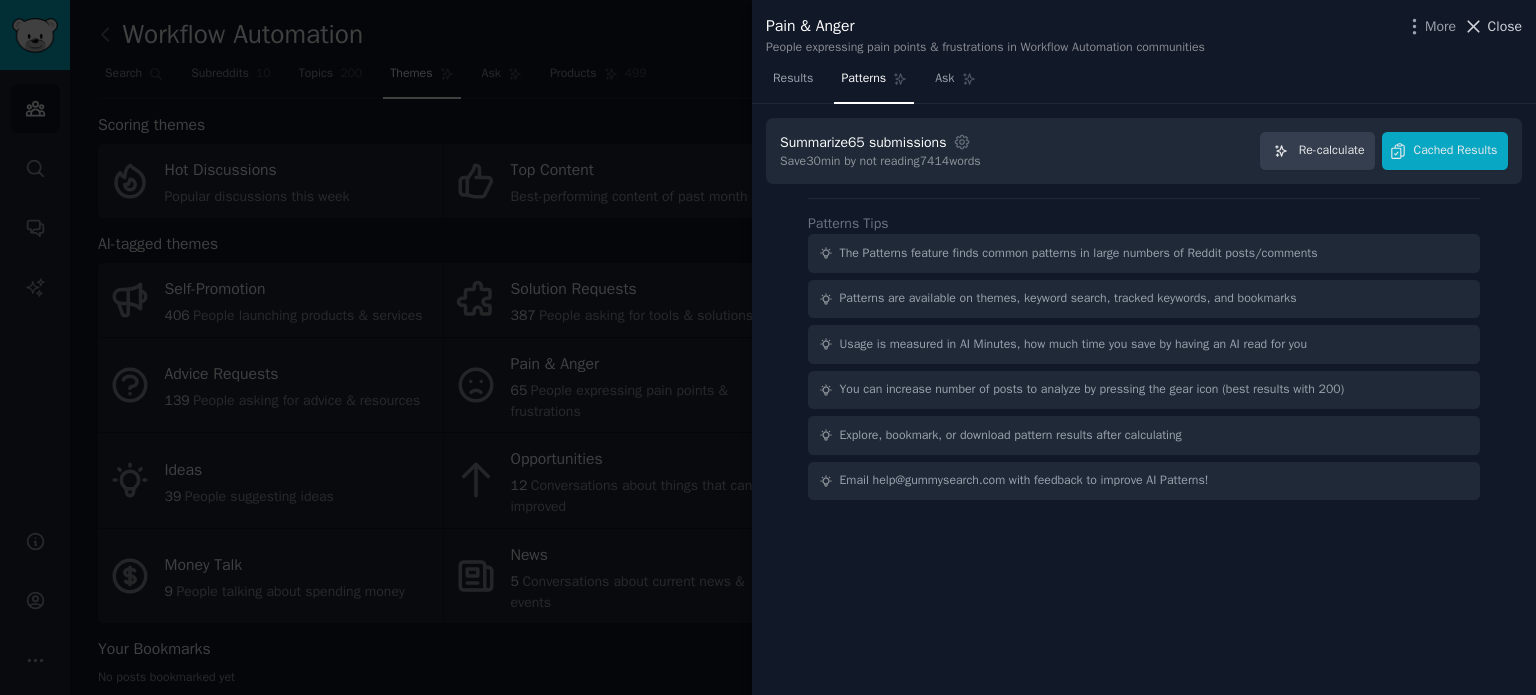 click on "Close" at bounding box center [1505, 26] 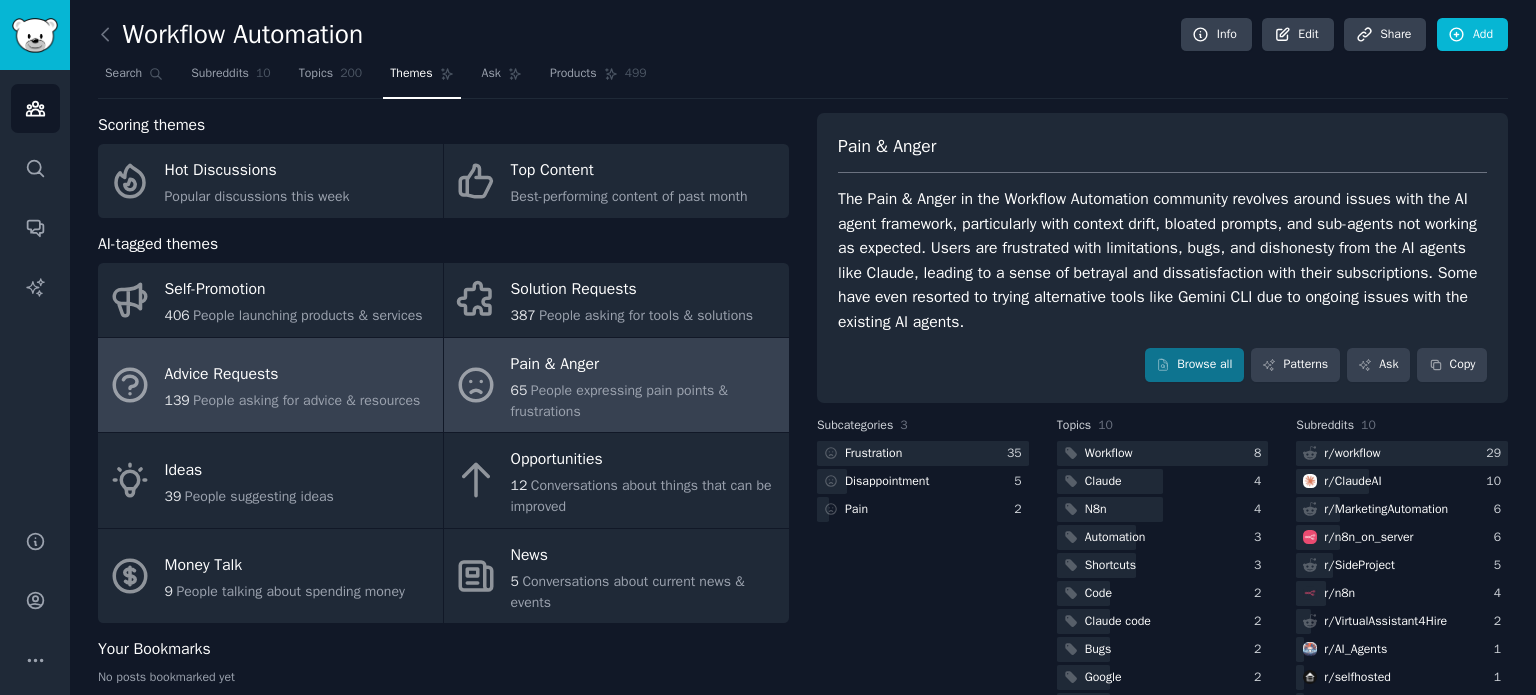 click on "People asking for advice & resources" at bounding box center [306, 400] 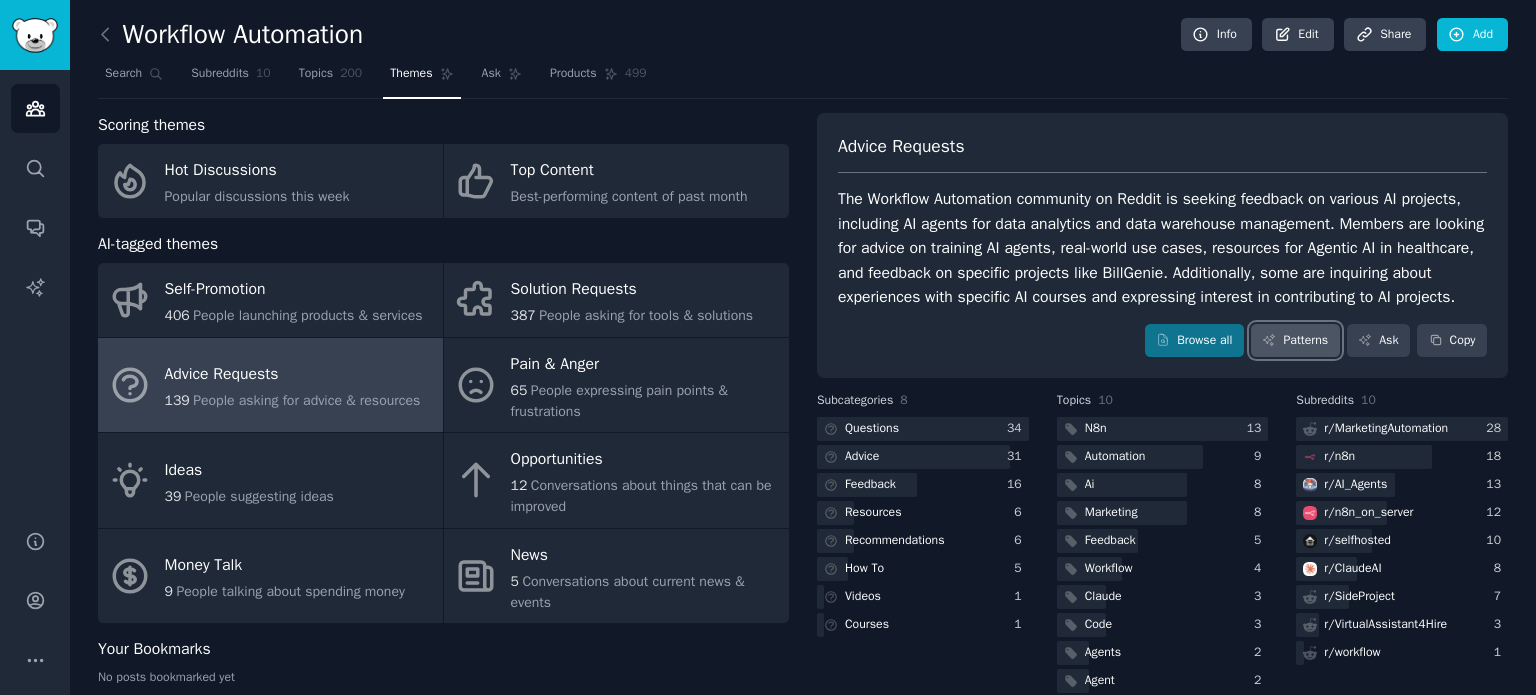 click on "Patterns" at bounding box center (1295, 341) 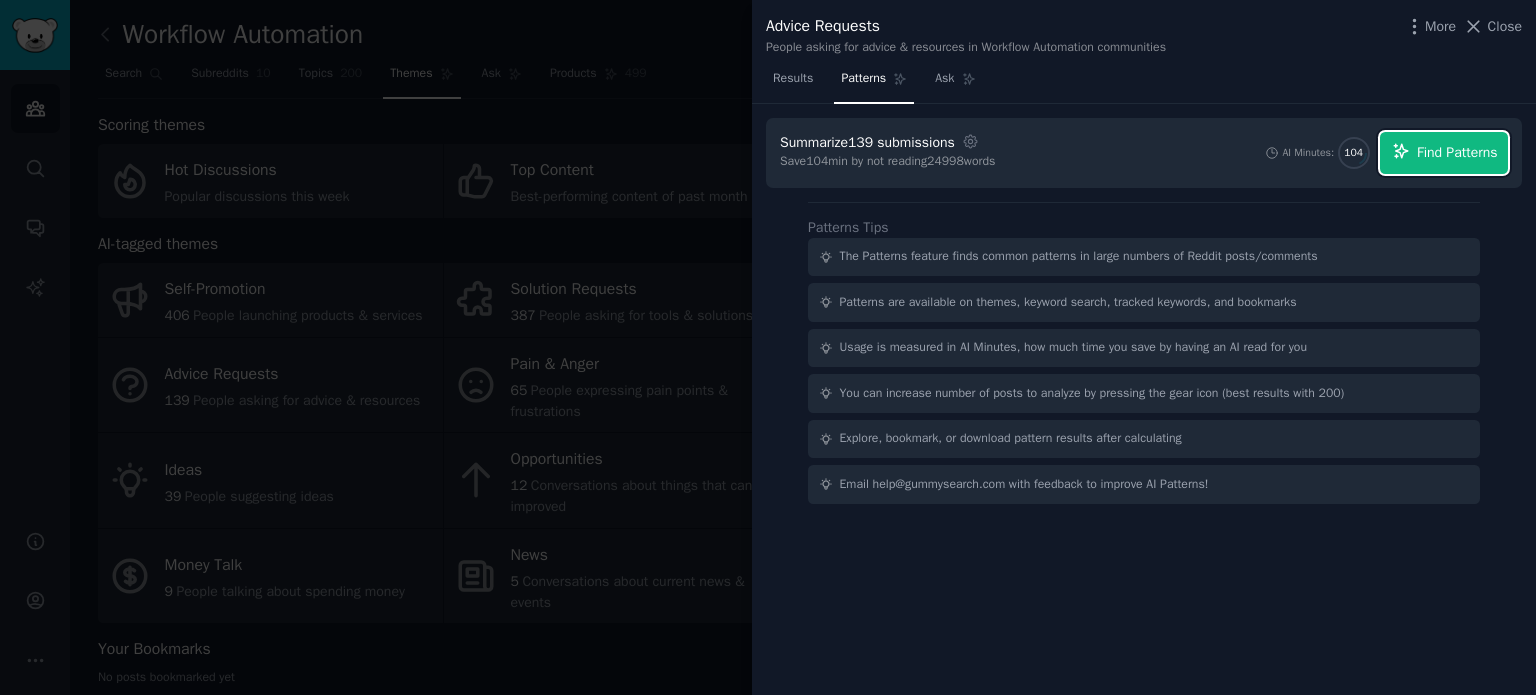 click on "Find Patterns" at bounding box center (1457, 152) 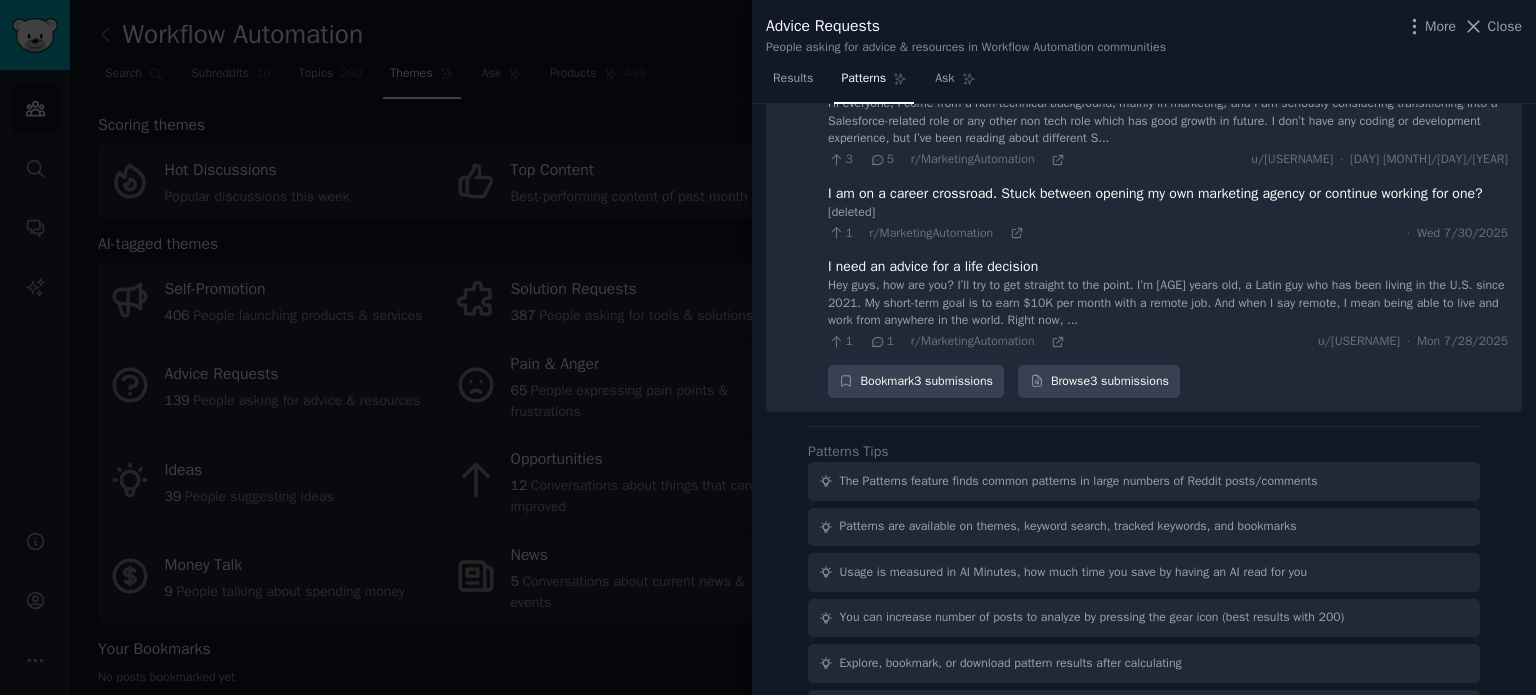 scroll, scrollTop: 3242, scrollLeft: 0, axis: vertical 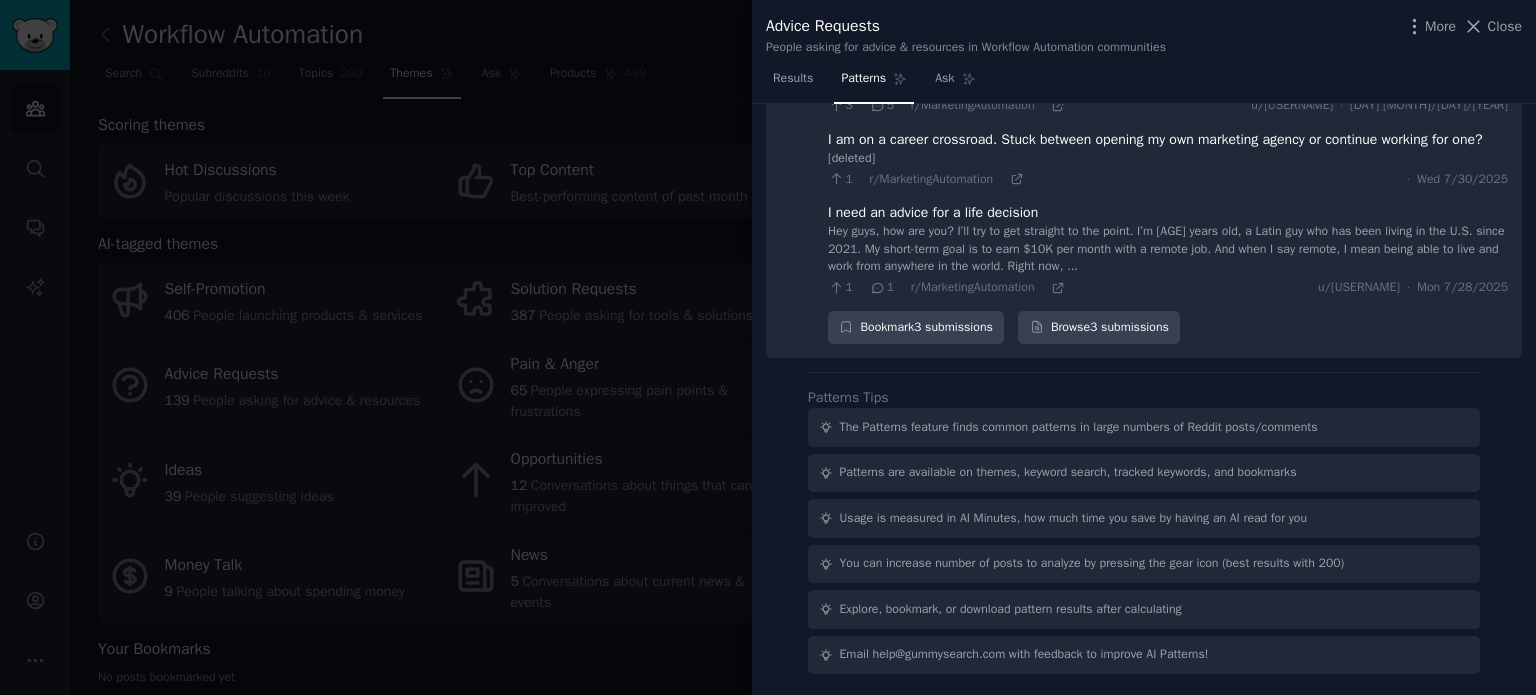 click at bounding box center [768, 347] 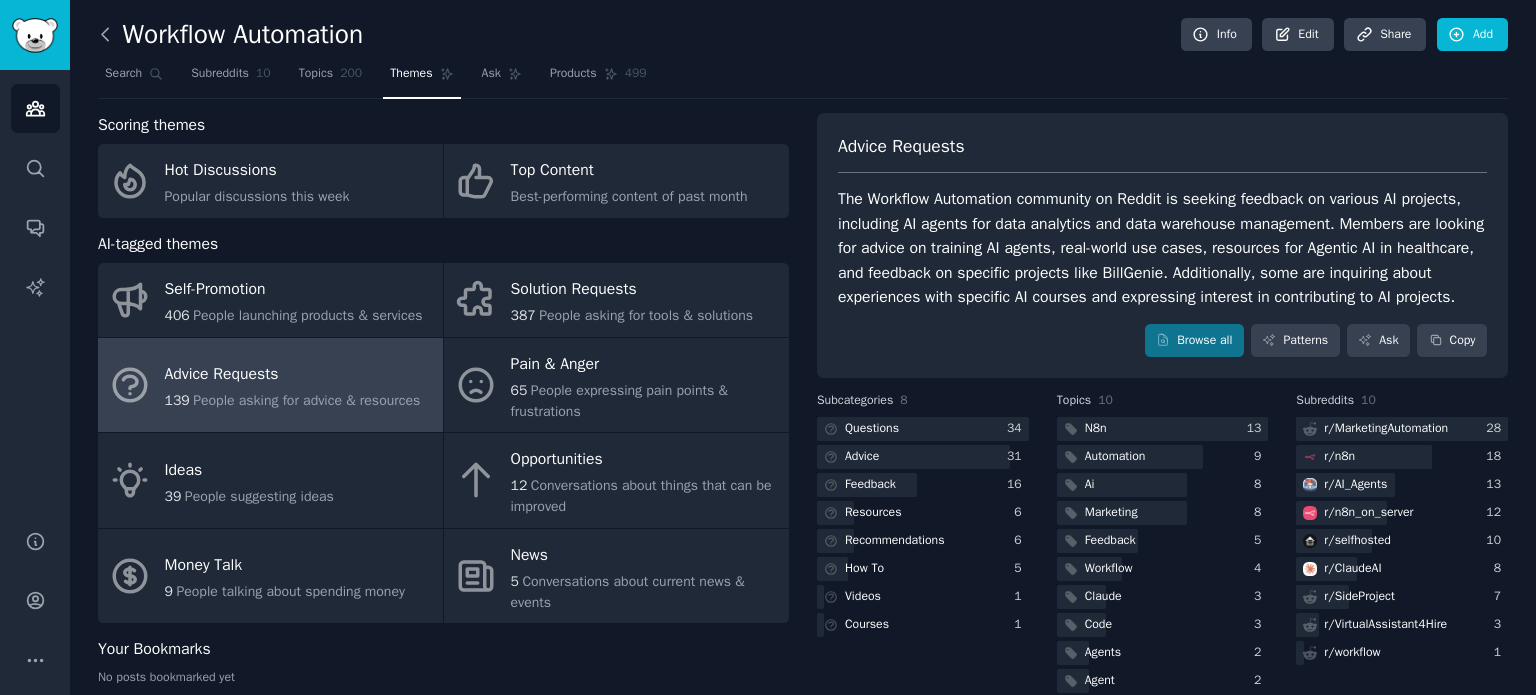click 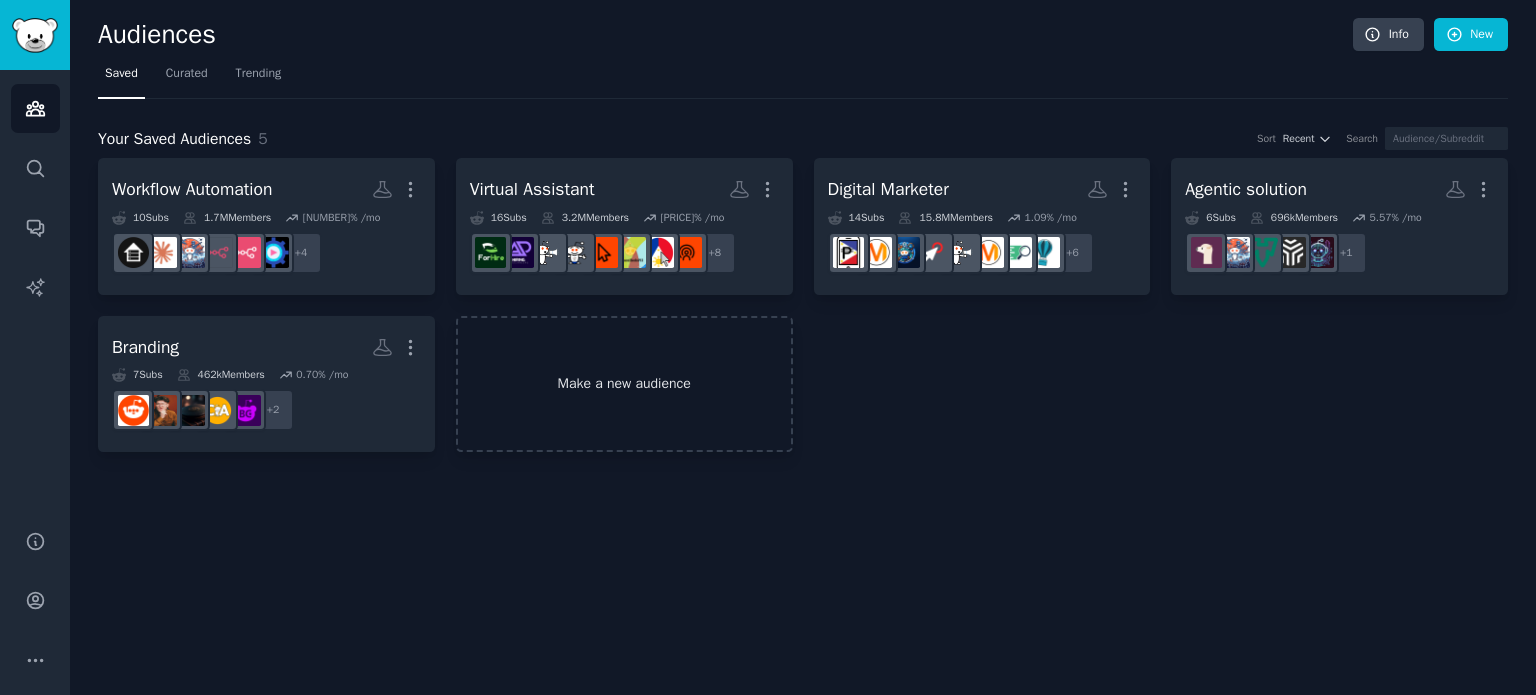 click on "Make a new audience" at bounding box center (624, 384) 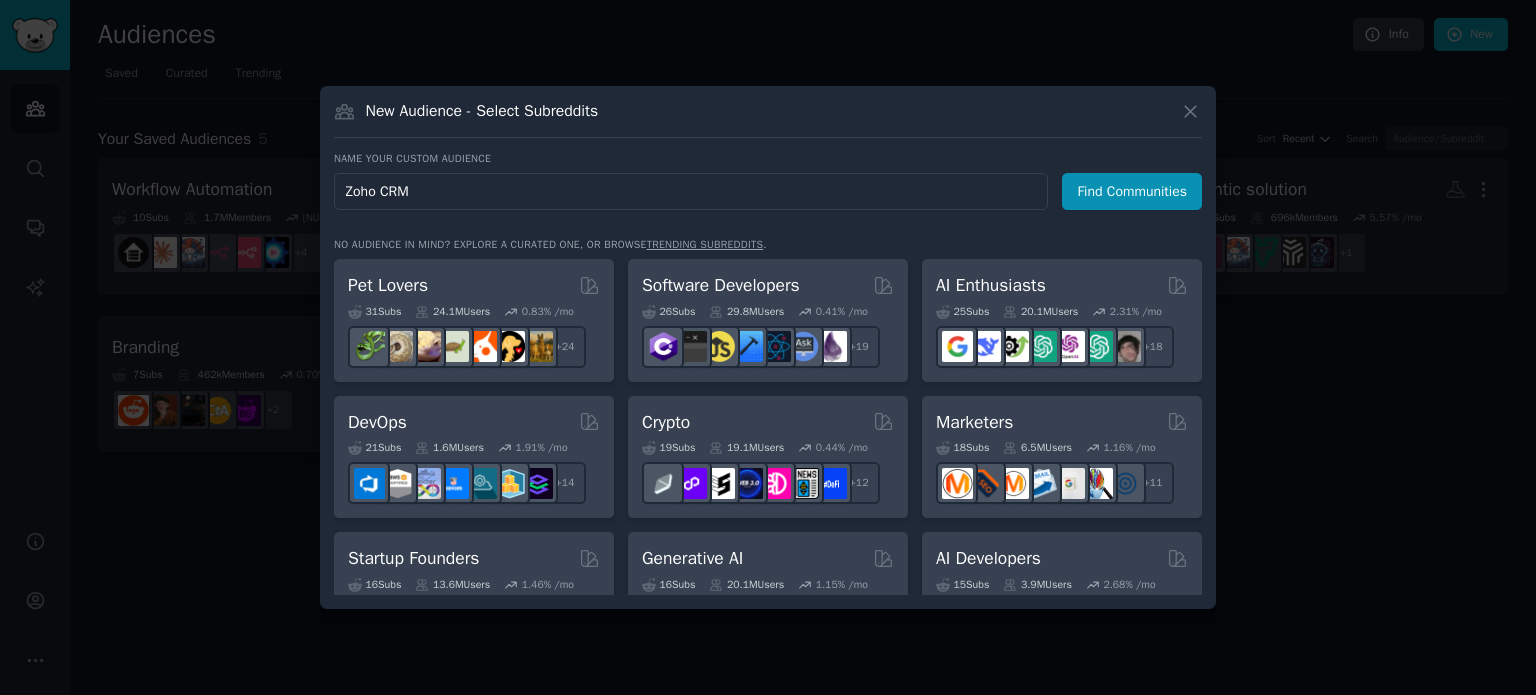 type on "Zoho CRM" 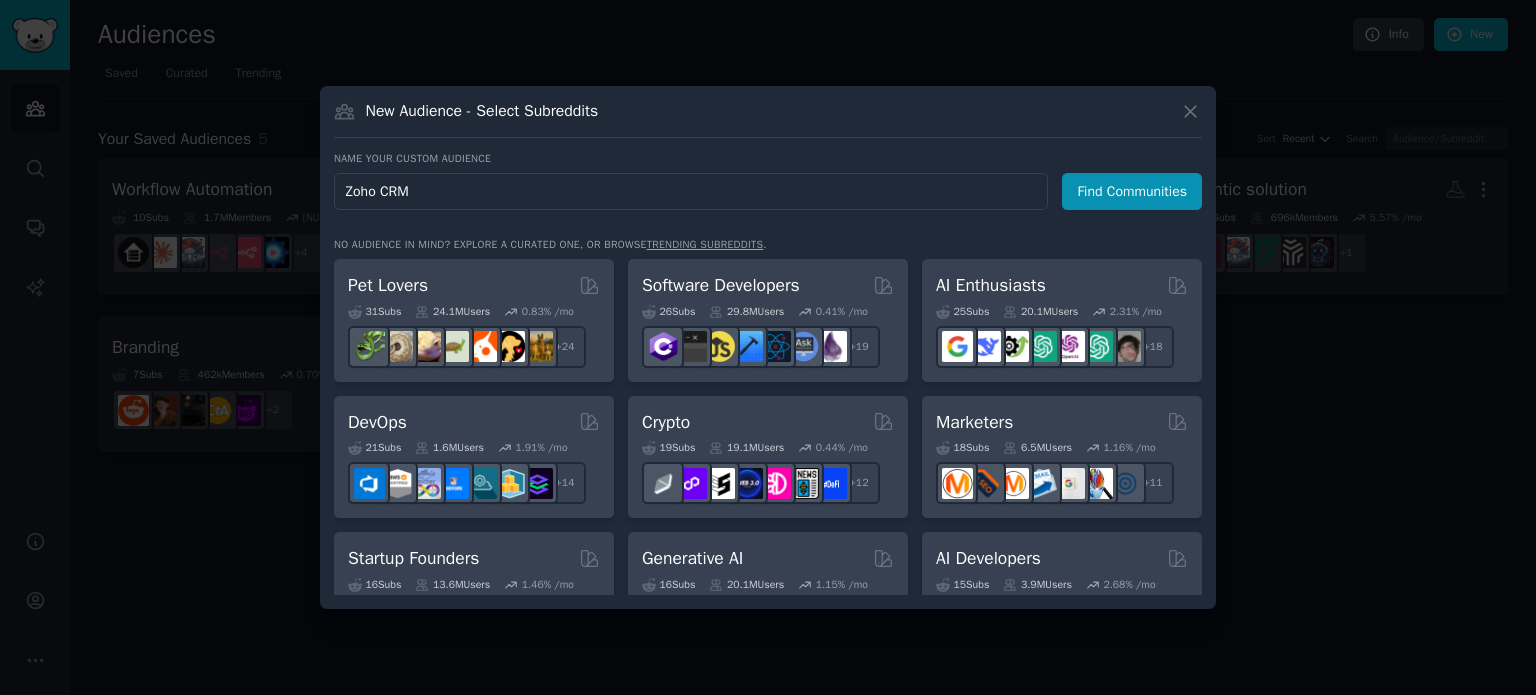 click on "Find Communities" at bounding box center [1132, 191] 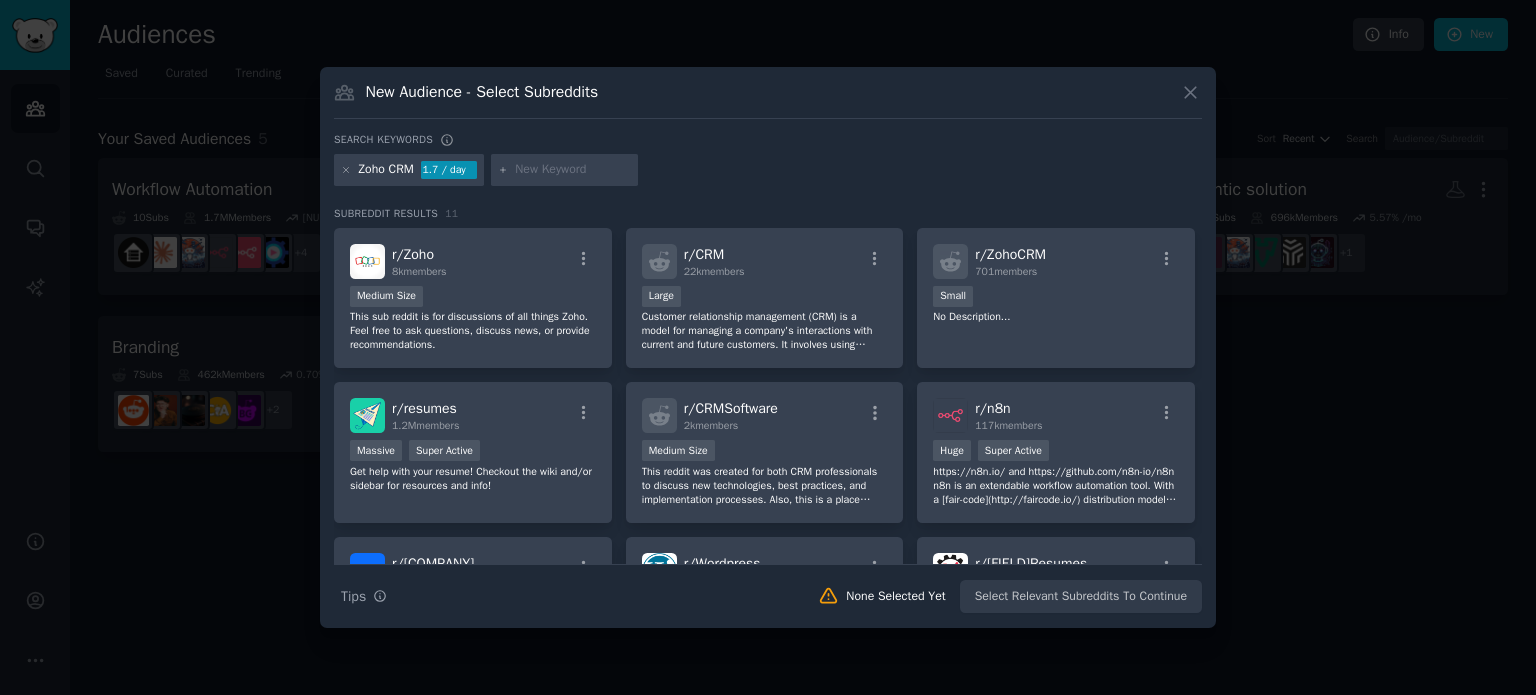 click at bounding box center [573, 170] 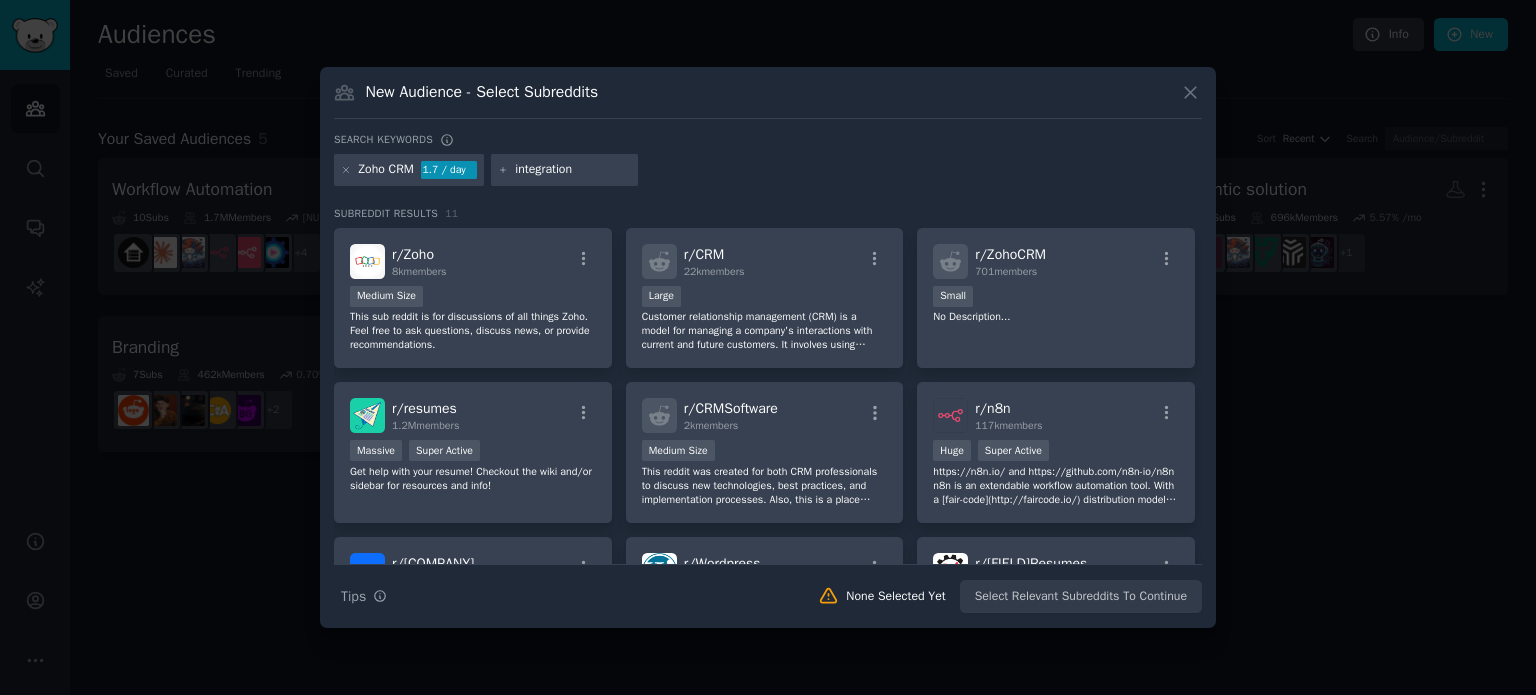 click on "integration" at bounding box center (573, 170) 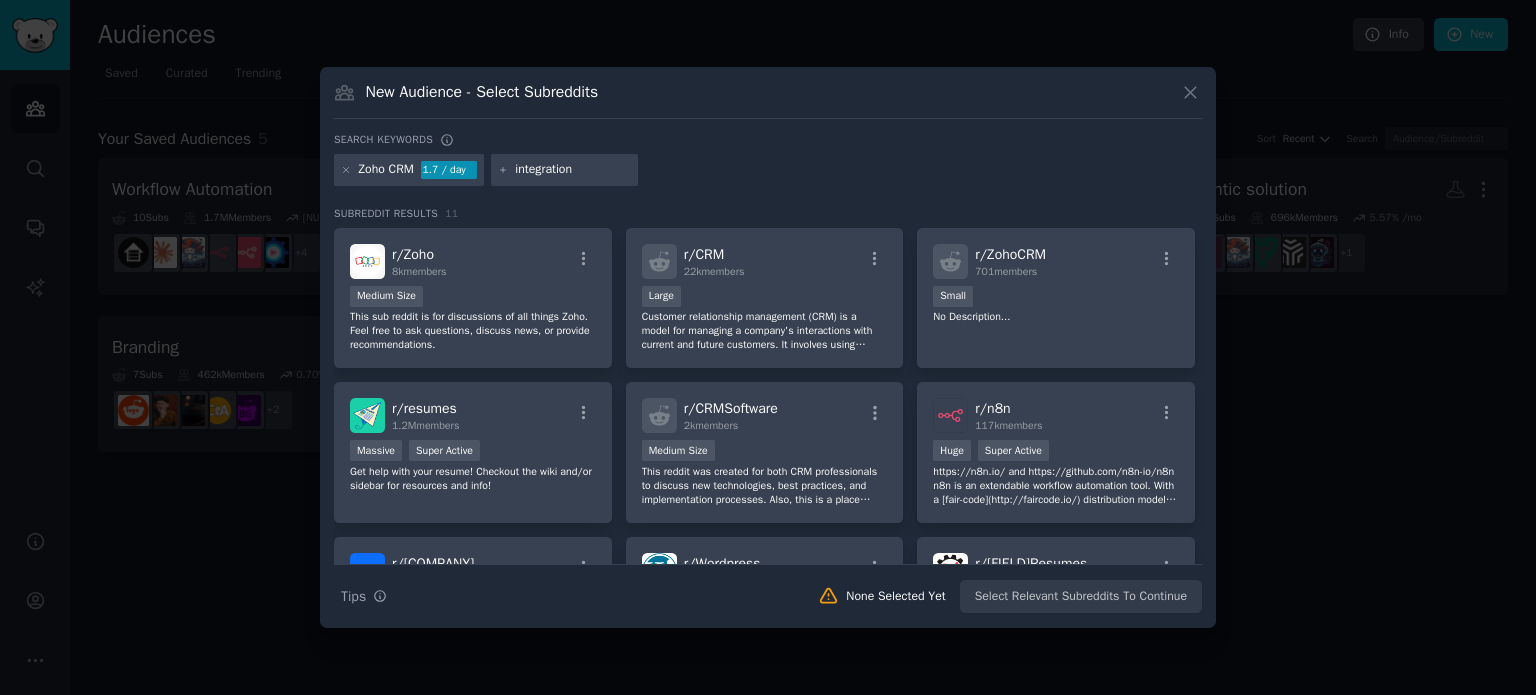 click on "integration" at bounding box center (573, 170) 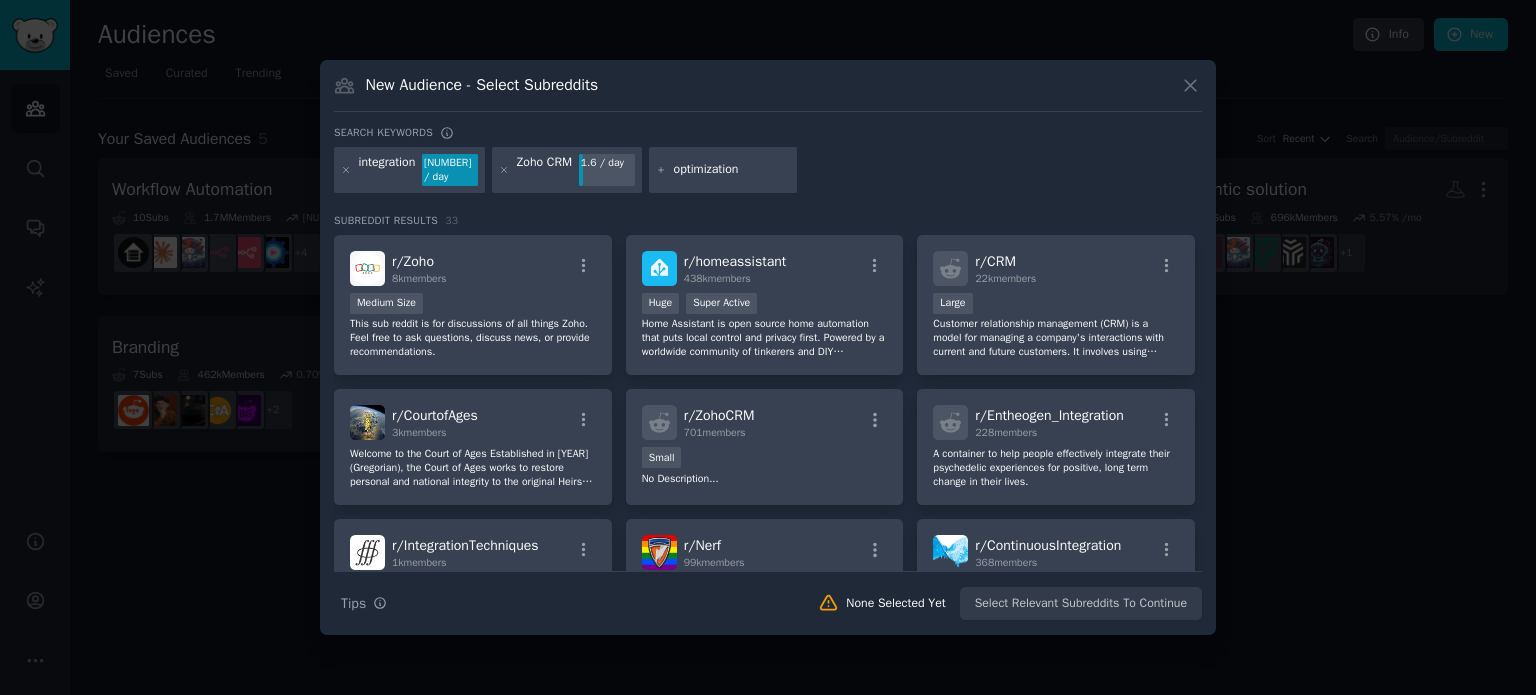 type on "optimization" 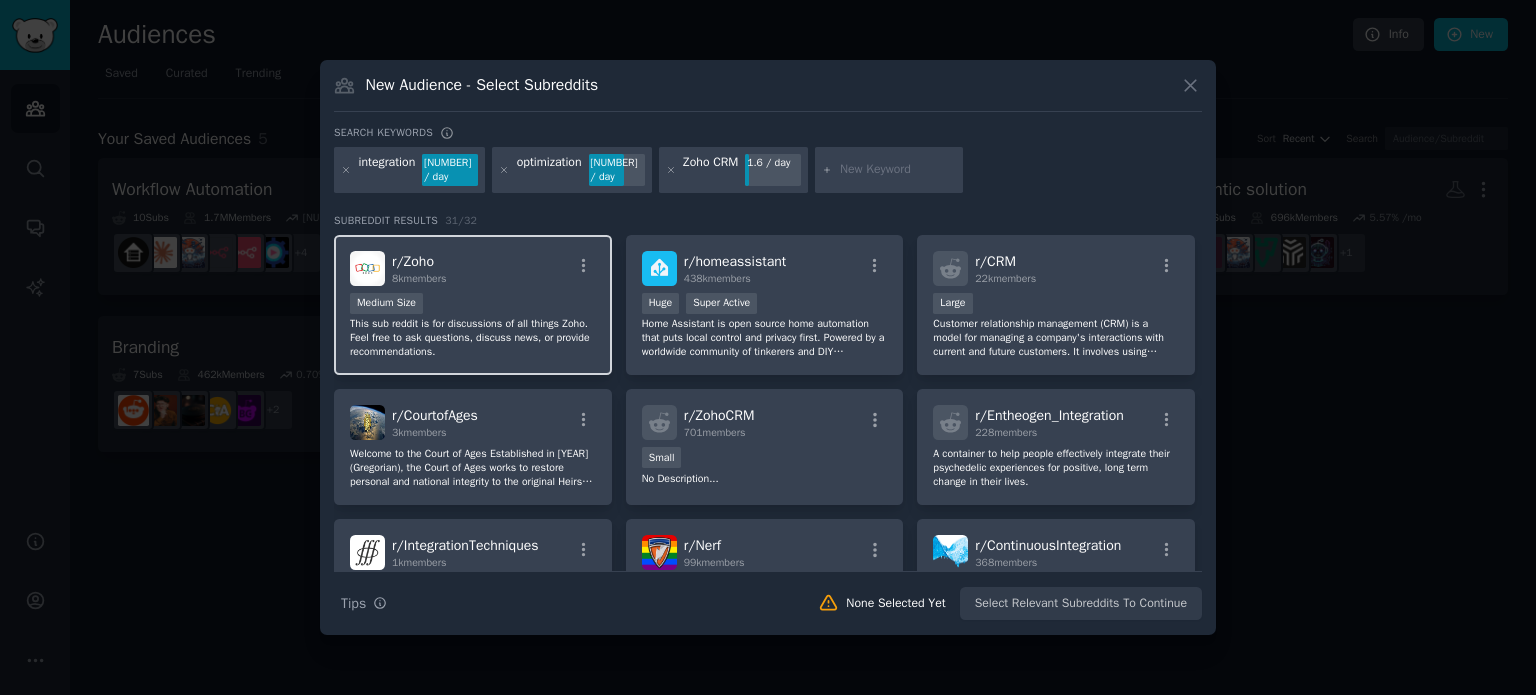 click on "r/ Zoho 8k  members" at bounding box center (473, 268) 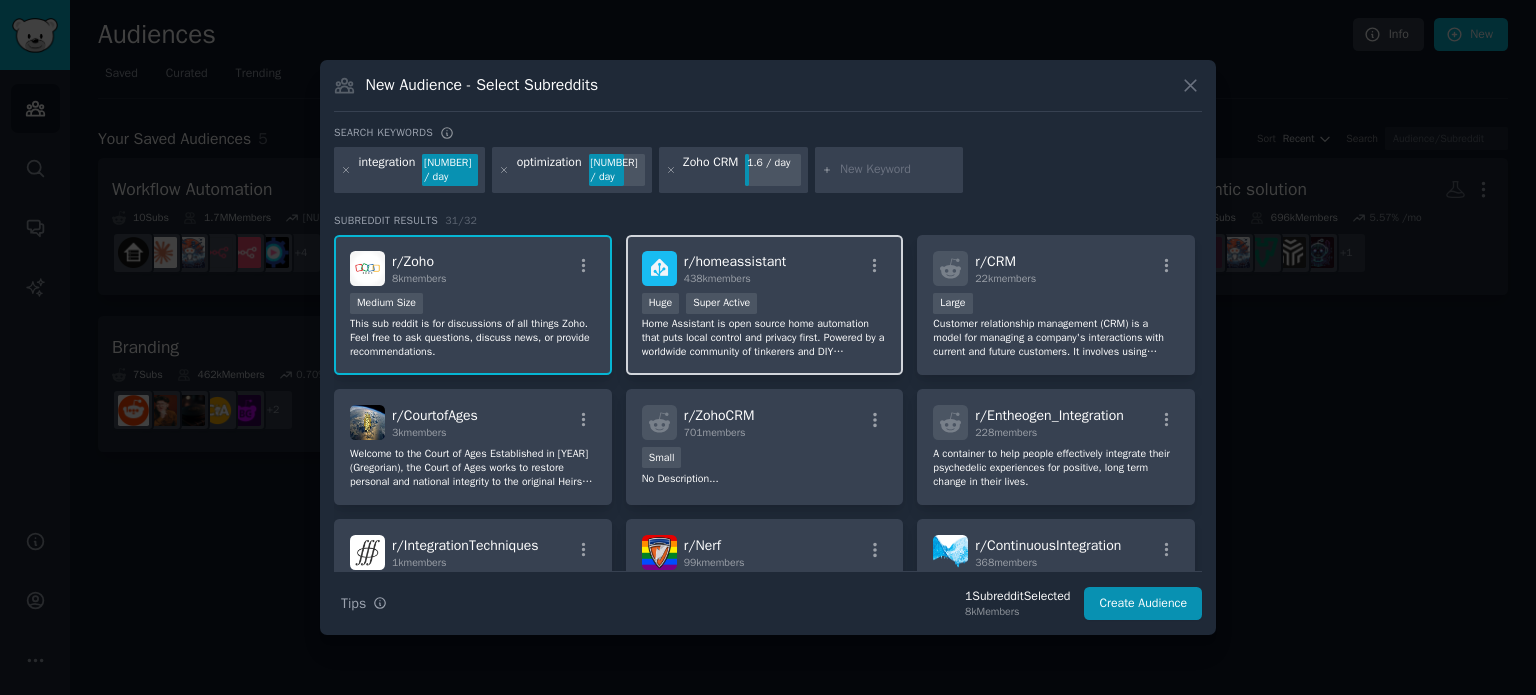 click on ">= 95th percentile for submissions / day Huge Super Active" at bounding box center (765, 305) 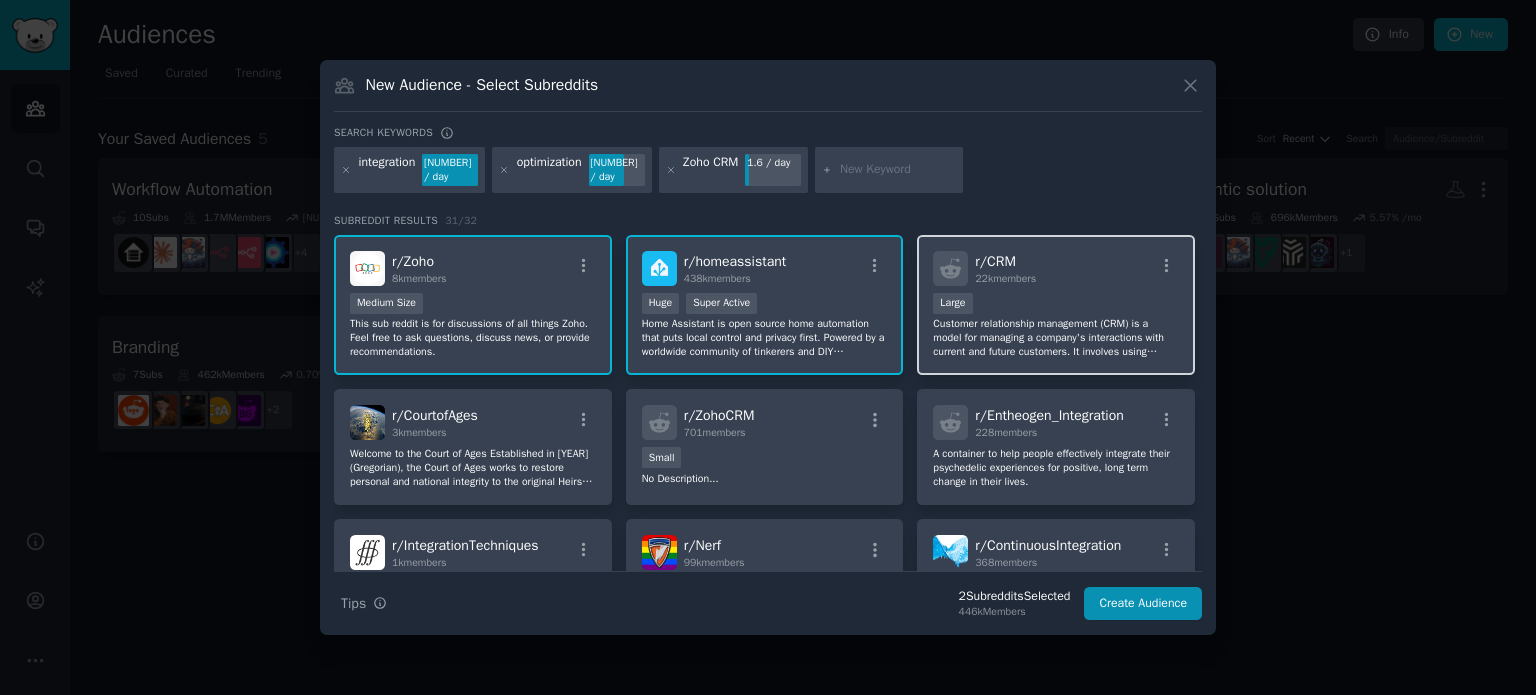 click on "r/ CRM 22k  members" at bounding box center (1056, 268) 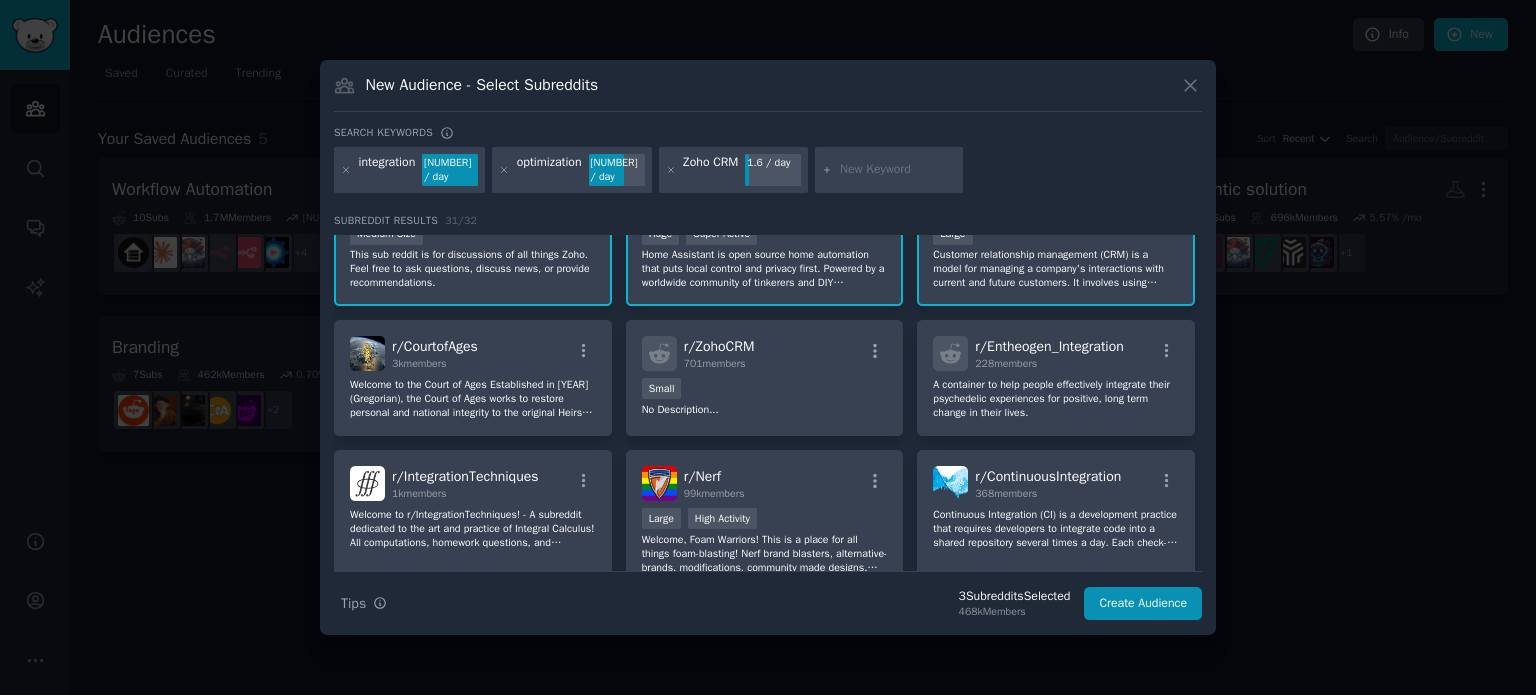 scroll, scrollTop: 100, scrollLeft: 0, axis: vertical 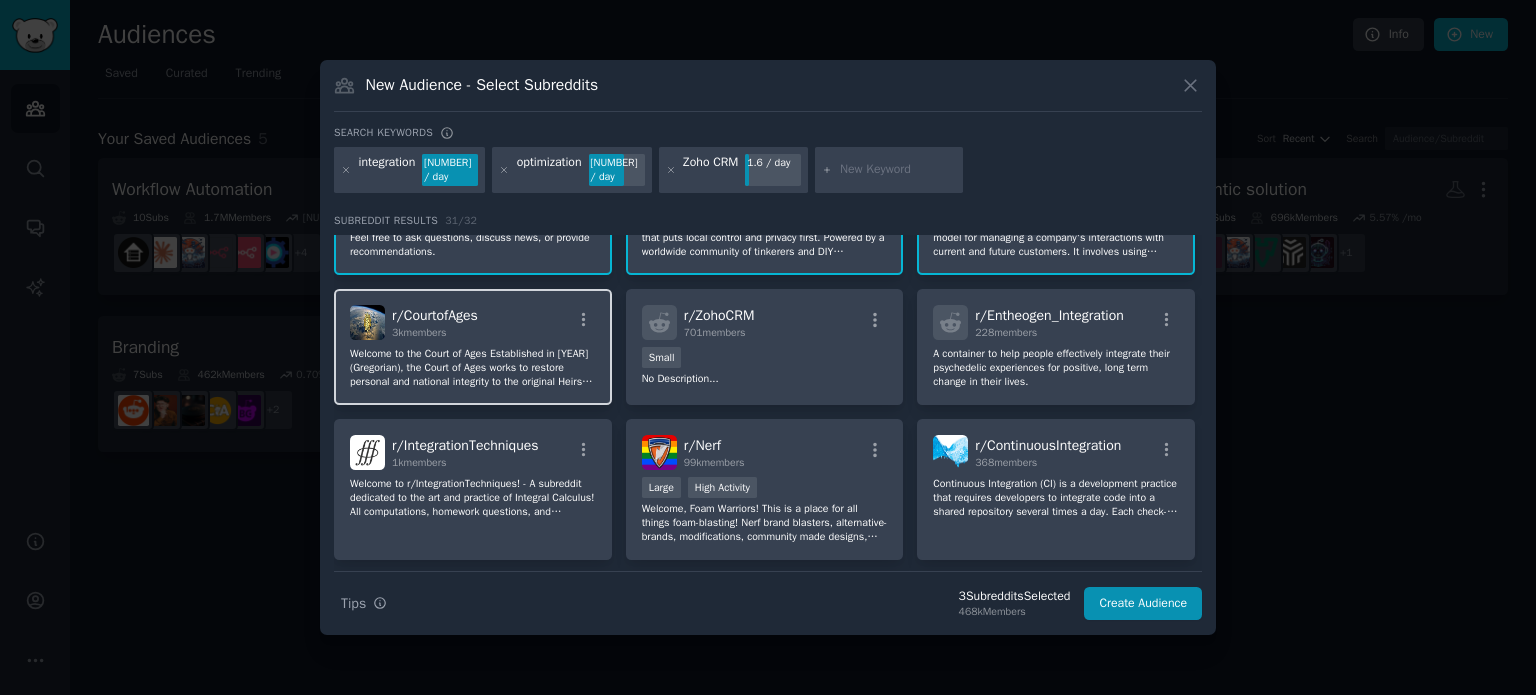 click on "r/ [SUBREDDIT_NAME] [MEMBERS] members Welcome to the Court of Ages
Established in [YEAR] (Gregorian), the Court of Ages works to restore personal and national integrity to the original Heirs and Guardians of Earth. The Court recognizes humanity as sole Heirs of Creation and brings action by Natural Law to defend their rights and protect their inheritance." at bounding box center (473, 347) 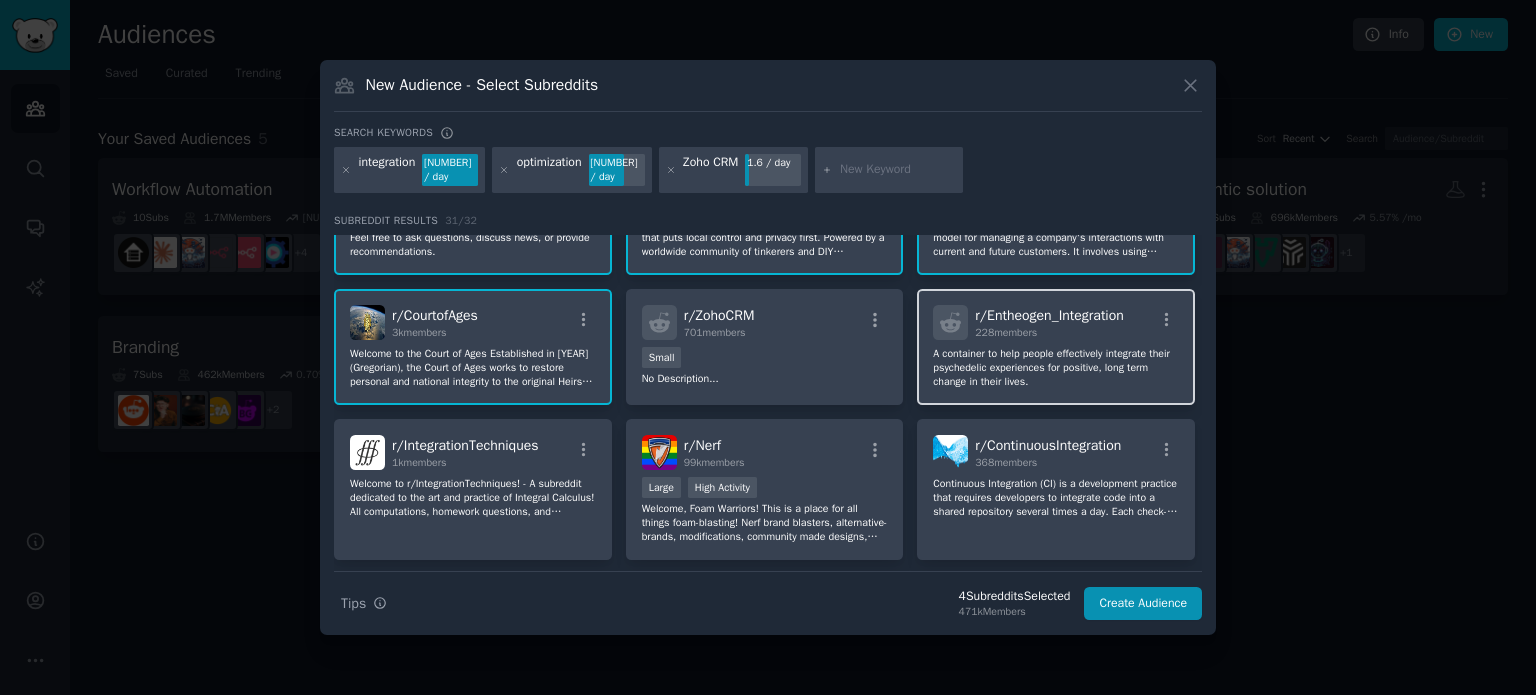 click on "228  members" at bounding box center (1006, 332) 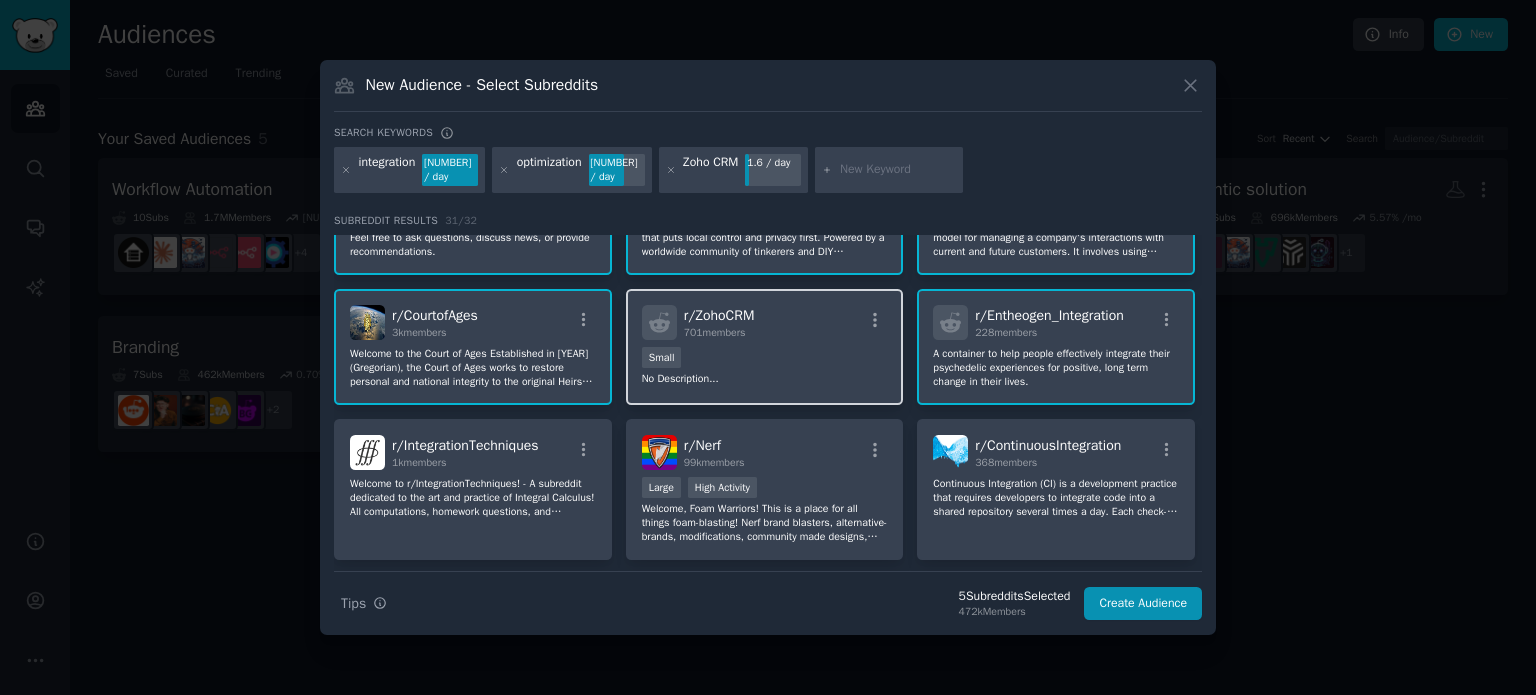 click on "r/ ZohoCRM [NUMBER] members Small No Description..." at bounding box center (765, 347) 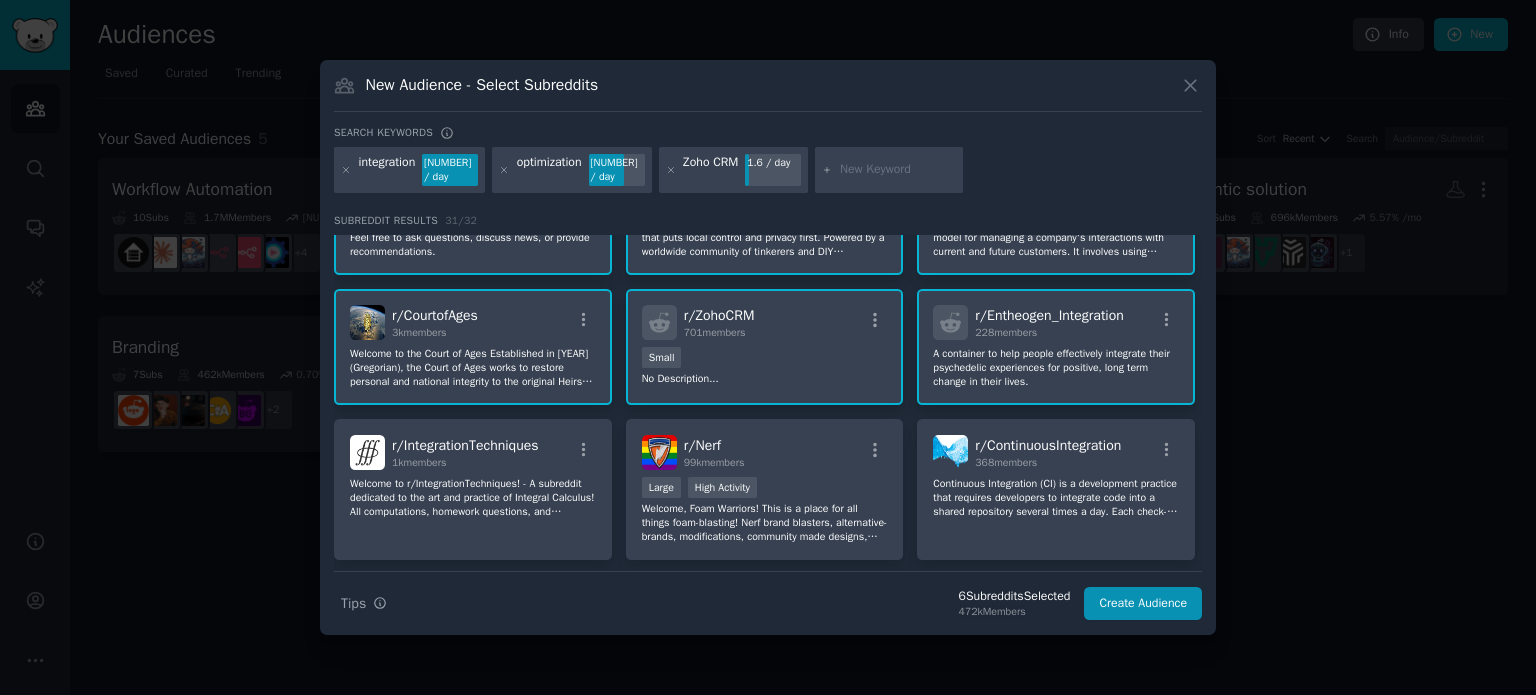 scroll, scrollTop: 200, scrollLeft: 0, axis: vertical 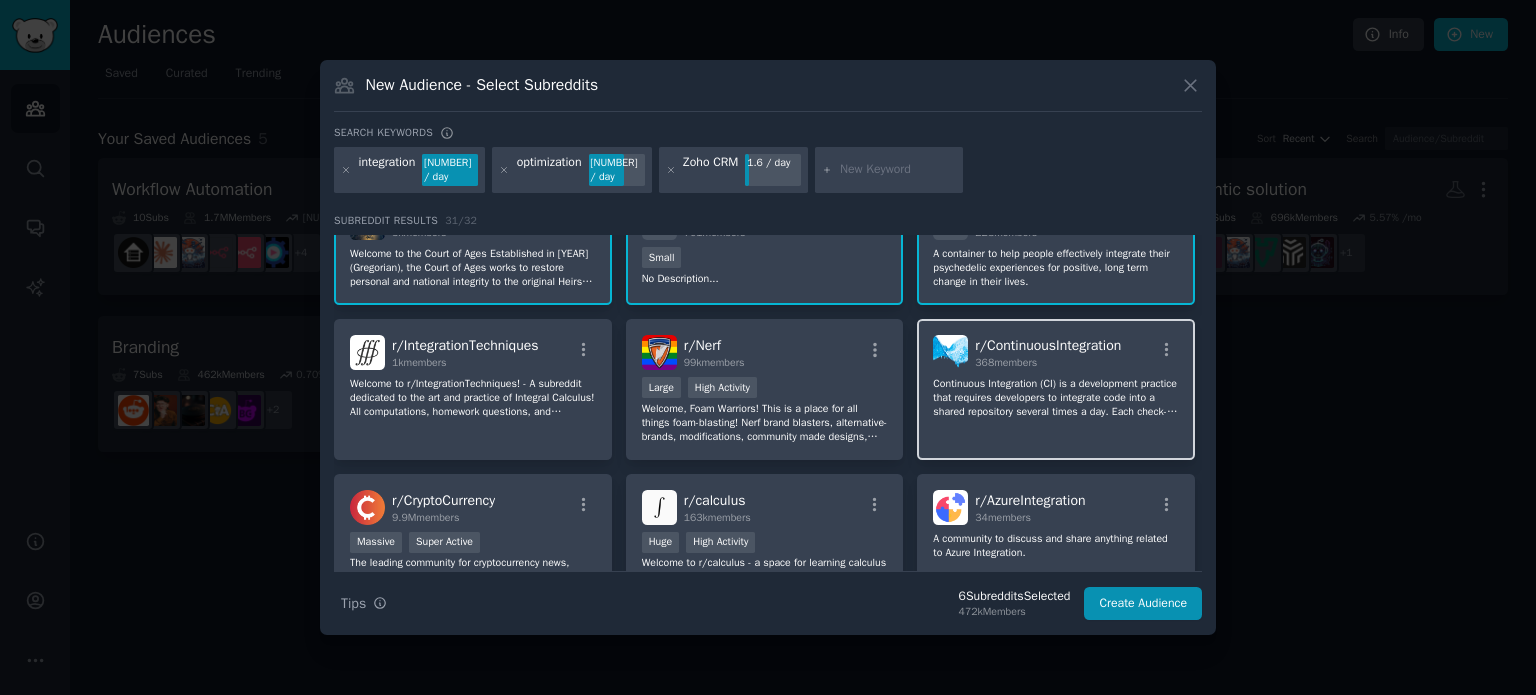click on "r/ ContinuousIntegration 368  members Continuous Integration (CI) is a development practice that requires developers to integrate code into a shared repository several times a day. Each check-in is then verified by an automated build, allowing teams to detect problems early." at bounding box center [1056, 389] 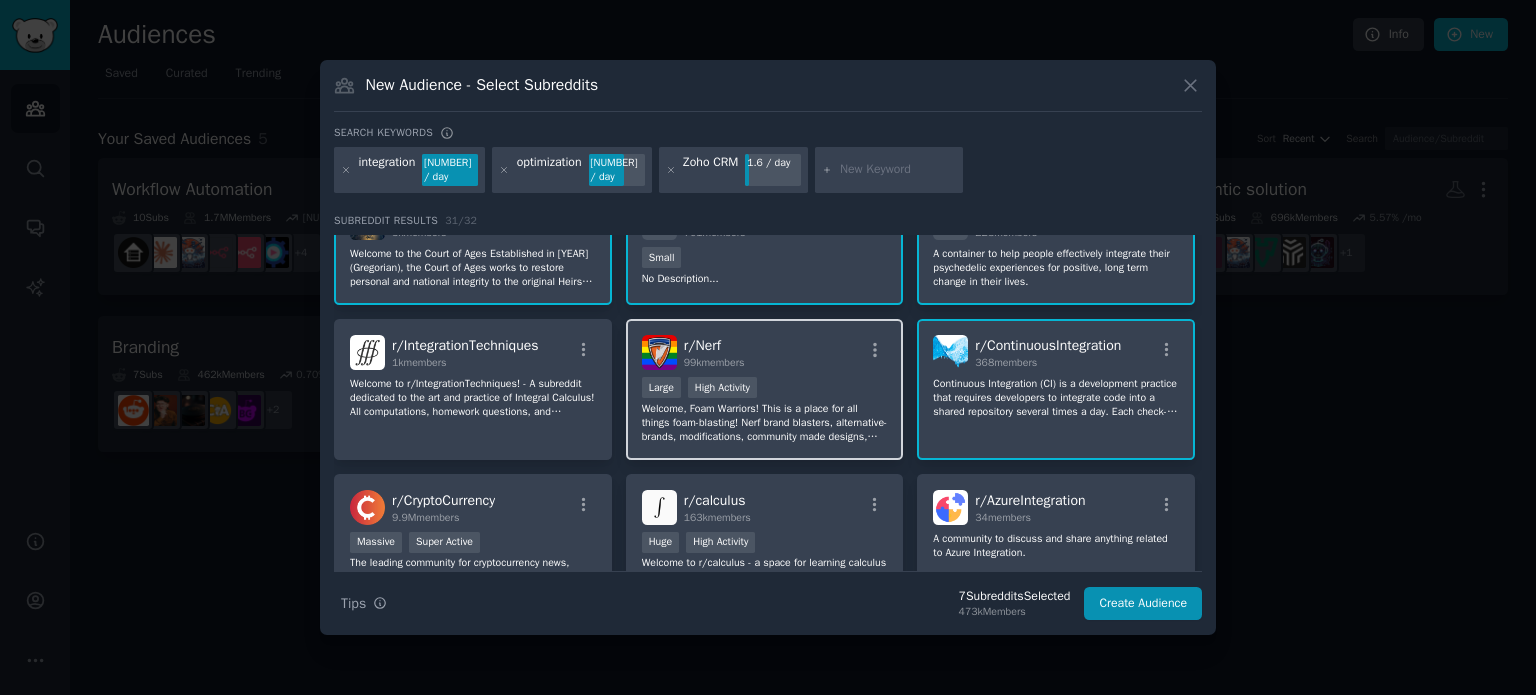 click on "r/ Nerf 99k  members Large High Activity Welcome, Foam Warriors! This is a place for all things foam-blasting! Nerf brand blasters, alternative-brands, modifications, community made designs, competitive wars, Humans vs. Zombies, Water Blasters, and much more! Please see dedicated airsoft and gelsoft subs for those topics." at bounding box center [765, 389] 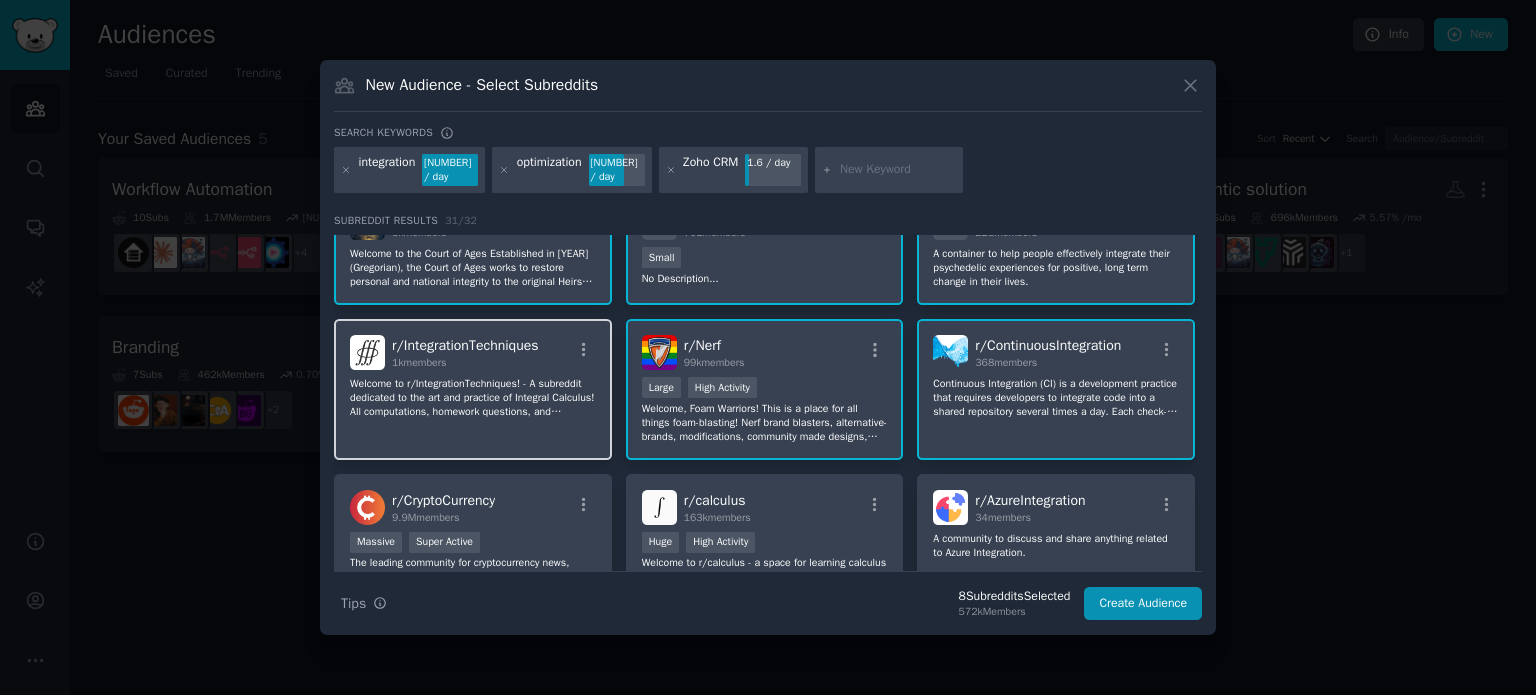 click on "Welcome to r/IntegrationTechniques! - A subreddit dedicated to the art and practice of Integral Calculus!
All computations, homework questions, and integration memes are accepted here!" 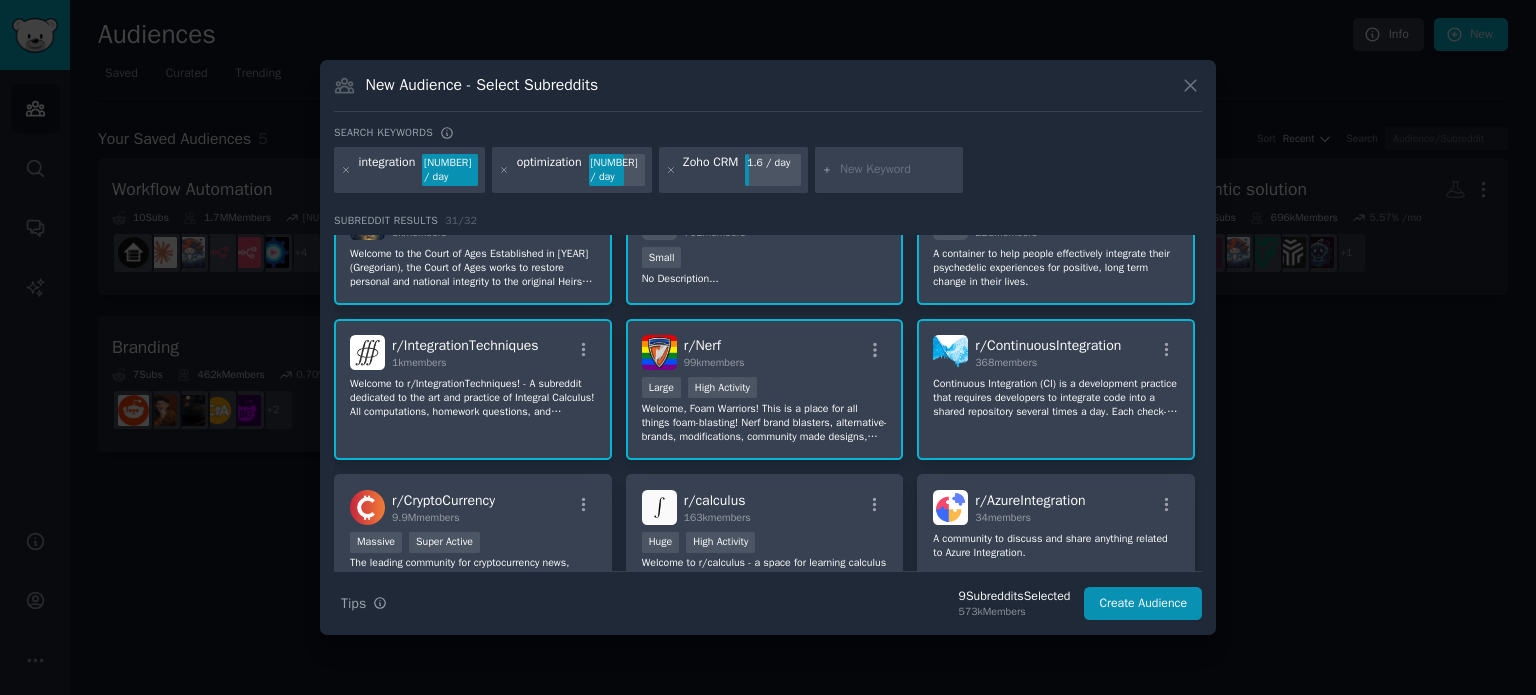 scroll, scrollTop: 300, scrollLeft: 0, axis: vertical 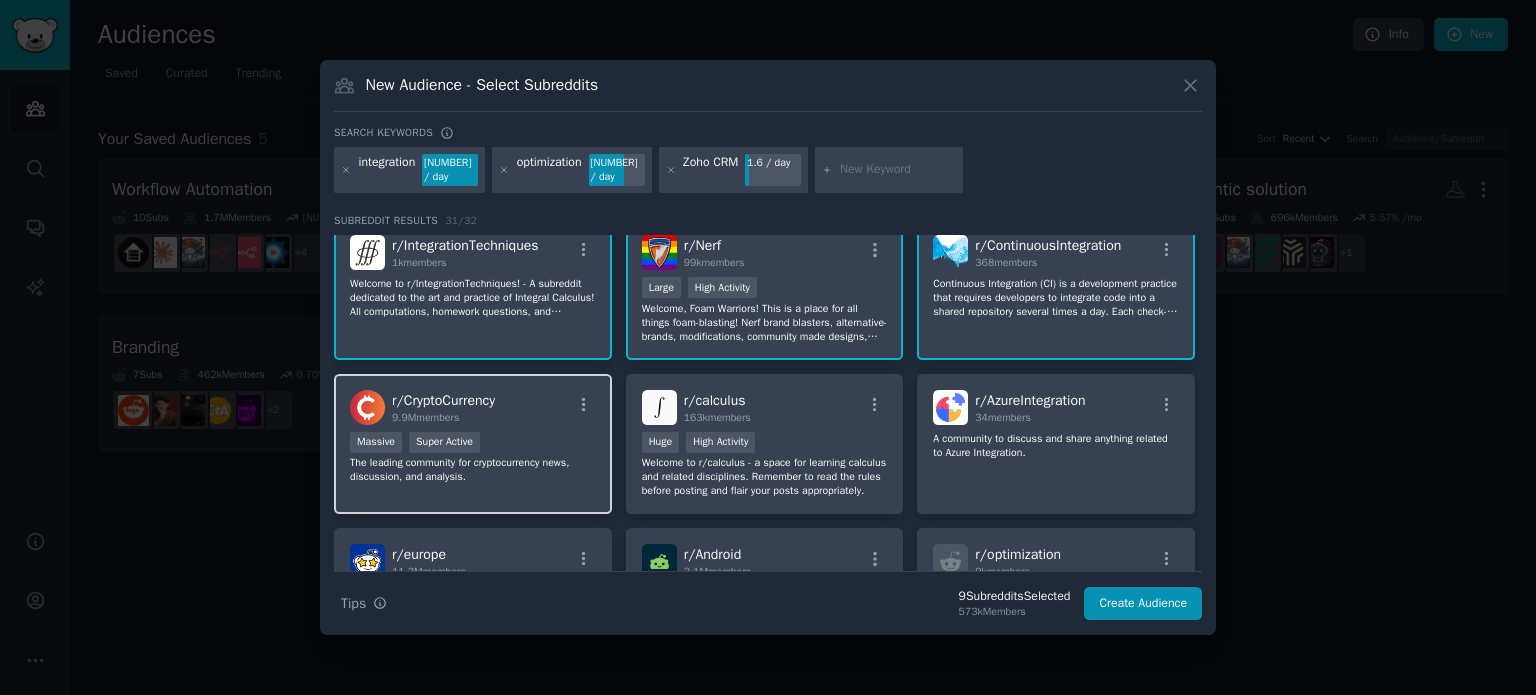 click on "Massive Super Active" at bounding box center [473, 444] 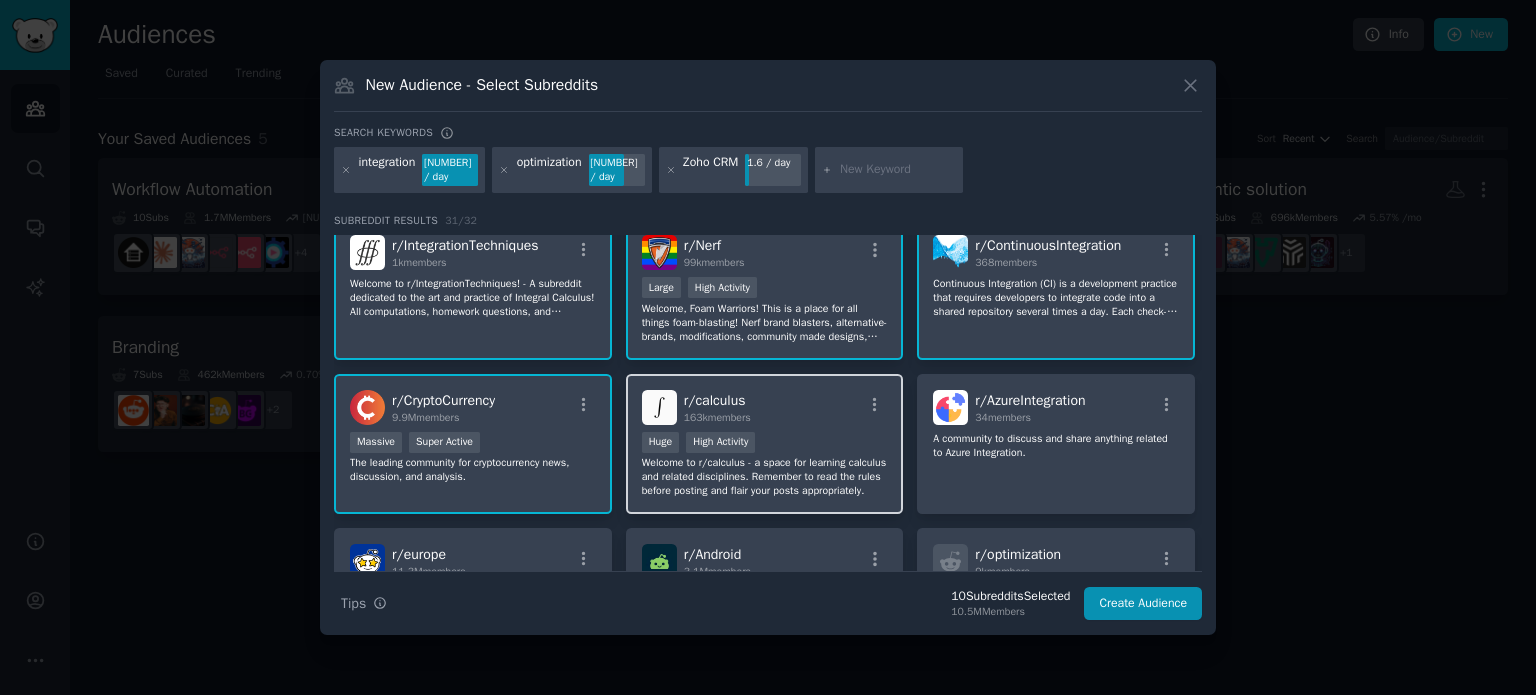 click on ">= 80th percentile for submissions / day Huge High Activity" at bounding box center (765, 444) 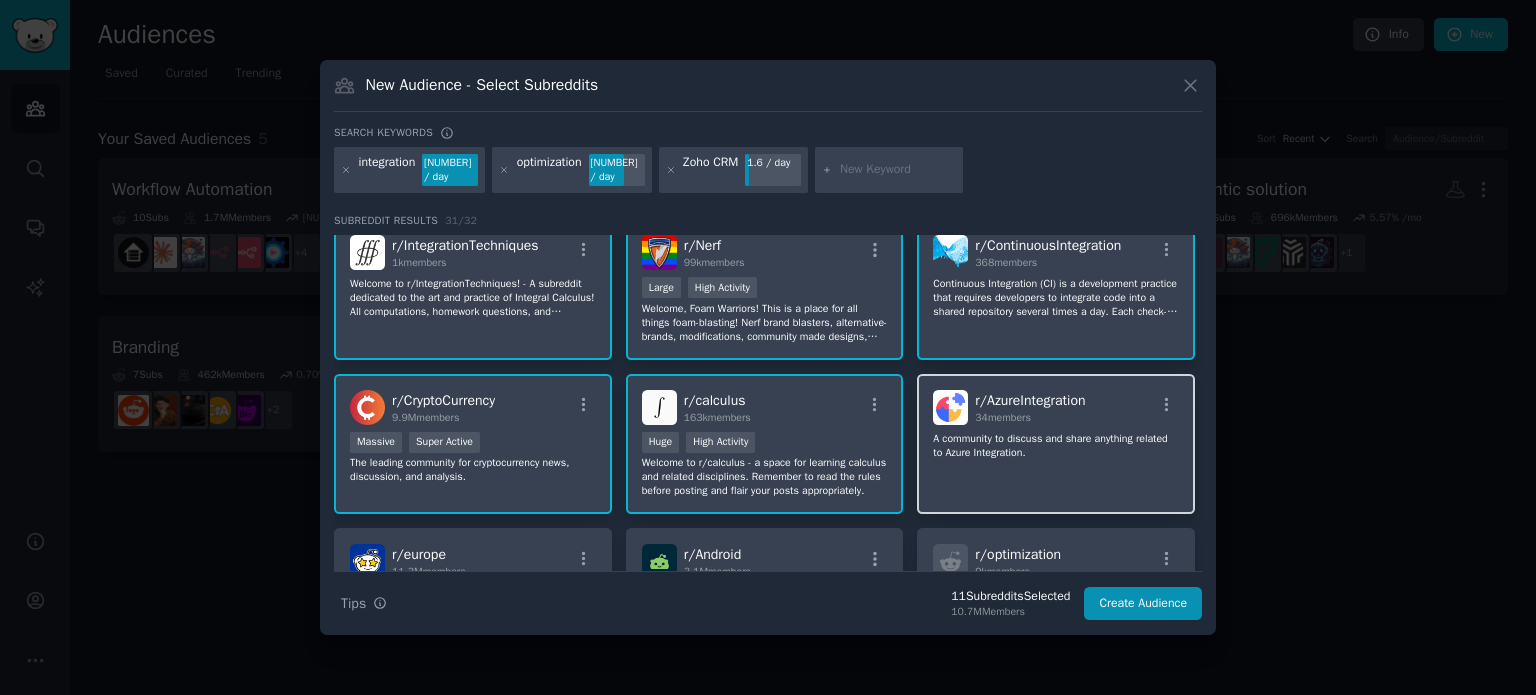 click on "A community to discuss and share anything related to Azure Integration." 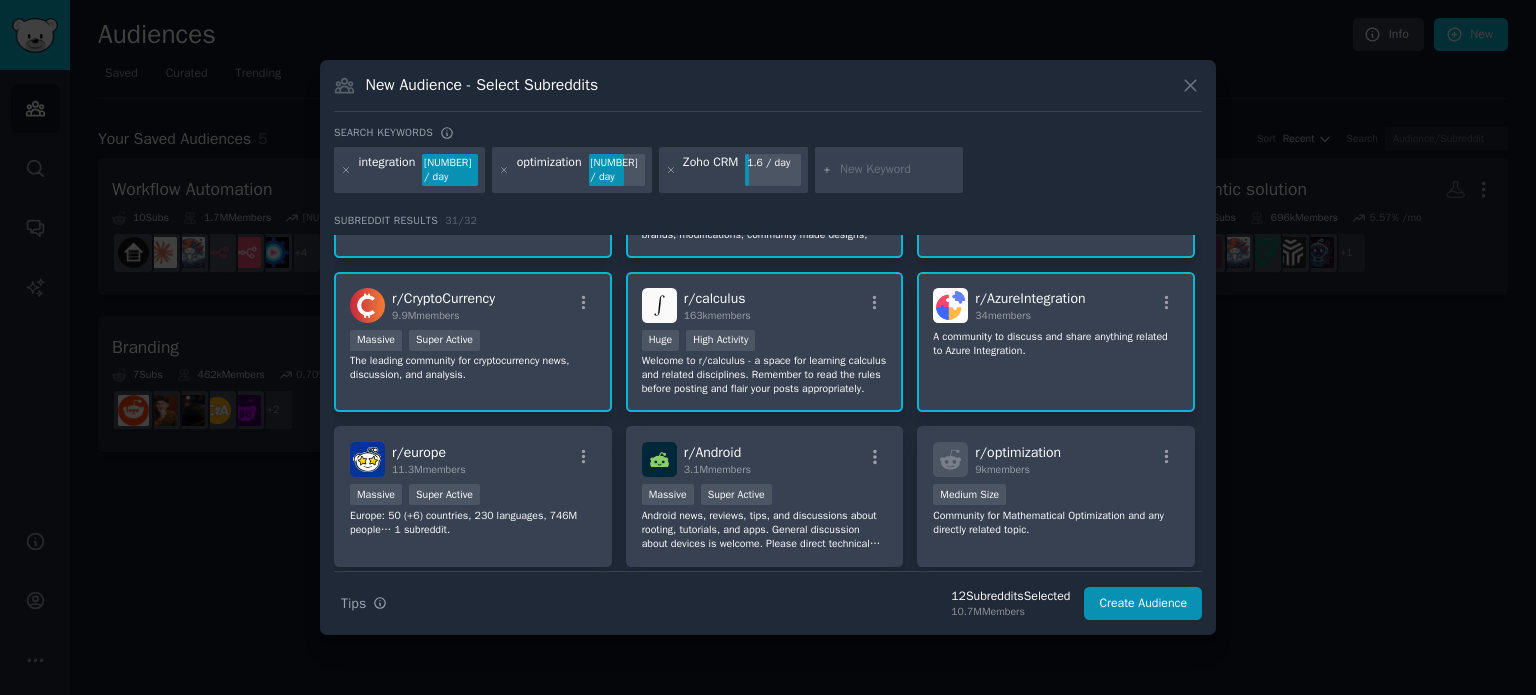 scroll, scrollTop: 500, scrollLeft: 0, axis: vertical 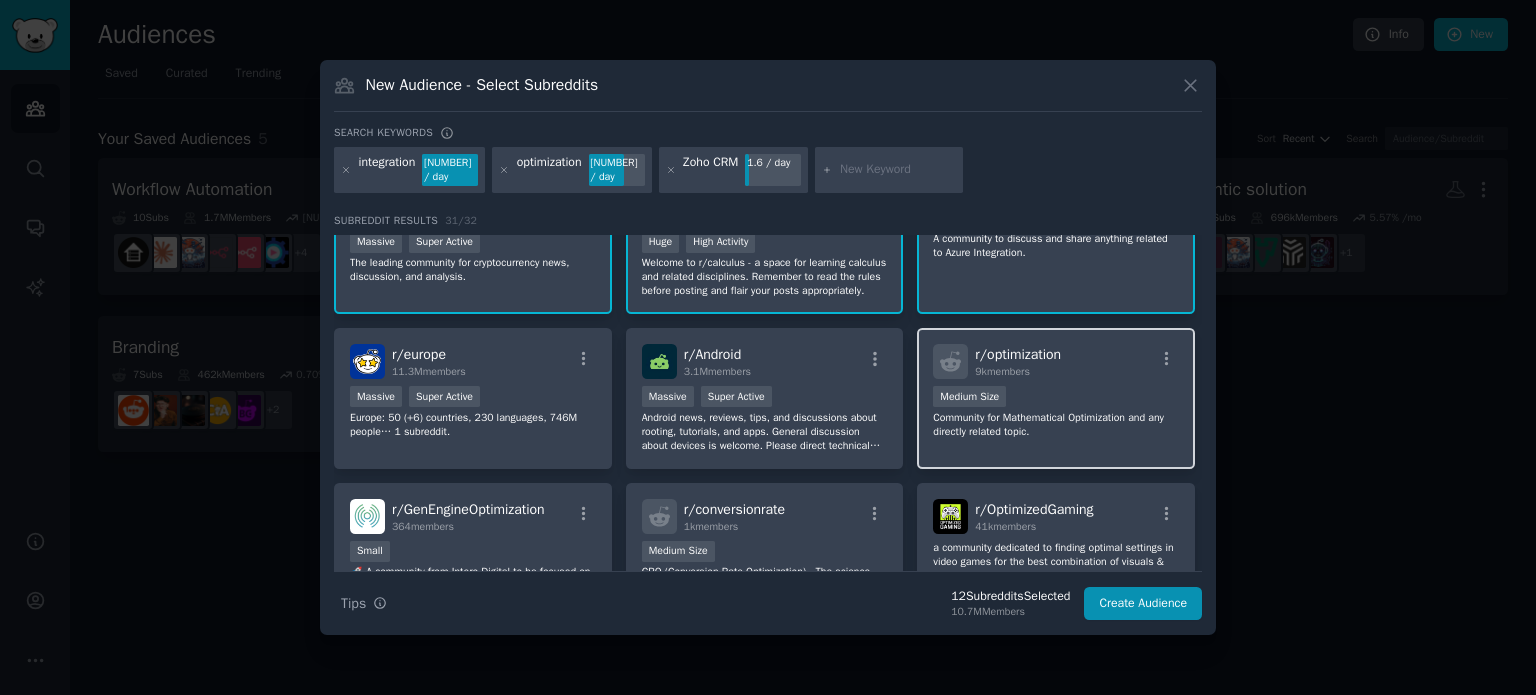 click on "Medium Size" at bounding box center [1056, 398] 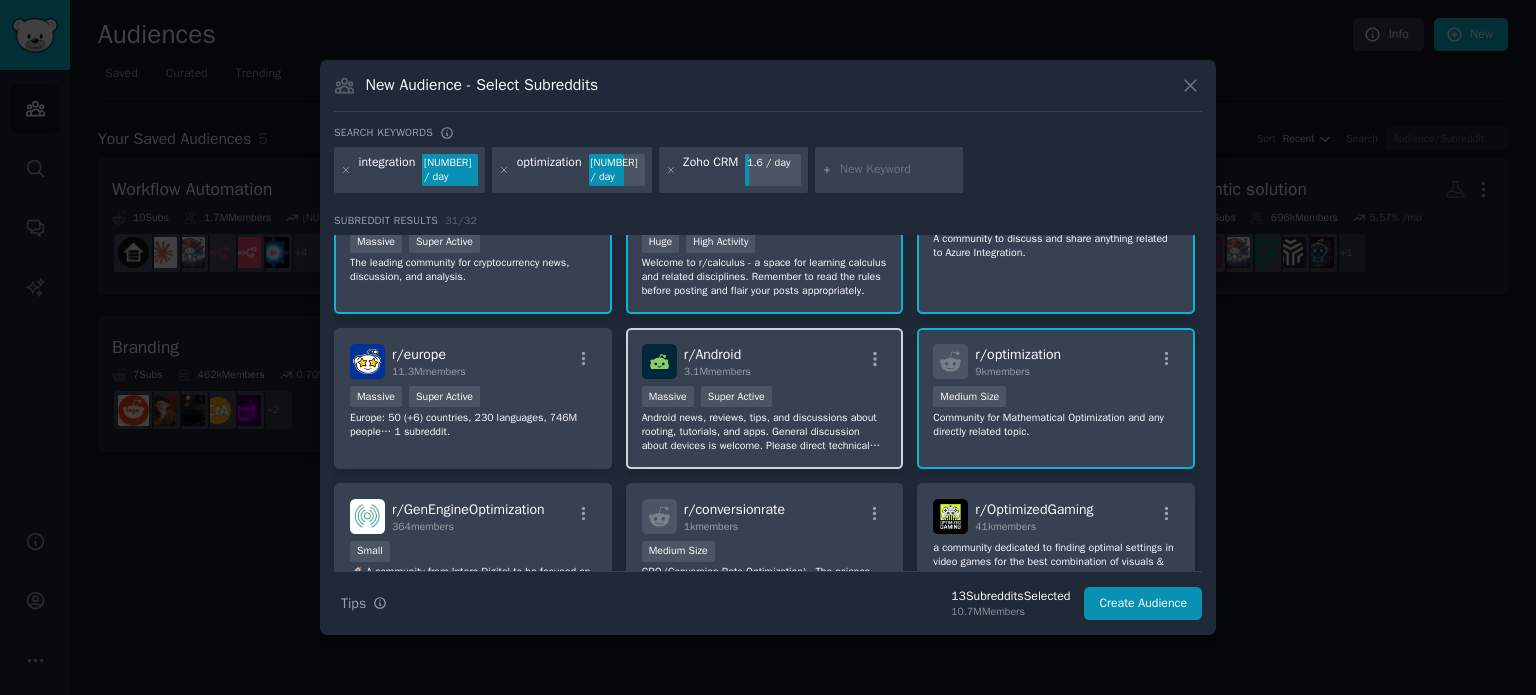 click on "Android news, reviews, tips, and discussions about rooting, tutorials, and apps. General discussion about devices is welcome. Please direct technical support, upgrade questions, buy/sell, app recommendations, and carrier-related issues to other subreddits." at bounding box center (765, 432) 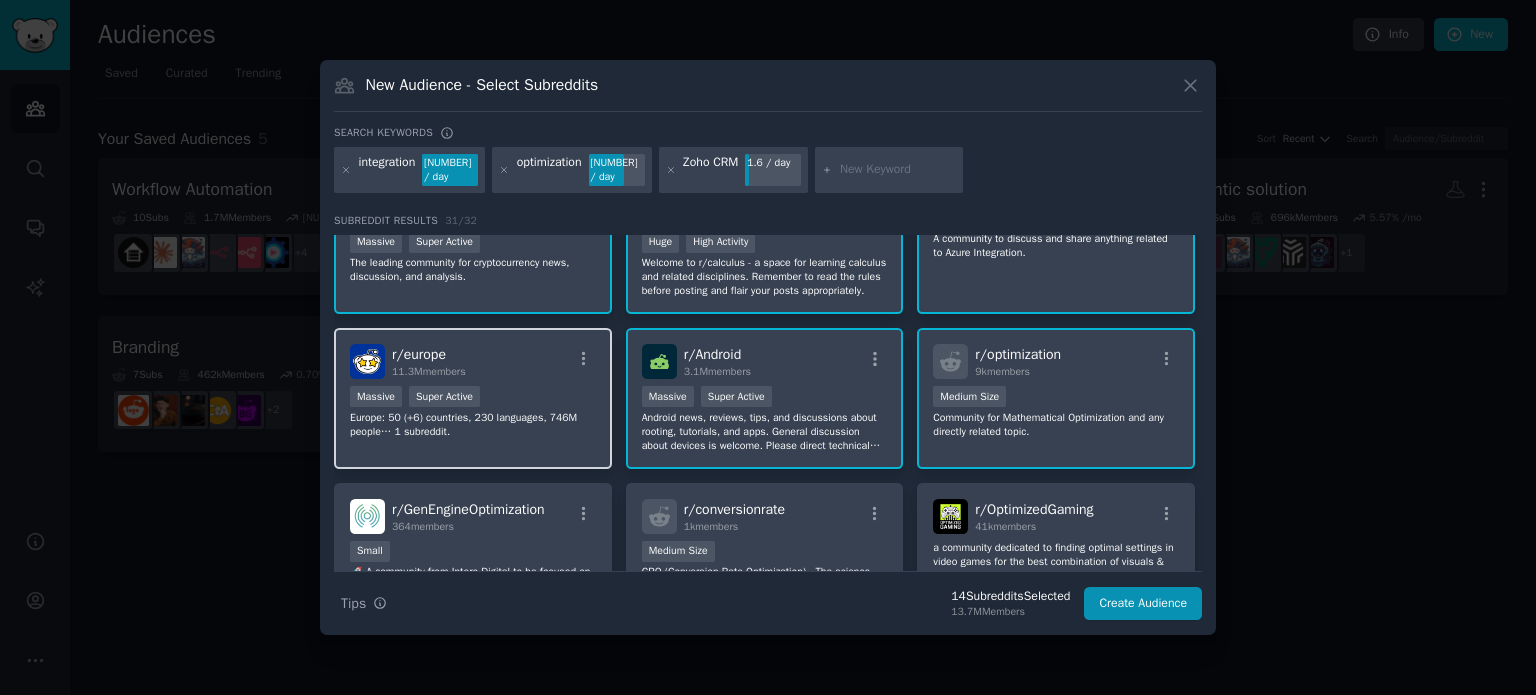 click on "r/ europe [NUMBER]M  members Massive Super Active Europe: [NUMBER] (+[NUMBER]) countries, [NUMBER] languages, [NUMBER]M people… 1 subreddit." at bounding box center [473, 398] 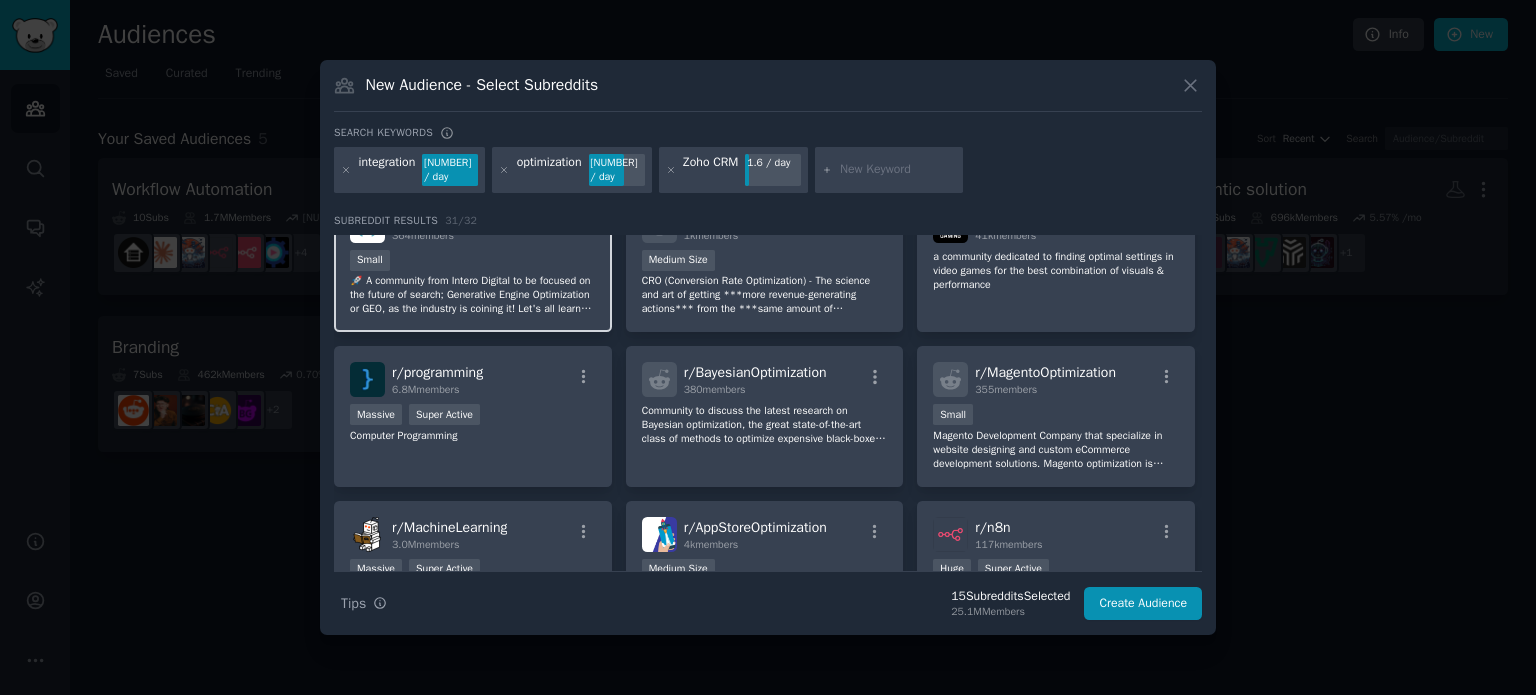scroll, scrollTop: 800, scrollLeft: 0, axis: vertical 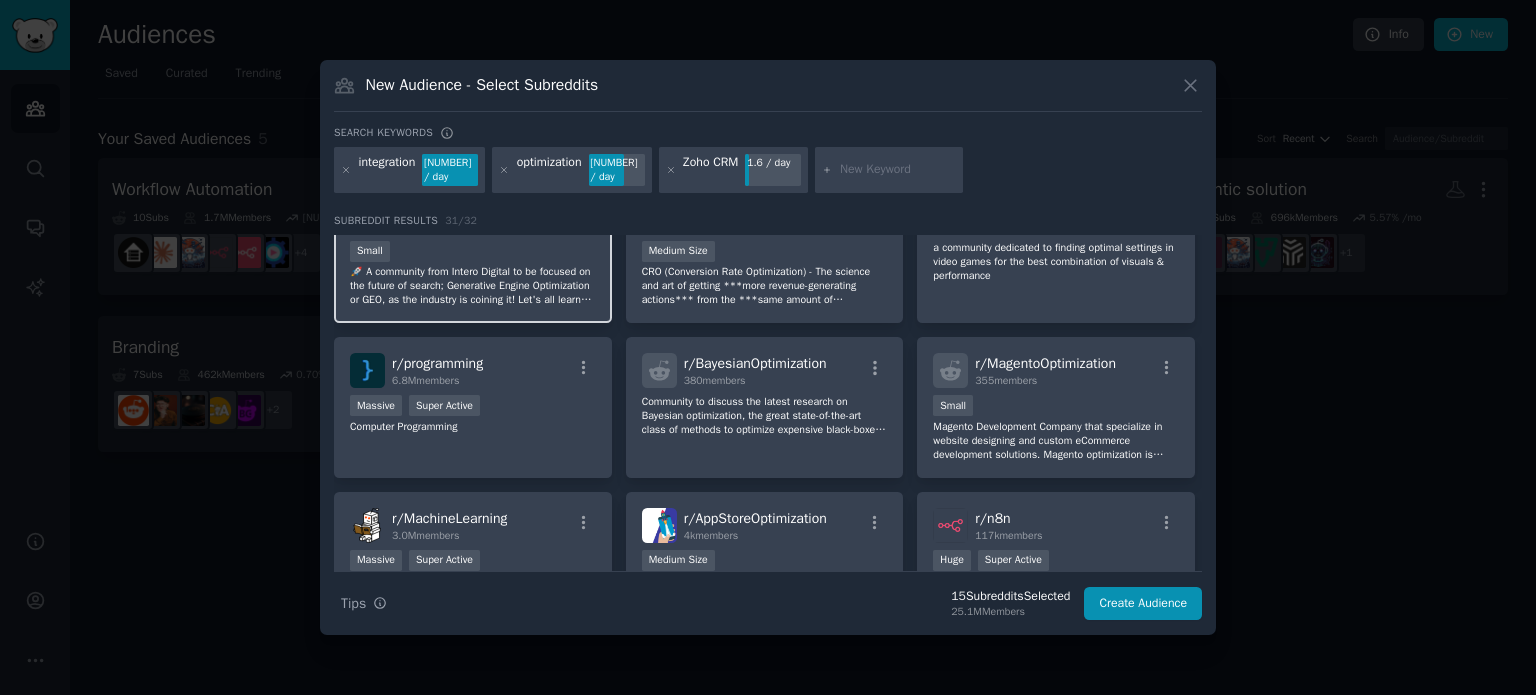 click on "🚀 A community from Intero Digital to be focused on the future of search; Generative Engine Optimization or GEO, as the industry is coining it! Let's all learn from each other about what's working, what isn't working, and how we adapt as an industry." at bounding box center (473, 286) 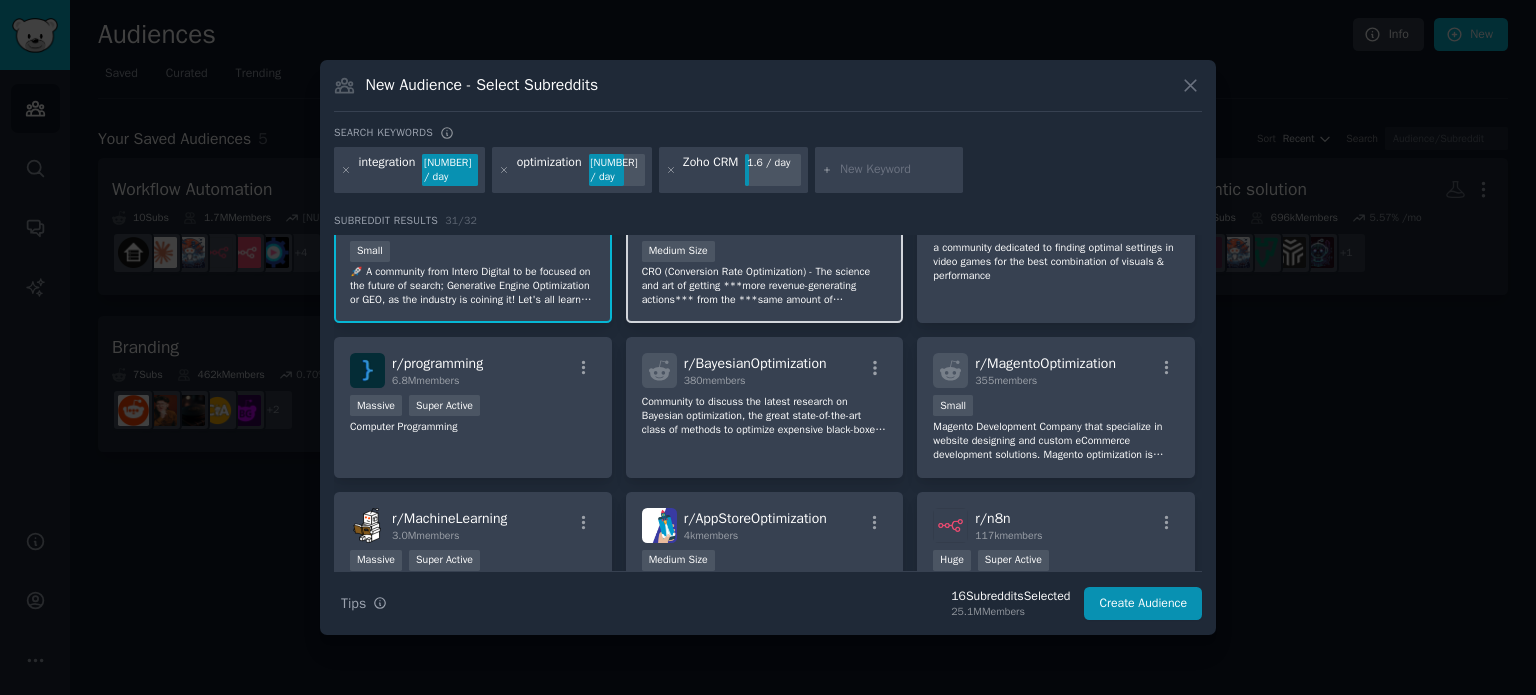 click on "CRO (Conversion Rate Optimization) - The science and art of getting ***more revenue-generating actions*** from the ***same amount of visitors***" at bounding box center (765, 286) 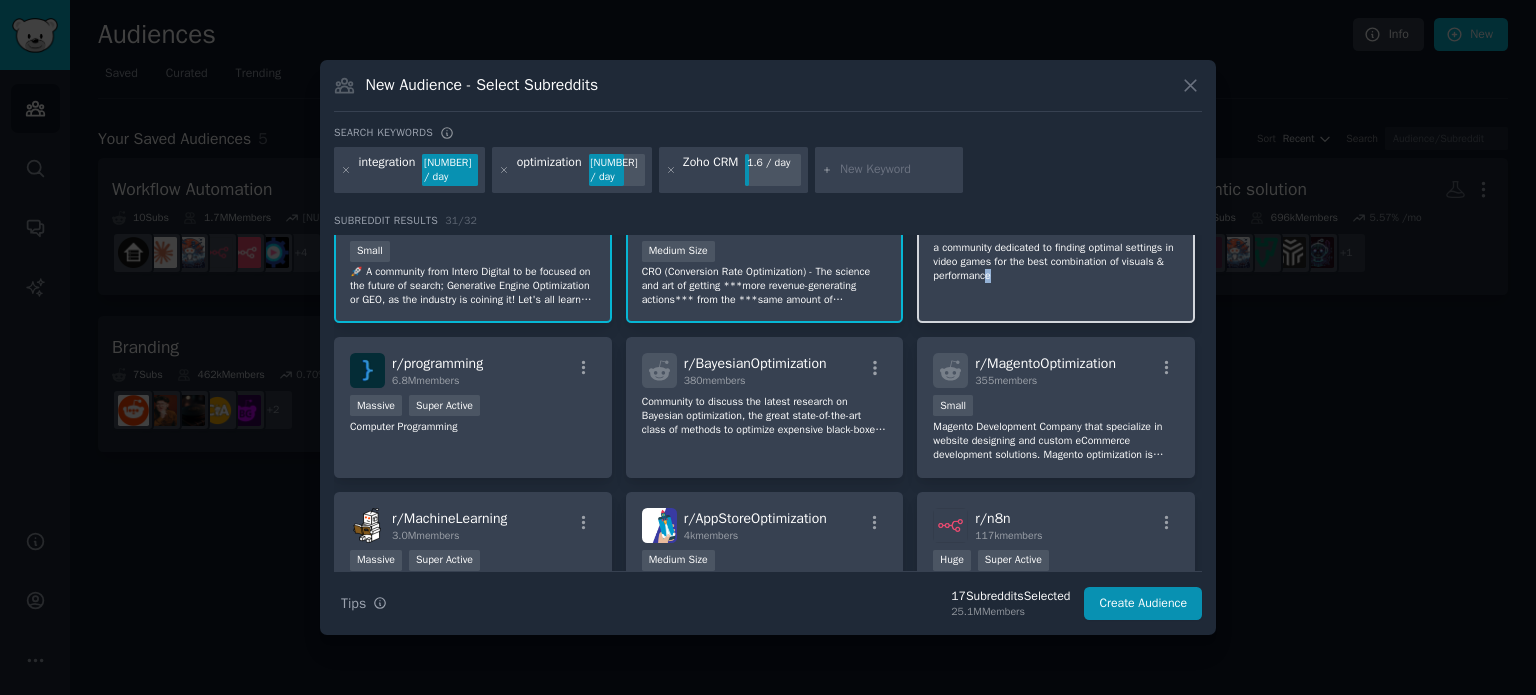 click on "r/ OptimizedGaming 41k  members a community dedicated to finding optimal settings in video games for the best combination of visuals & performance" at bounding box center [1056, 253] 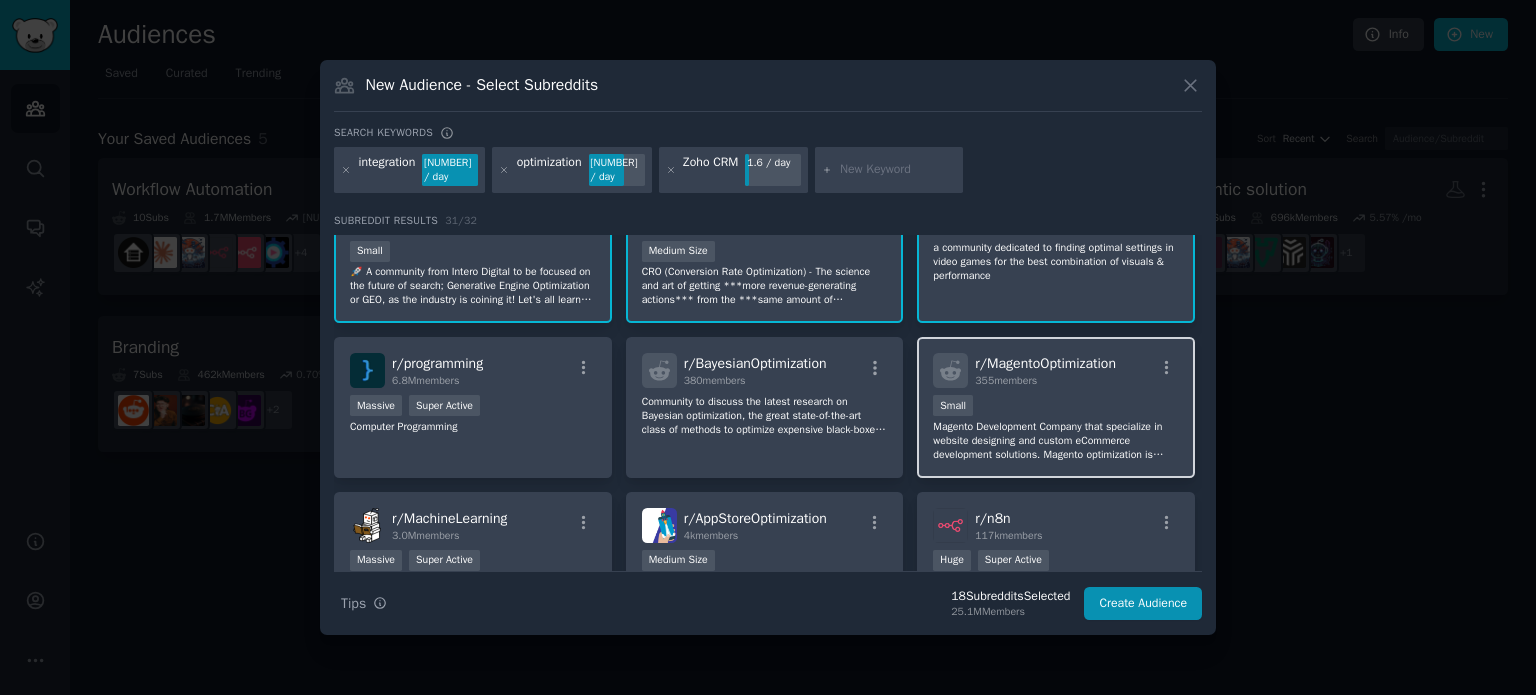 click on "Small" at bounding box center [1056, 407] 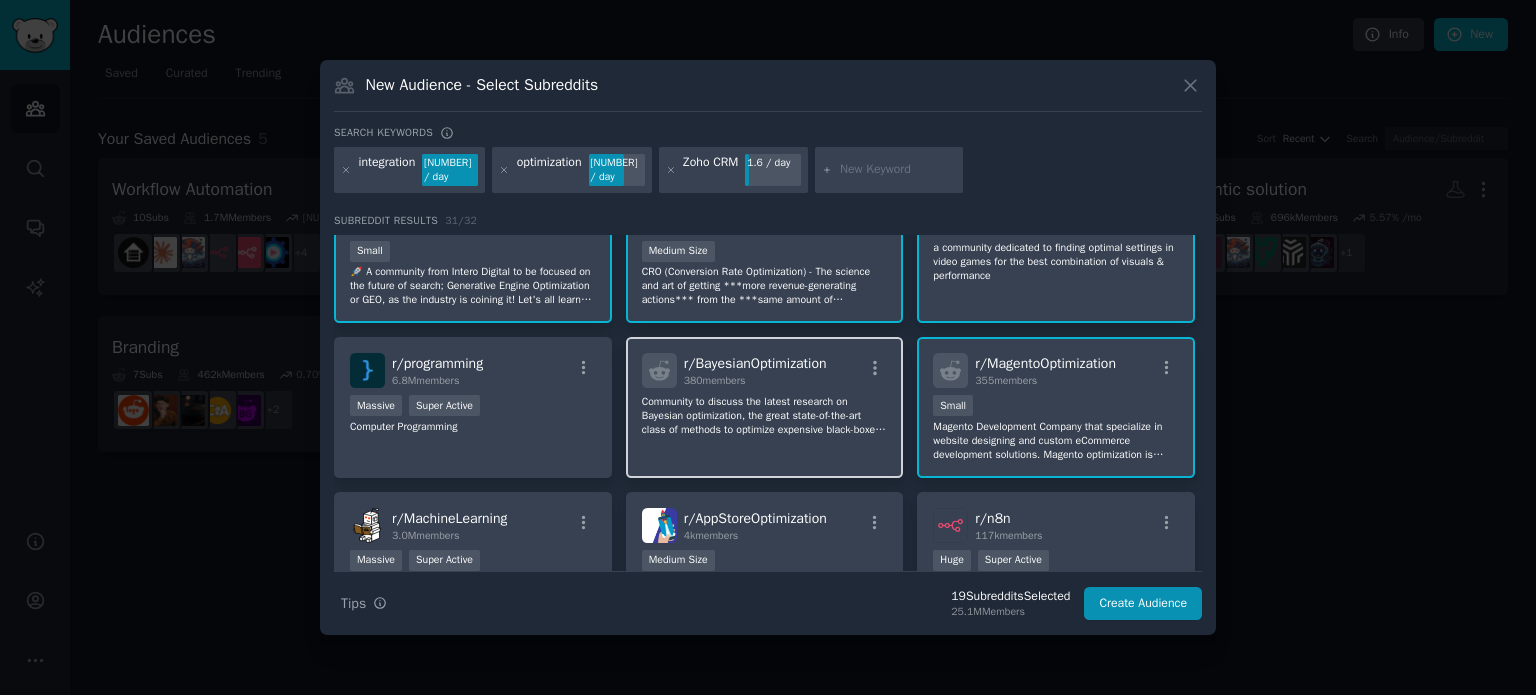 click on "r/ BayesianOptimization 380 members Community to discuss the latest research on Bayesian optimization, the great state-of-the-art class of methods to optimize expensive black-boxes and its applications" at bounding box center [765, 407] 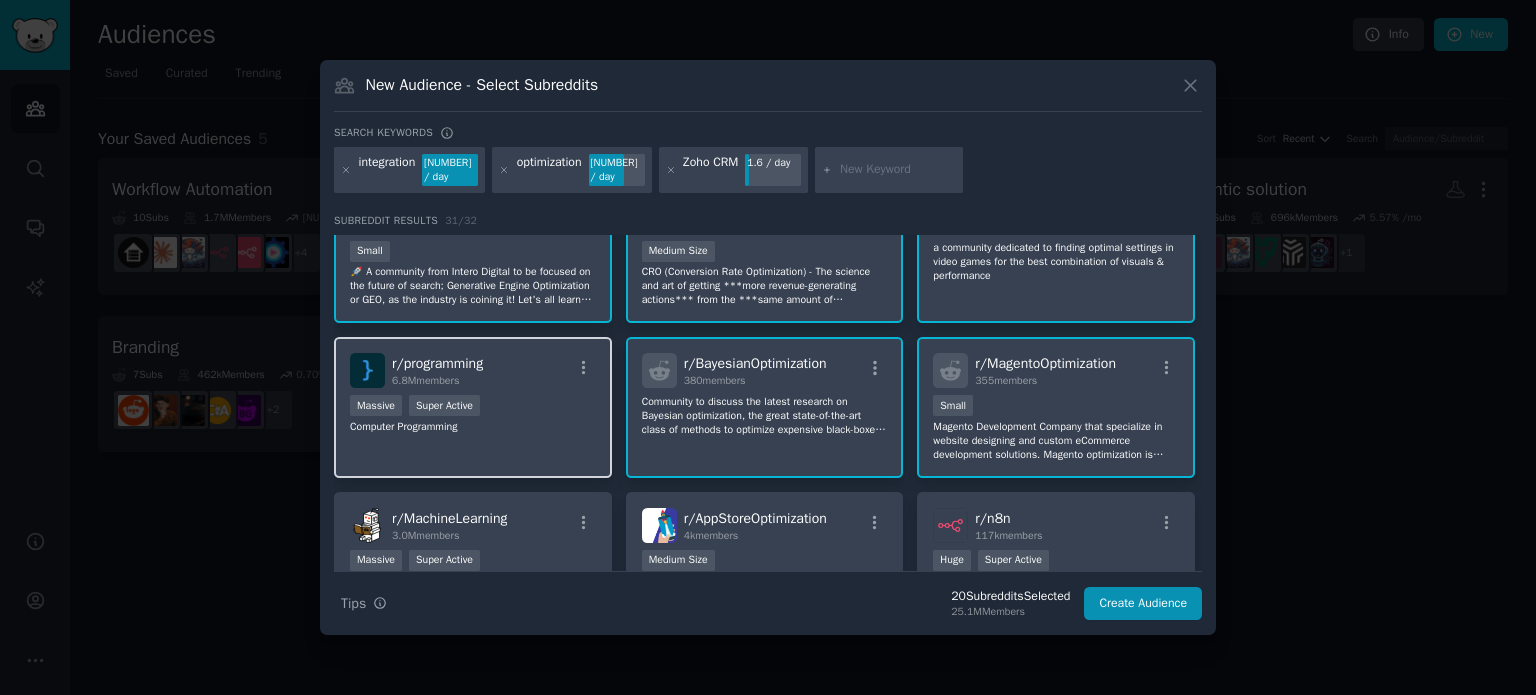 click on "r/ programming 6.8M  members Massive Super Active Computer Programming" at bounding box center [473, 407] 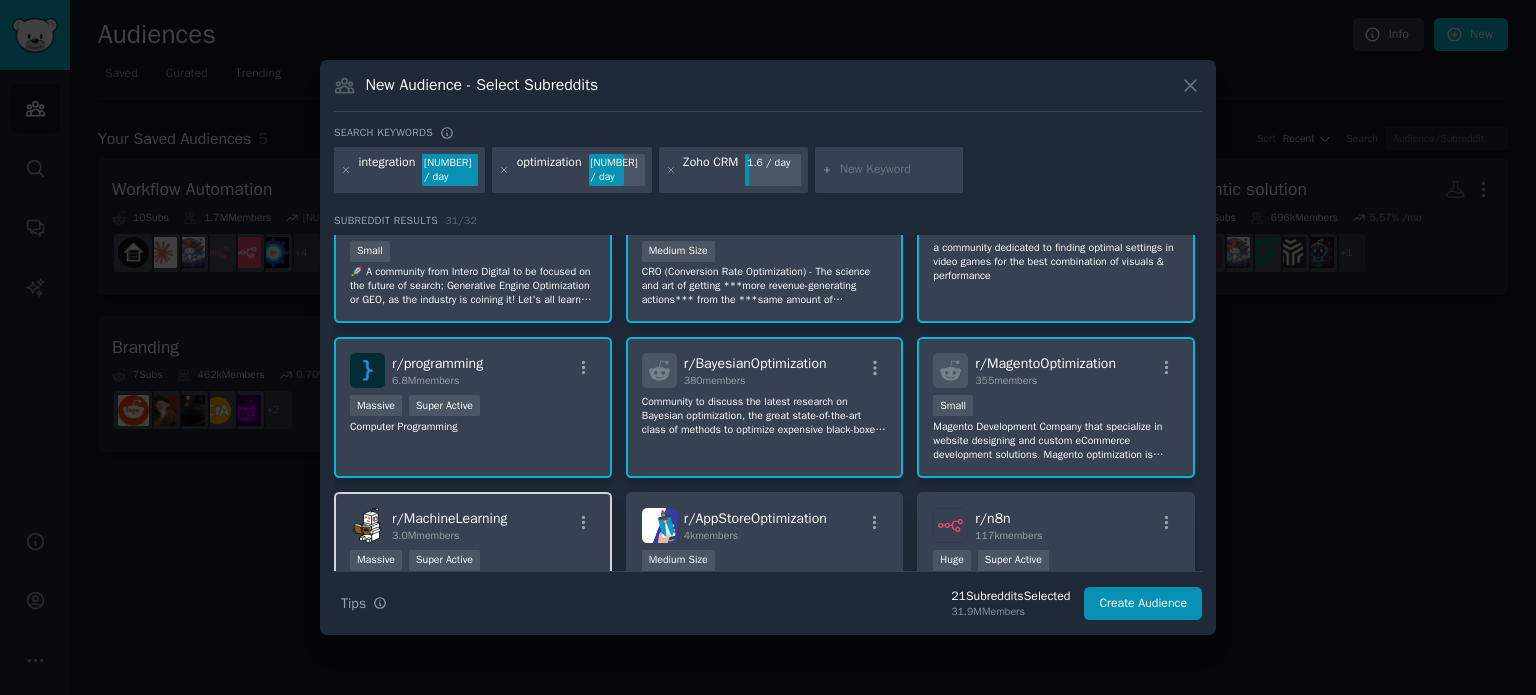 click on "r/ MachineLearning 3.0M  members" at bounding box center (473, 525) 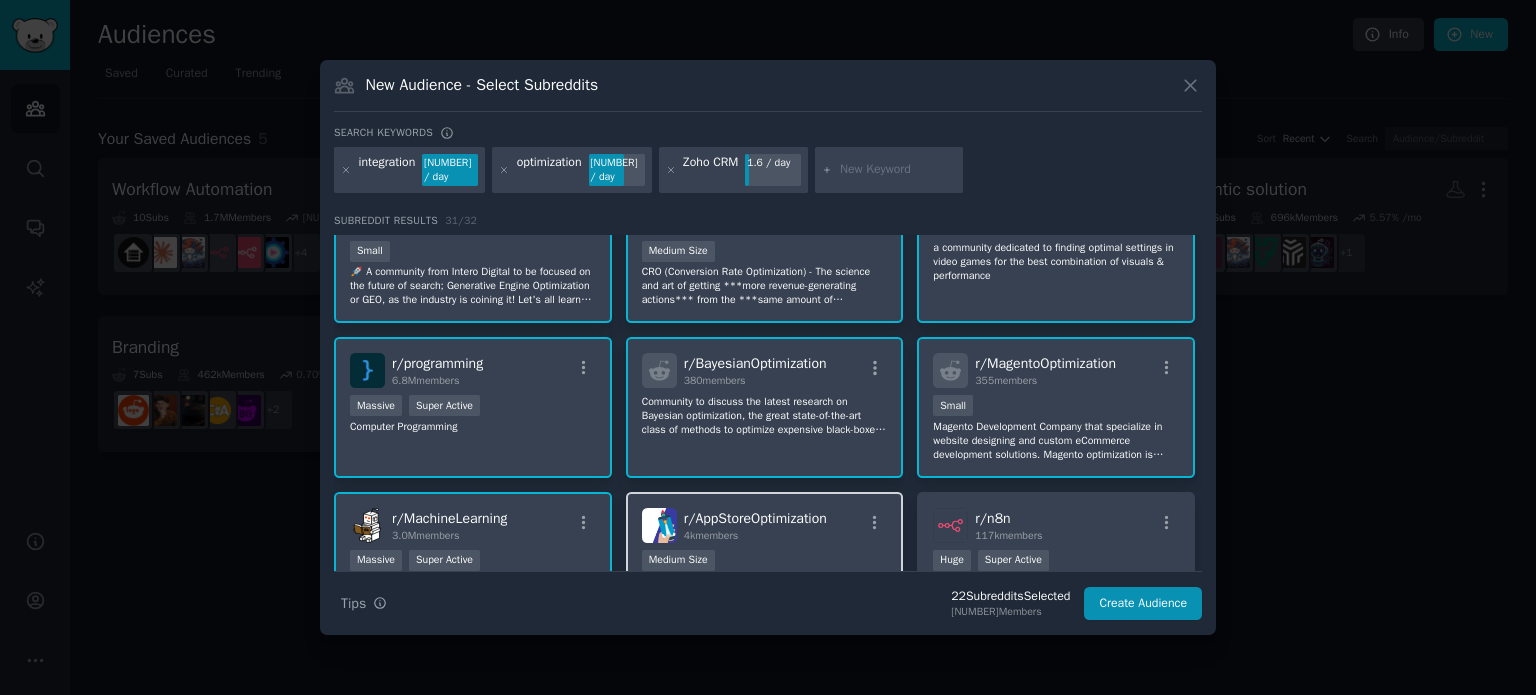 click on "[NUMBER]k  members" at bounding box center (755, 536) 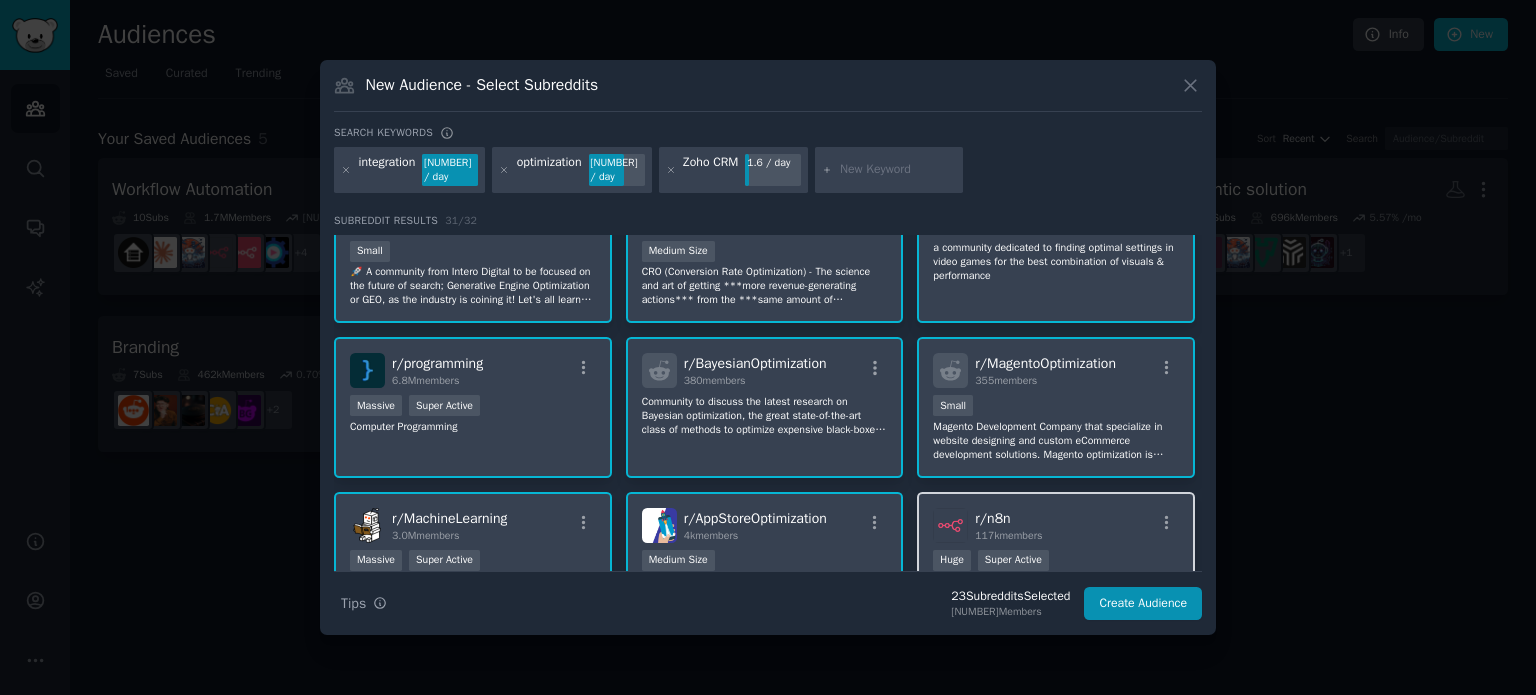 click on "117k  members" at bounding box center [1008, 535] 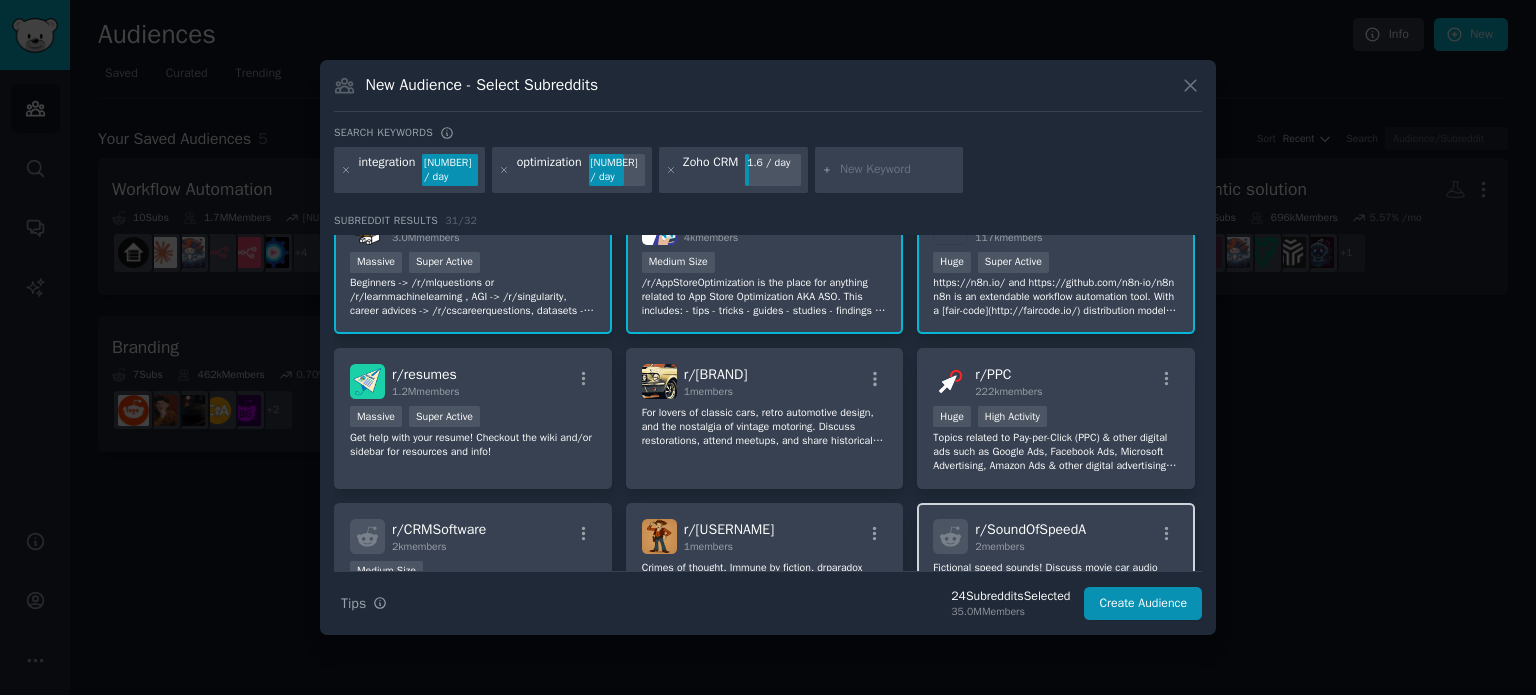 scroll, scrollTop: 1100, scrollLeft: 0, axis: vertical 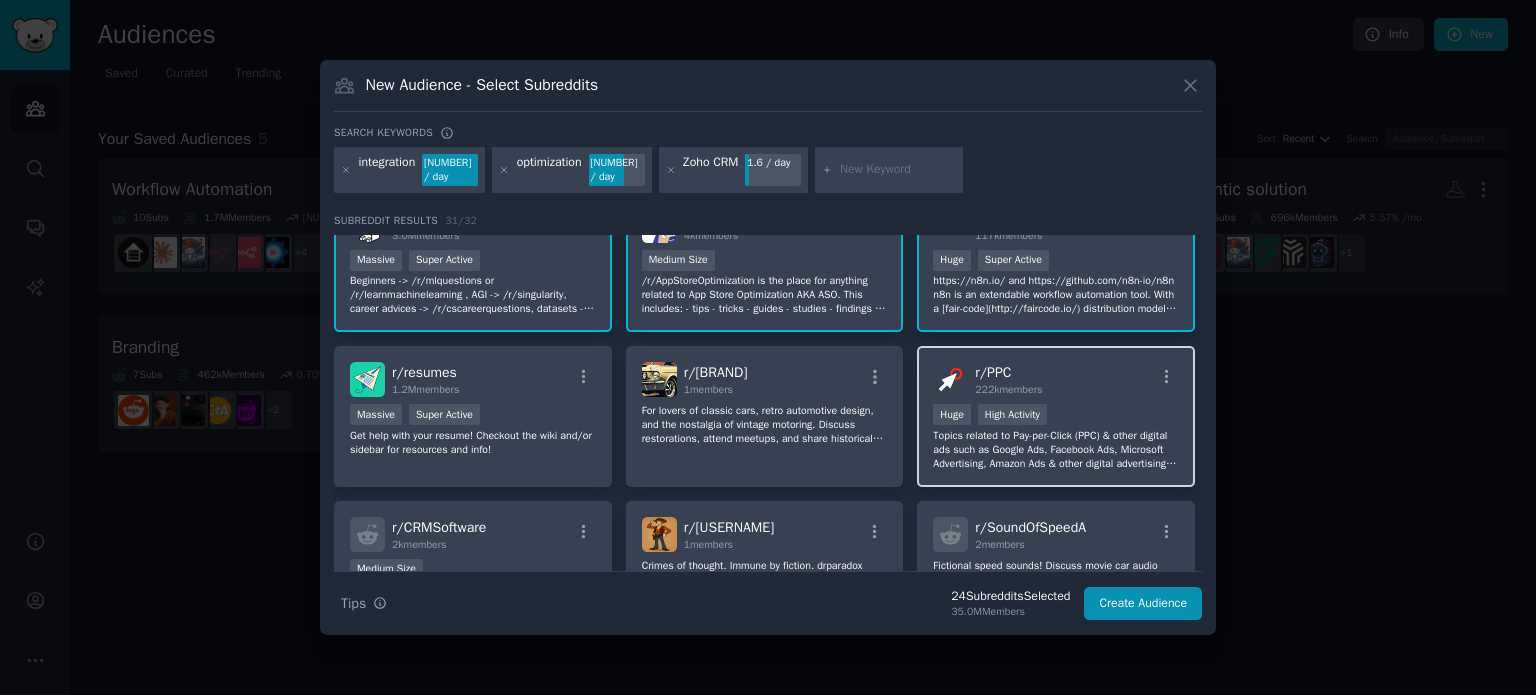 click on "r/ PPC 222k  members" at bounding box center (1056, 379) 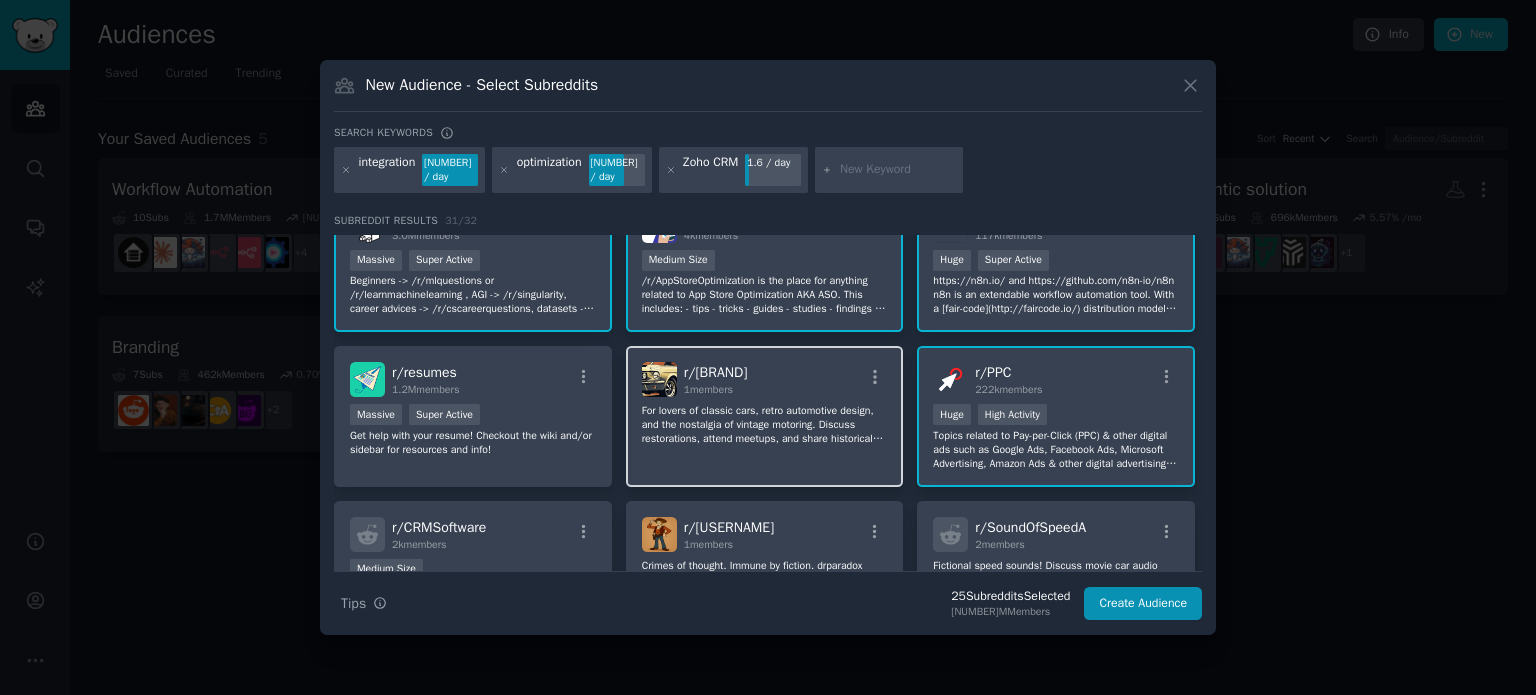 click on "1  members" at bounding box center (716, 390) 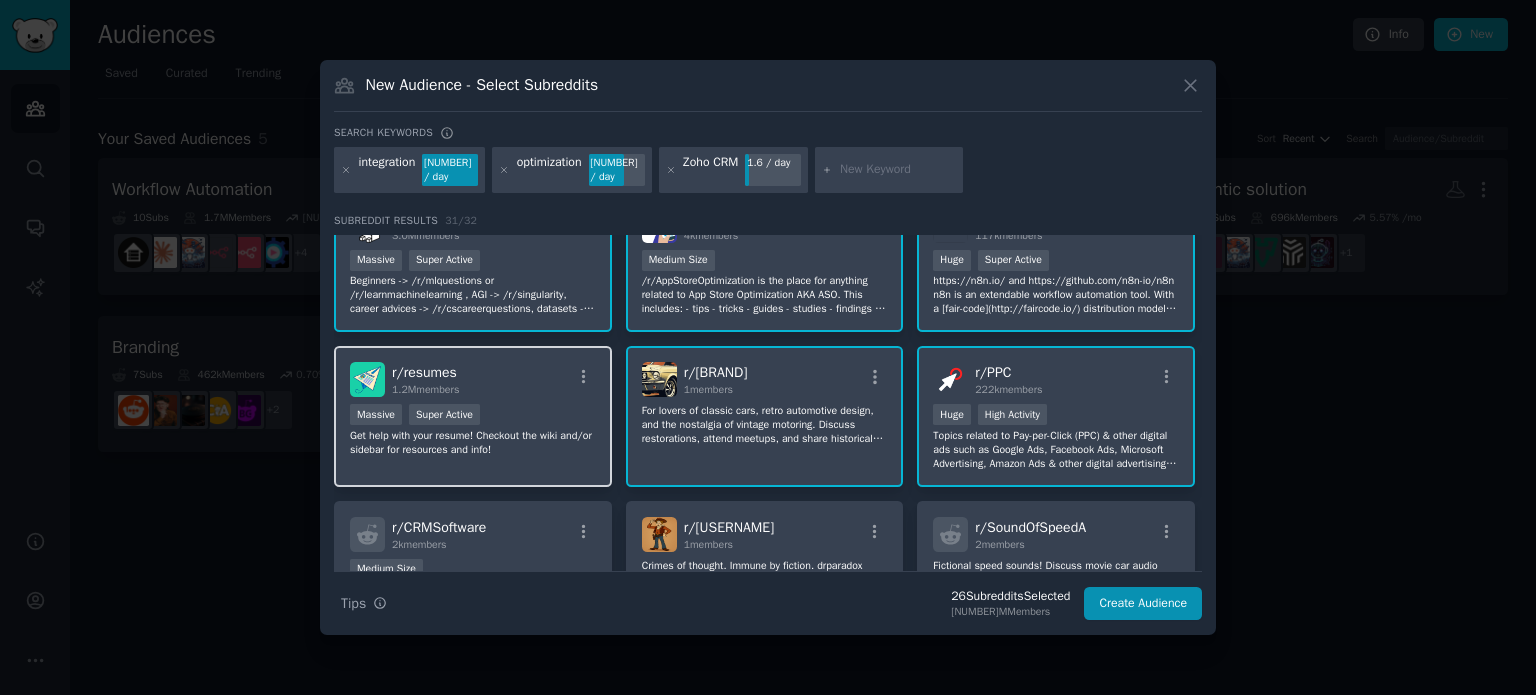 click on "r/ resumes 1.2M  members Massive Super Active Get help with your resume! Checkout the wiki and/or sidebar for resources and info!" at bounding box center [473, 416] 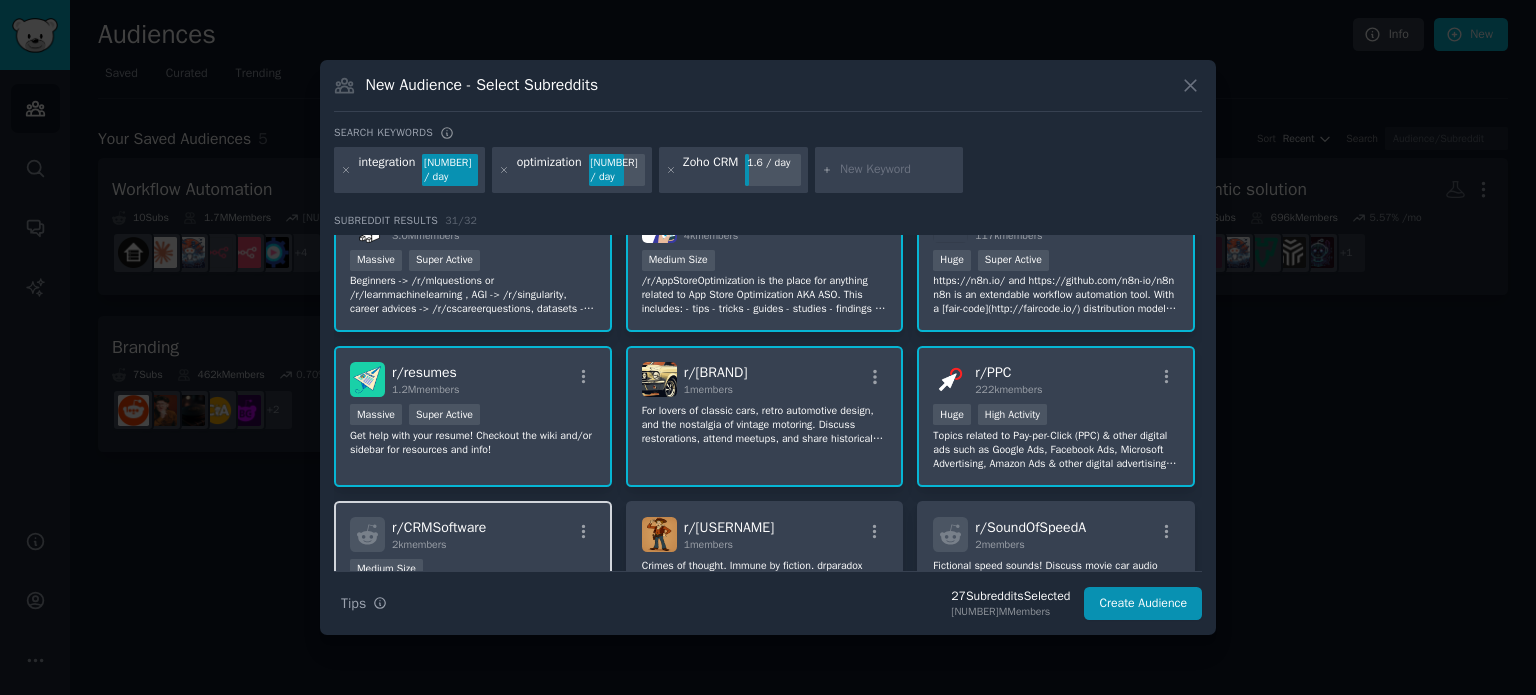 click on "r/ CRMSoftware 2k  members" at bounding box center [473, 534] 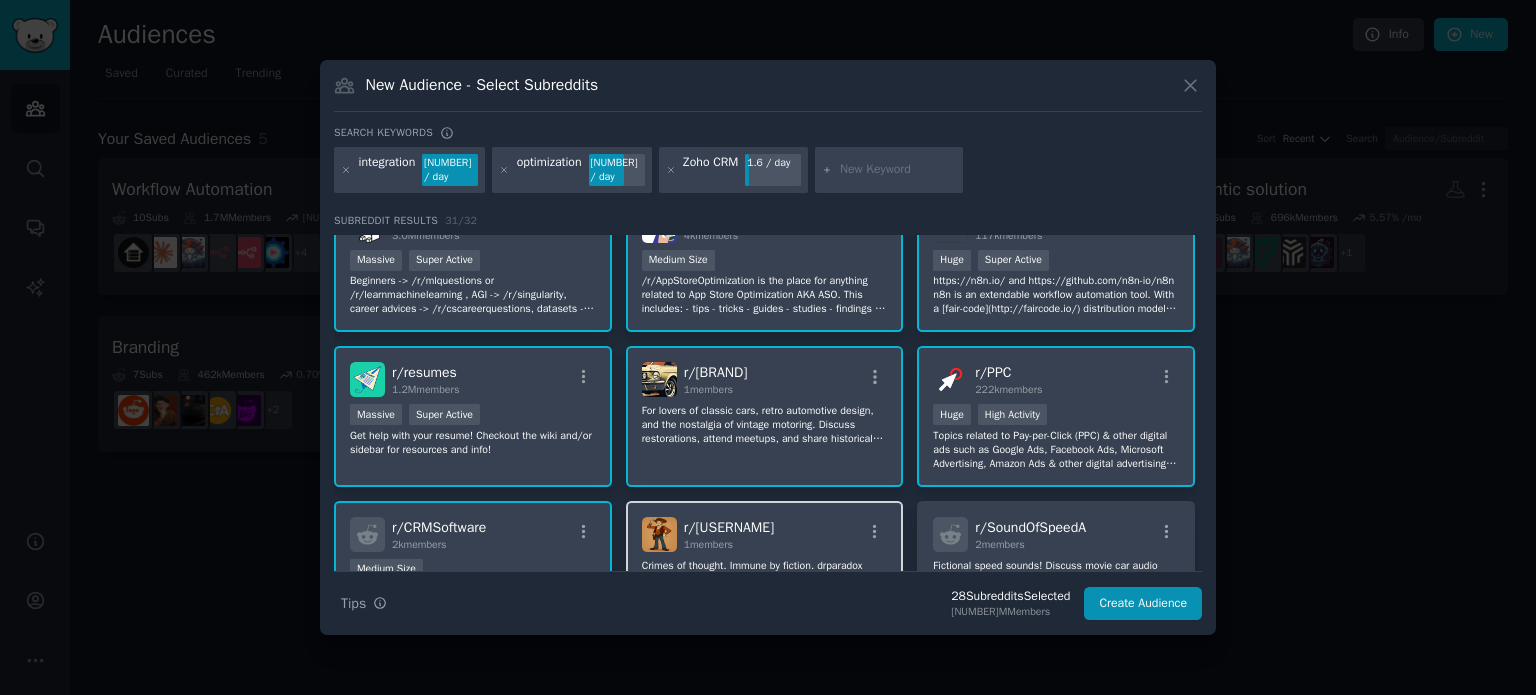 click on "1  members" at bounding box center (729, 545) 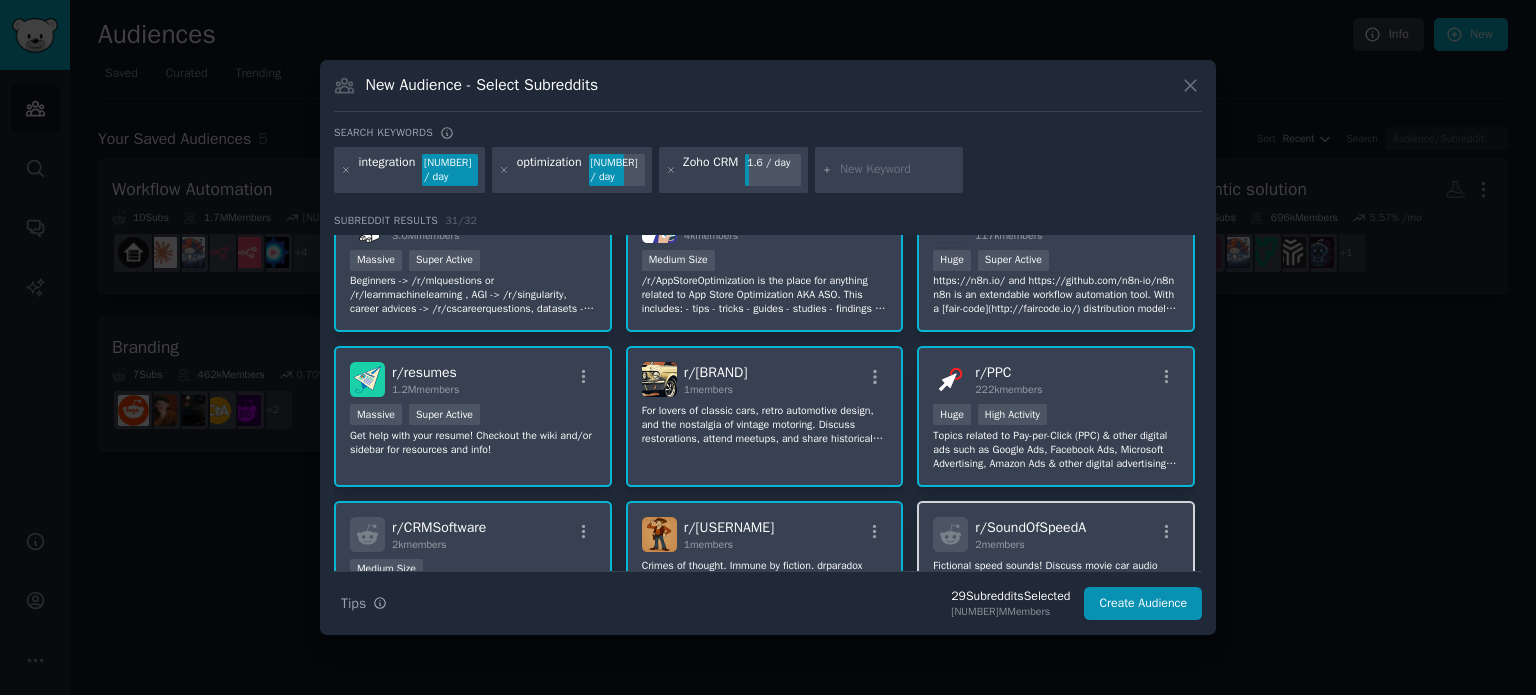 click on "r/ SoundOfSpeedA" at bounding box center [1030, 527] 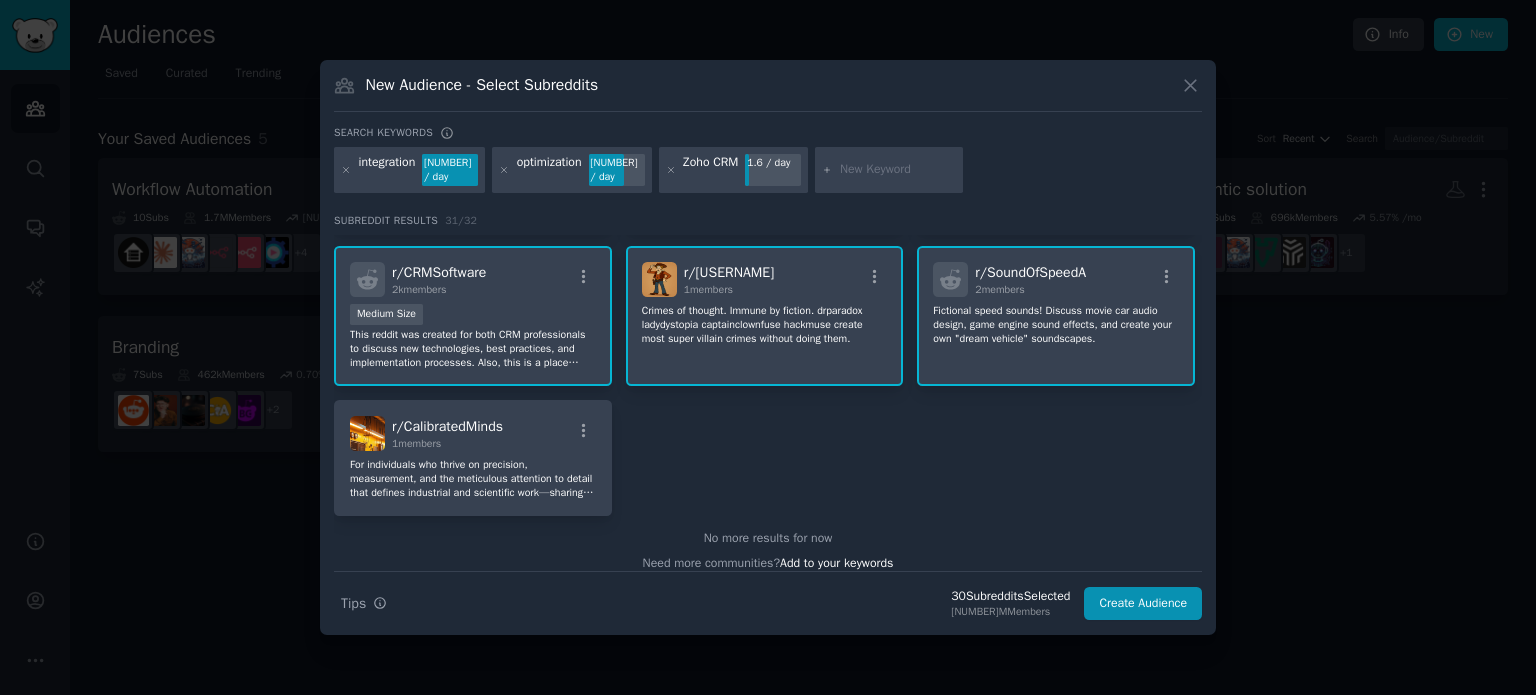 scroll, scrollTop: 1361, scrollLeft: 0, axis: vertical 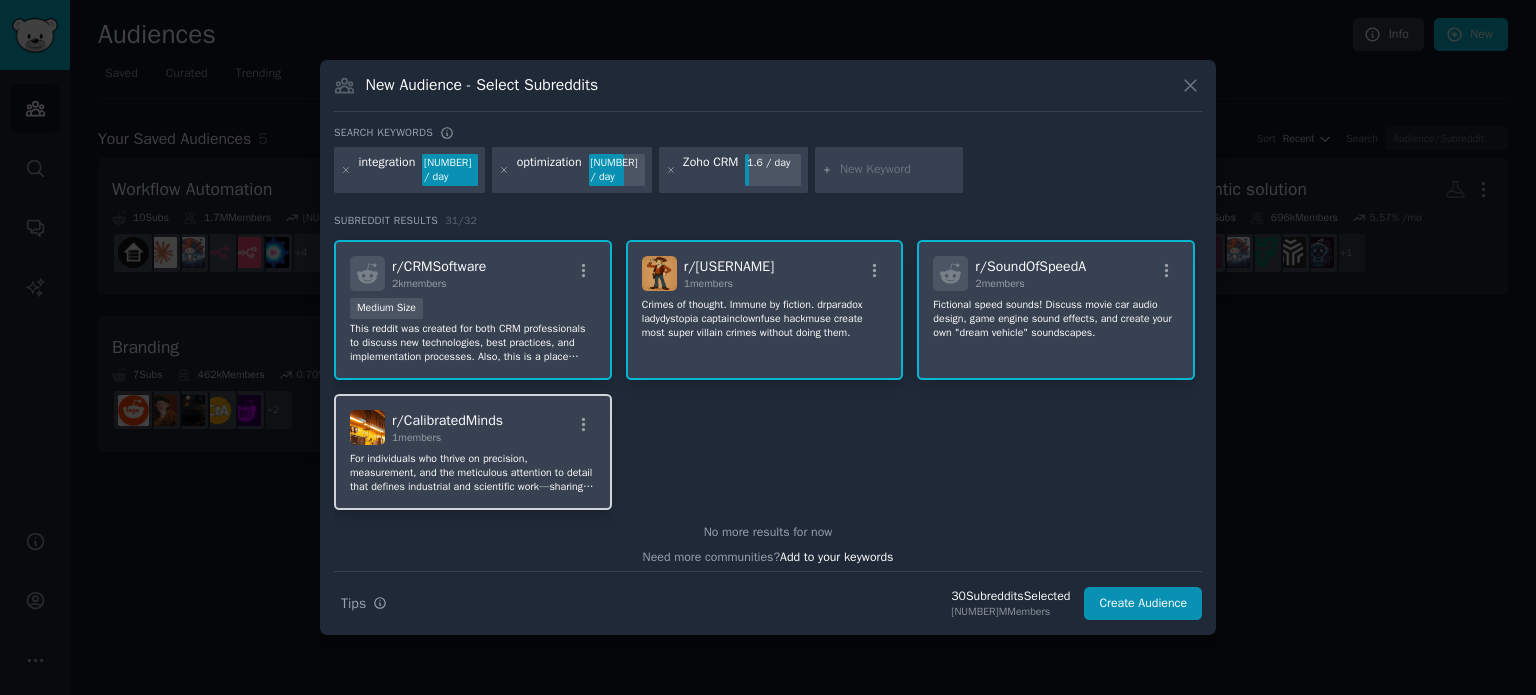 click on "For individuals who thrive on precision, measurement, and the meticulous attention to detail that defines industrial and scientific work—sharing stories of accuracy and adaptation." 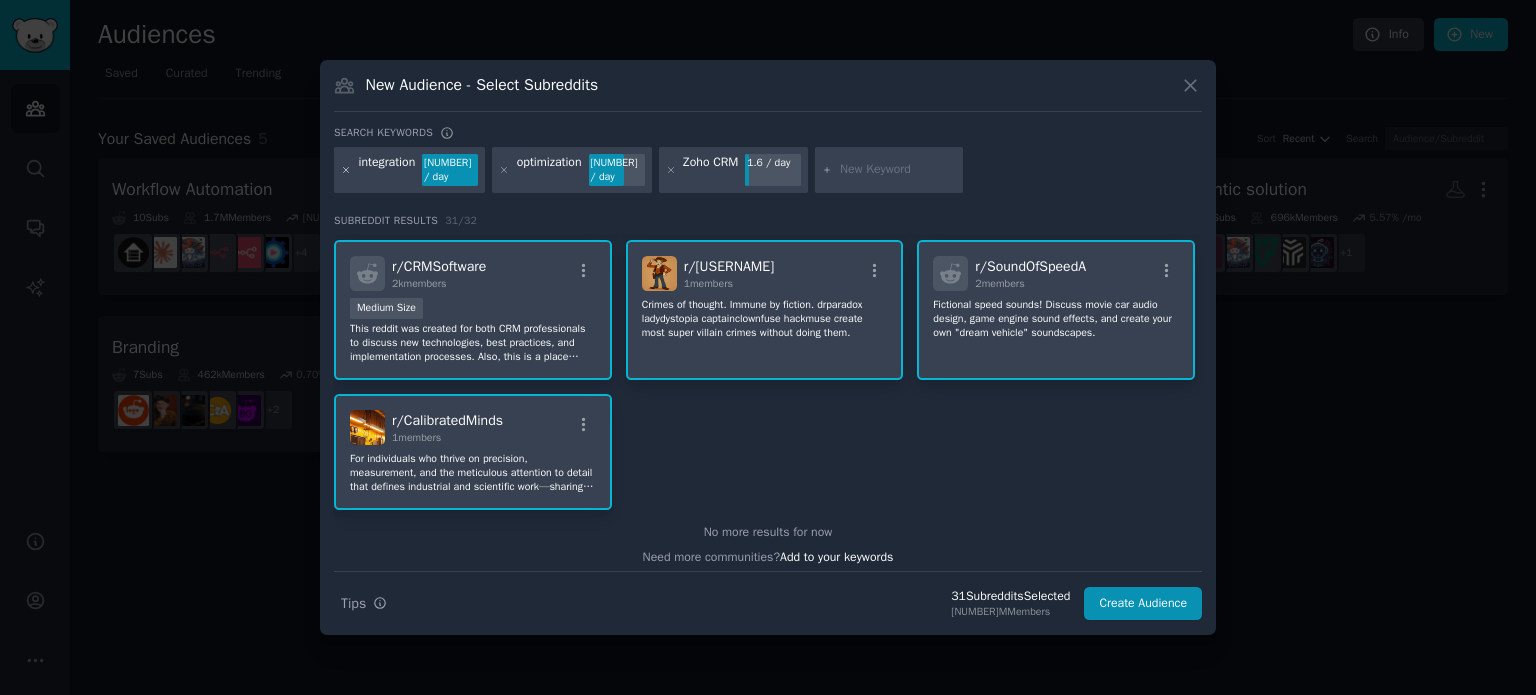 click 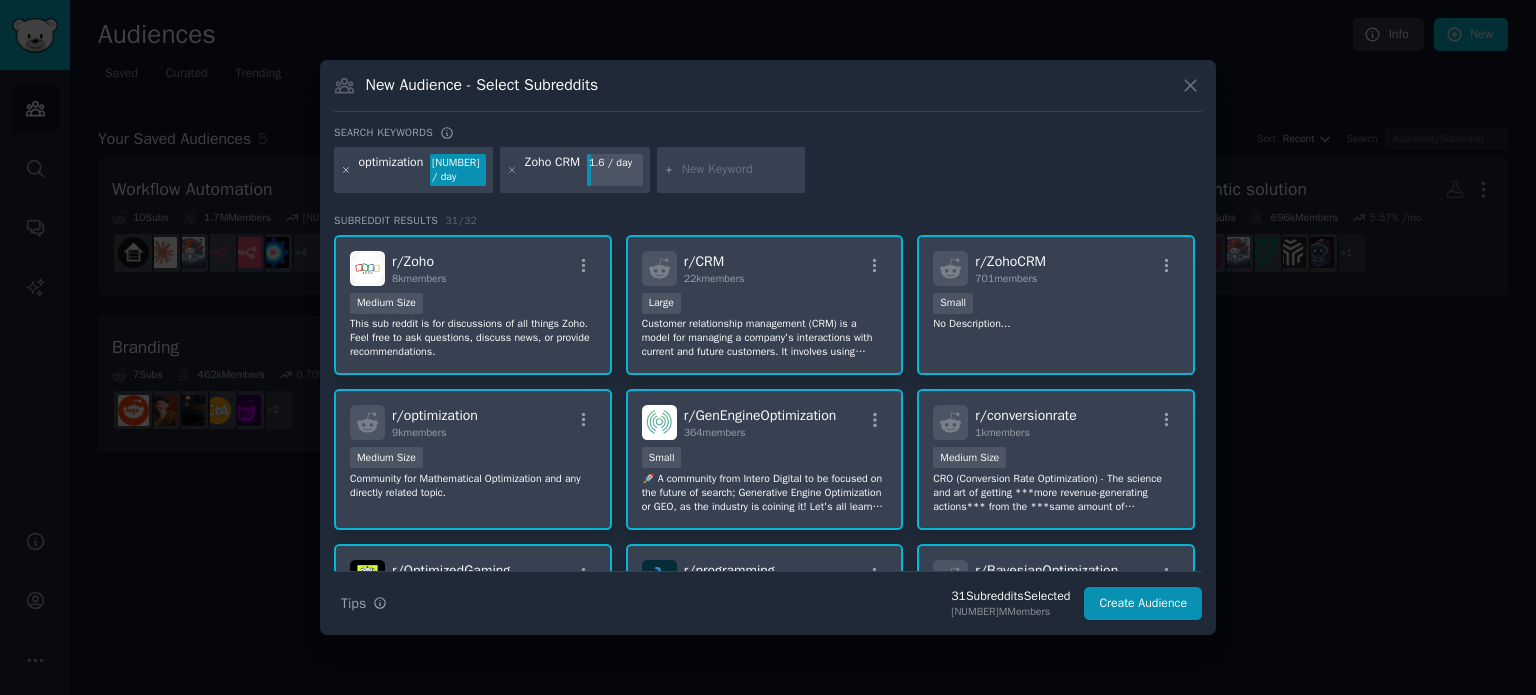 click 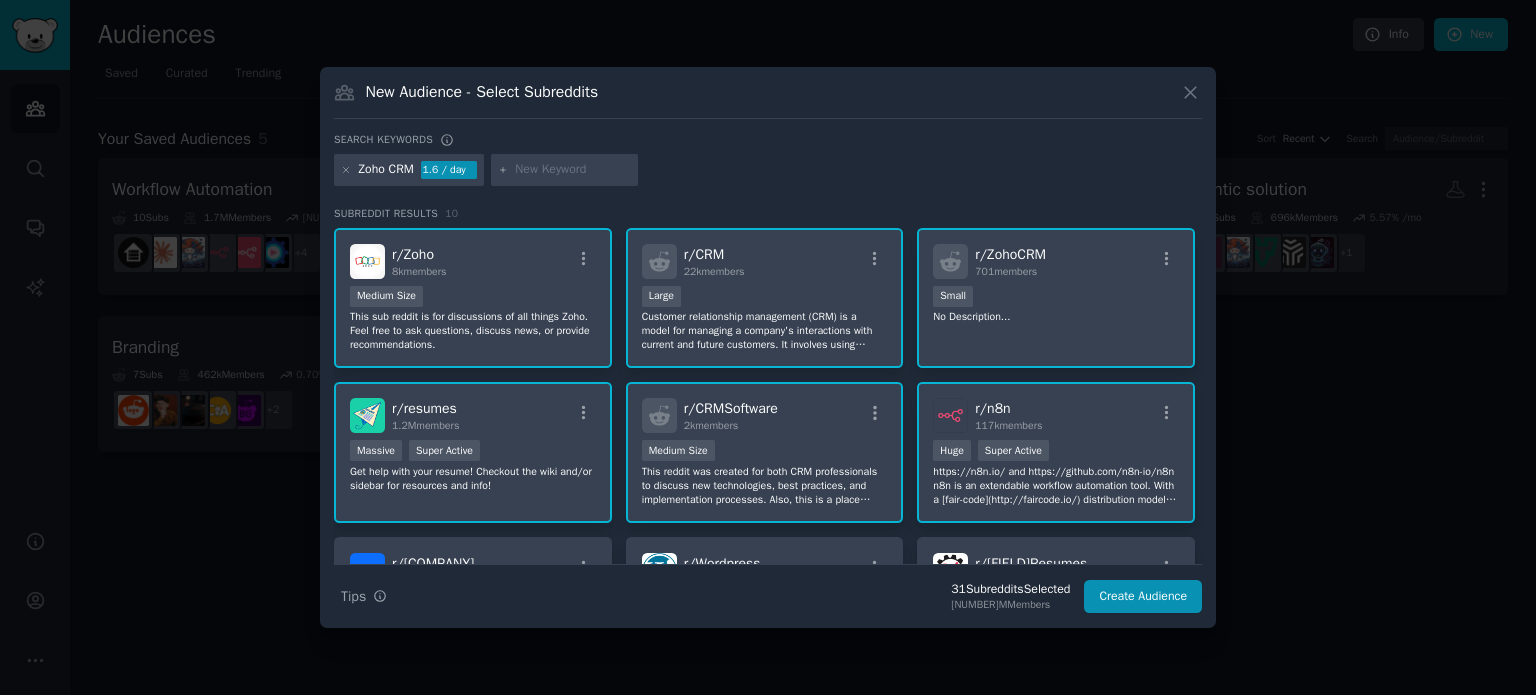 click at bounding box center (573, 170) 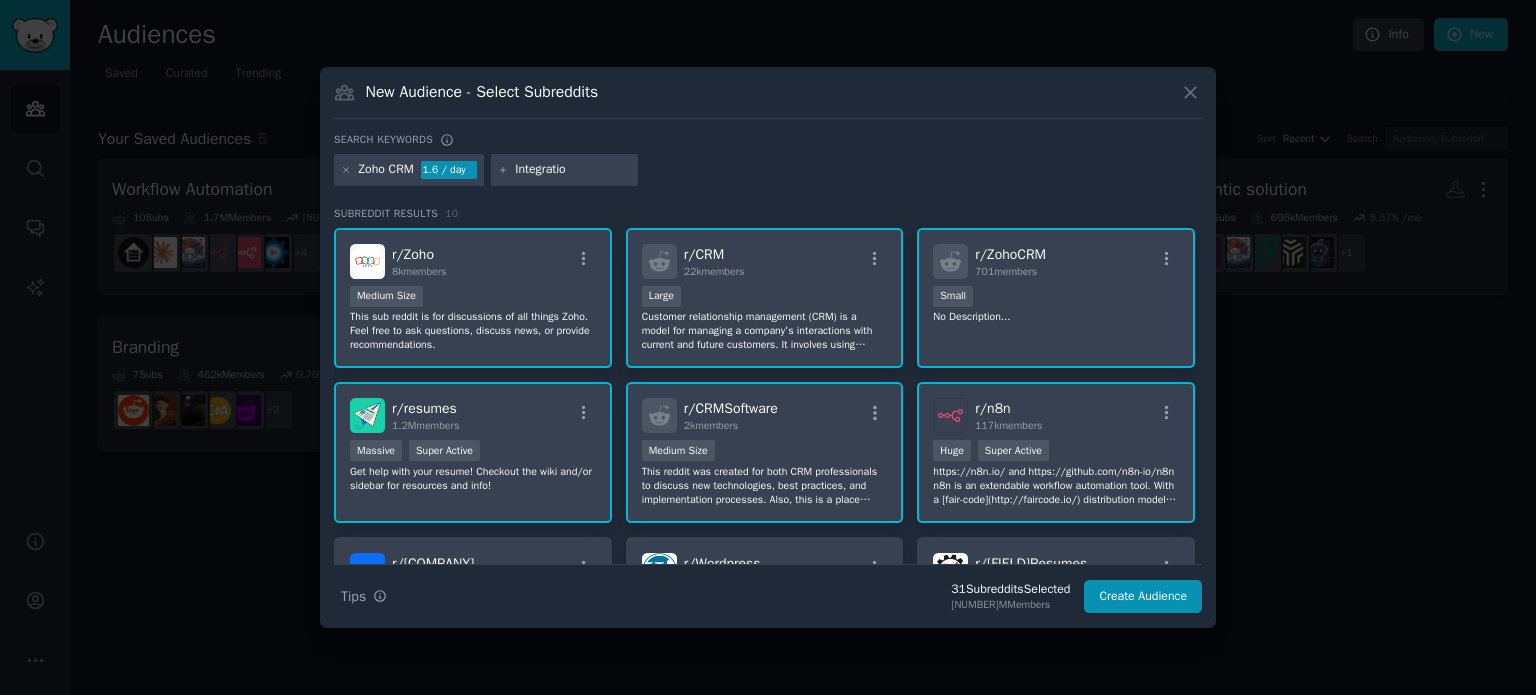 type on "Integration" 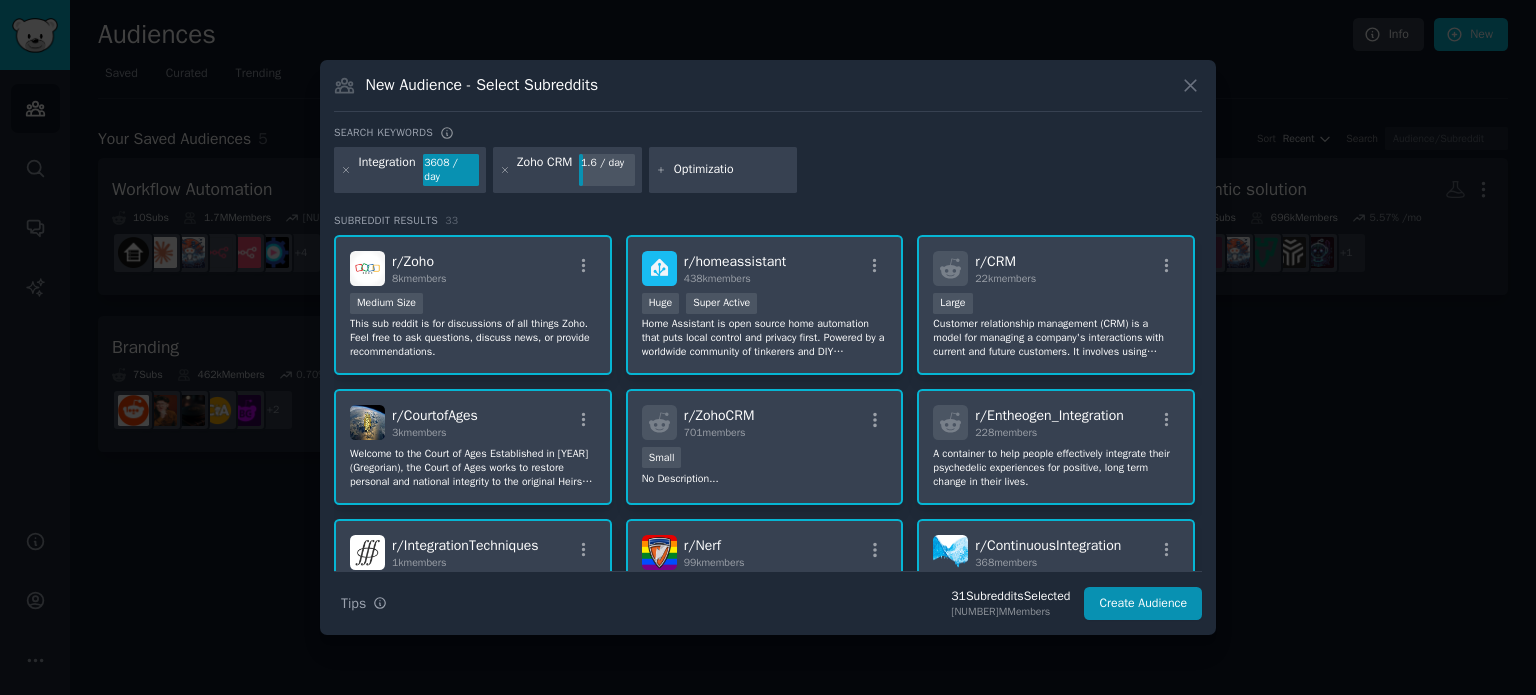 type on "Optimization" 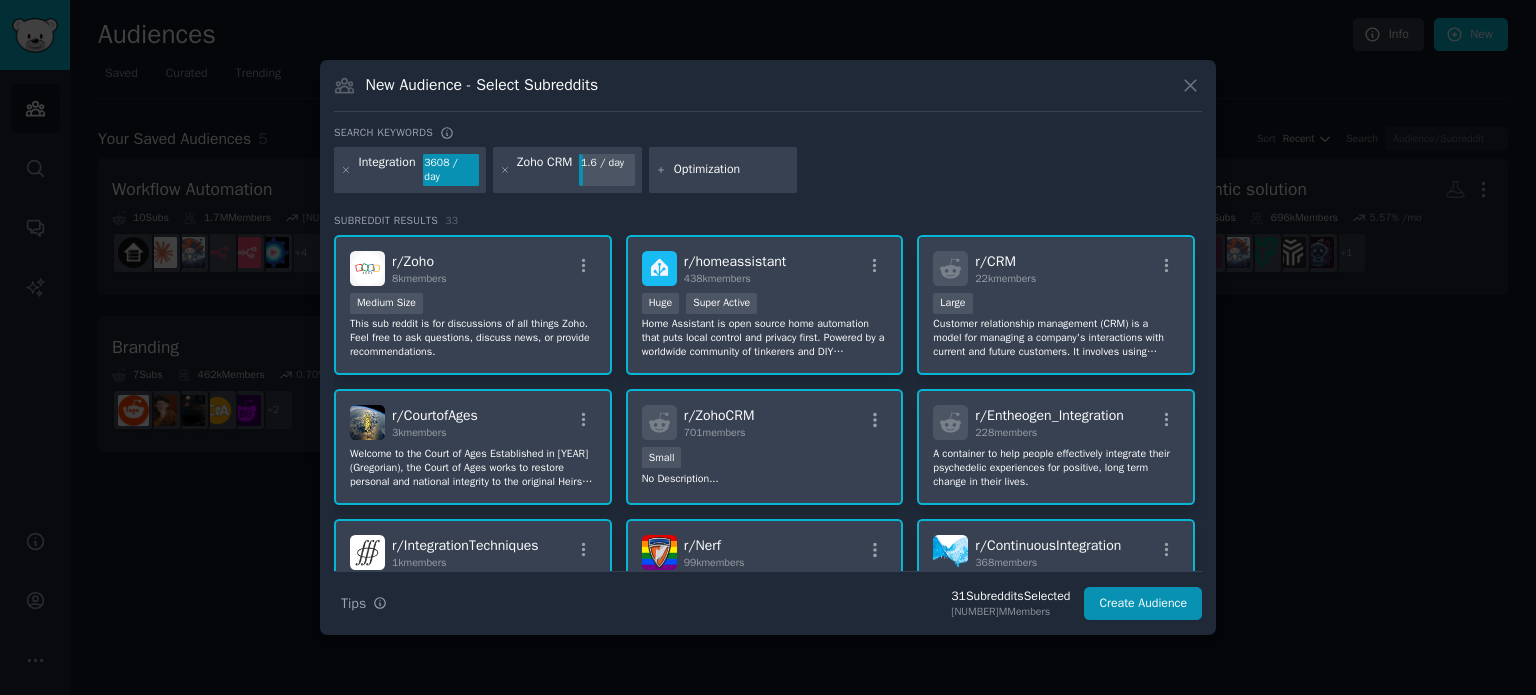 type 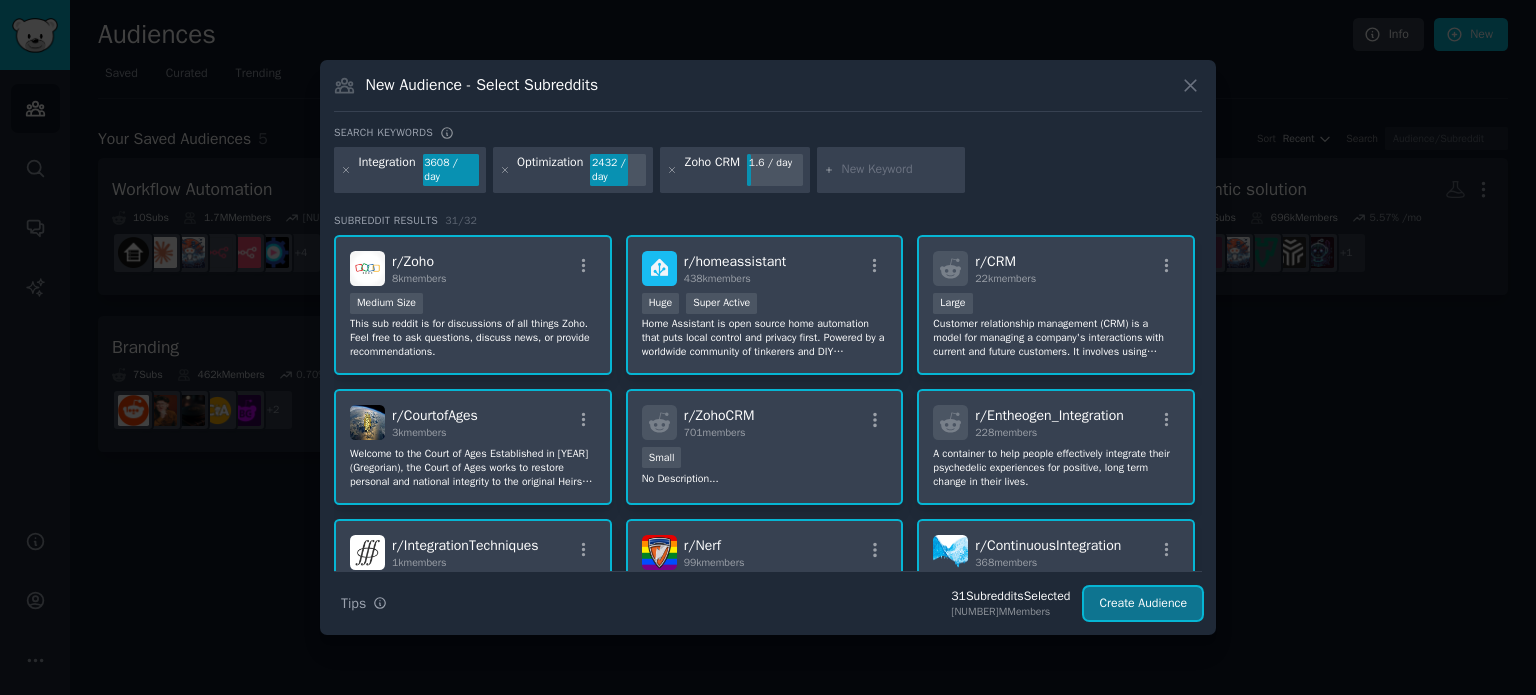 click on "Create Audience" at bounding box center [1143, 604] 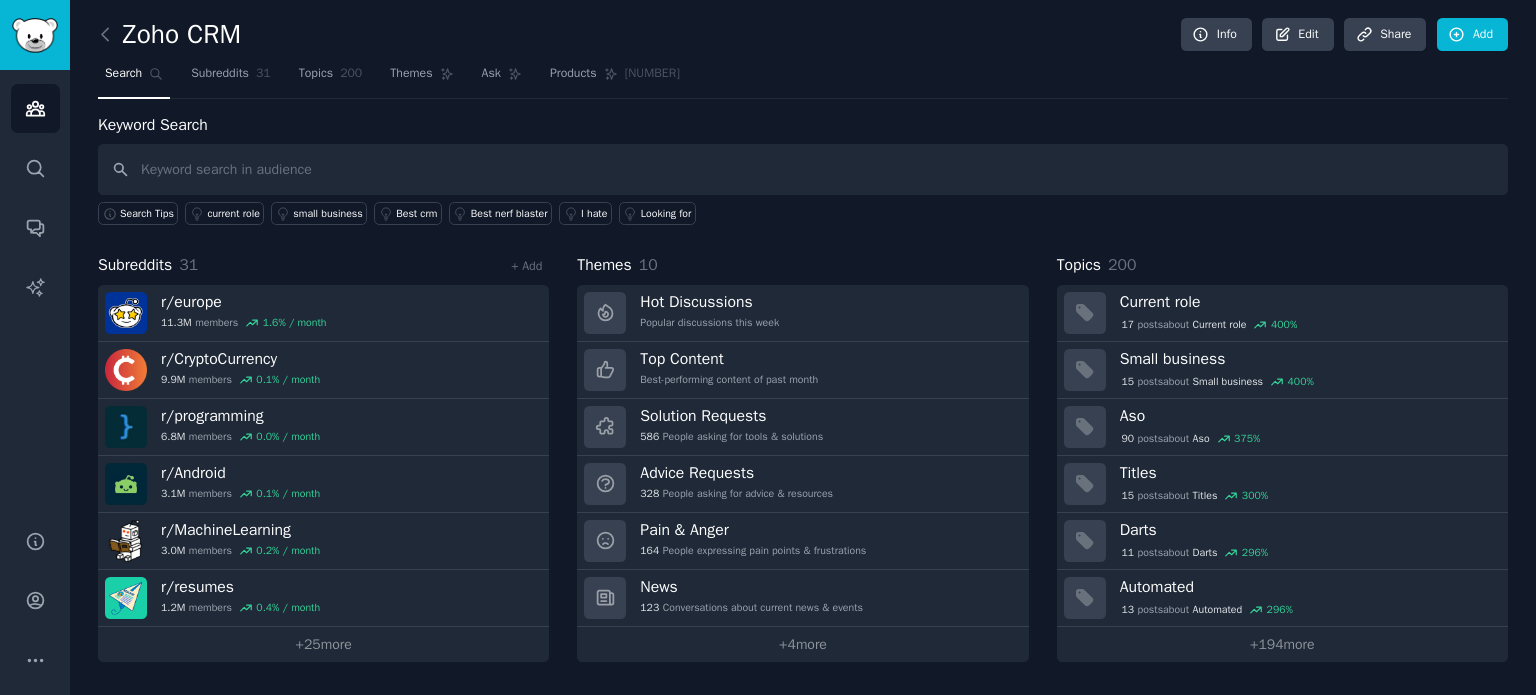 click on "+  4  more" at bounding box center [802, 644] 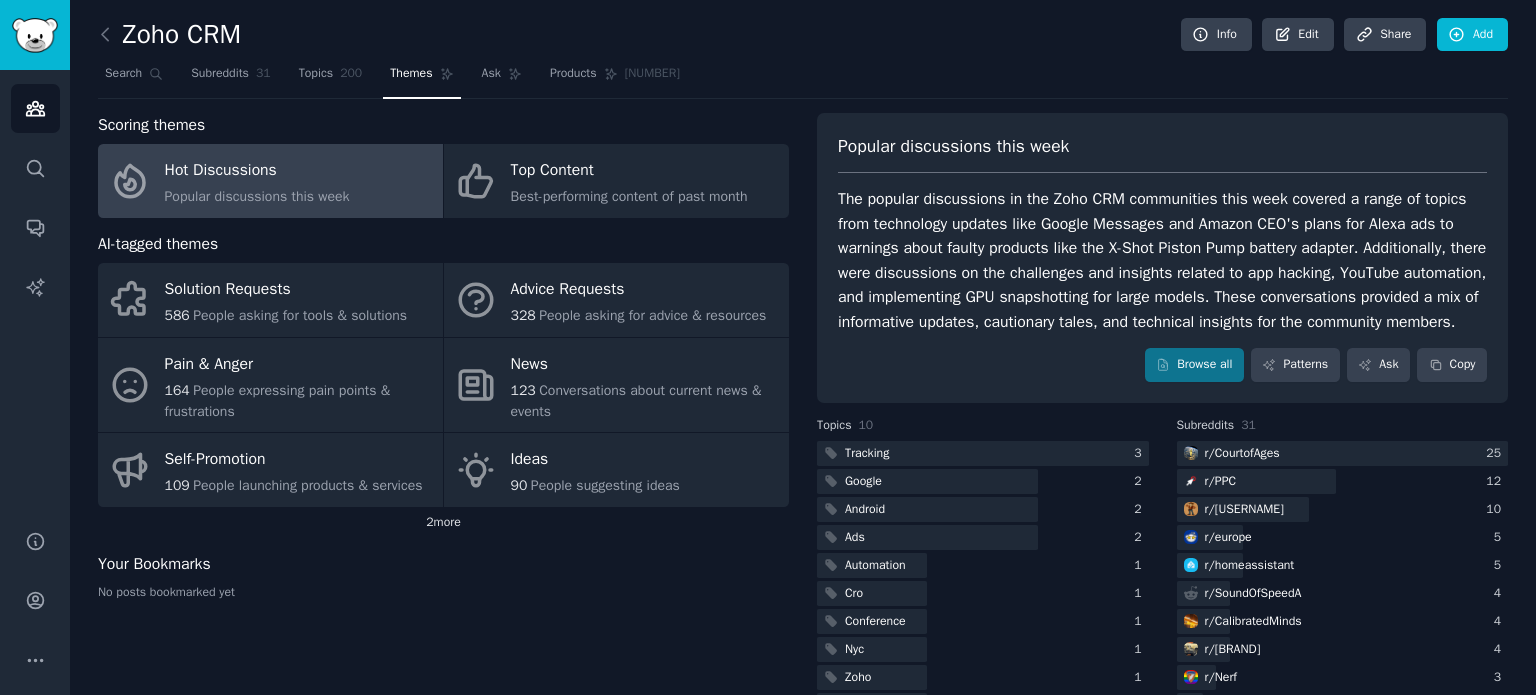 click on "2  more" 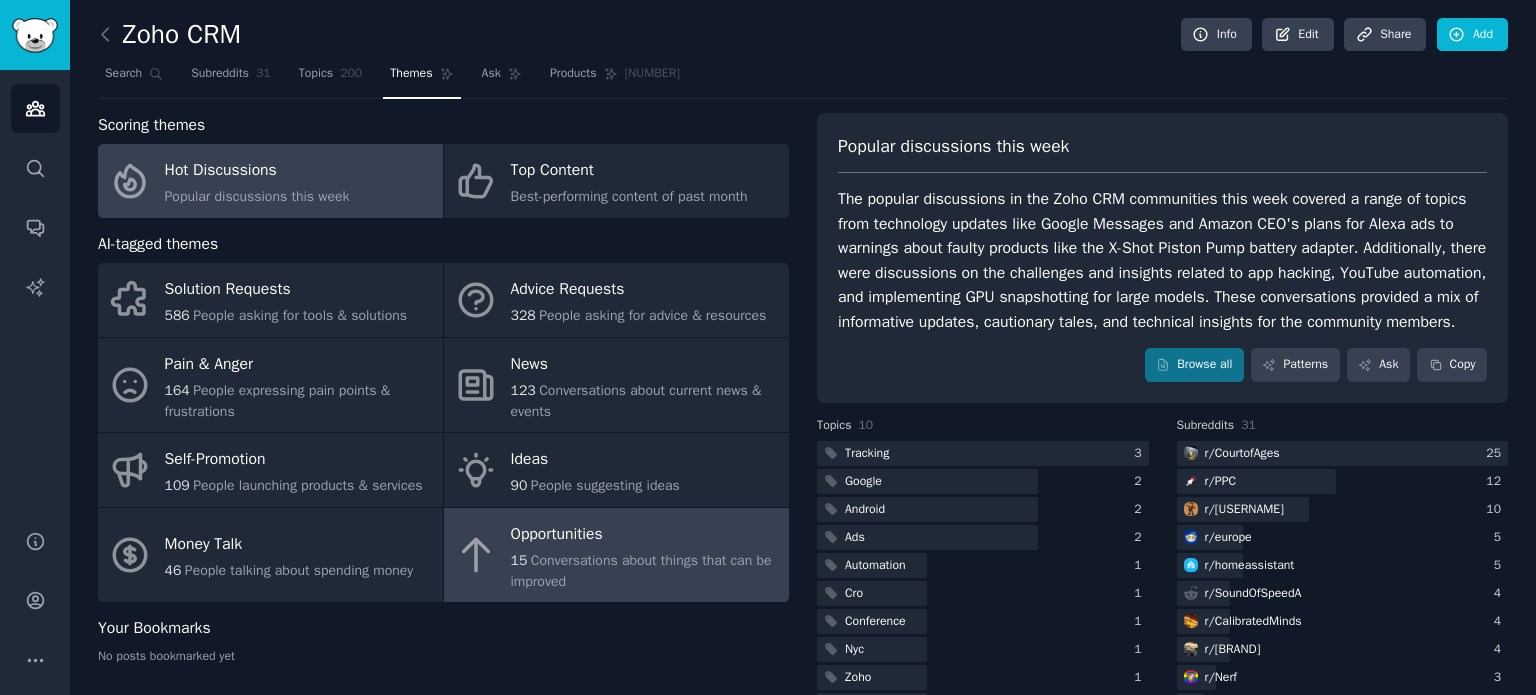 click on "Conversations about things that can be improved" at bounding box center [641, 571] 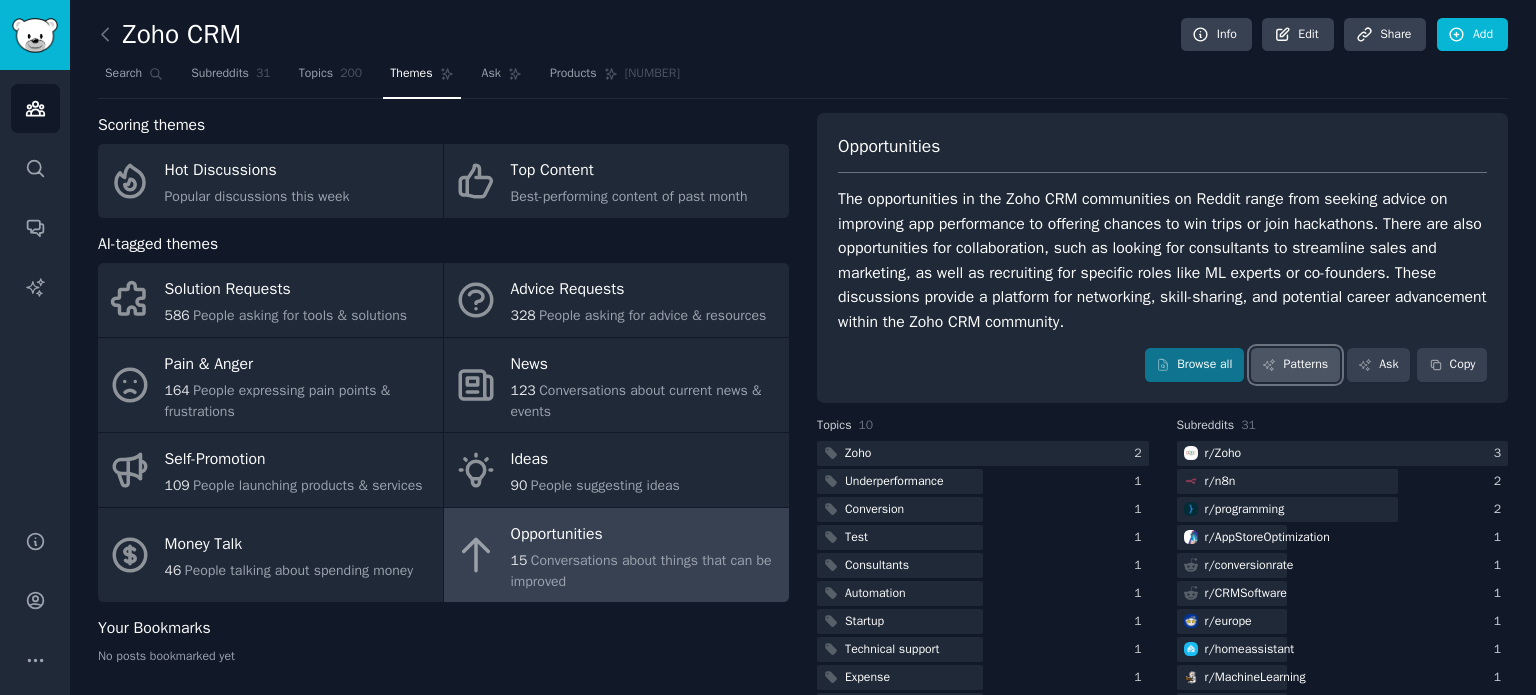 click on "Patterns" at bounding box center [1295, 365] 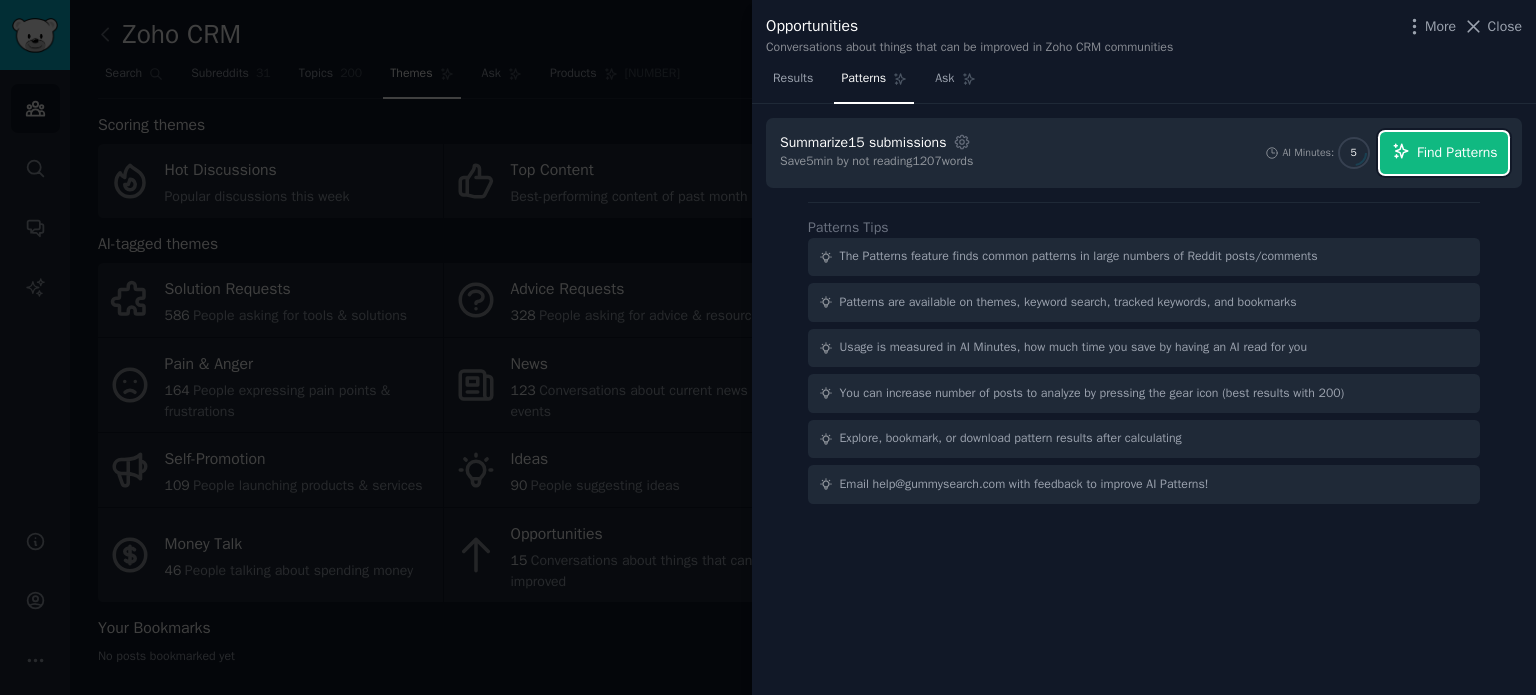 click on "Find Patterns" at bounding box center [1457, 152] 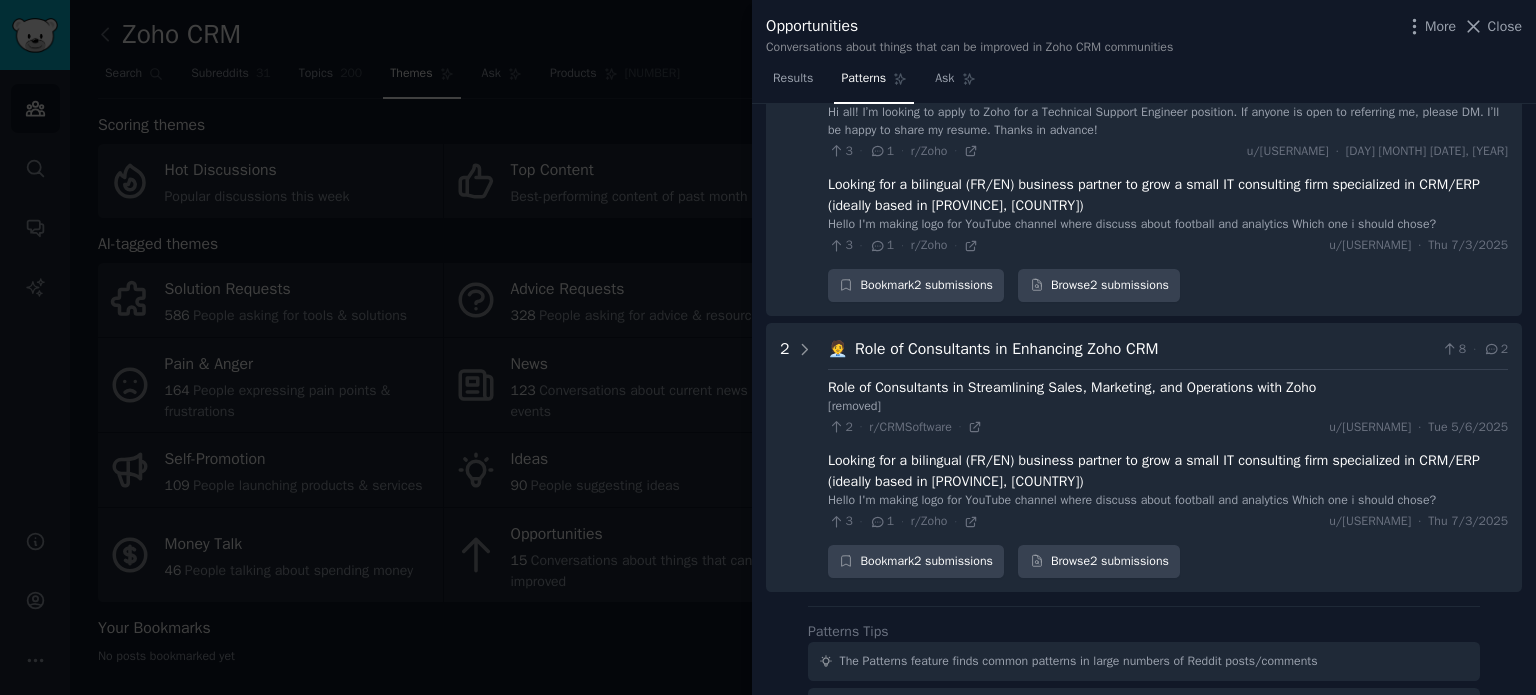 scroll, scrollTop: 0, scrollLeft: 0, axis: both 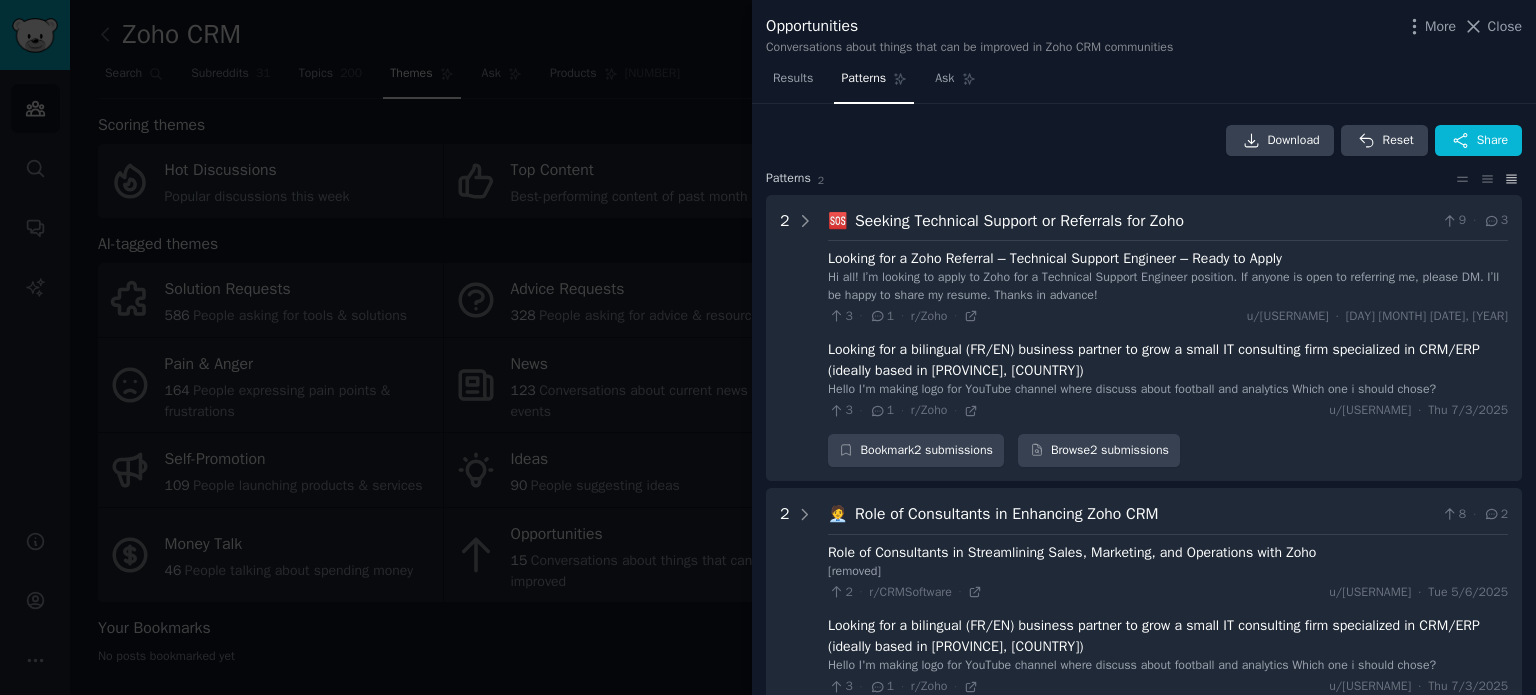 click at bounding box center (768, 347) 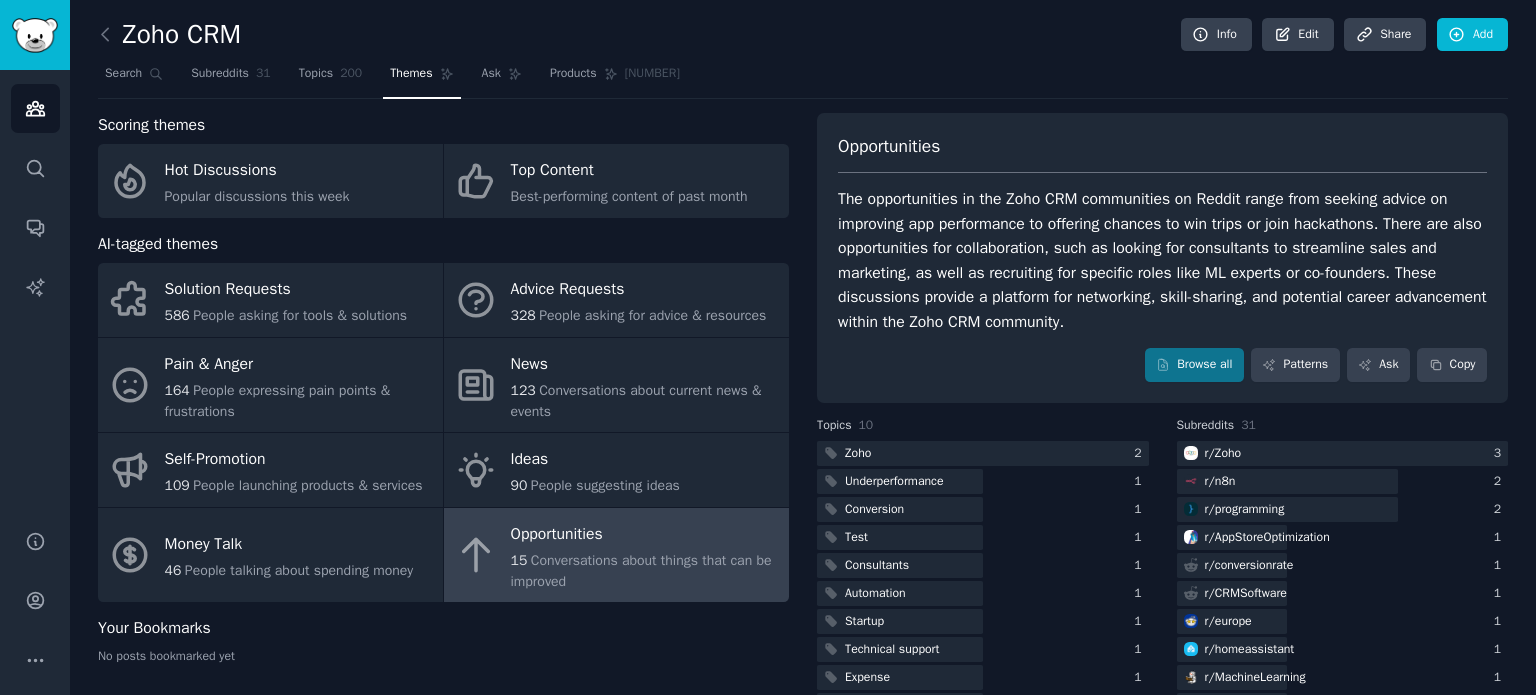 click on "Conversations about things that can be improved" at bounding box center [641, 571] 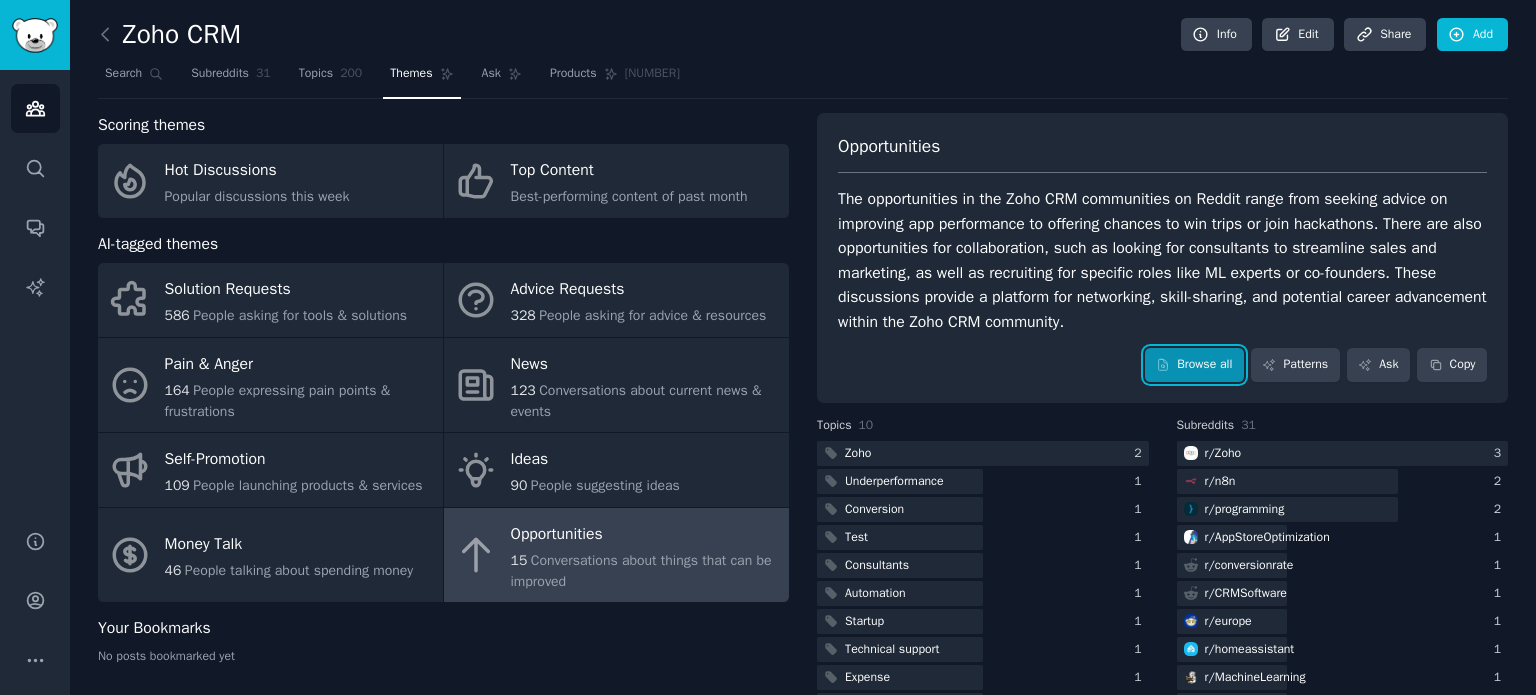click on "Browse all" at bounding box center (1194, 365) 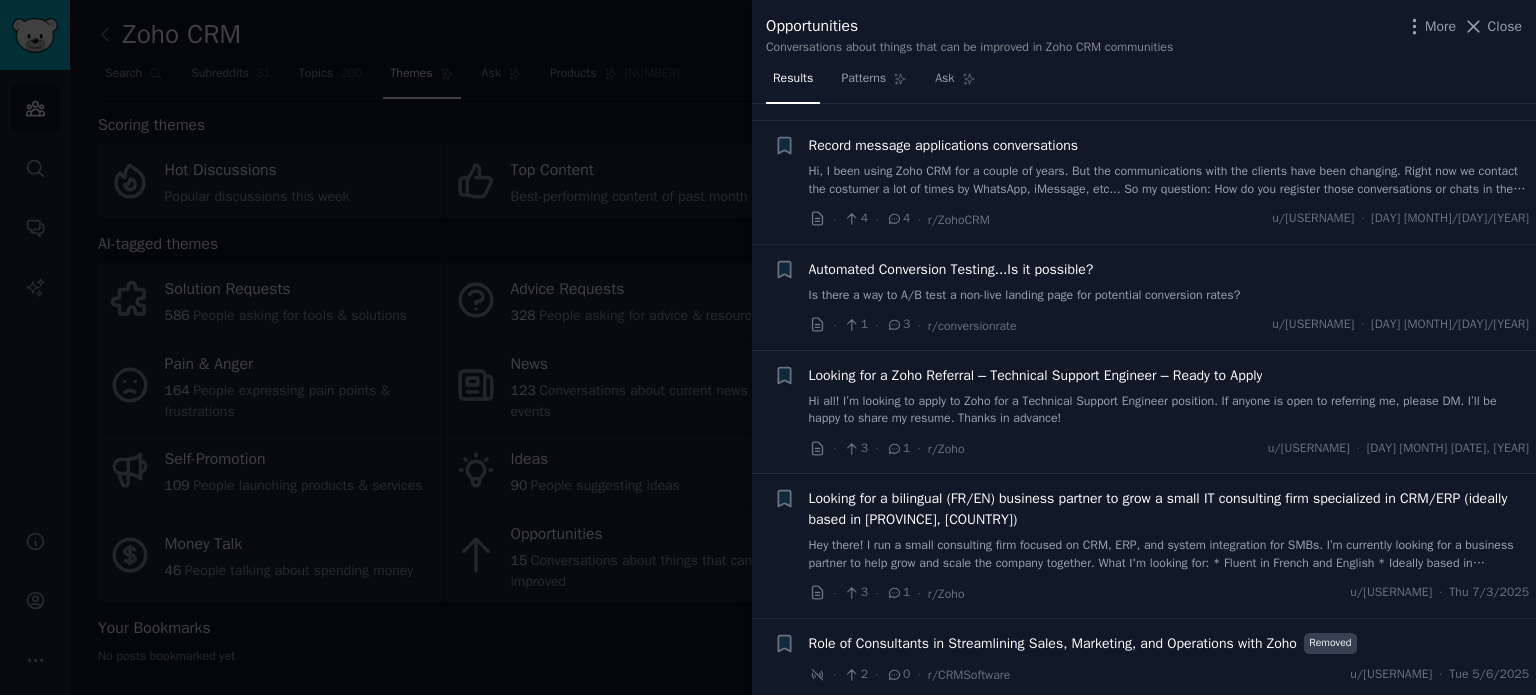 scroll, scrollTop: 900, scrollLeft: 0, axis: vertical 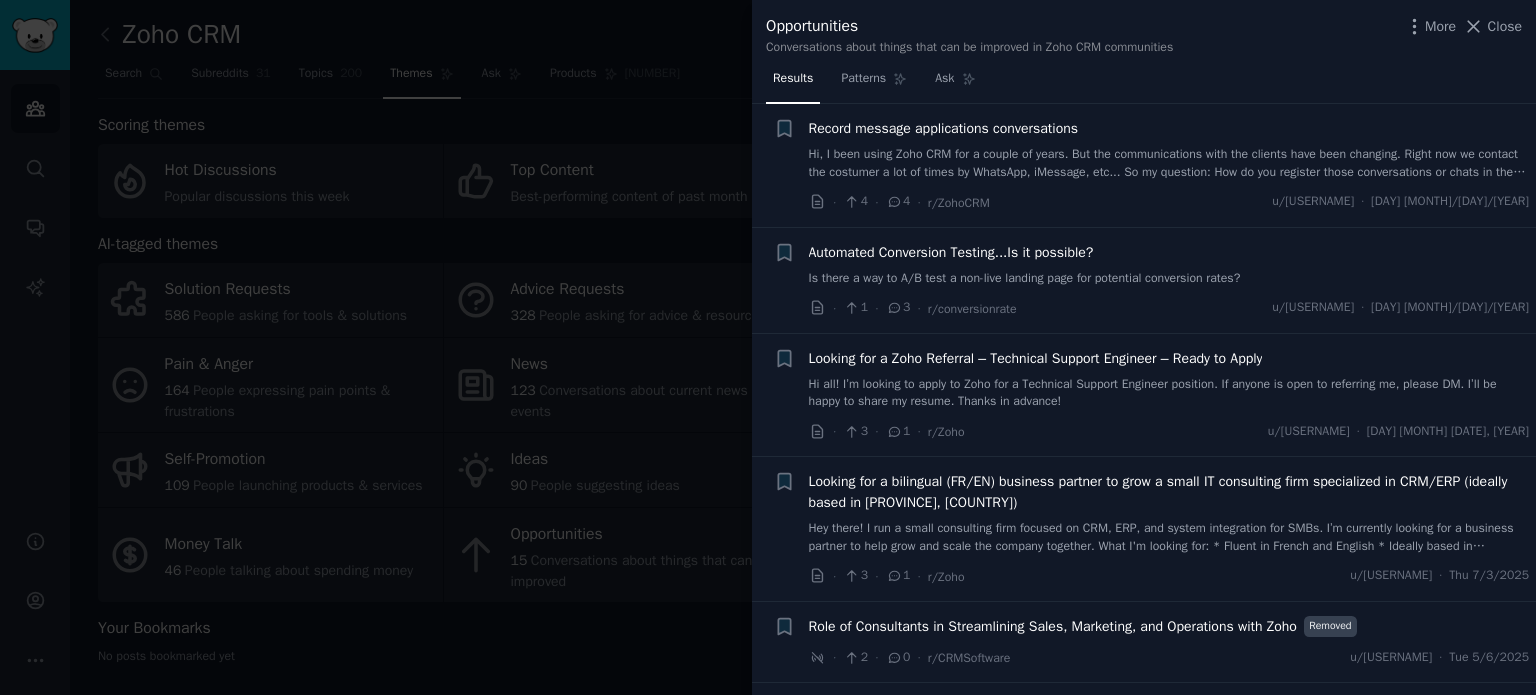 click at bounding box center (768, 347) 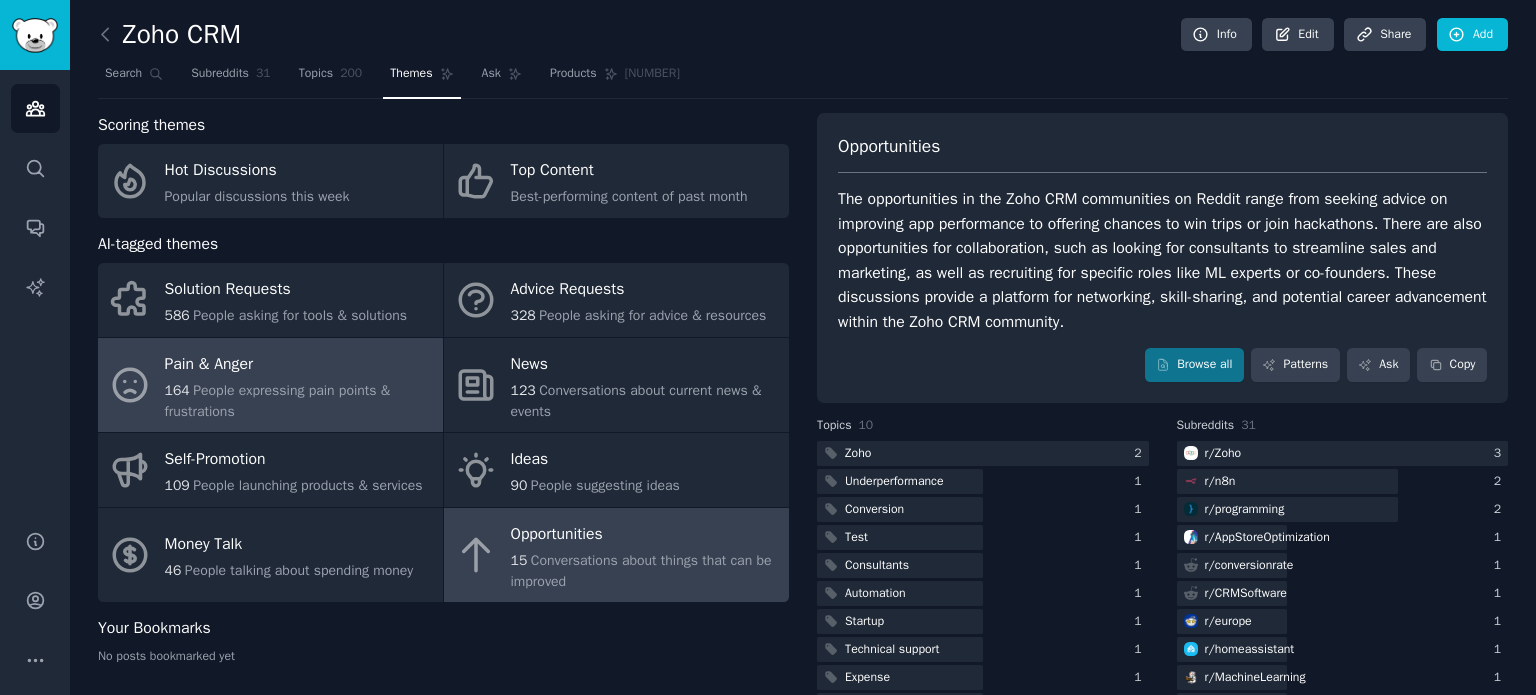 click on "People expressing pain points & frustrations" at bounding box center [278, 401] 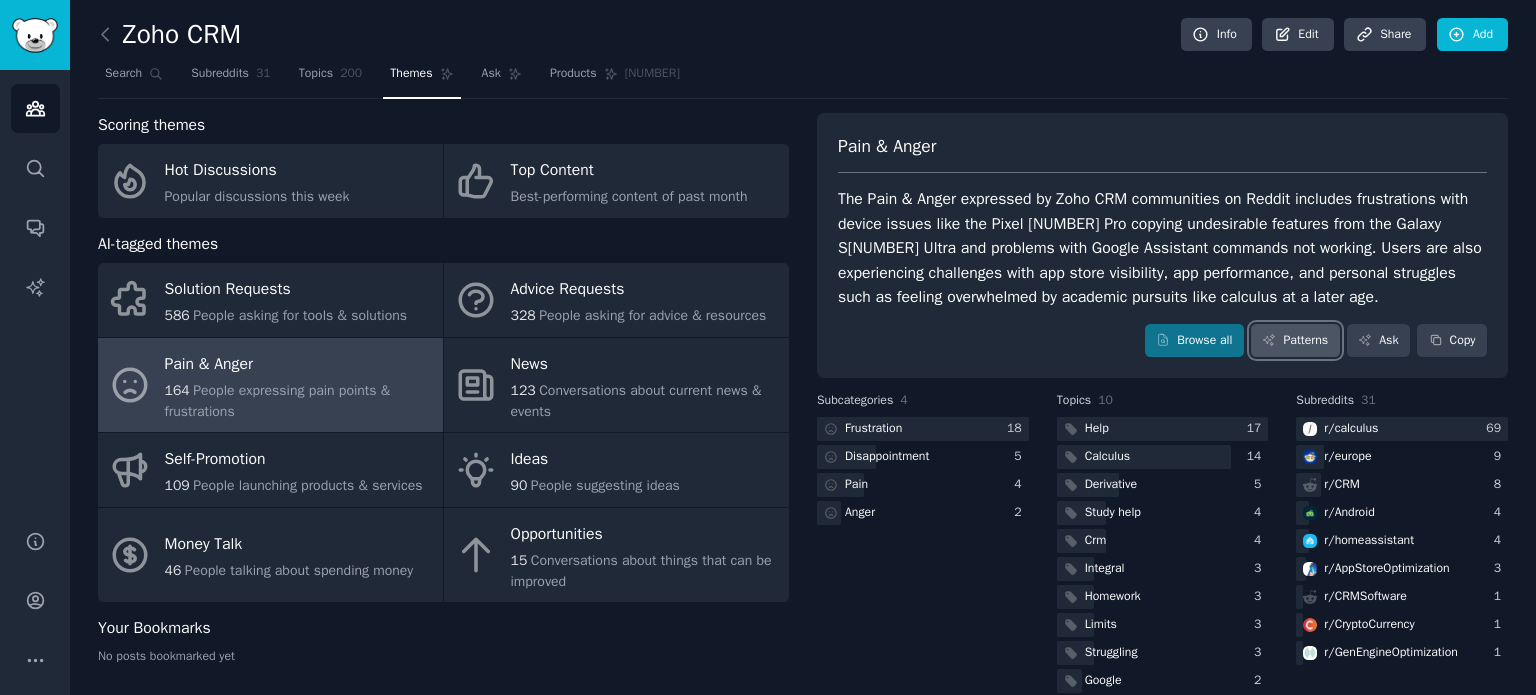 click on "Patterns" at bounding box center [1295, 341] 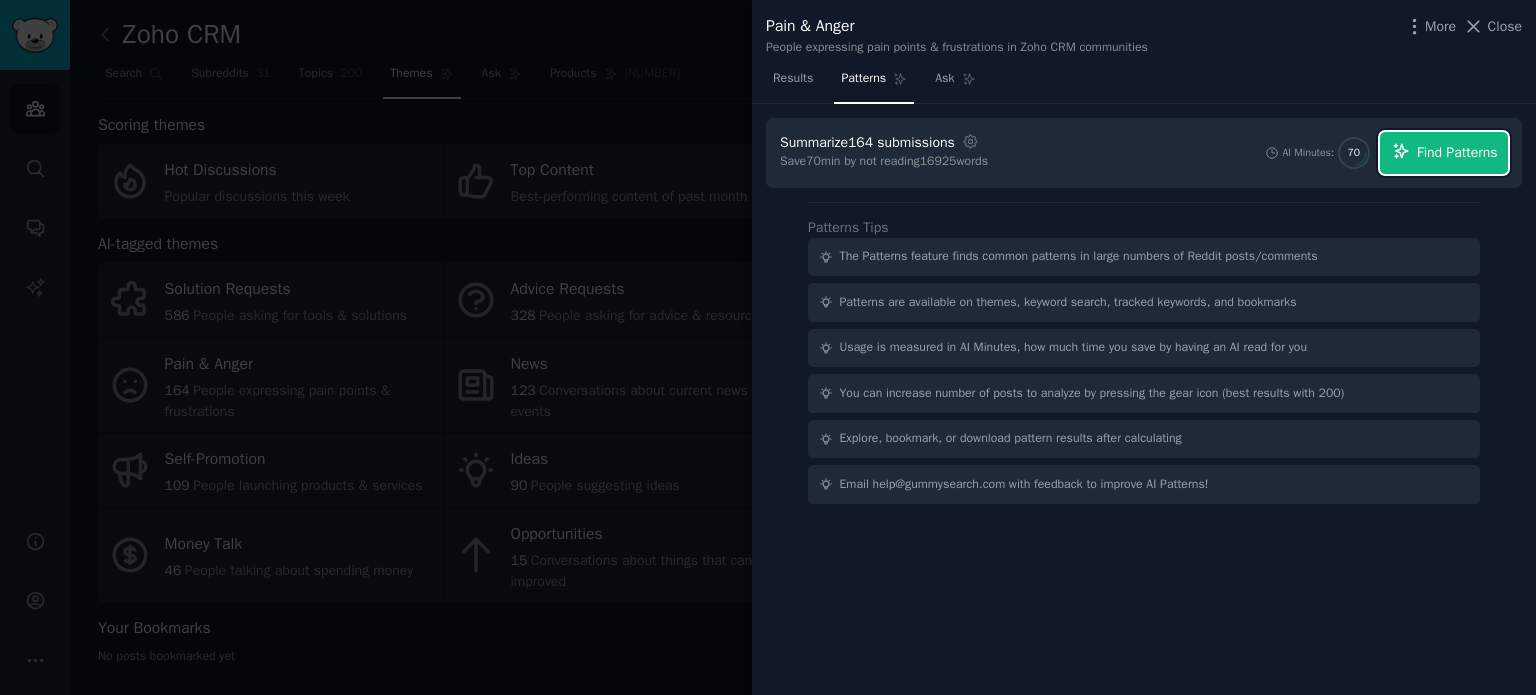 click on "Find Patterns" at bounding box center (1457, 152) 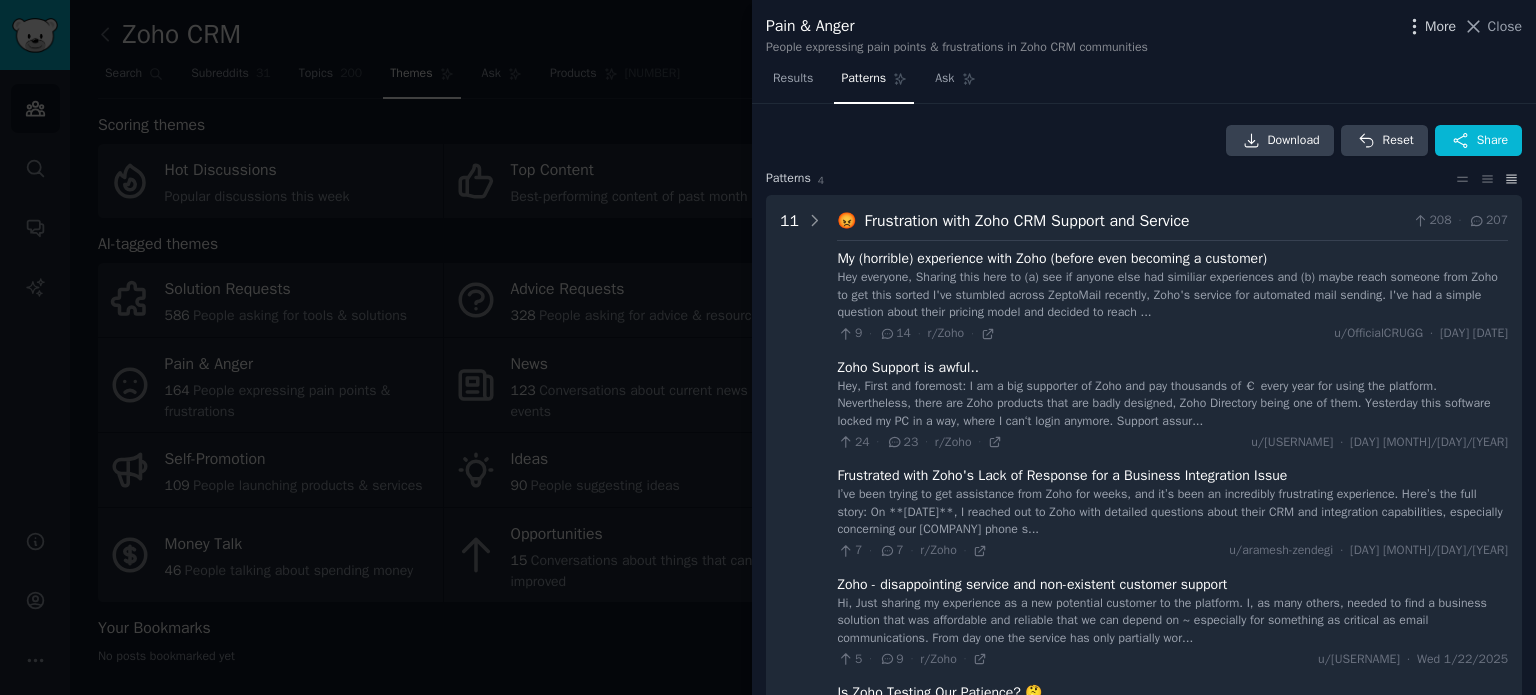 click 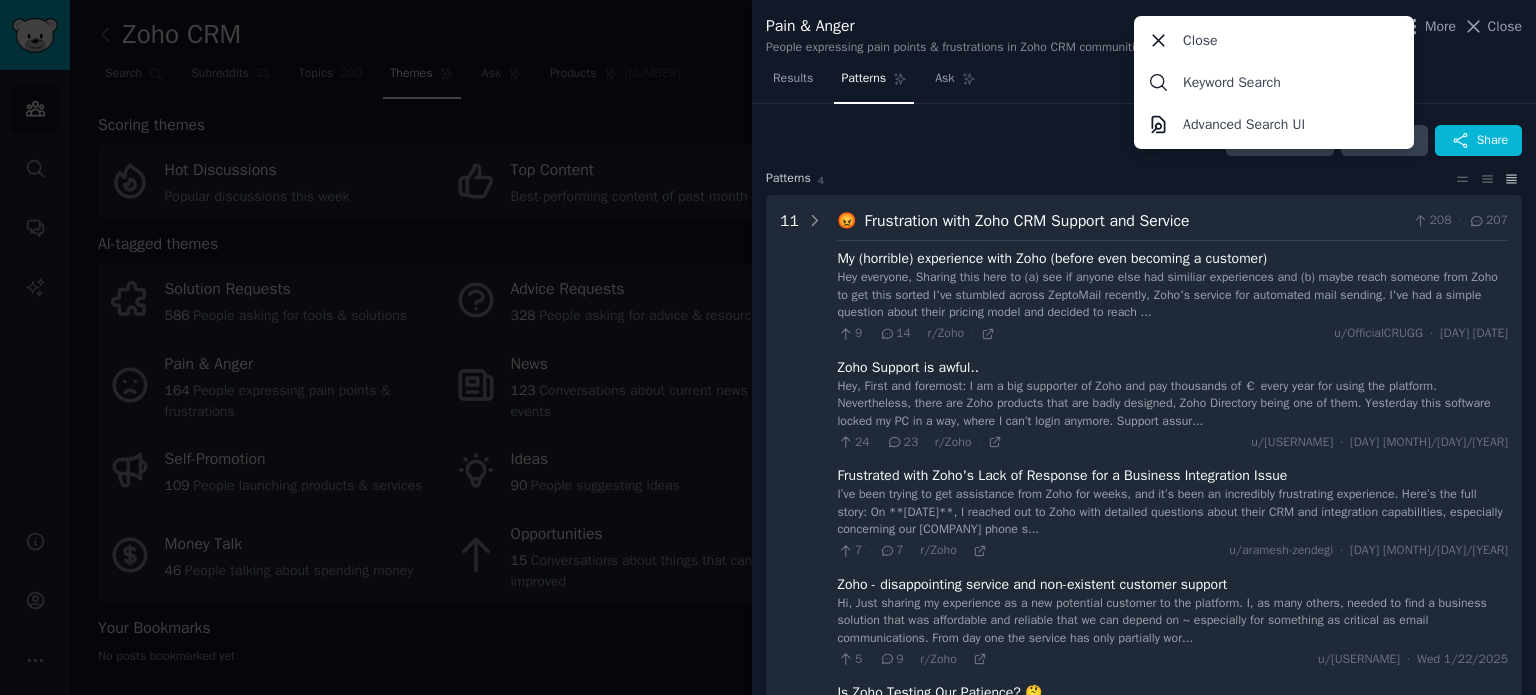 click on "Results Patterns Ask" at bounding box center [1144, 83] 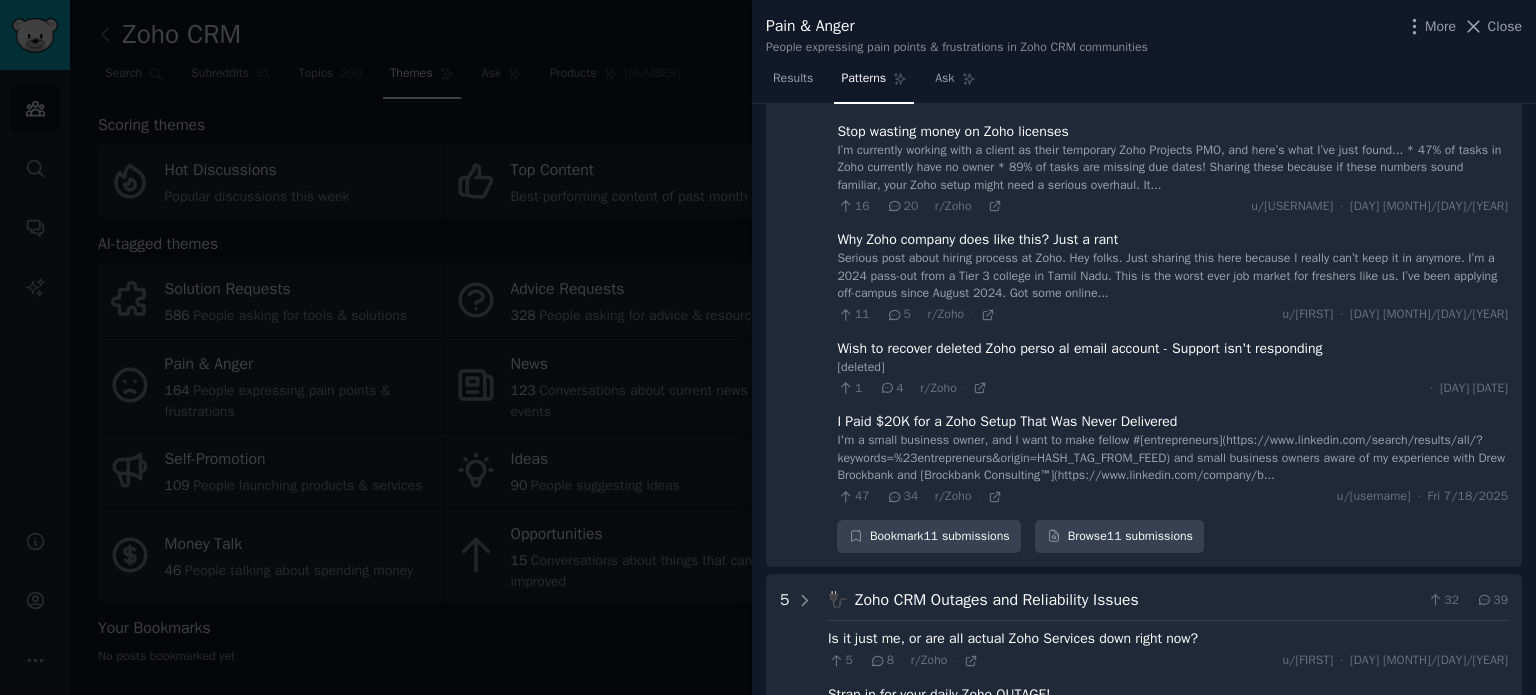 scroll, scrollTop: 900, scrollLeft: 0, axis: vertical 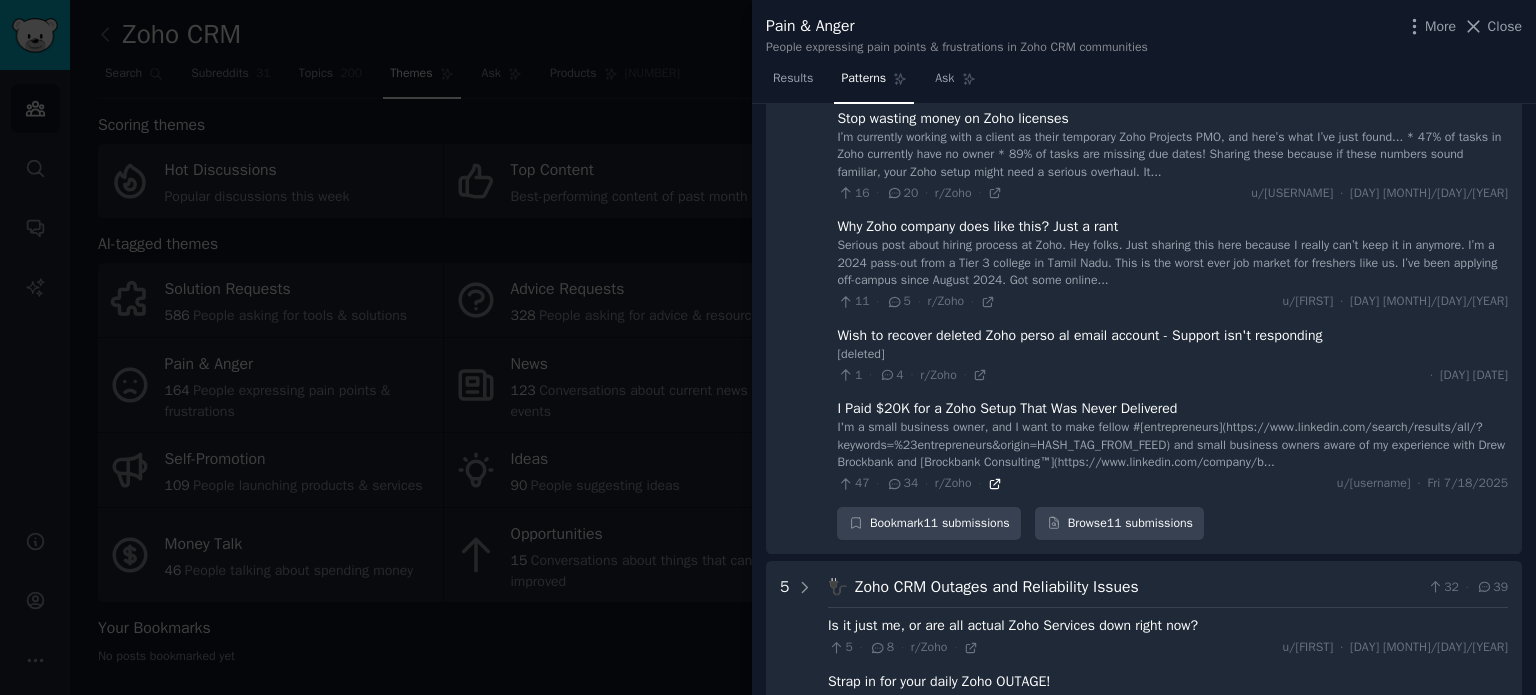type 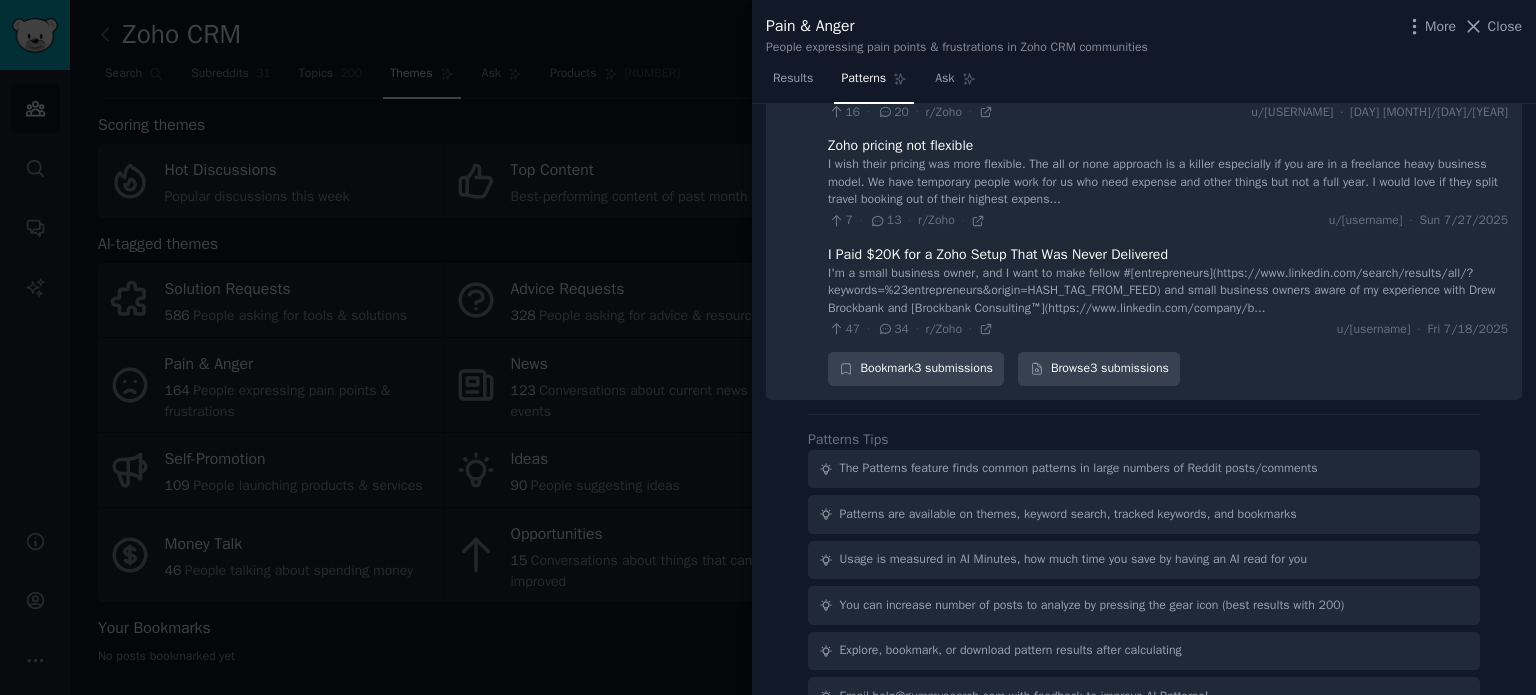 scroll, scrollTop: 2687, scrollLeft: 0, axis: vertical 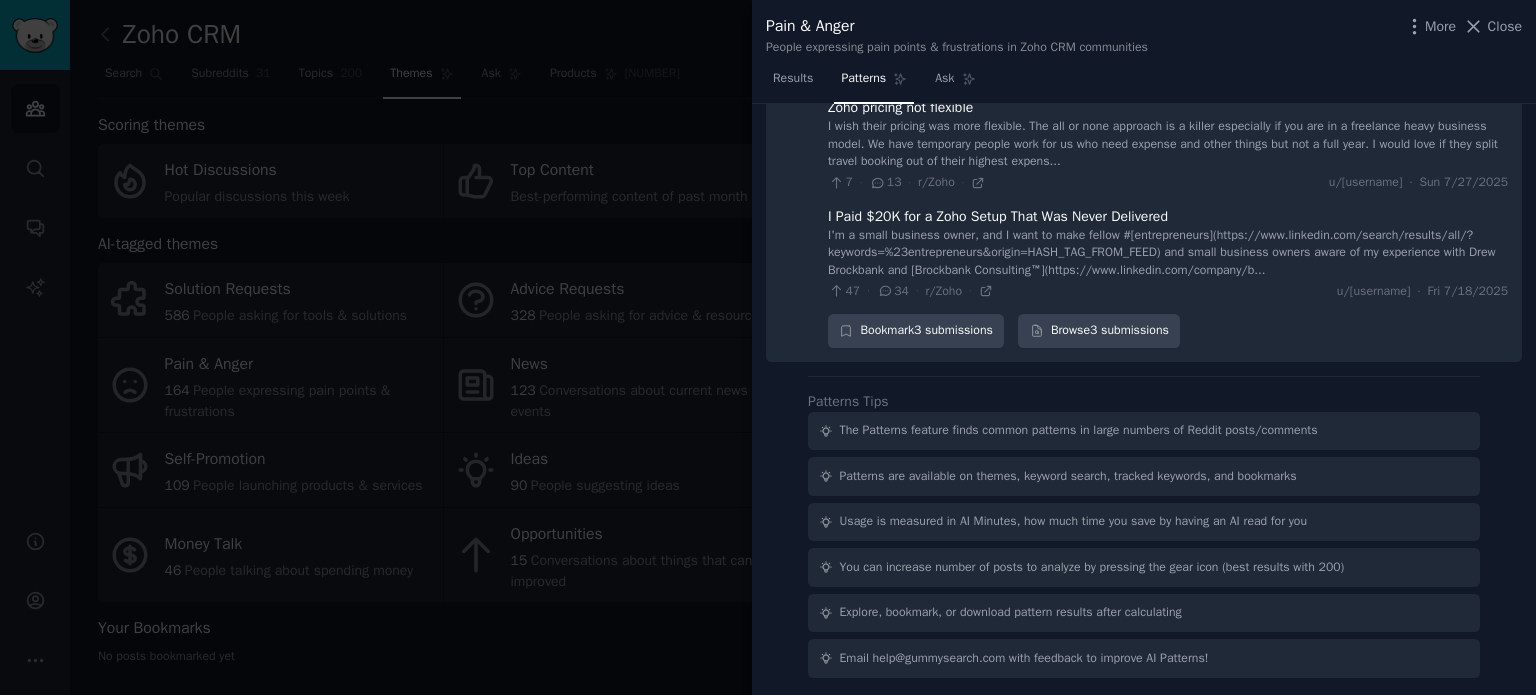 click at bounding box center (768, 347) 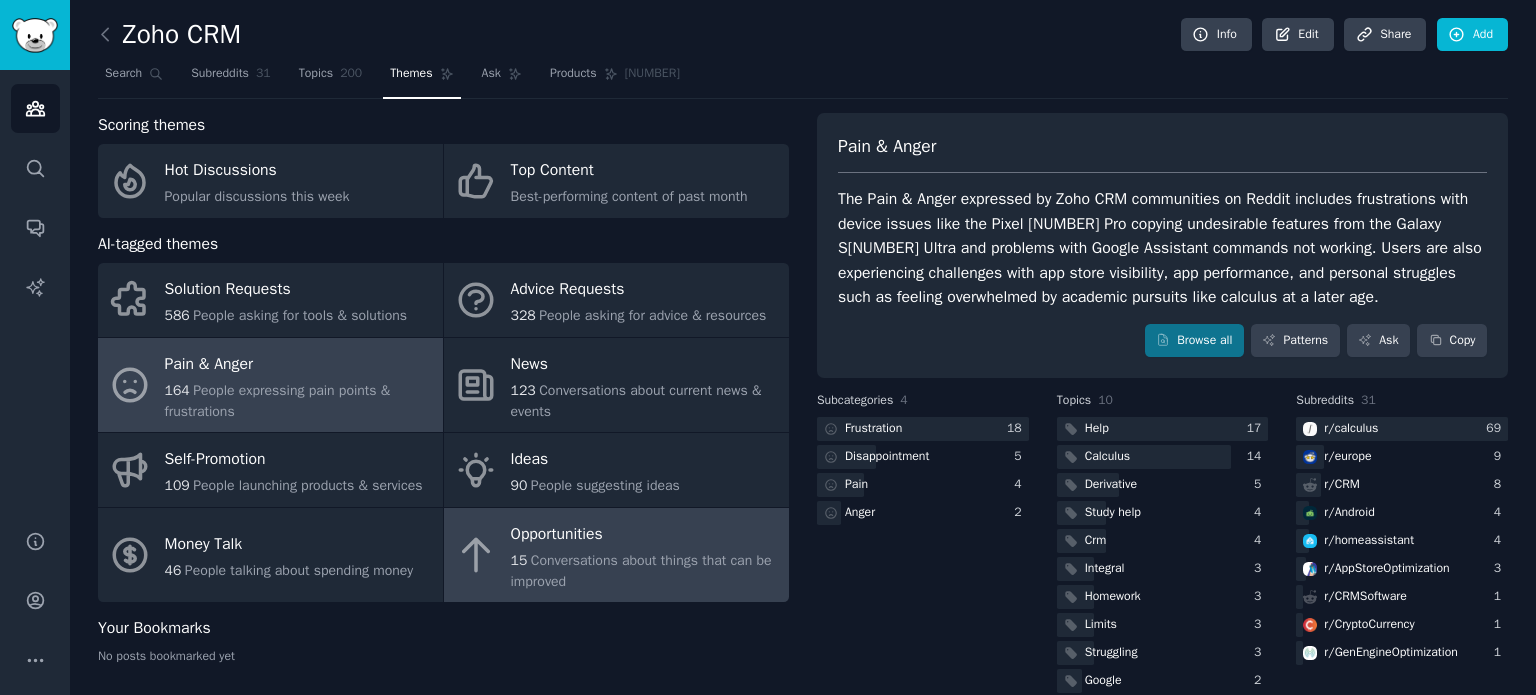 click on "Conversations about things that can be improved" at bounding box center (641, 571) 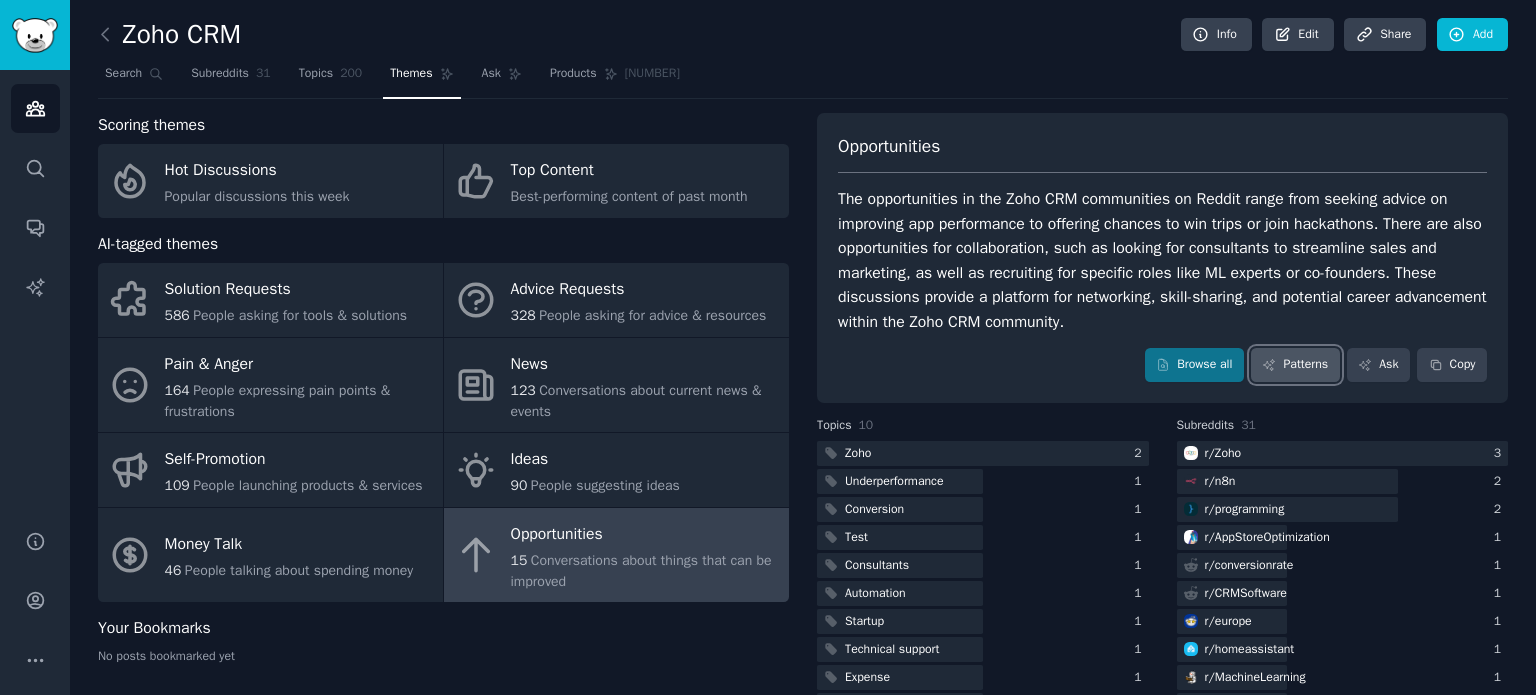 click on "Patterns" at bounding box center (1295, 365) 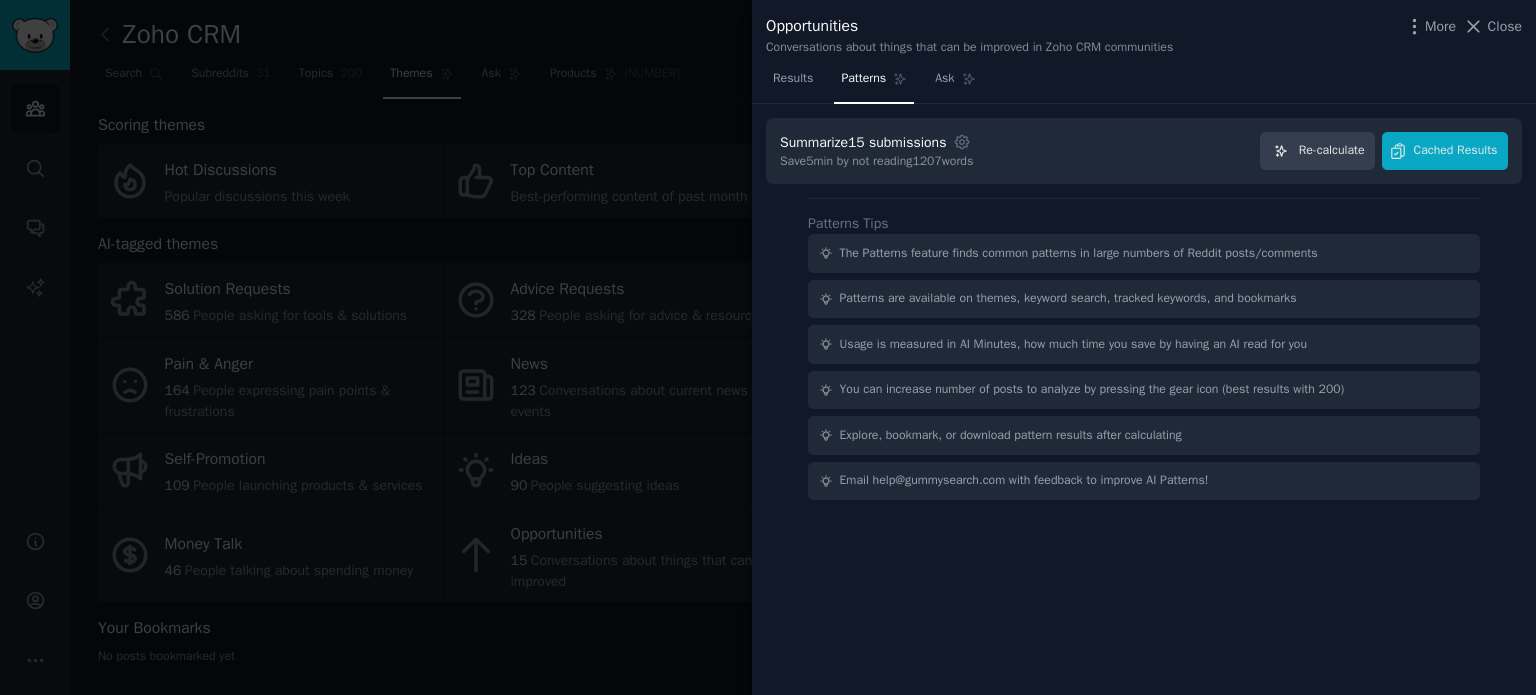 click on "Close" at bounding box center [1505, 26] 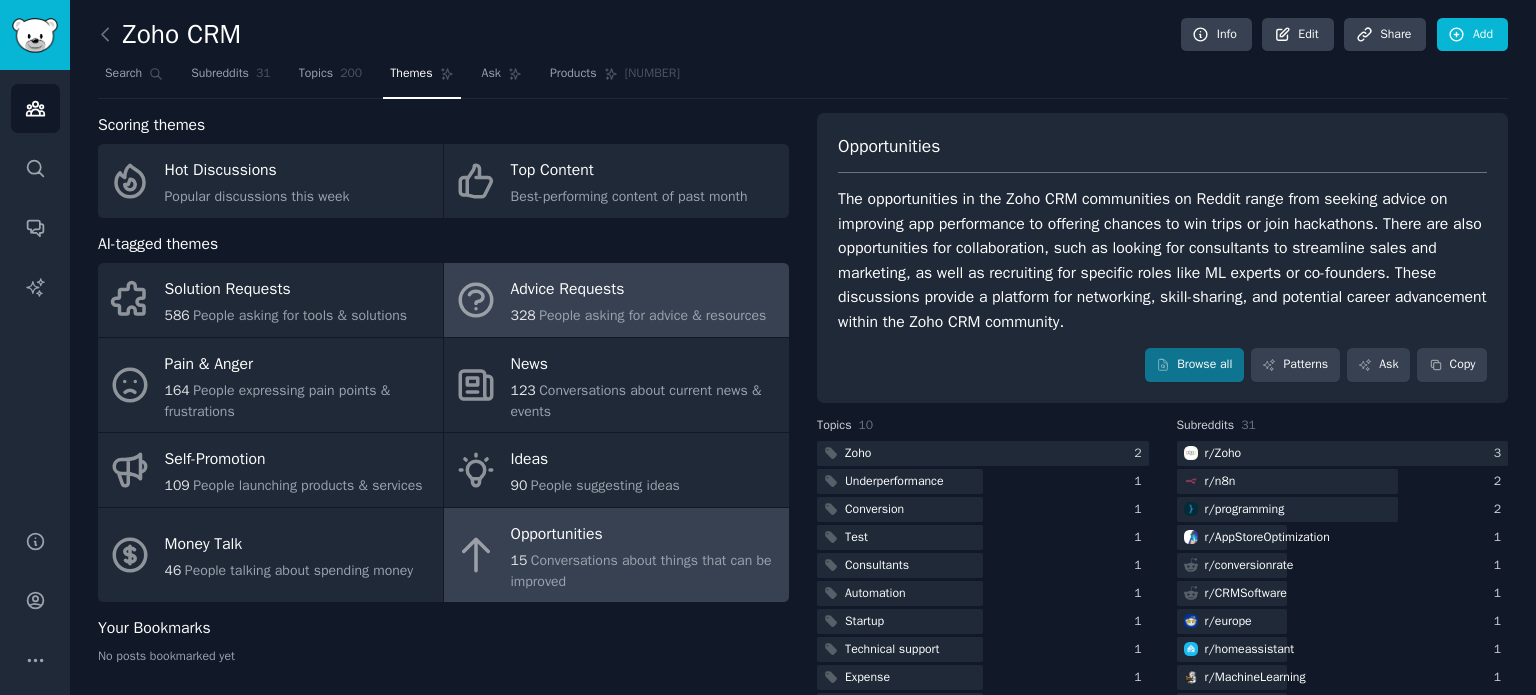 click on "Advice Requests" at bounding box center [639, 290] 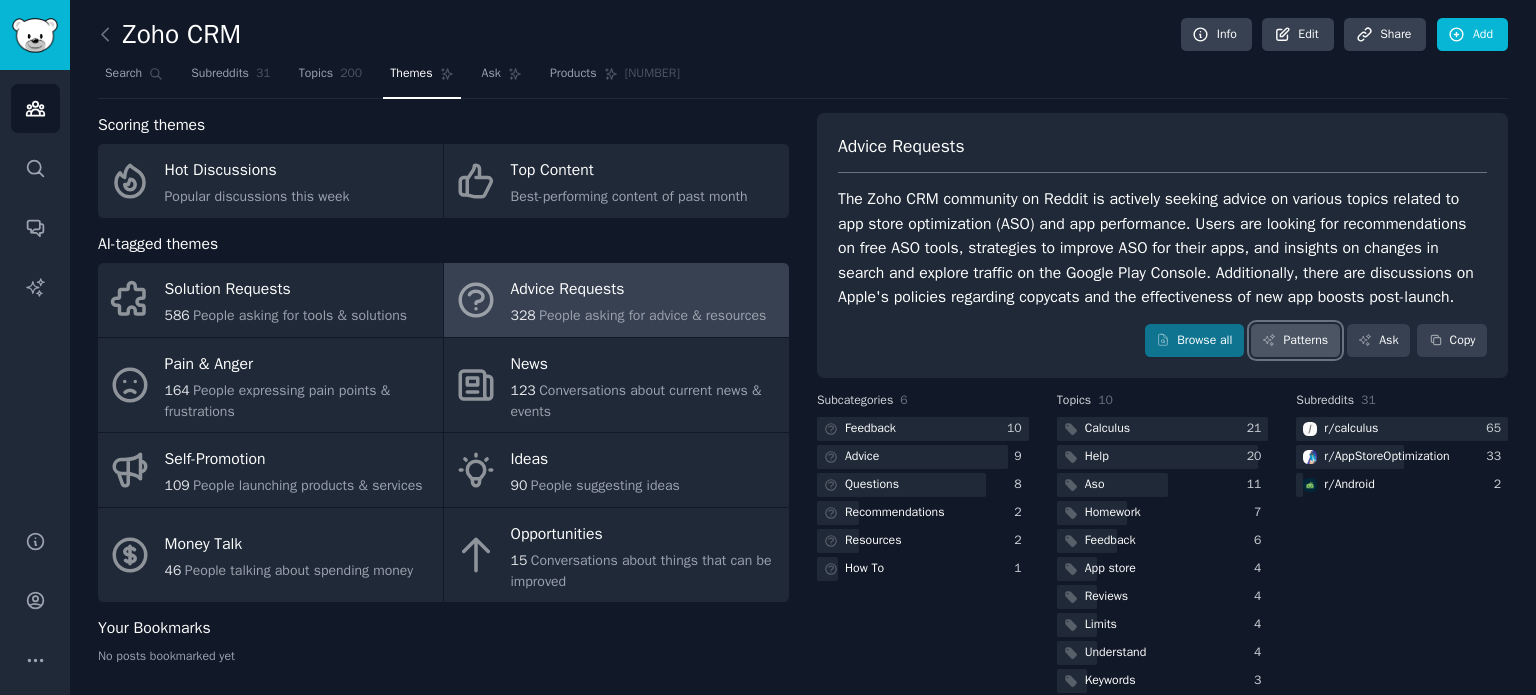 click on "Patterns" at bounding box center [1295, 341] 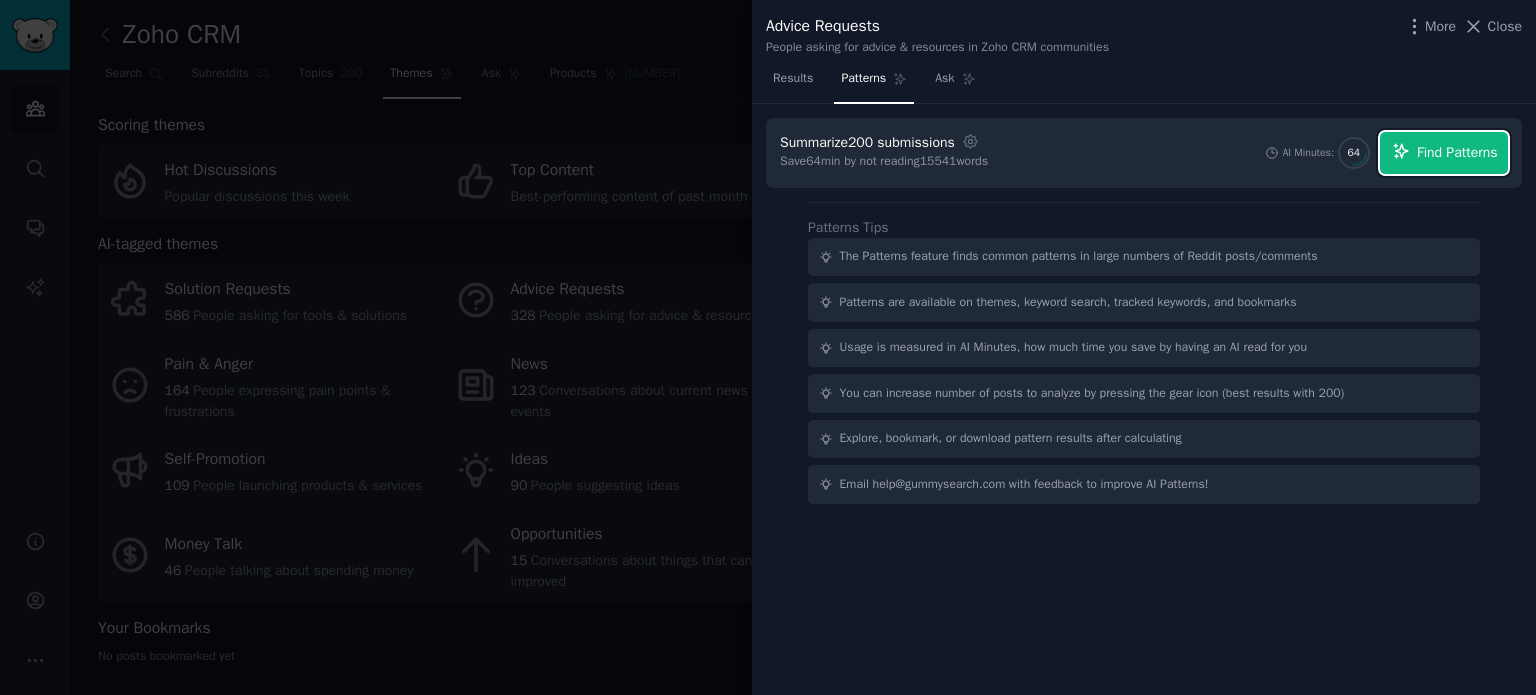 click on "Find Patterns" at bounding box center (1444, 153) 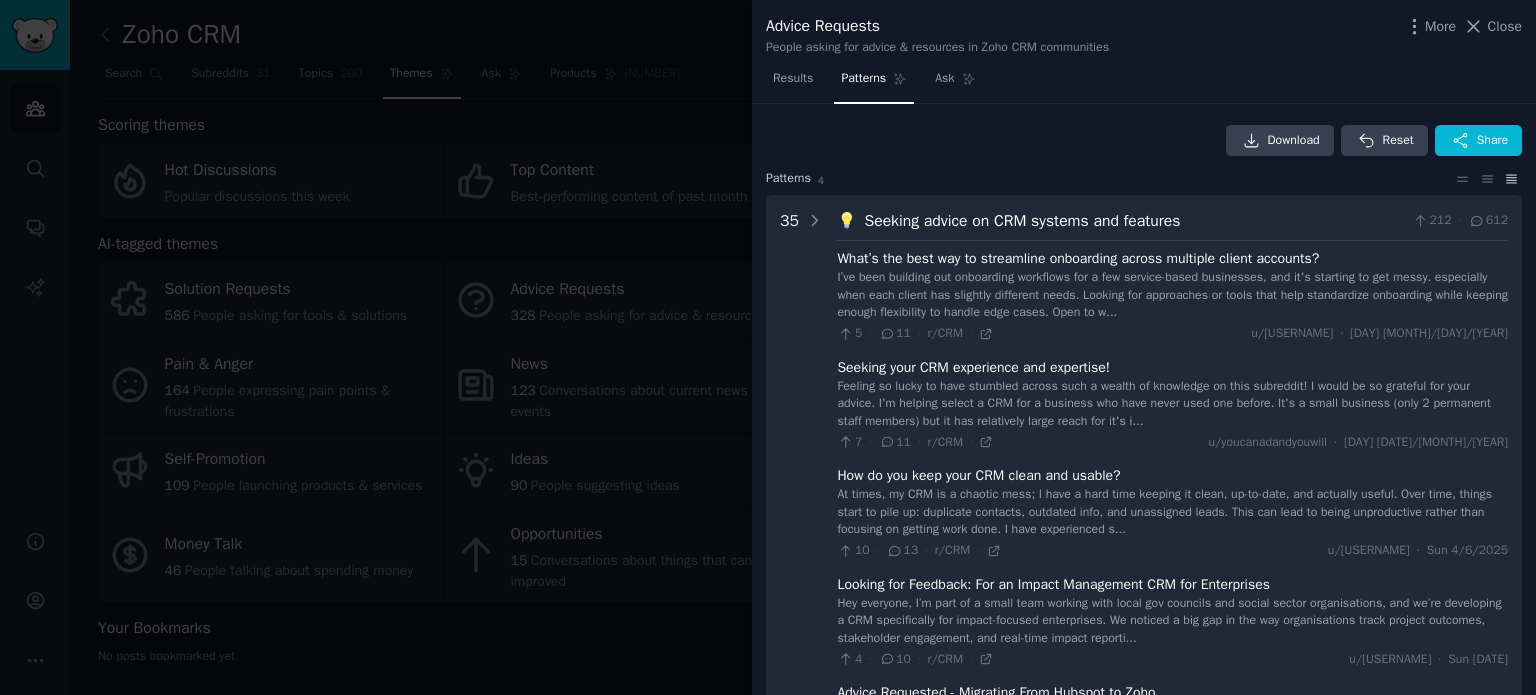 click on "Download Reset Share Pattern s 4 35 💡 Seeking advice on CRM systems and features 212 · 612 What’s the best way to streamline onboarding across multiple client accounts?   I’ve been building out onboarding workflows for a few service-based businesses, and it's starting to get messy. especially when each client has slightly different needs.
Looking for approaches or tools that help standardize onboarding while keeping enough flexibility to handle edge cases. Open to w... 5 · 11 · r/CRM · u/[USERNAME] · Wed 4/2/2025 Seeking your CRM experience and expertise!   Feeling so lucky to have stumbled across such a wealth of knowledge on this subreddit! I would be so grateful for your advice.
I'm helping select a CRM for a business who have never used one before. It's a small business (only 2 permanent staff members) but it has relatively large reach for it's i... 7 · 11 · r/CRM · u/[USERNAME] · Fri 4/4/2025 How do you keep your CRM clean and usable?   10 · 13 · r/CRM · · Sun 4/6/2025" at bounding box center (1144, 2733) 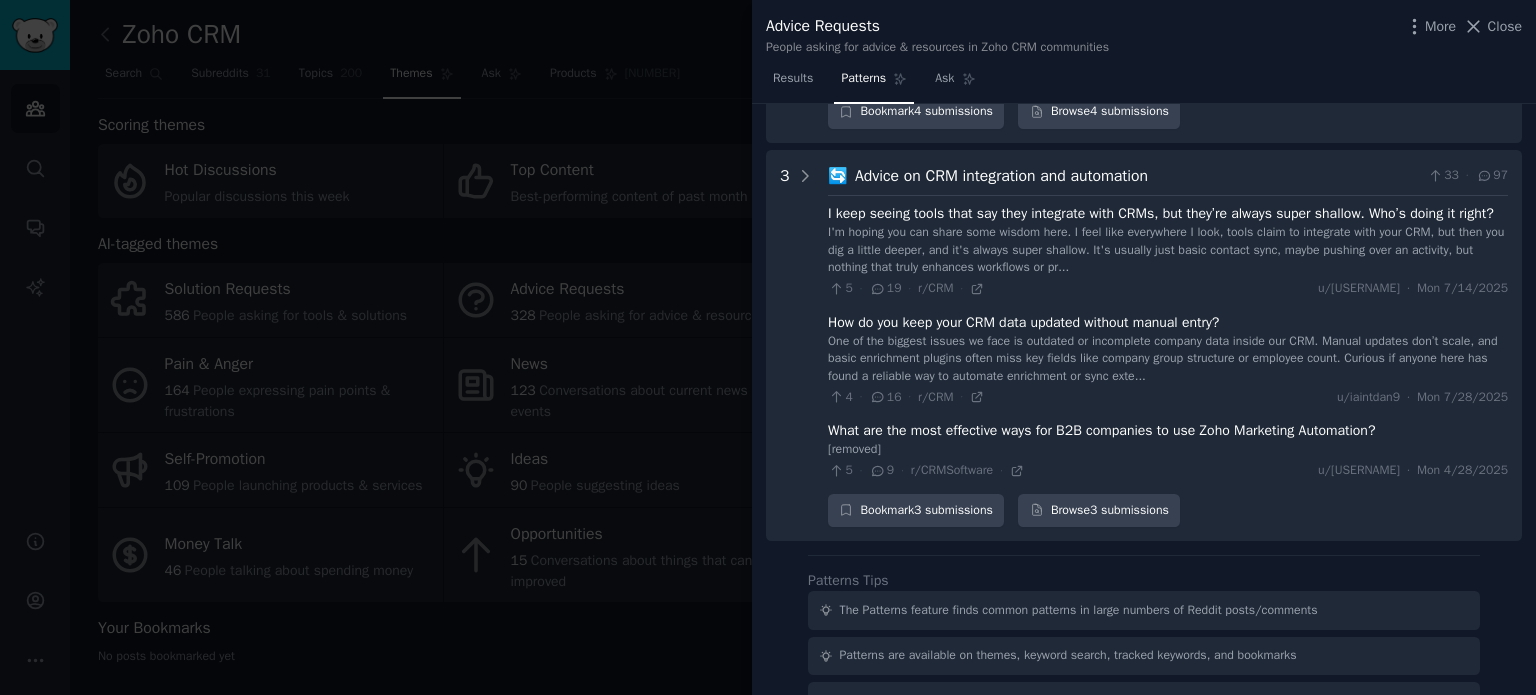 scroll, scrollTop: 4900, scrollLeft: 0, axis: vertical 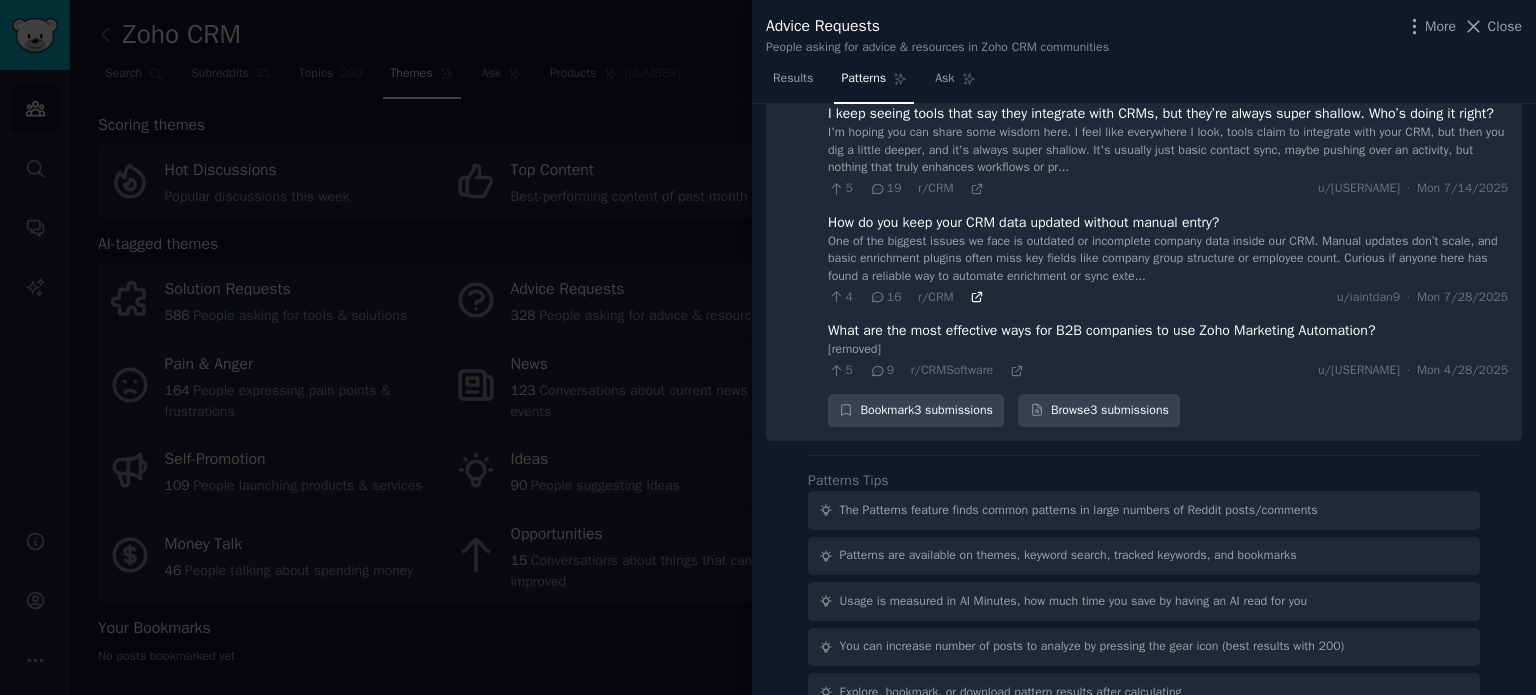 click 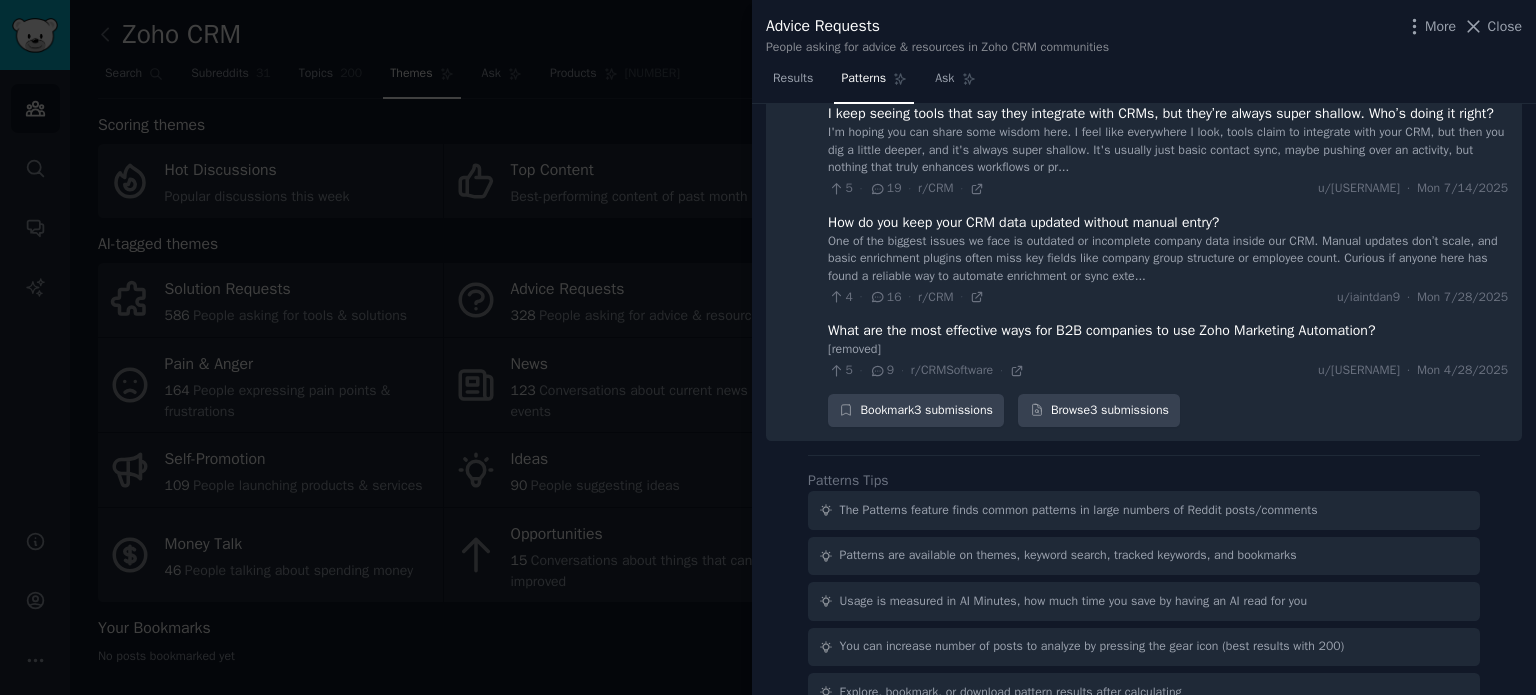 scroll, scrollTop: 4952, scrollLeft: 0, axis: vertical 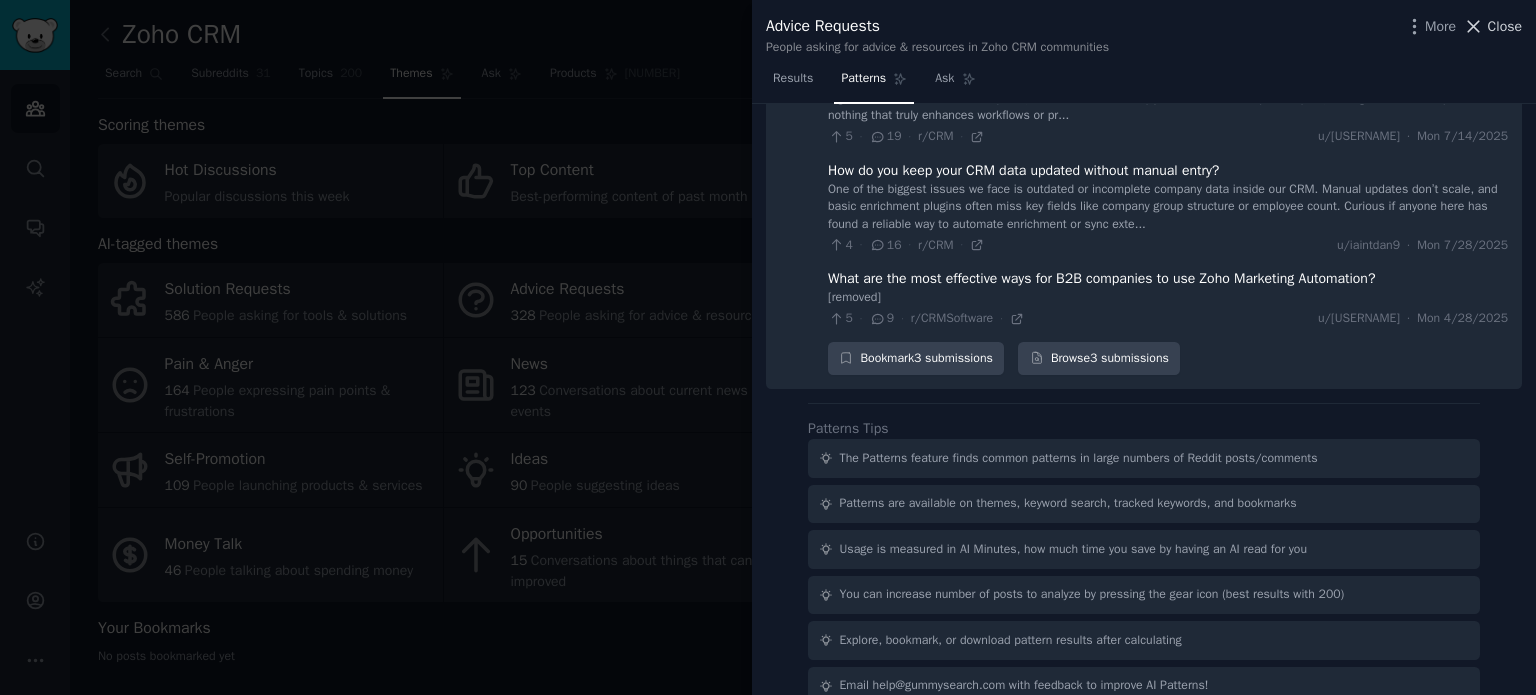 click on "Close" at bounding box center [1505, 26] 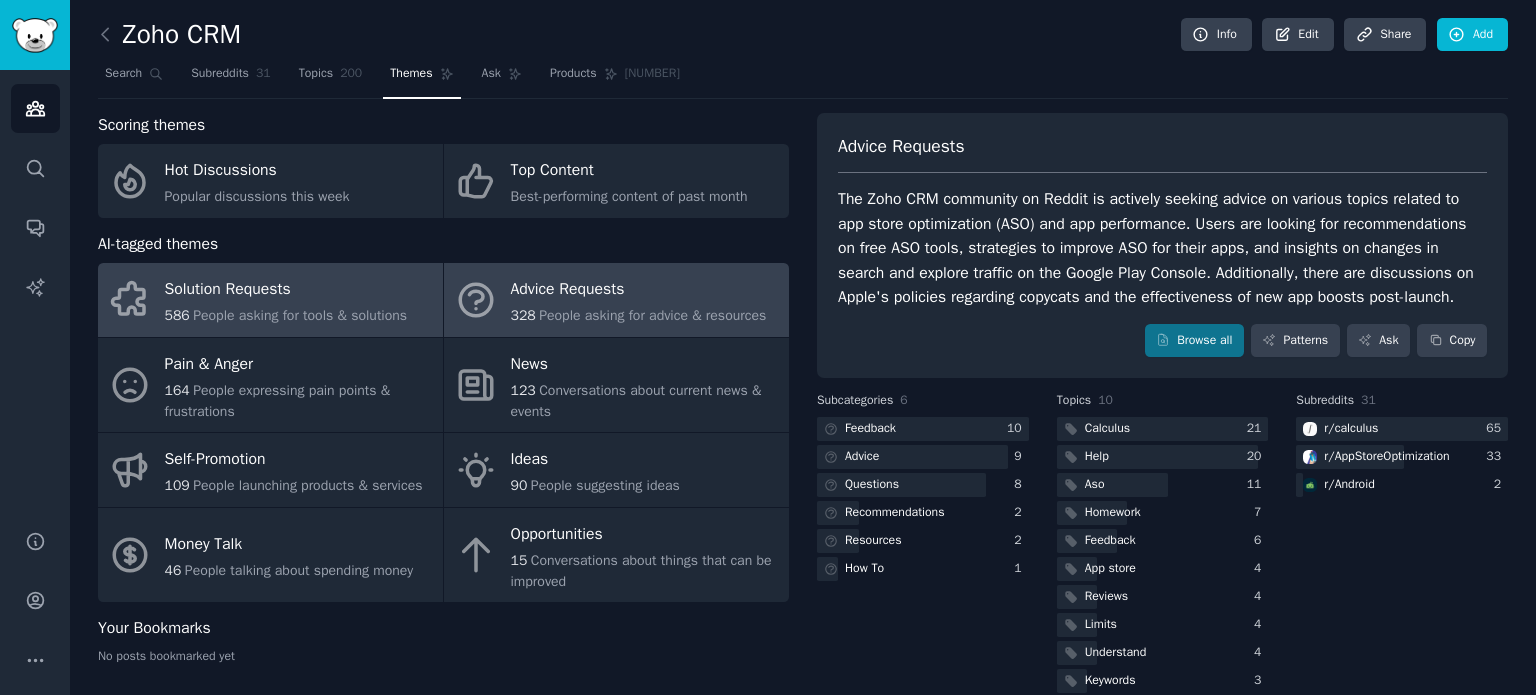 click on "Solution Requests 586 People asking for tools & solutions" at bounding box center [270, 300] 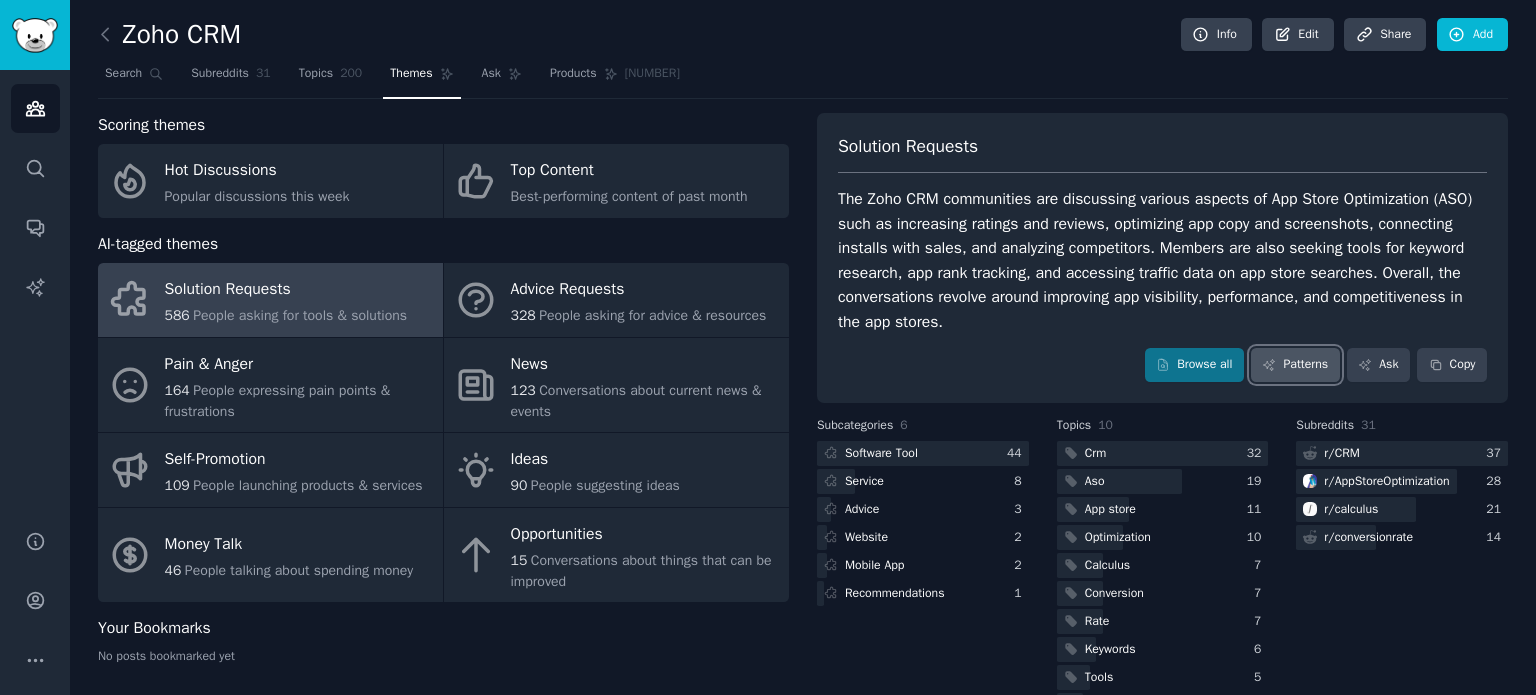 click on "Patterns" at bounding box center (1295, 365) 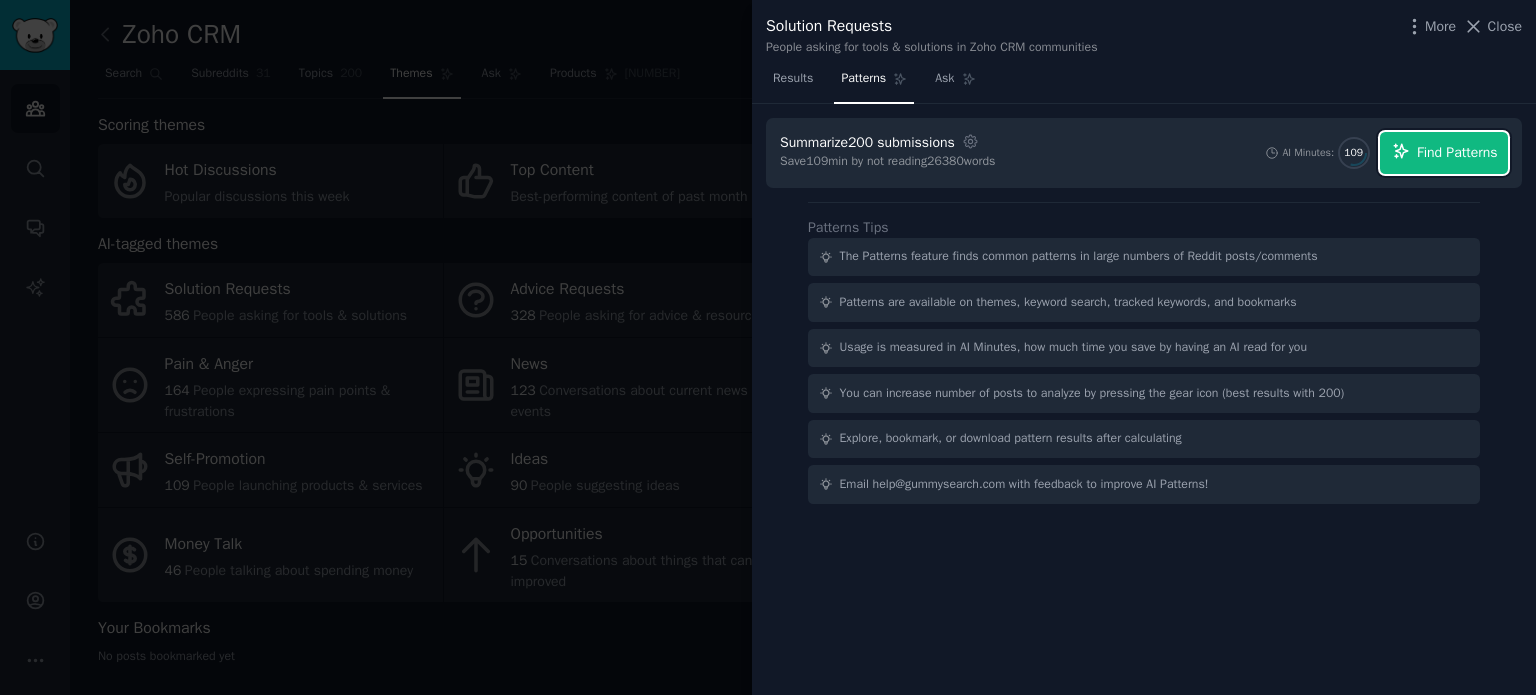 click on "Find Patterns" at bounding box center [1457, 152] 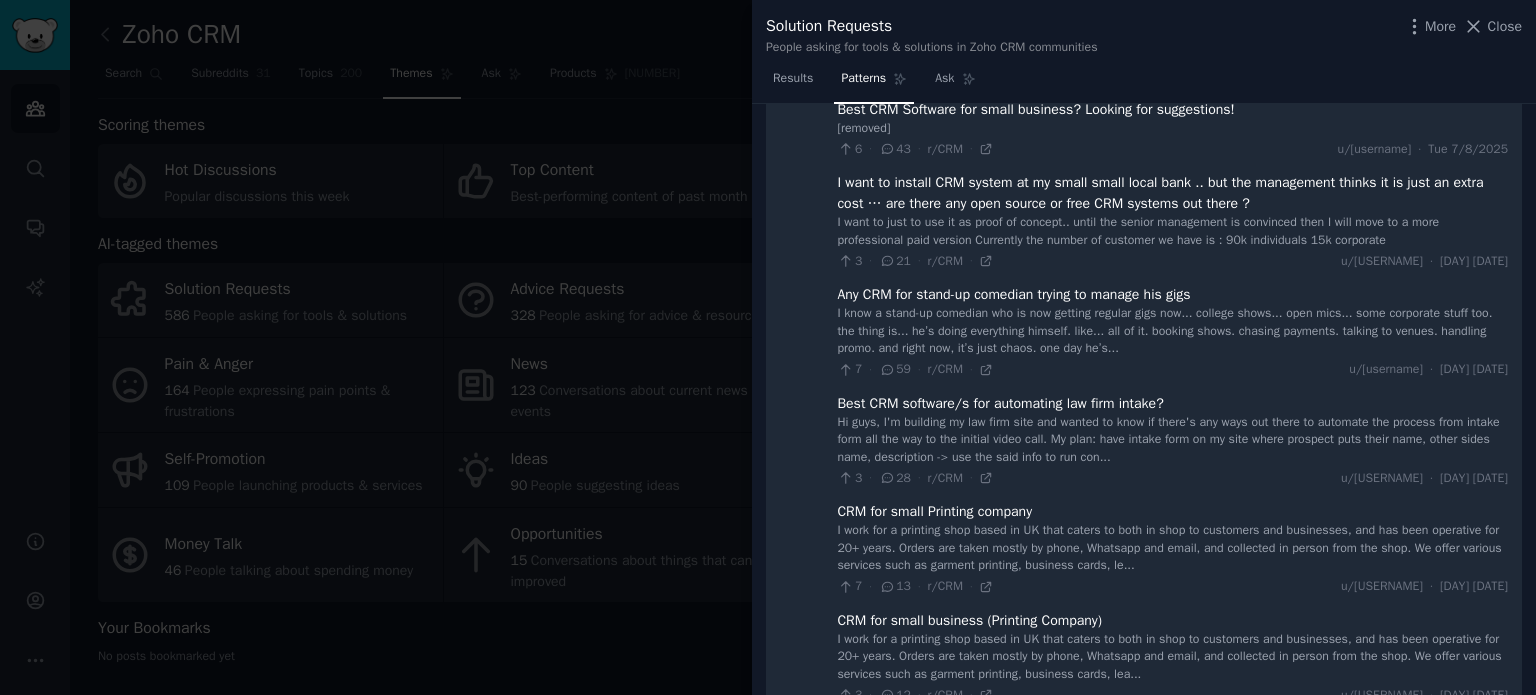 scroll, scrollTop: 3700, scrollLeft: 0, axis: vertical 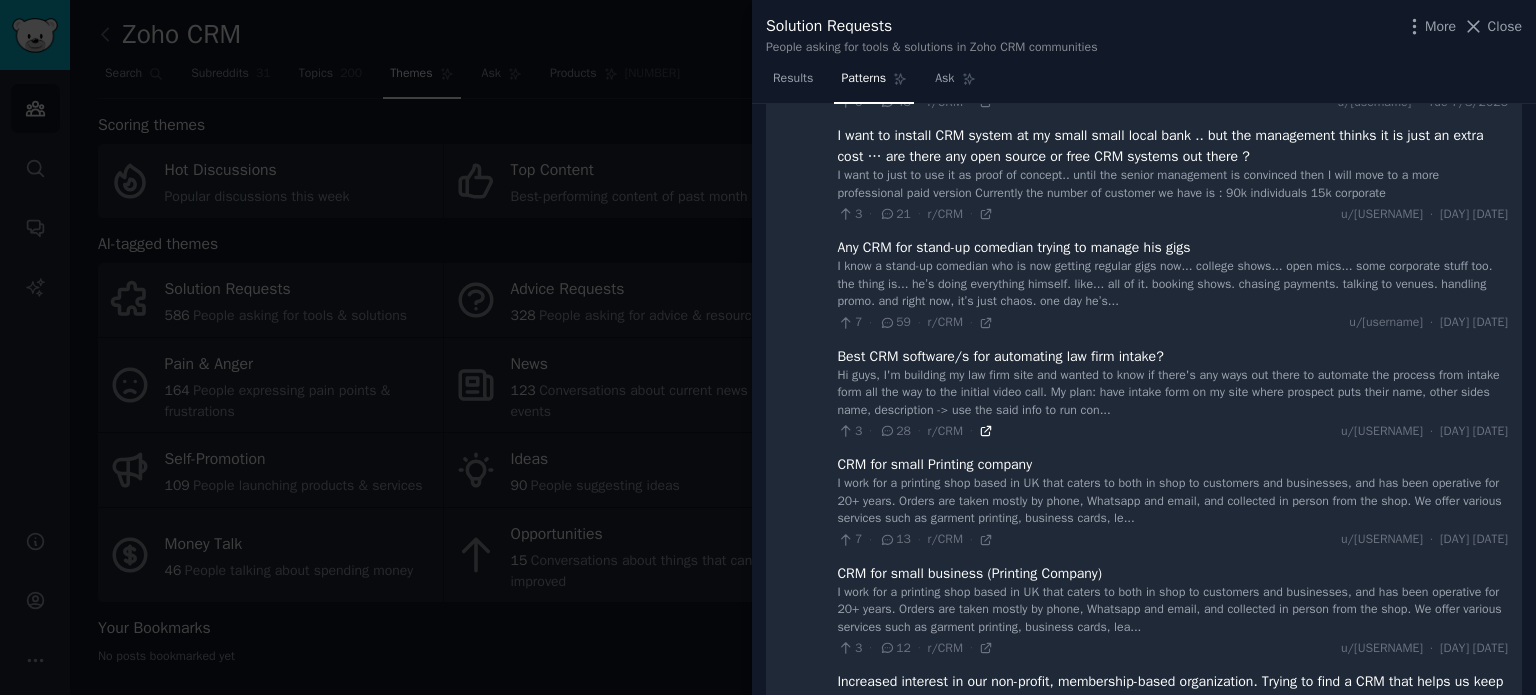 click 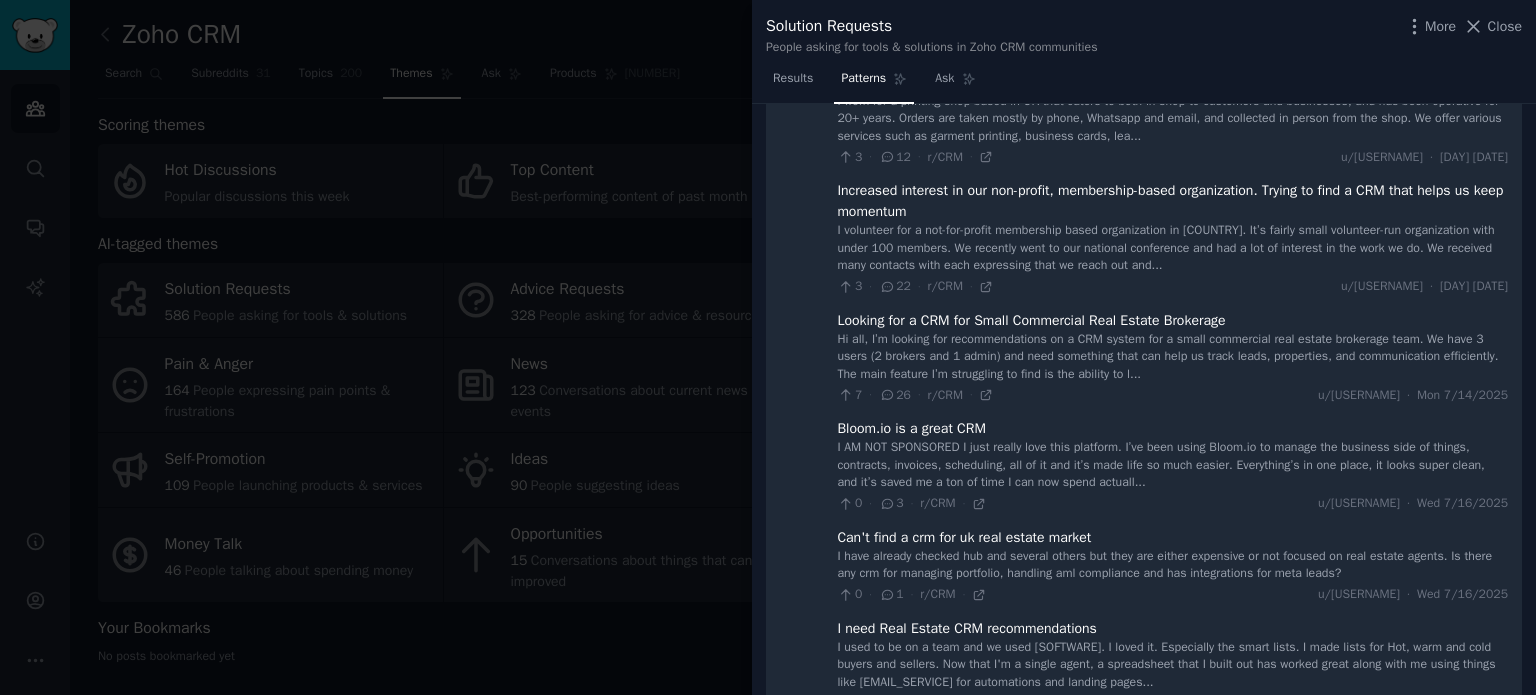 scroll, scrollTop: 4291, scrollLeft: 0, axis: vertical 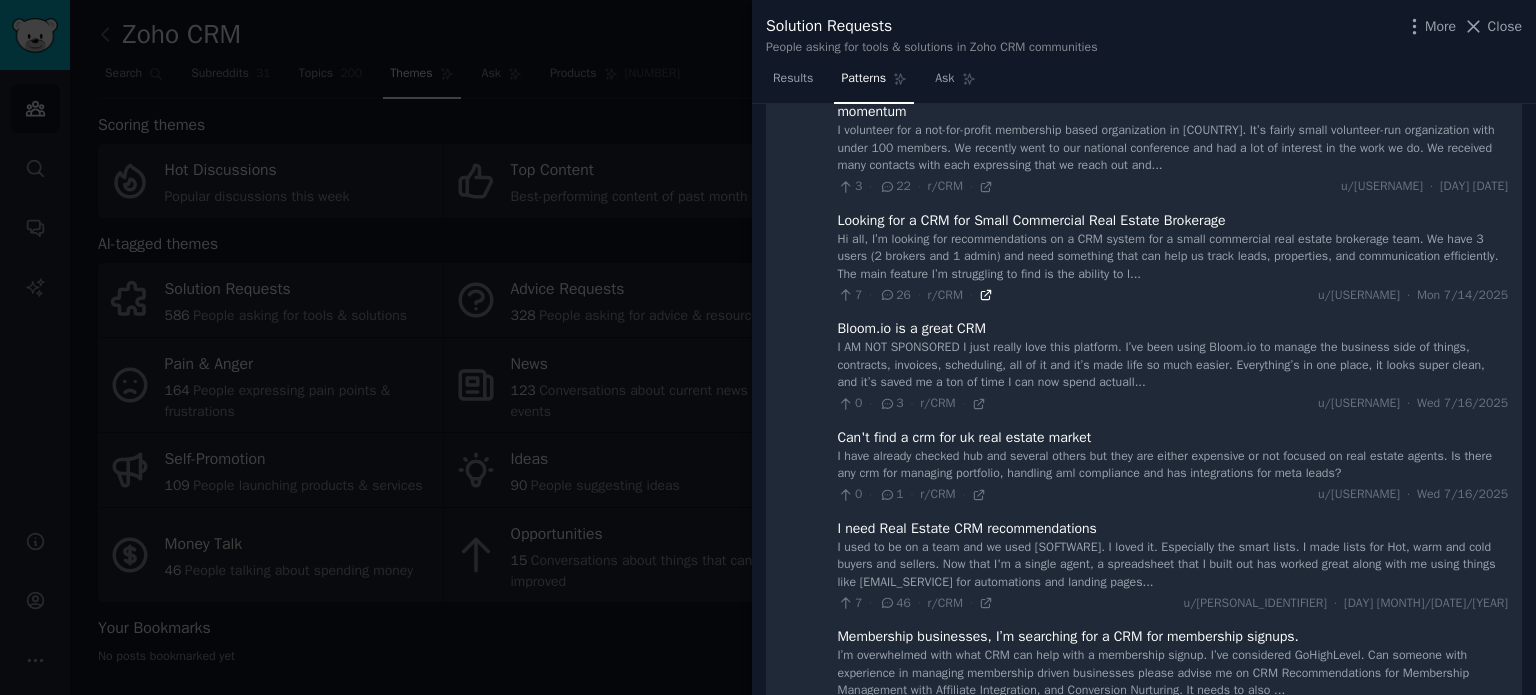 click 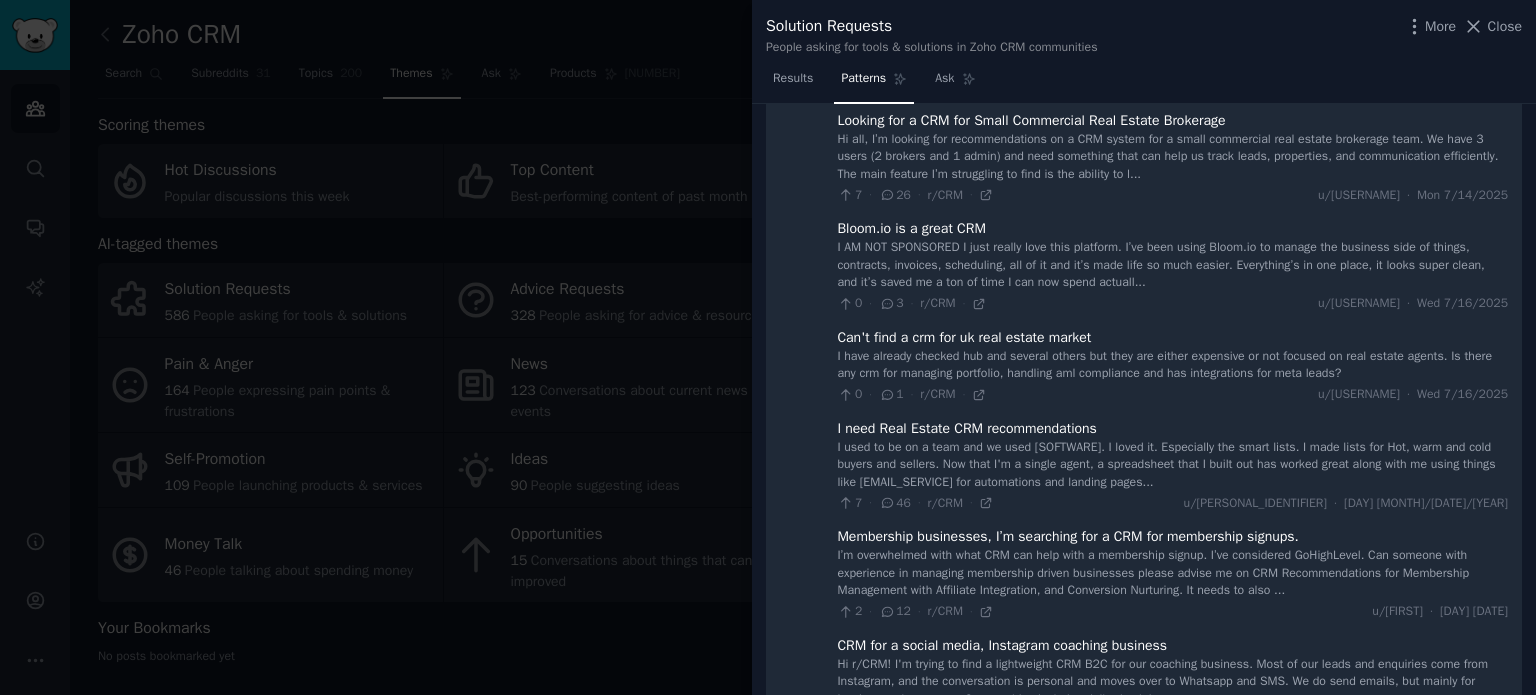 scroll, scrollTop: 4491, scrollLeft: 0, axis: vertical 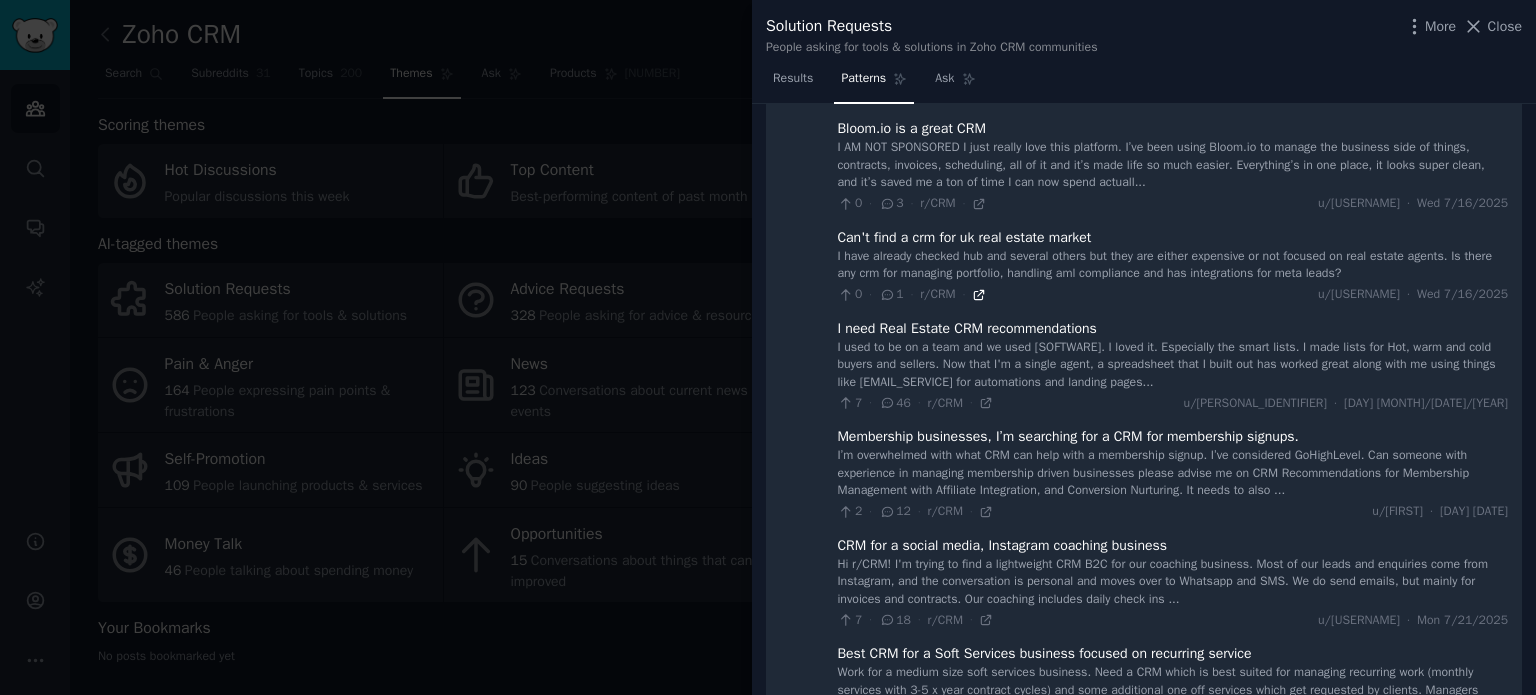 click 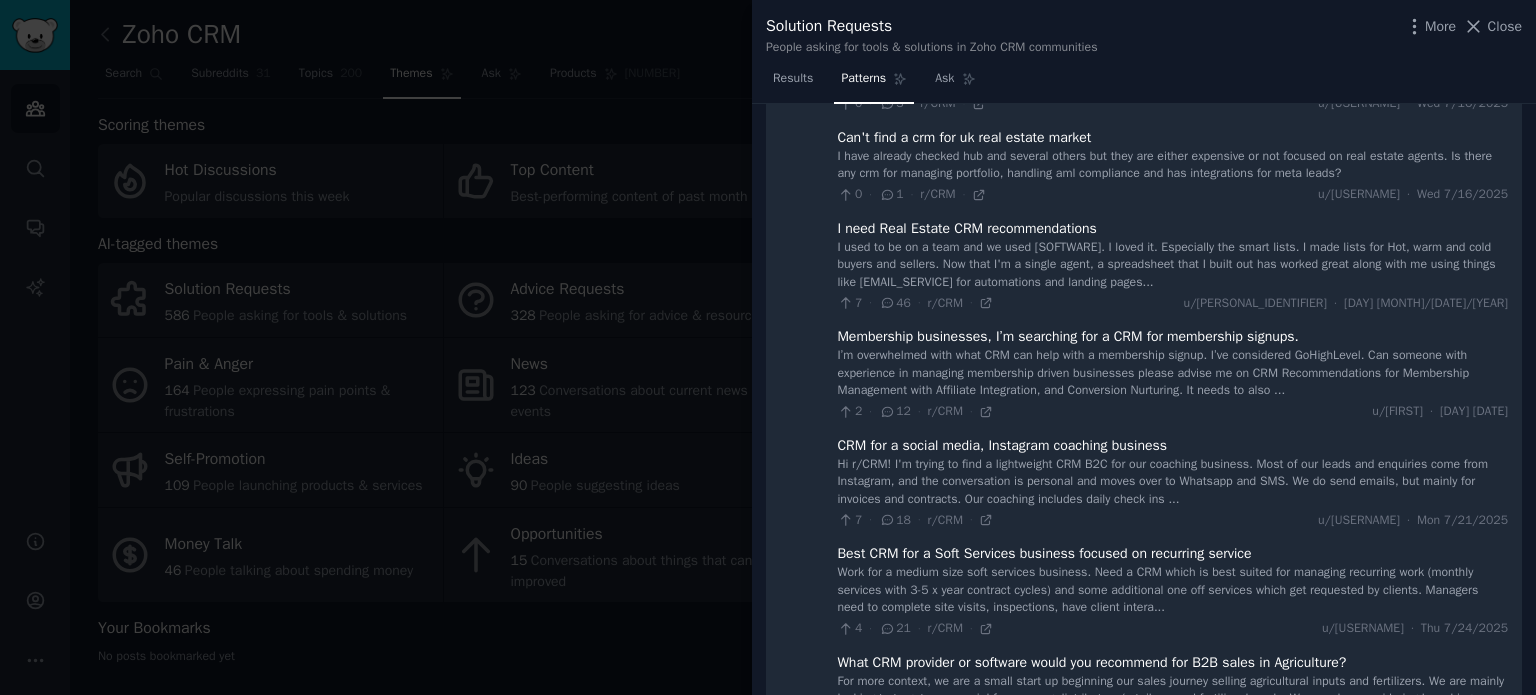scroll, scrollTop: 4691, scrollLeft: 0, axis: vertical 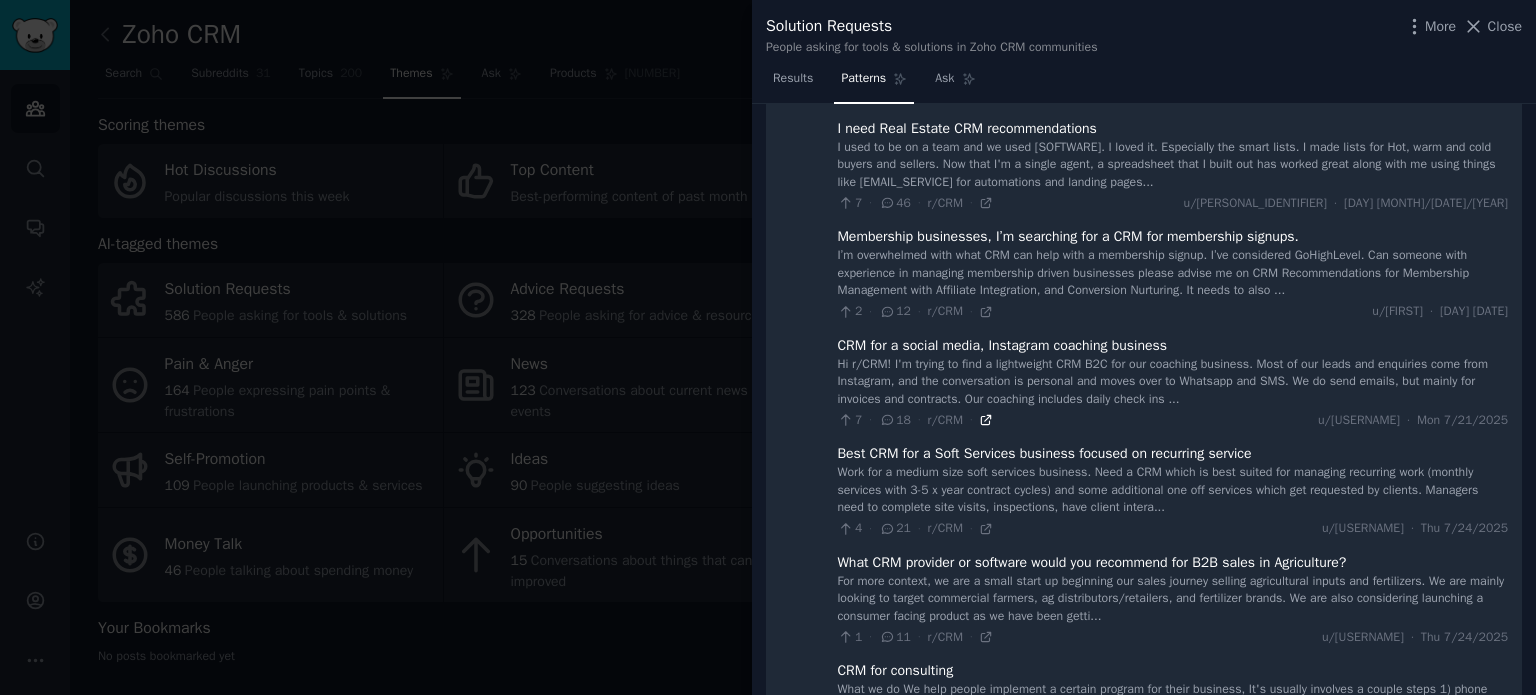 click 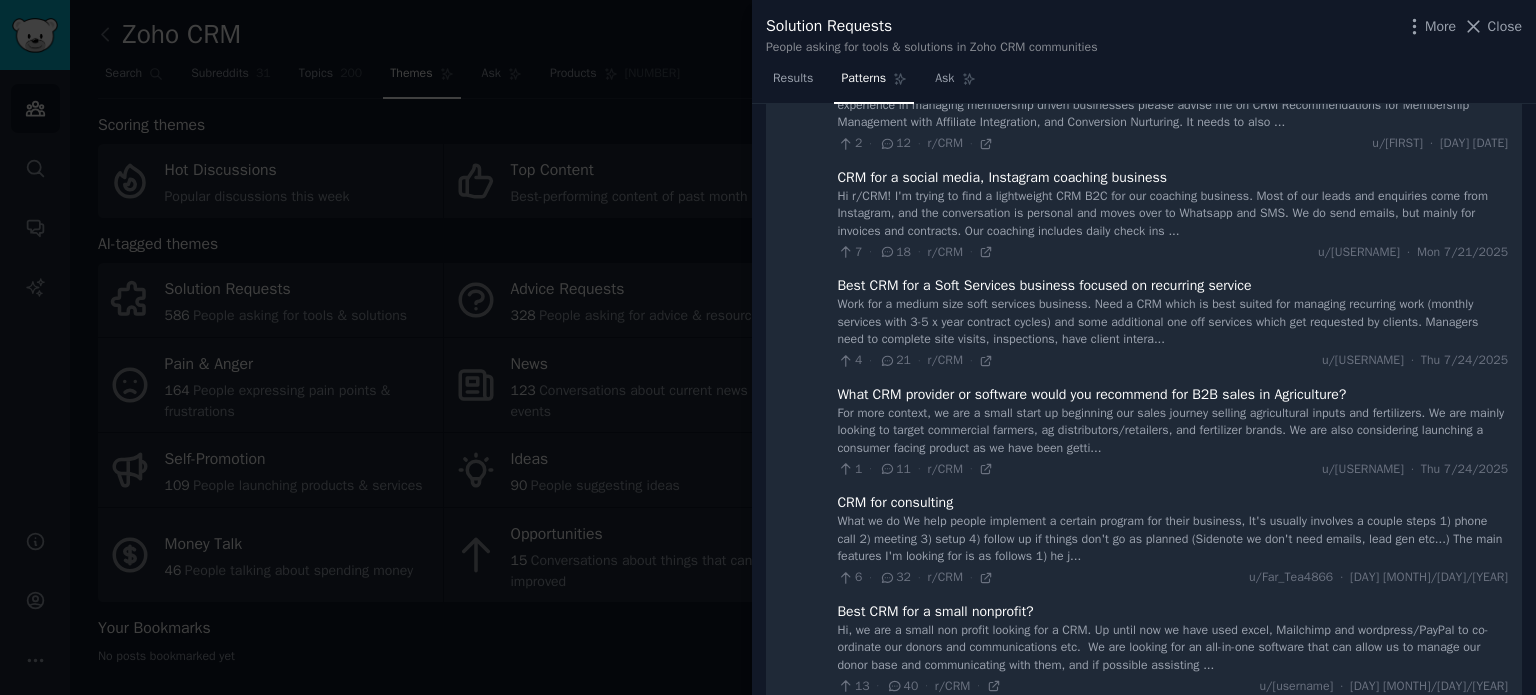 scroll, scrollTop: 4891, scrollLeft: 0, axis: vertical 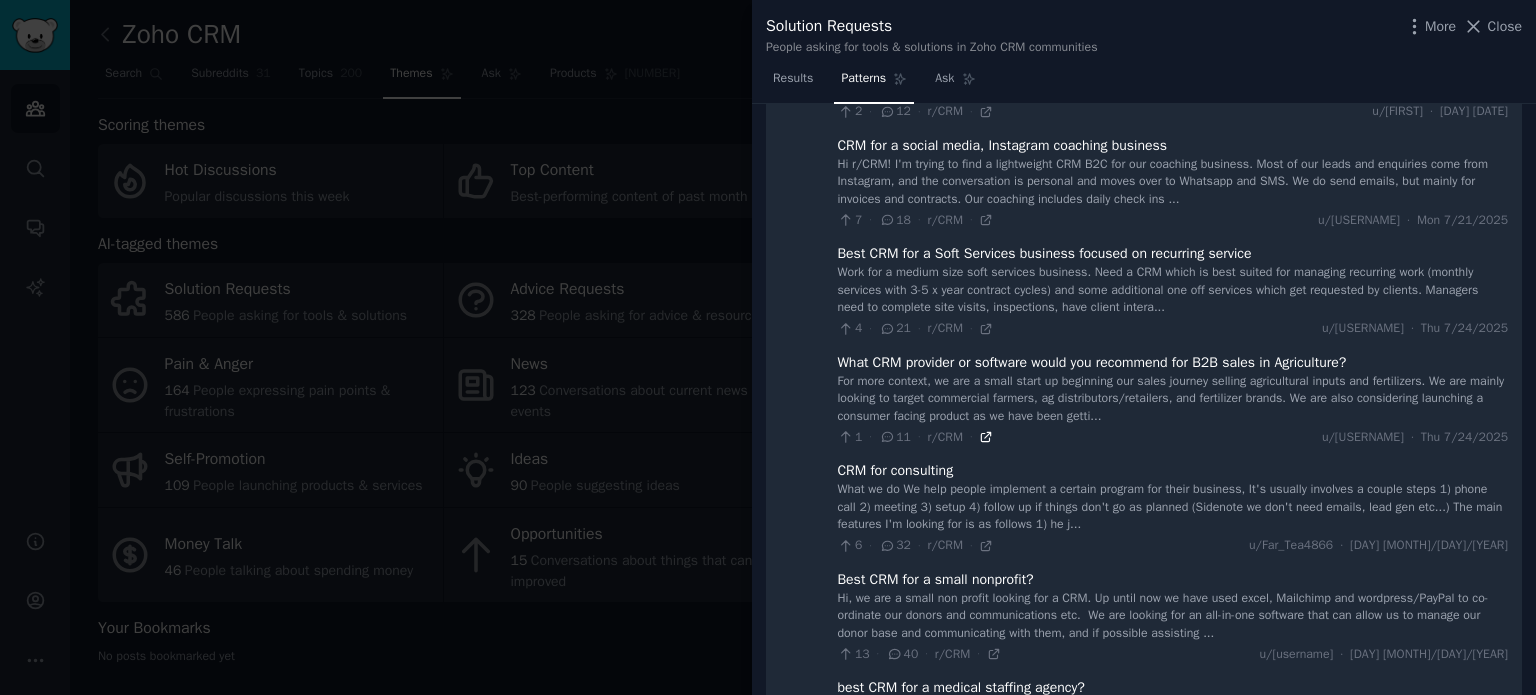 click 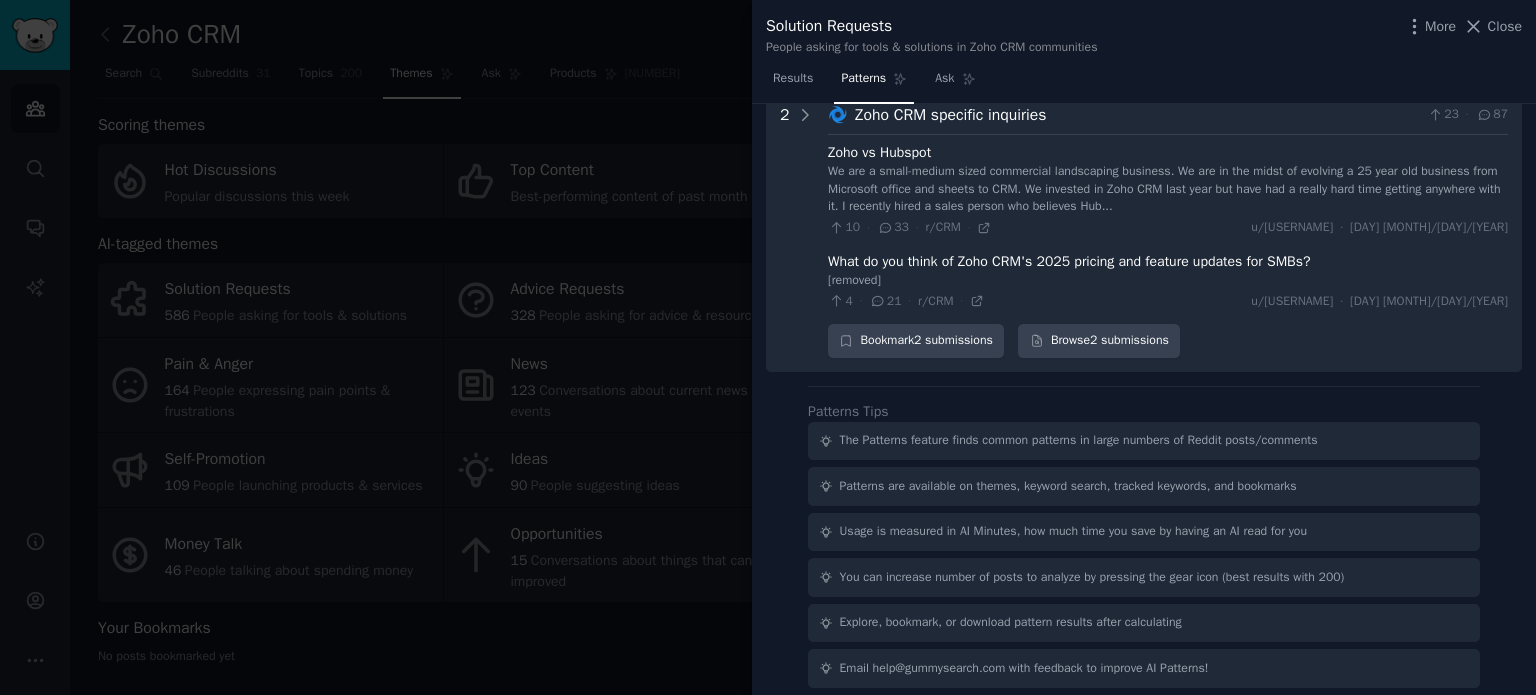 scroll, scrollTop: 8484, scrollLeft: 0, axis: vertical 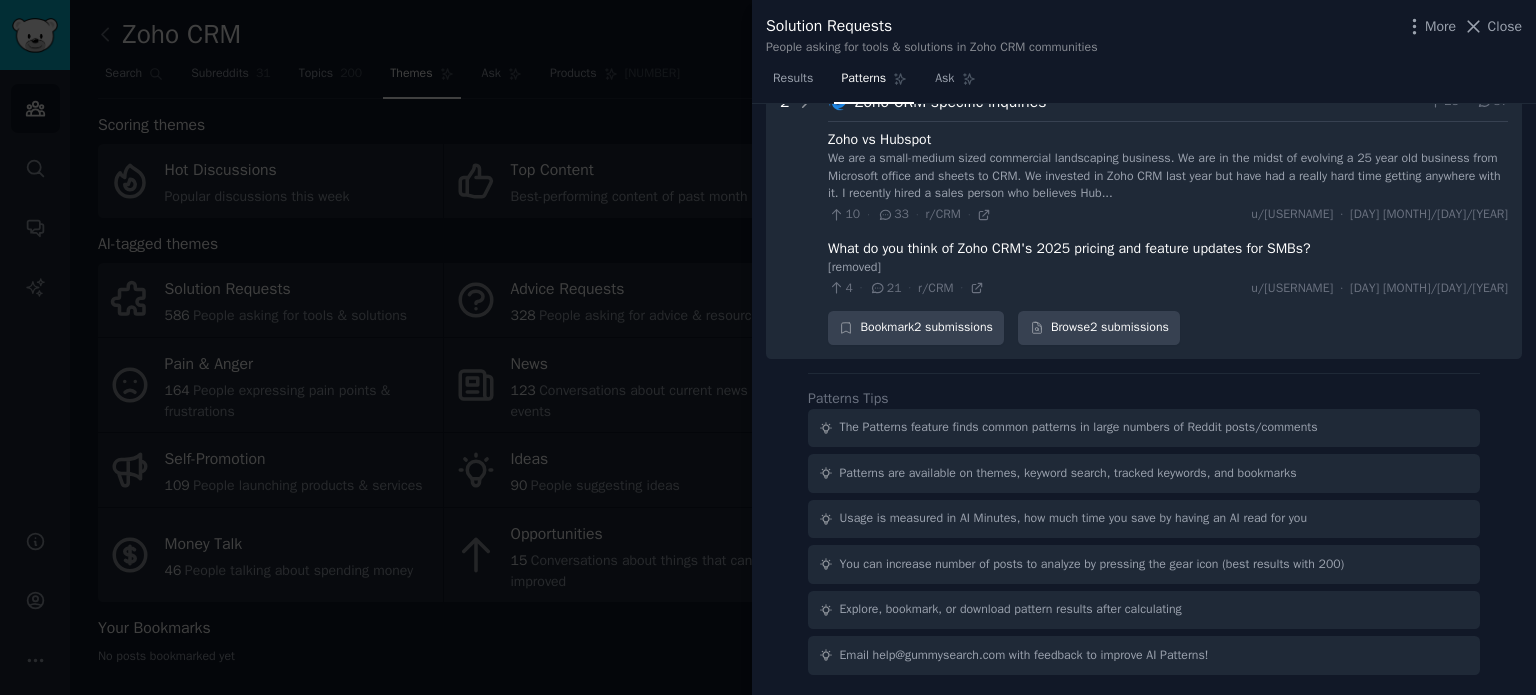 click at bounding box center (768, 347) 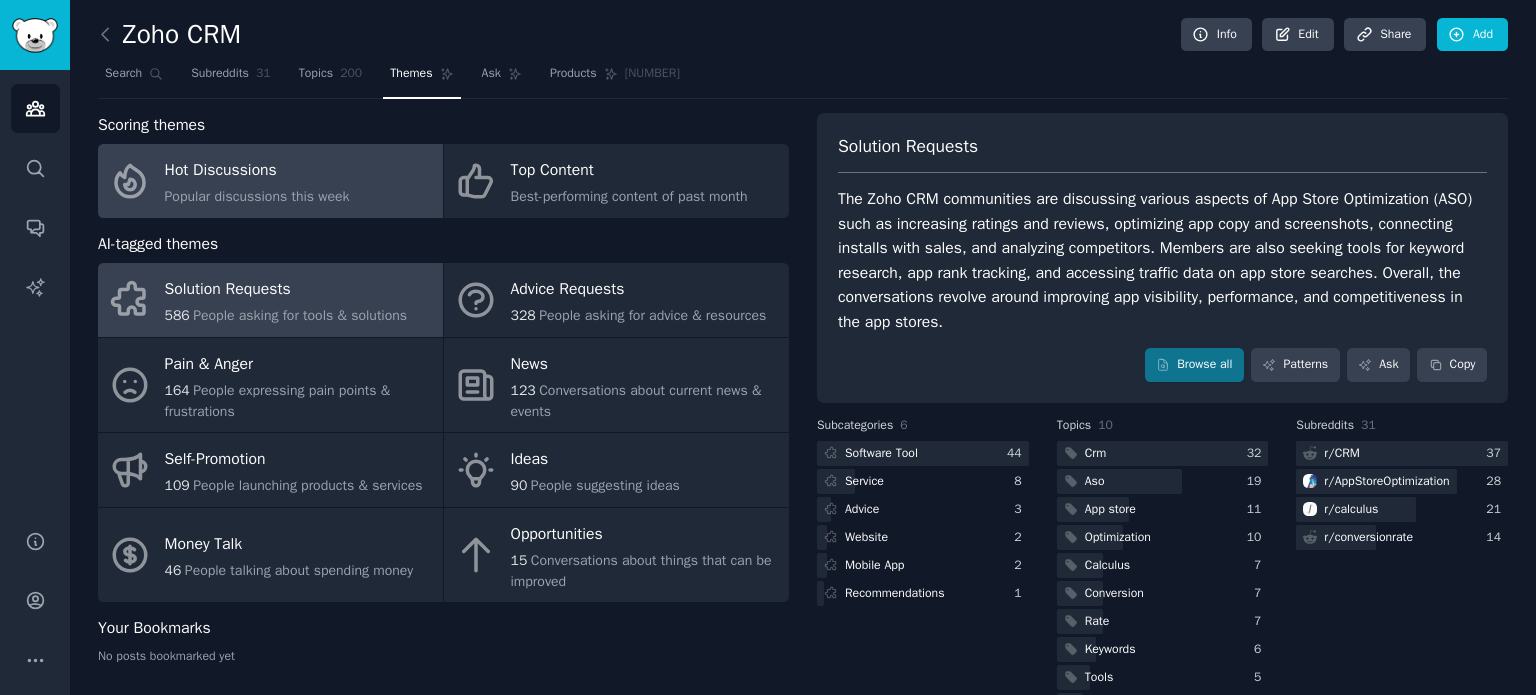 click on "Hot Discussions" at bounding box center [257, 171] 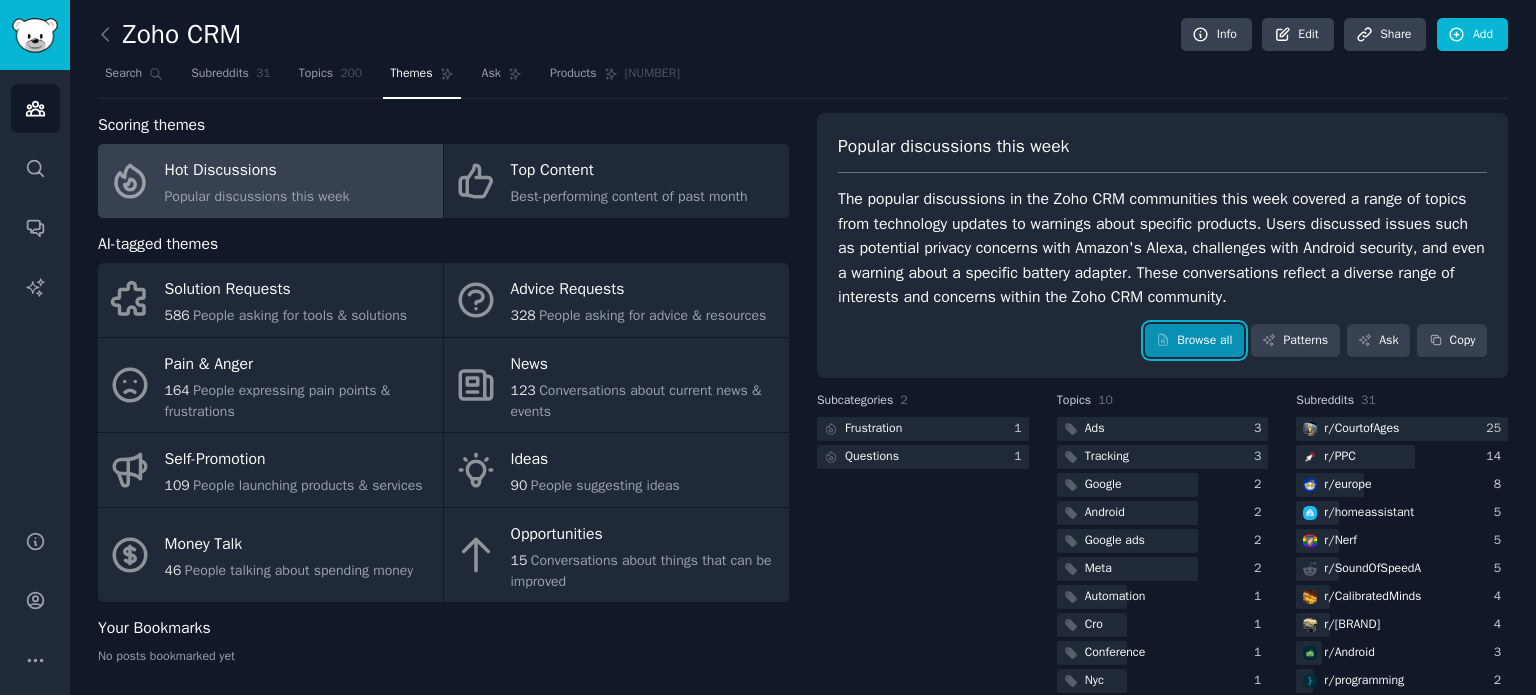 click on "Browse all" at bounding box center [1194, 341] 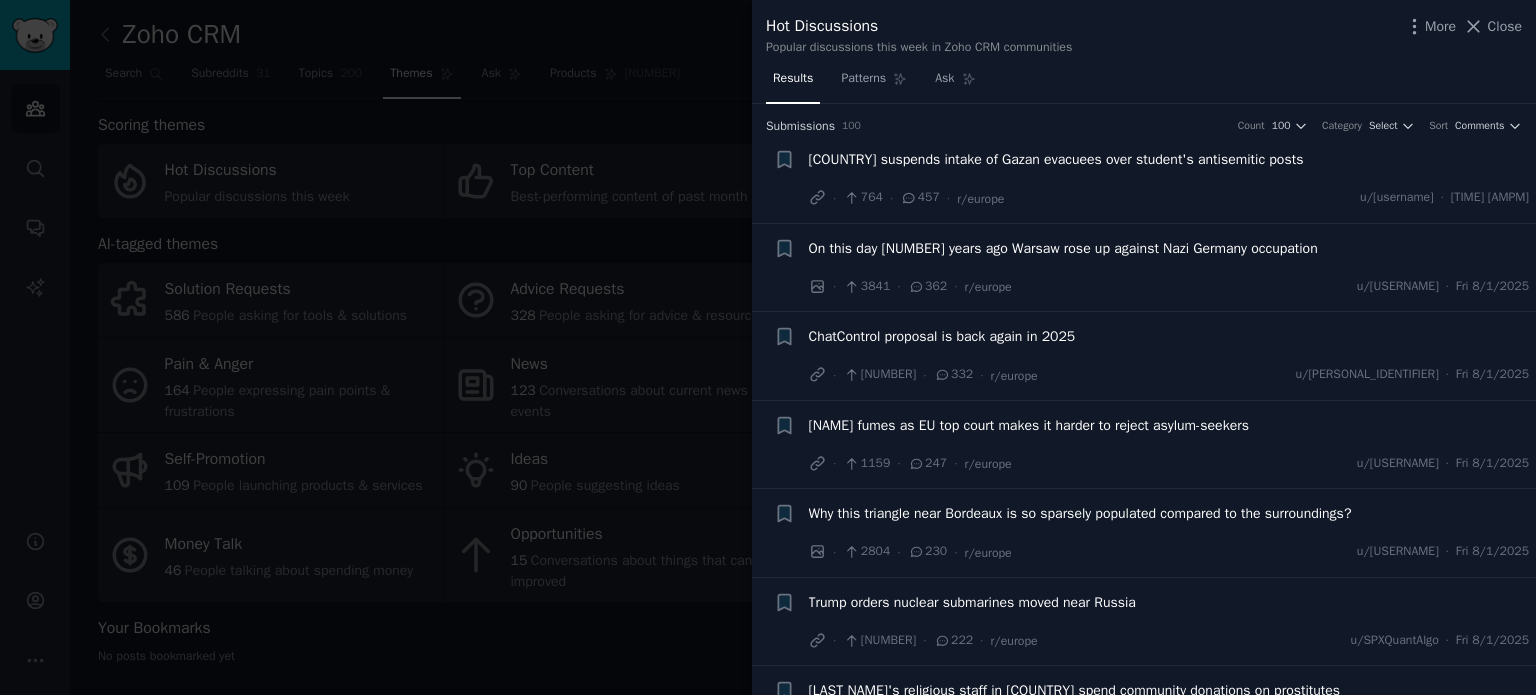 click at bounding box center [768, 347] 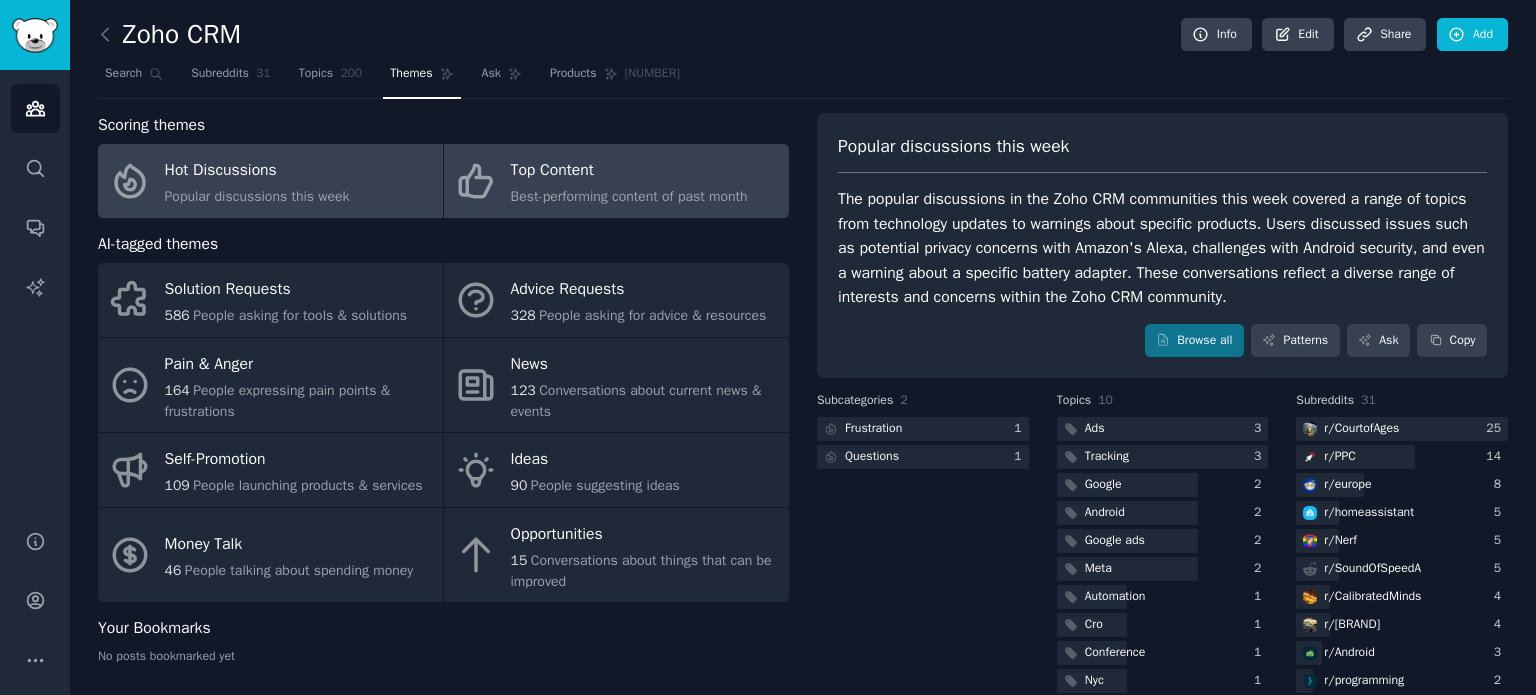click on "Best-performing content of past month" 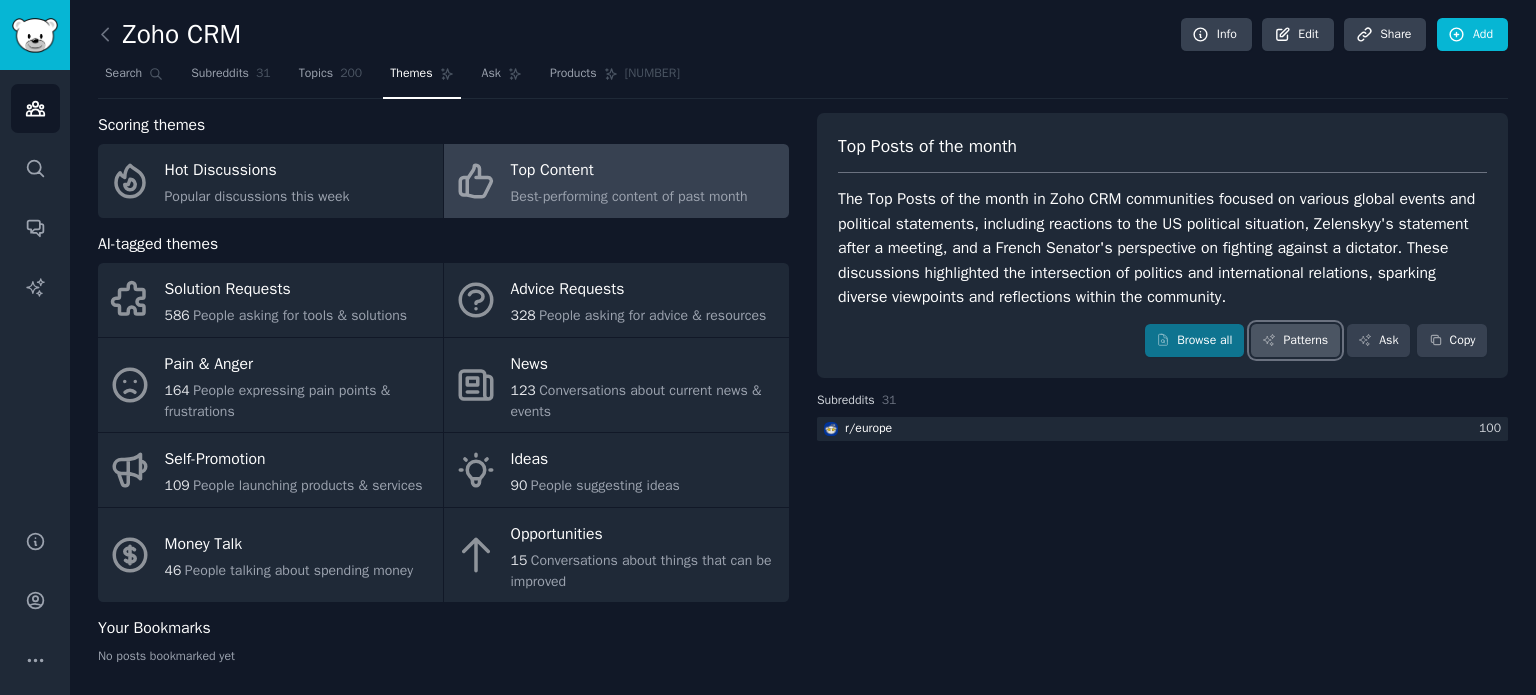 click on "Patterns" at bounding box center [1295, 341] 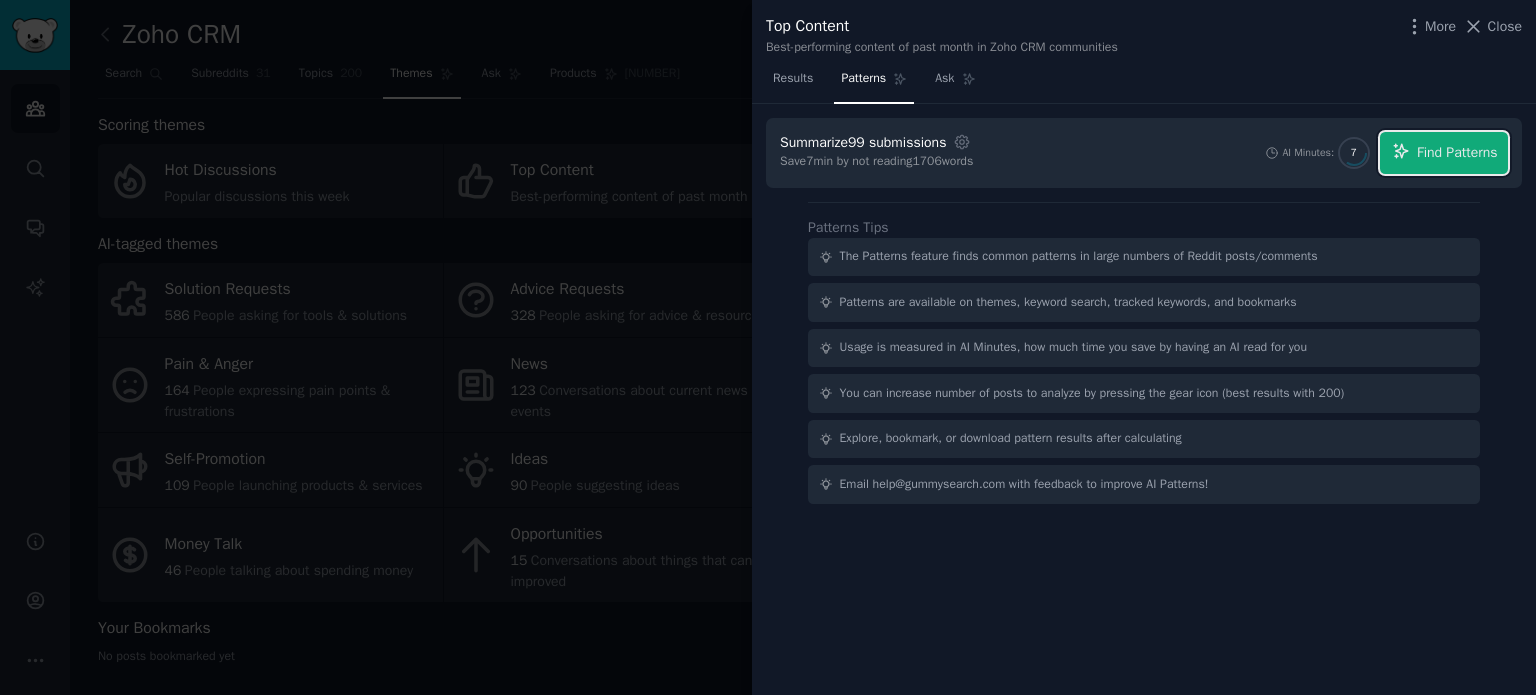click on "Find Patterns" at bounding box center (1457, 152) 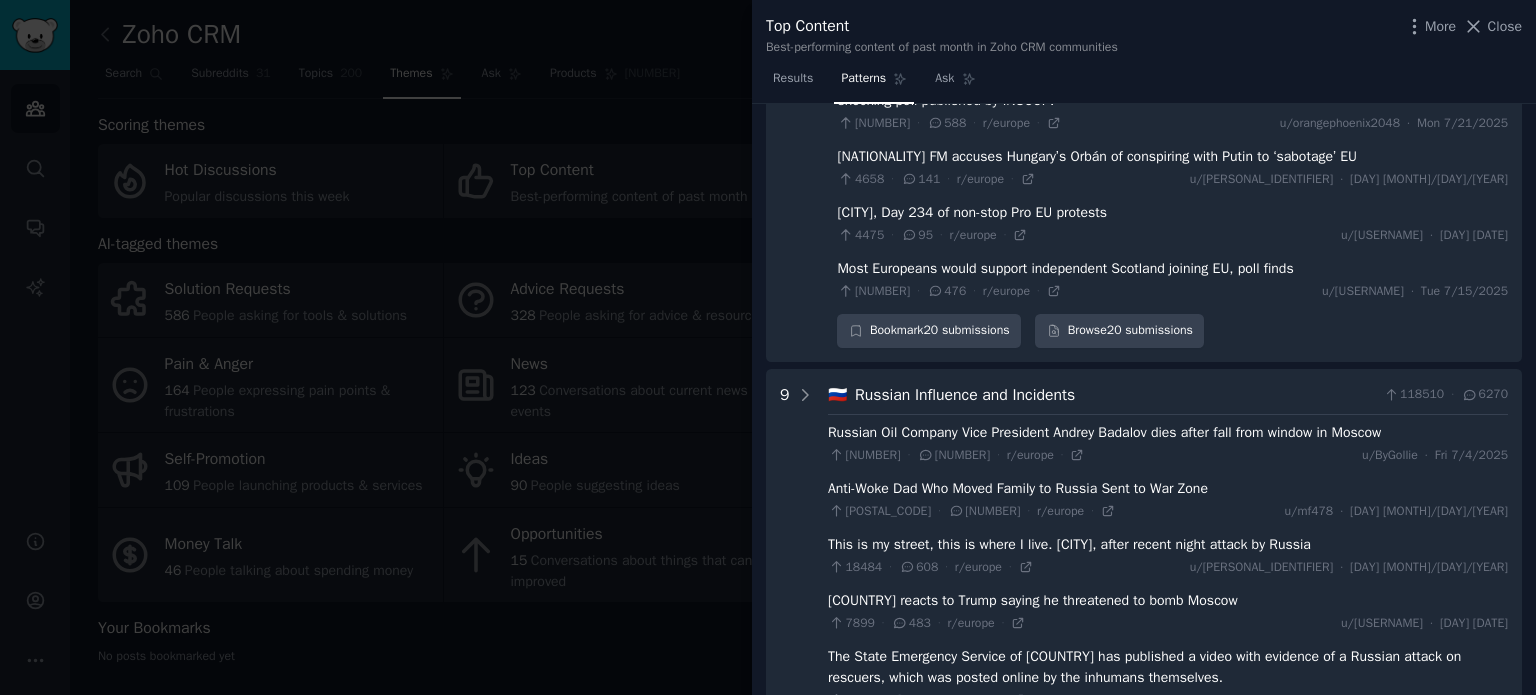 scroll, scrollTop: 900, scrollLeft: 0, axis: vertical 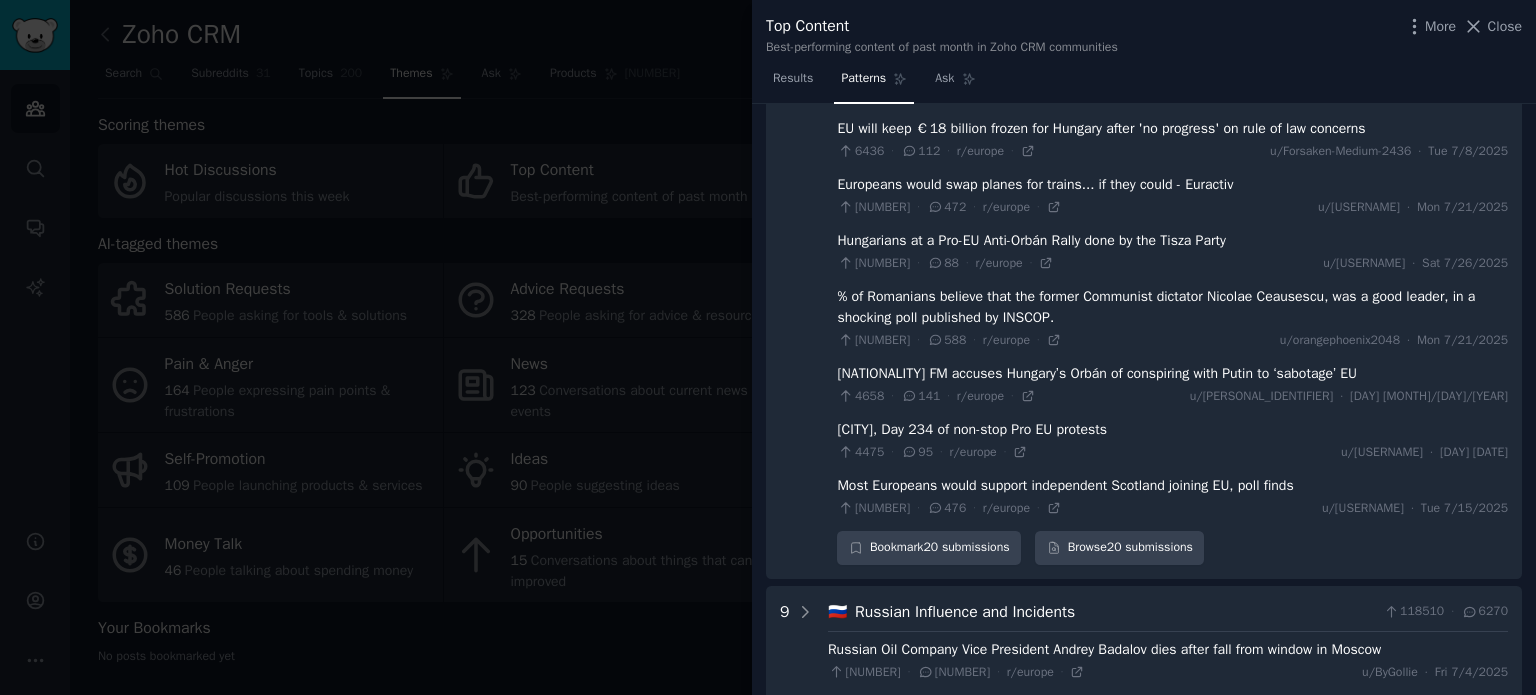 click at bounding box center [768, 347] 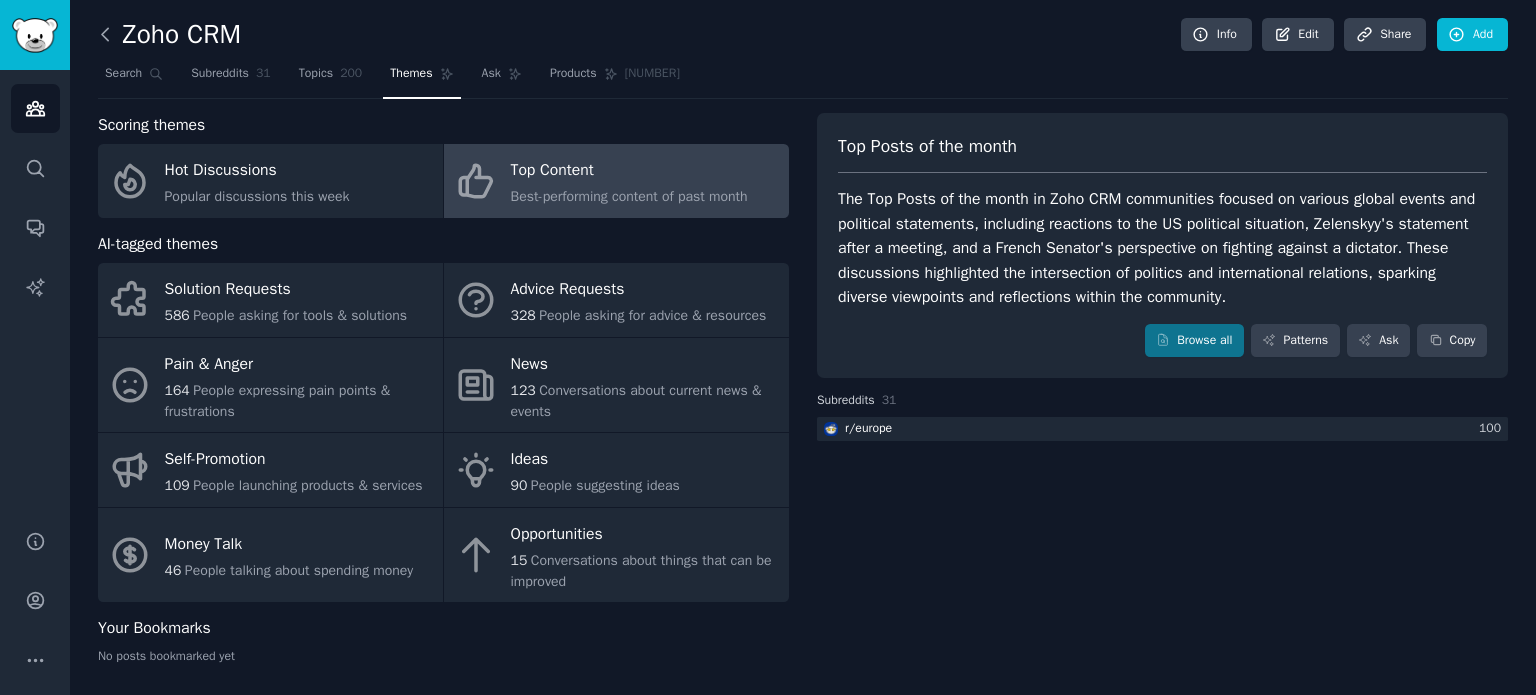 click 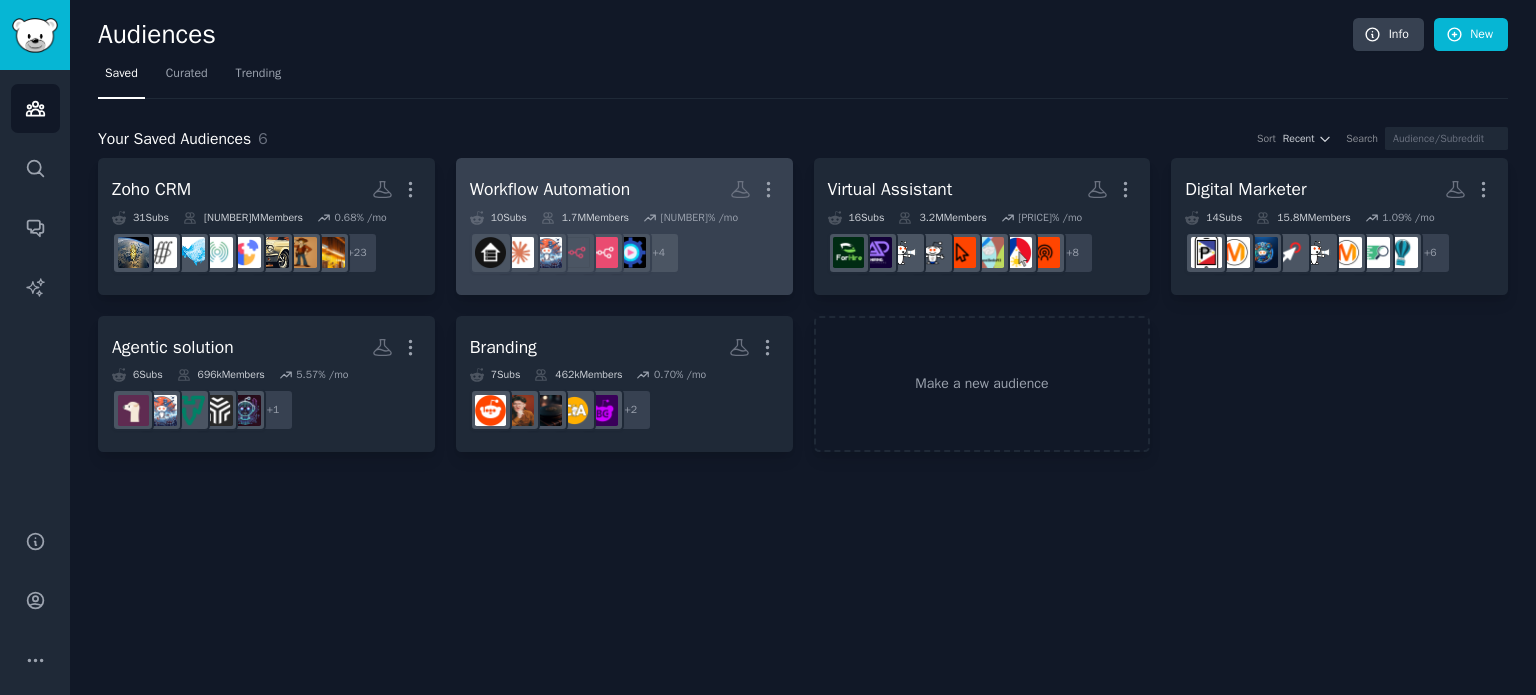 click on "Workflow Automation" at bounding box center (550, 189) 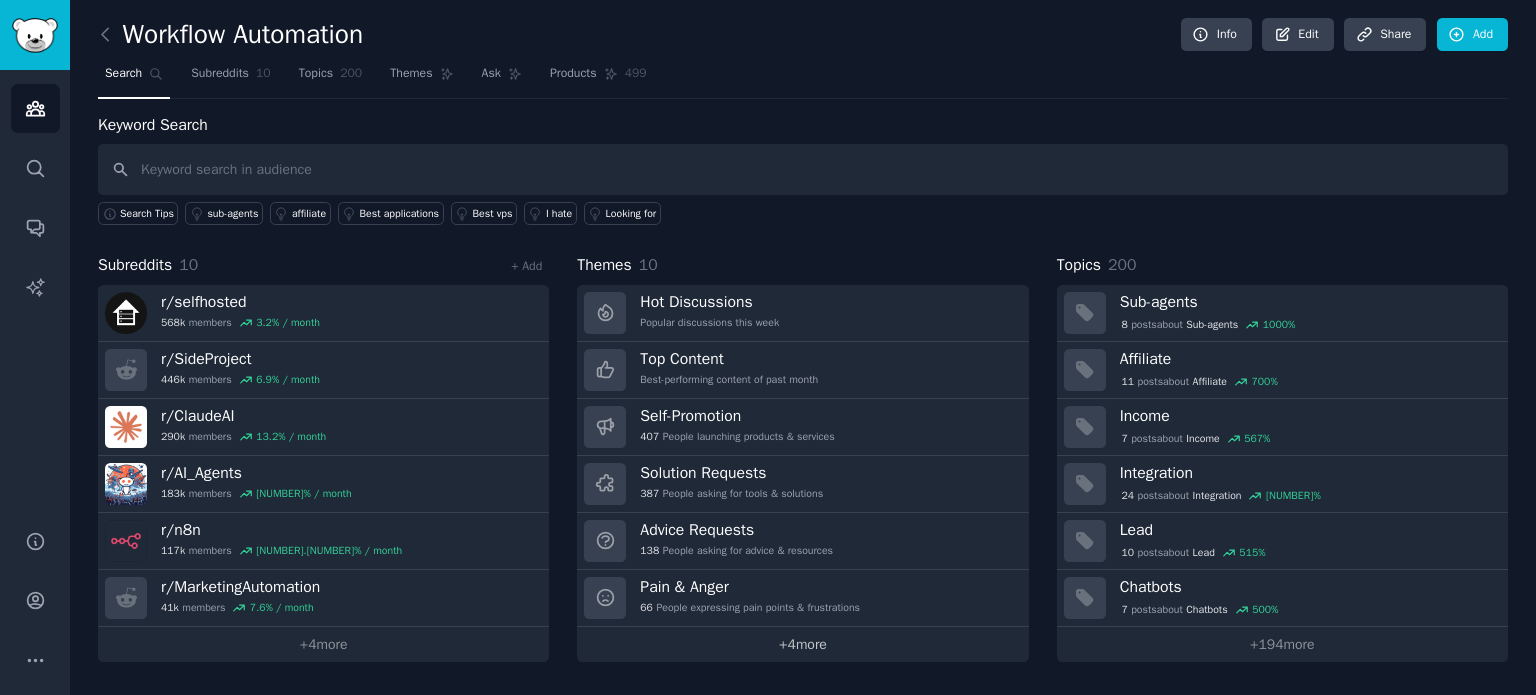 click on "+  4  more" at bounding box center (802, 644) 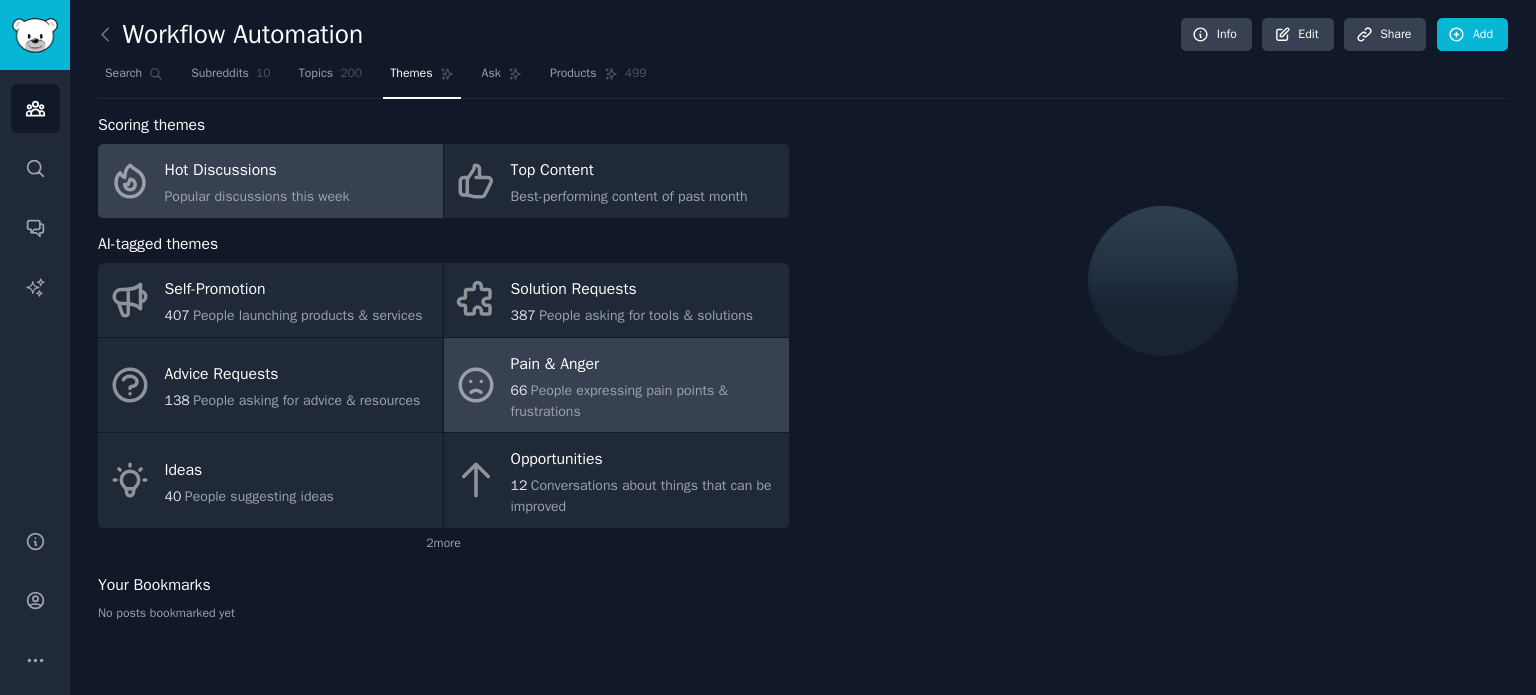 click on "People expressing pain points & frustrations" at bounding box center (619, 401) 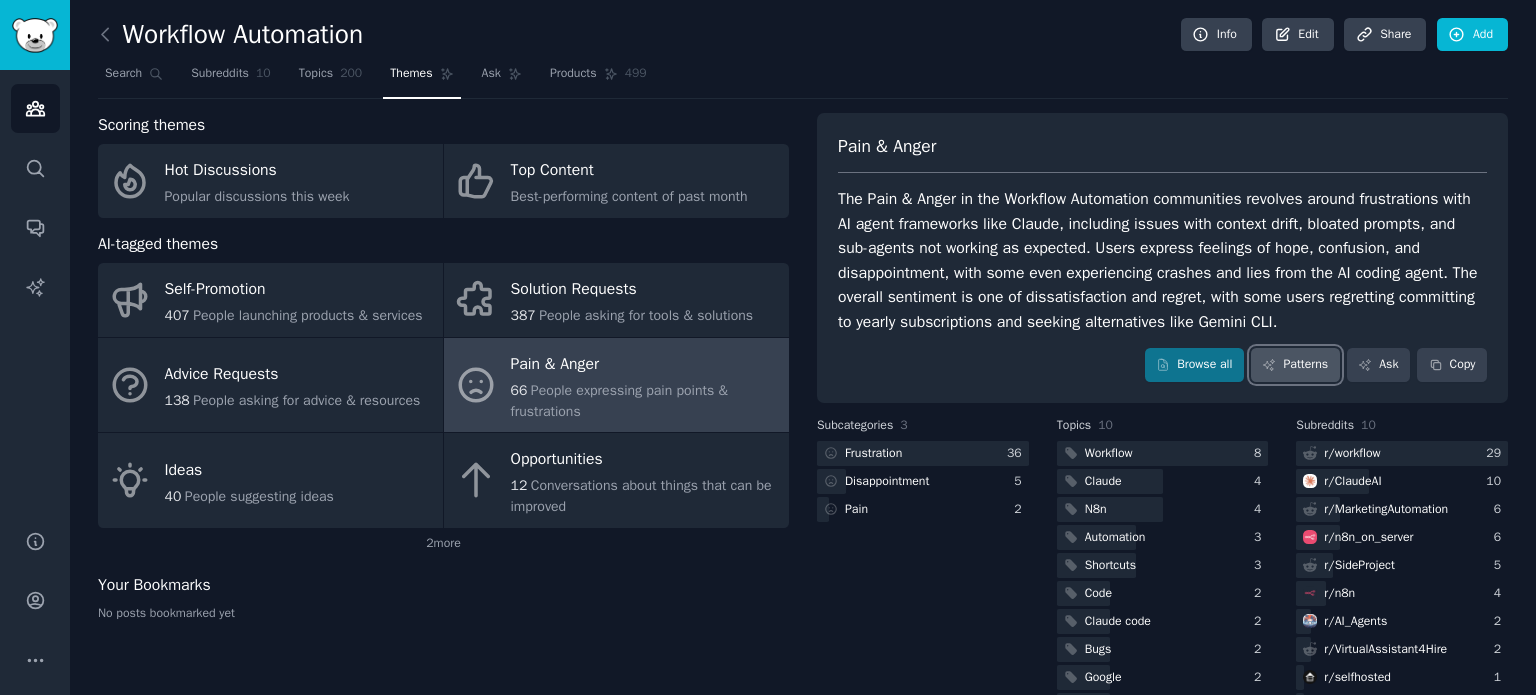 click on "Patterns" at bounding box center [1295, 365] 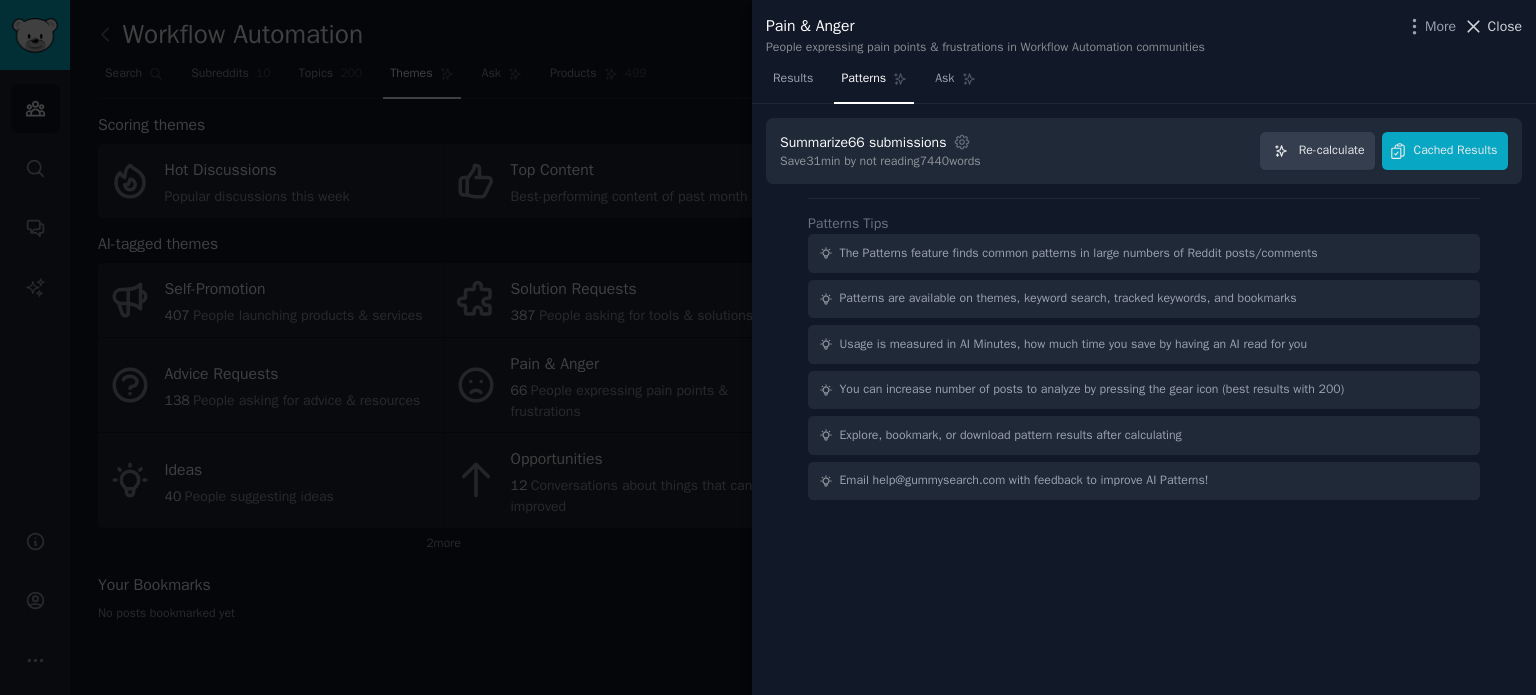 click on "Close" at bounding box center (1505, 26) 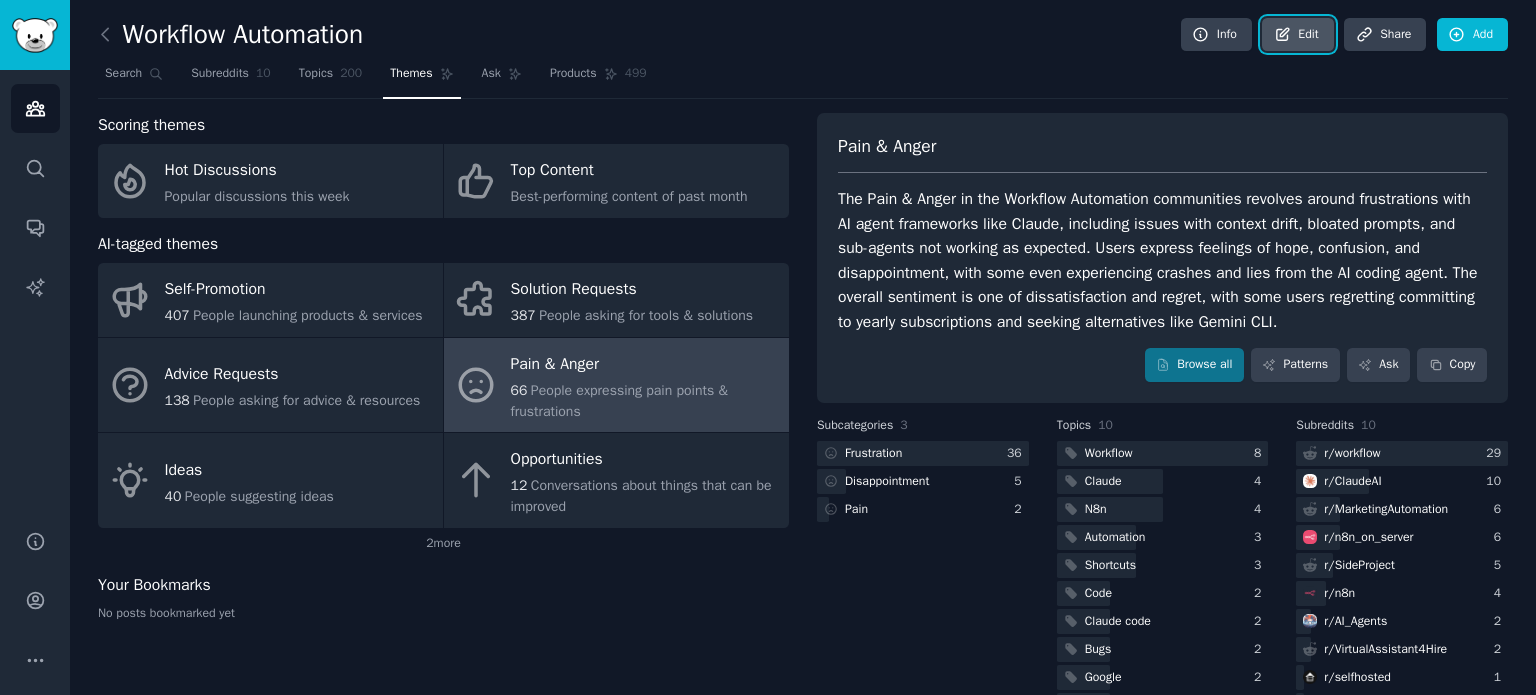 click on "Edit" at bounding box center [1297, 35] 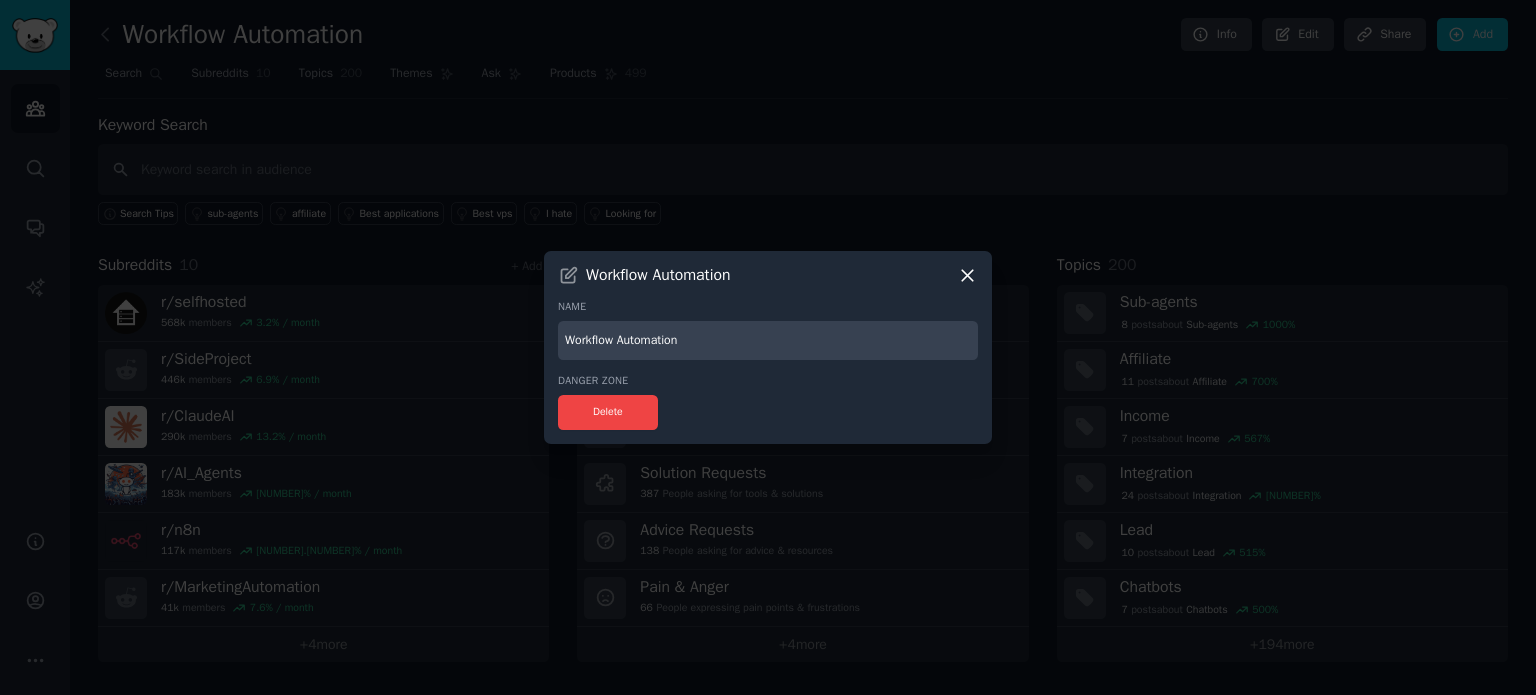 click 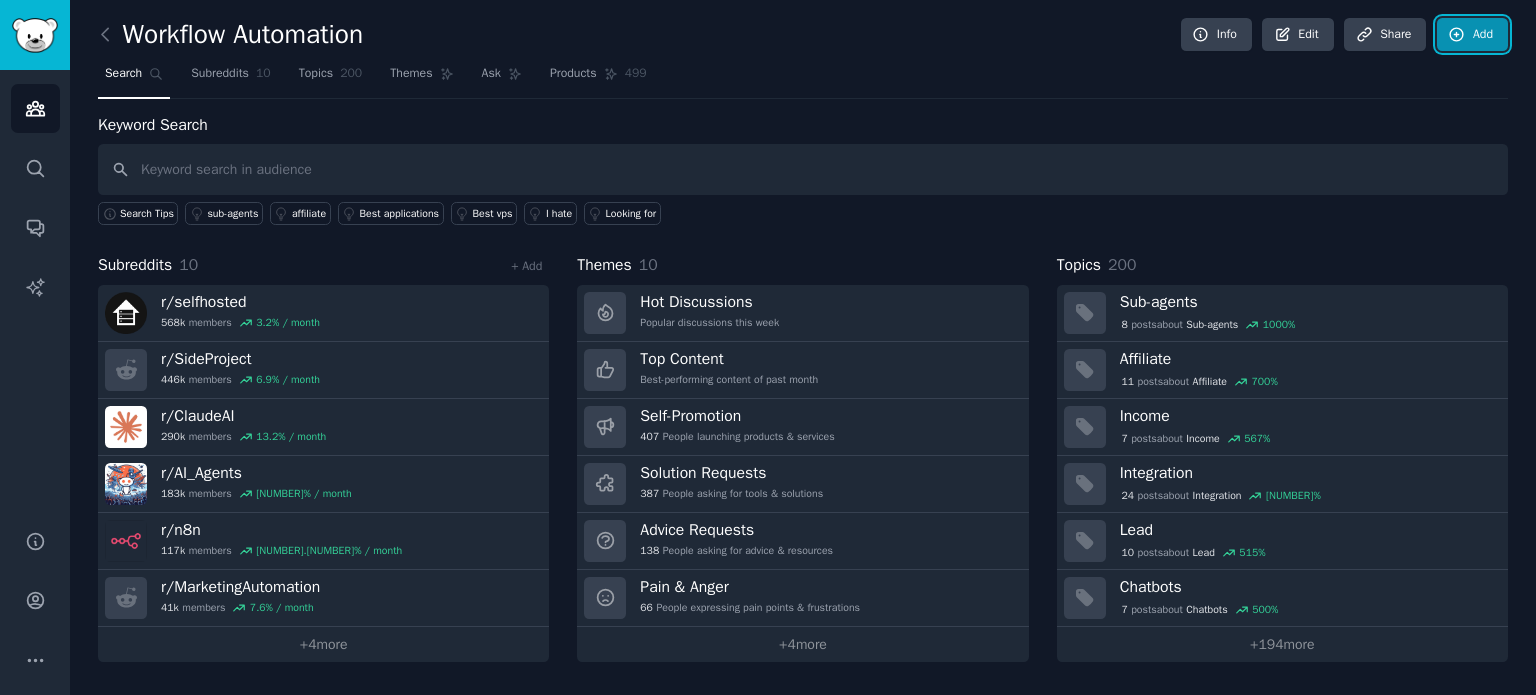 click on "Add" at bounding box center [1472, 35] 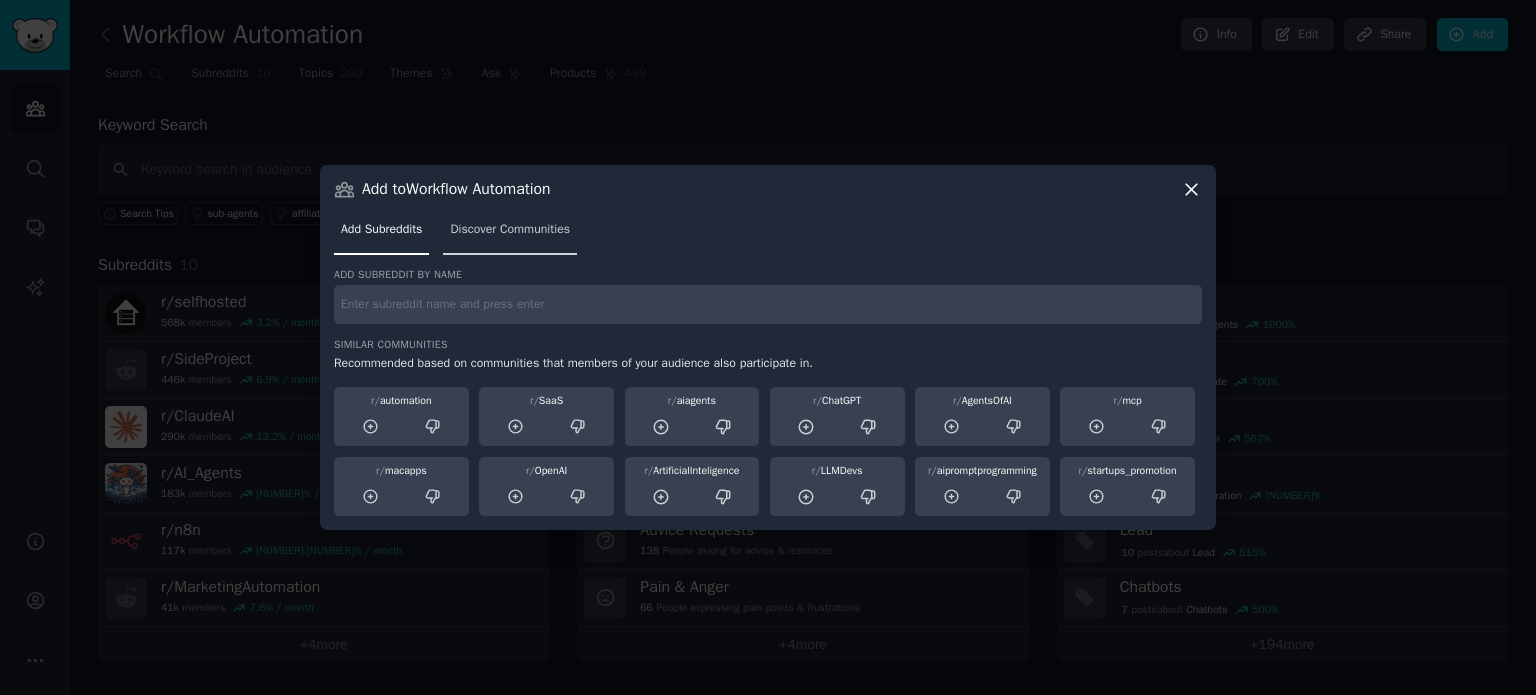 click on "Discover Communities" at bounding box center (510, 230) 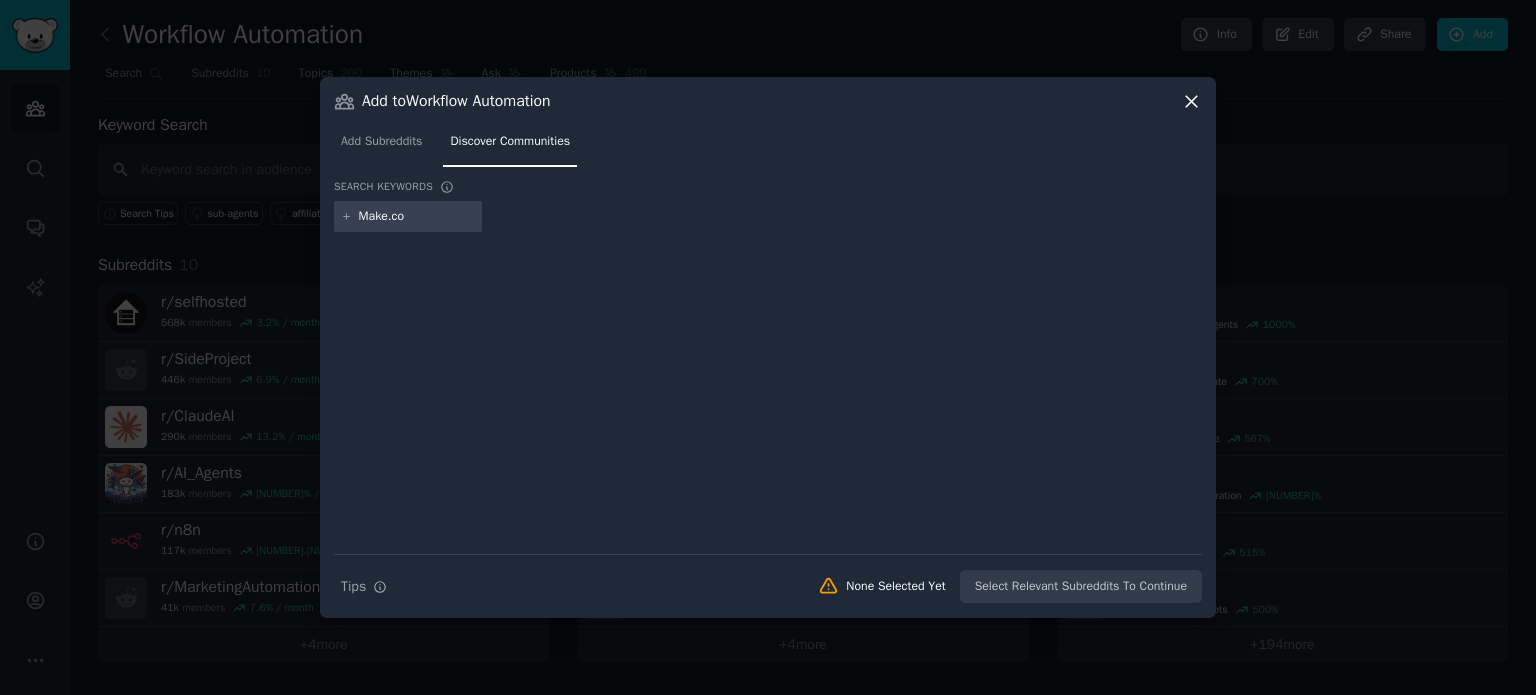 type on "Make.com" 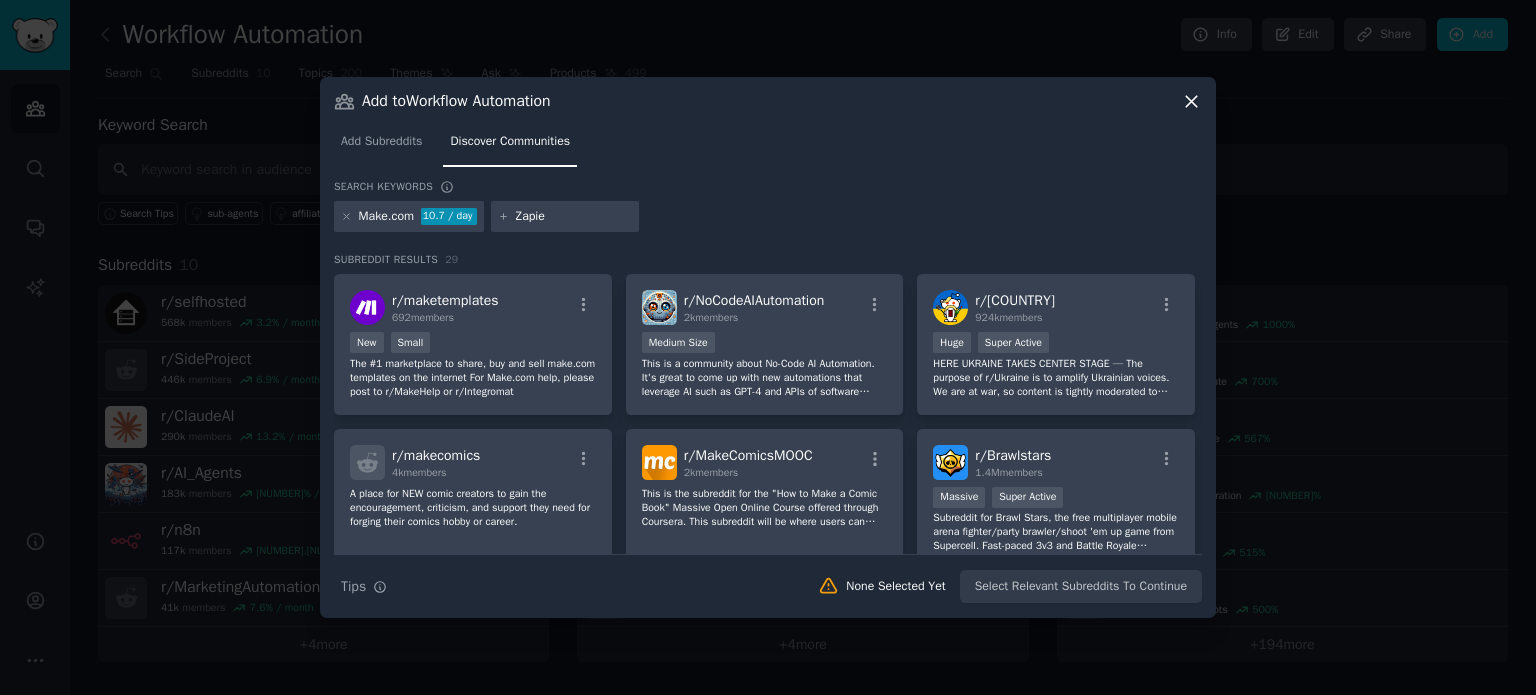 type on "Zapier" 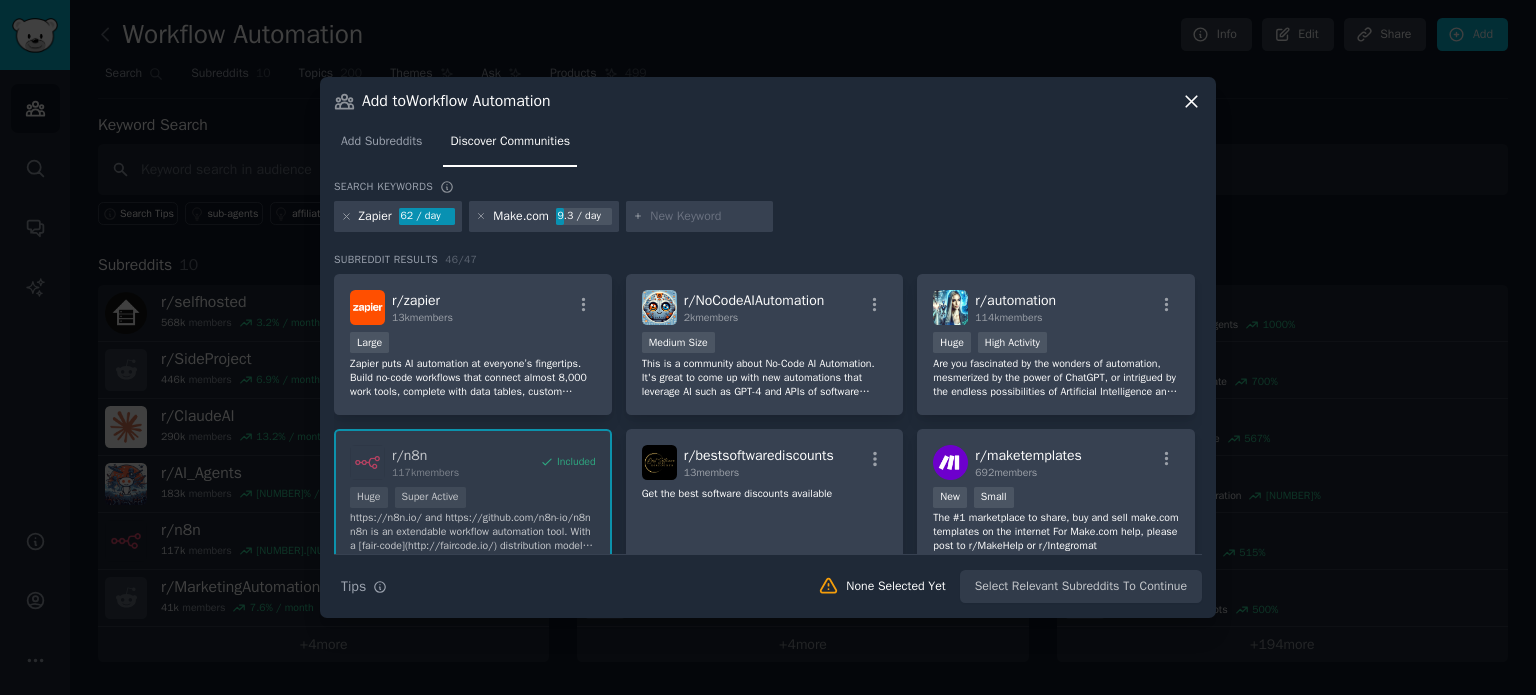 paste on "Business process automation" 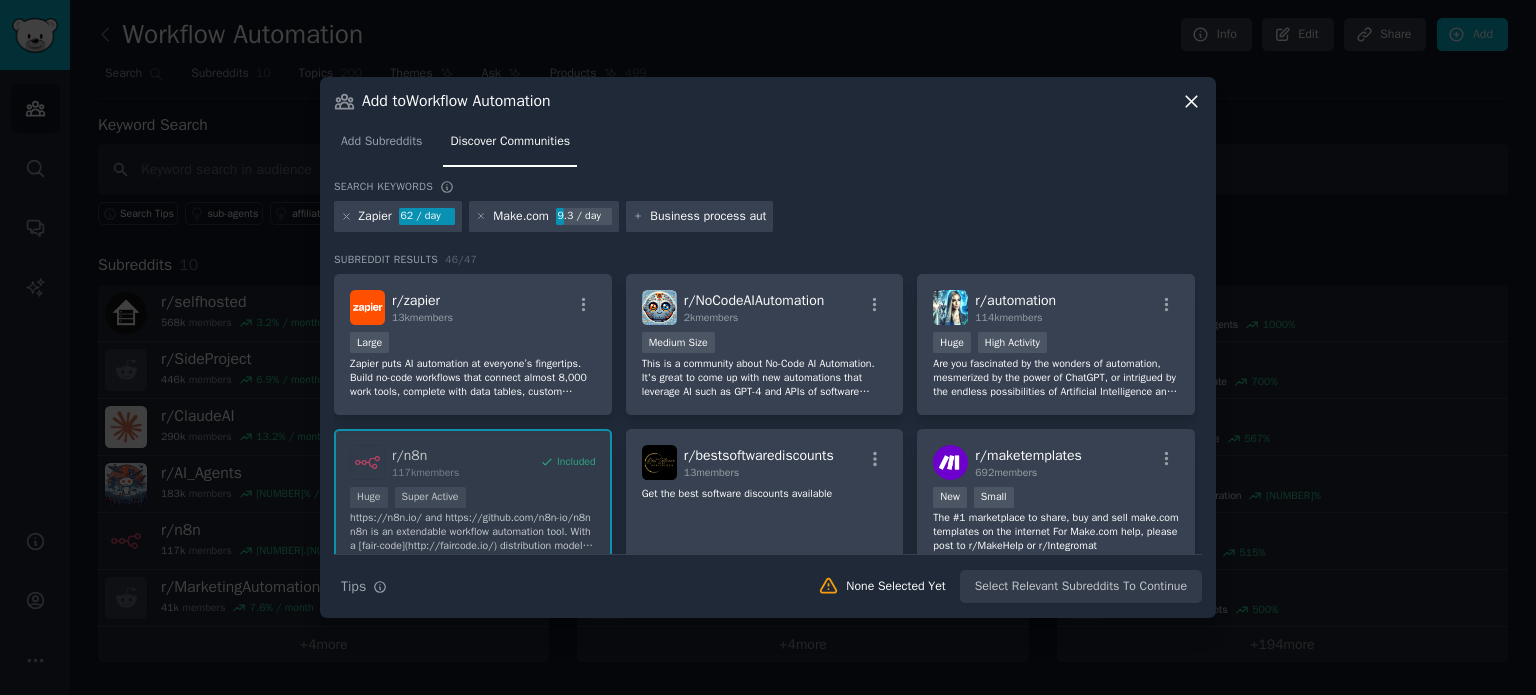 scroll, scrollTop: 0, scrollLeft: 17, axis: horizontal 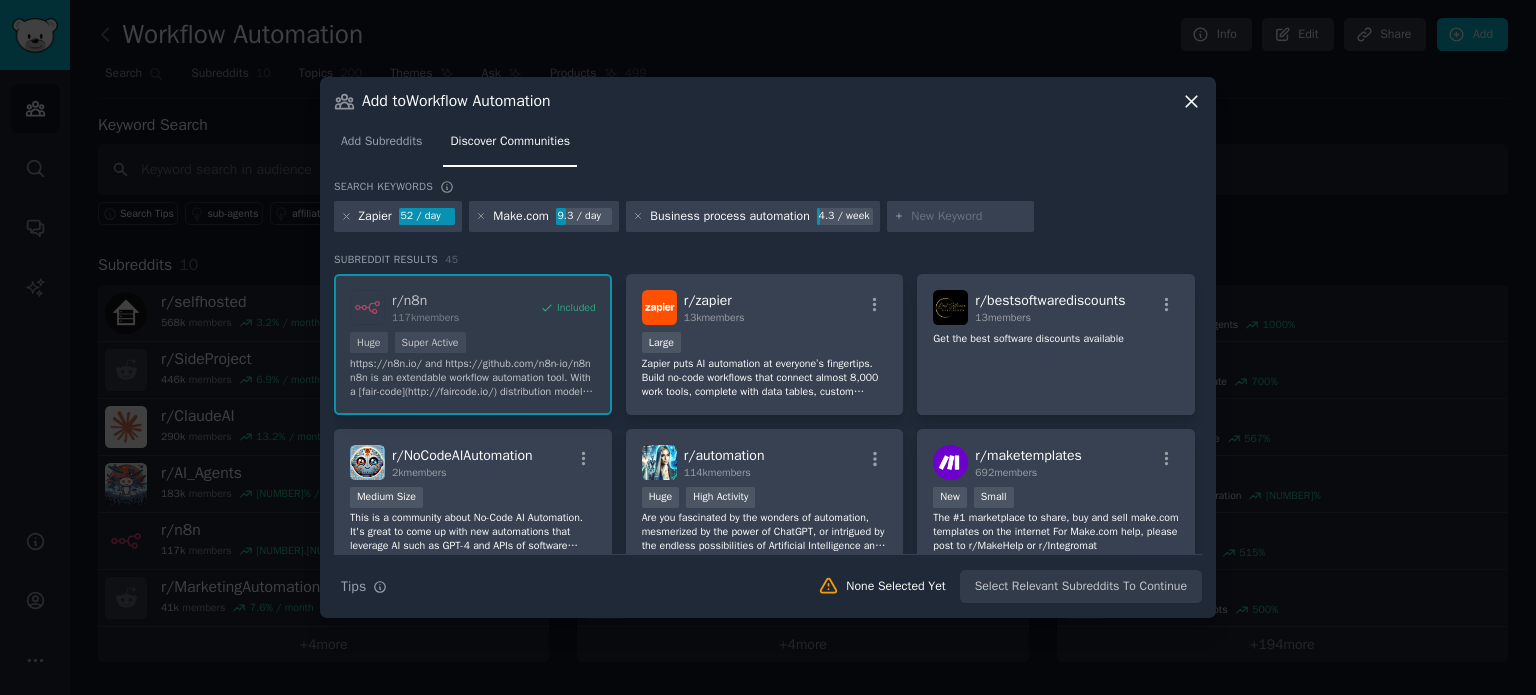 paste on "Workflow orchestration" 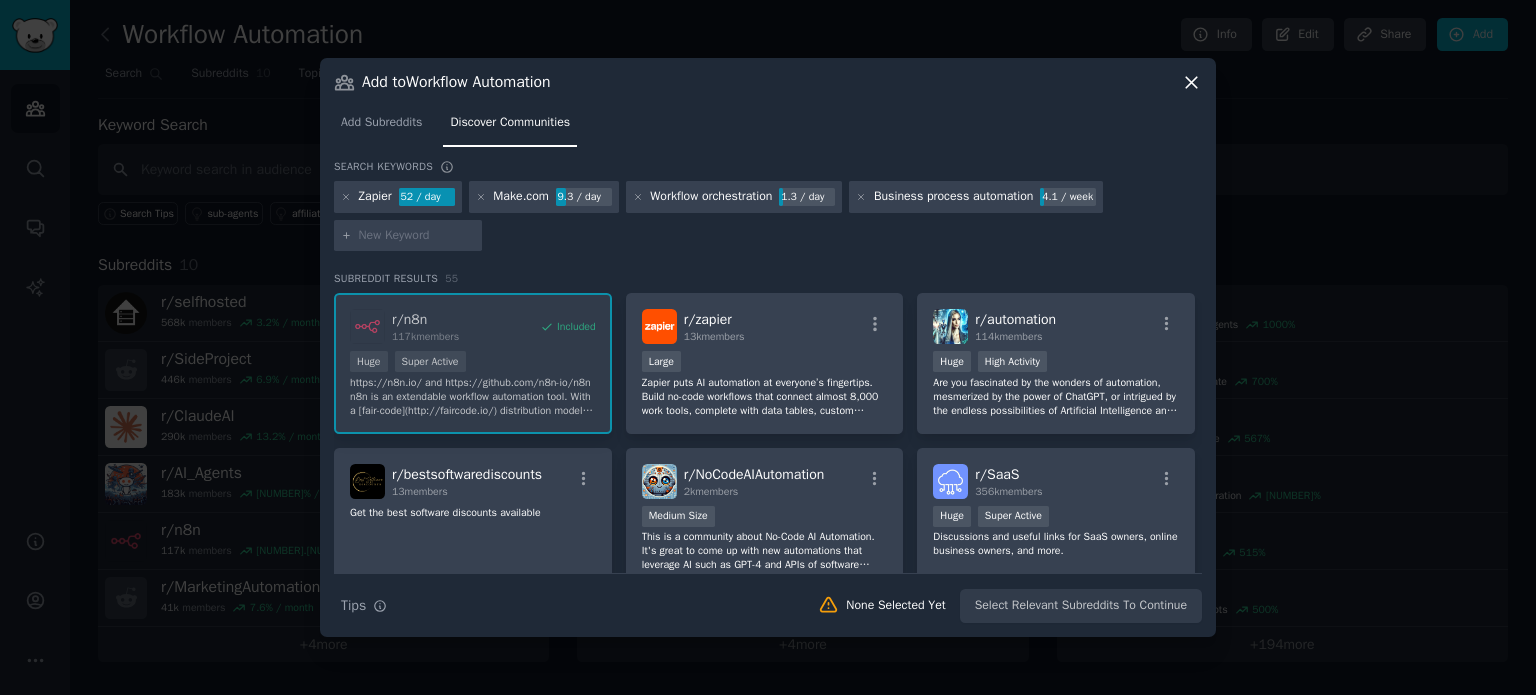 paste on "Task automation" 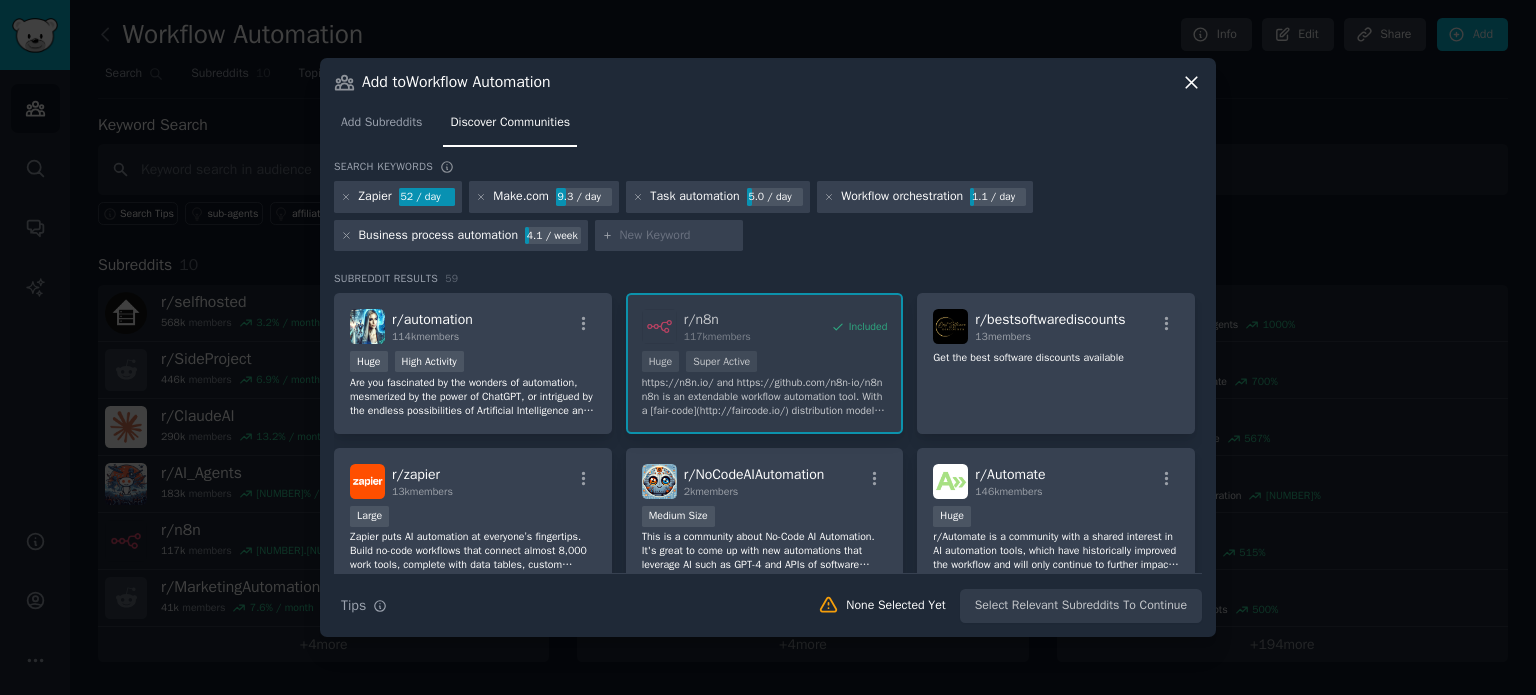 paste on "Digital transformation" 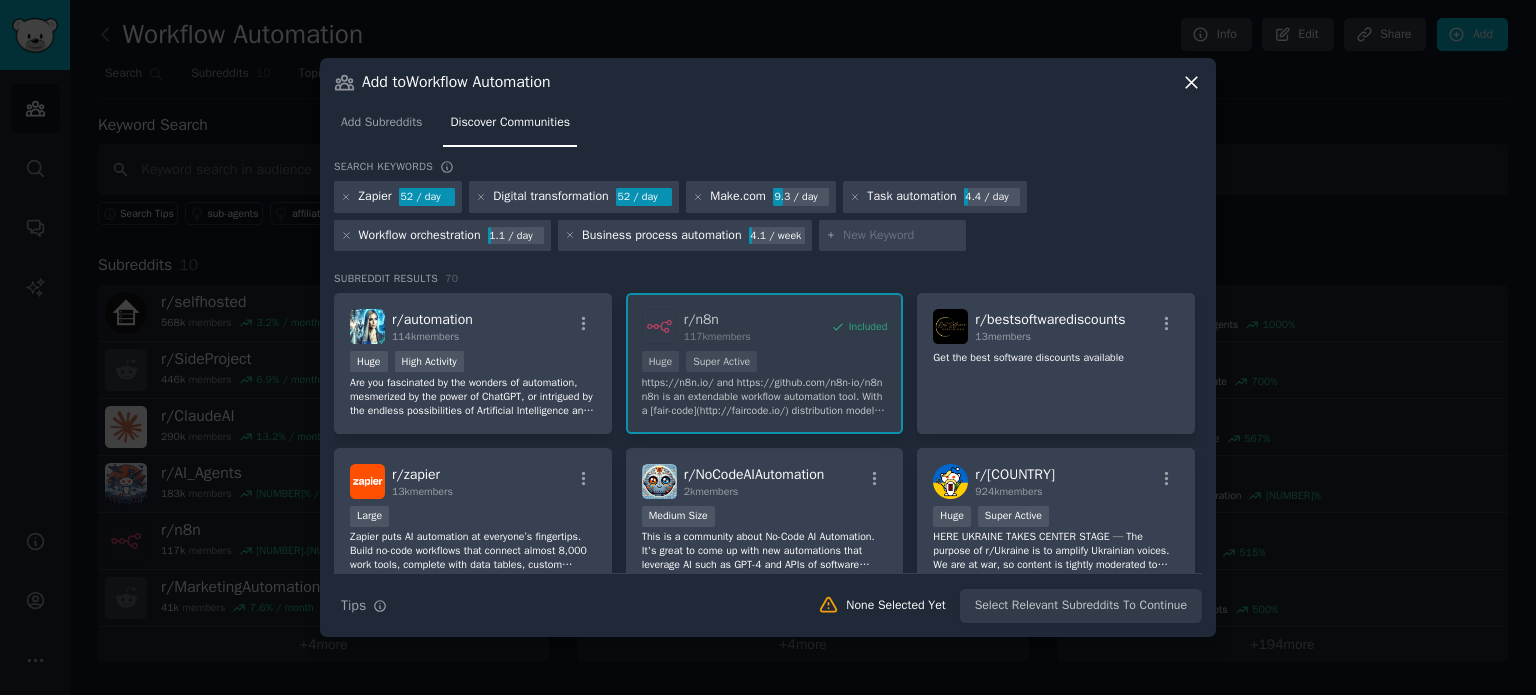 paste on "API integrations" 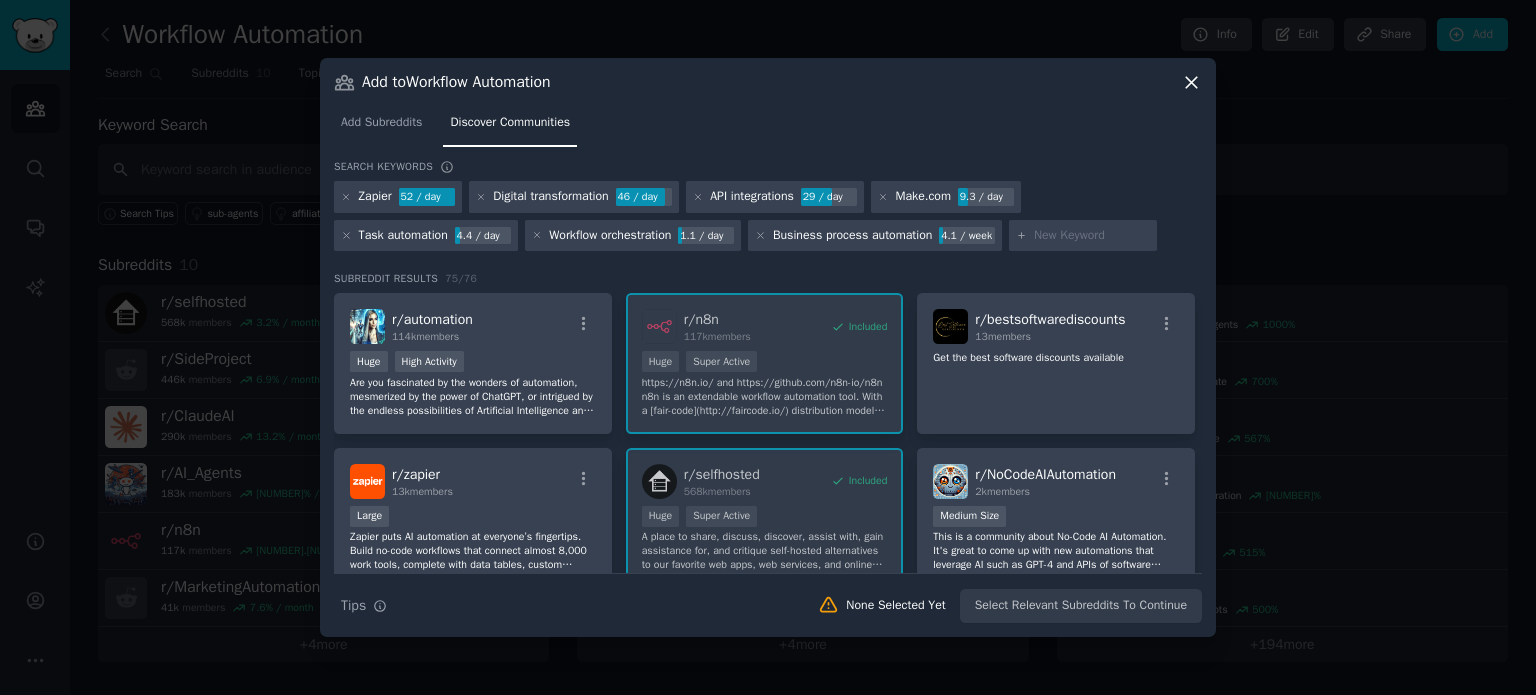 paste on "Webhook automation" 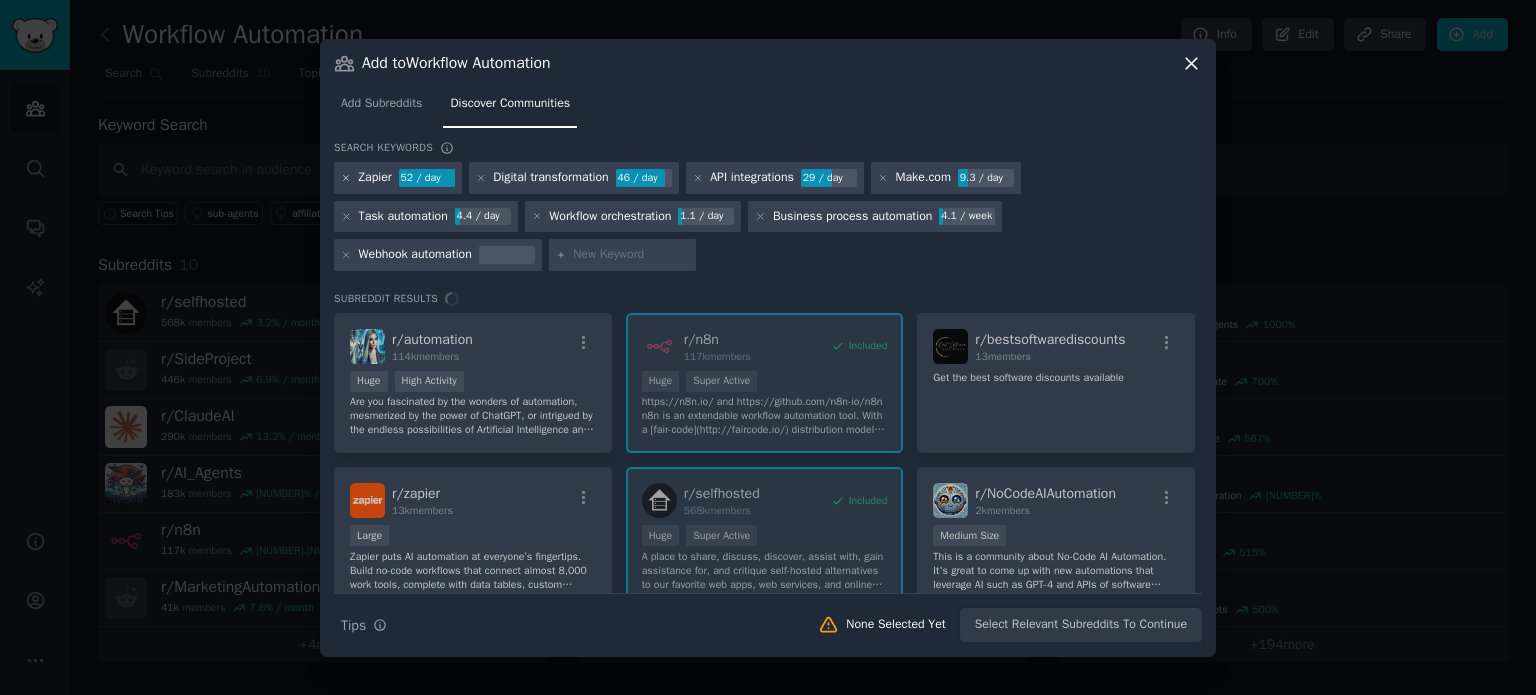 click 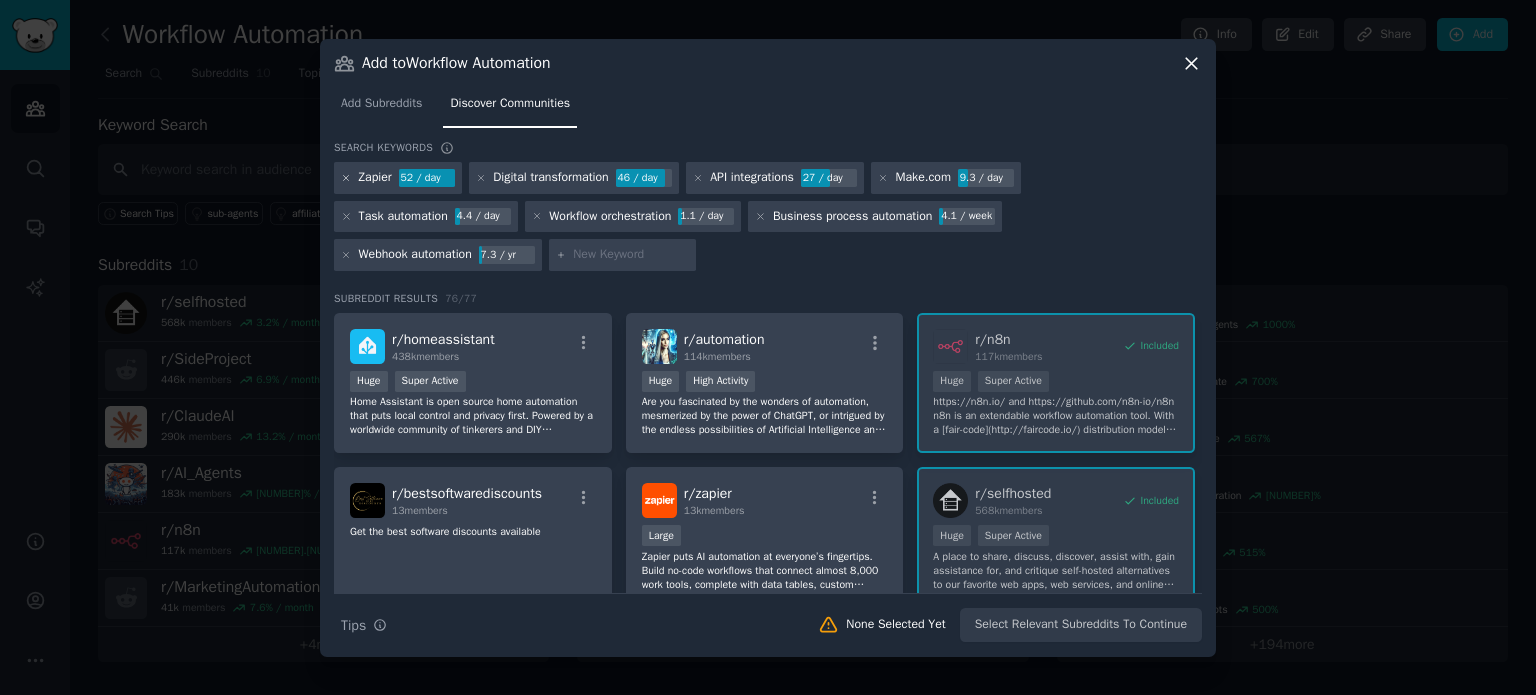 click 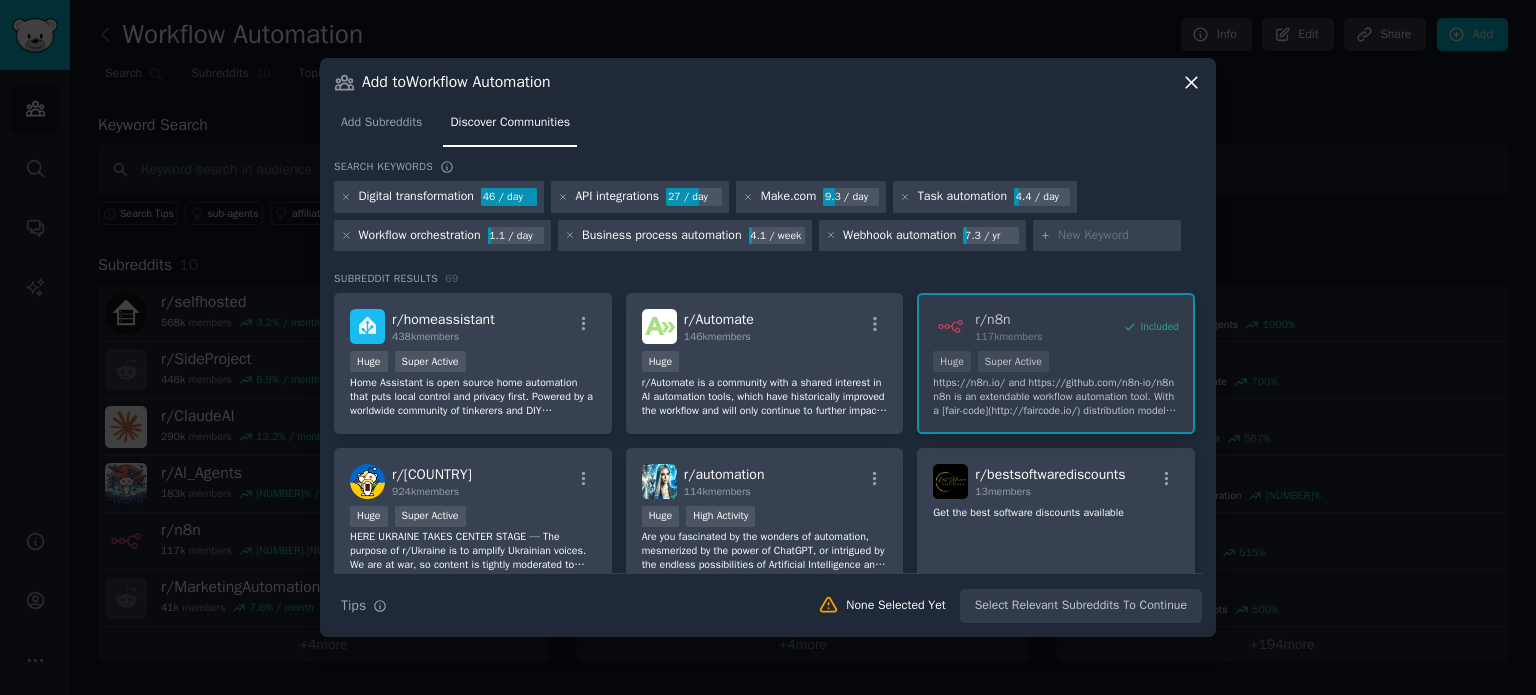 click at bounding box center [1116, 236] 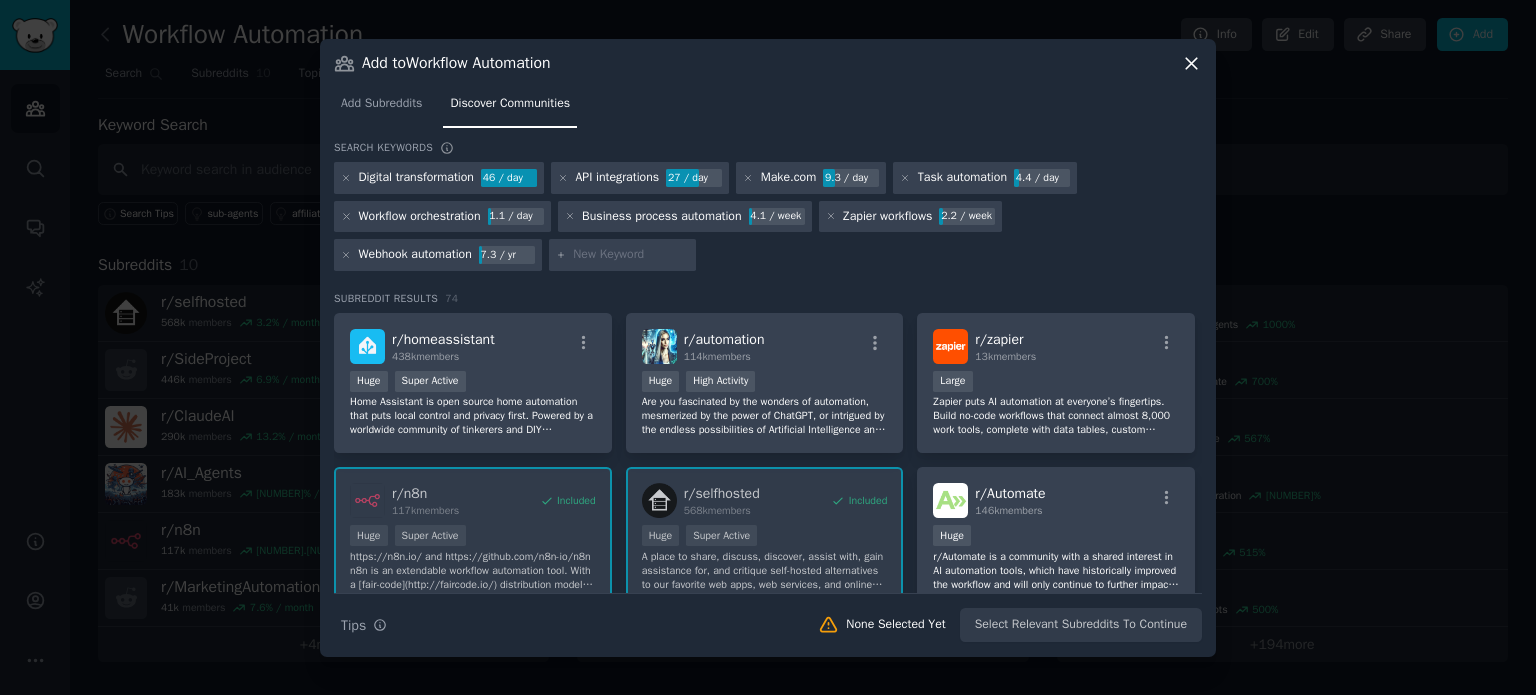paste on "No-code automation" 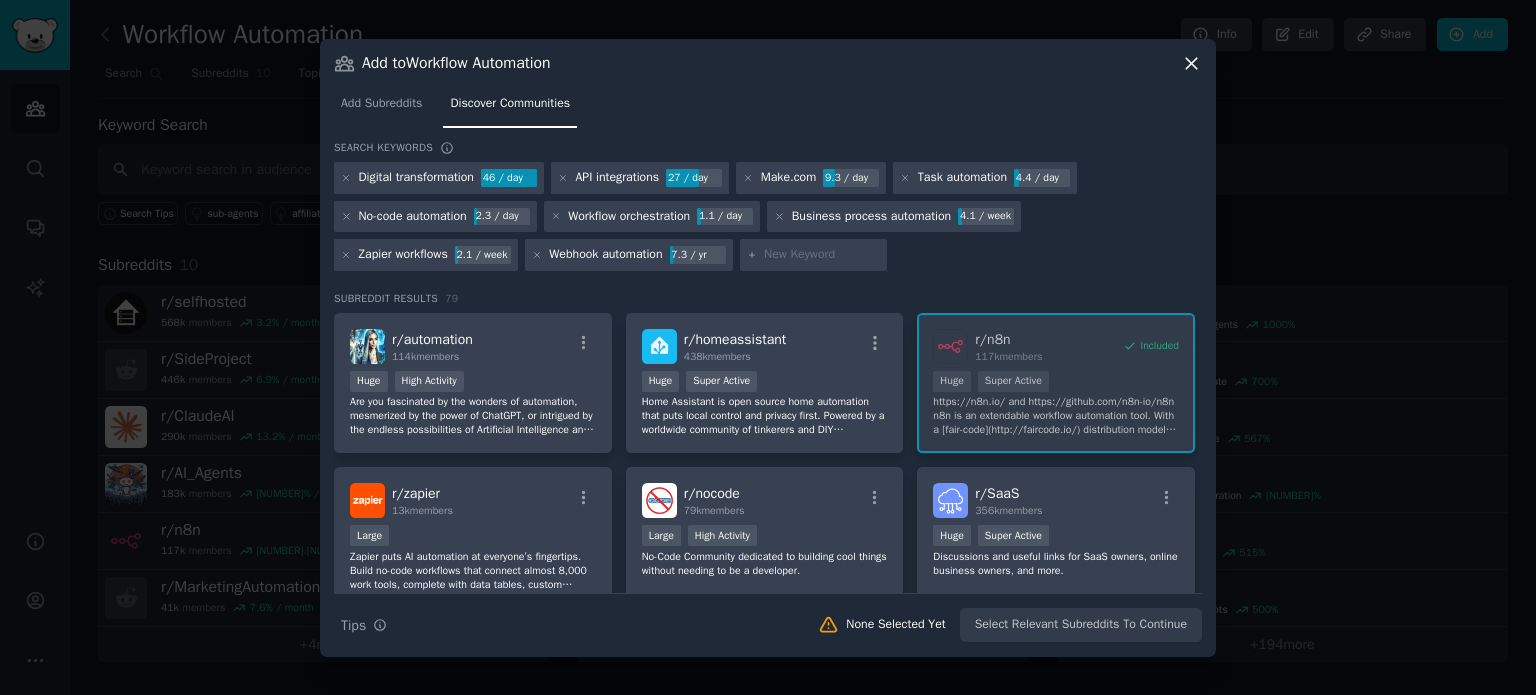 paste on "Workflow triggers" 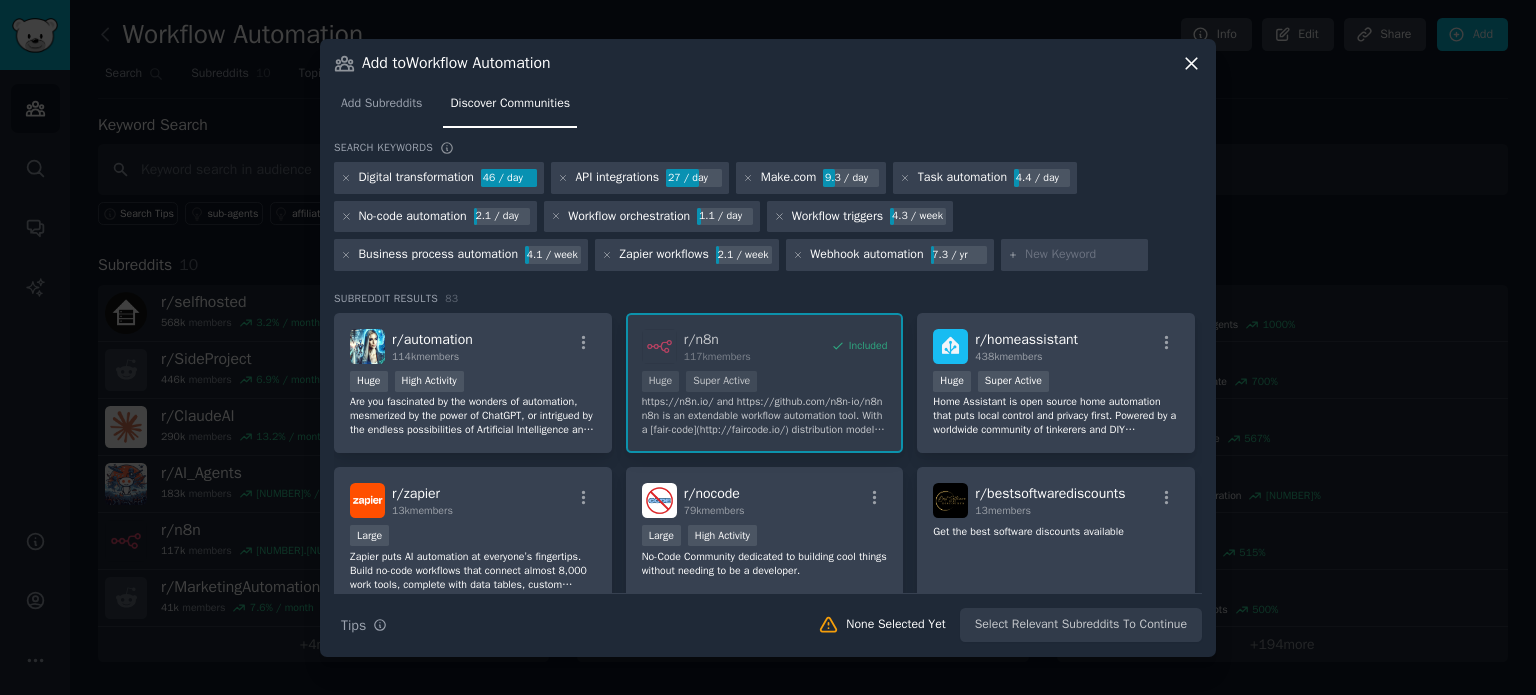 paste on "Email marketing workflows" 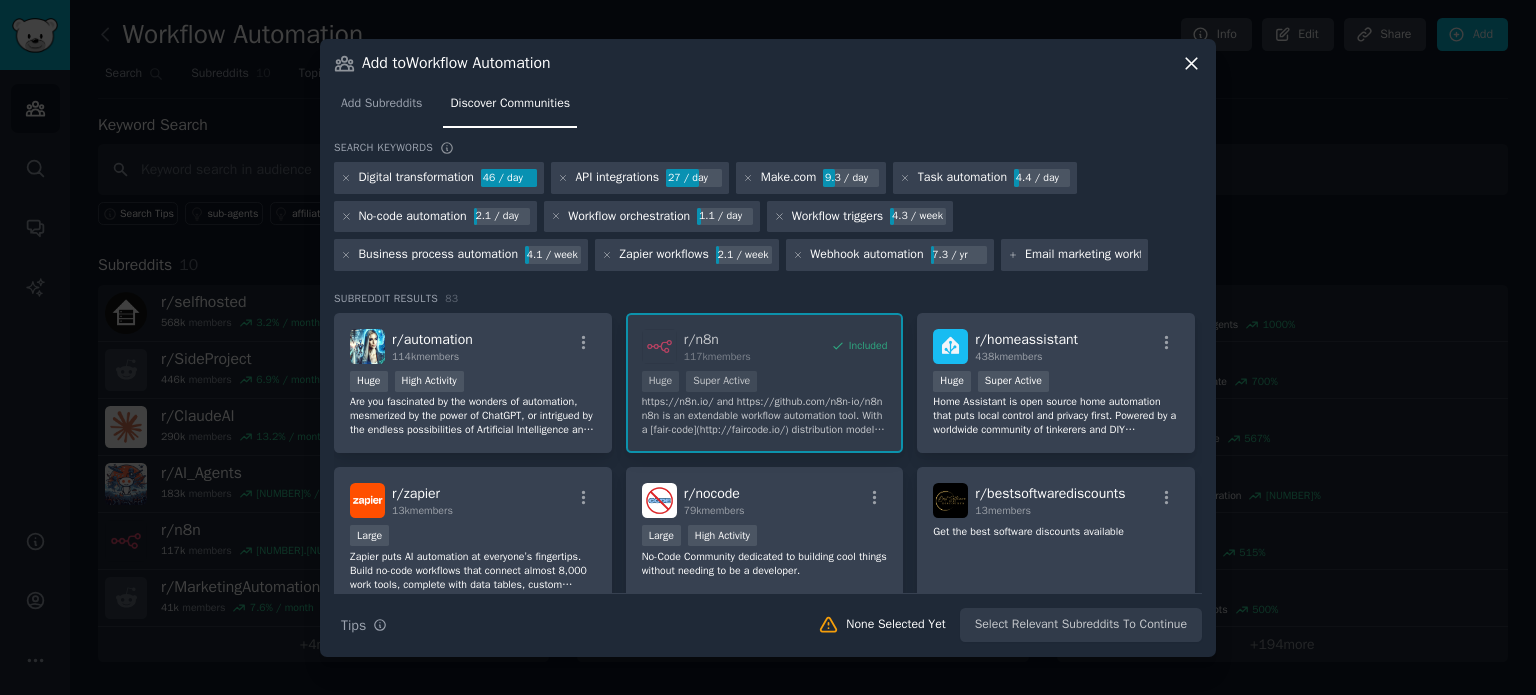 scroll, scrollTop: 0, scrollLeft: 6, axis: horizontal 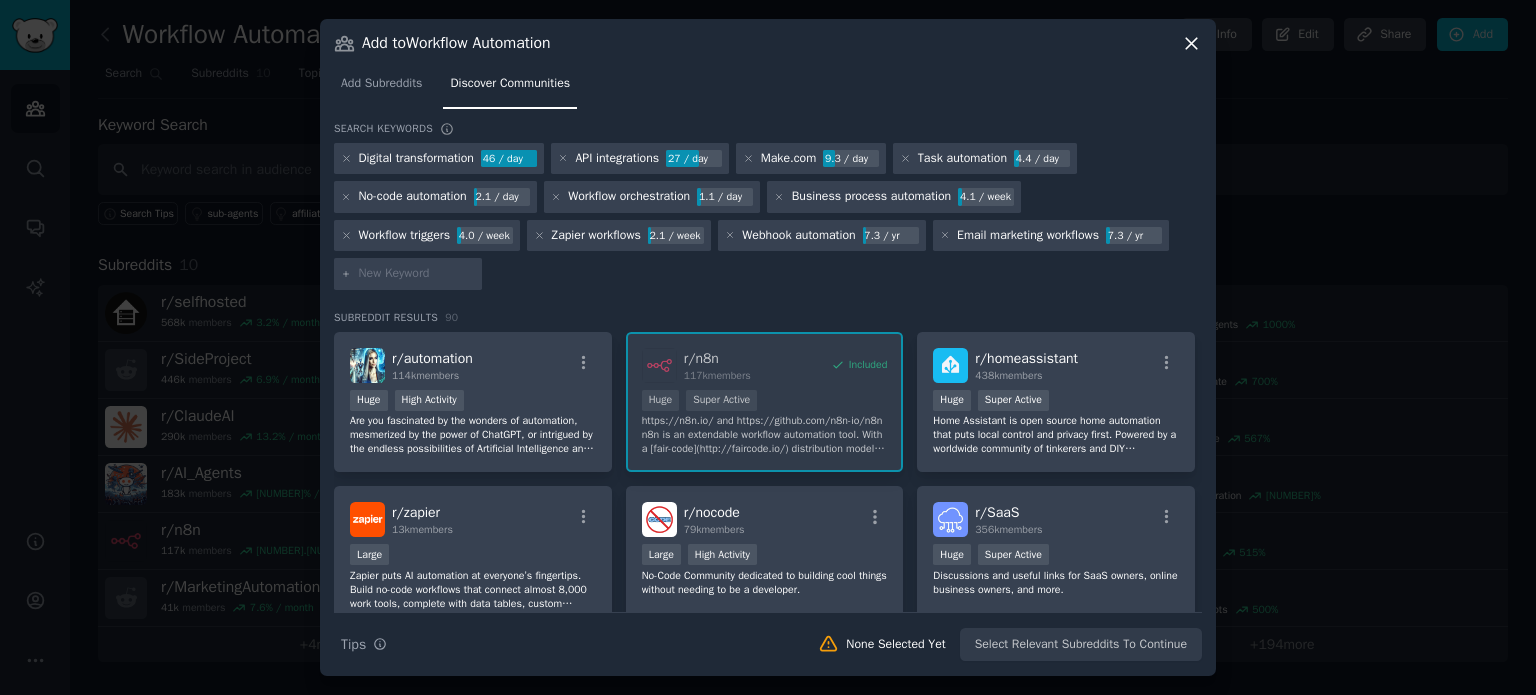 paste on "Customer onboarding automation" 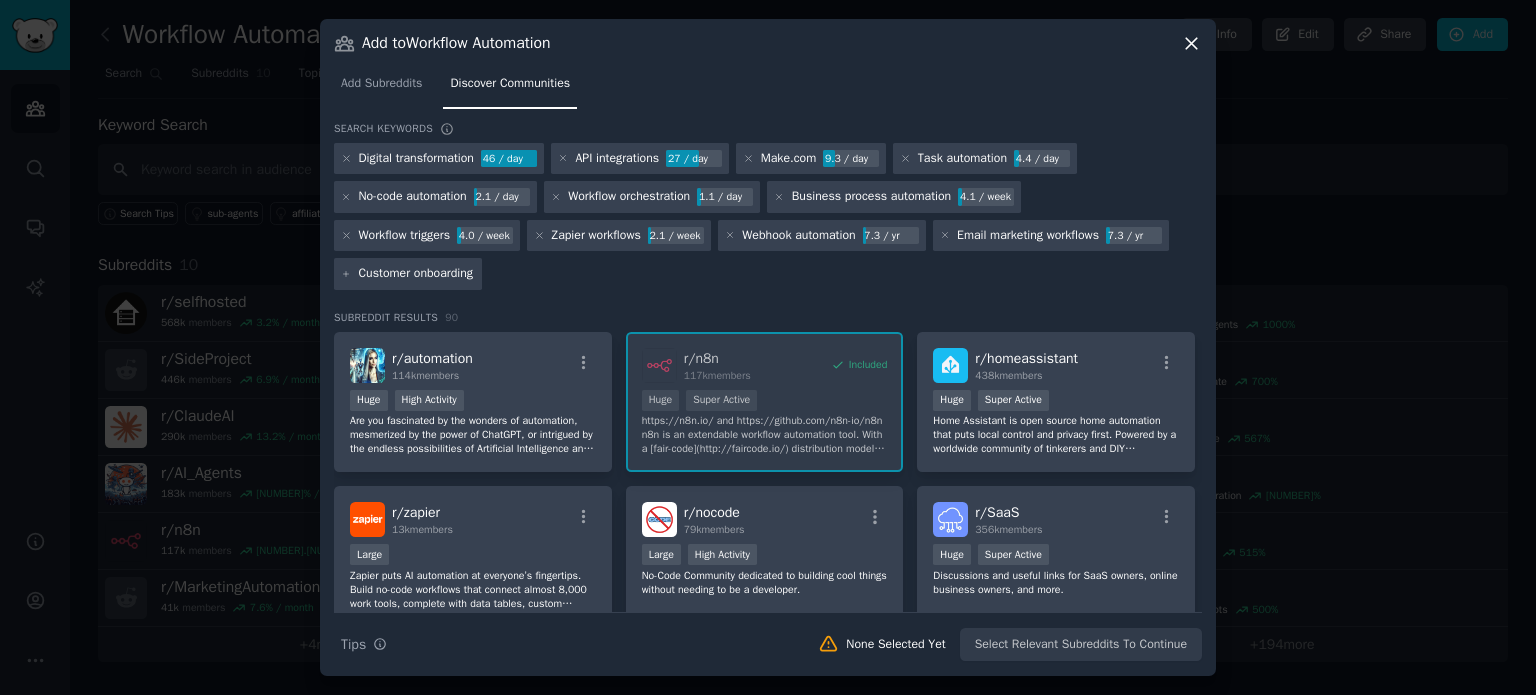 scroll, scrollTop: 0, scrollLeft: 46, axis: horizontal 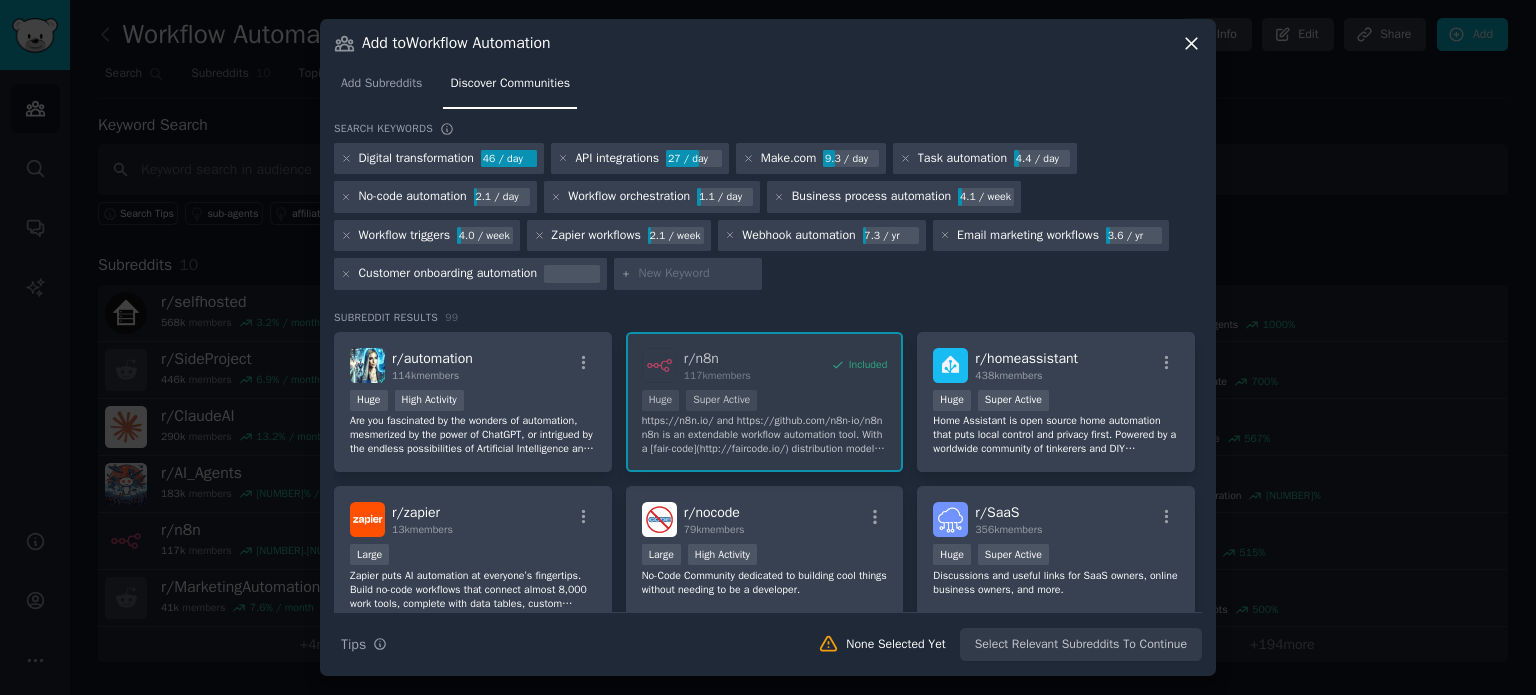 paste on "Intelligent automation" 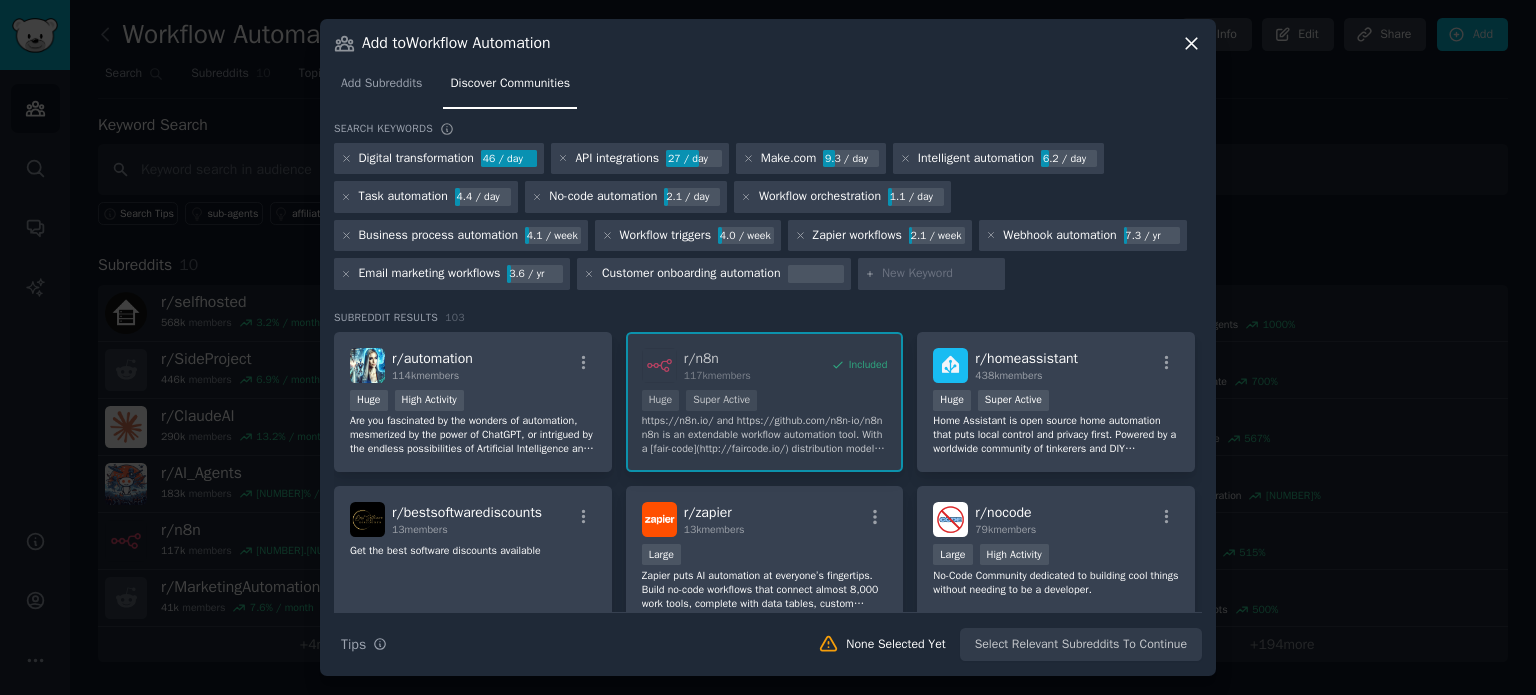 paste on "Hyperautomation" 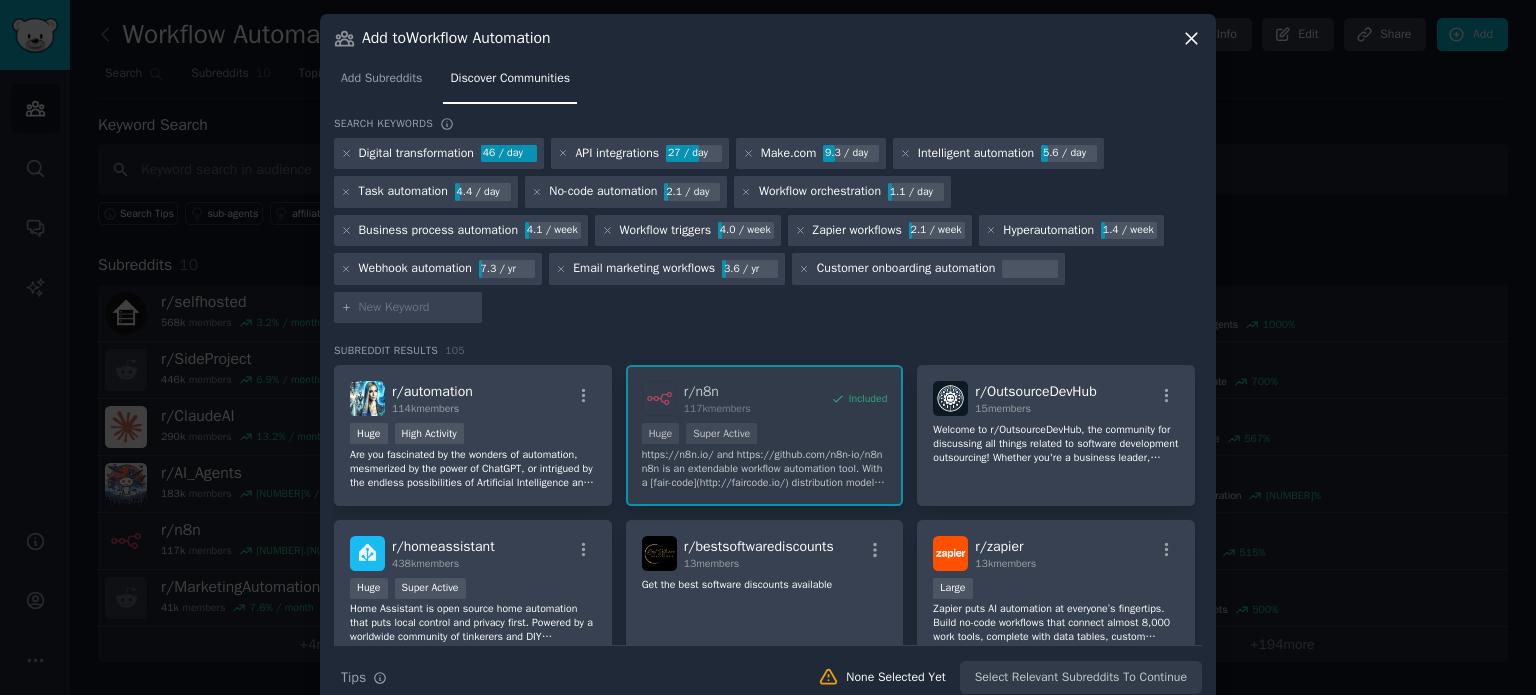 paste on "Process optimization" 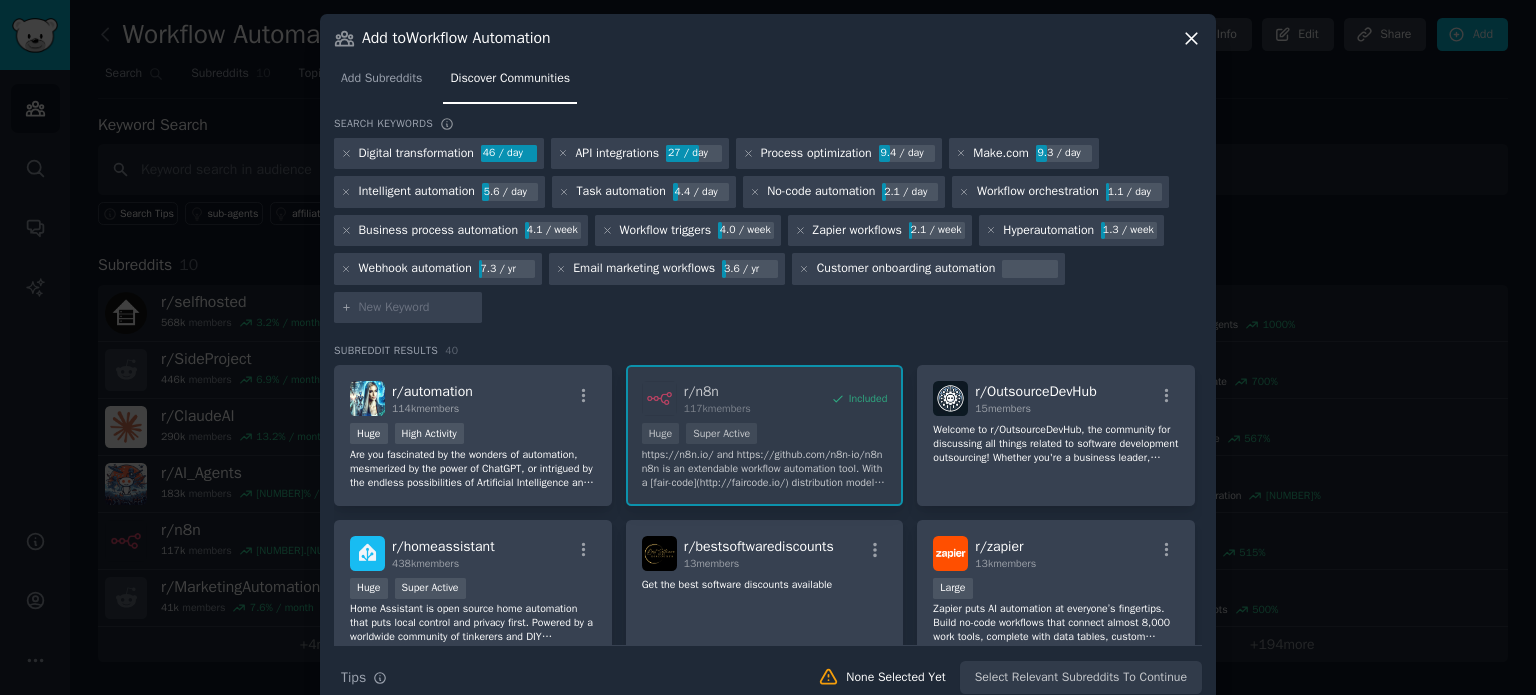 paste on "Operational efficiency" 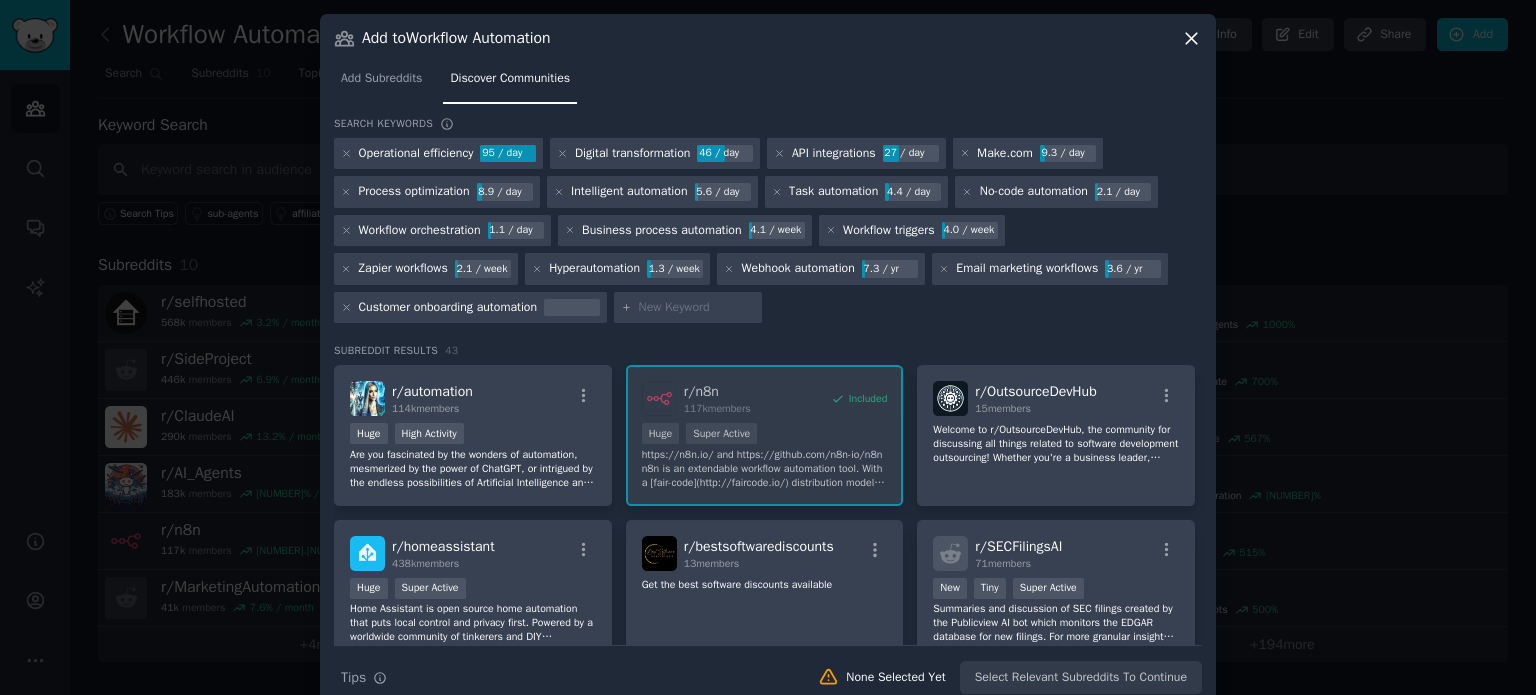 paste on "Digital workflows" 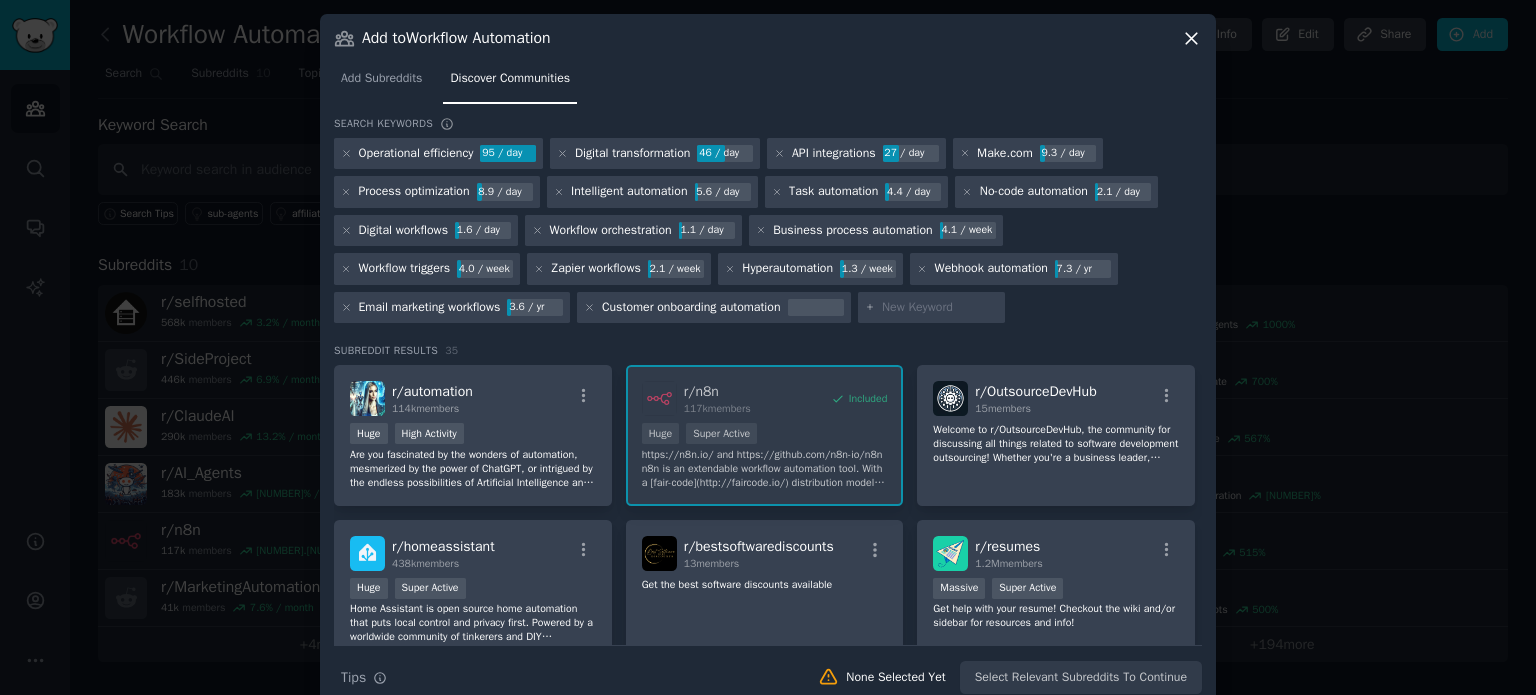 paste on "Automated reporting" 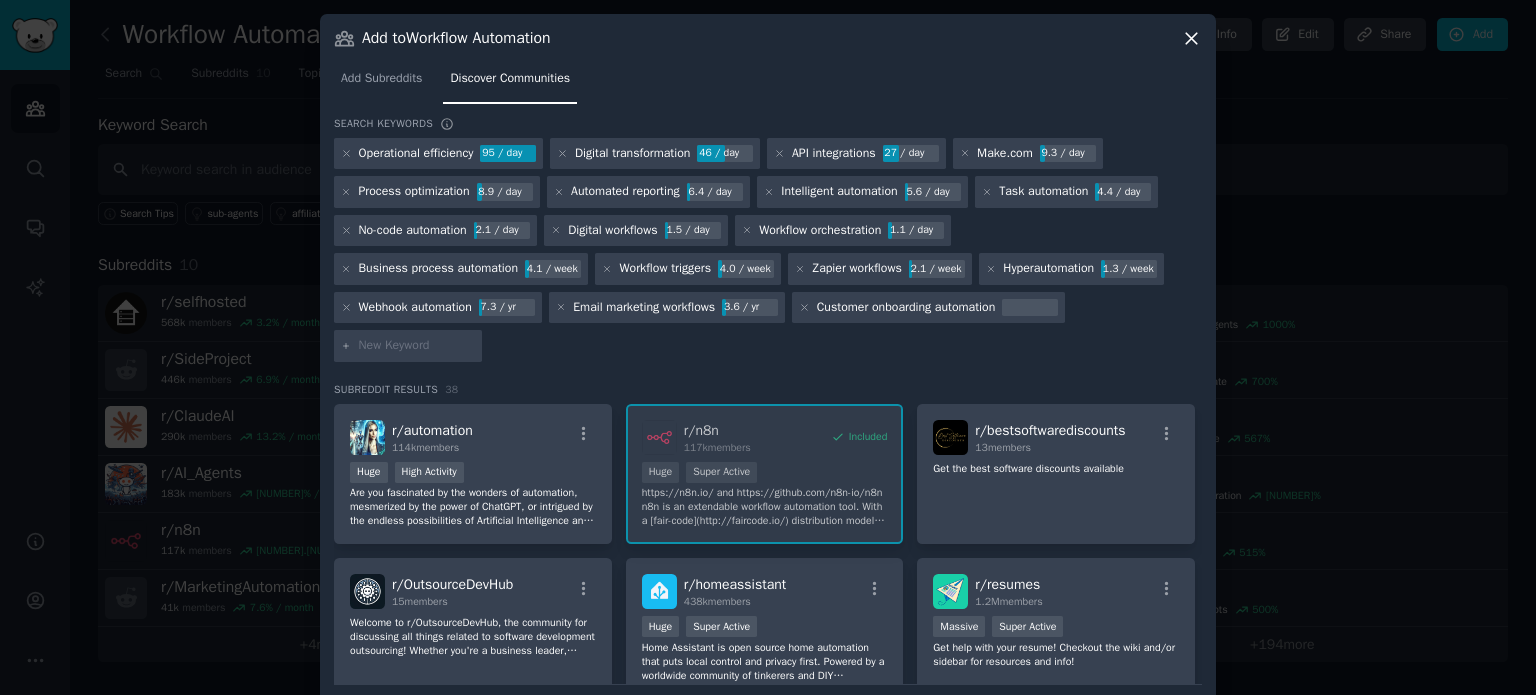 paste on "Workflow analytics" 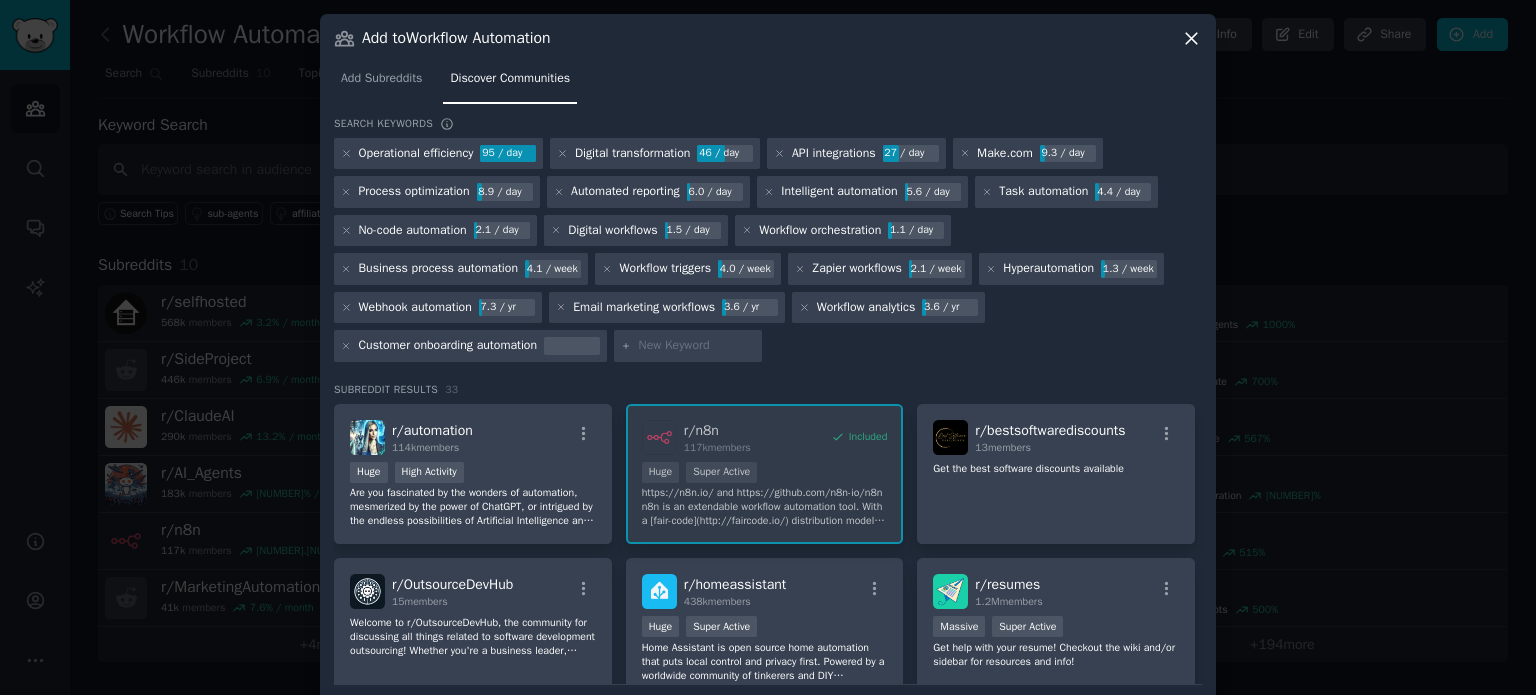 paste on "Process standardization" 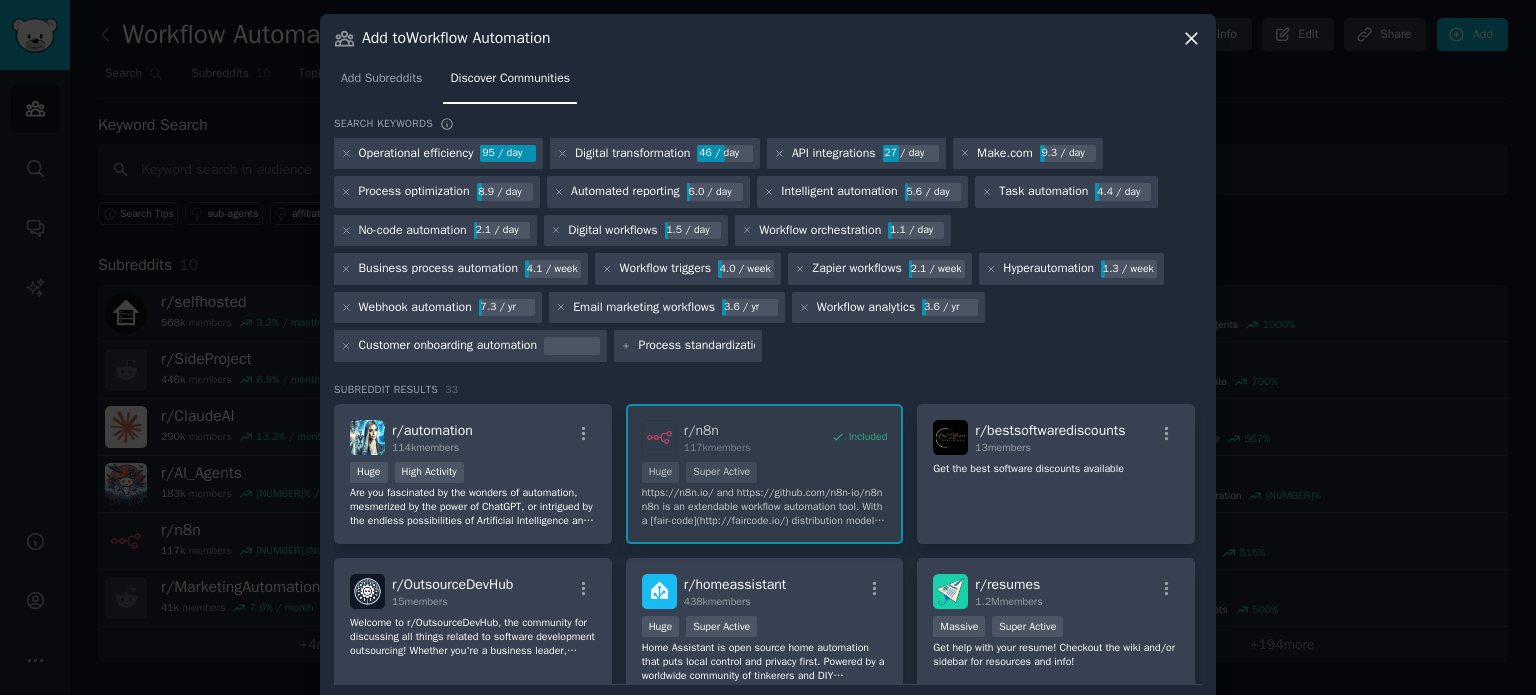 type 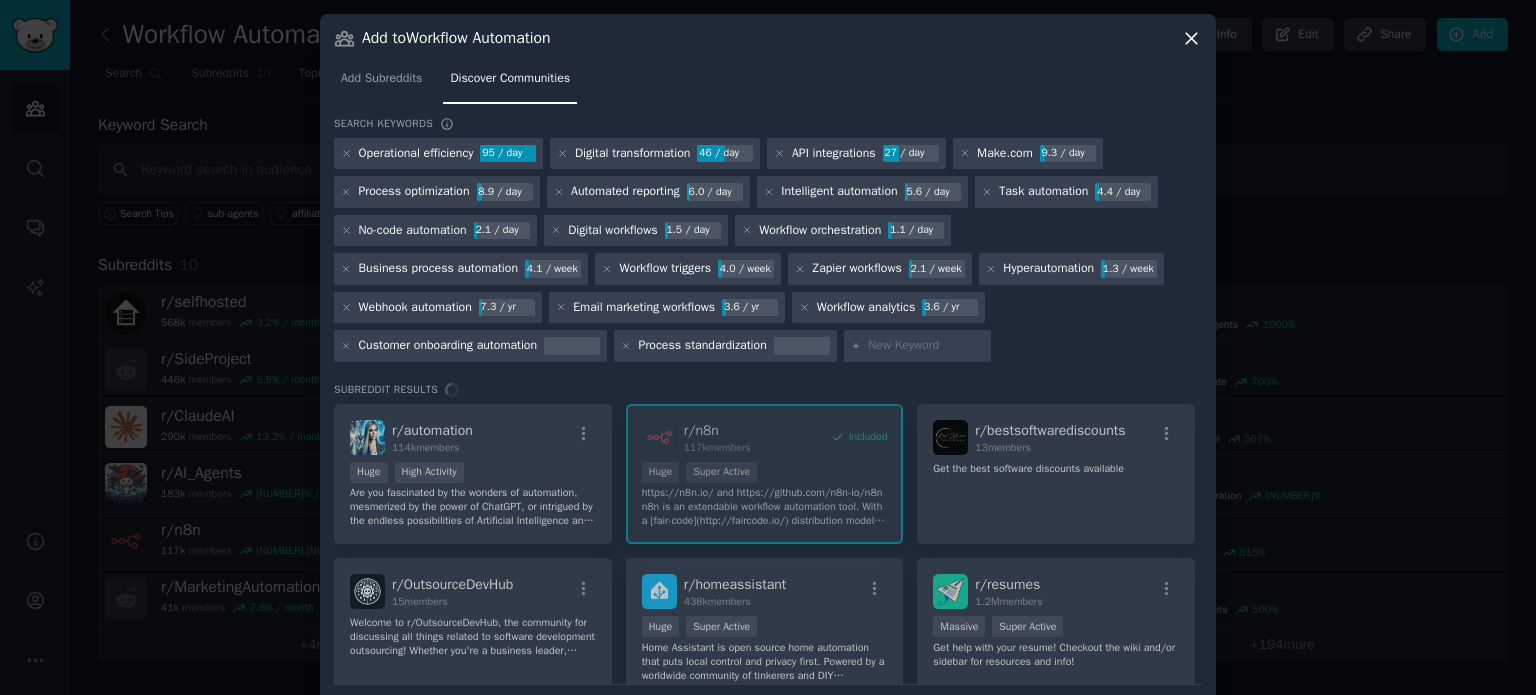 scroll, scrollTop: 65, scrollLeft: 0, axis: vertical 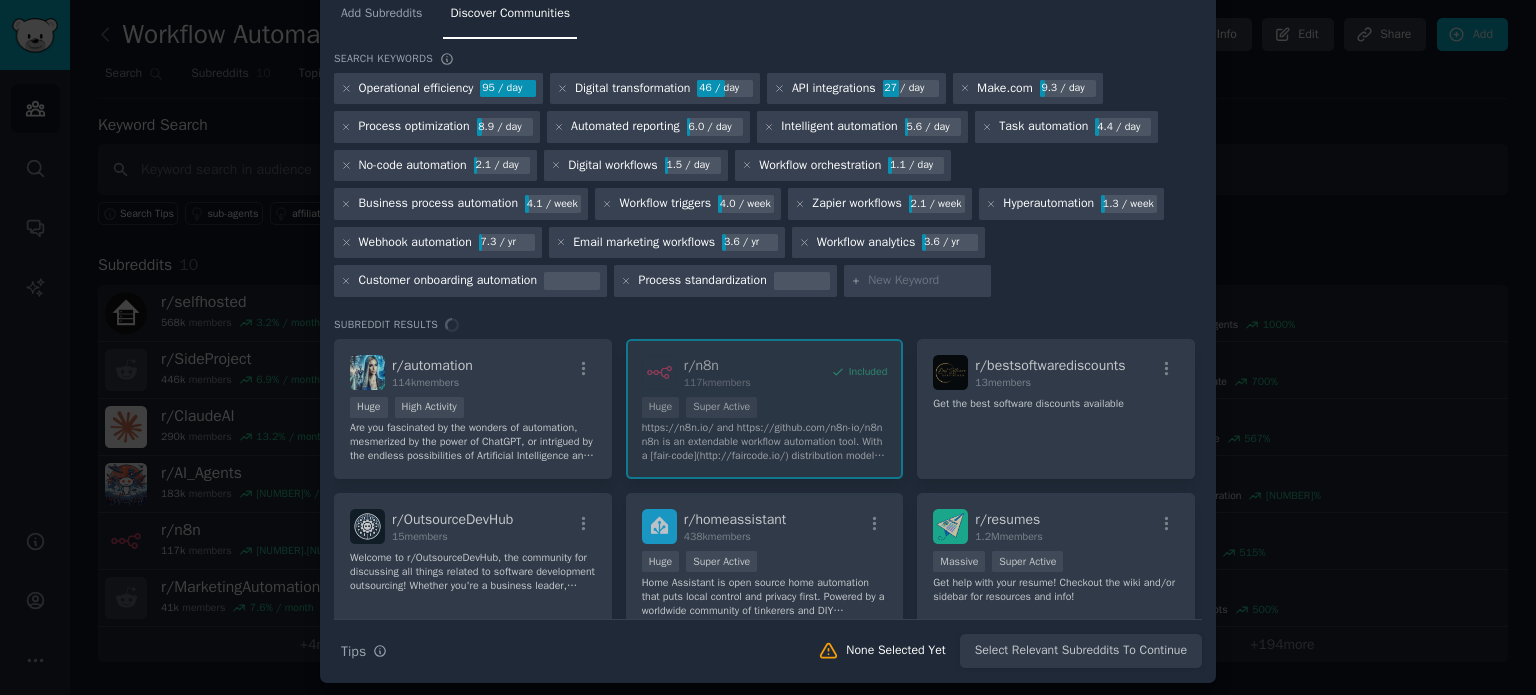 click on "r/ automation 114k  members Huge High Activity Are you fascinated by the wonders of automation, mesmerized by the power of ChatGPT, or intrigued by the endless possibilities of Artificial Intelligence and automation? Look no further! Our vibrant Reddit community is the perfect hub for enthusiasts like you.
As a member of our community, you'll gain access to a wealth of resources, including:
🔬 Thought-provoking discussions on automation, ChatGPT, and AI.
🌟 Exclusive insights into the latest advancements and industry news r/ n8n 117k  members Included Huge Super Active https://n8n.io/ and
https://github.com/n8n-io/n8n
n8n is an extendable workflow automation tool. With a [fair-code](http://faircode.io/) distribution model, n8n will always have visible source code, be available to self-host, and allow you to add your own custom functions, logic and apps. n8n's node-based approach makes it highly versatile, enabling you to connect anything to everything. r/ bestsoftwarediscounts 13  members r/ 15 r/ r/" at bounding box center (768, 479) 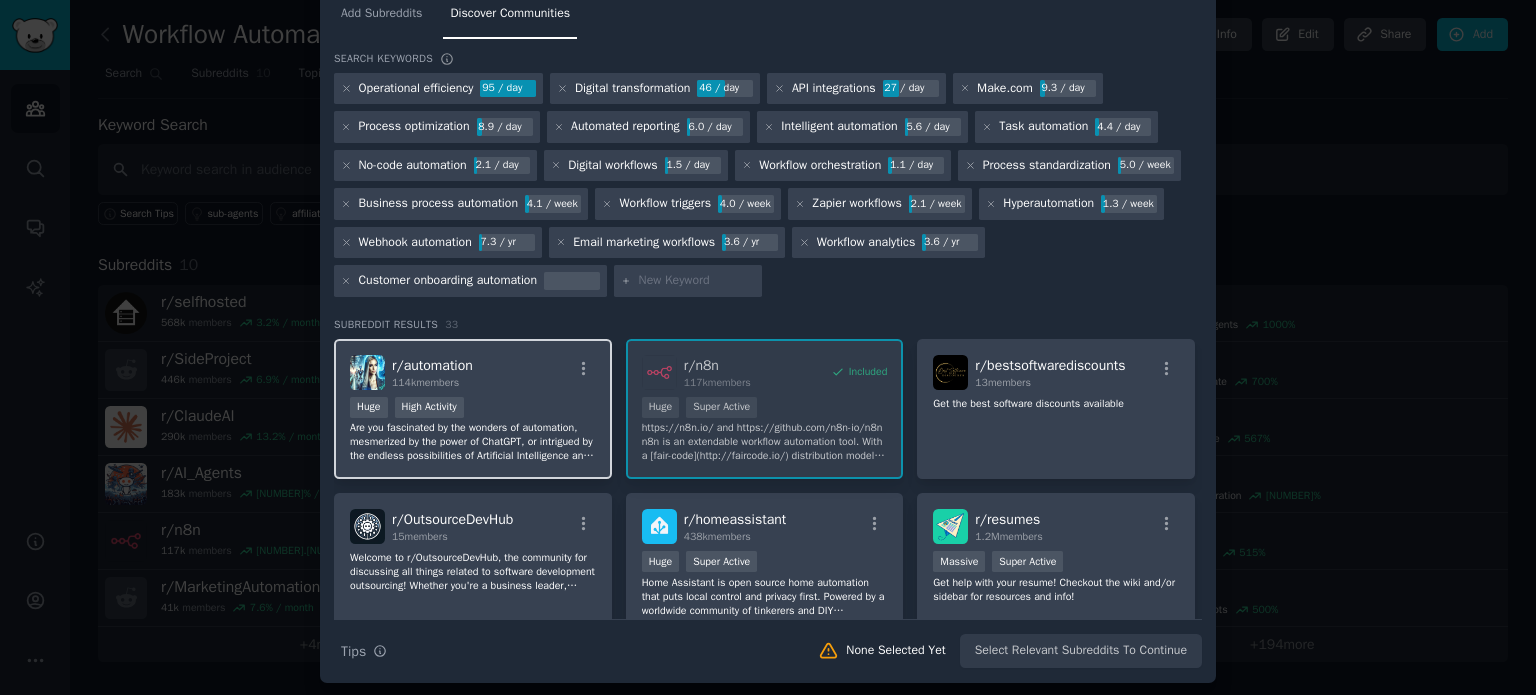 click on "Are you fascinated by the wonders of automation, mesmerized by the power of ChatGPT, or intrigued by the endless possibilities of Artificial Intelligence and automation? Look no further! Our vibrant Reddit community is the perfect hub for enthusiasts like you.
As a member of our community, you'll gain access to a wealth of resources, including:
🔬 Thought-provoking discussions on automation, ChatGPT, and AI.
🌟 Exclusive insights into the latest advancements and industry news" at bounding box center (473, 442) 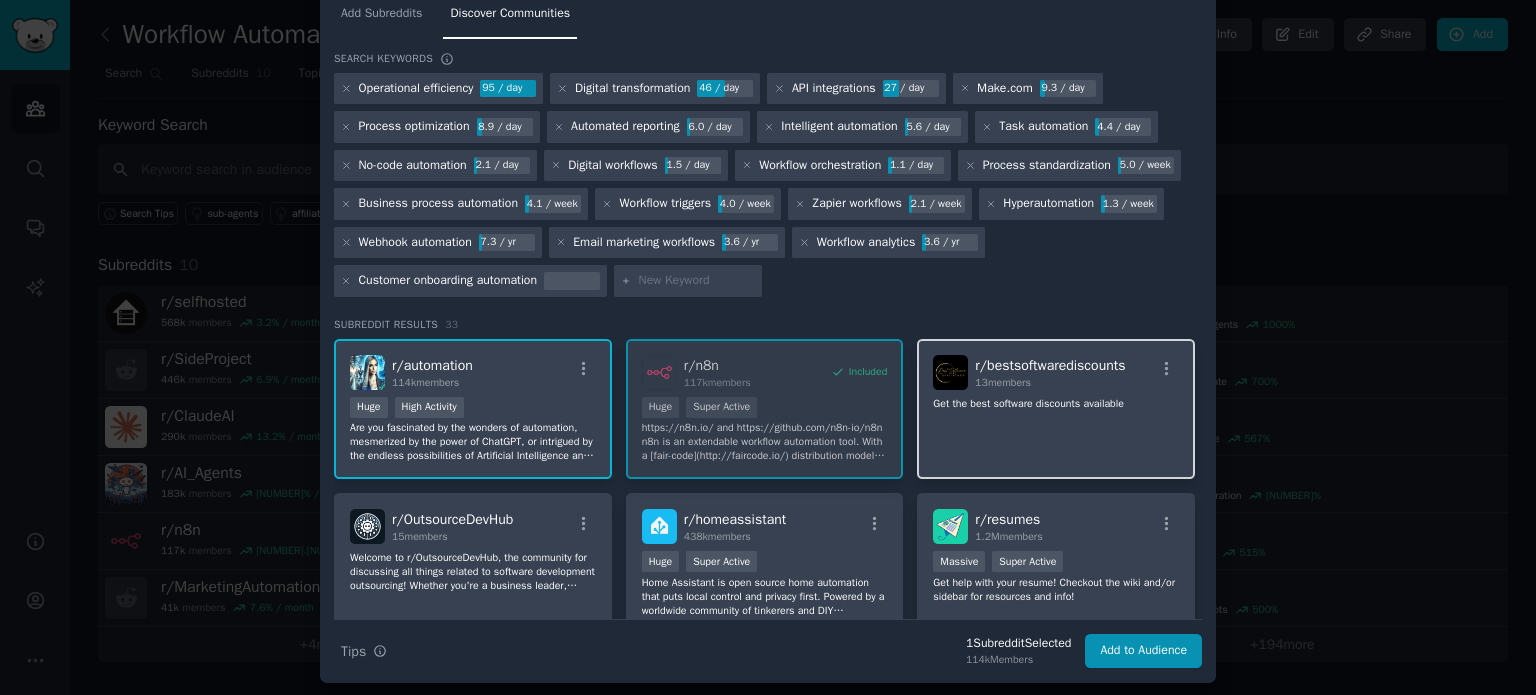 click on "r/ [SUBREDDIT_NAME] [MEMBERS] members Get the best software discounts available" at bounding box center (1056, 409) 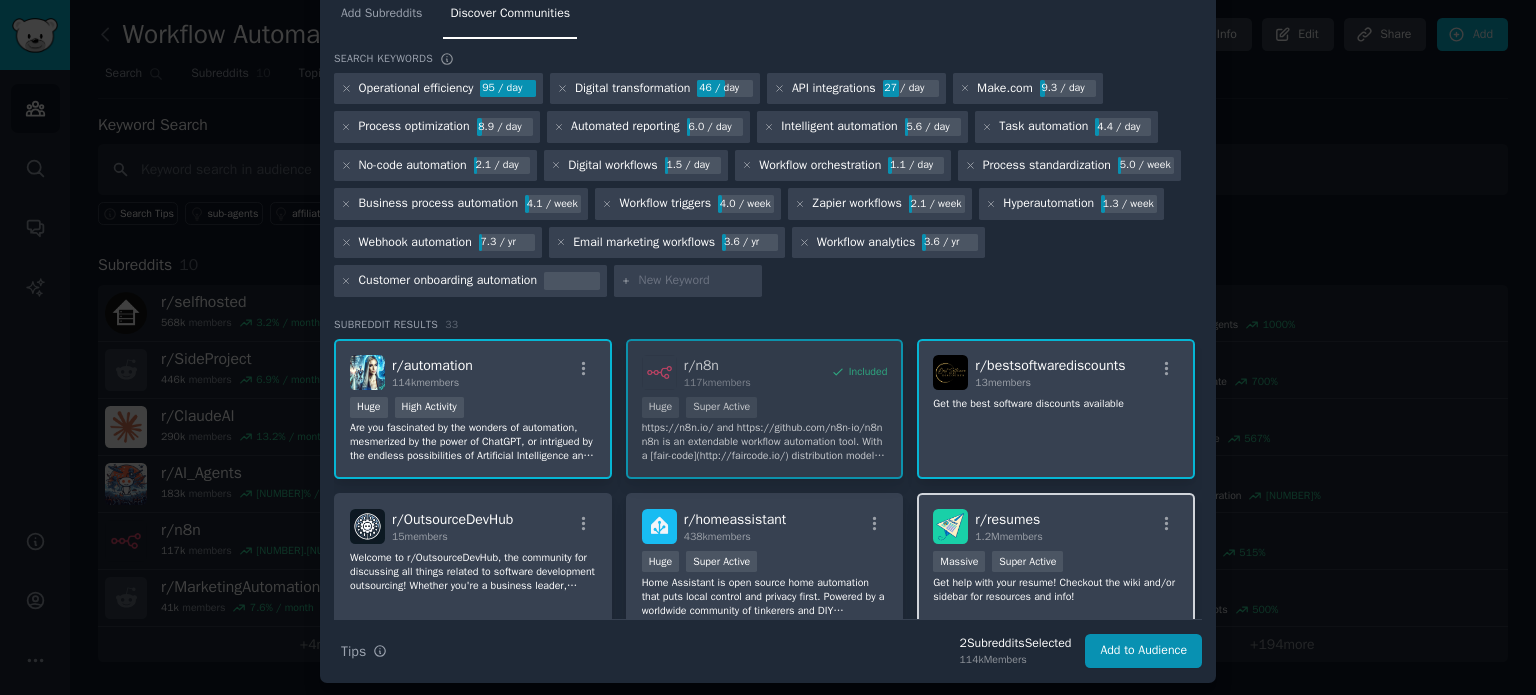 click on "r/[COMMUNITY] [NUMBER]  members" at bounding box center (1056, 526) 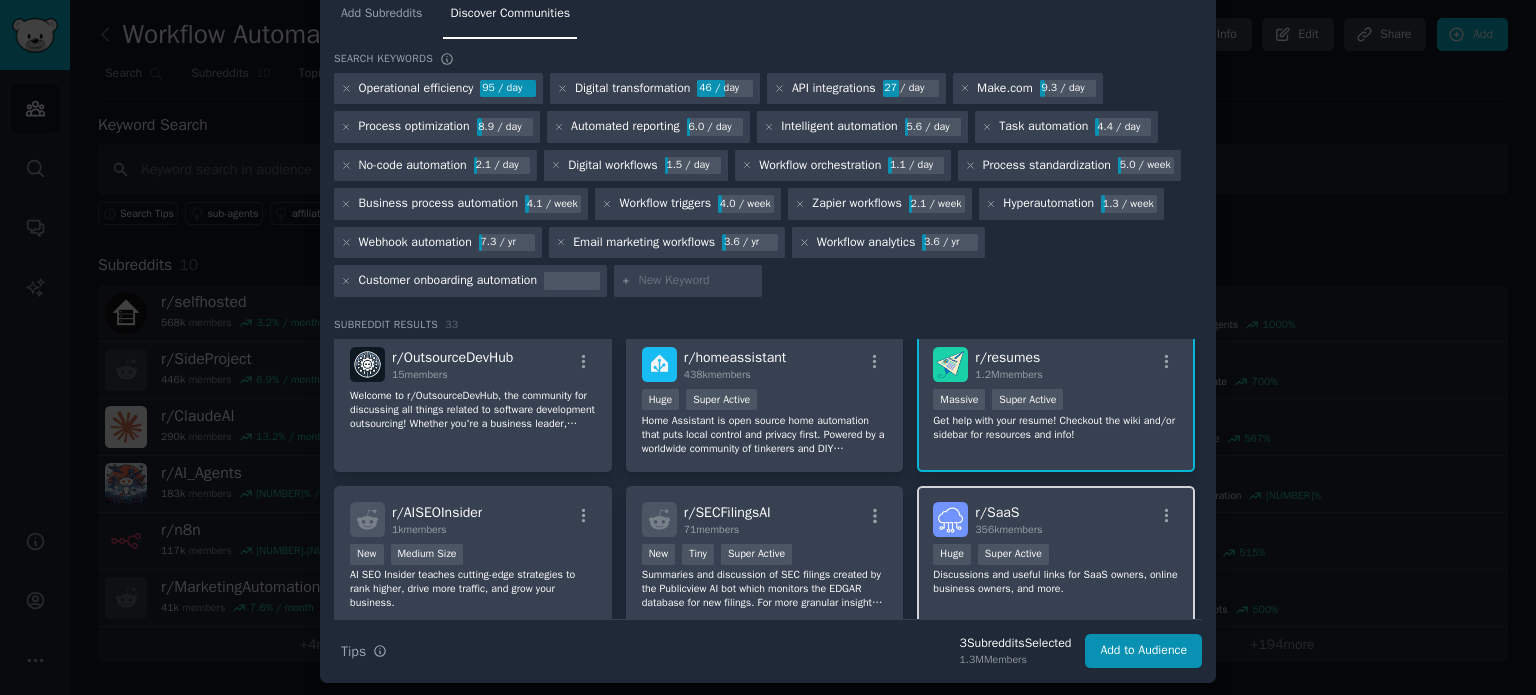 scroll, scrollTop: 100, scrollLeft: 0, axis: vertical 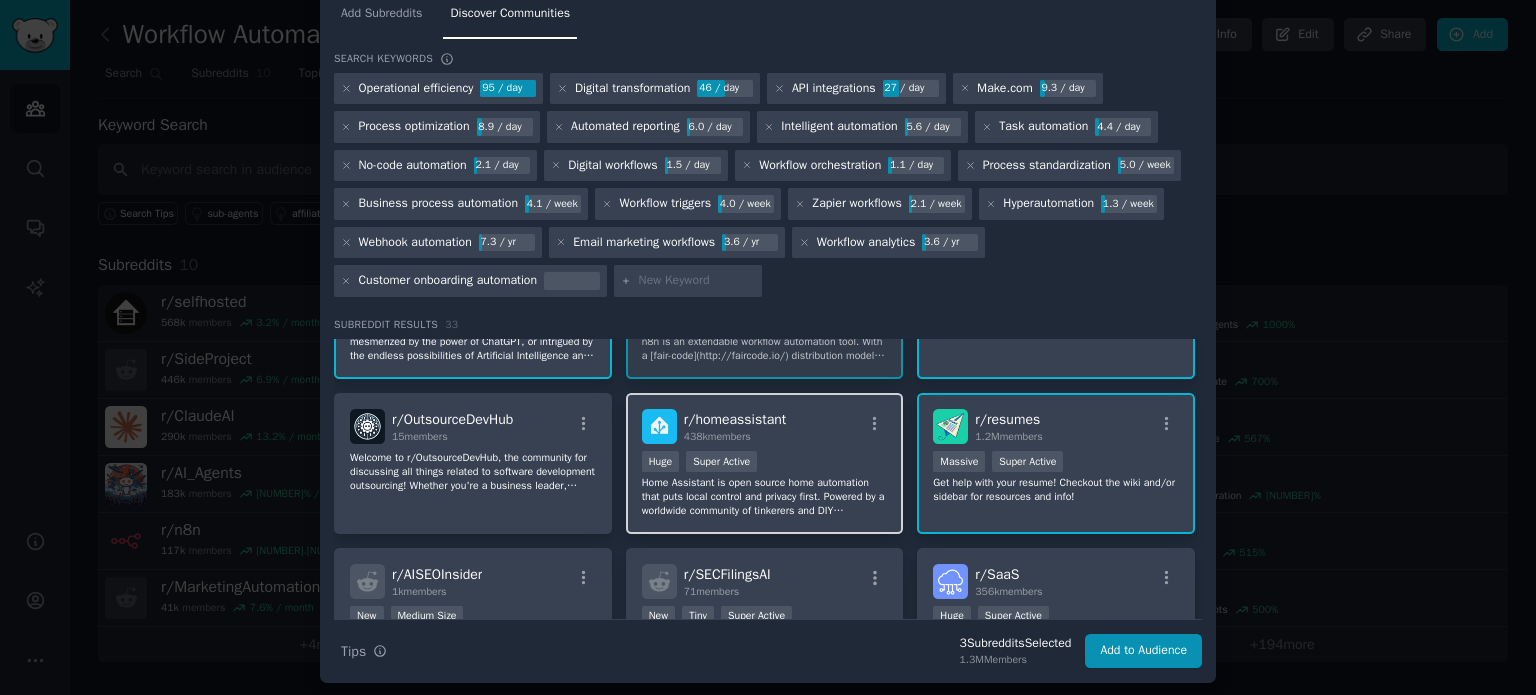 click on "Huge Super Active" at bounding box center (765, 463) 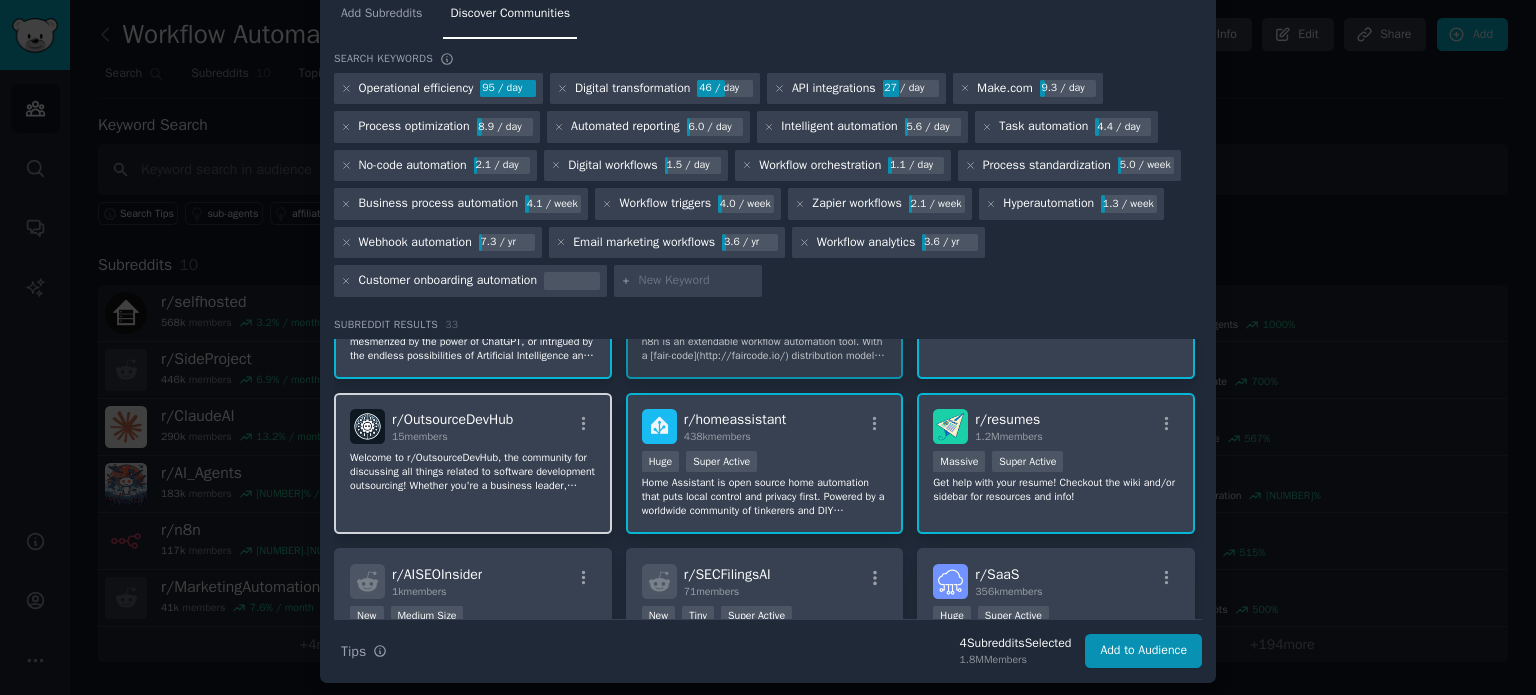 click on "Welcome to r/OutsourceDevHub, the community for discussing all things related to software development outsourcing! Whether you're a business leader, developer, or project manager, join us to share experiences, insights, and best practices for working with outsourcing teams. Topics include vendor selection, team collaboration, contract management, and overcoming challenges in outsourced projects." 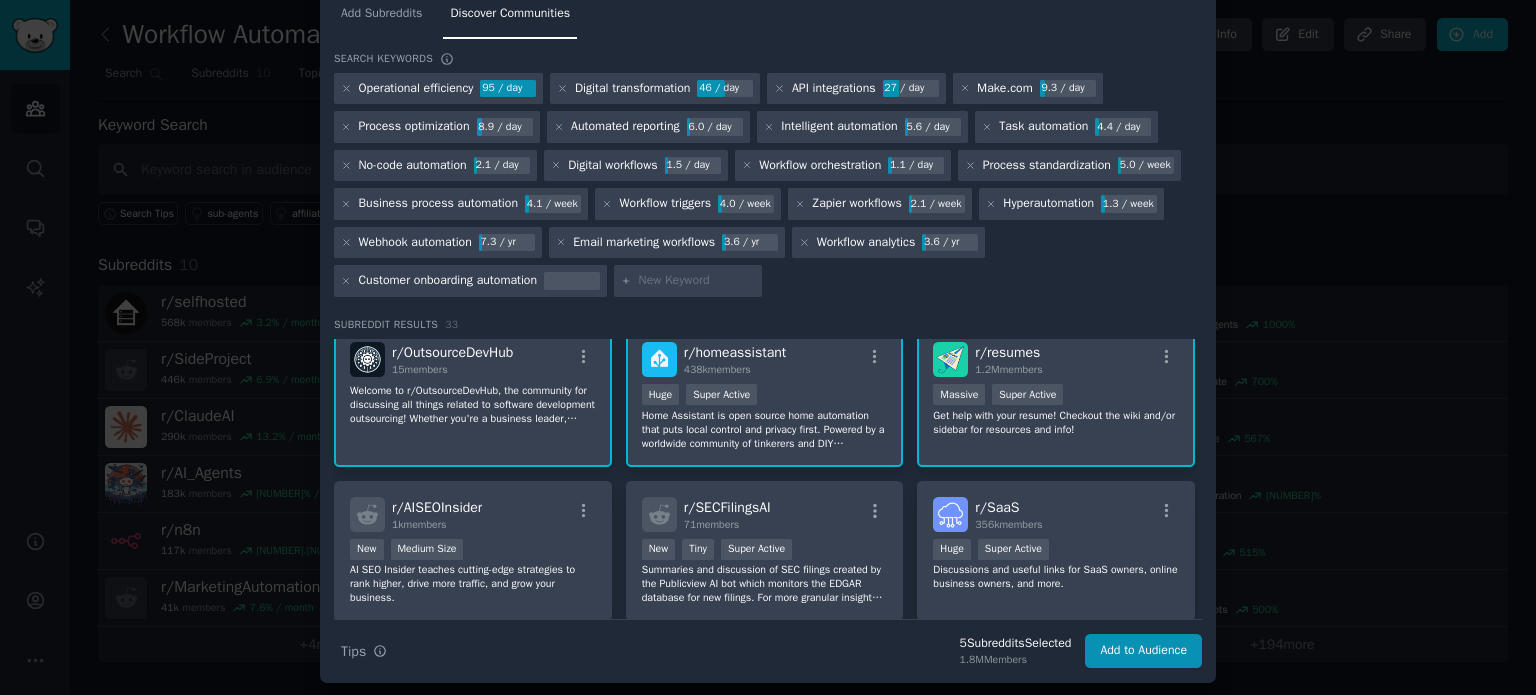 scroll, scrollTop: 200, scrollLeft: 0, axis: vertical 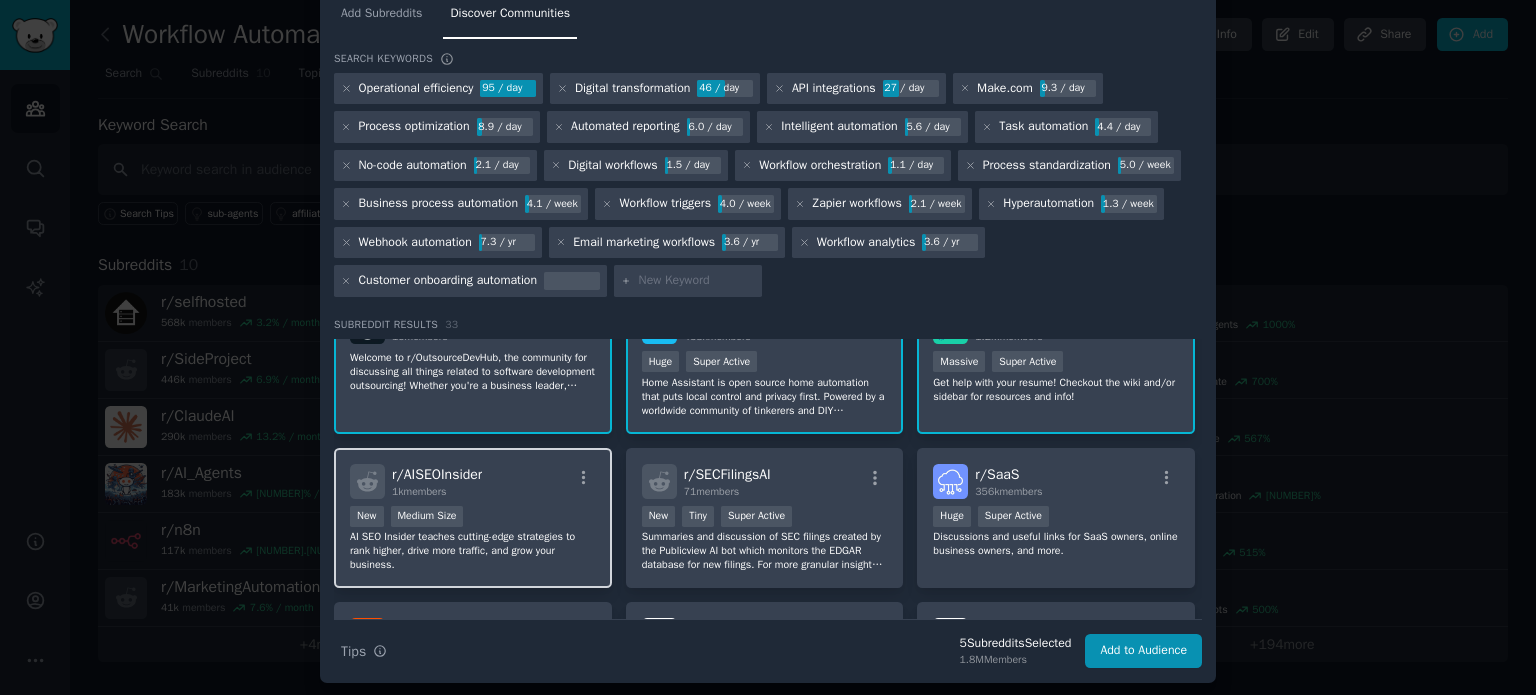 click on "r/ AISEOInsider 1k  members" at bounding box center [473, 481] 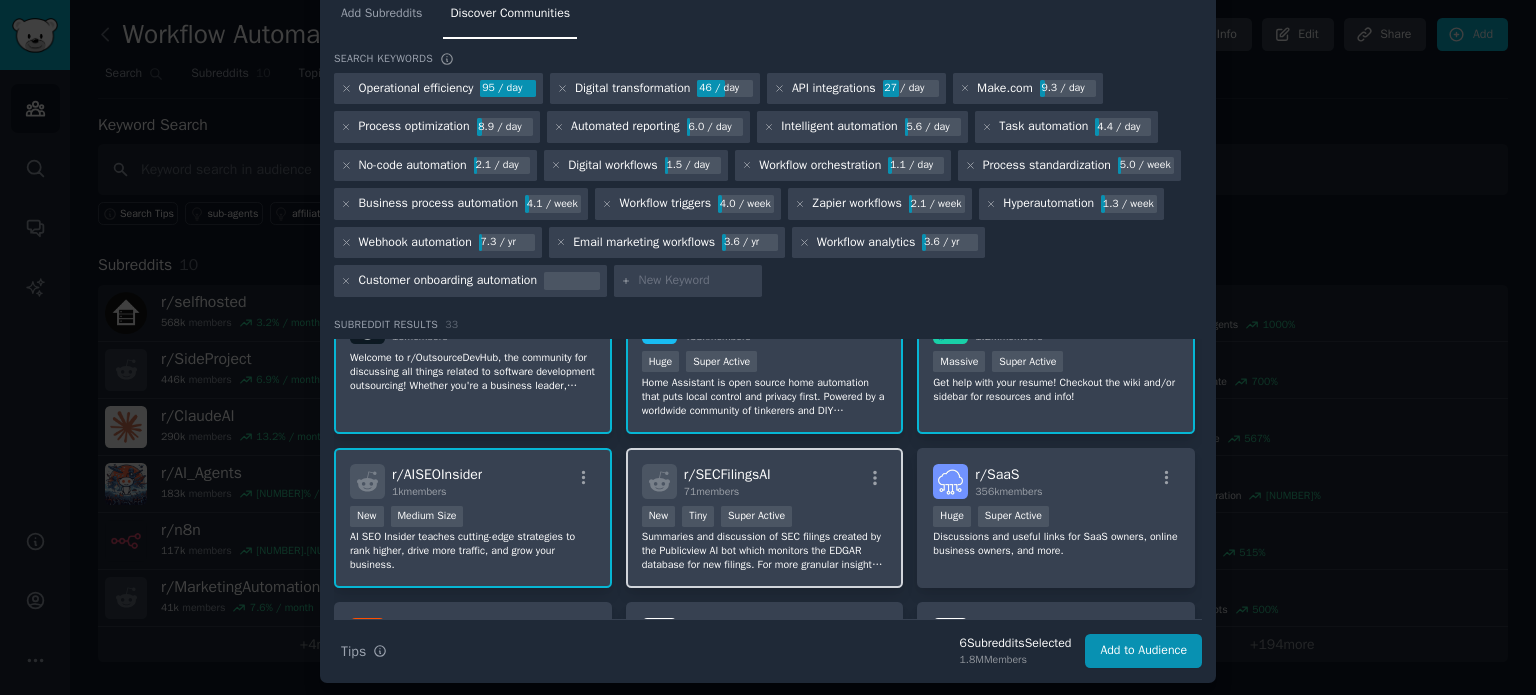 click on "r/ SECFilingsAI [NUMBER] members New Tiny Super Active Summaries and discussion of SEC filings created by the Publicview AI bot which monitors the EDGAR database for new filings. For more granular insights and analysis check out https://www.publicview.ai/" at bounding box center [765, 518] 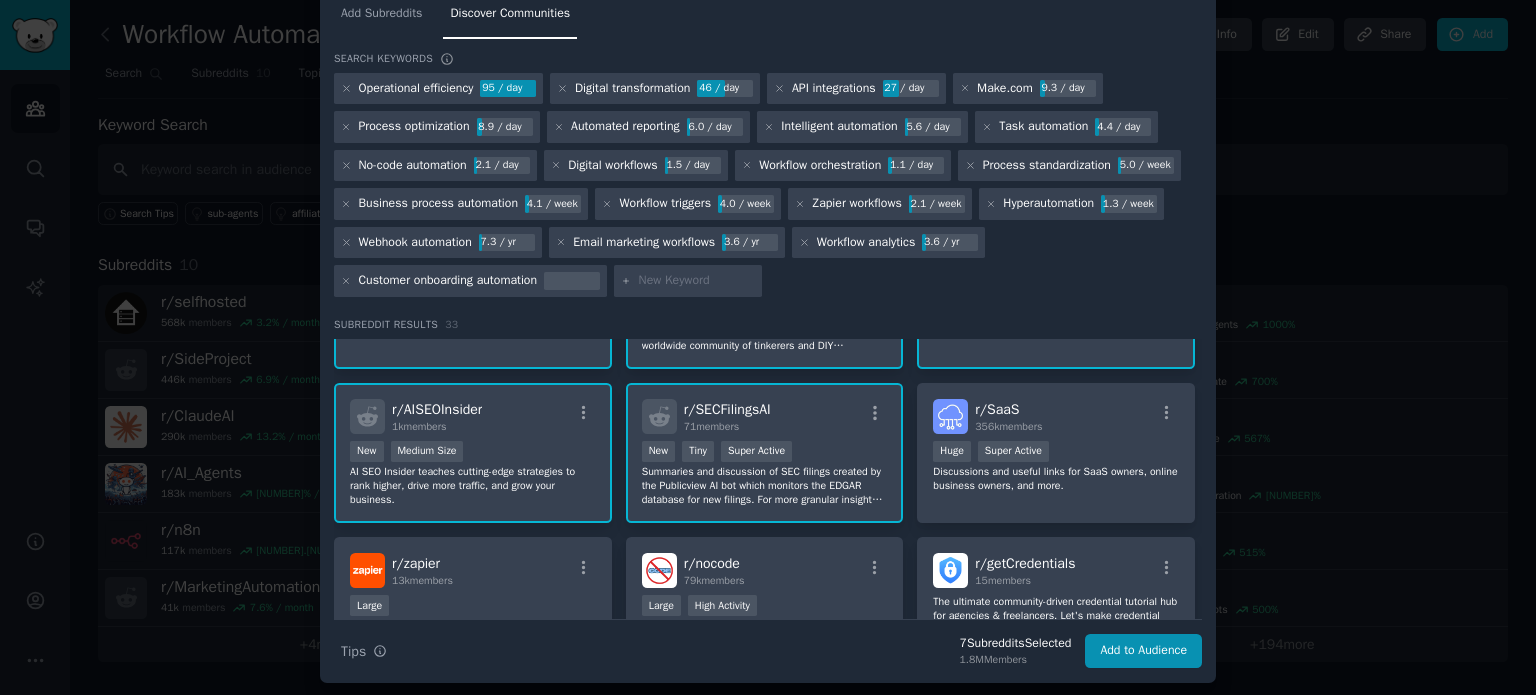 scroll, scrollTop: 300, scrollLeft: 0, axis: vertical 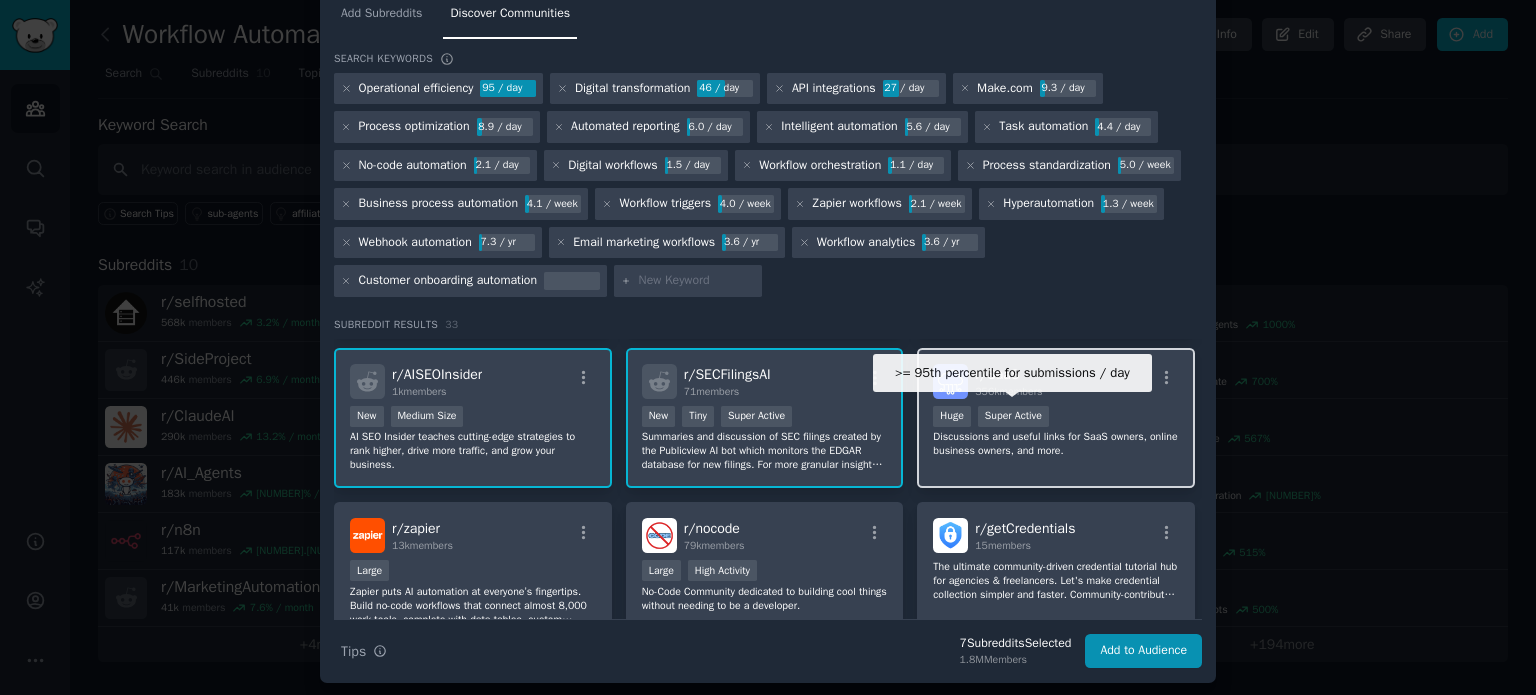 click on "r/ SaaS 356k  members >= 95th percentile for submissions / day Huge Super Active Discussions and useful links for SaaS owners, online business owners, and more." at bounding box center [1056, 418] 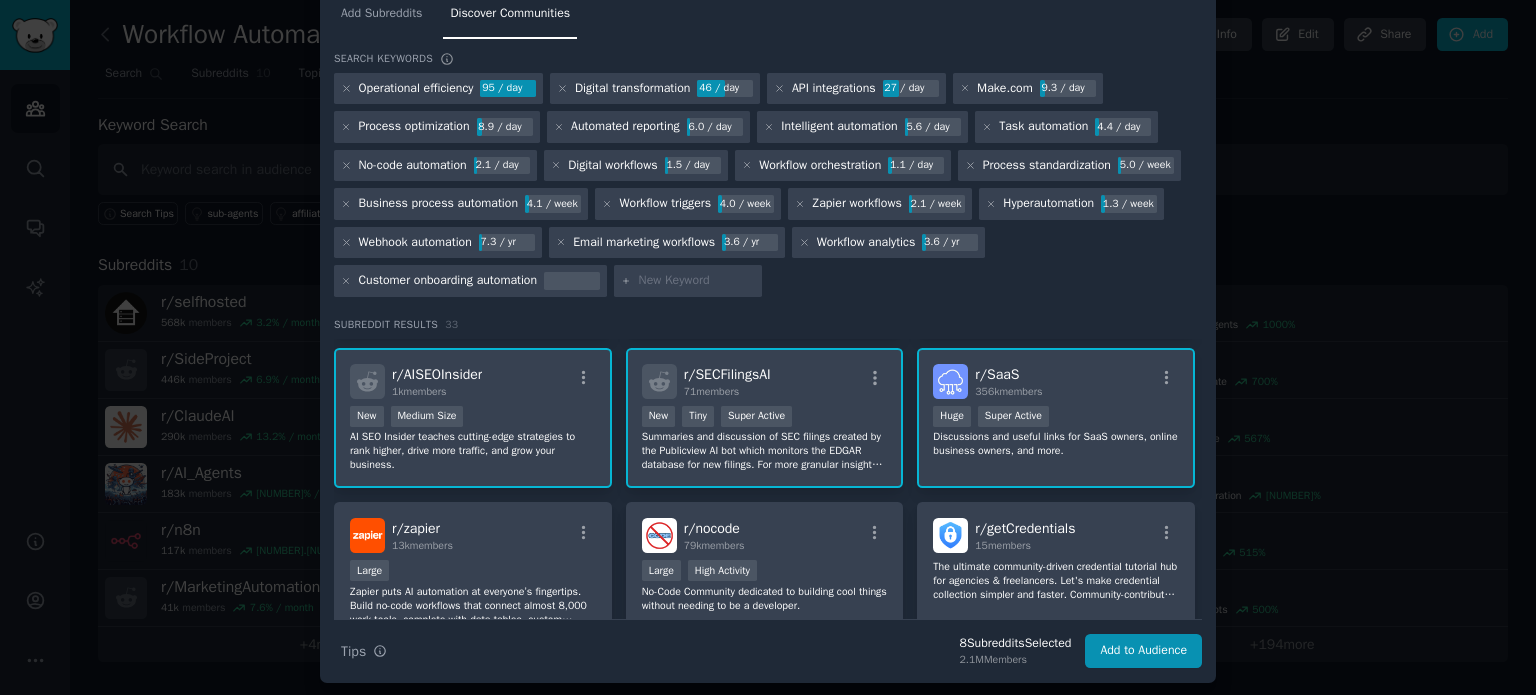 scroll, scrollTop: 500, scrollLeft: 0, axis: vertical 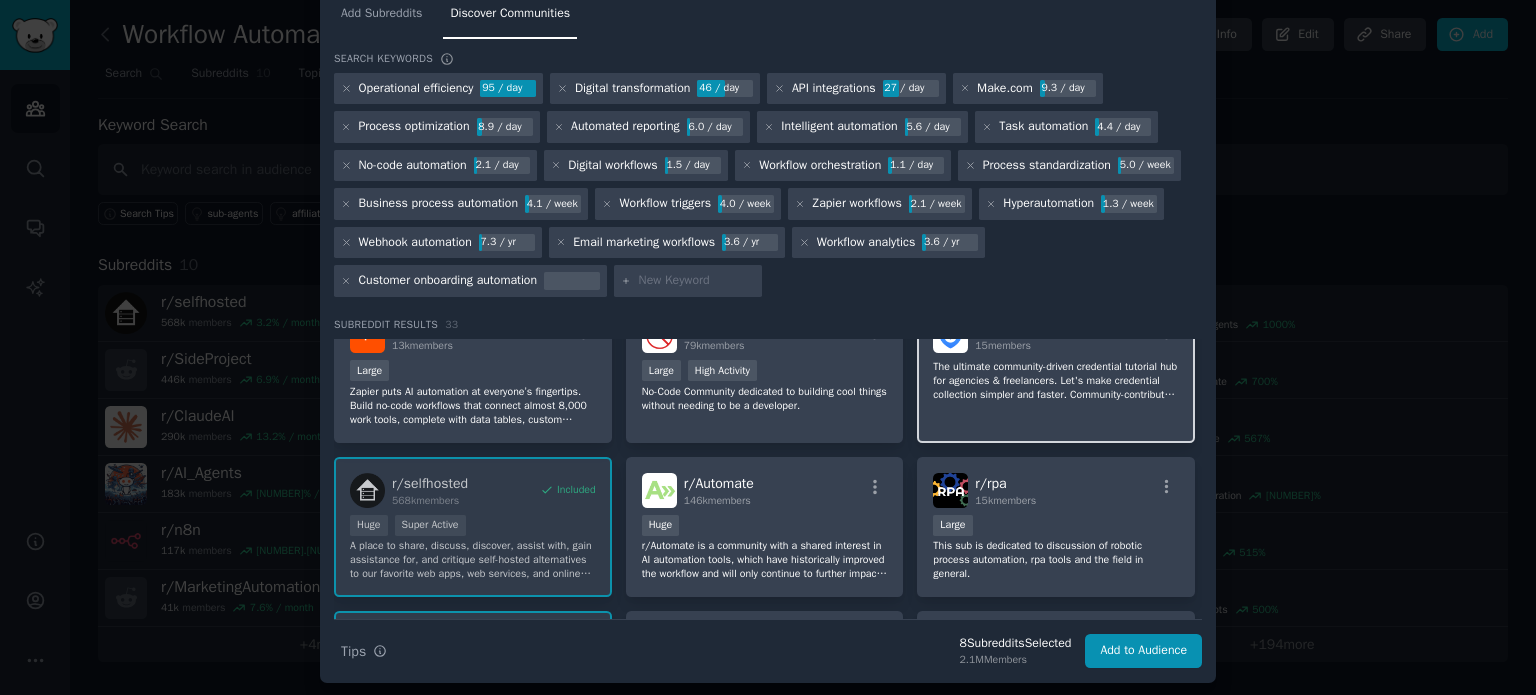 click on "The ultimate community-driven credential tutorial hub for agencies & freelancers.
Let's make credential collection simpler and faster.
Community-contributed, peer-reviewed guides for 200+ services by SMMAs, automation agencies, freelancers & integration specialists.
Start onboarding clients in minutes, not weeks.
Do you need specific tutorials? Request us!
👉 https://tally.so/r/w2d9ap
Brought to you by creddy.me" 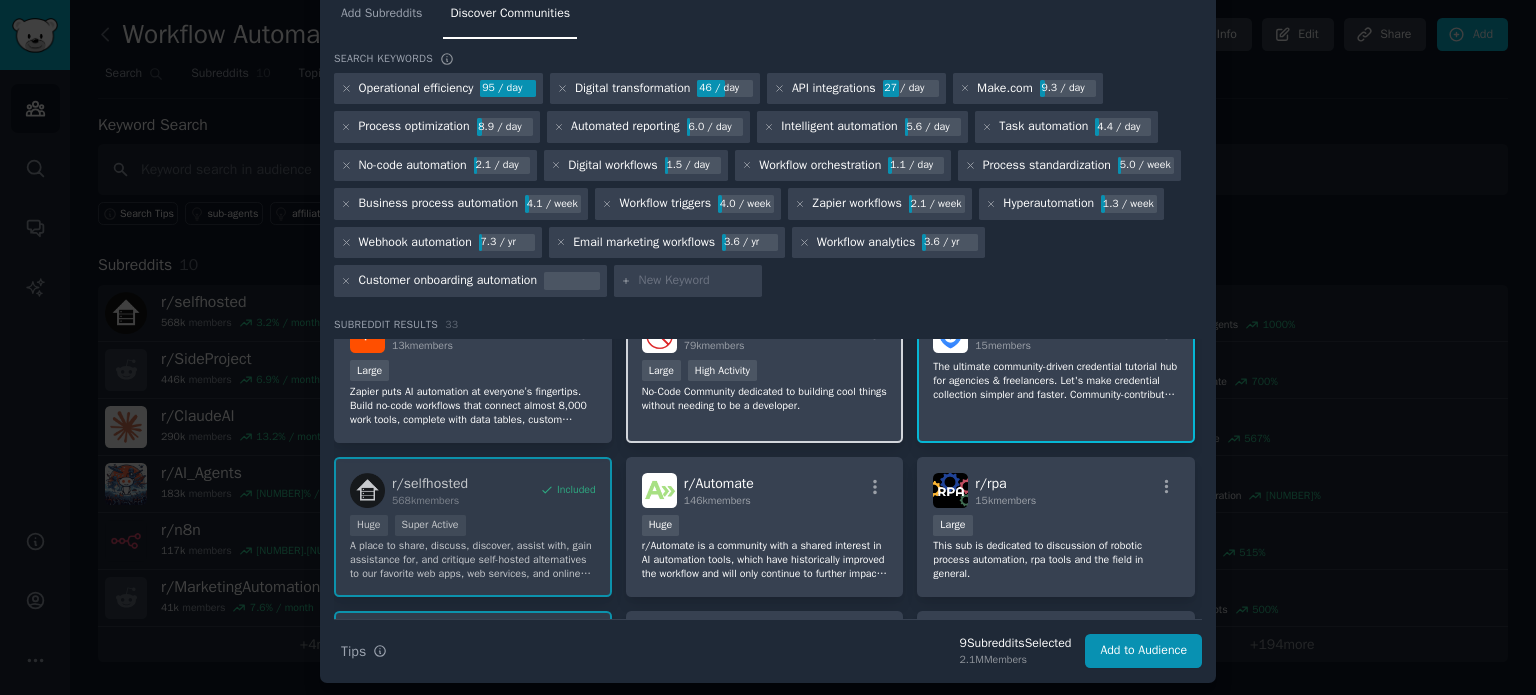 click on "r/ nocode 79k members Large High Activity No-Code Community dedicated to building cool things without needing to be a developer." at bounding box center [765, 372] 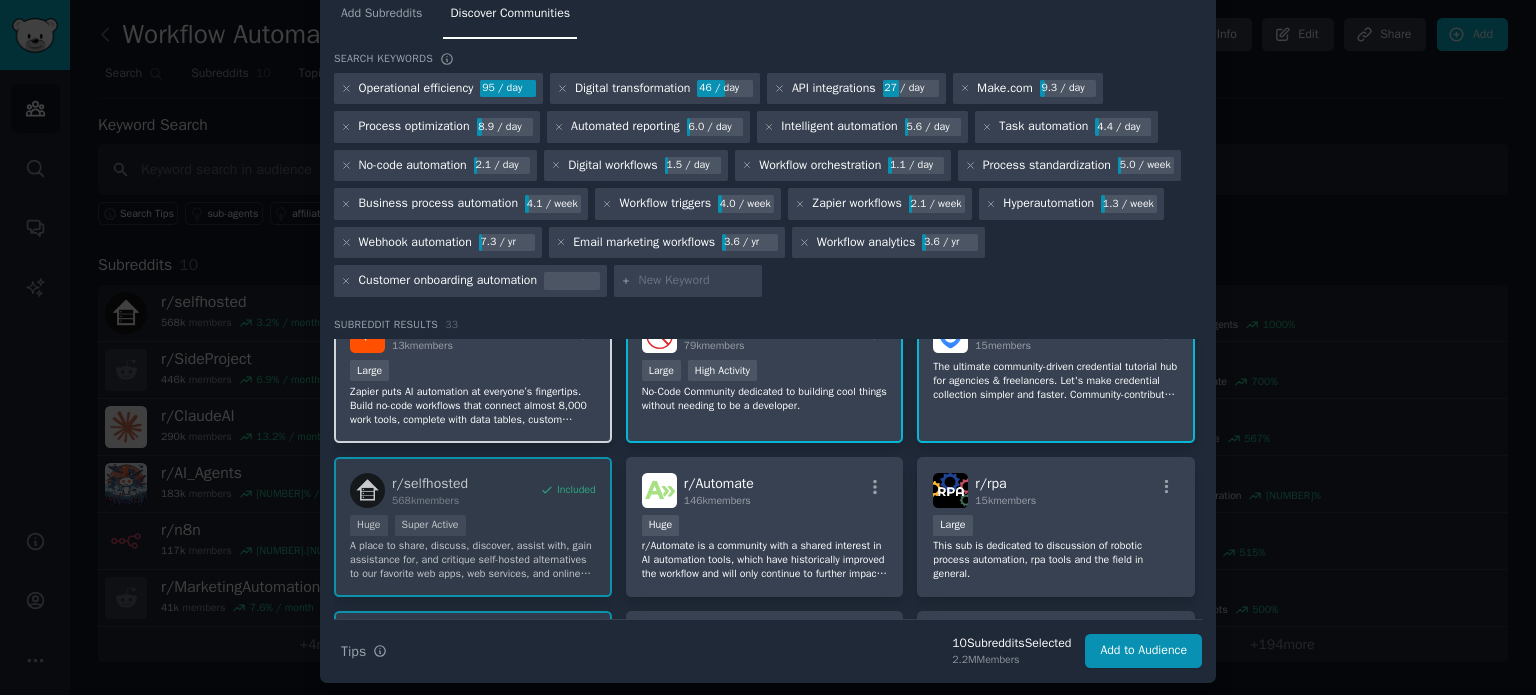 click on "Zapier puts AI automation at everyone’s fingertips. Build no-code workflows that connect almost 8,000 work tools, complete with data tables, custom interfaces, and AI logic in one unified platform. This sub exists to help troubleshoot, ideate, and connect with other automation users across the globe." at bounding box center [473, 406] 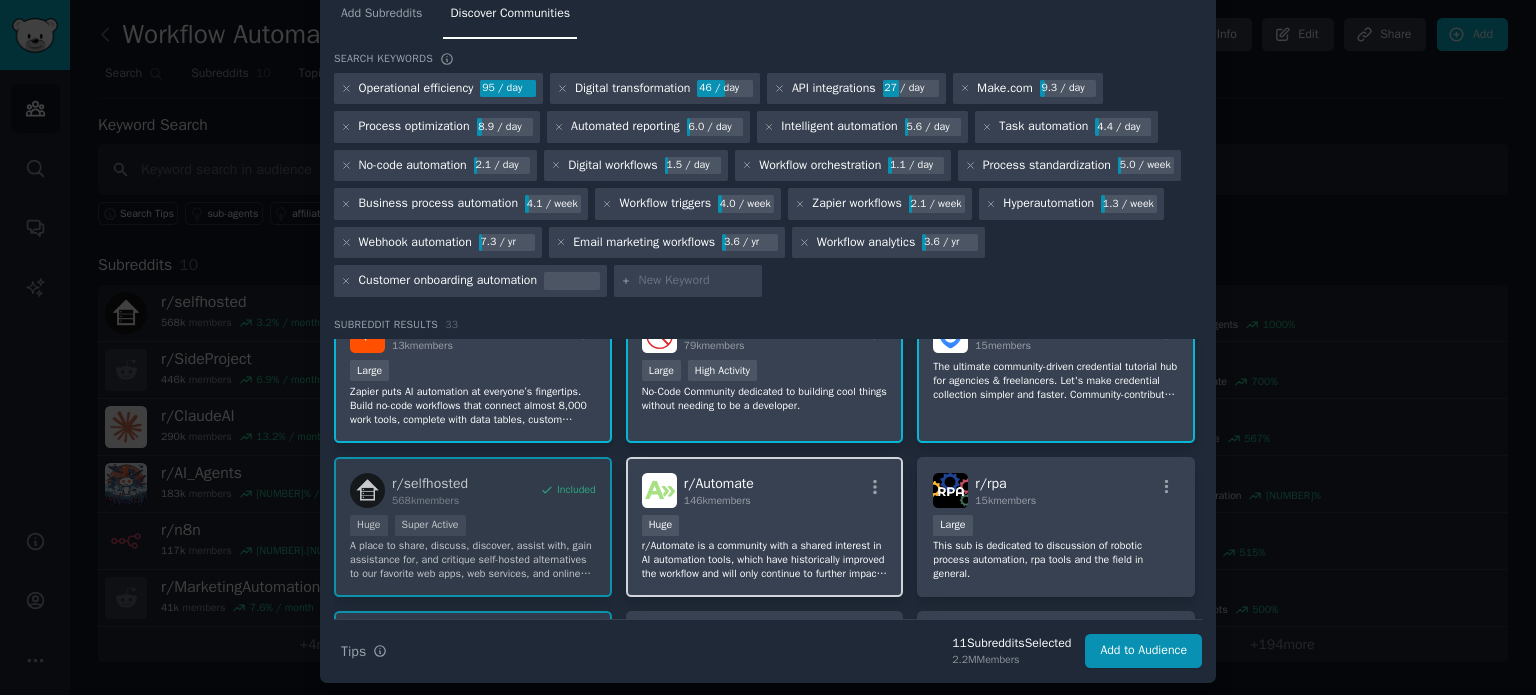 click on "100,000 - 1,000,000 members Huge" at bounding box center (765, 527) 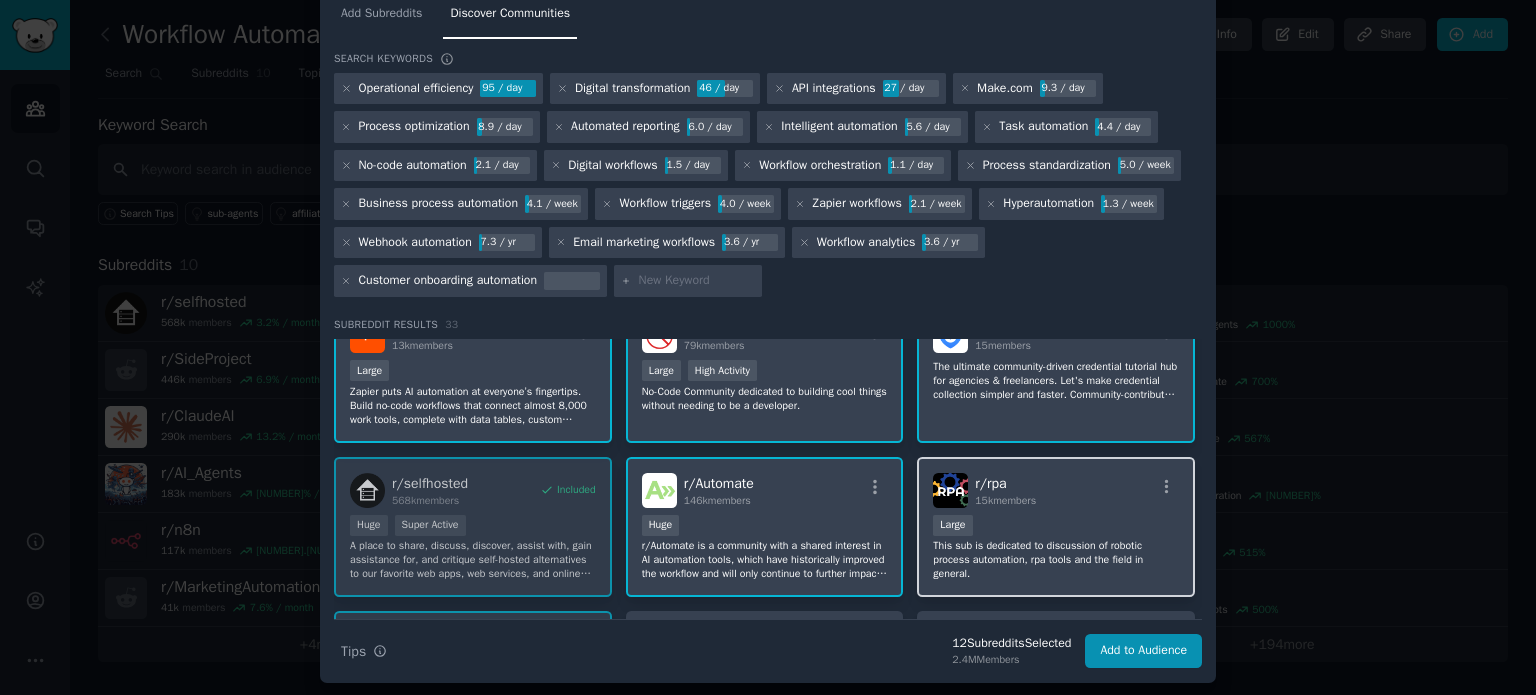 click on "r/ rpa 15k  members 10,000 - 100,000 members Large This sub is dedicated to discussion of robotic process automation, rpa tools and the field in general." at bounding box center (1056, 527) 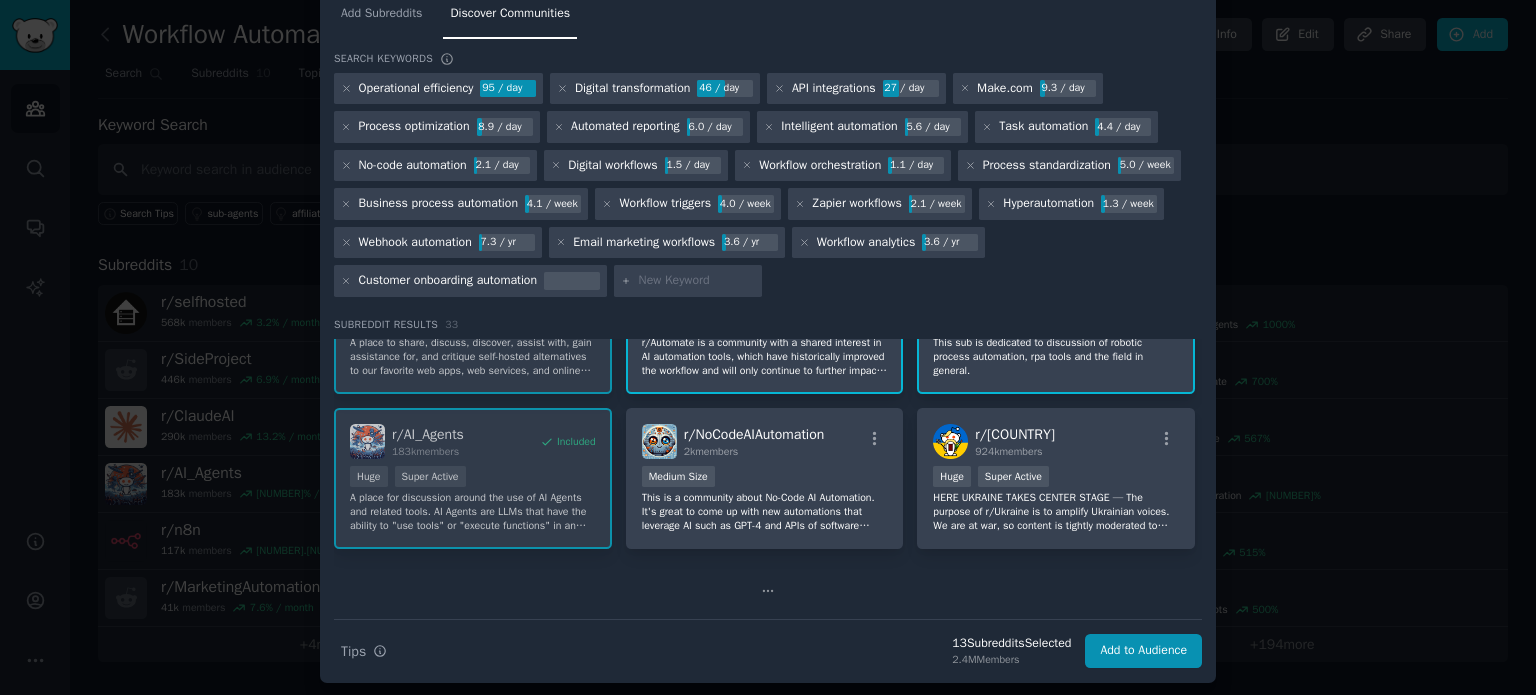 scroll, scrollTop: 712, scrollLeft: 0, axis: vertical 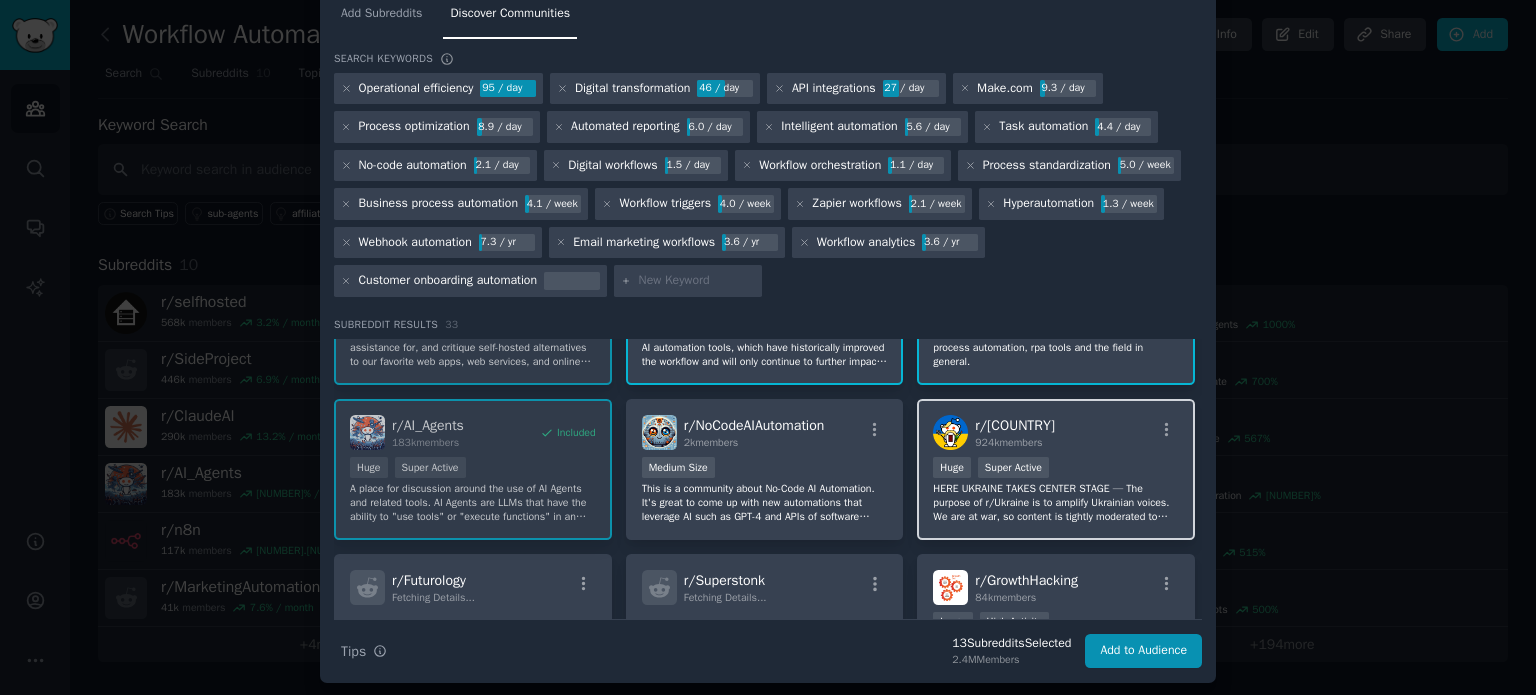 click on "r/ ukraine 924k  members" at bounding box center (1056, 432) 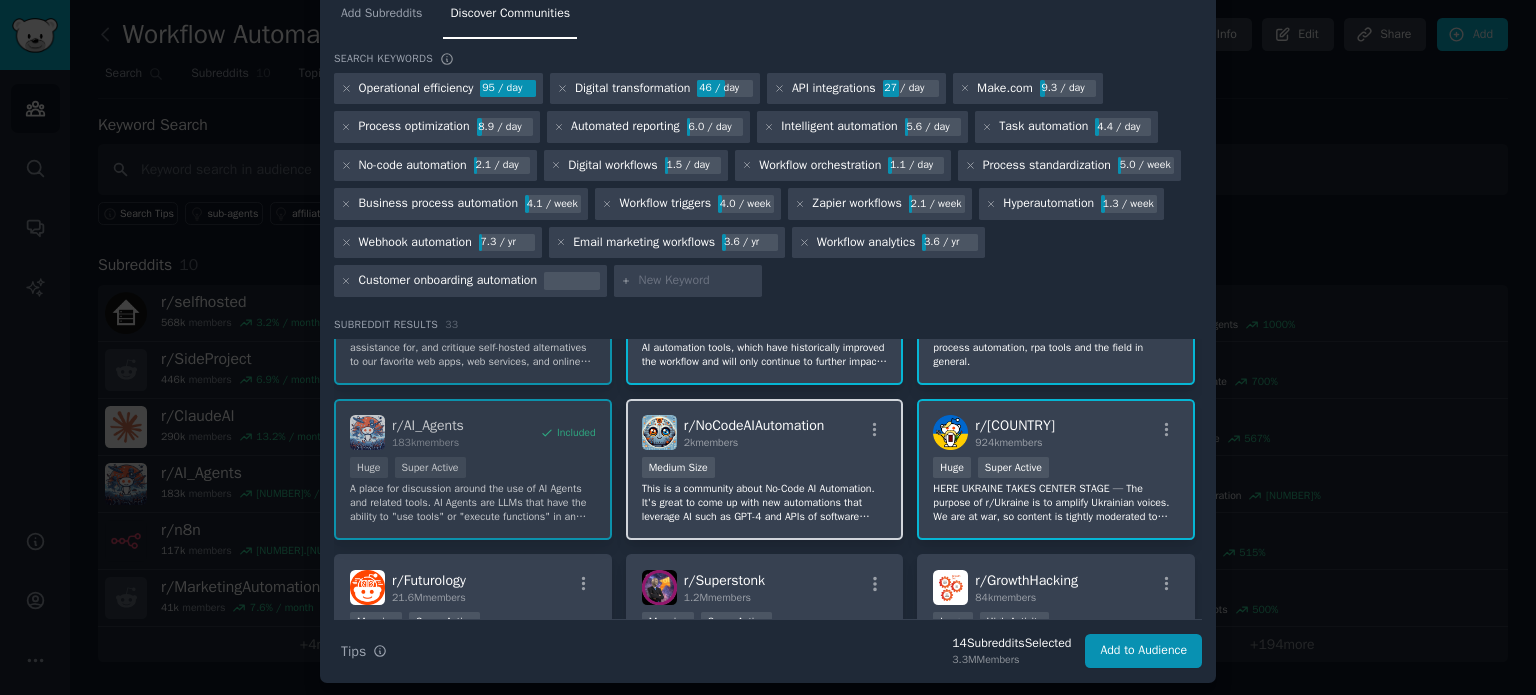 click on "r/ NoCodeAIAutomation 2k  members Medium Size This is a community about No-Code AI Automation.
It's great to come up with new automations that leverage AI such as GPT-4 and APIs of software platforms, this can be done with Make.com and Zapier.
As we transition a future with AI, there is a growing emphasis on creativity over hard skills. 🧠 🤖
Leveraging AI requires an ability to identify and resolve processes or challenges that others may not recognise.
Those who excel at addressing these instances with AI are ahead of the curve 📈" at bounding box center (765, 469) 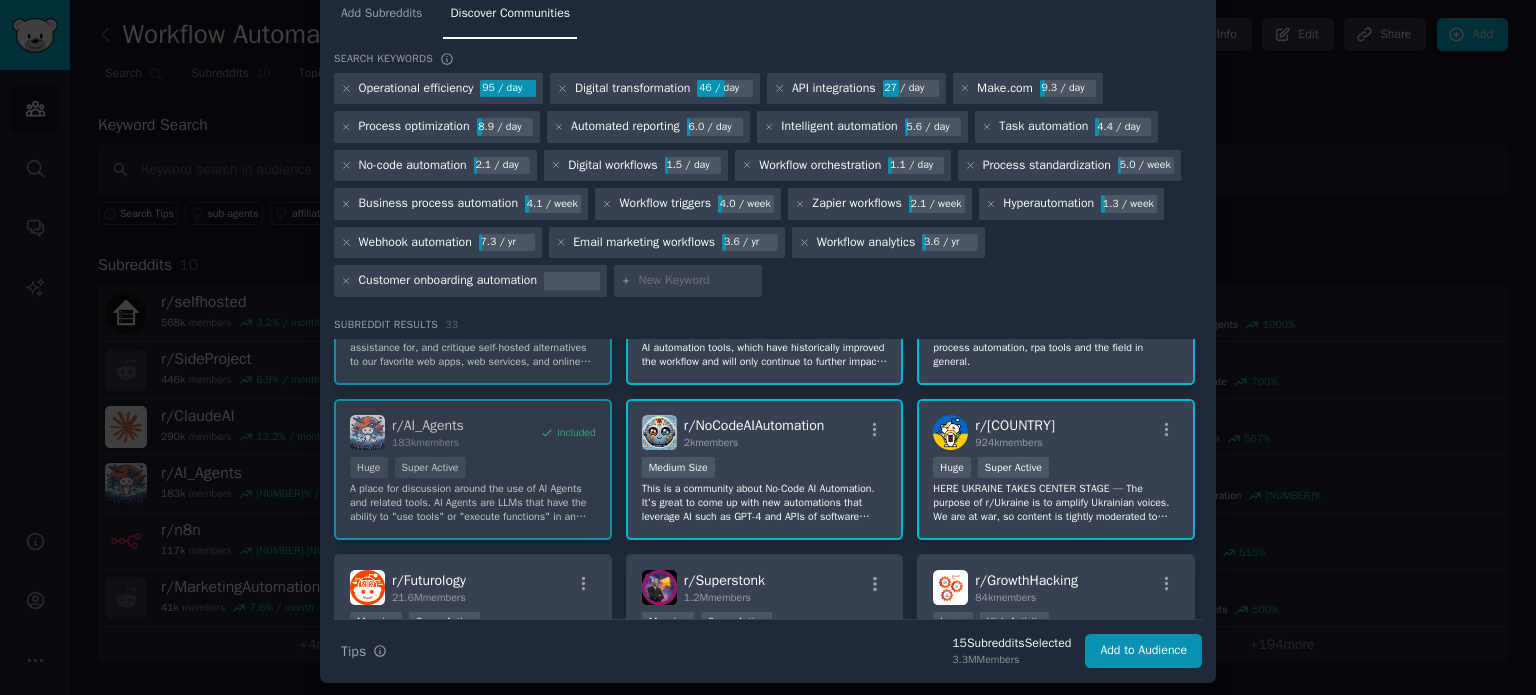 click on "r/ automation 114k  members Huge High Activity Are you fascinated by the wonders of automation, mesmerized by the power of ChatGPT, or intrigued by the endless possibilities of Artificial Intelligence and automation? Look no further! Our vibrant Reddit community is the perfect hub for enthusiasts like you.
As a member of our community, you'll gain access to a wealth of resources, including:
🔬 Thought-provoking discussions on automation, ChatGPT, and AI.
🌟 Exclusive insights into the latest advancements and industry news r/ n8n 117k  members Included Huge Super Active https://n8n.io/ and
https://github.com/n8n-io/n8n
n8n is an extendable workflow automation tool. With a [fair-code](http://faircode.io/) distribution model, n8n will always have visible source code, be available to self-host, and allow you to add your own custom functions, logic and apps. n8n's node-based approach makes it highly versatile, enabling you to connect anything to everything. r/ bestsoftwarediscounts 13  members r/ 15 r/ r/" at bounding box center [768, 238] 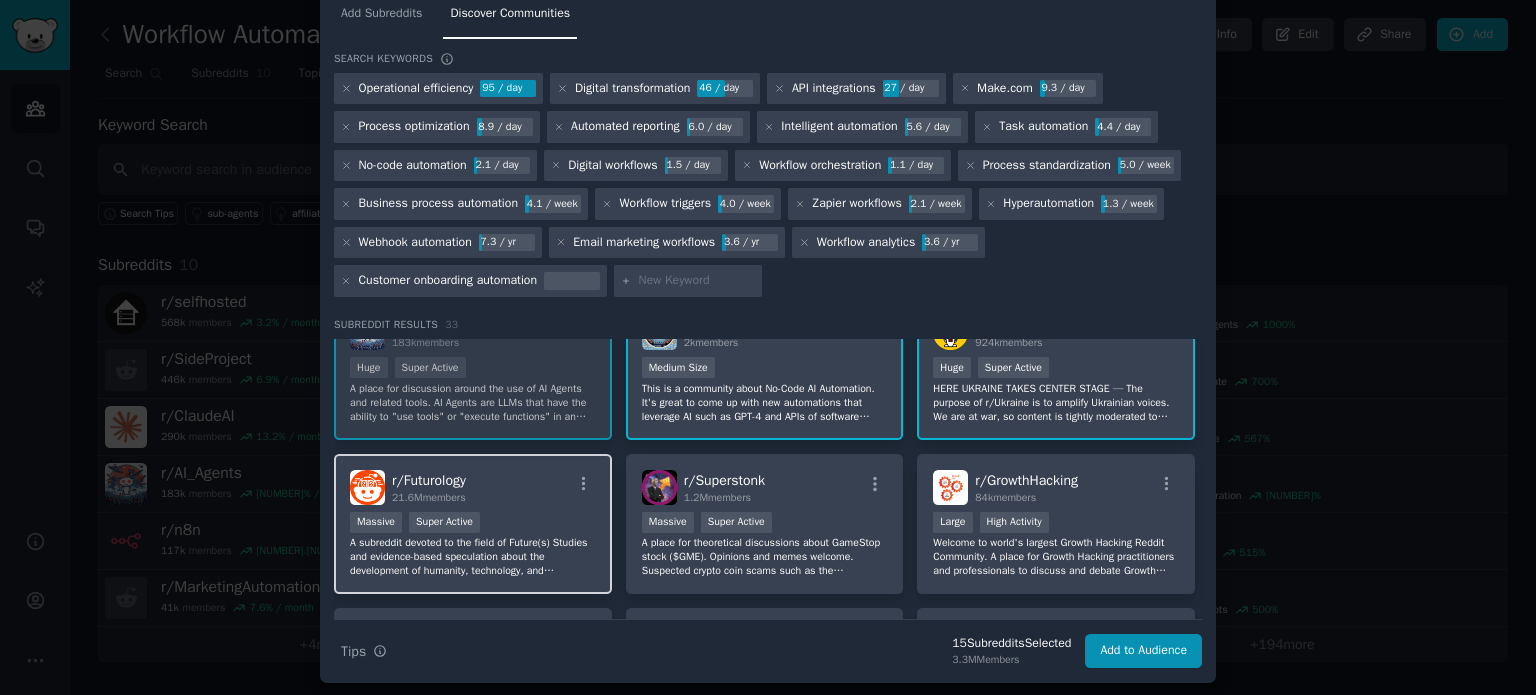 click on "Massive Super Active" at bounding box center (473, 524) 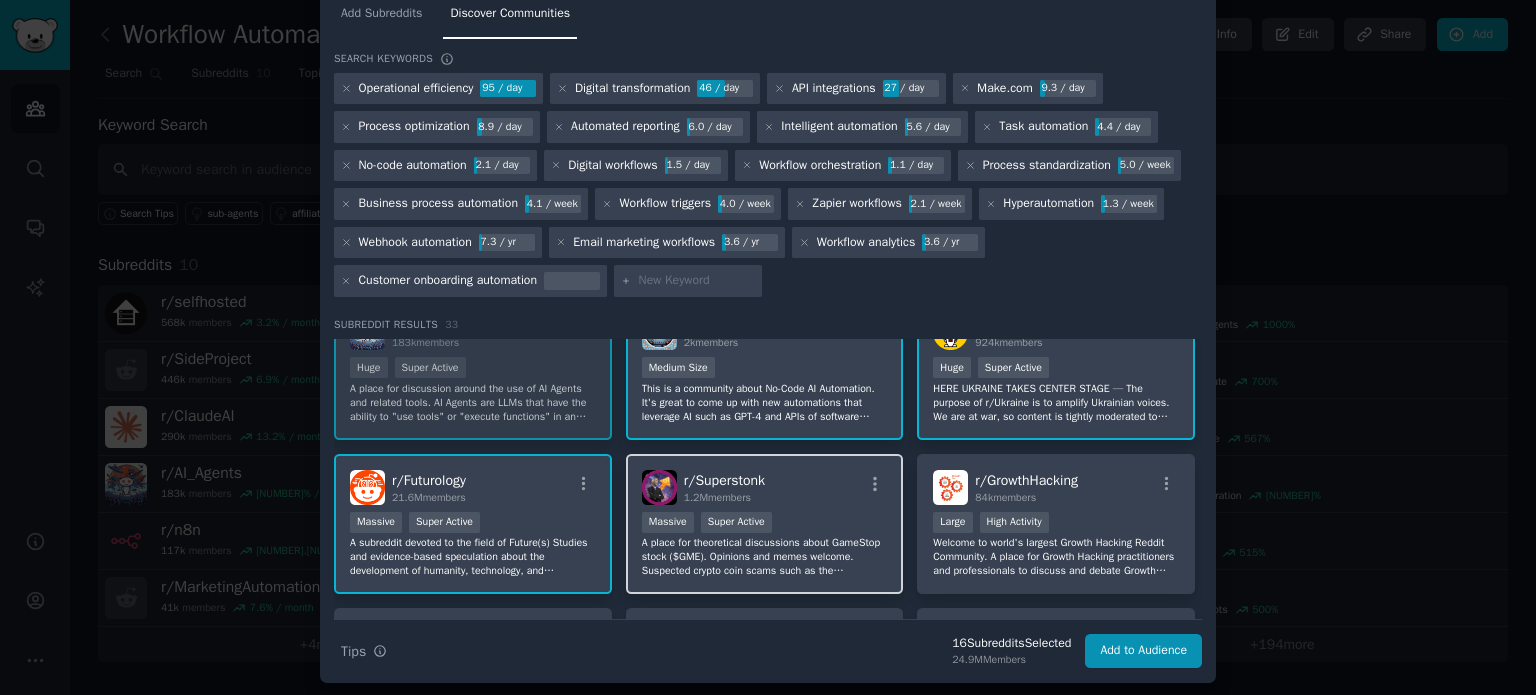 click on "r/ Superstonk 1.2M  members" at bounding box center [765, 487] 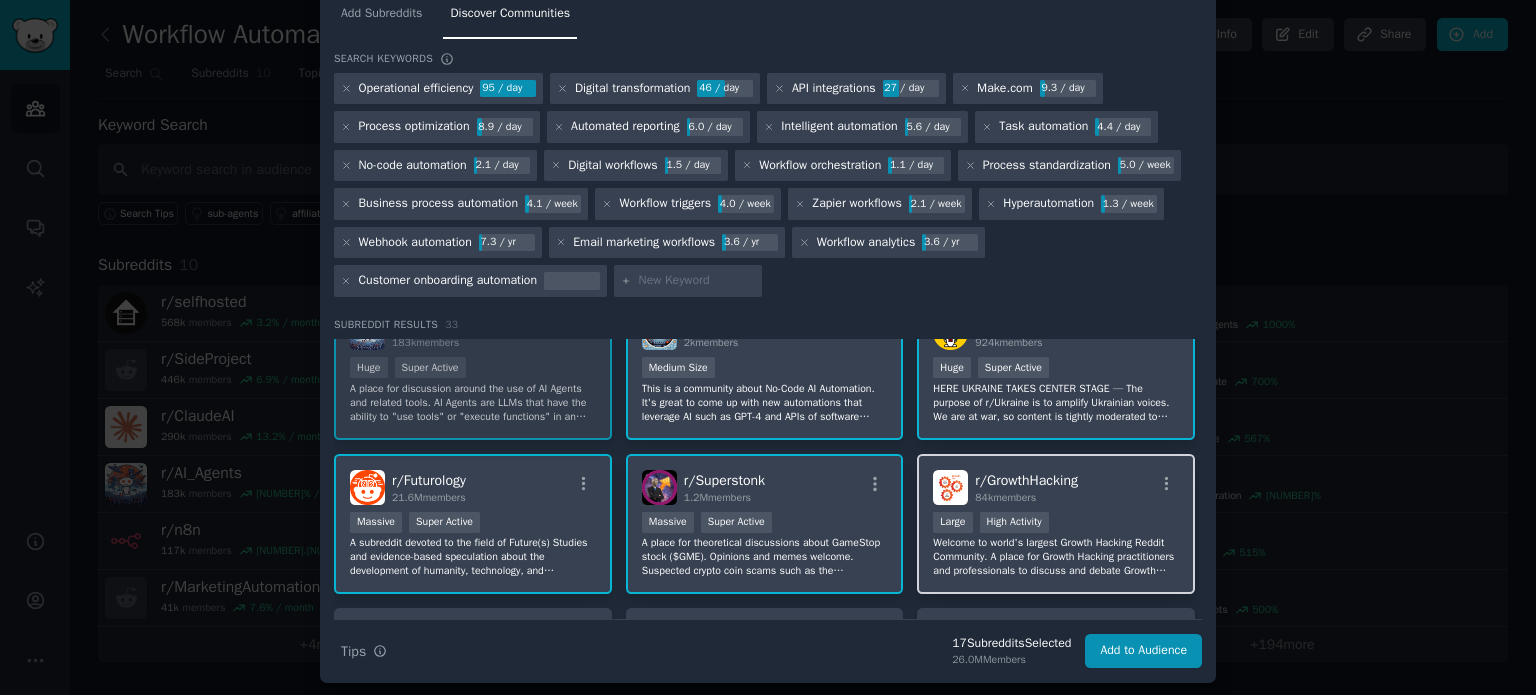 click on "r/ GrowthHacking 84k  members Large High Activity Welcome to world's largest Growth Hacking Reddit Community.
A place for Growth Hacking practitioners and professionals to discuss and debate Growth Marketing.
Share novel marketing experiments, new tools and startup growth marketing stories." at bounding box center (1056, 524) 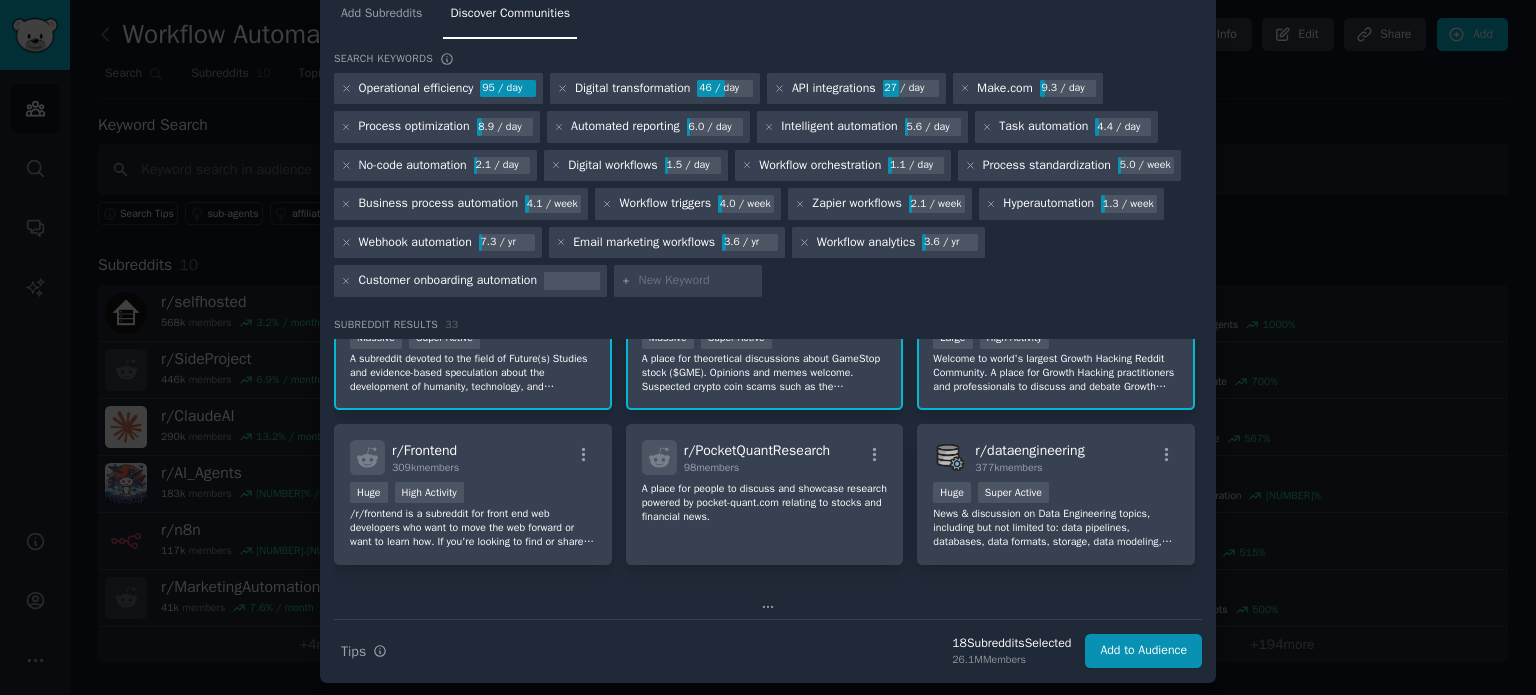scroll, scrollTop: 1019, scrollLeft: 0, axis: vertical 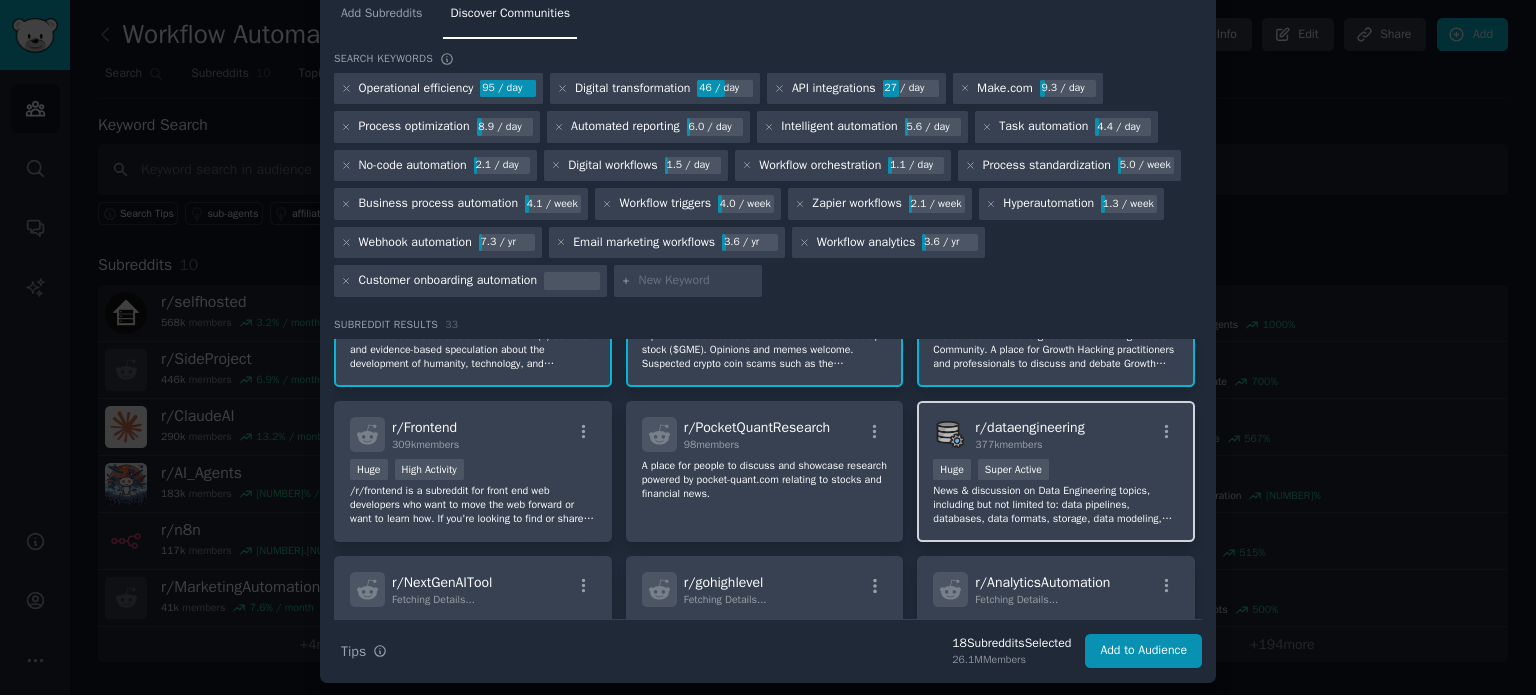 click on "Huge Super Active" at bounding box center (1056, 471) 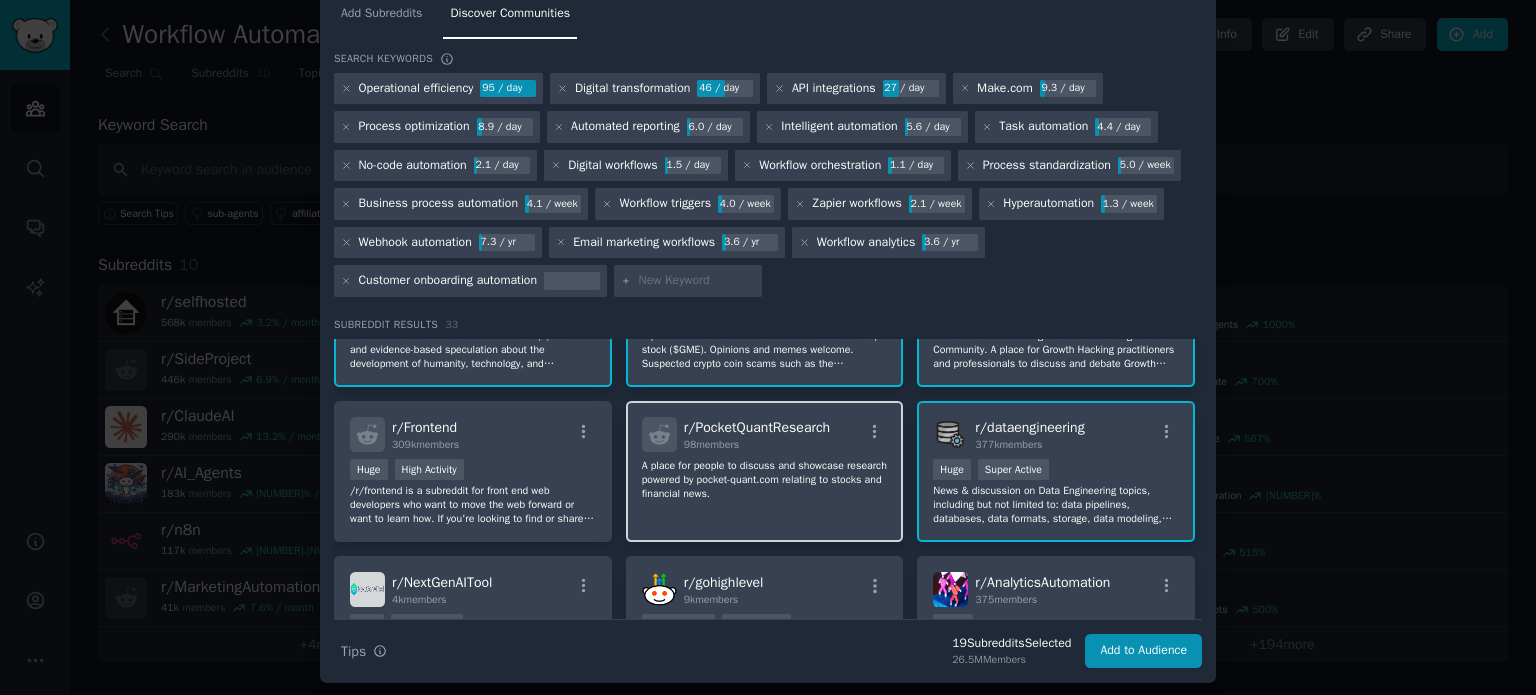 click on "A place for people to discuss and showcase research powered by pocket-quant.com relating to stocks and financial news." 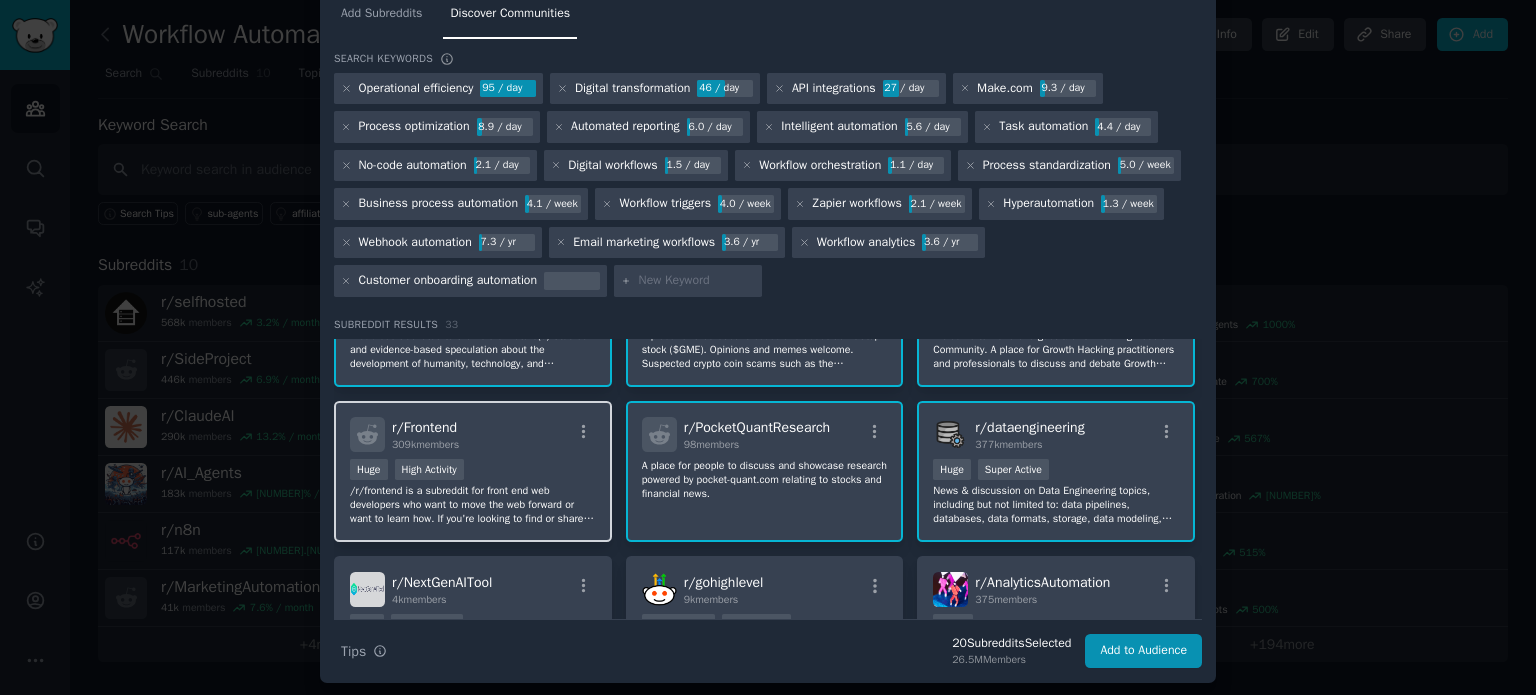 click on "/r/frontend is a subreddit for front end web developers who want to move the web forward or want to learn how. If you're looking to find or share the latest and greatest tips, links, thoughts, and discussions  on the world of front web development, this is the place to do it." at bounding box center (473, 505) 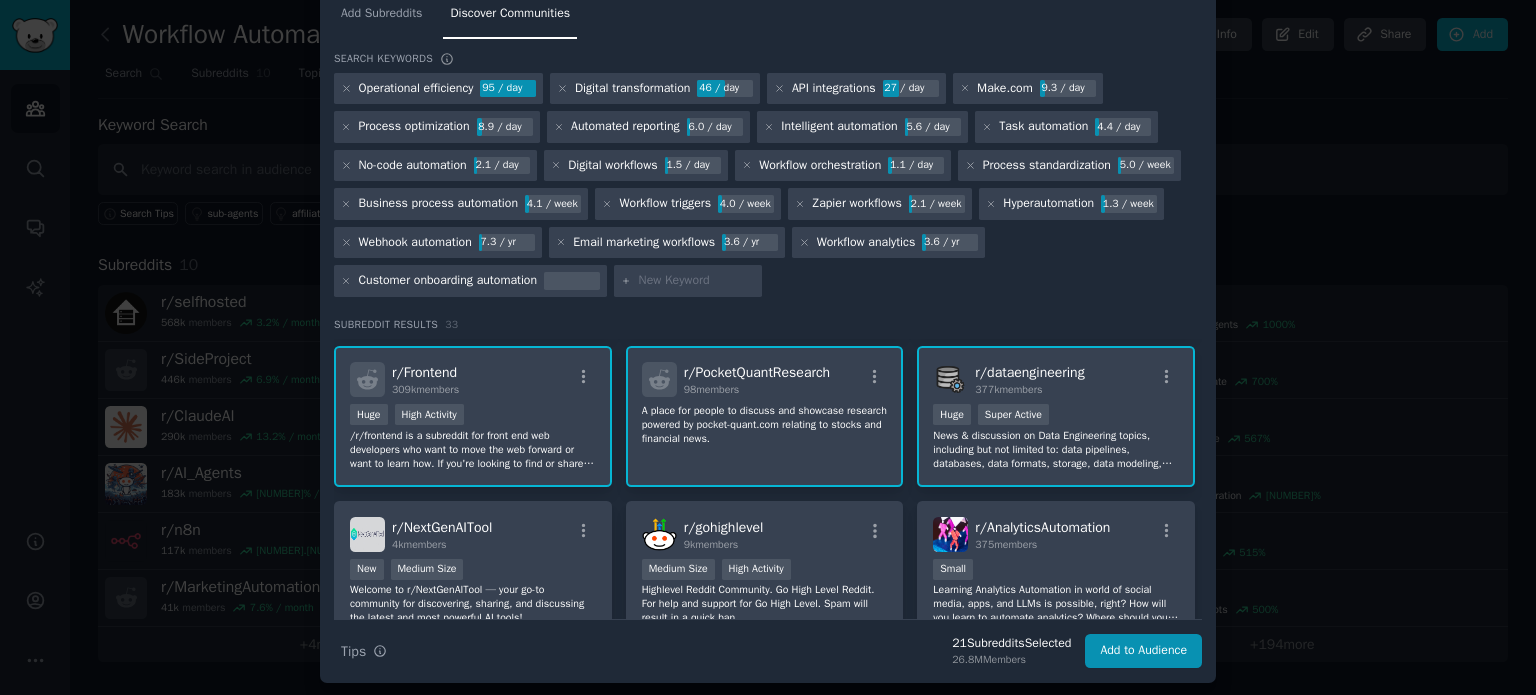 scroll, scrollTop: 1219, scrollLeft: 0, axis: vertical 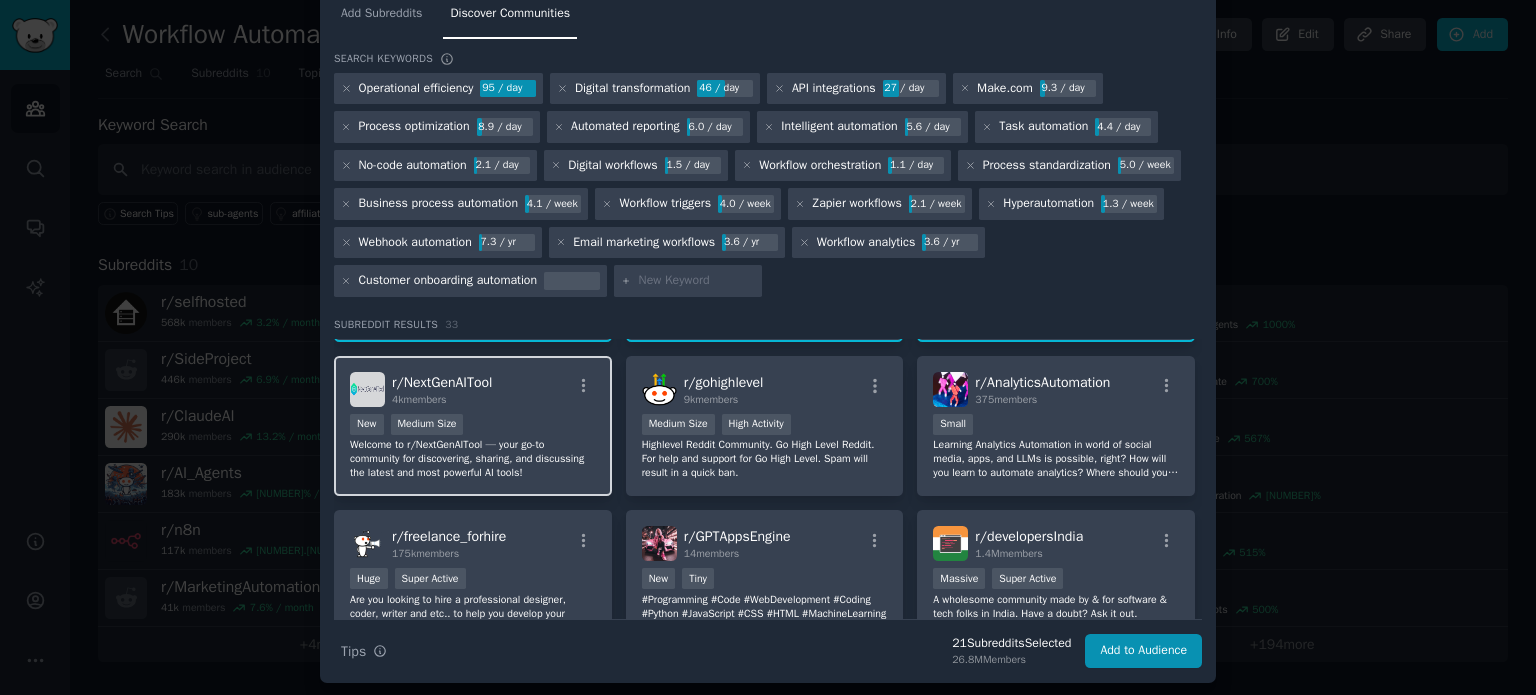 click on "New Medium Size" at bounding box center (473, 426) 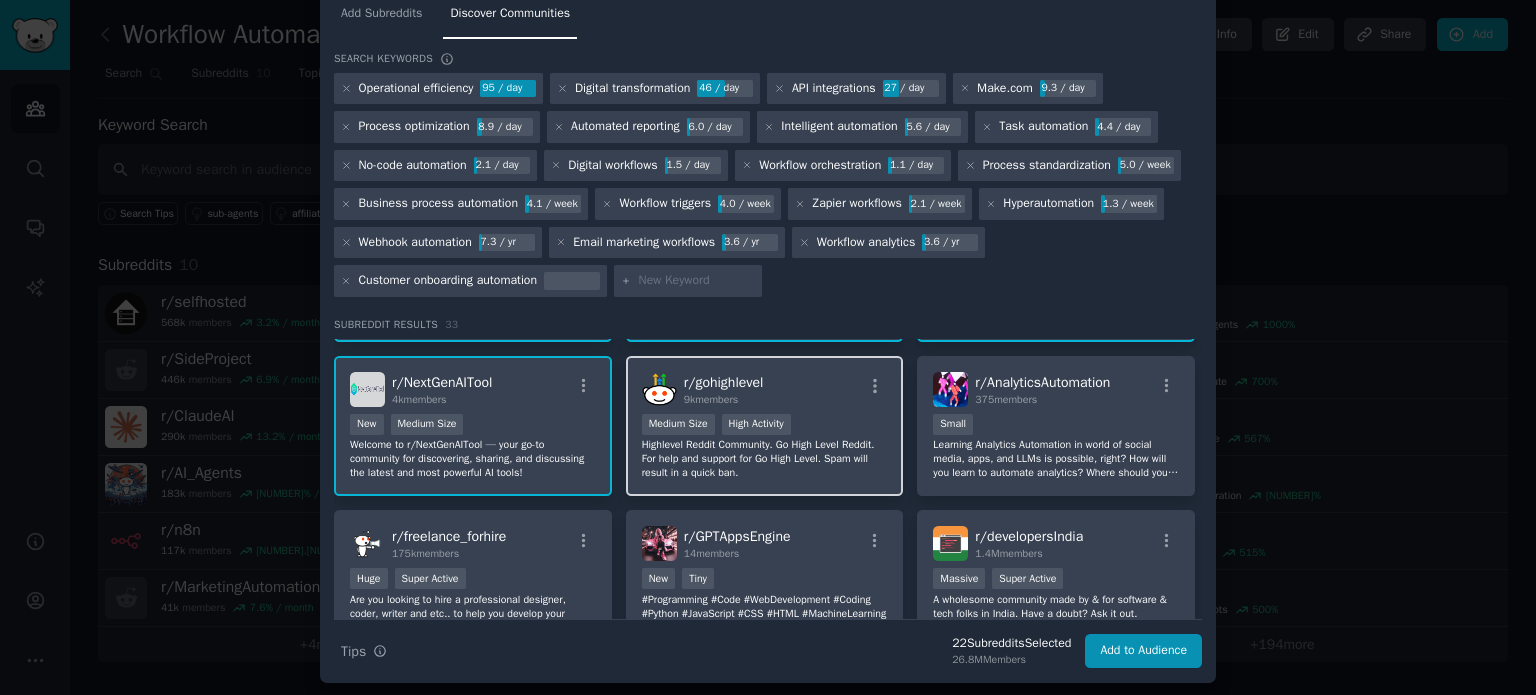 click on "r/ gohighlevel 9k  members" at bounding box center [765, 389] 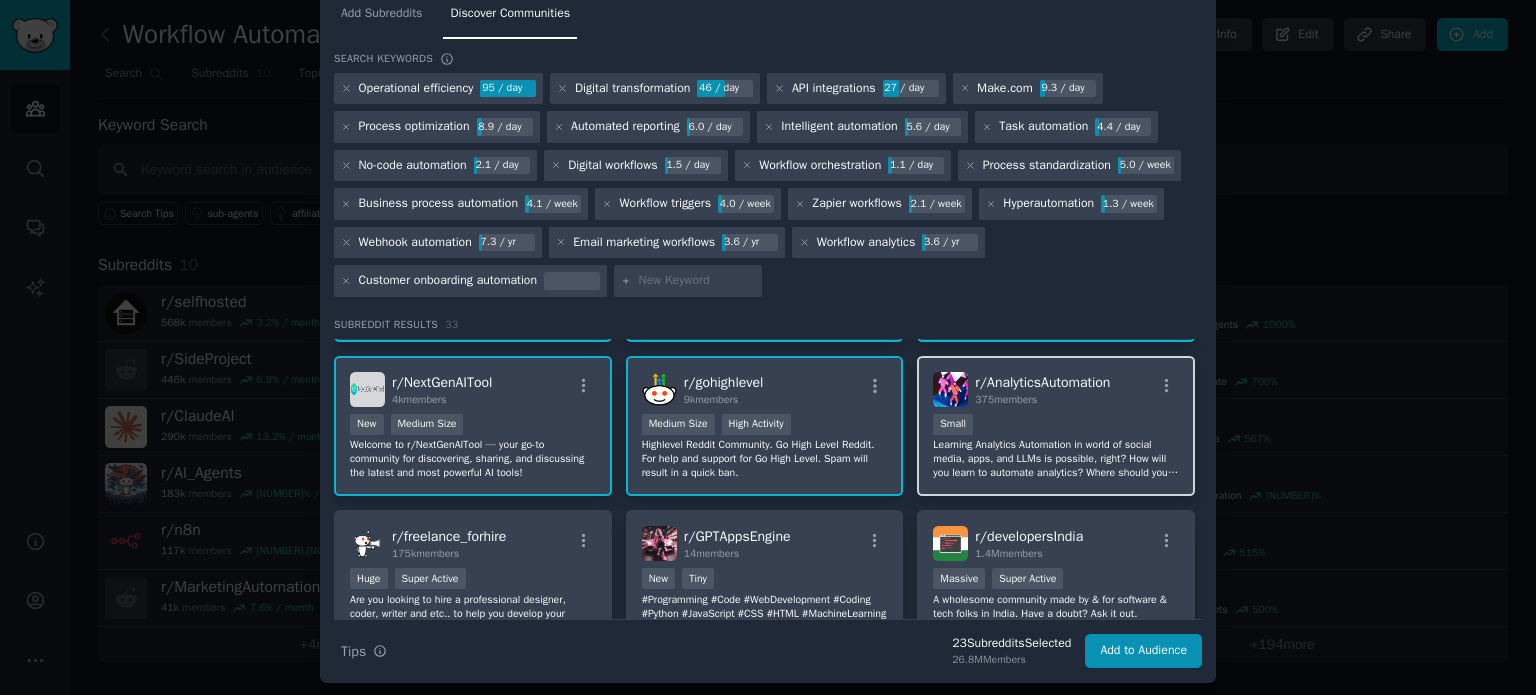 click on "r/ AnalyticsAutomation 375  members Small Learning Analytics Automation in world of social media, apps, and LLMs is possible, right? How will you learn to automate analytics? Where should you start? DM me directly with any questions on how to get started in this industry. I can help you come up with personal project ideas, and talk you through the process. Happy to help. It's about building a community together, so you're not solving alone. Sound smart, learn the terms, ask questions, and get into the details." at bounding box center (1056, 426) 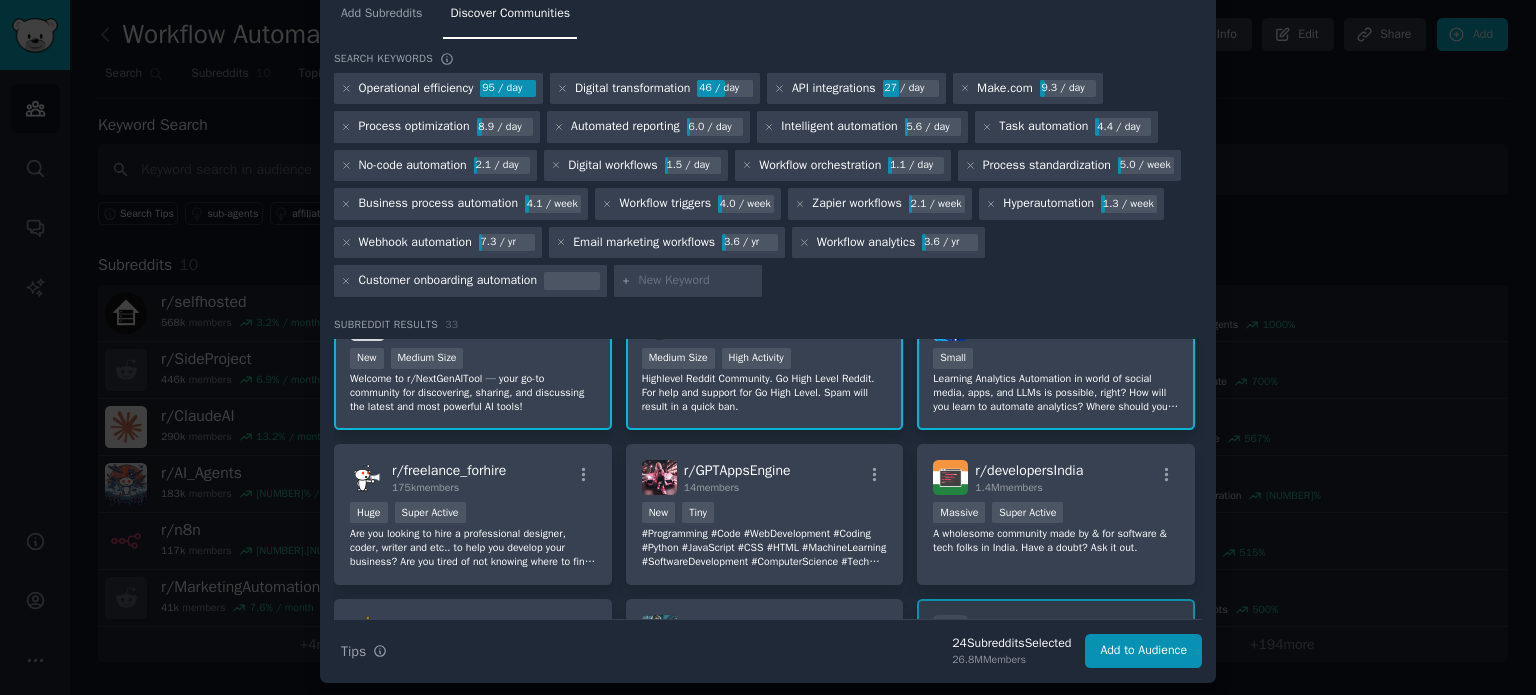 scroll, scrollTop: 1319, scrollLeft: 0, axis: vertical 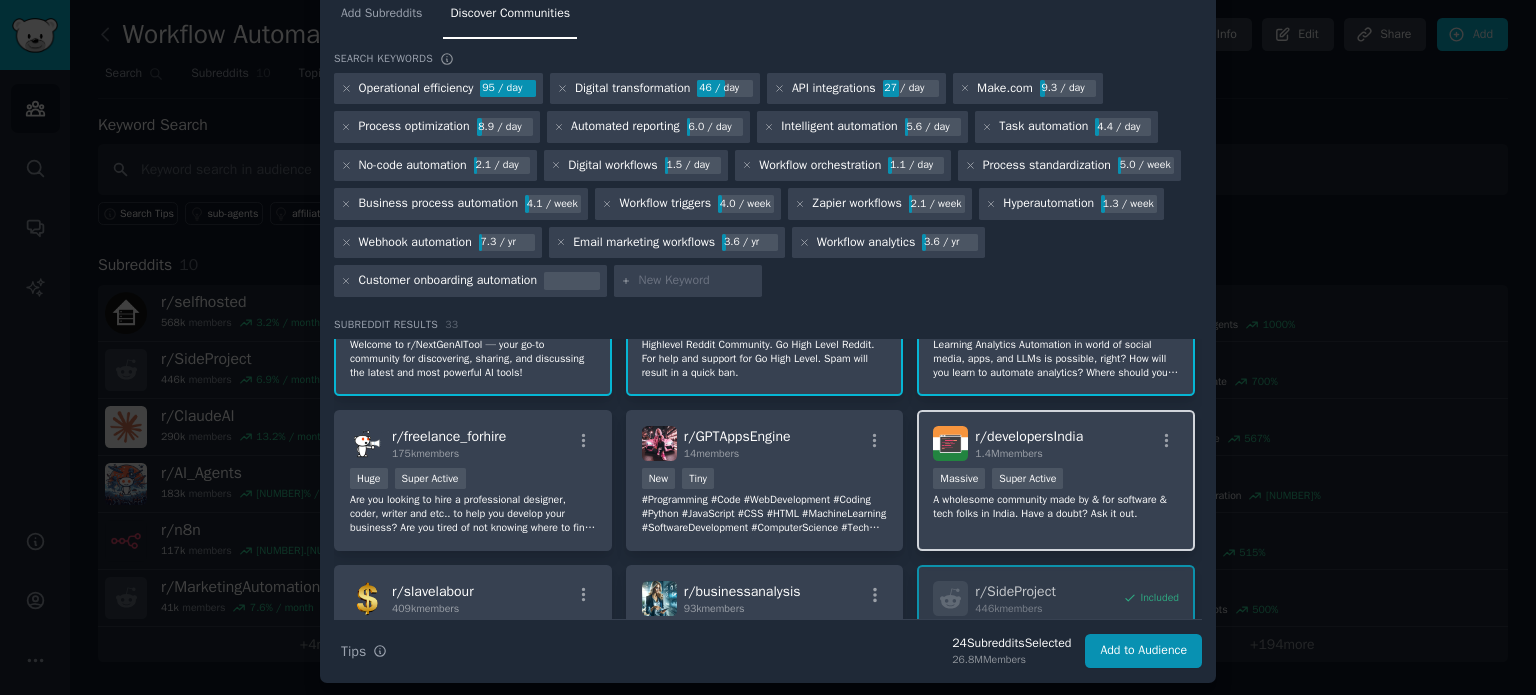 click on "r/ developersIndia 1.4M  members" at bounding box center [1056, 443] 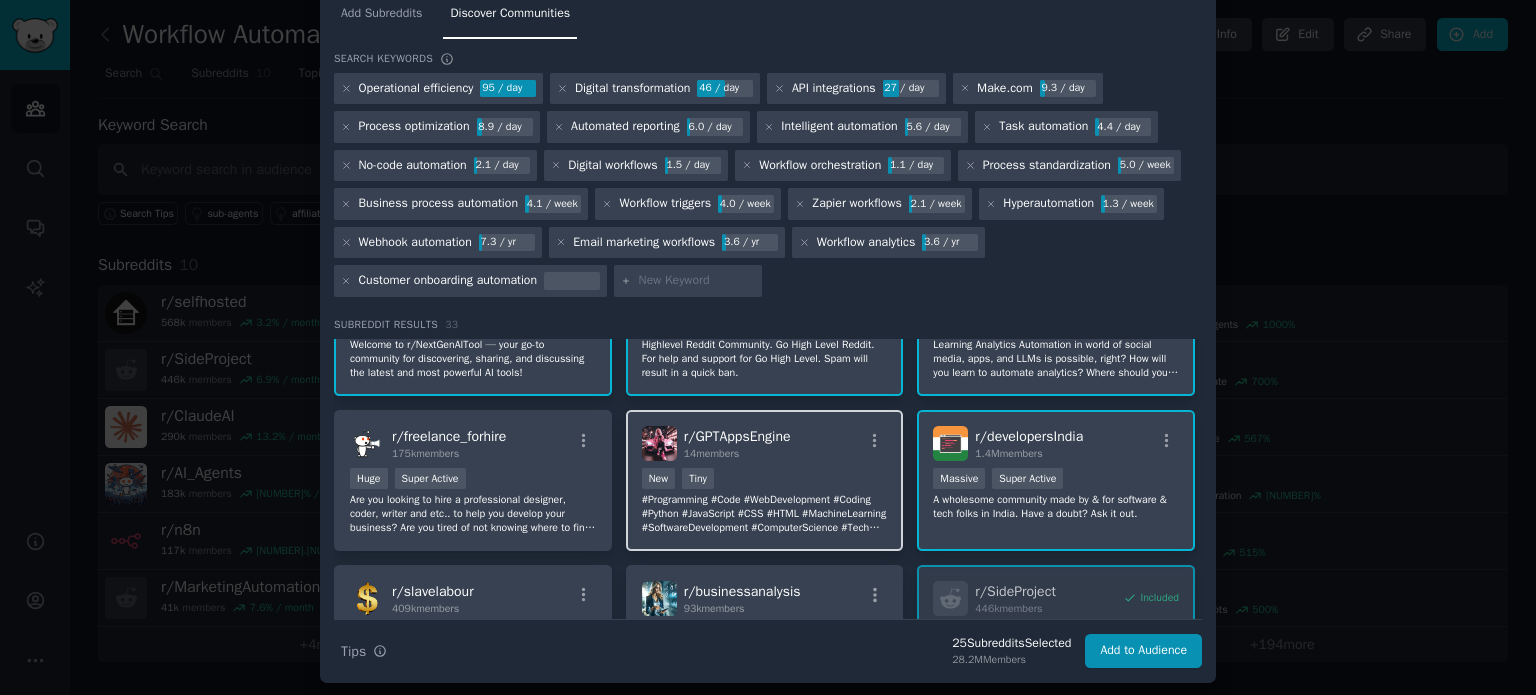 click on "r/[COMMUNITY] [NUMBER]  members New Tiny #Programming #Code #WebDevelopment #Coding #Python #JavaScript #CSS #HTML #MachineLearning #SoftwareDevelopment #ComputerScience #Tech #Developer #MobileDevelopment #Apps #CodingTutorials #ProgrammingProjects" at bounding box center (765, 480) 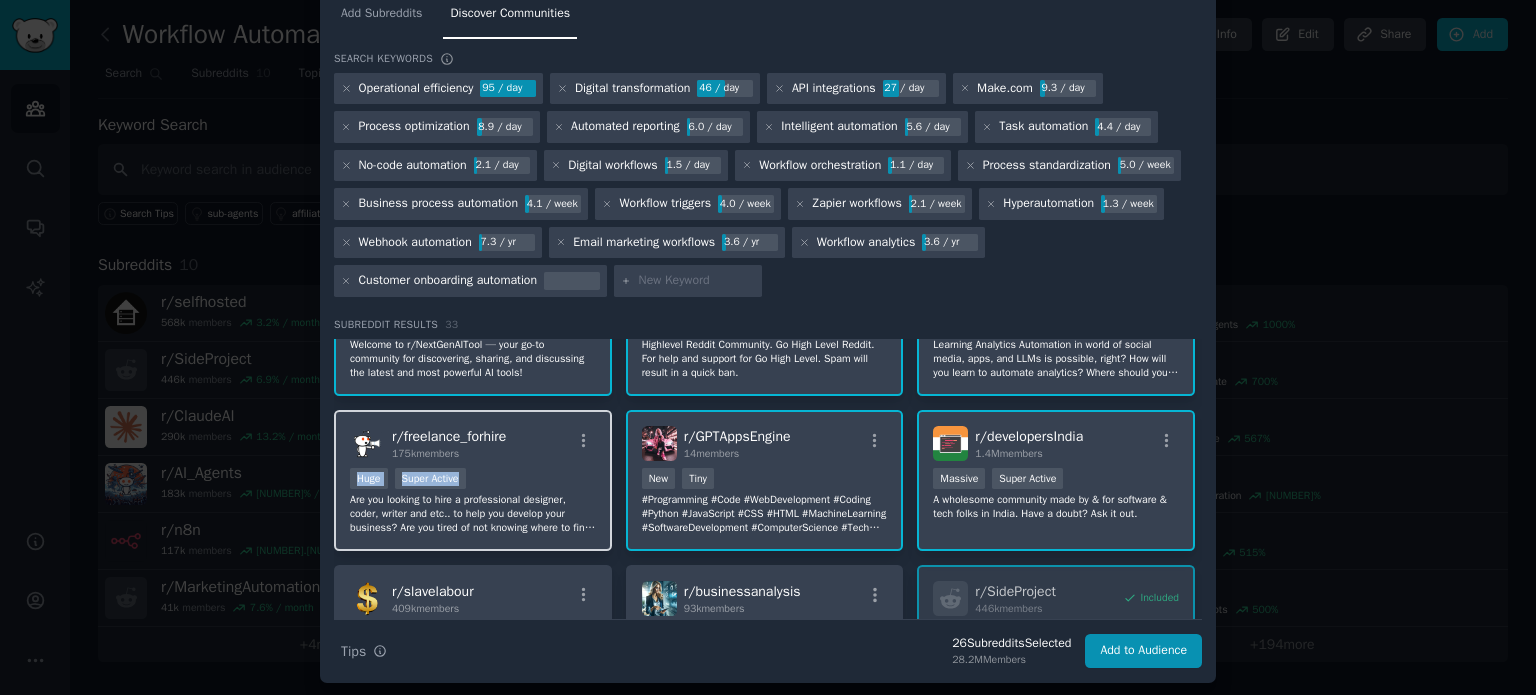 click on "r/ freelance_forhire 175k  members Huge Super Active Are you looking to hire a professional designer, coder, writer and etc.. to help you develop your business? Are you tired of not knowing where to find projects to develop? Well you came to the right place.
From agencies looking to hire employees, to freelancers looking to find new projects." at bounding box center [473, 480] 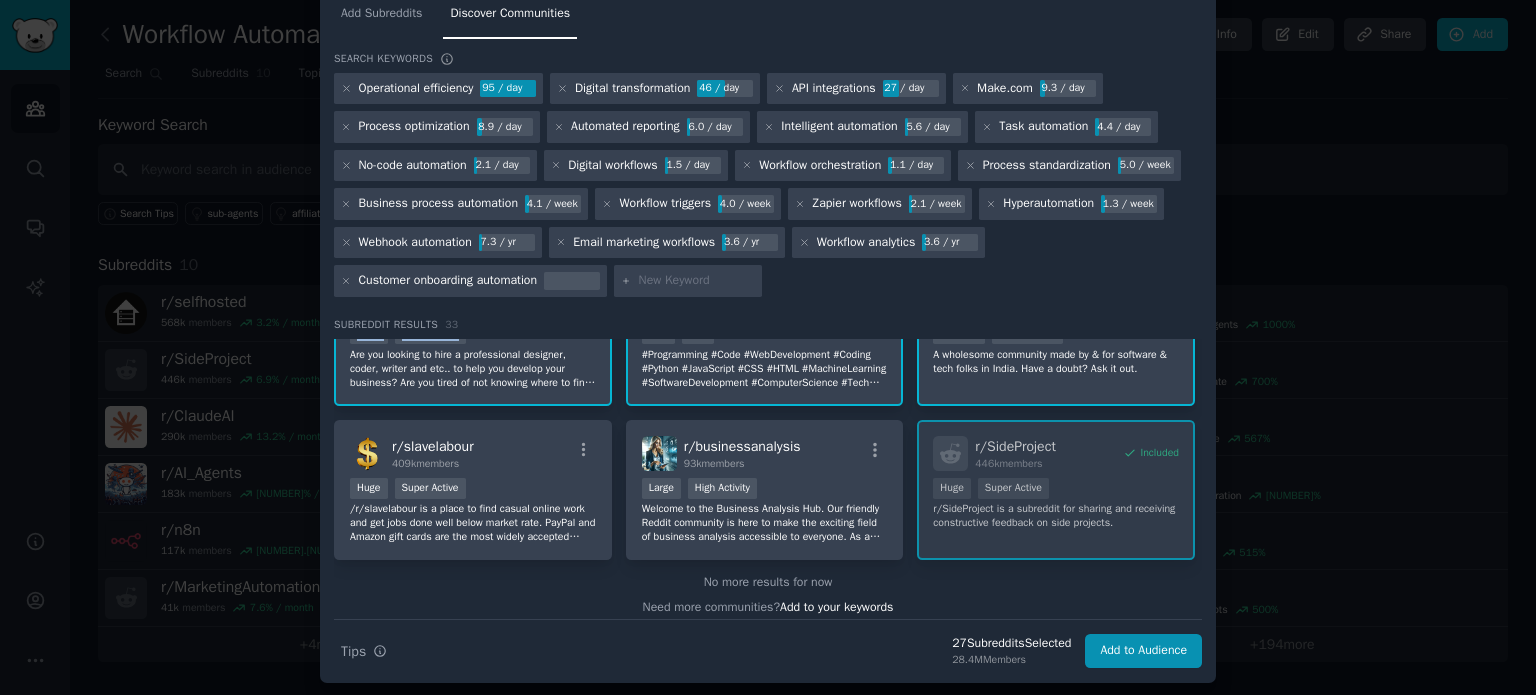 scroll, scrollTop: 1466, scrollLeft: 0, axis: vertical 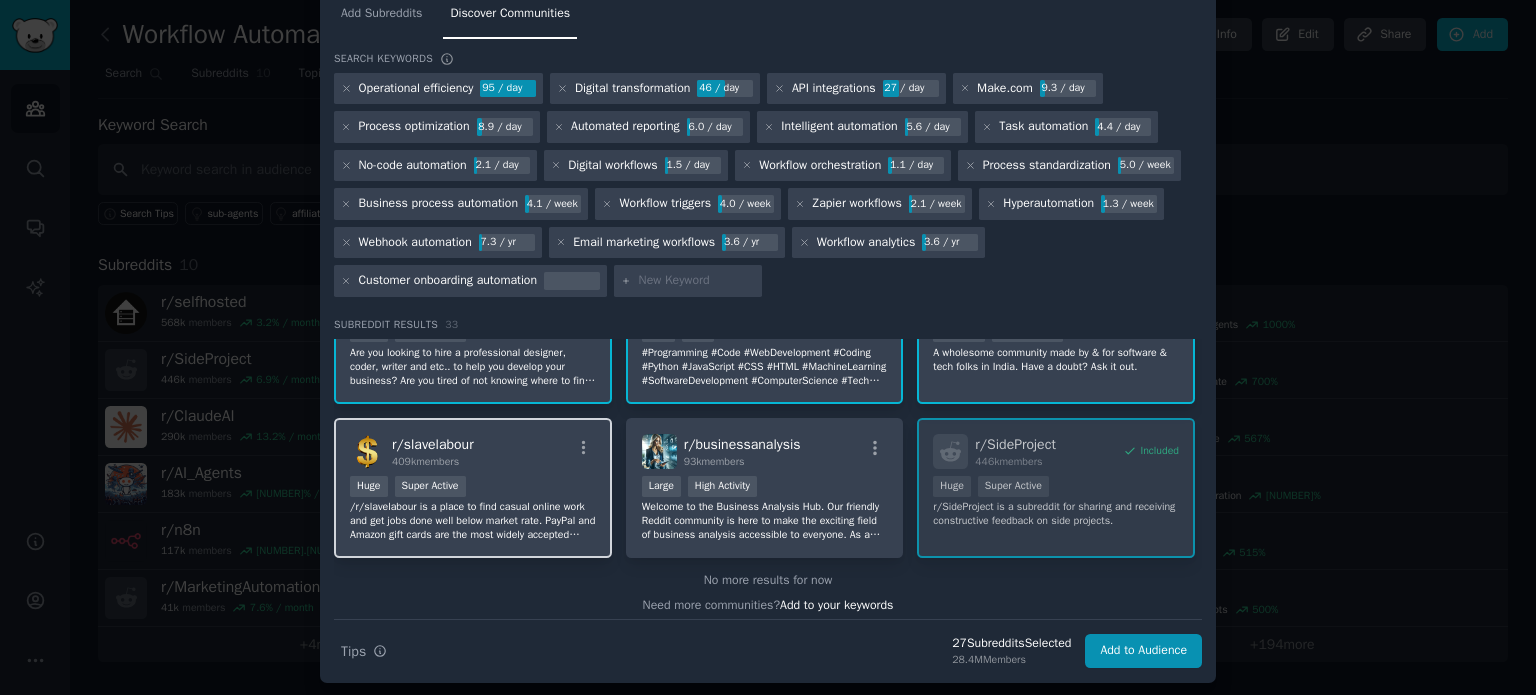 click on "r/ slavelabour 409k  members Huge Super Active /r/slavelabour is a place to find casual online work and get jobs done well below market rate. PayPal and Amazon gift cards are the most widely accepted payment methods, cryptocurrencies (BTC, ETH, LTC, etc.) can also be used." at bounding box center (473, 488) 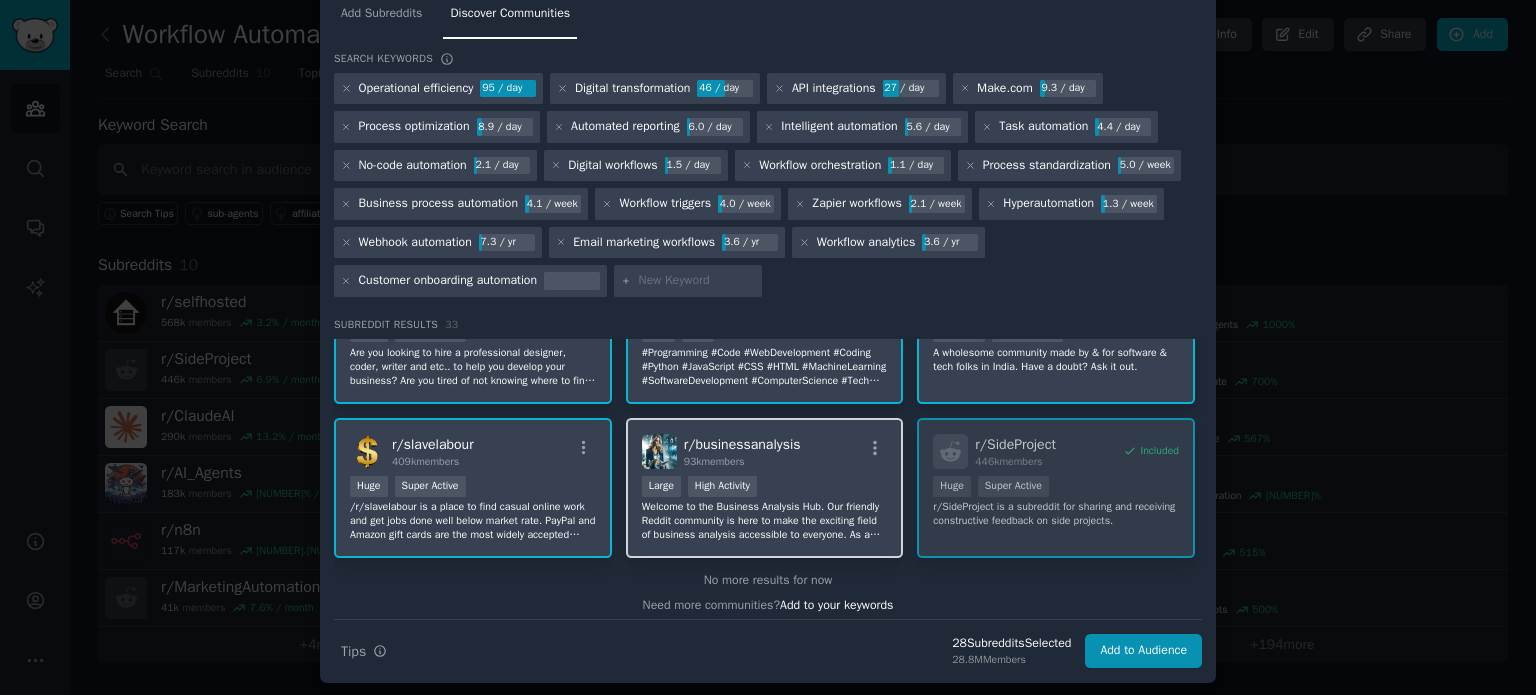 click on "r/ businessanalysis 93k  members" at bounding box center [765, 451] 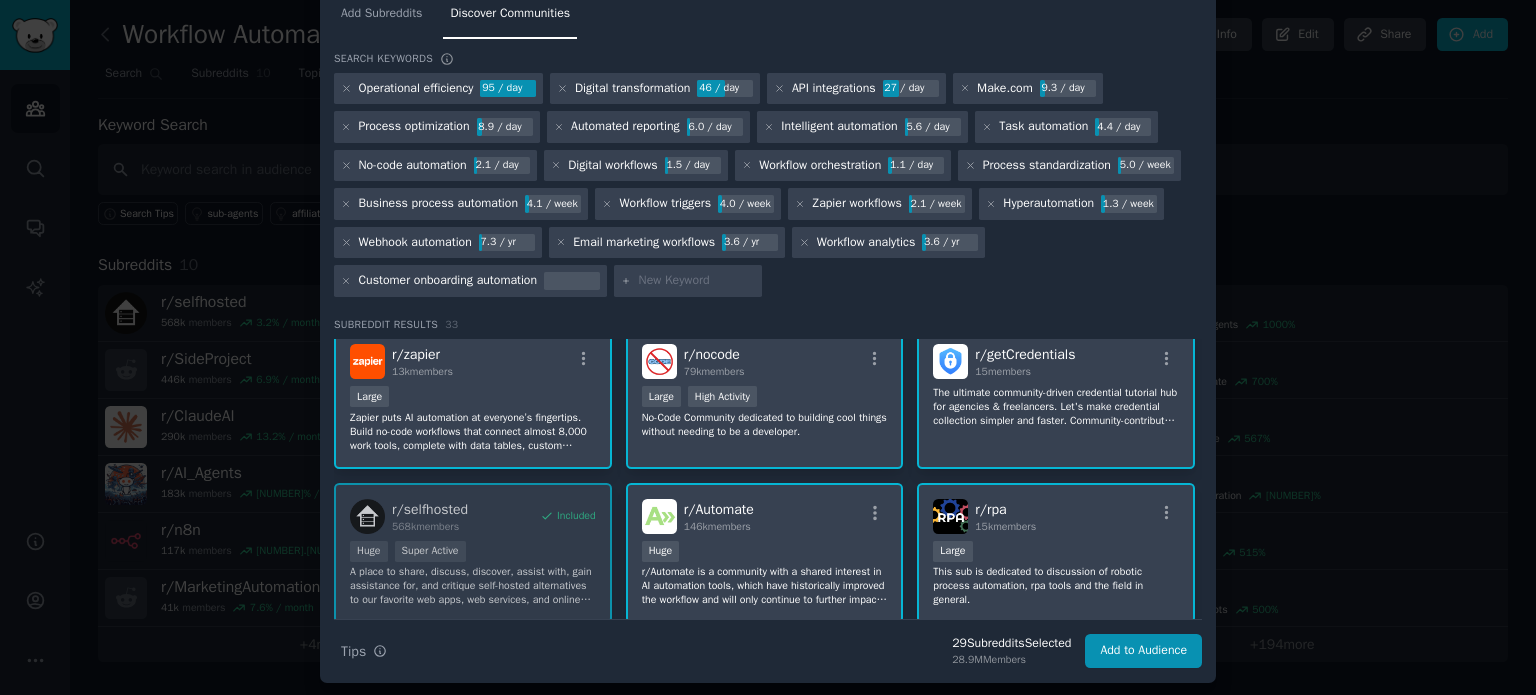 scroll, scrollTop: 266, scrollLeft: 0, axis: vertical 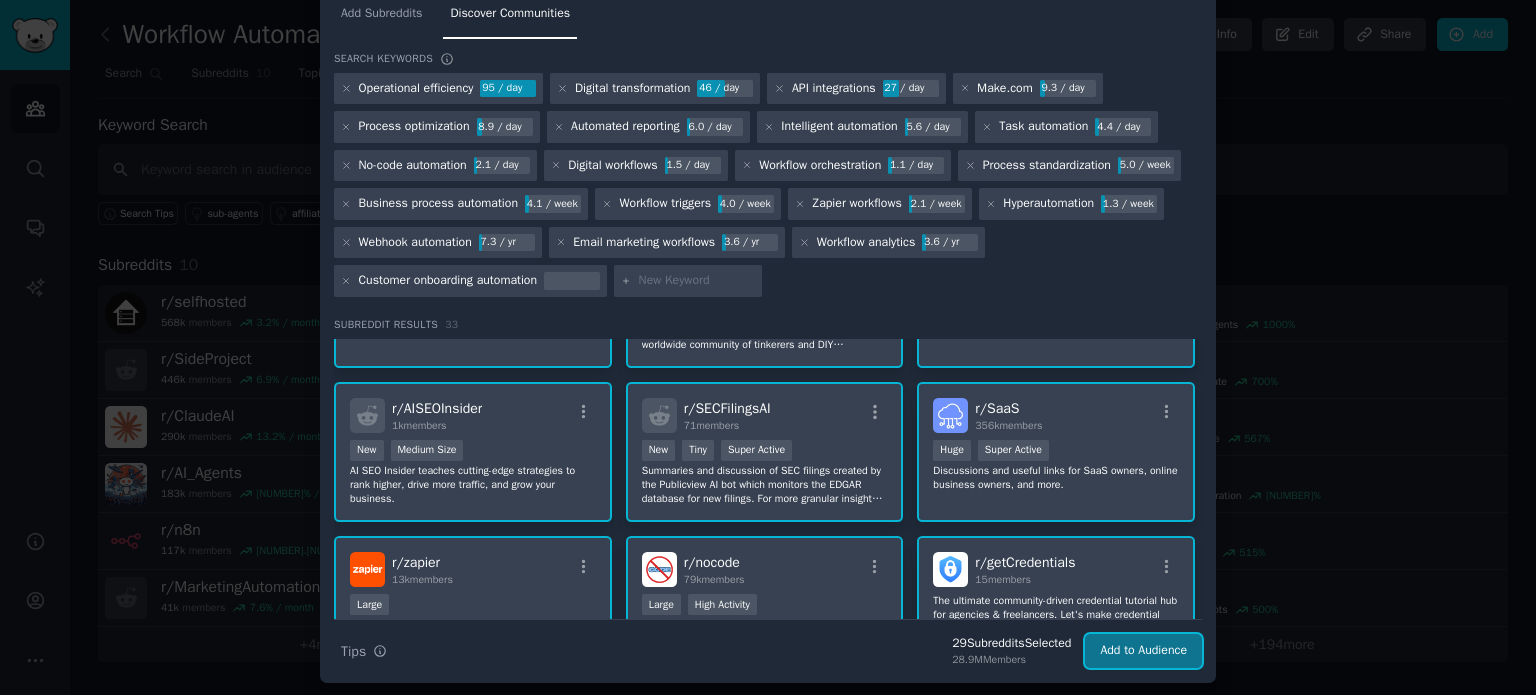 click on "Add to Audience" at bounding box center (1143, 651) 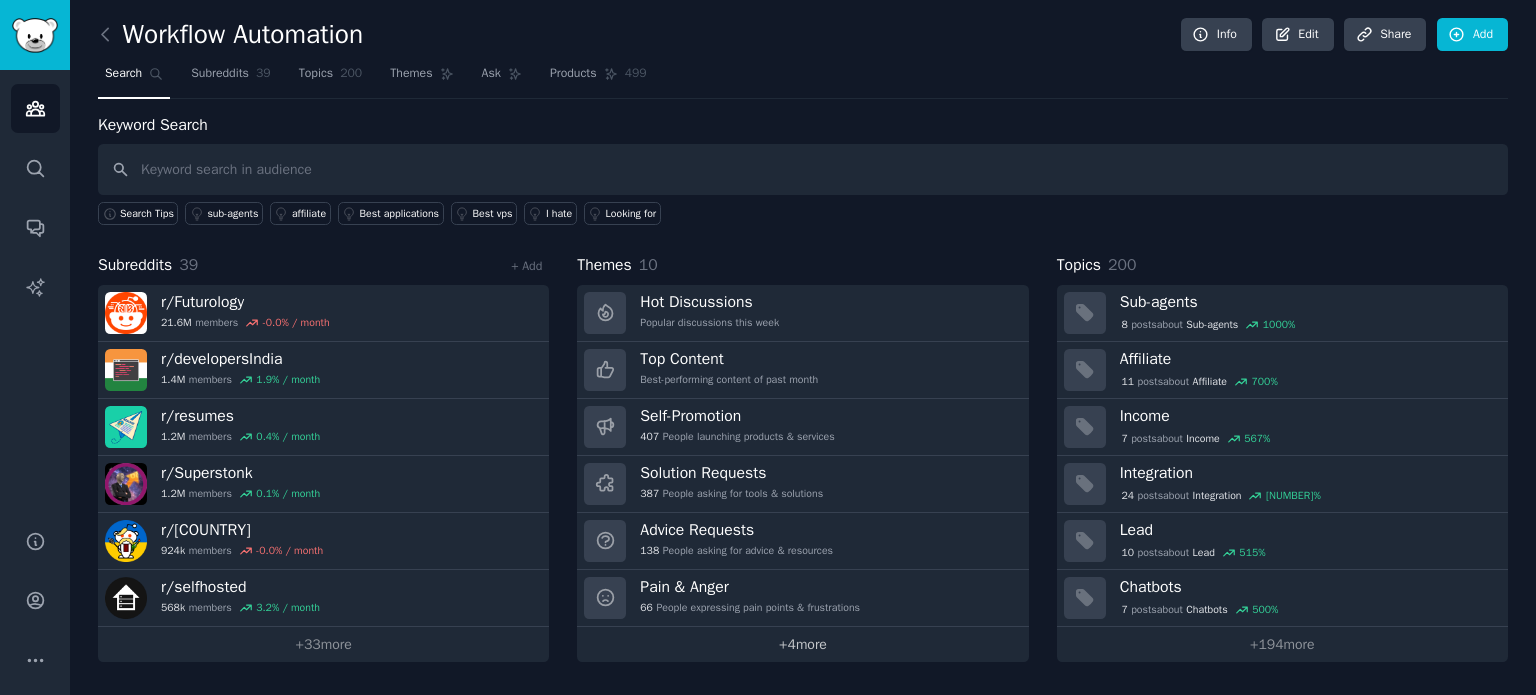 click on "+  4  more" at bounding box center (802, 644) 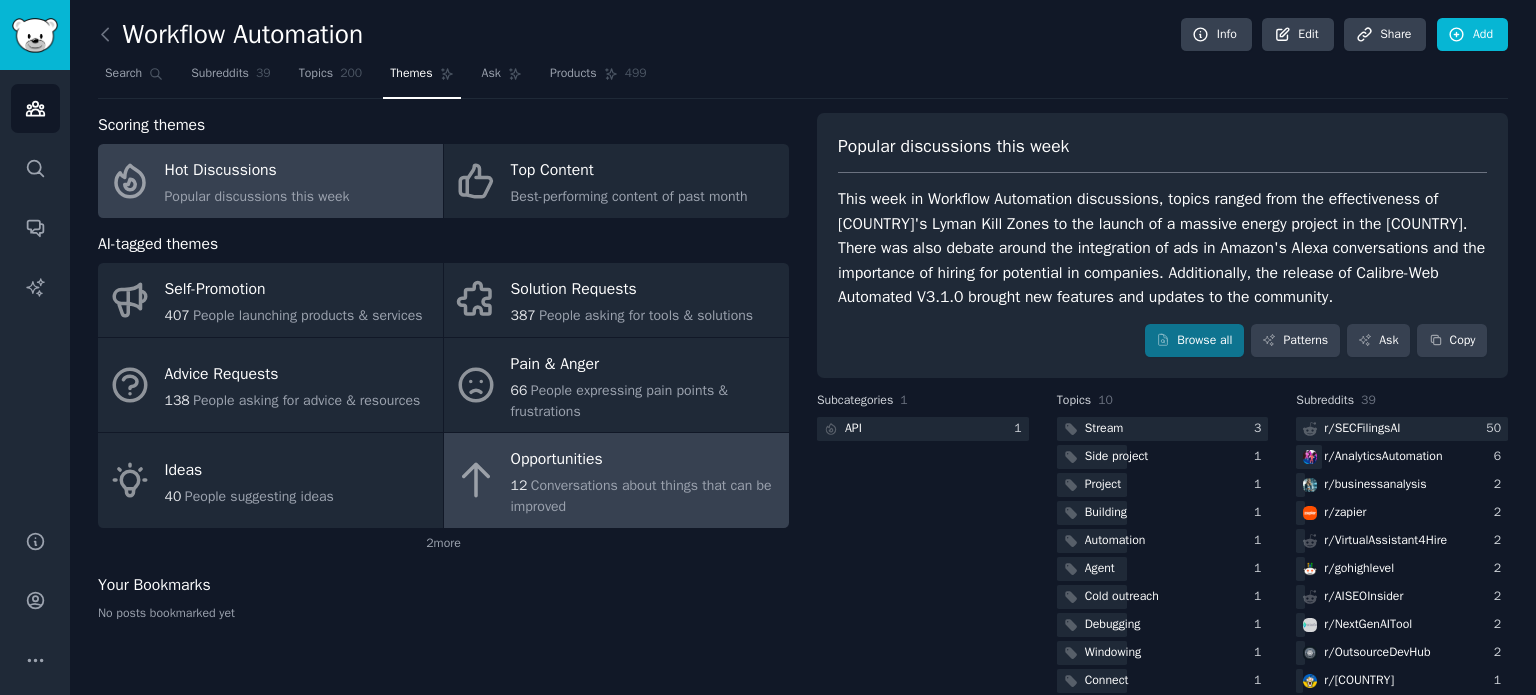 click on "12 Conversations about things that can be improved" at bounding box center (645, 496) 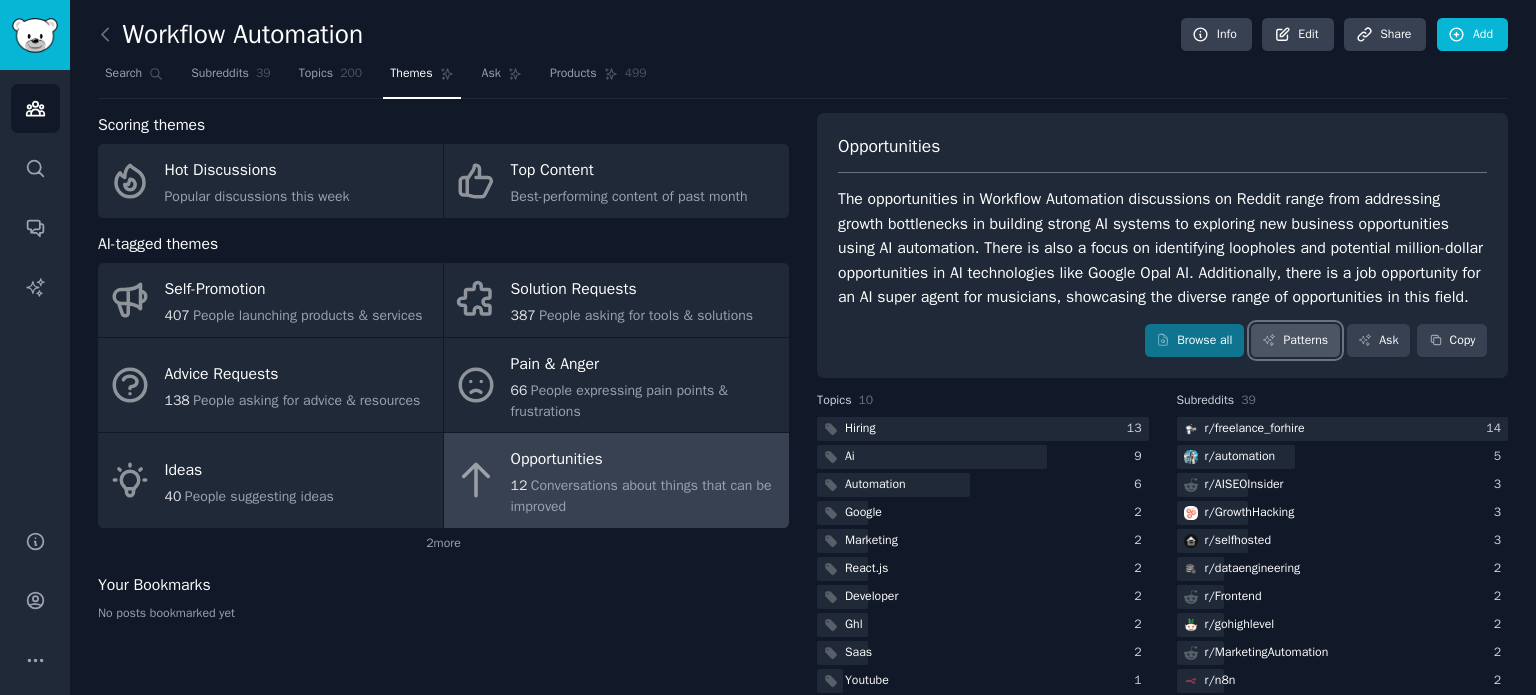 click on "Patterns" at bounding box center [1295, 341] 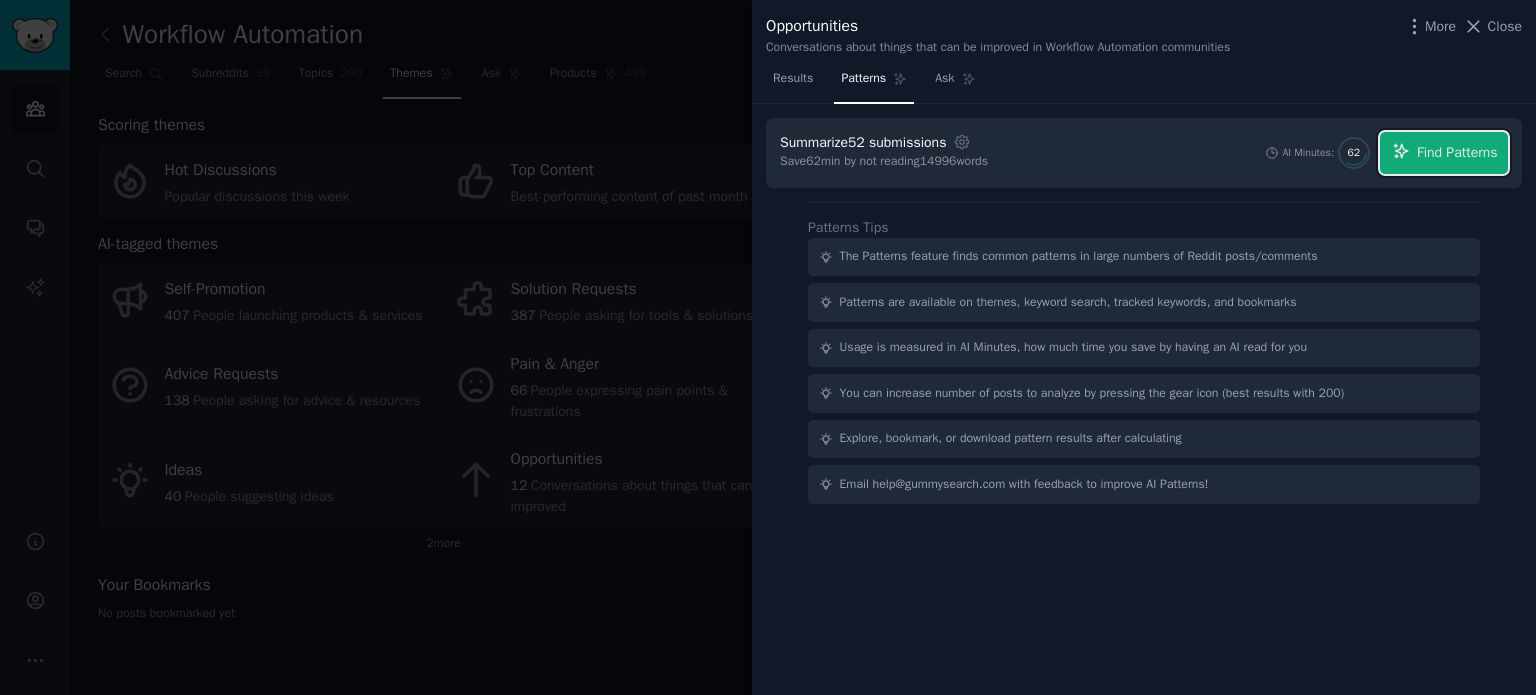 click on "Find Patterns" at bounding box center [1457, 152] 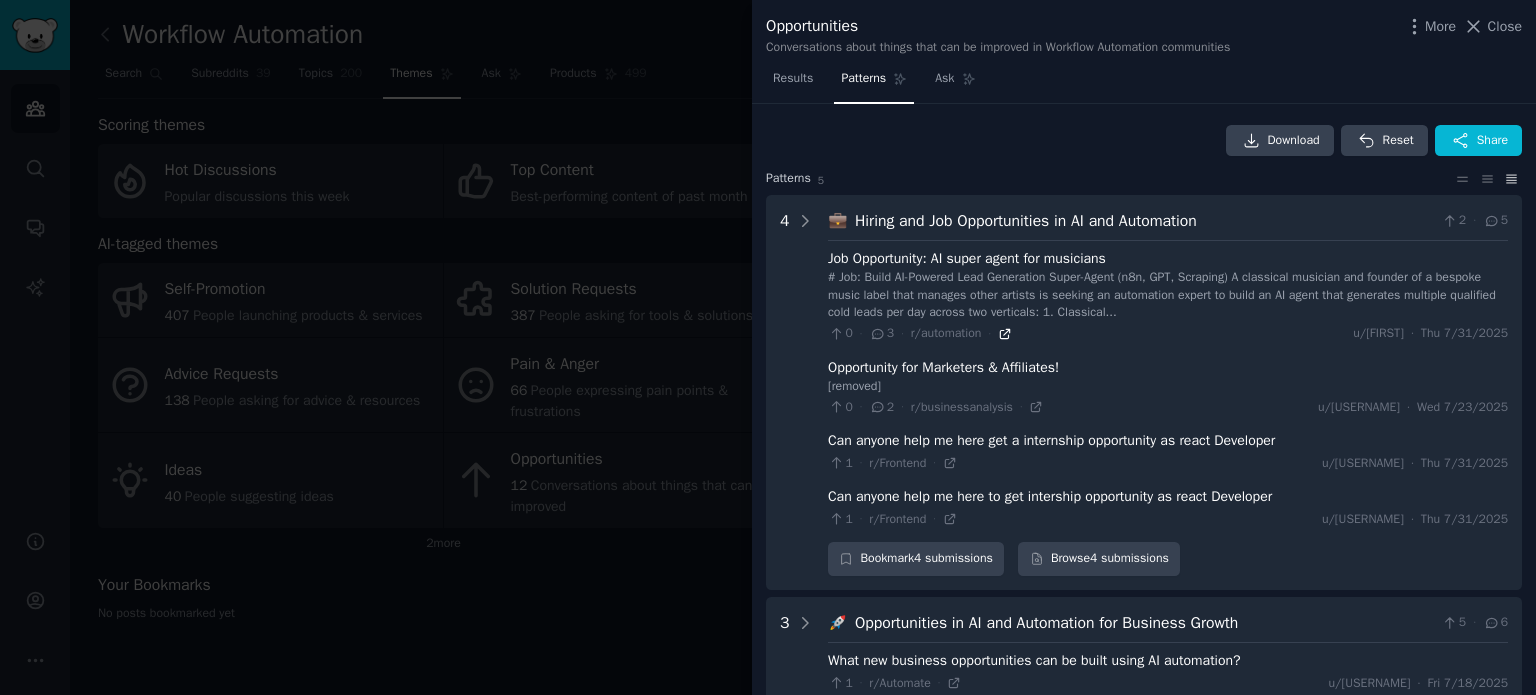 click 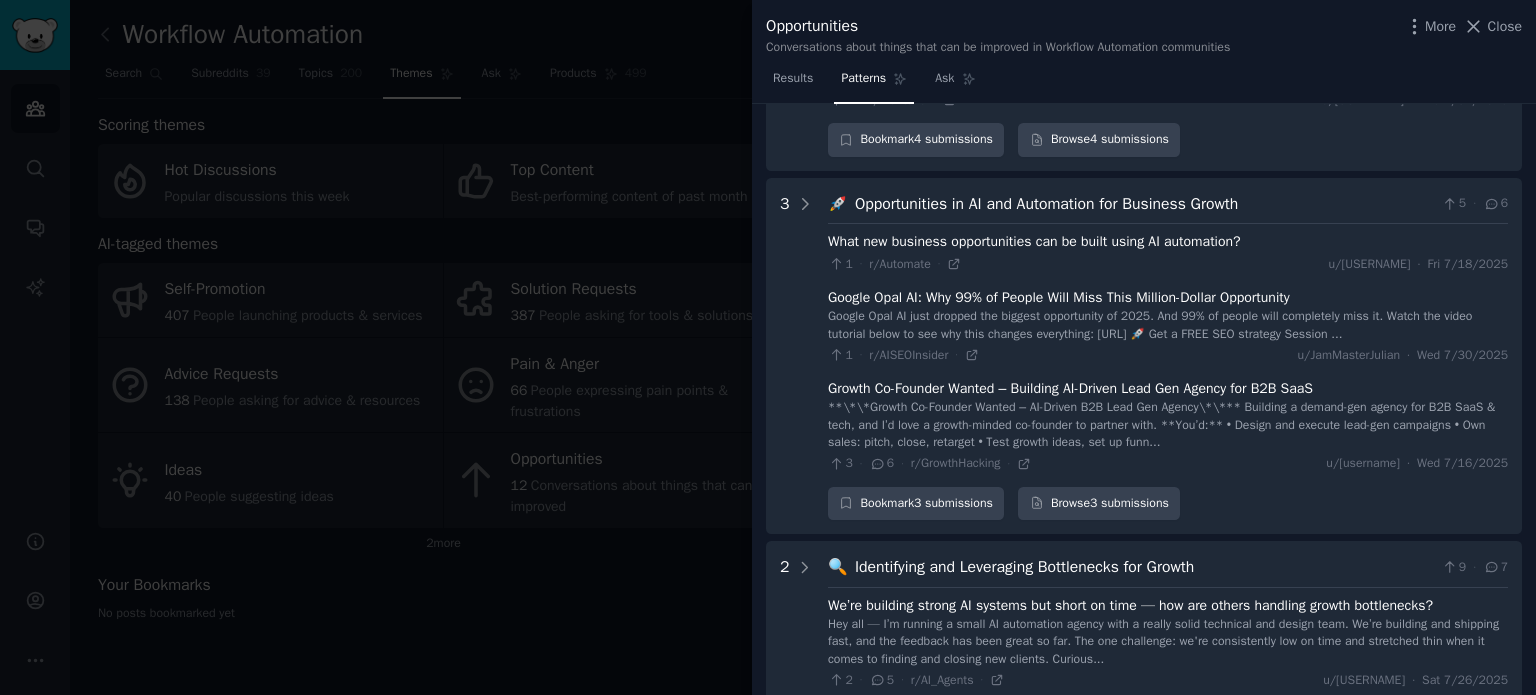 scroll, scrollTop: 291, scrollLeft: 0, axis: vertical 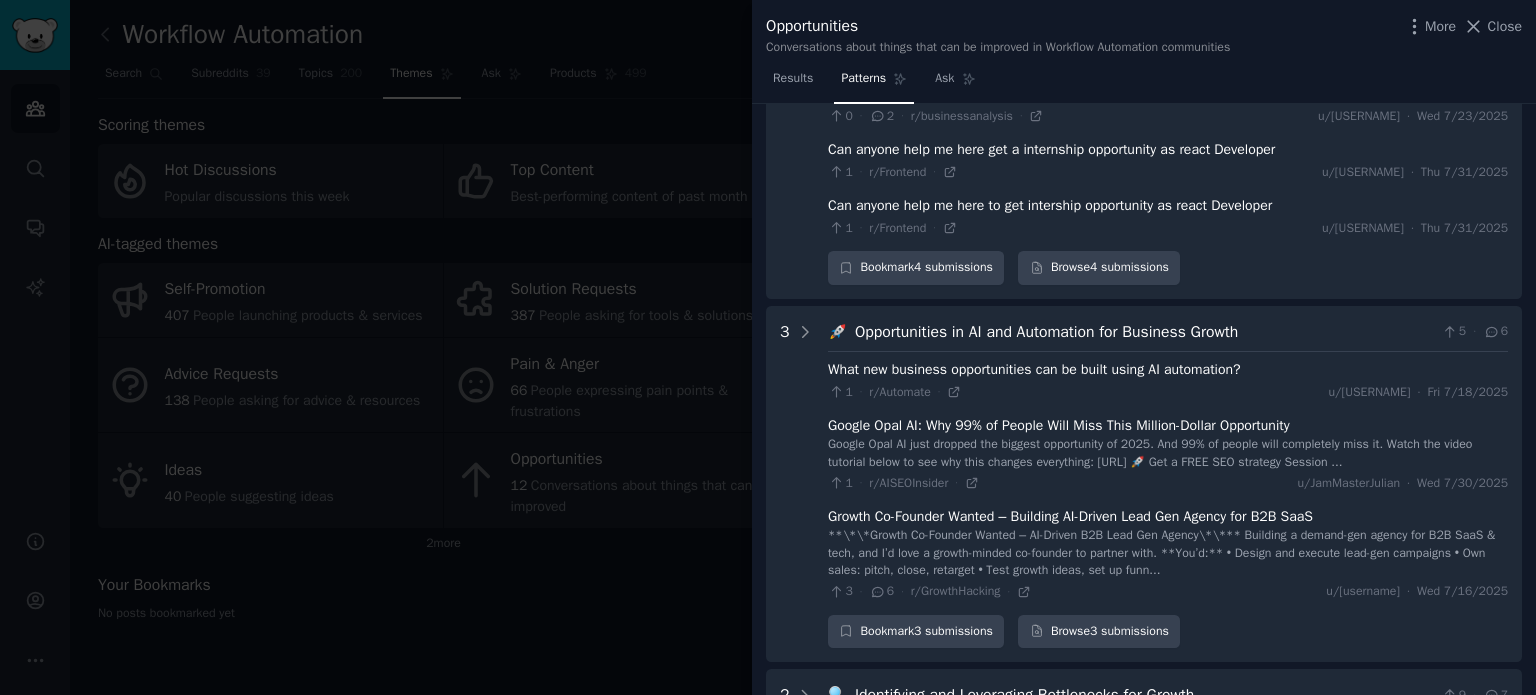 click at bounding box center (768, 347) 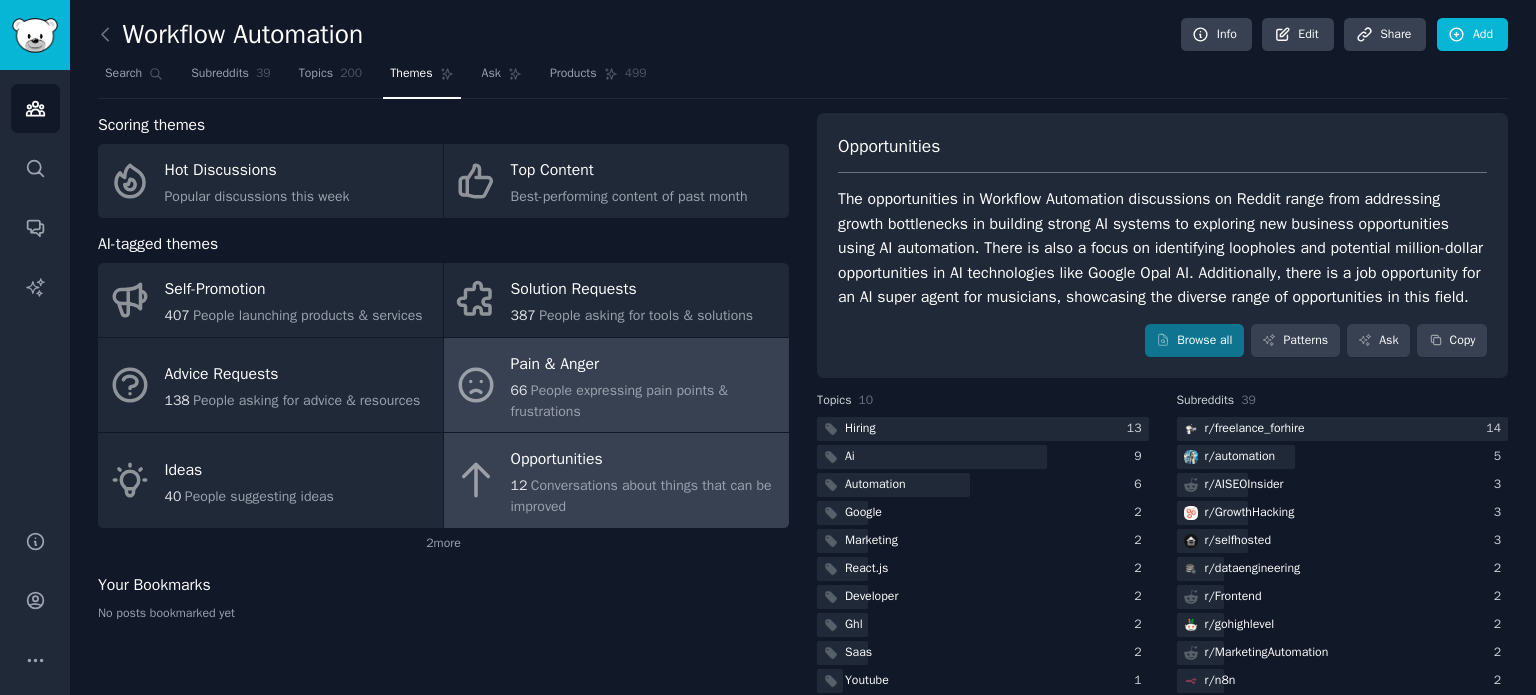 click on "[NUMBER] People expressing pain points & frustrations" at bounding box center [645, 401] 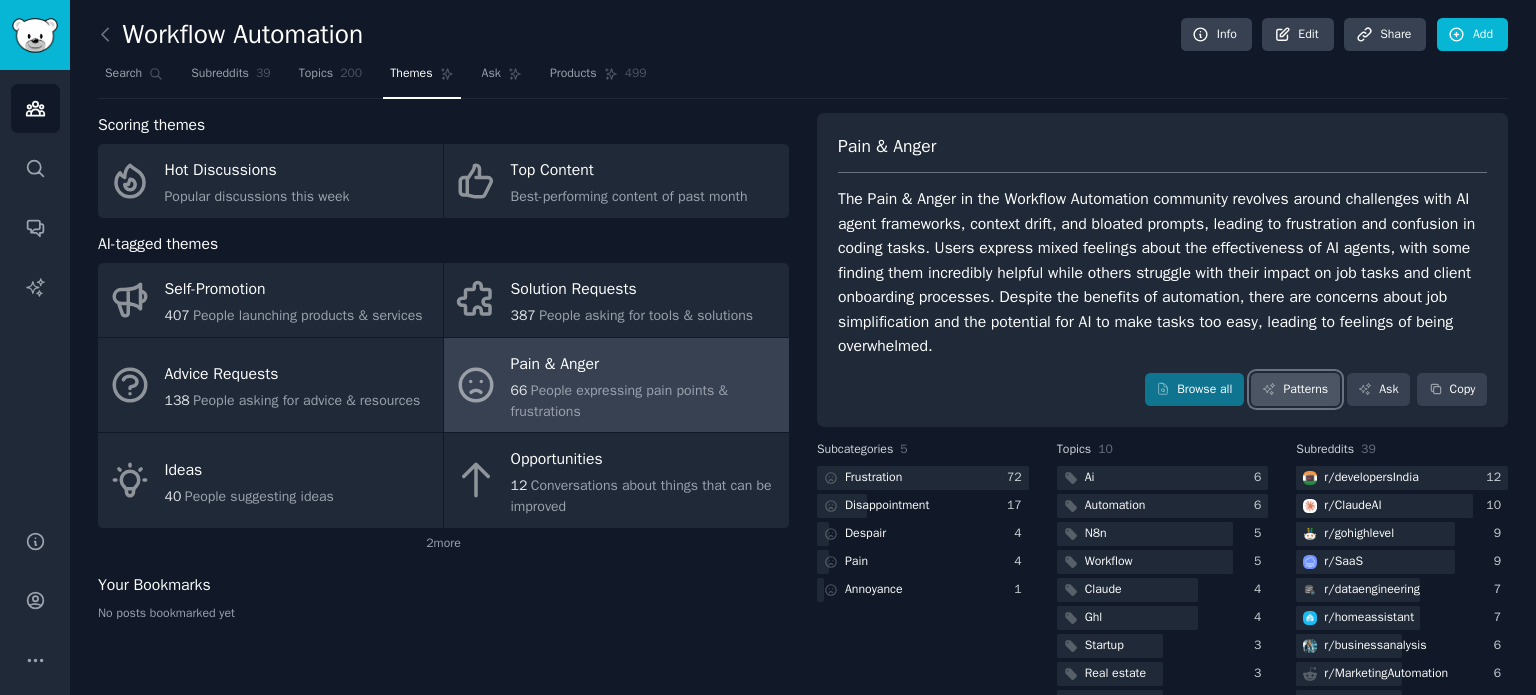 click on "Patterns" at bounding box center (1295, 390) 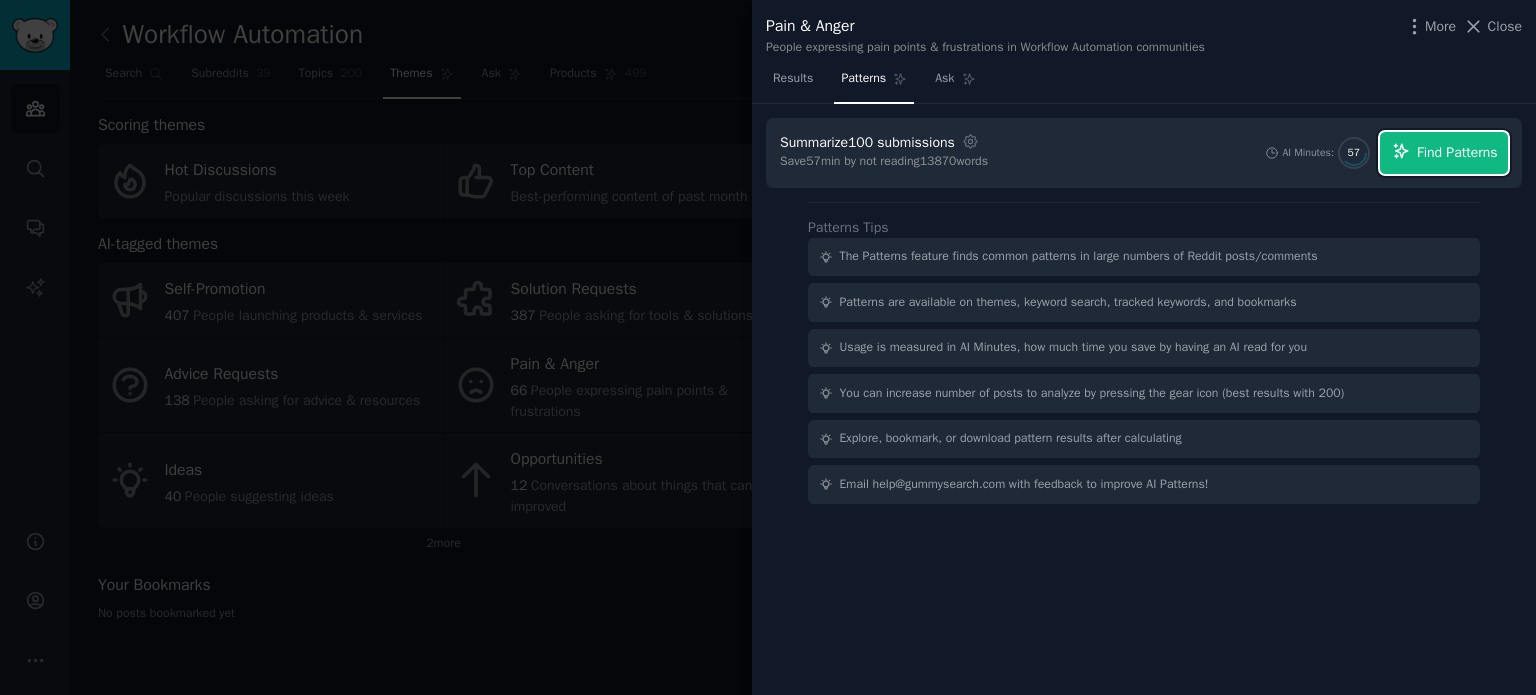 click on "Find Patterns" at bounding box center [1457, 152] 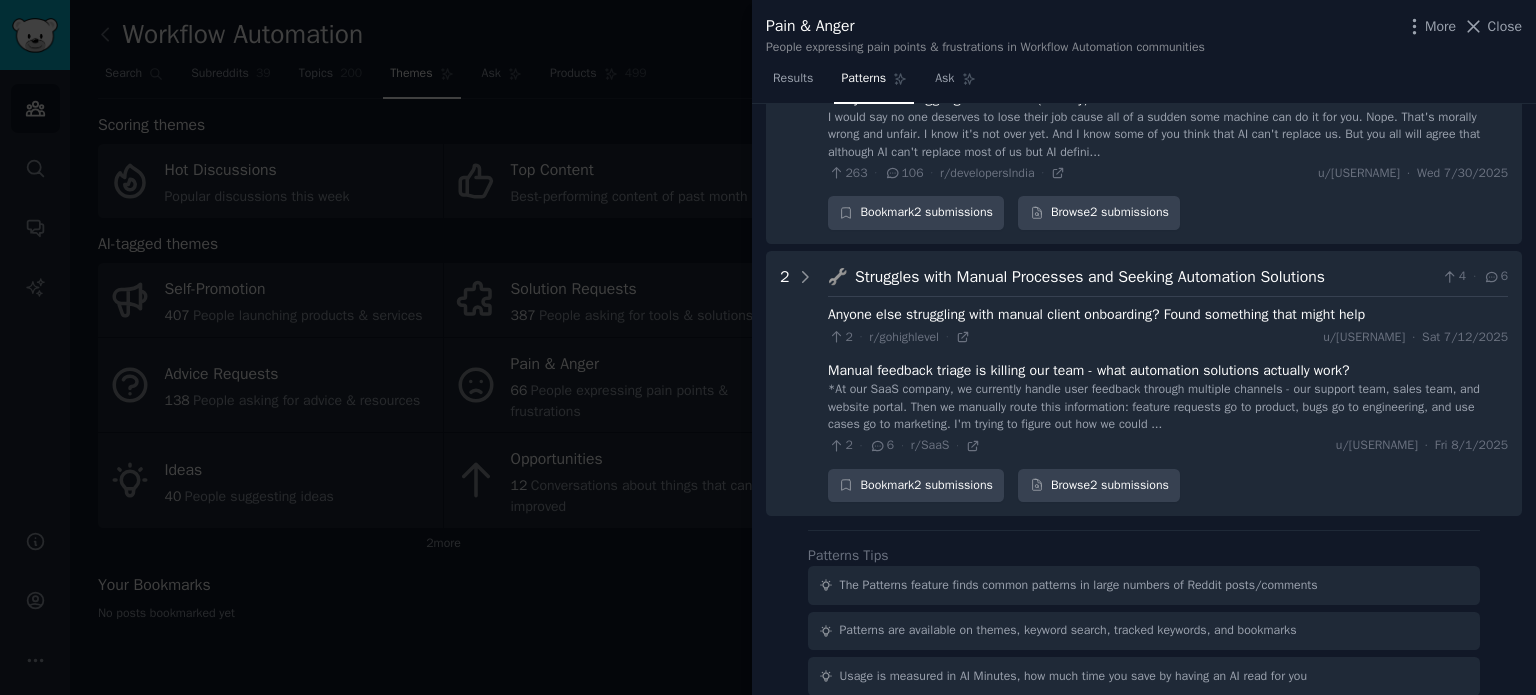 scroll, scrollTop: 2900, scrollLeft: 0, axis: vertical 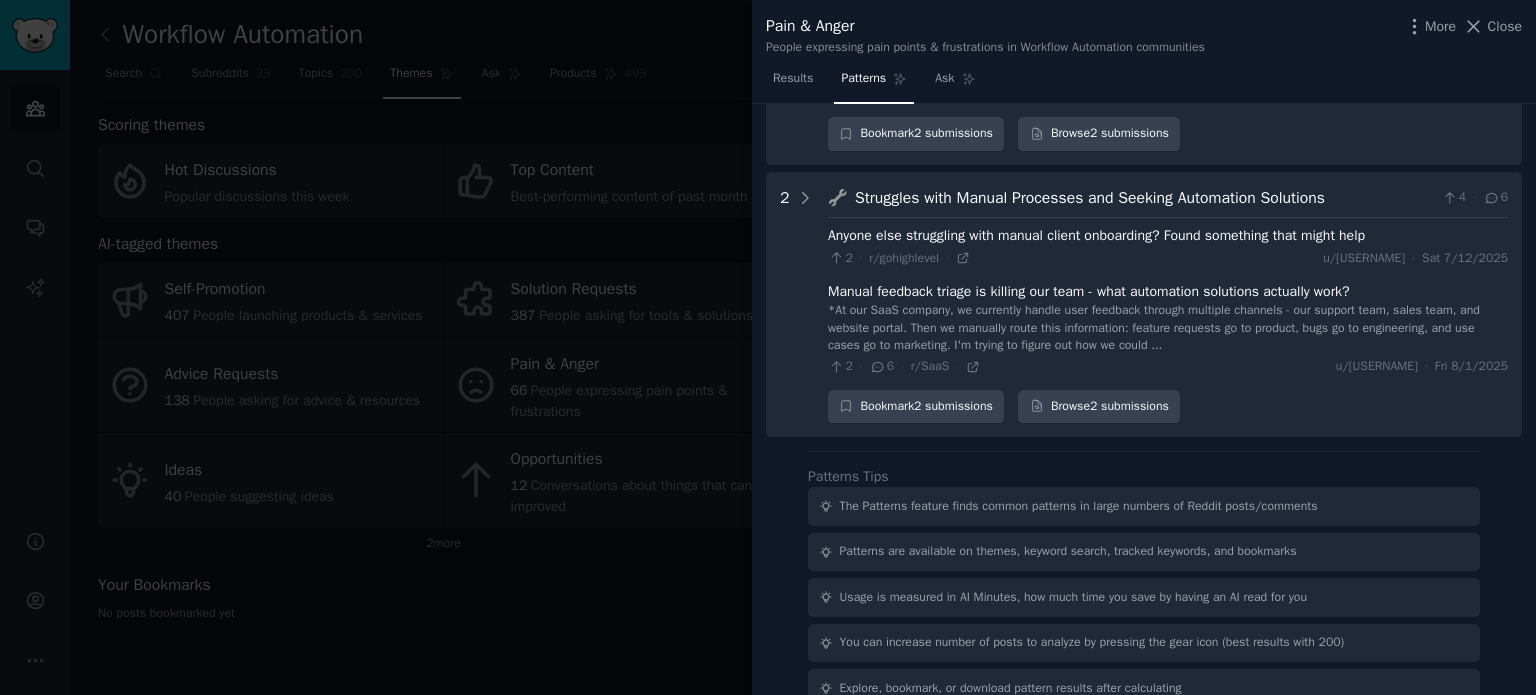 click at bounding box center [768, 347] 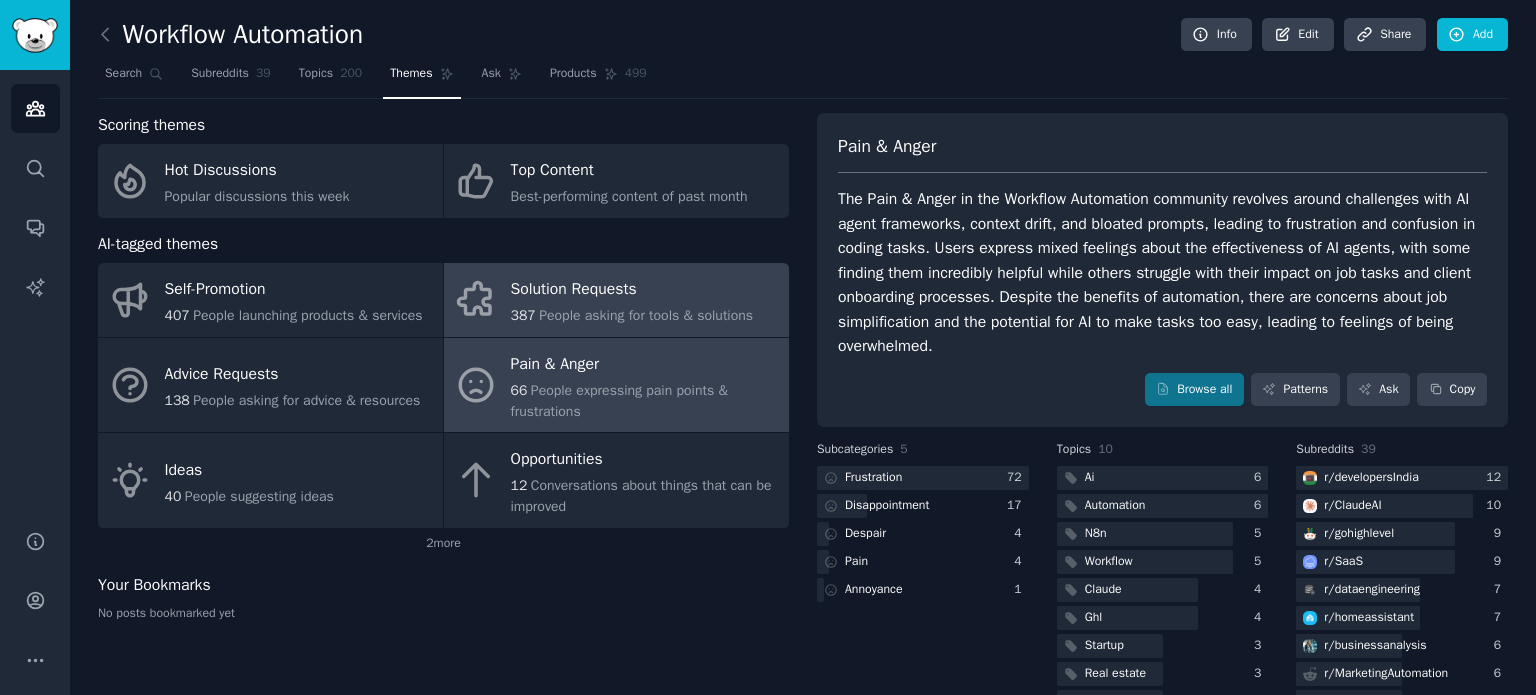 click on "Solution Requests" at bounding box center [632, 290] 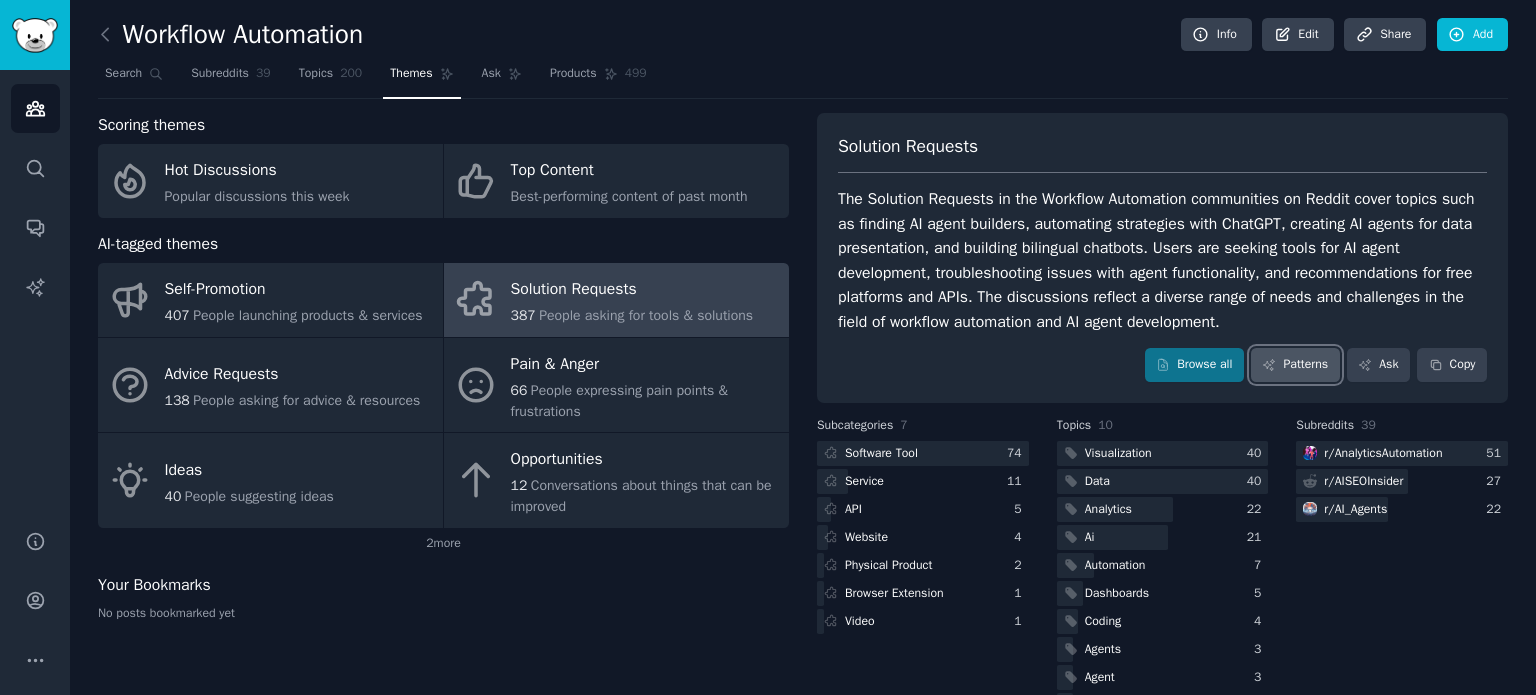 click on "Patterns" at bounding box center [1295, 365] 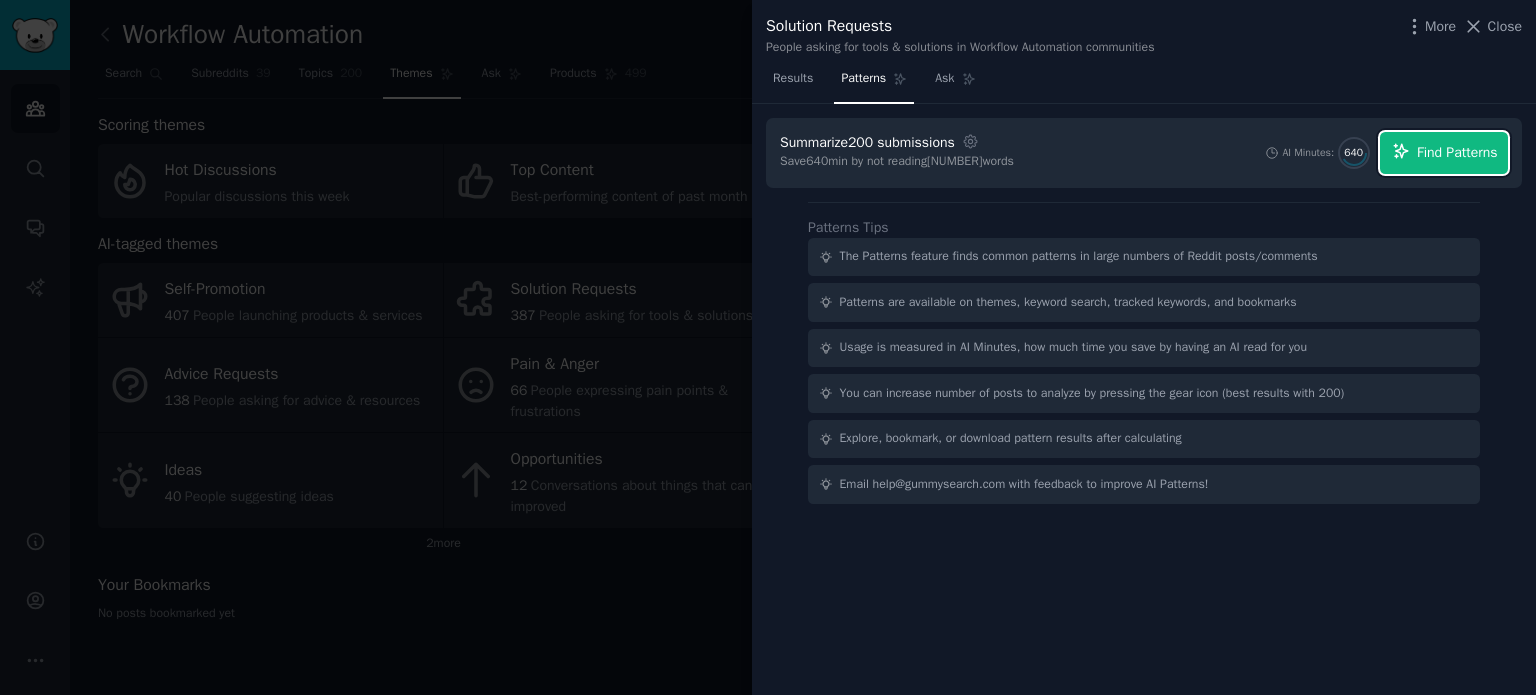 click on "Find Patterns" at bounding box center (1457, 152) 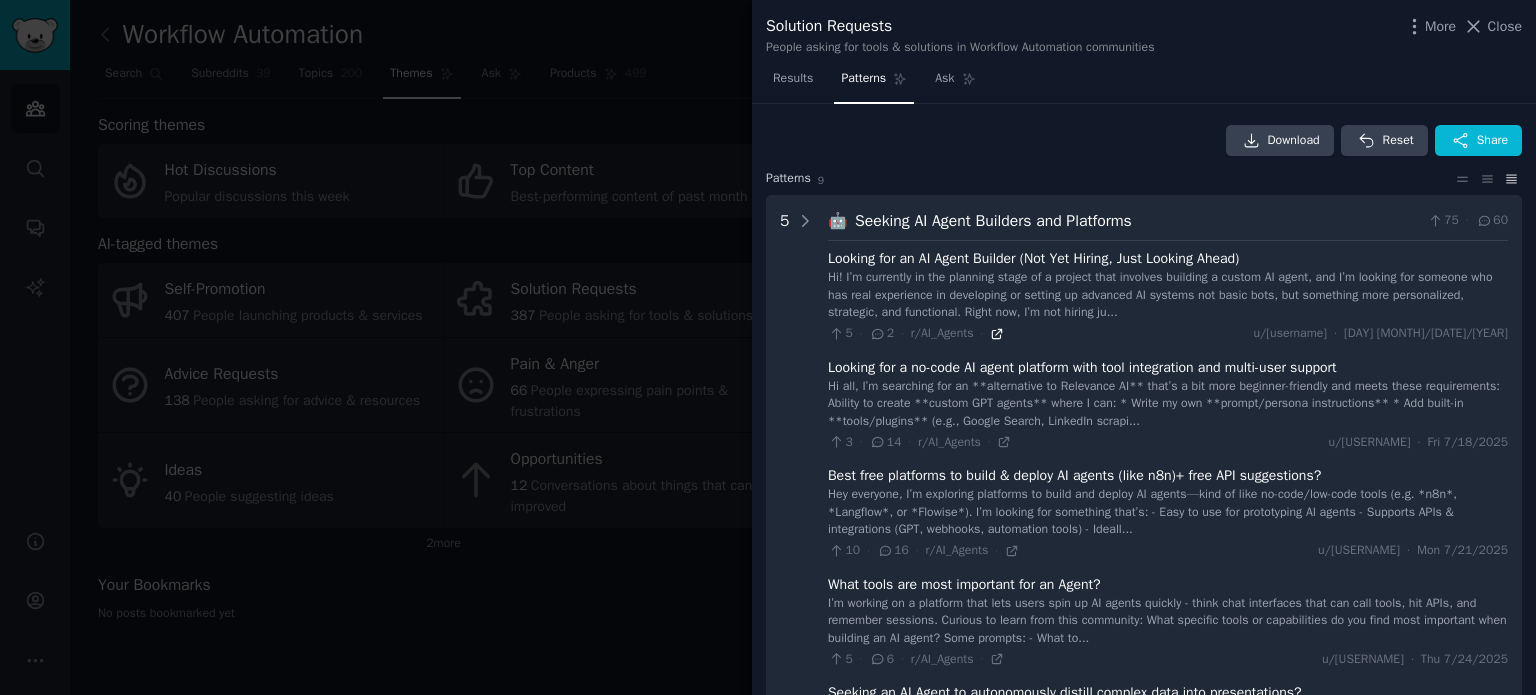 click 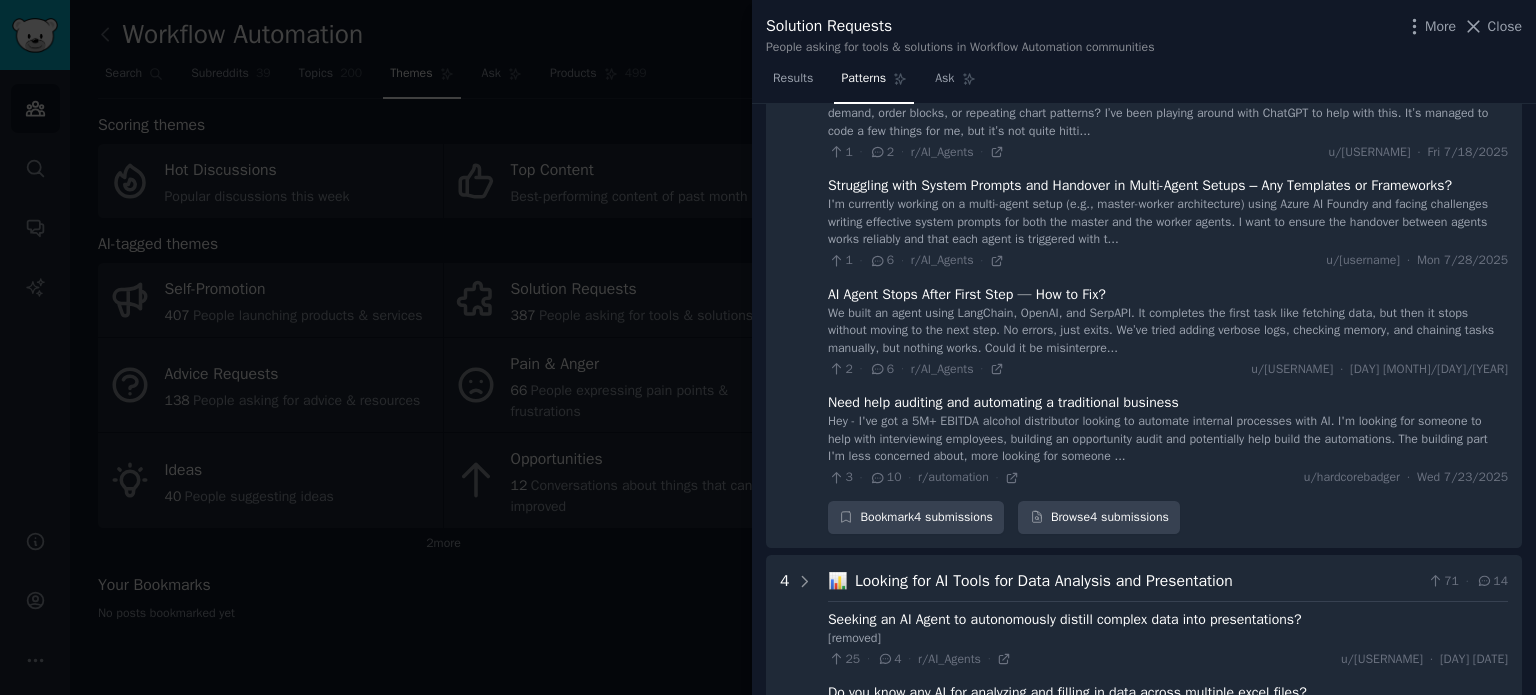 scroll, scrollTop: 800, scrollLeft: 0, axis: vertical 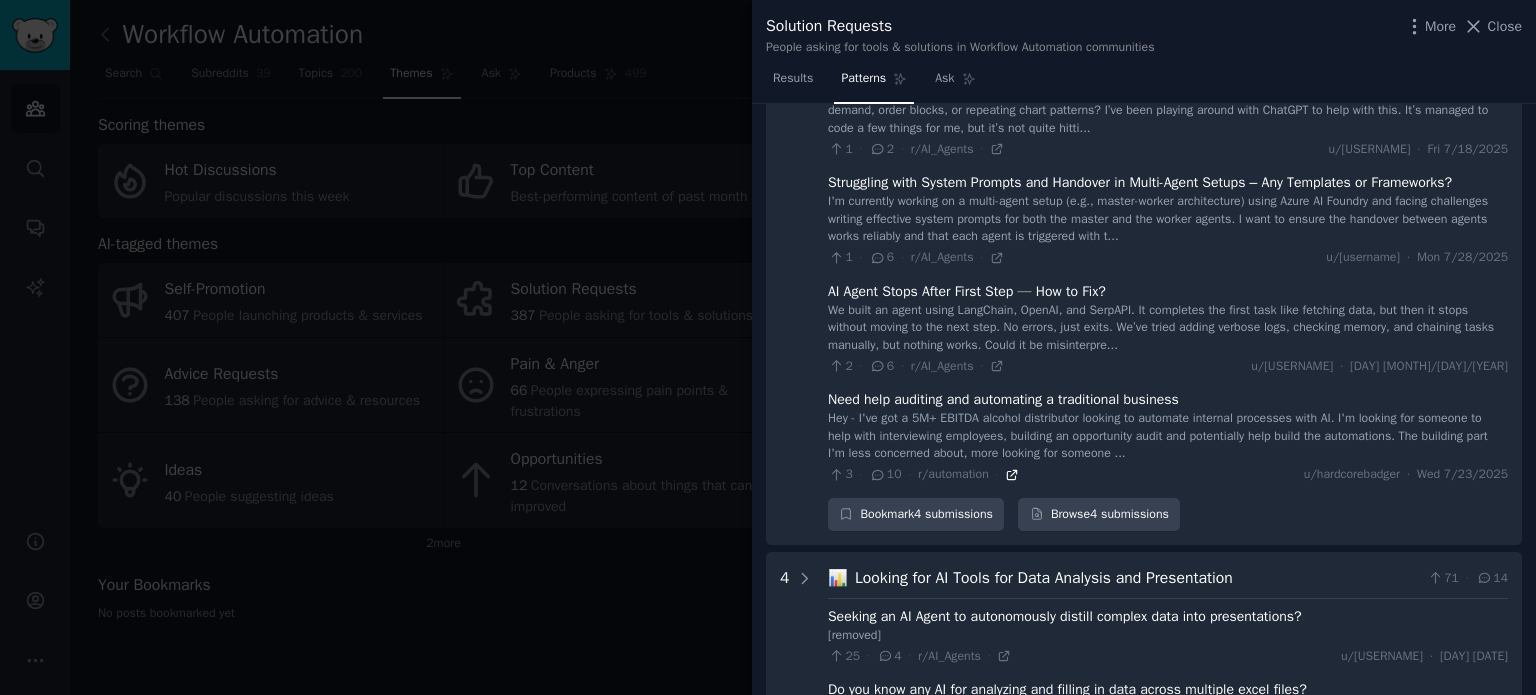 click 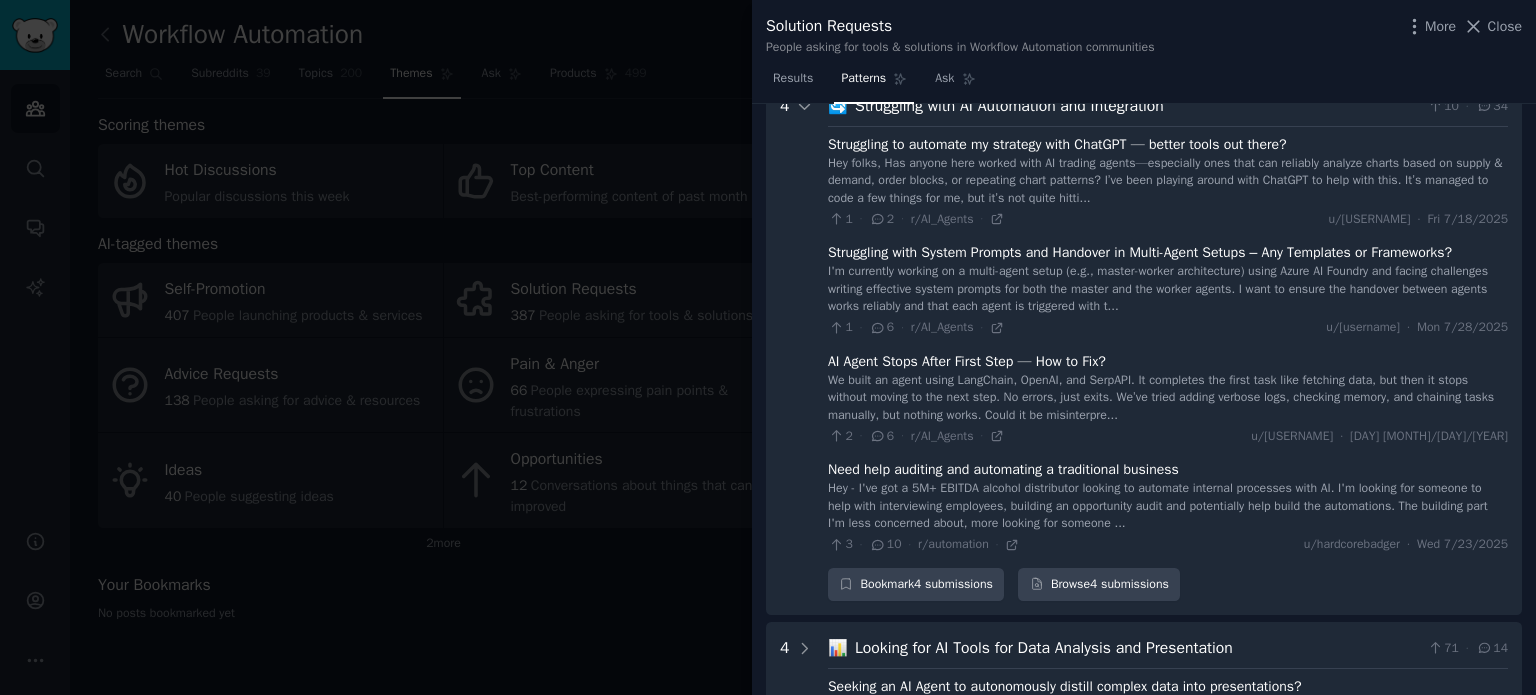 scroll, scrollTop: 705, scrollLeft: 0, axis: vertical 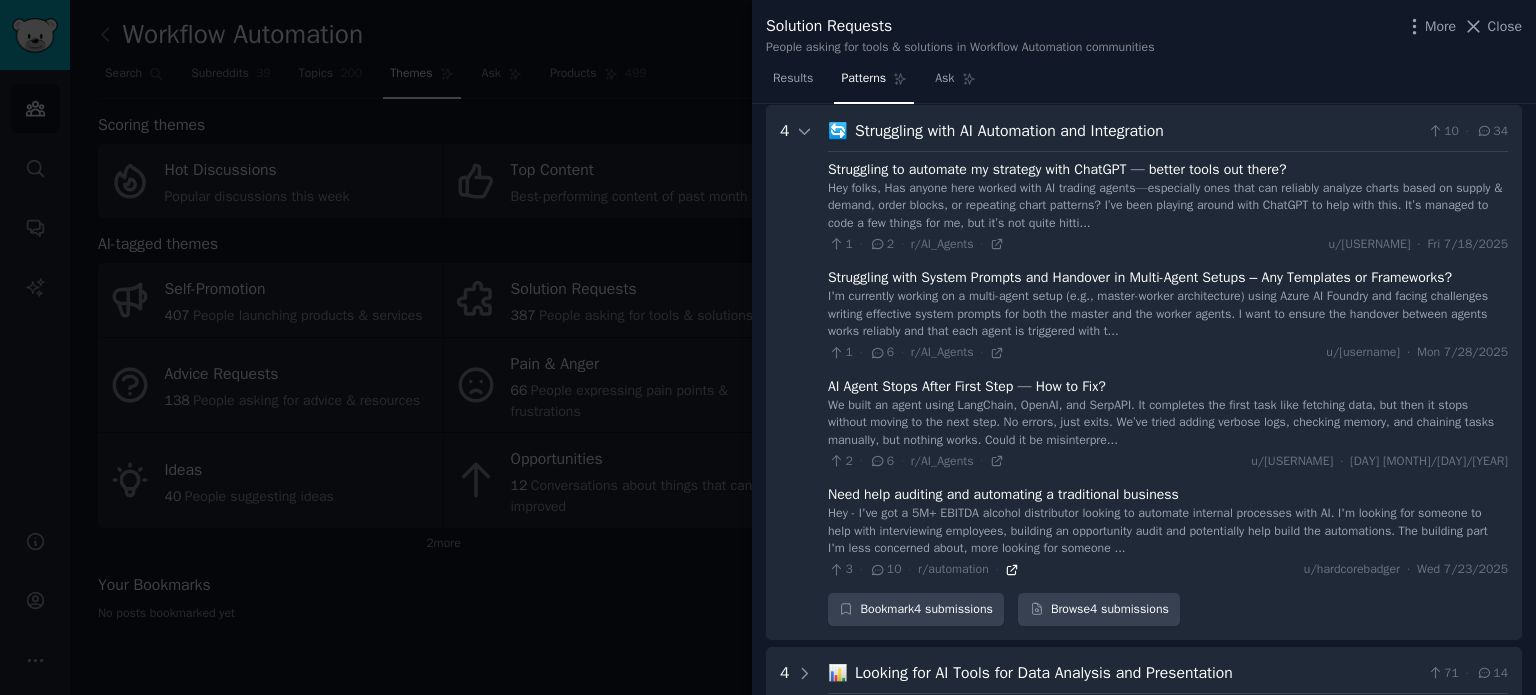 click 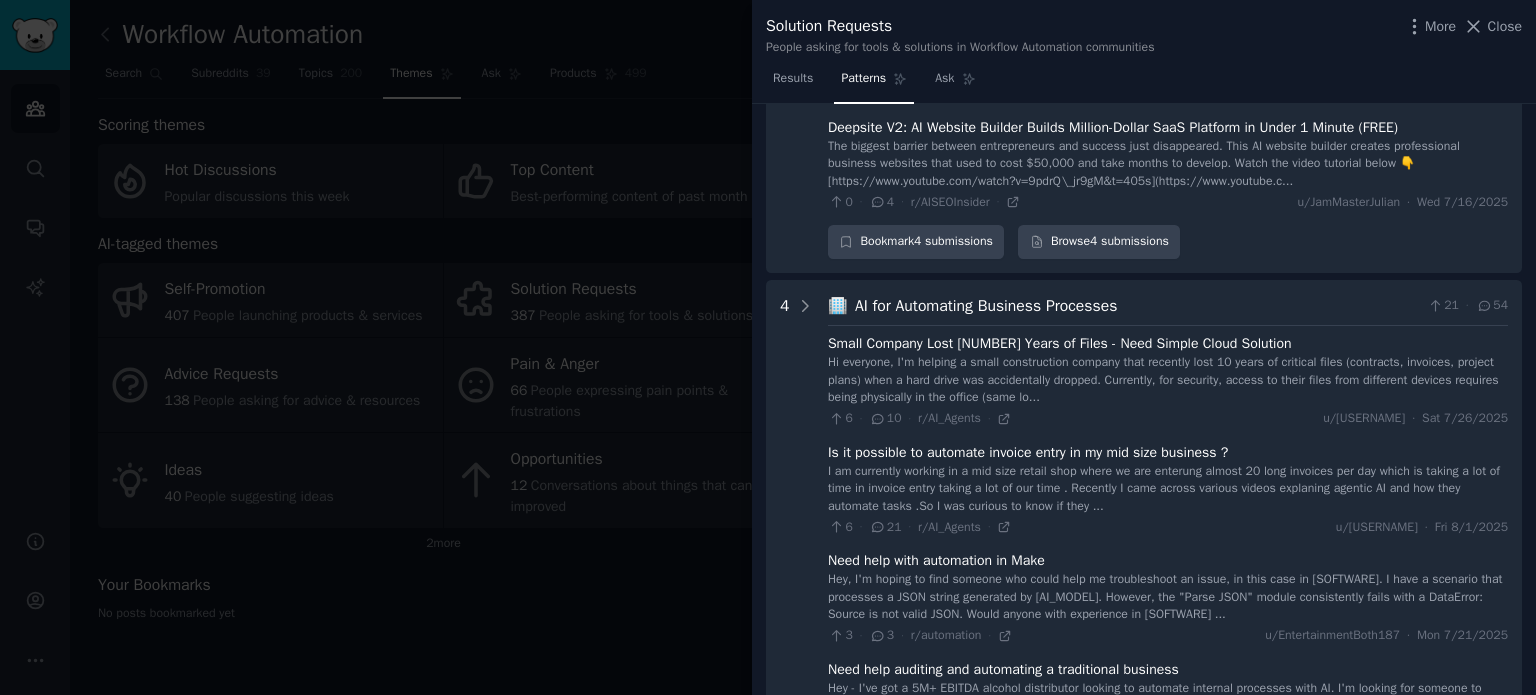 scroll, scrollTop: 2105, scrollLeft: 0, axis: vertical 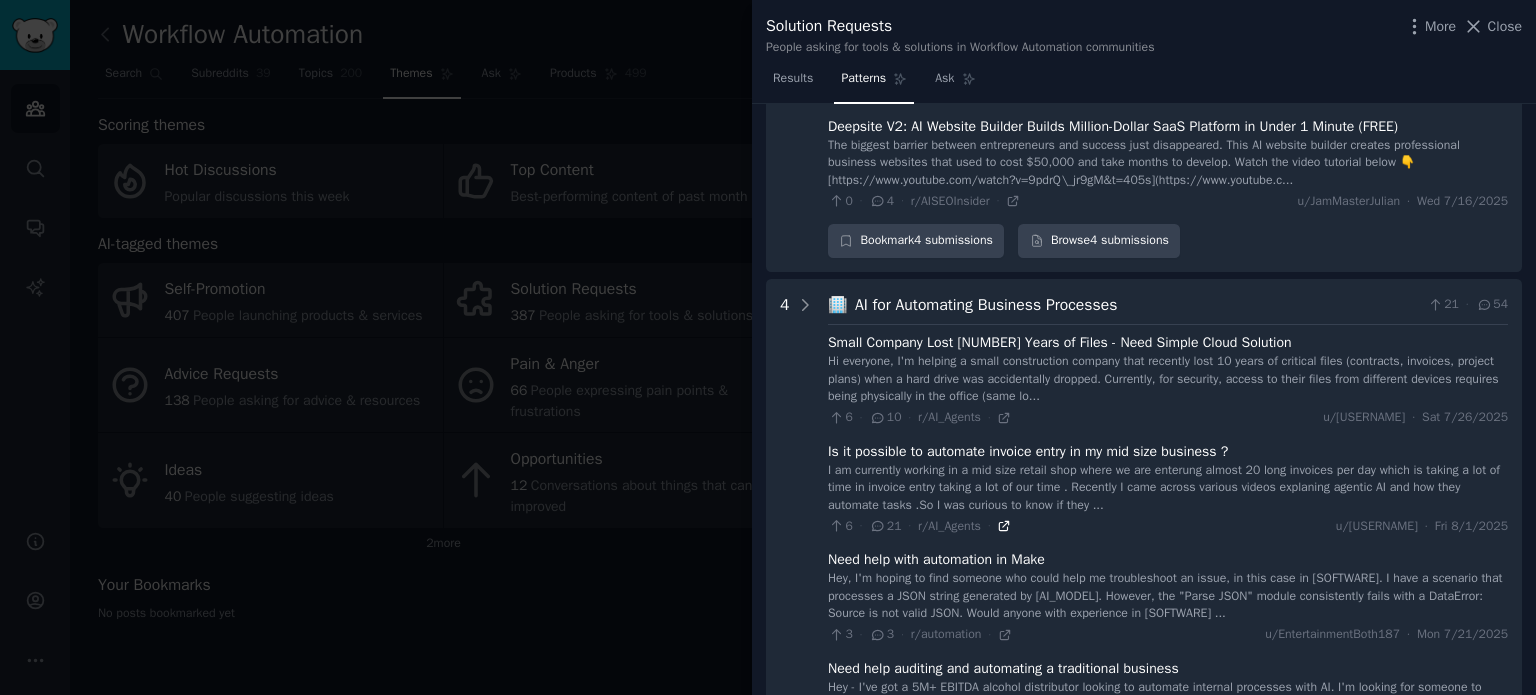 click 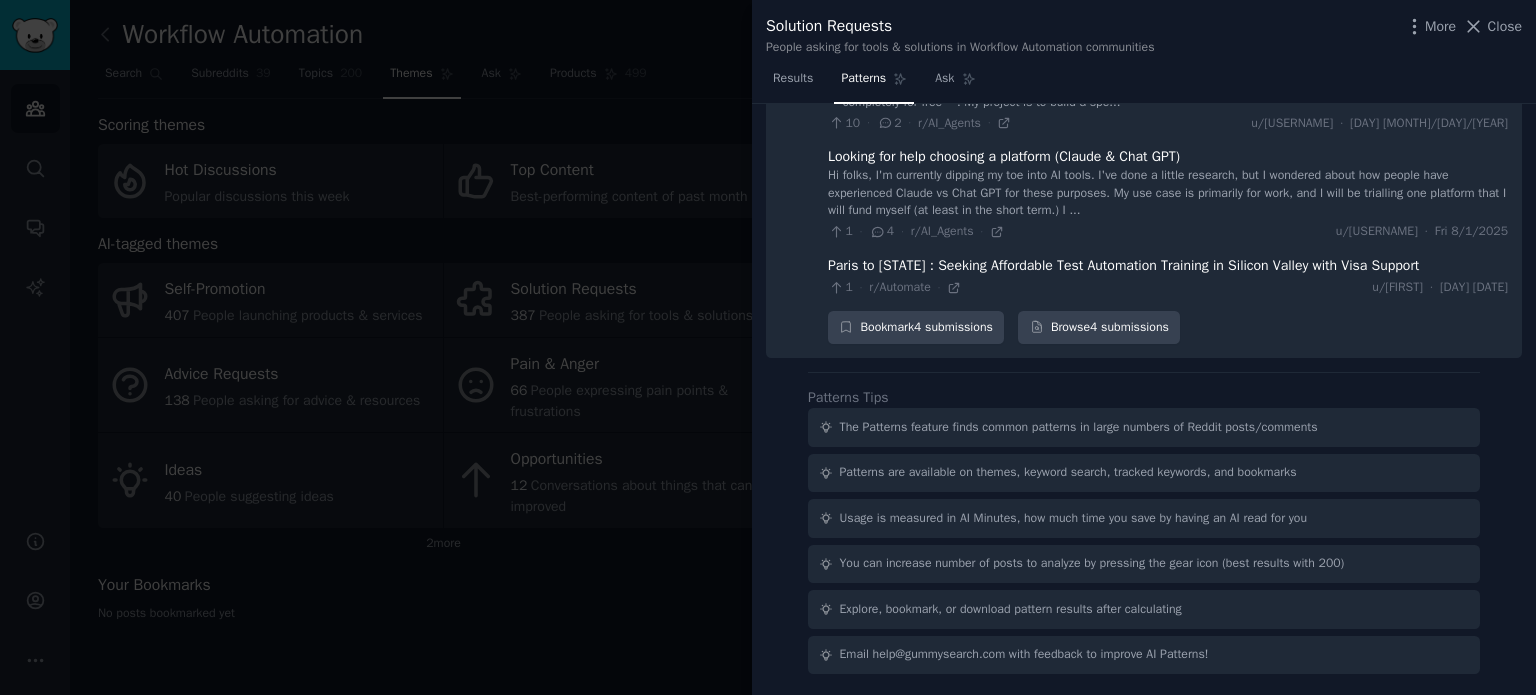 scroll, scrollTop: 4336, scrollLeft: 0, axis: vertical 